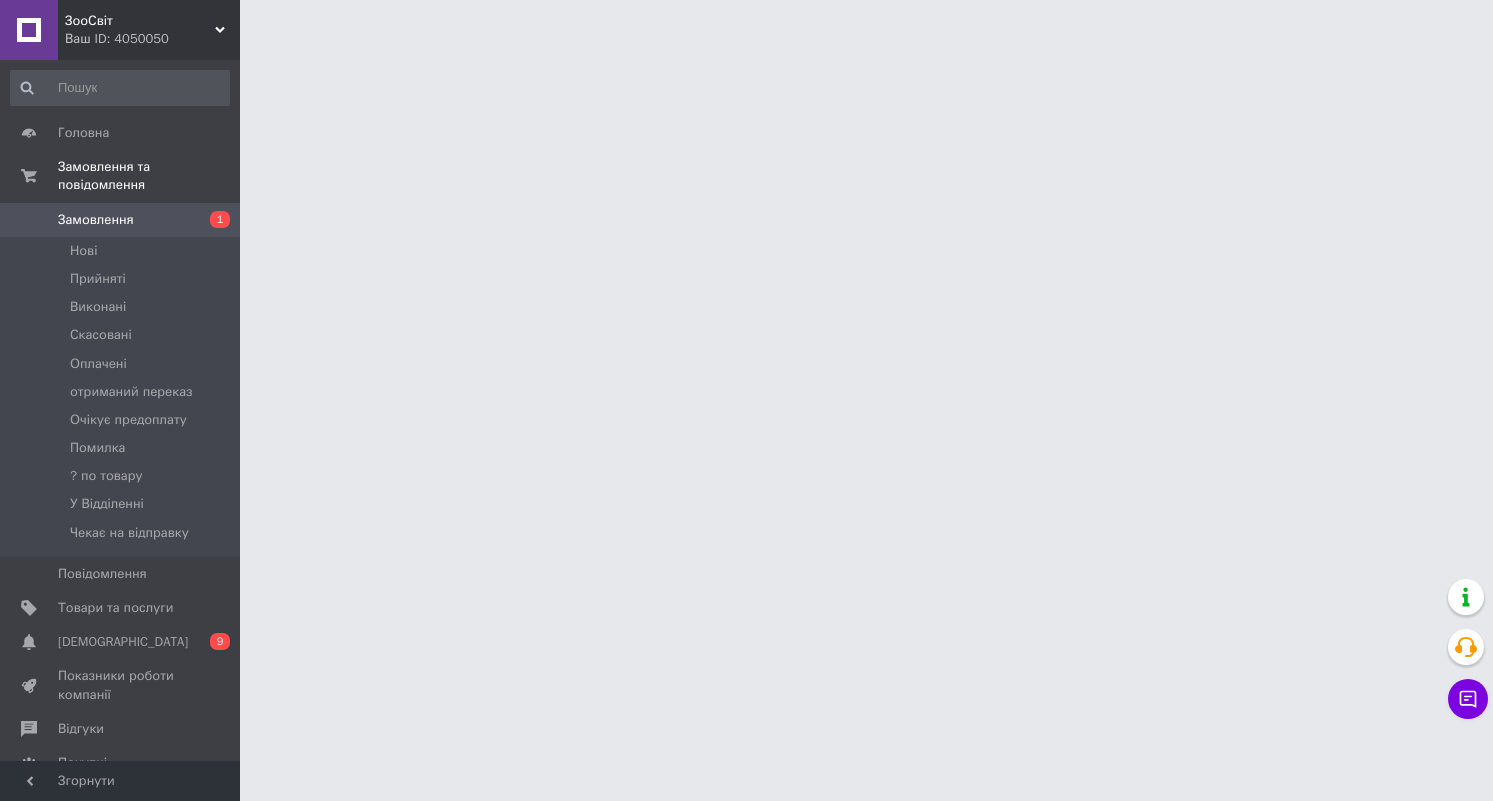 scroll, scrollTop: 0, scrollLeft: 0, axis: both 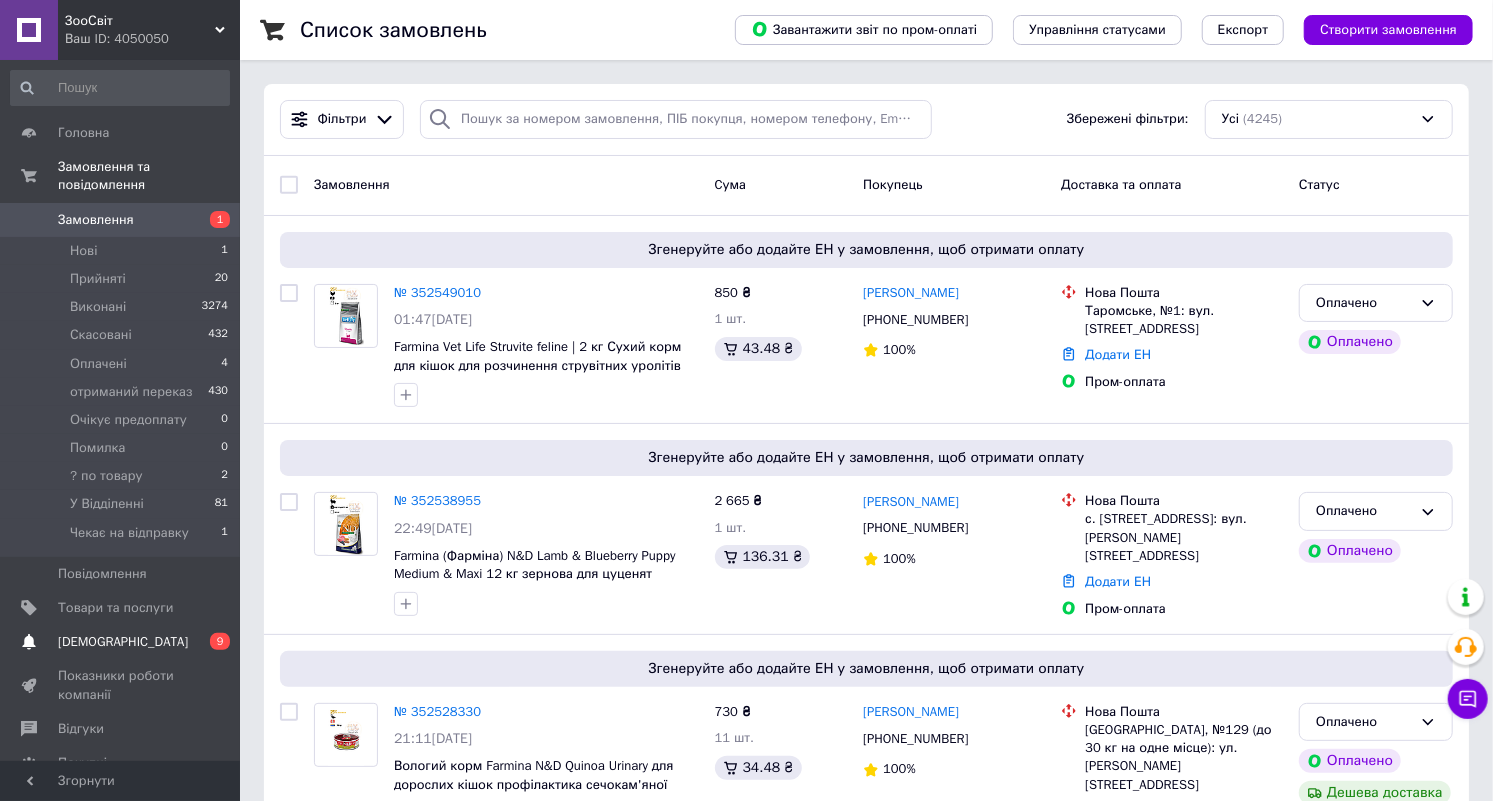 click on "[DEMOGRAPHIC_DATA]" at bounding box center [123, 642] 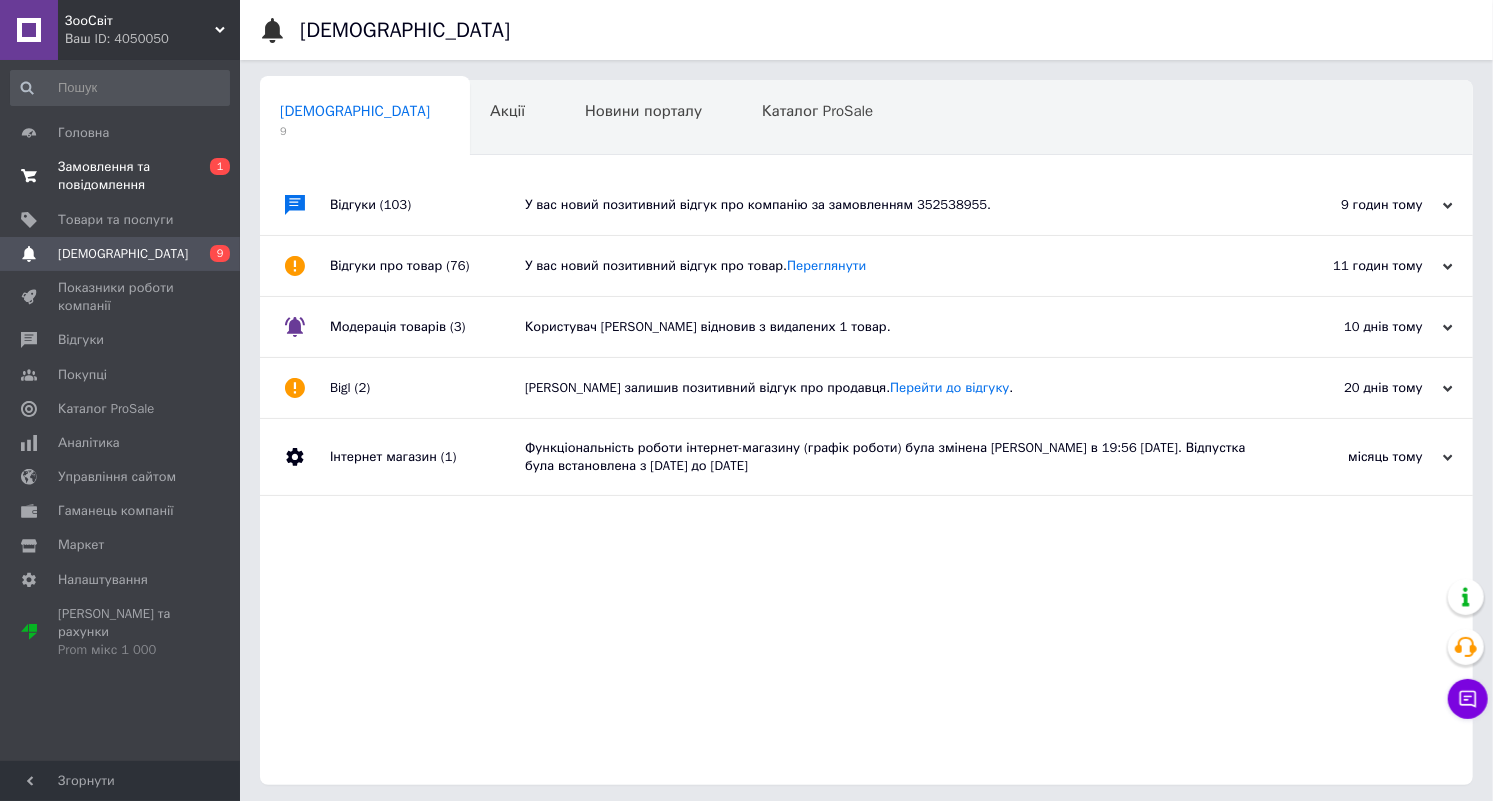 click on "Замовлення та повідомлення" at bounding box center [121, 176] 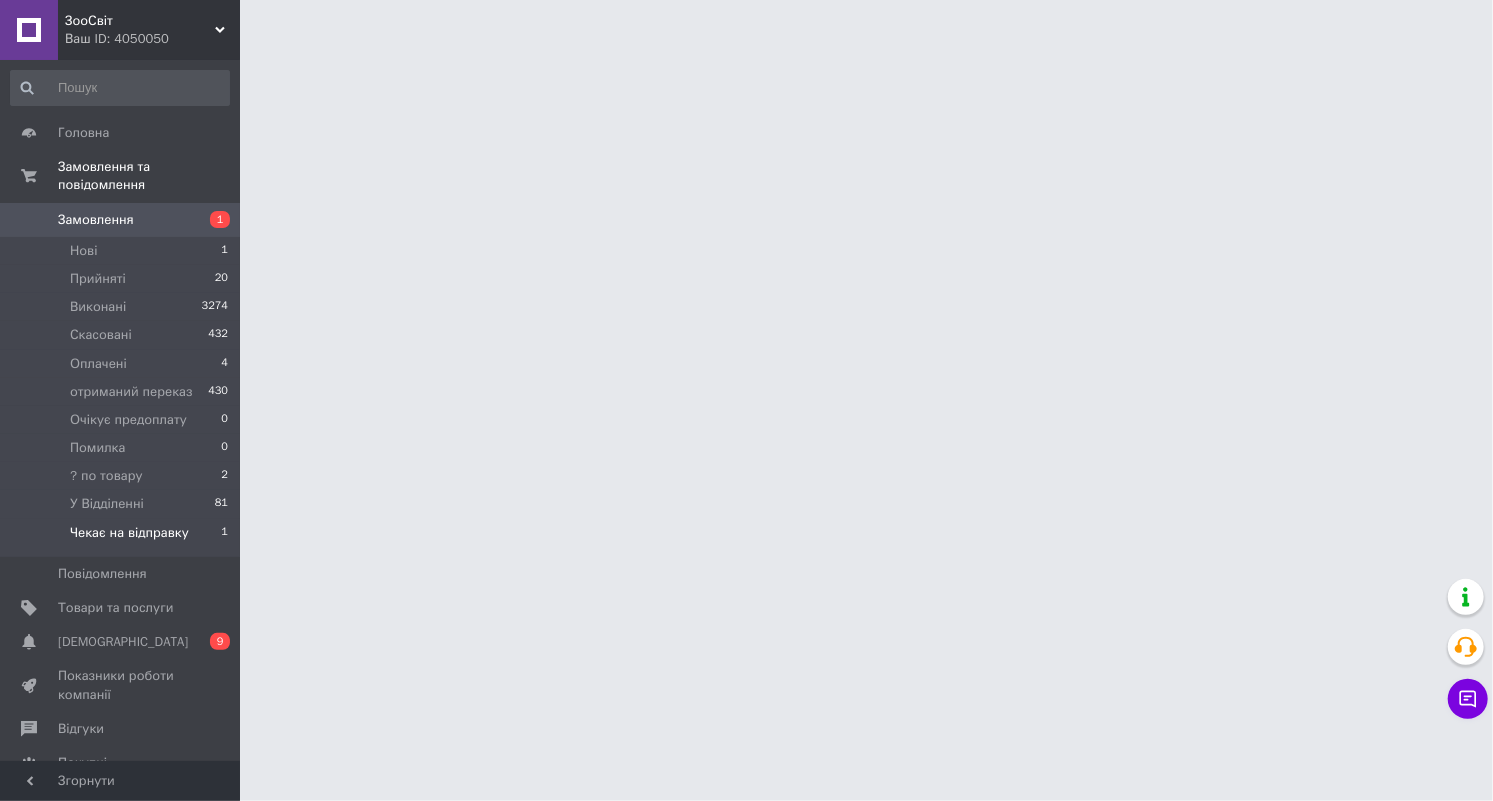 click on "Чекає на відправку" at bounding box center [129, 533] 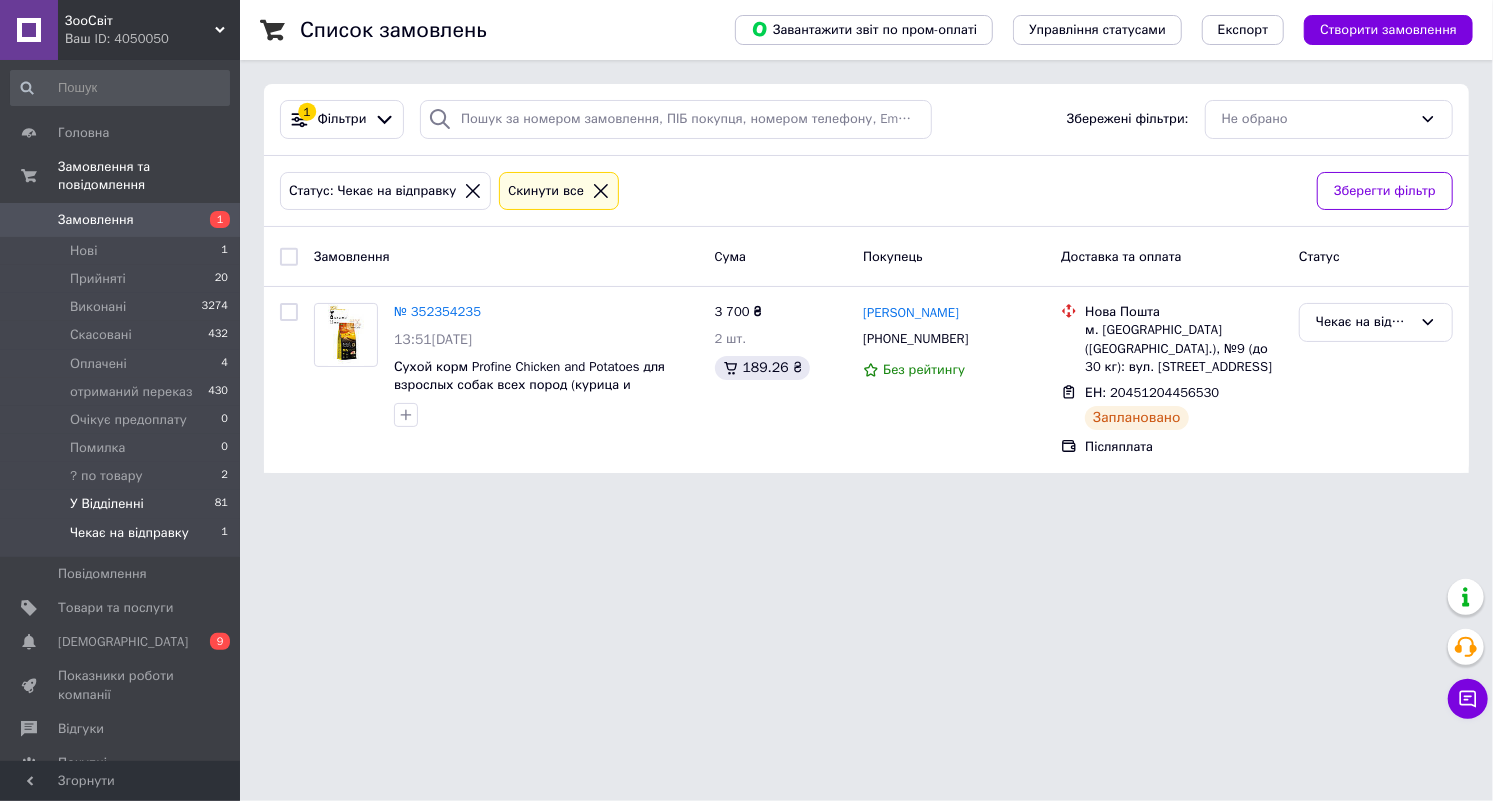 click on "У Відділенні" at bounding box center [107, 504] 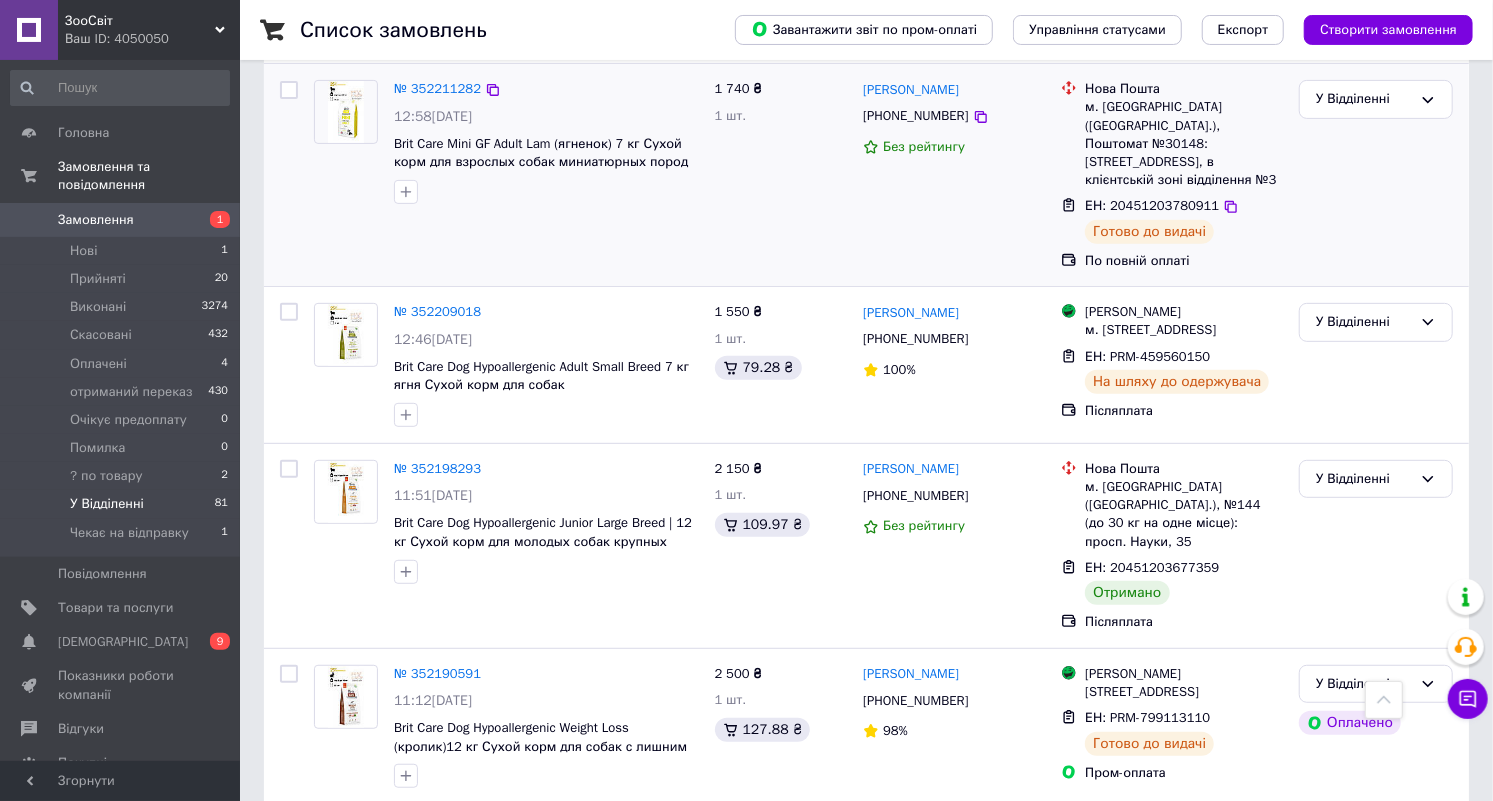 scroll, scrollTop: 4784, scrollLeft: 0, axis: vertical 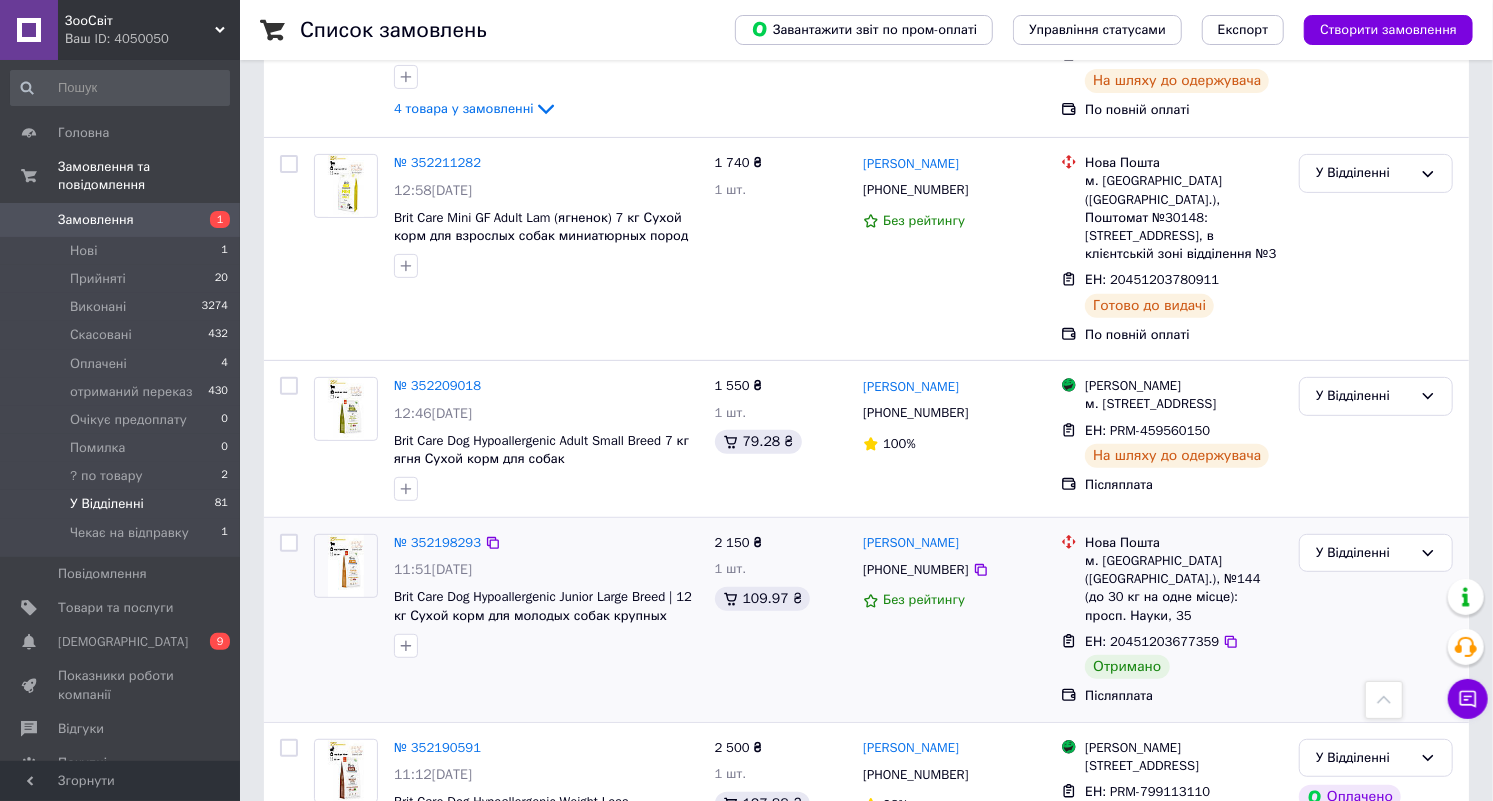 click on "№ 352198293 11:51, 11.07.2025 Brit Care Dog Hypoallergenic Junior Large Breed | 12 кг Сухой корм для молодых собак крупных пород 2 150 ₴ 1 шт. 109.97 ₴ Віта Дрокопчук +380632354423 Без рейтингу Нова Пошта м. Київ (Київська обл.), №144 (до 30 кг на одне місце): просп. Науки, 35 ЕН: 20451203677359 Отримано Післяплата У Відділенні" at bounding box center [866, 620] 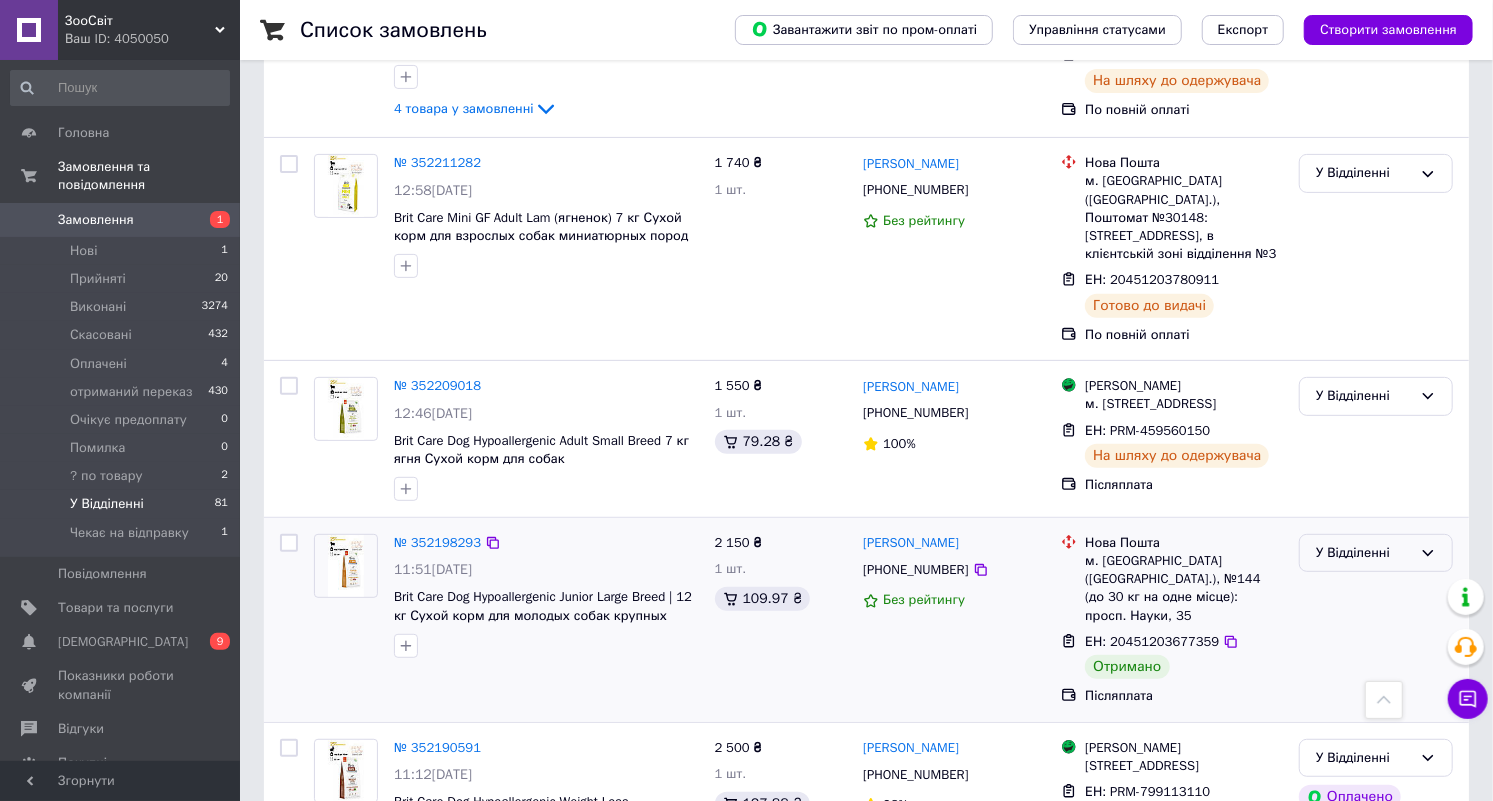 click on "У Відділенні" at bounding box center (1364, 553) 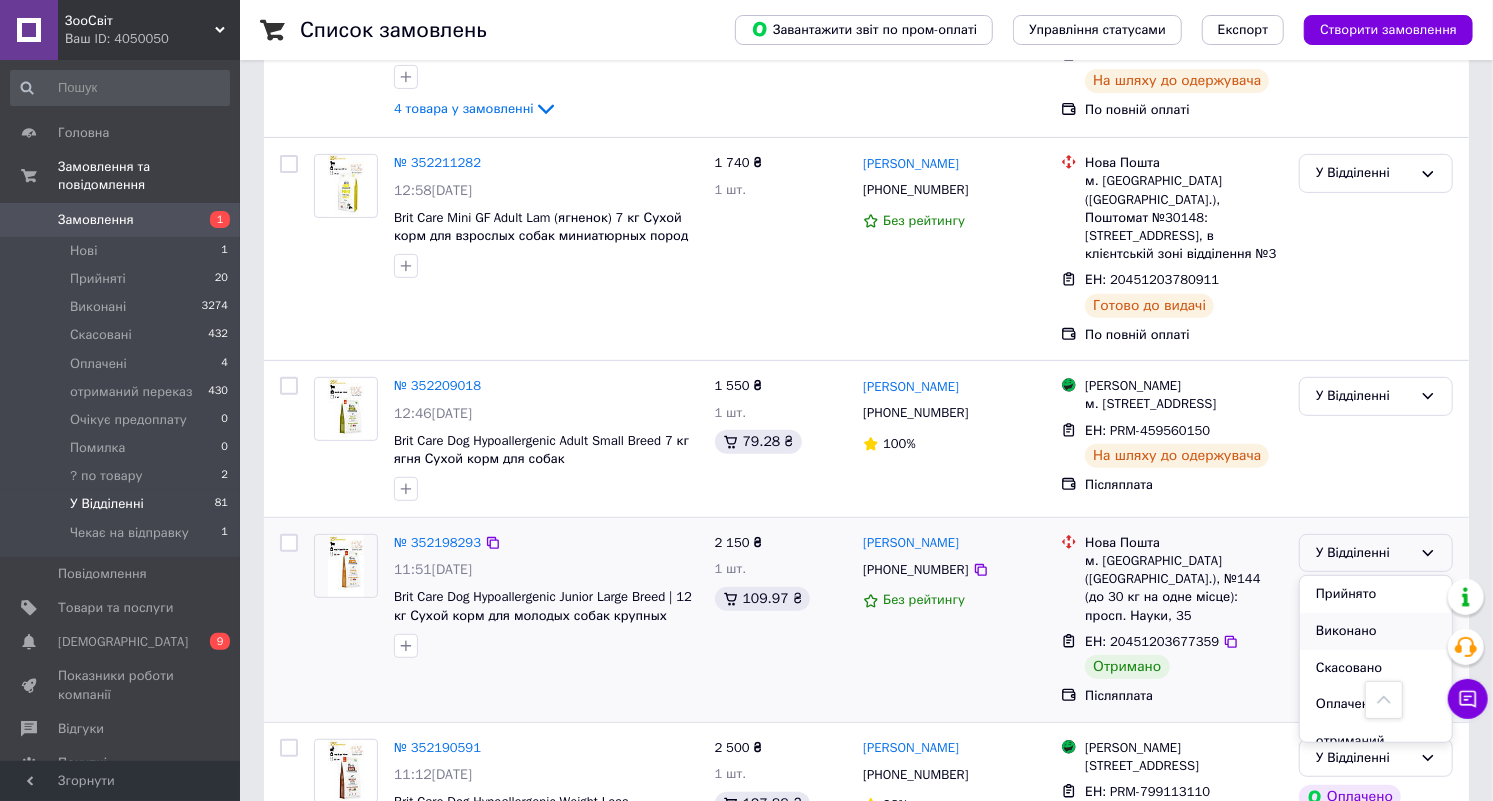 click on "Виконано" at bounding box center [1376, 631] 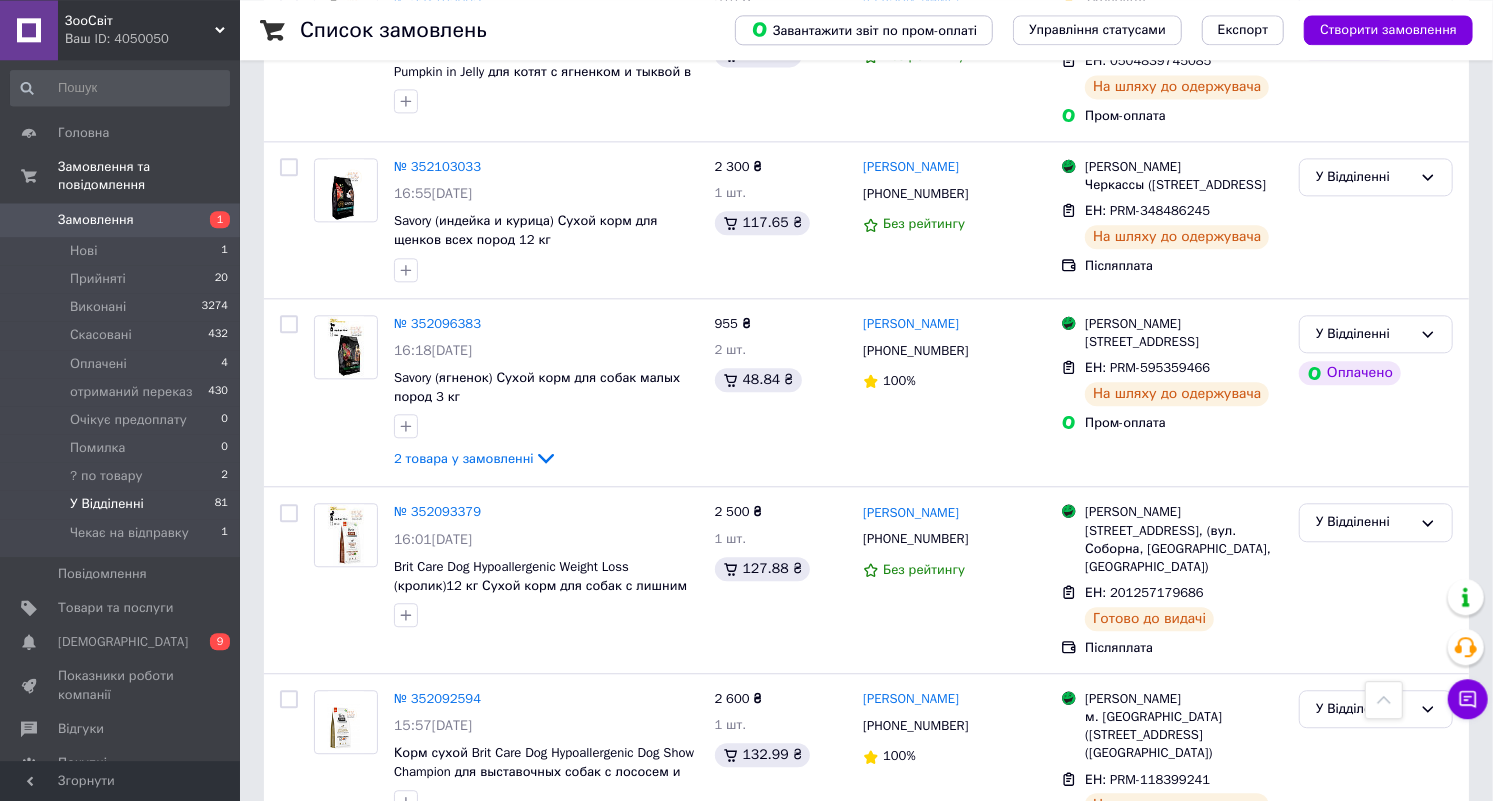 scroll, scrollTop: 7696, scrollLeft: 0, axis: vertical 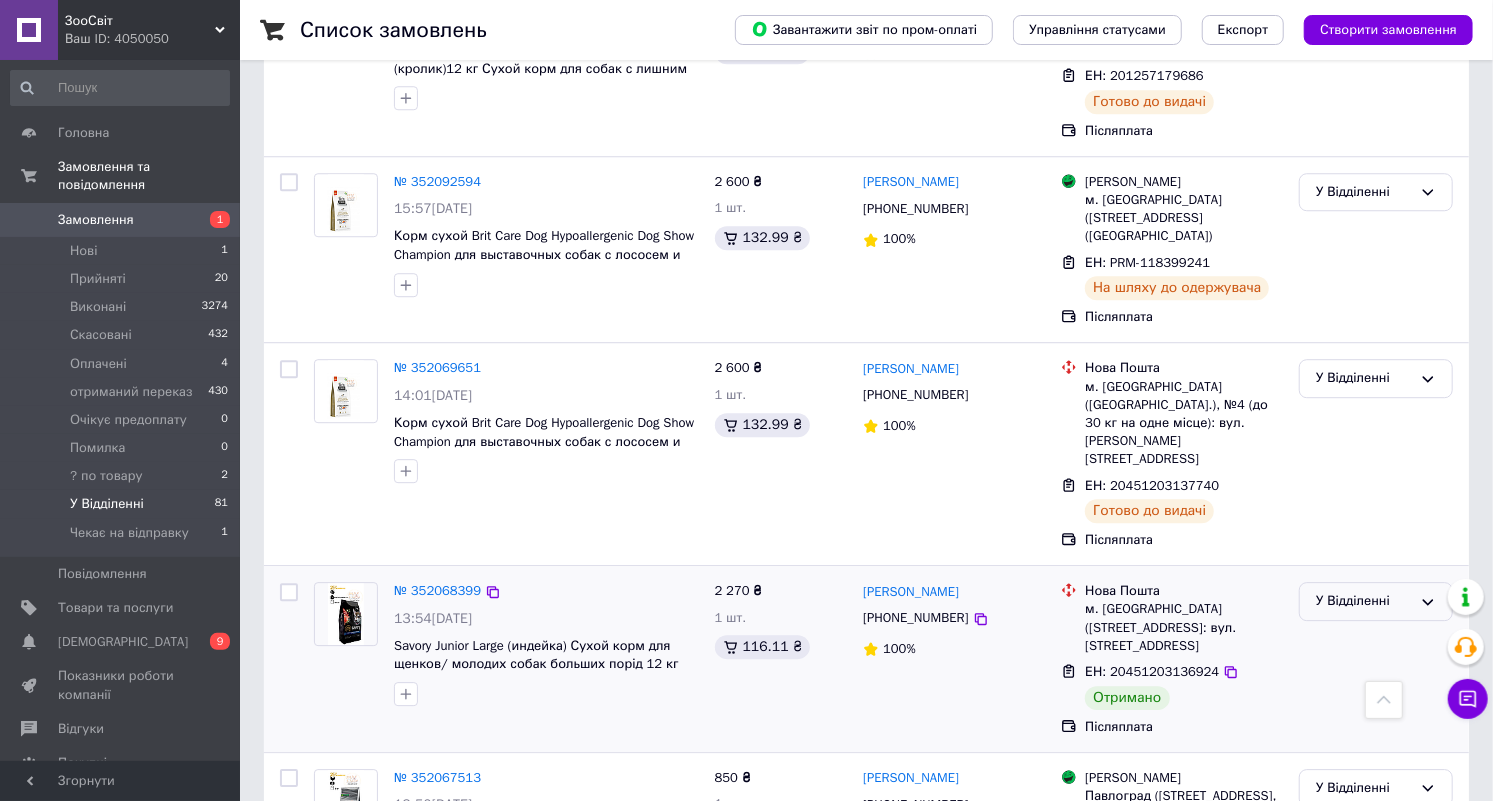 click on "У Відділенні" at bounding box center (1364, 601) 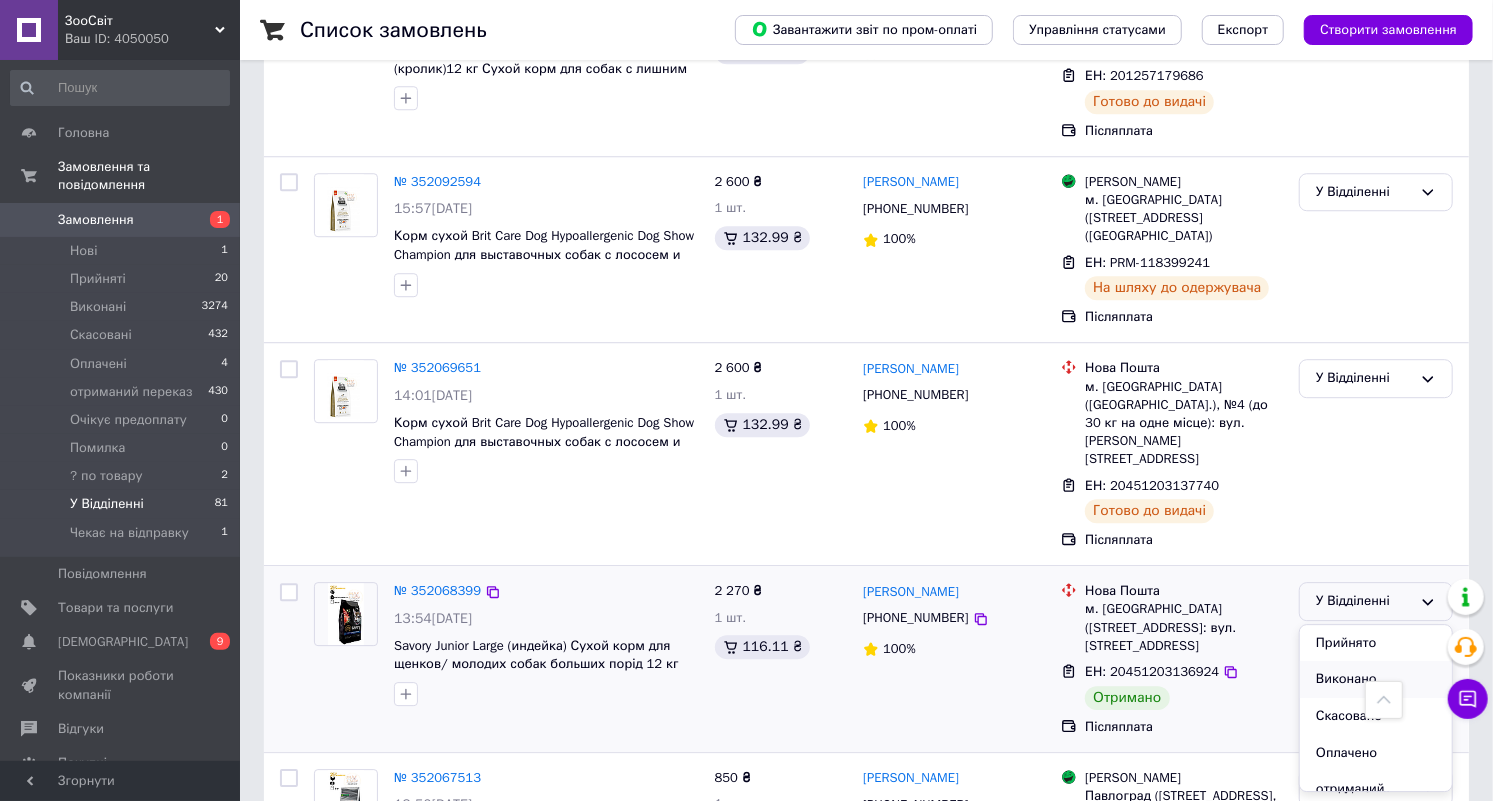 click on "Виконано" at bounding box center [1376, 679] 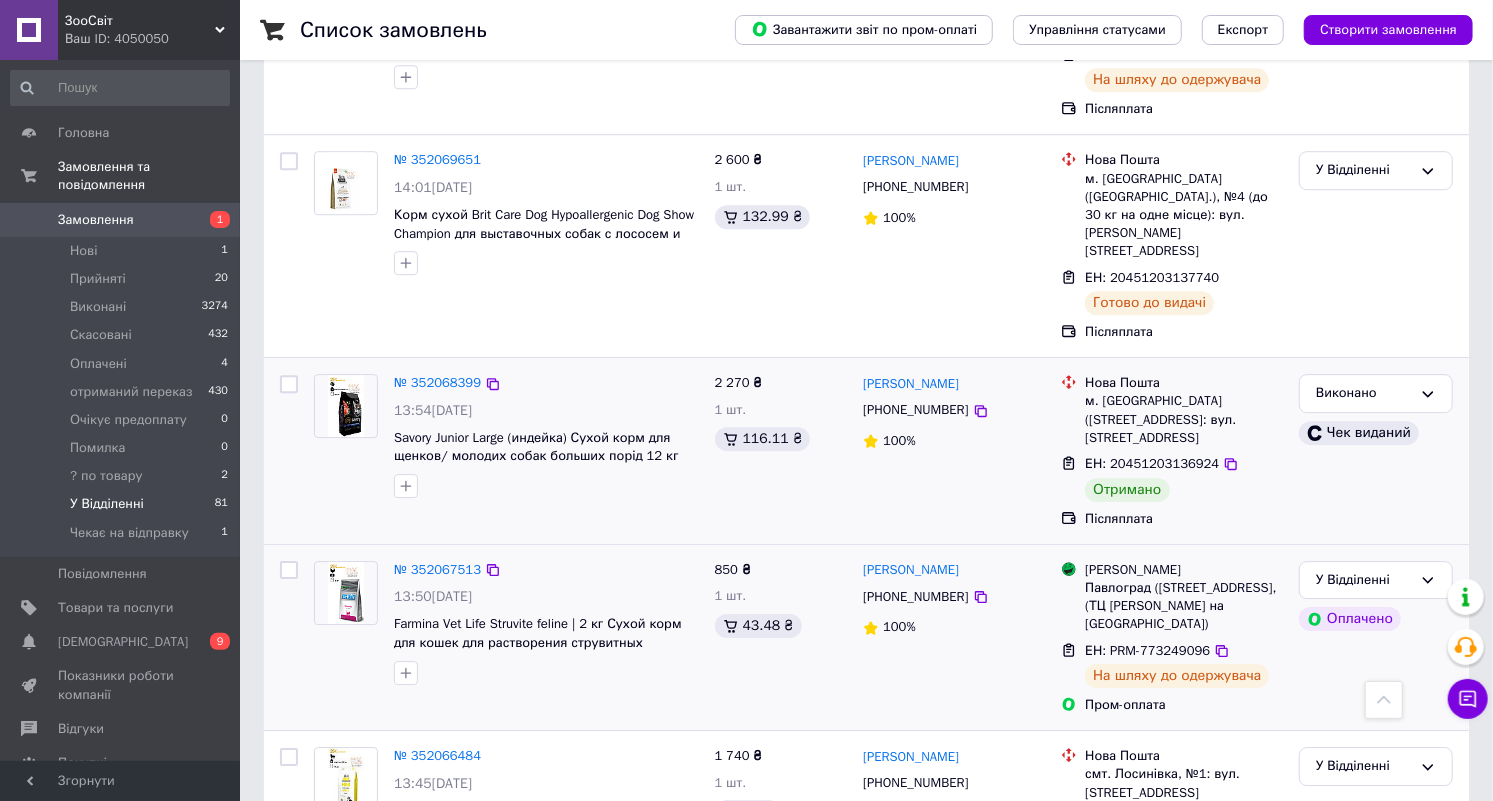 scroll, scrollTop: 8112, scrollLeft: 0, axis: vertical 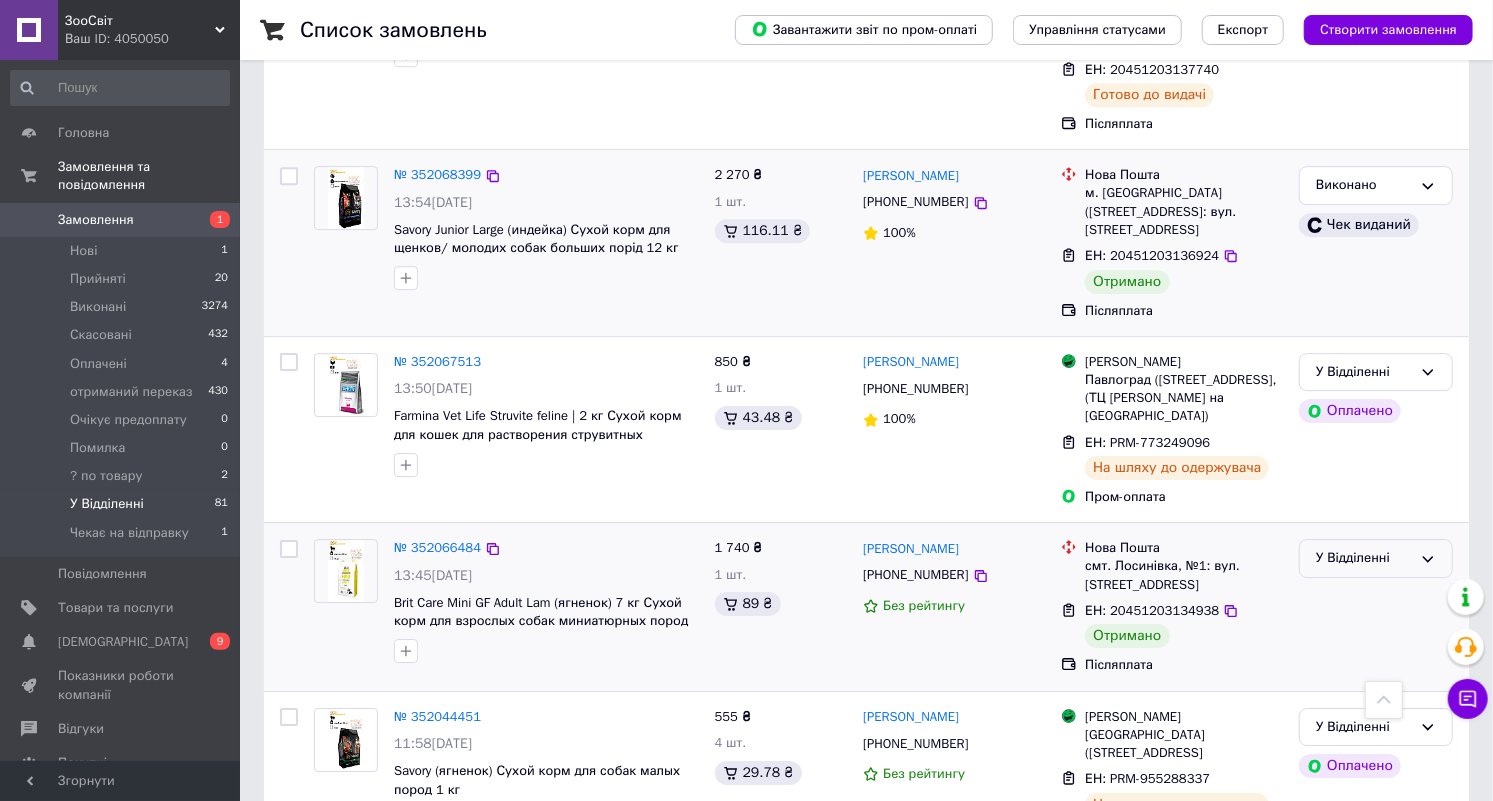 click on "У Відділенні" at bounding box center [1376, 558] 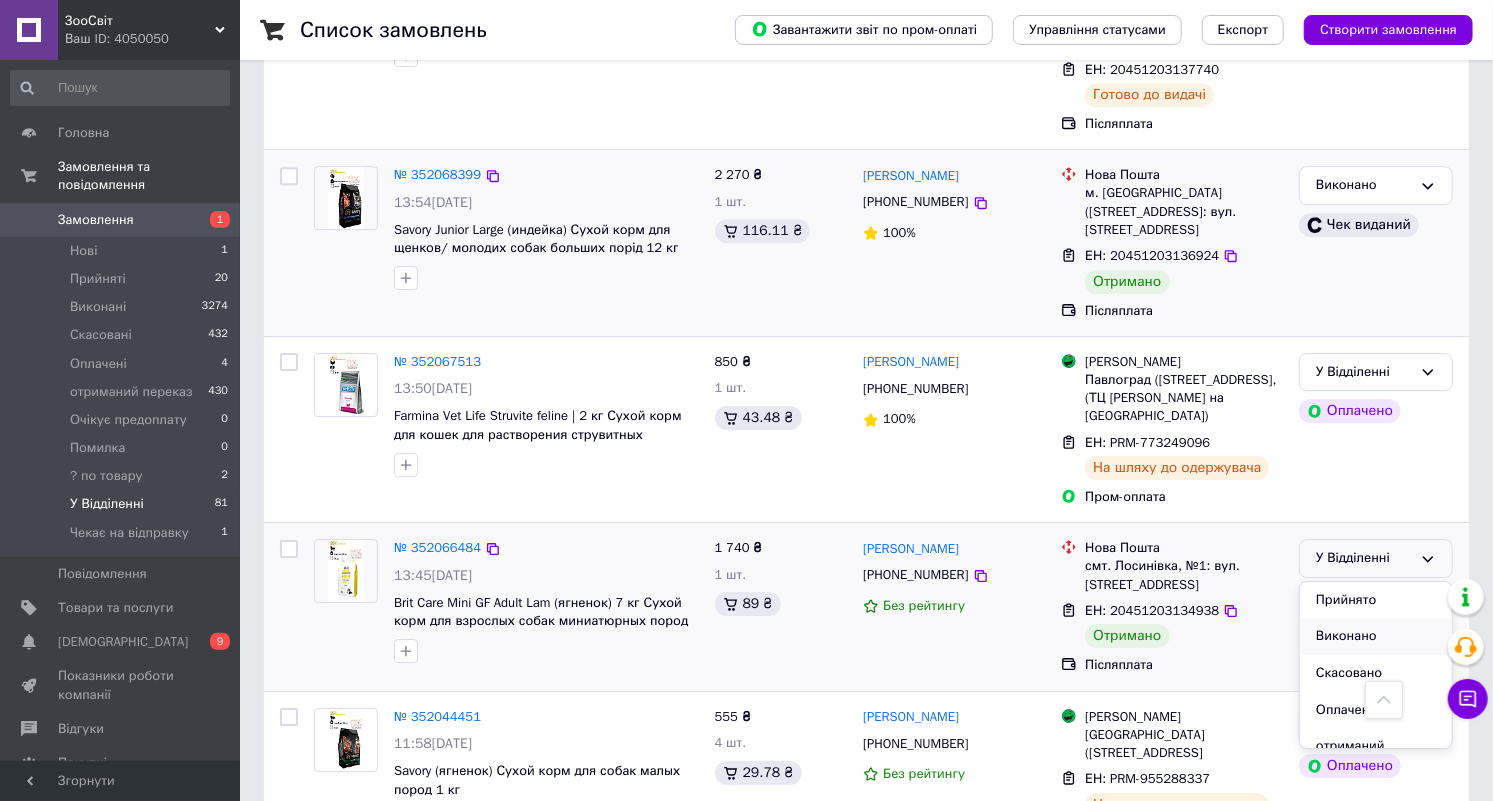 click on "Виконано" at bounding box center [1376, 636] 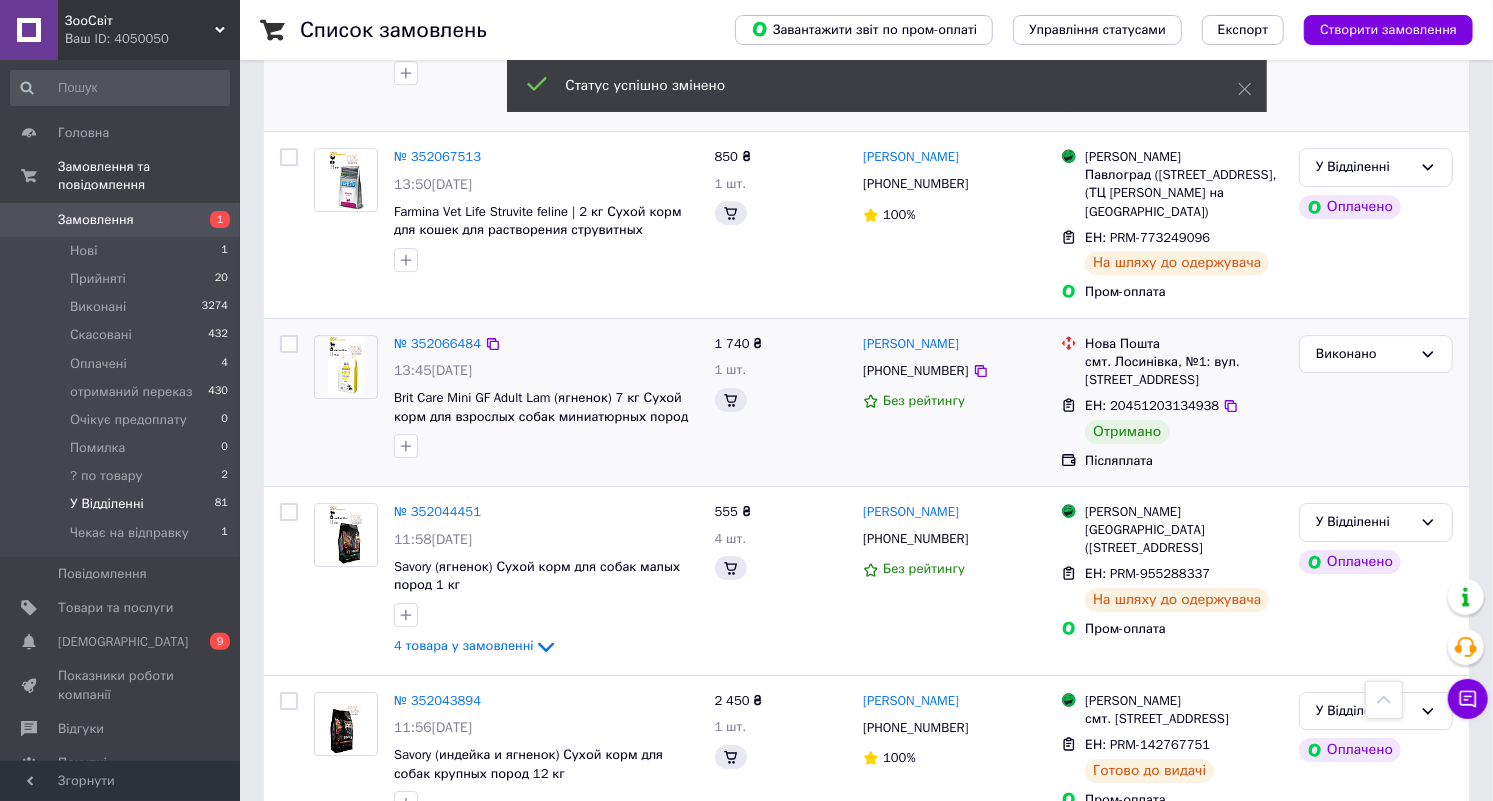 scroll, scrollTop: 7925, scrollLeft: 0, axis: vertical 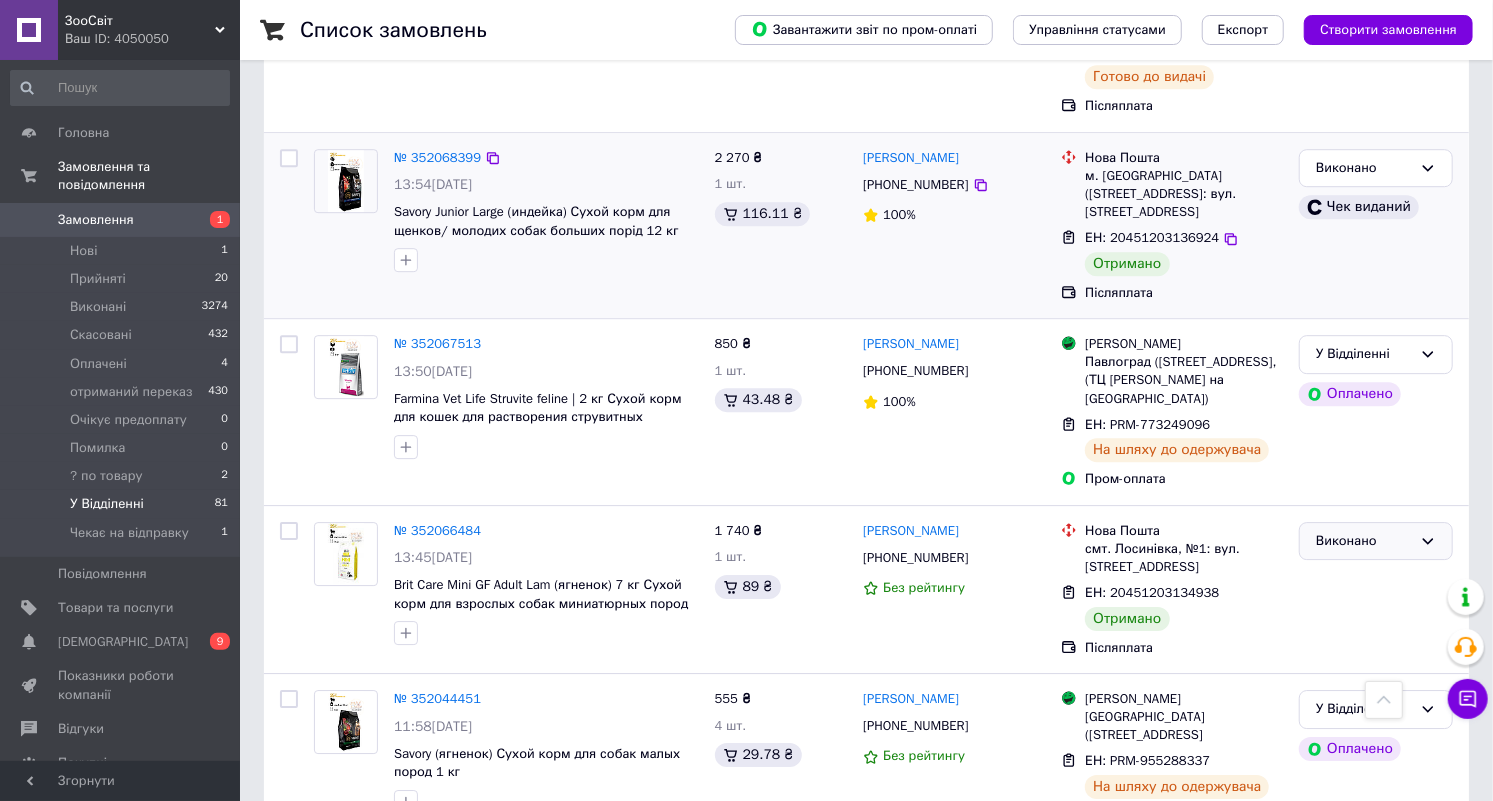 click on "Виконано" at bounding box center [1376, 541] 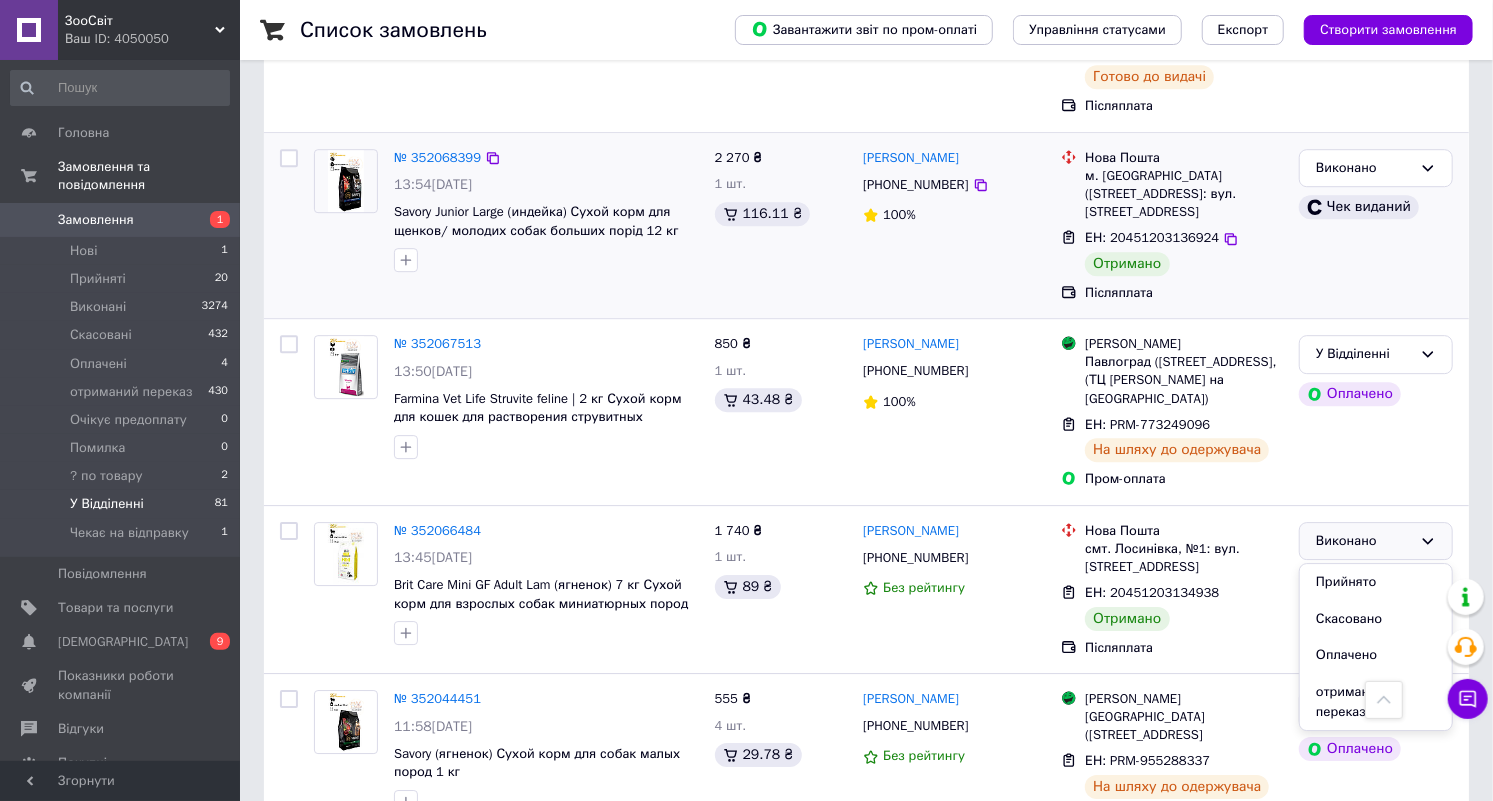 click on "Виконано Прийнято Скасовано Оплачено отриманий переказ Очікує предоплату Помилка ? по товару У Відділенні  Чекає на відправку" at bounding box center [1376, 541] 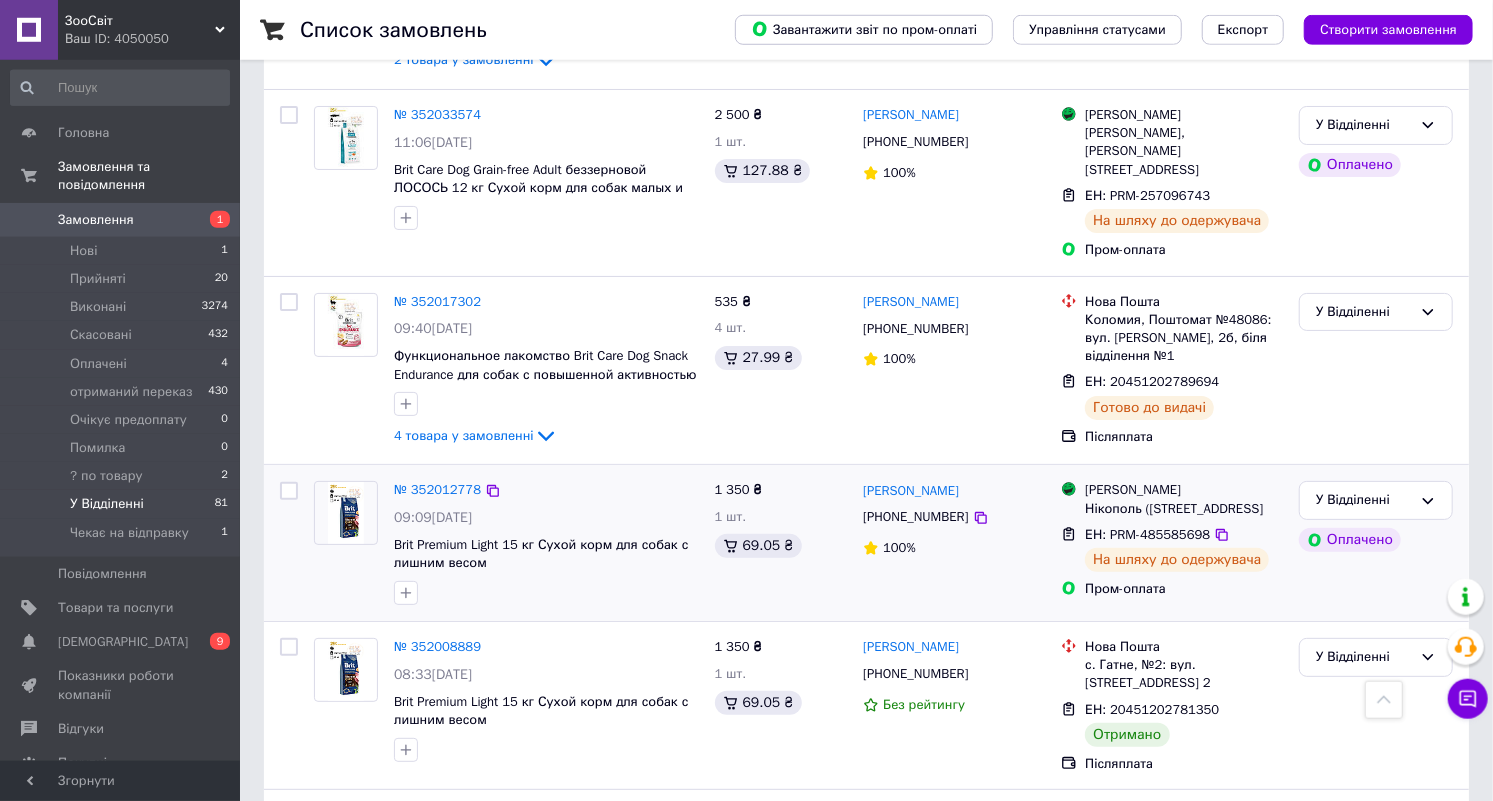 scroll, scrollTop: 9069, scrollLeft: 0, axis: vertical 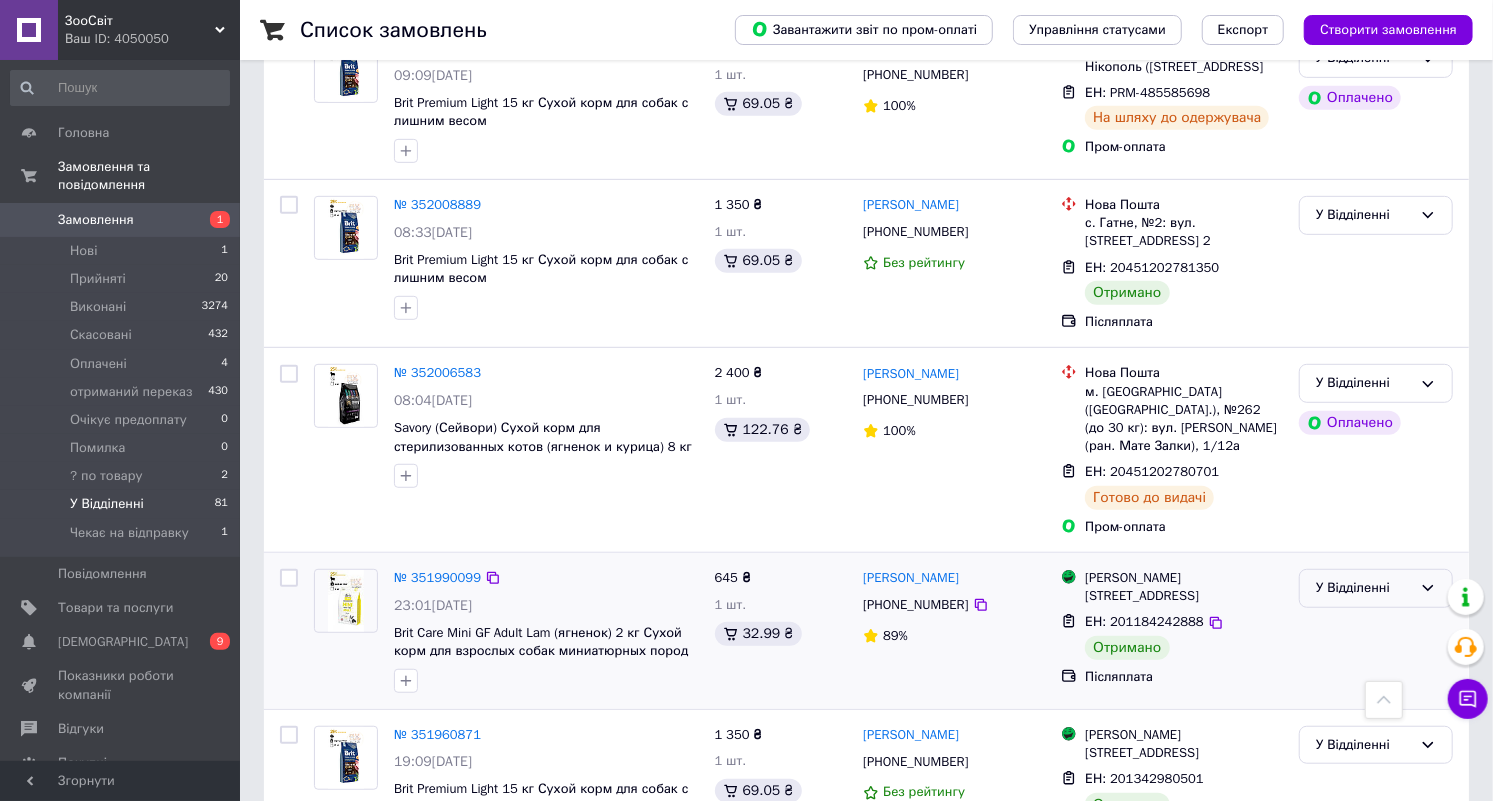 click on "У Відділенні" at bounding box center [1364, 588] 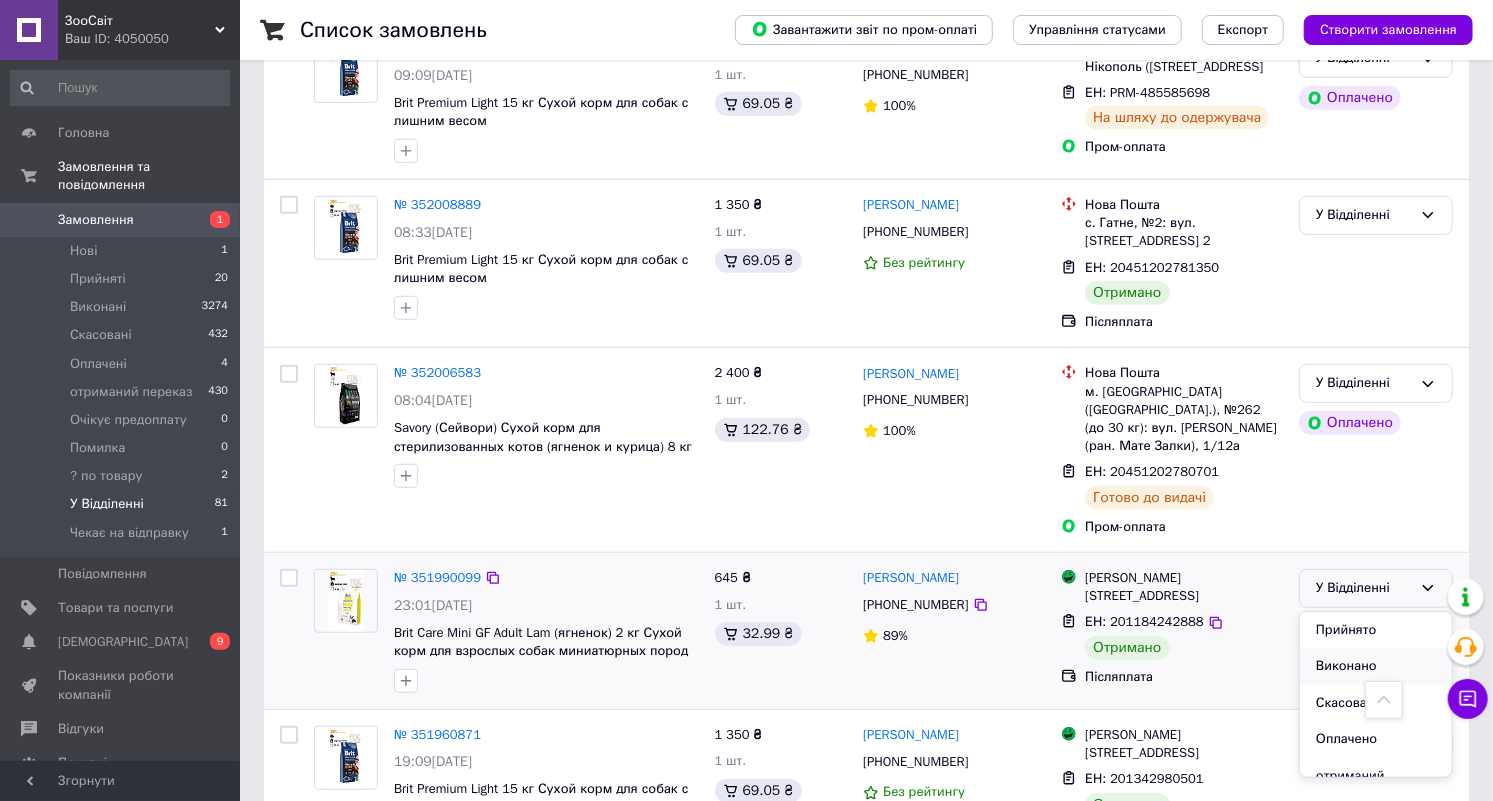 click on "Виконано" at bounding box center [1376, 666] 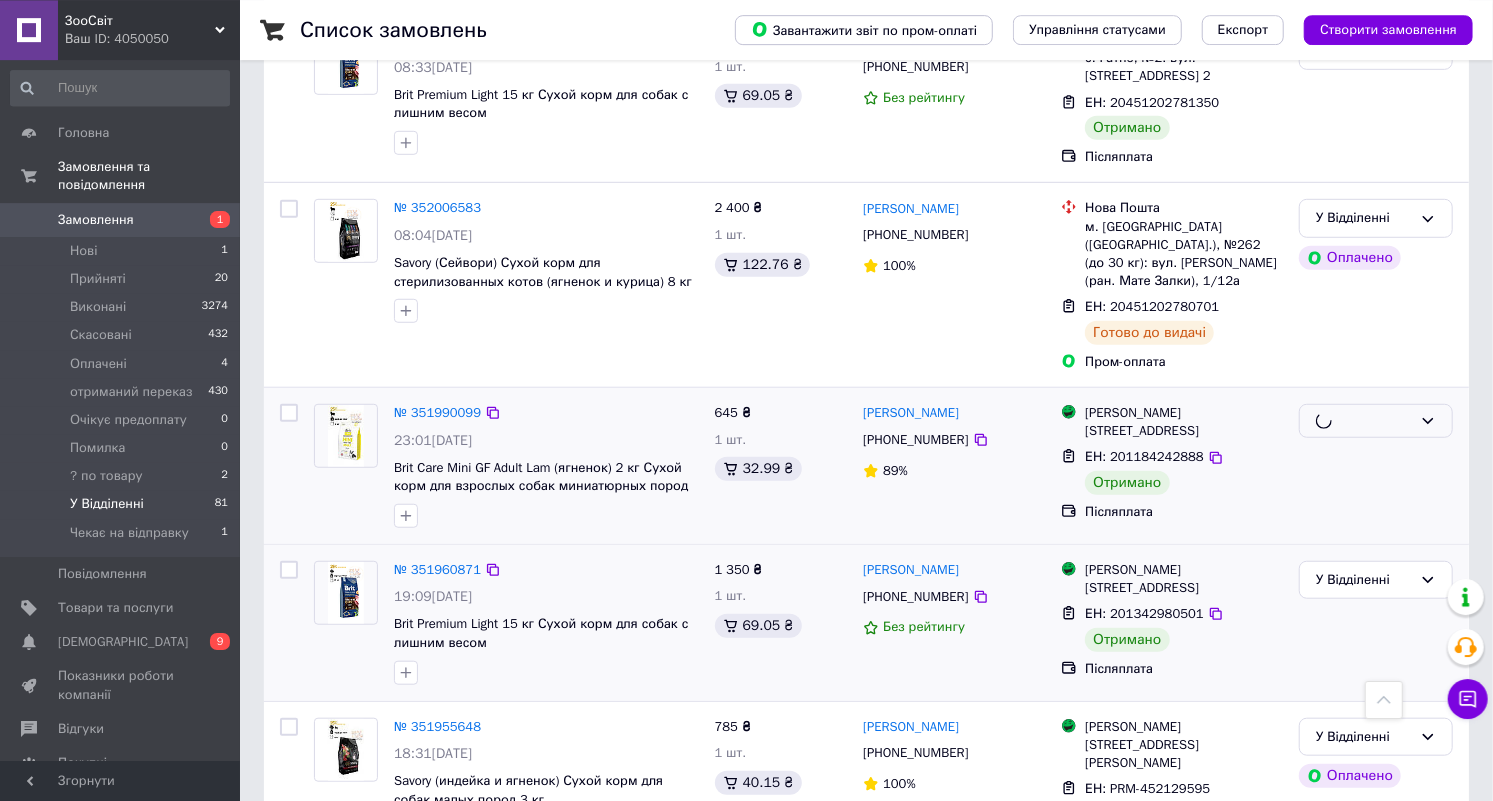 scroll, scrollTop: 9693, scrollLeft: 0, axis: vertical 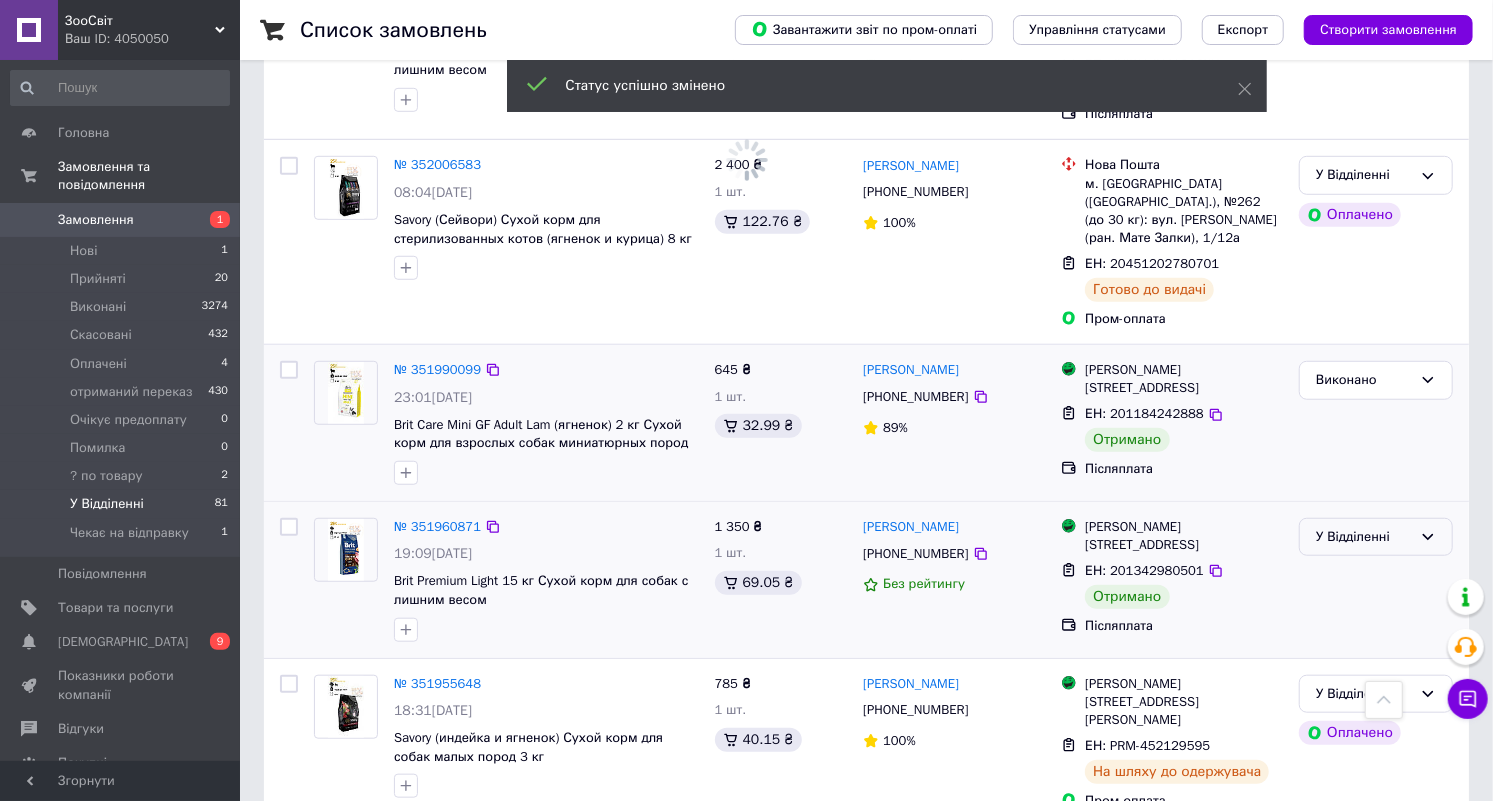 click on "У Відділенні" at bounding box center [1364, 537] 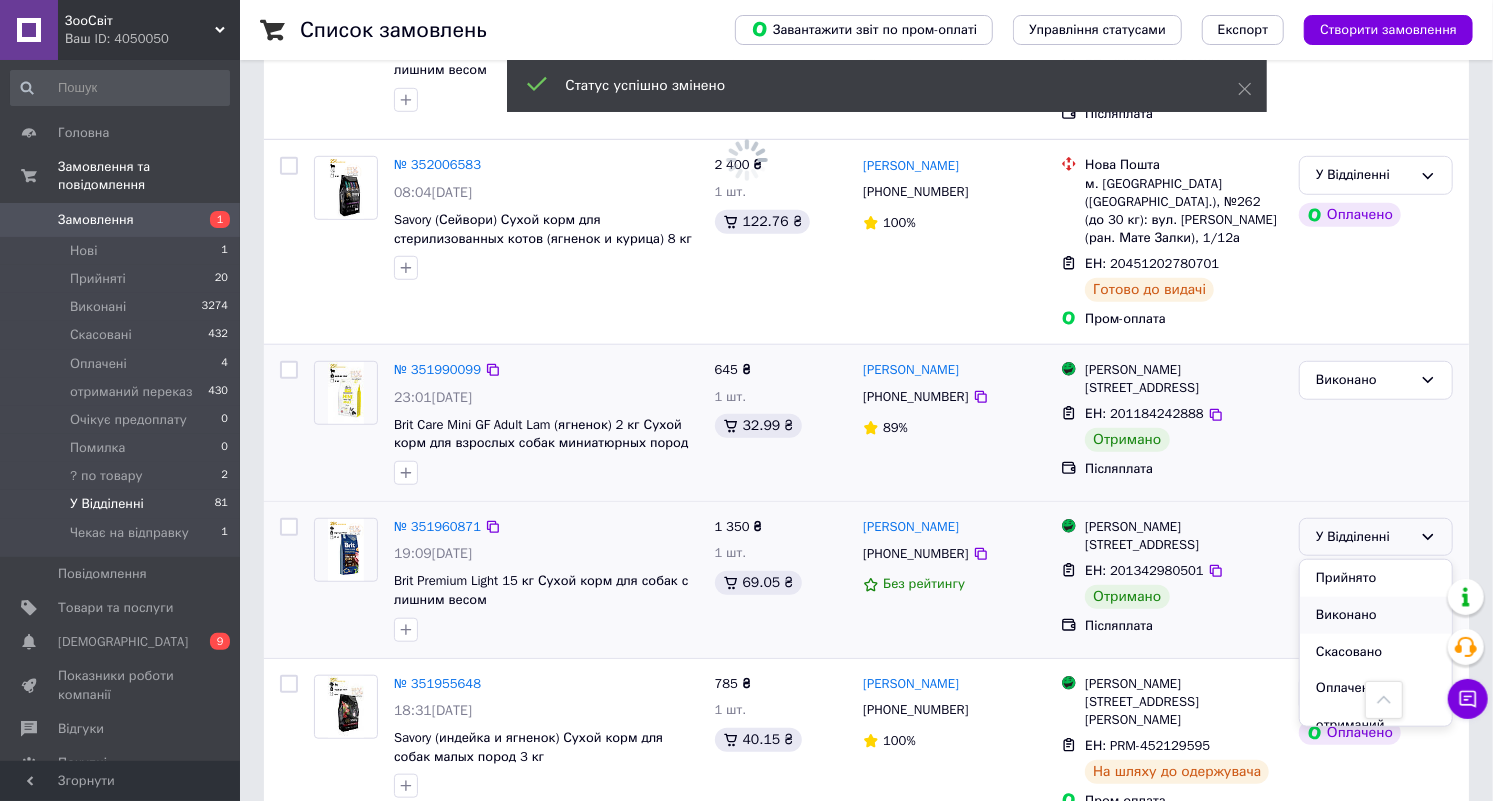 click on "Виконано" at bounding box center [1376, 615] 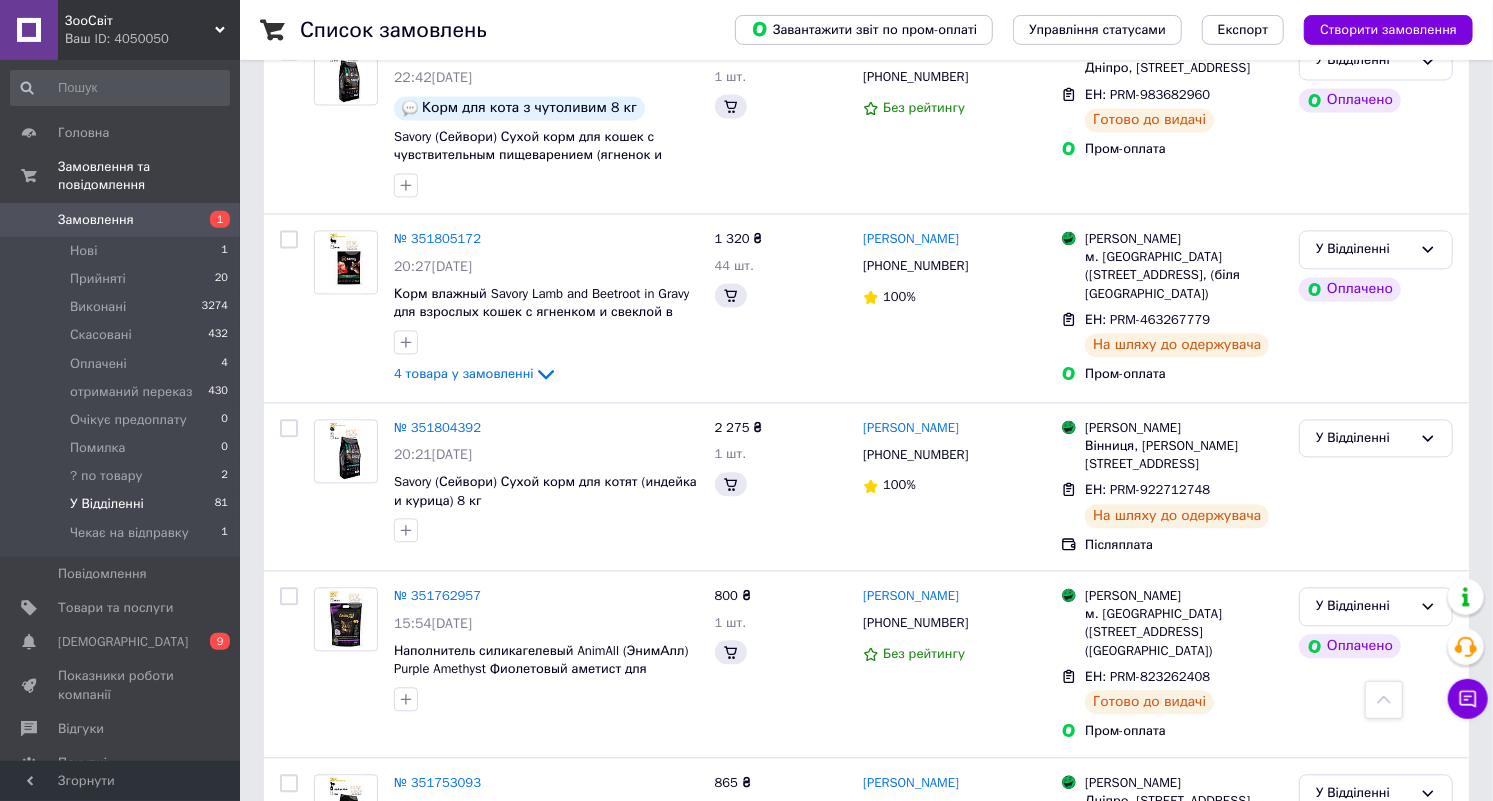 scroll, scrollTop: 11813, scrollLeft: 0, axis: vertical 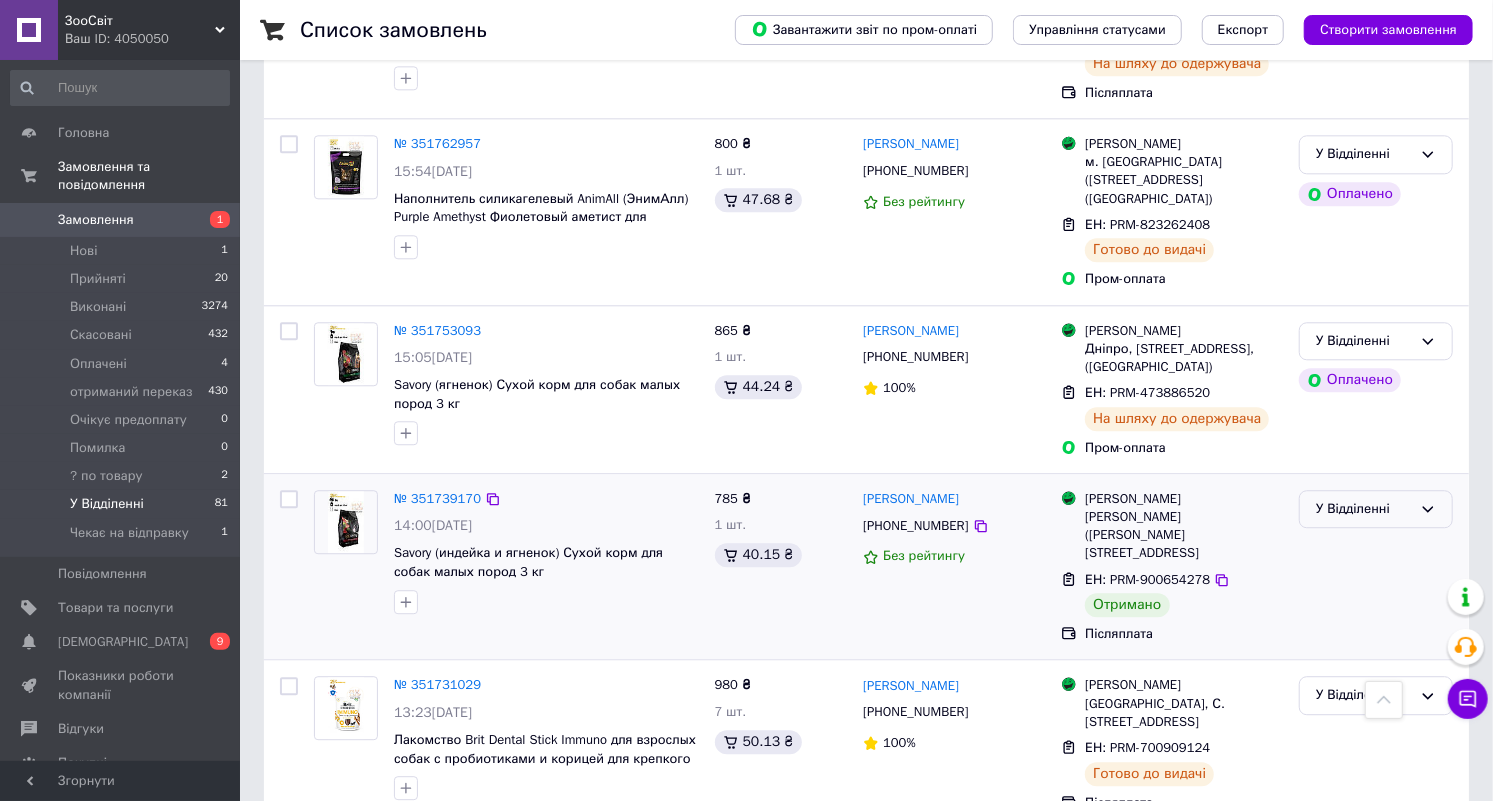click on "У Відділенні" at bounding box center (1376, 509) 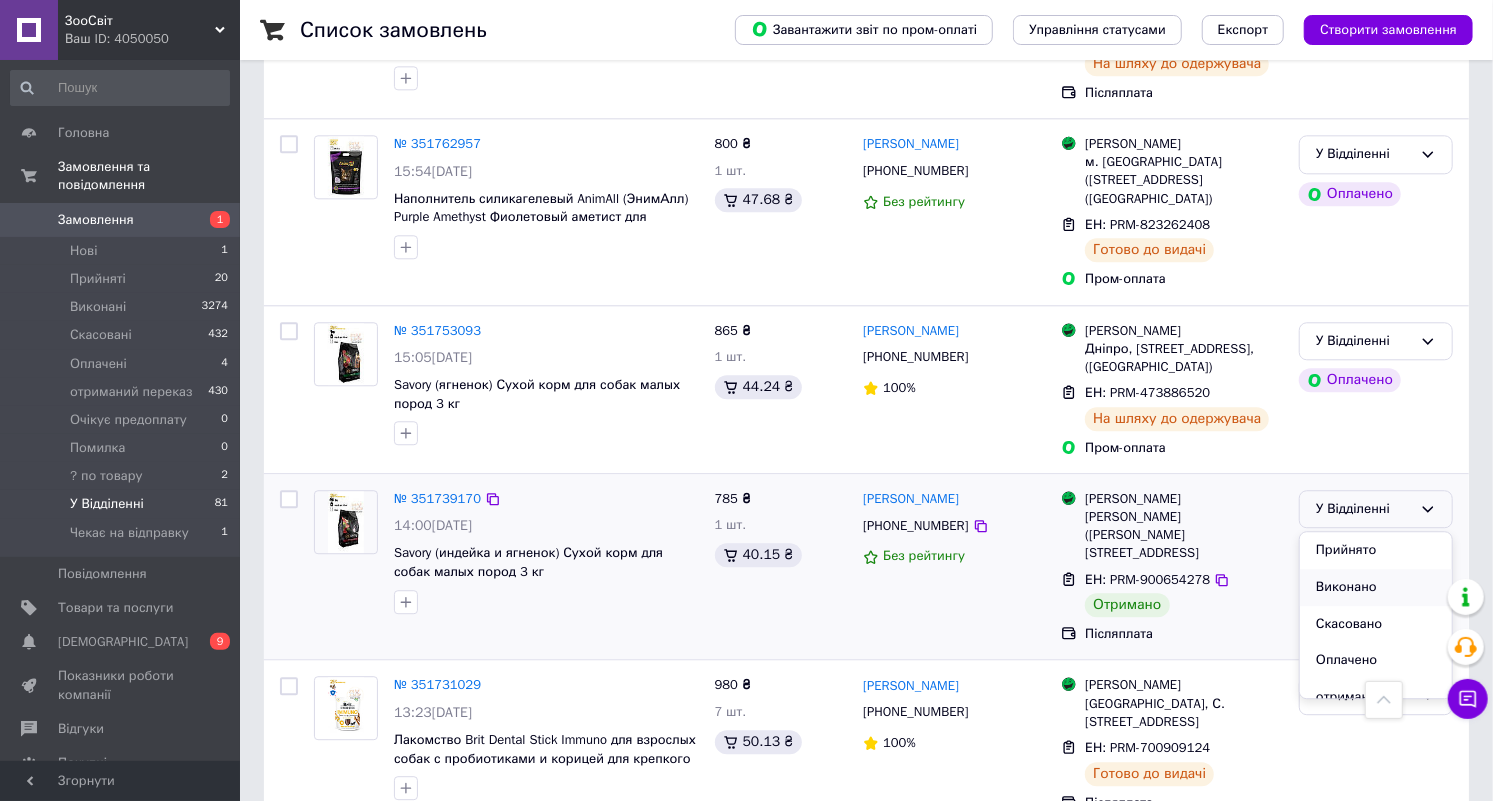 click on "Виконано" at bounding box center [1376, 587] 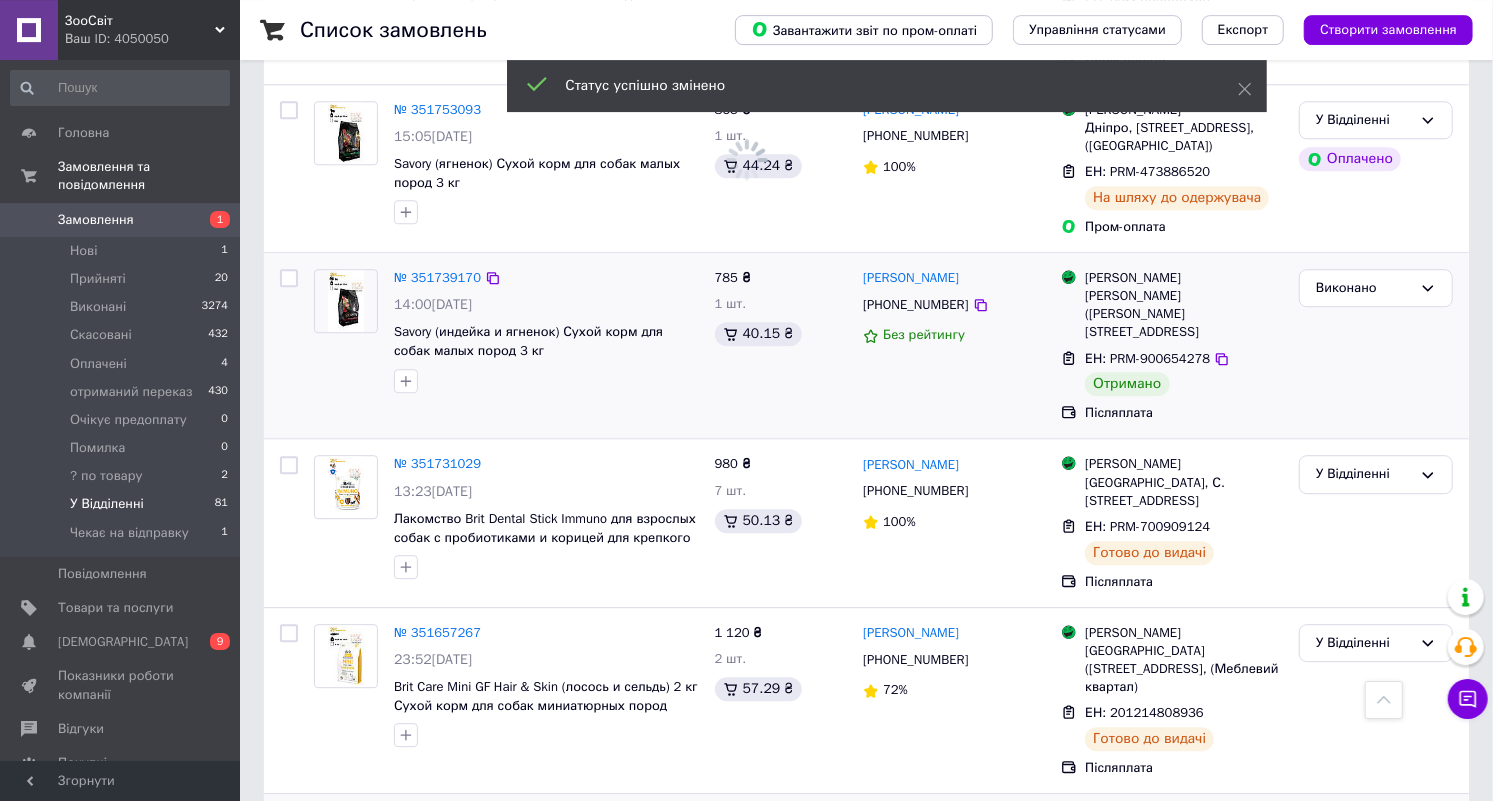 scroll, scrollTop: 12437, scrollLeft: 0, axis: vertical 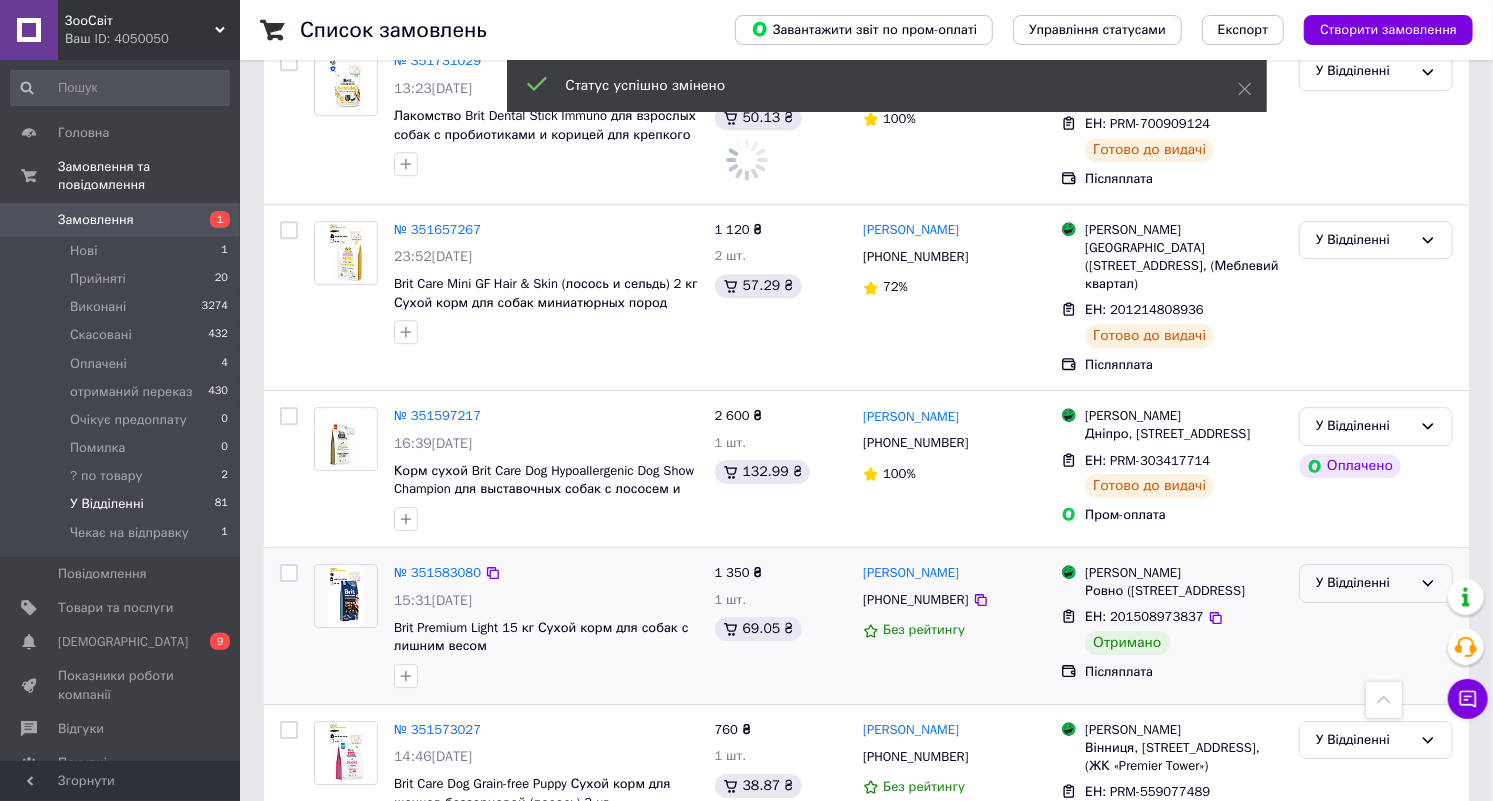 click on "У Відділенні" at bounding box center [1364, 583] 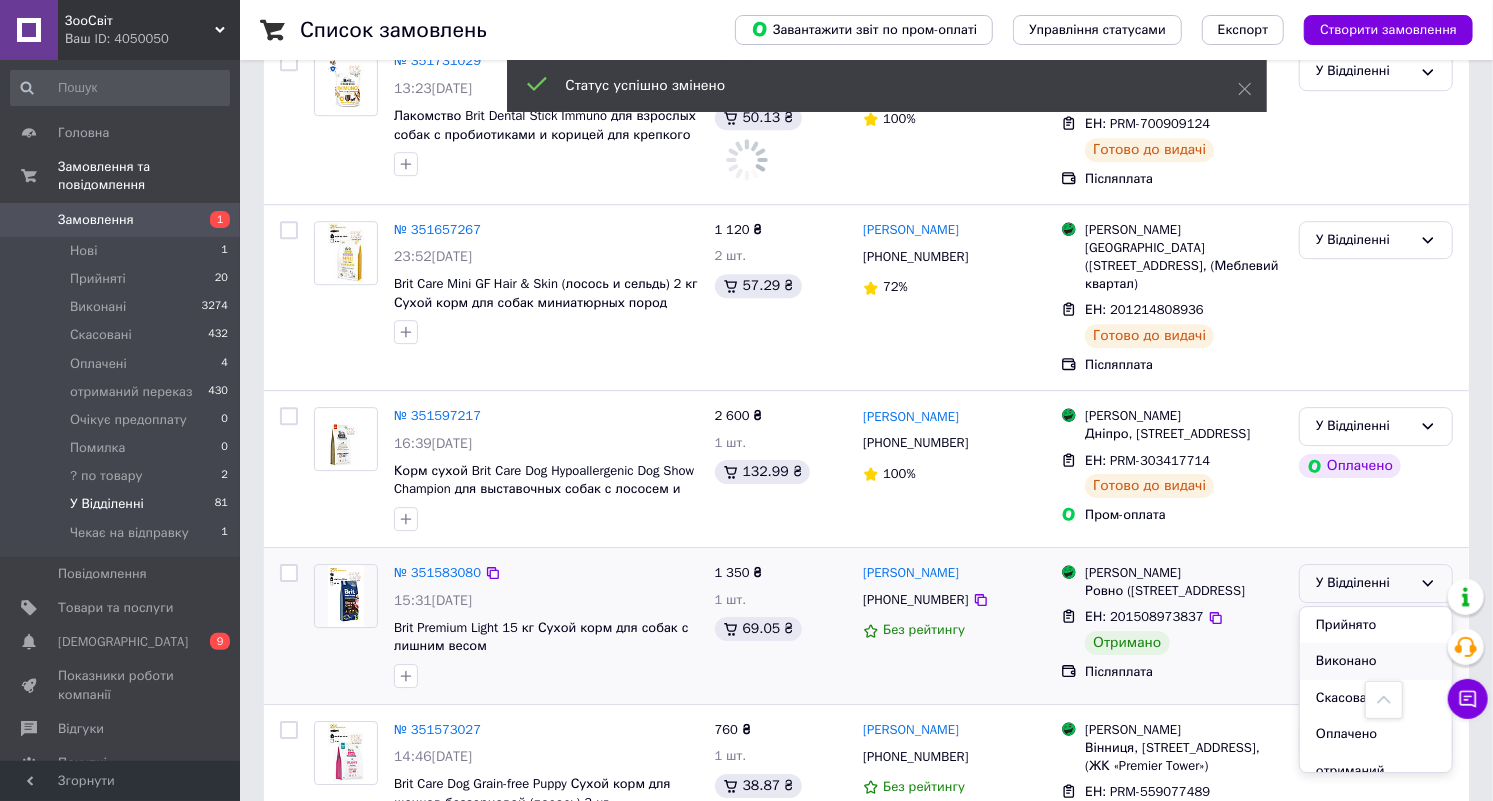 click on "Виконано" at bounding box center [1376, 661] 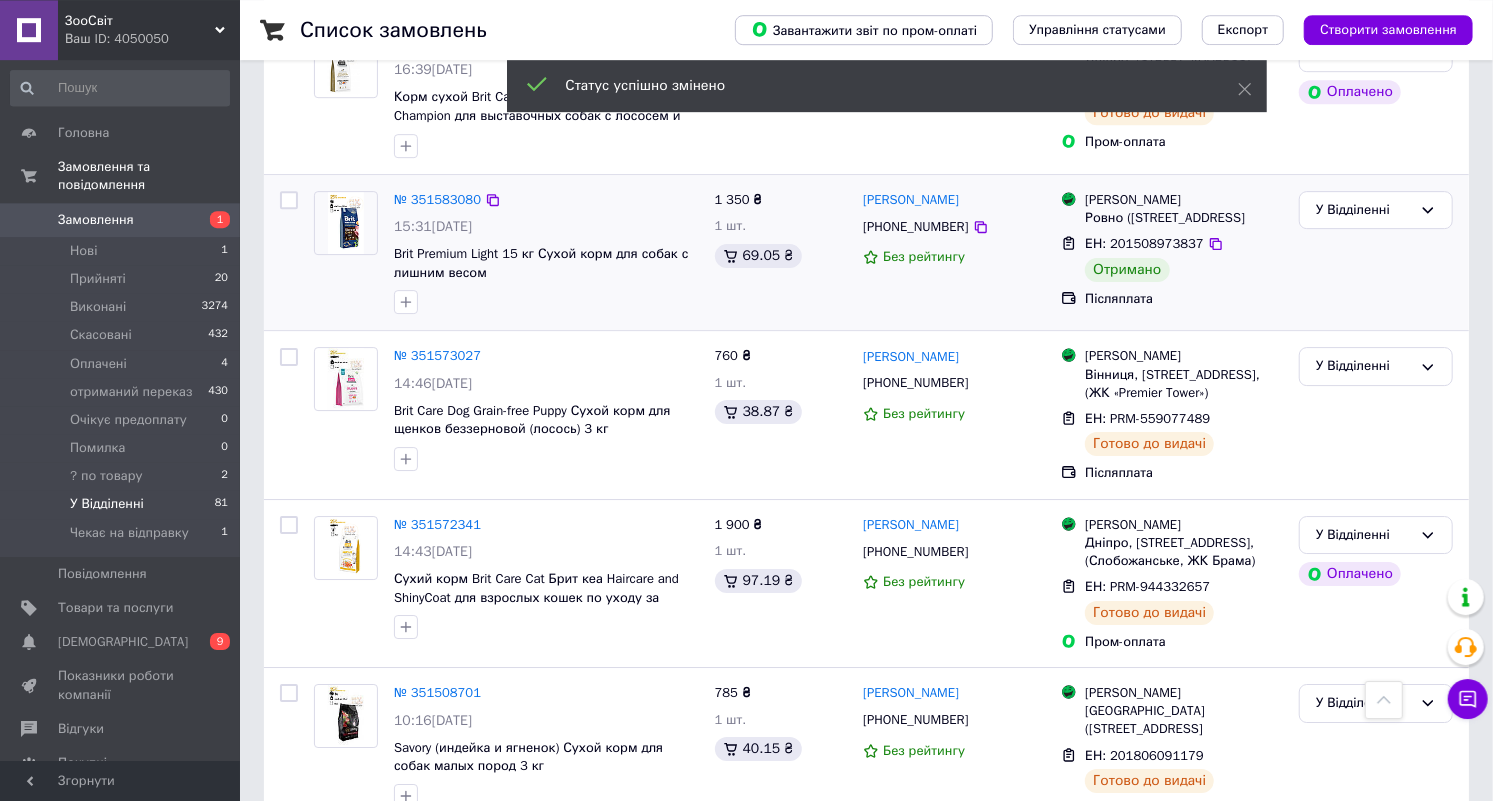scroll, scrollTop: 12893, scrollLeft: 0, axis: vertical 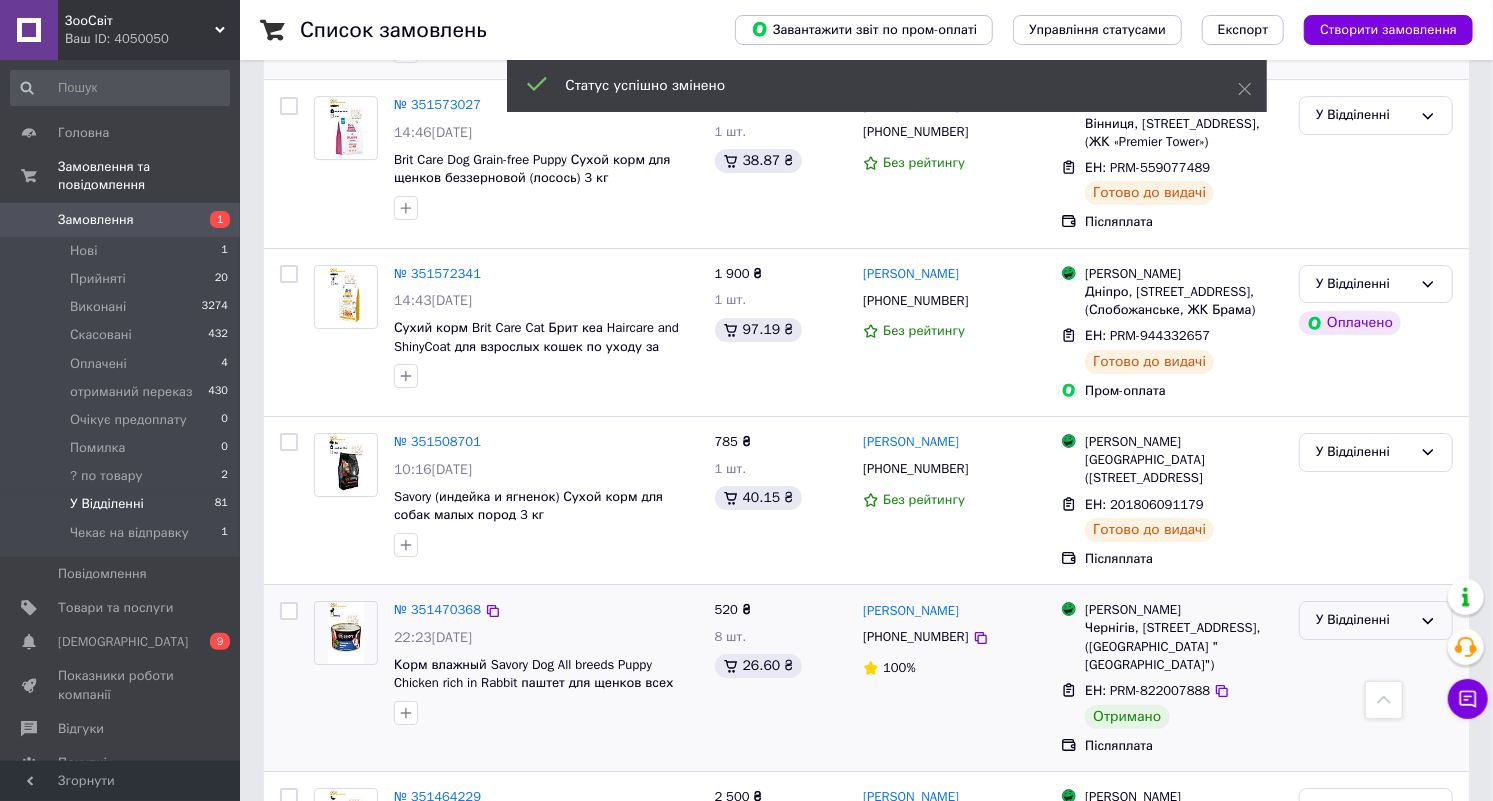 click on "У Відділенні" at bounding box center [1364, 620] 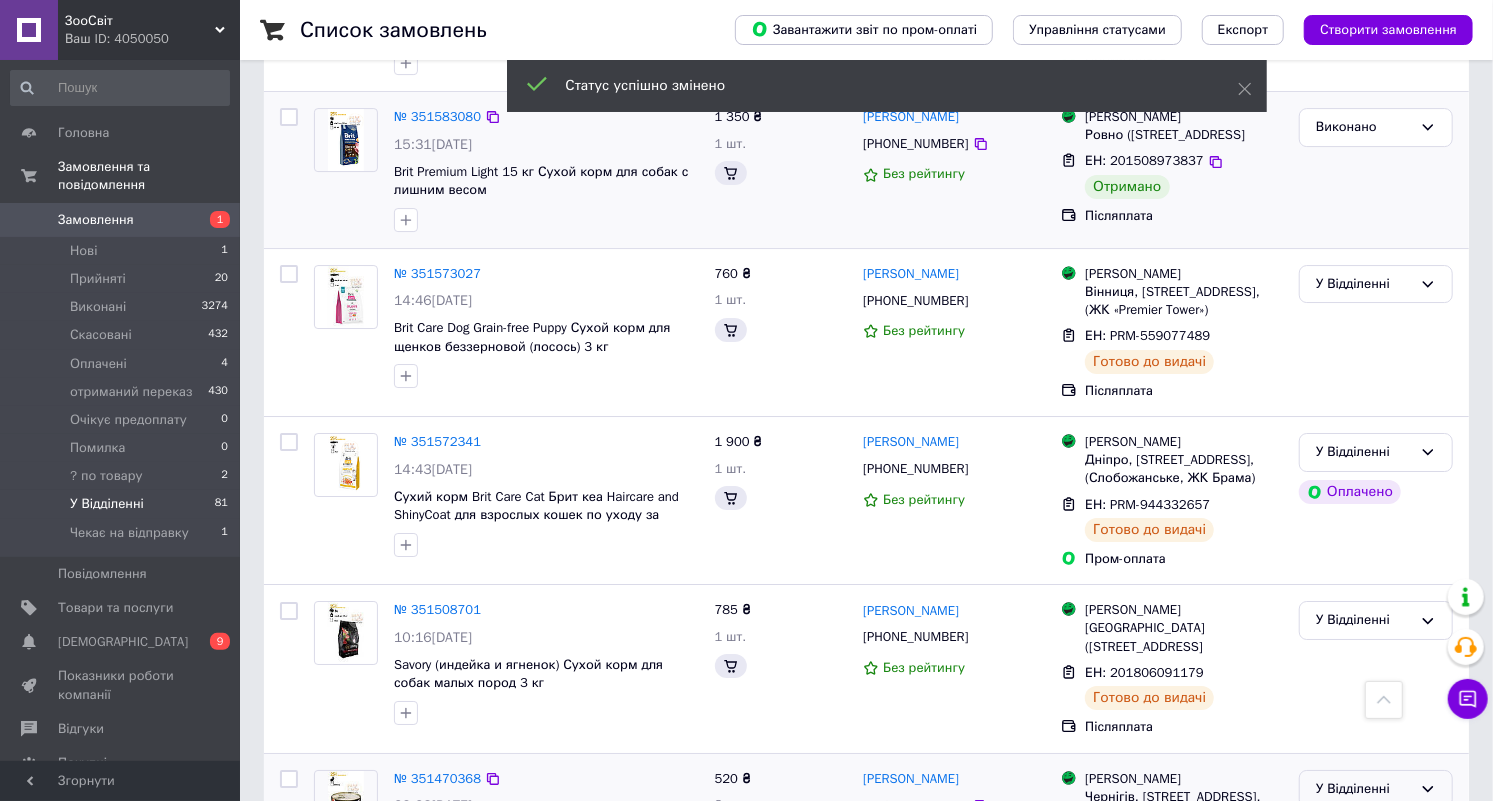 click on "Виконано" at bounding box center (1376, 867) 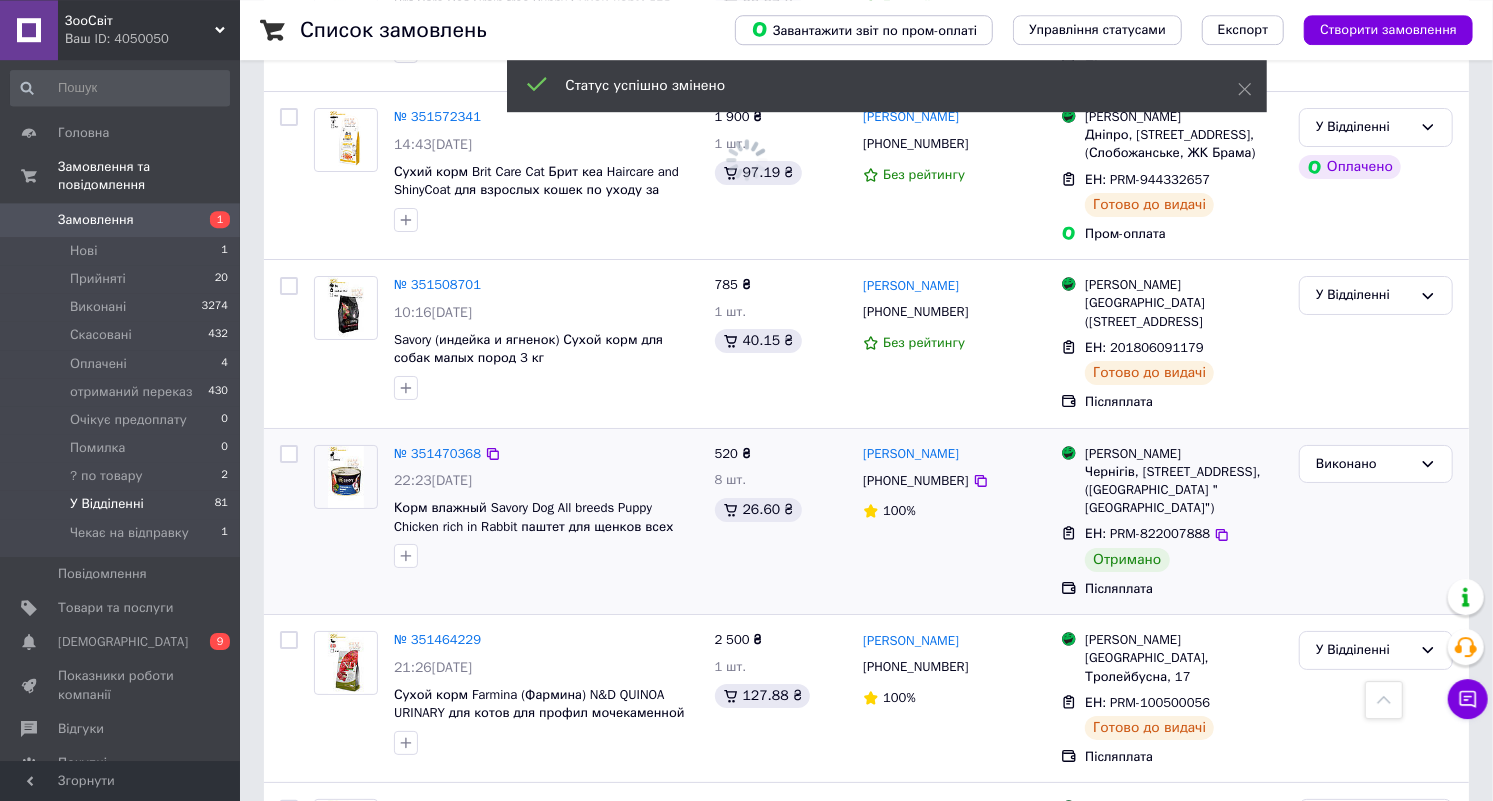 scroll, scrollTop: 13608, scrollLeft: 0, axis: vertical 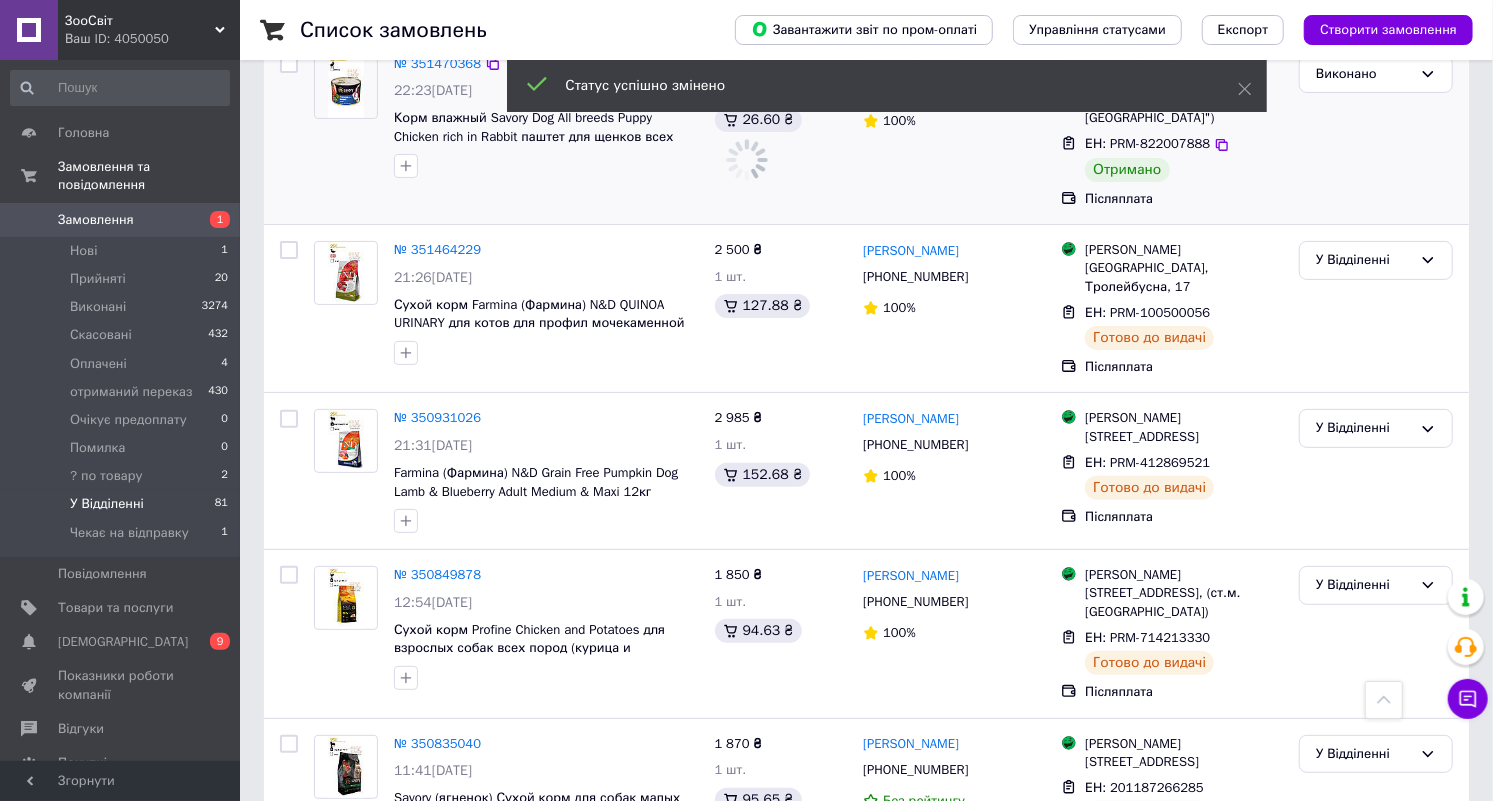 click on "У Відділенні" at bounding box center (1364, 910) 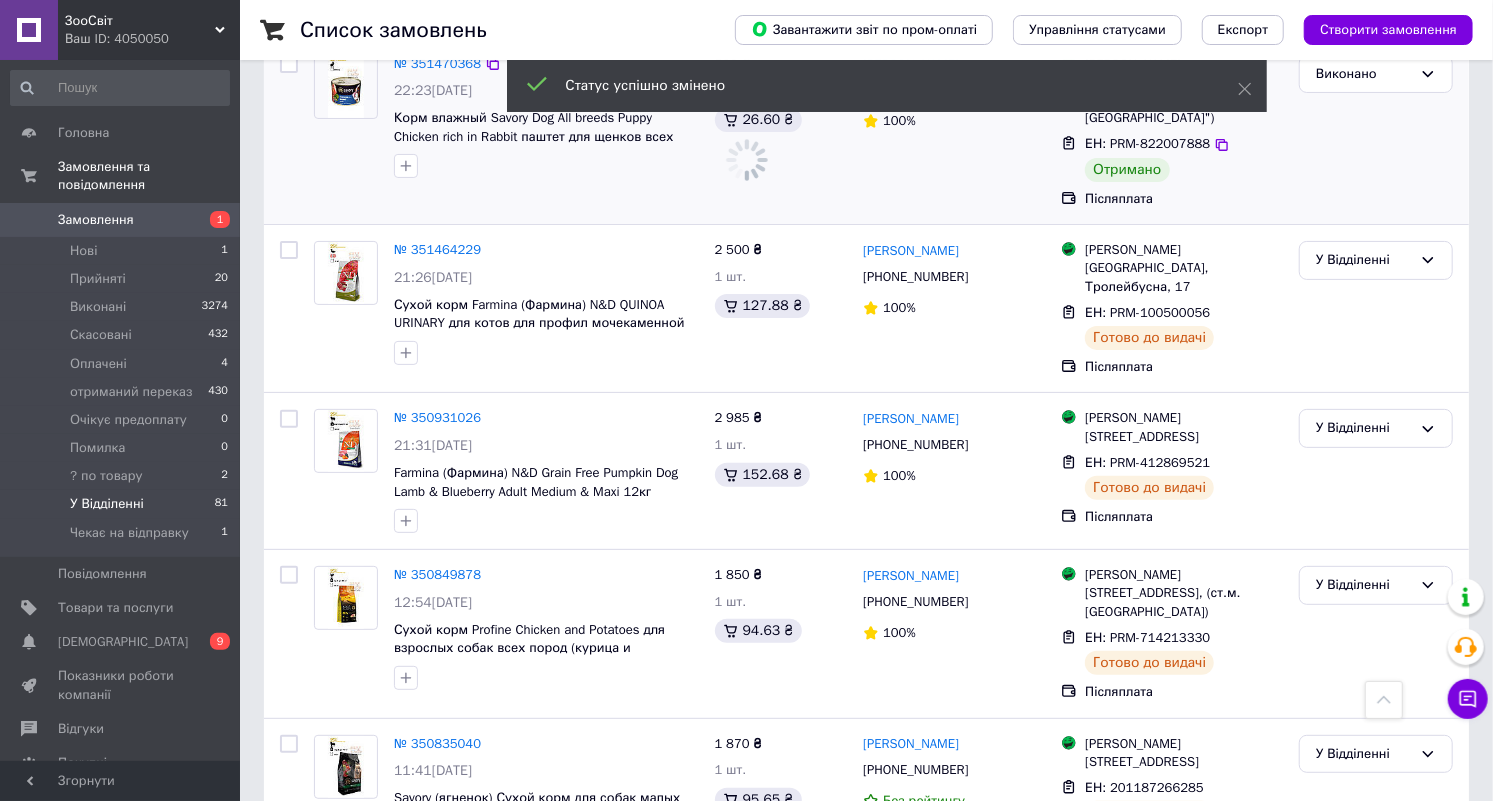 click on "Виконано" at bounding box center (1376, 988) 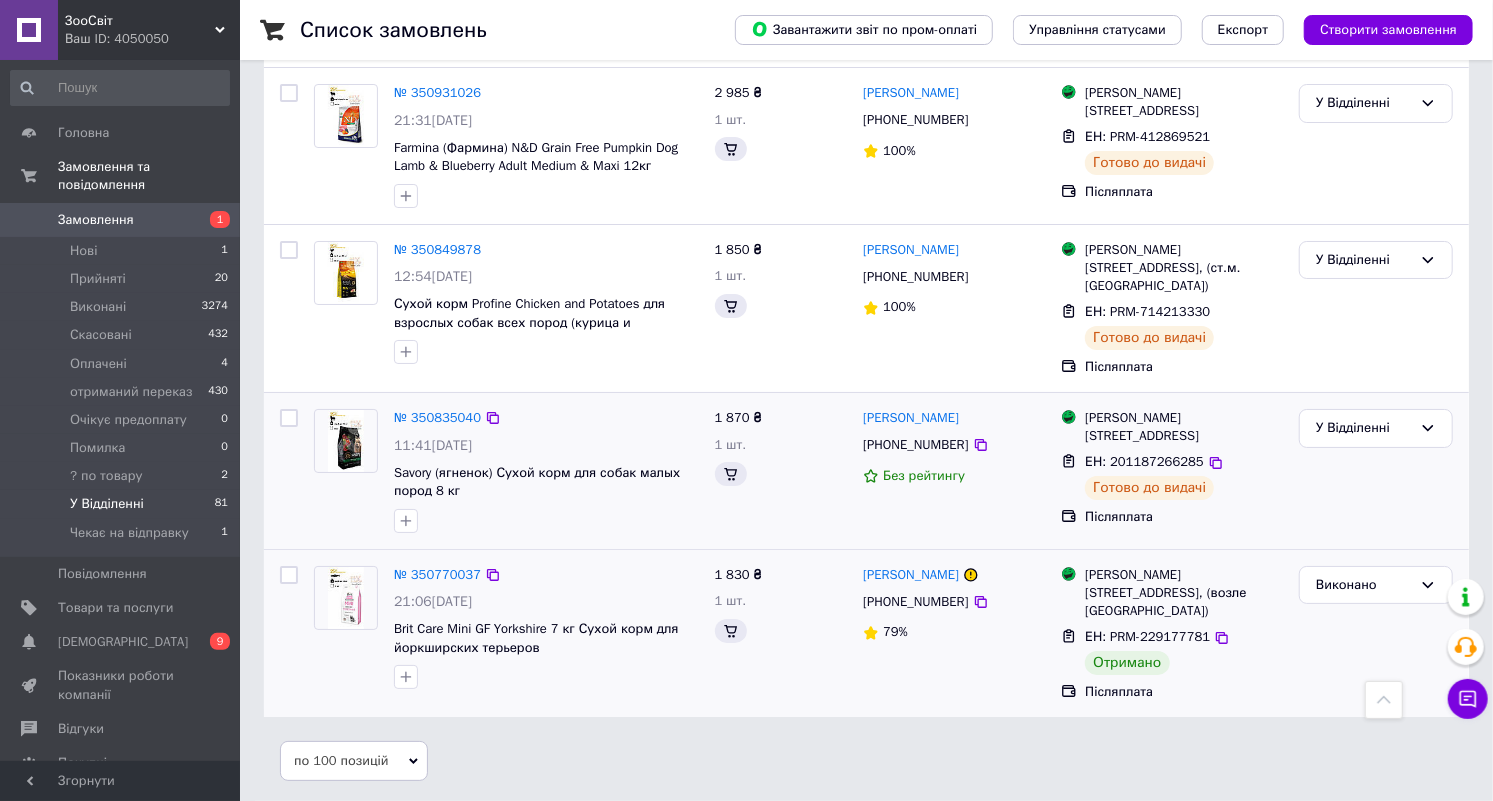 scroll, scrollTop: 12935, scrollLeft: 0, axis: vertical 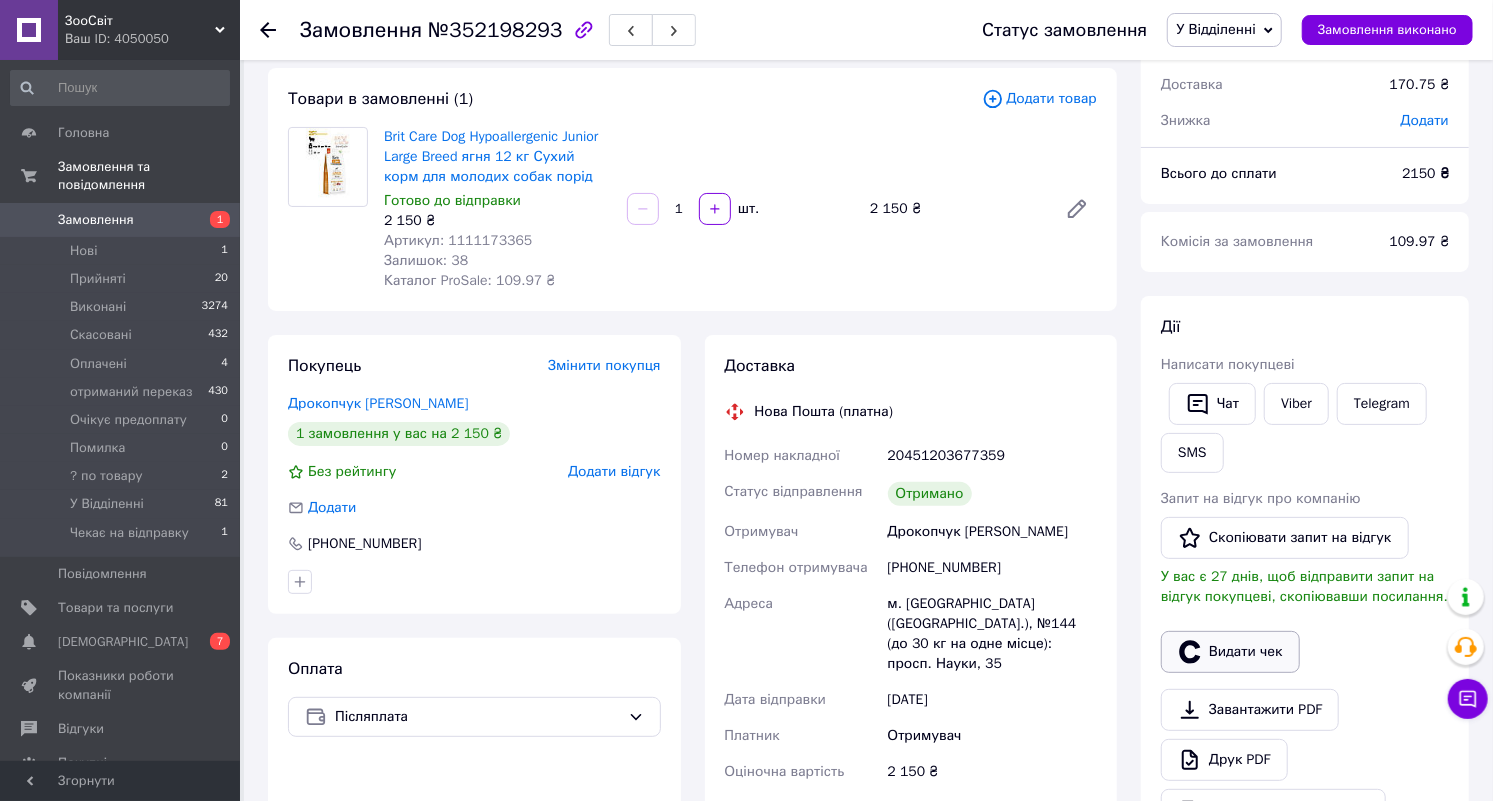 click on "Видати чек" at bounding box center (1230, 652) 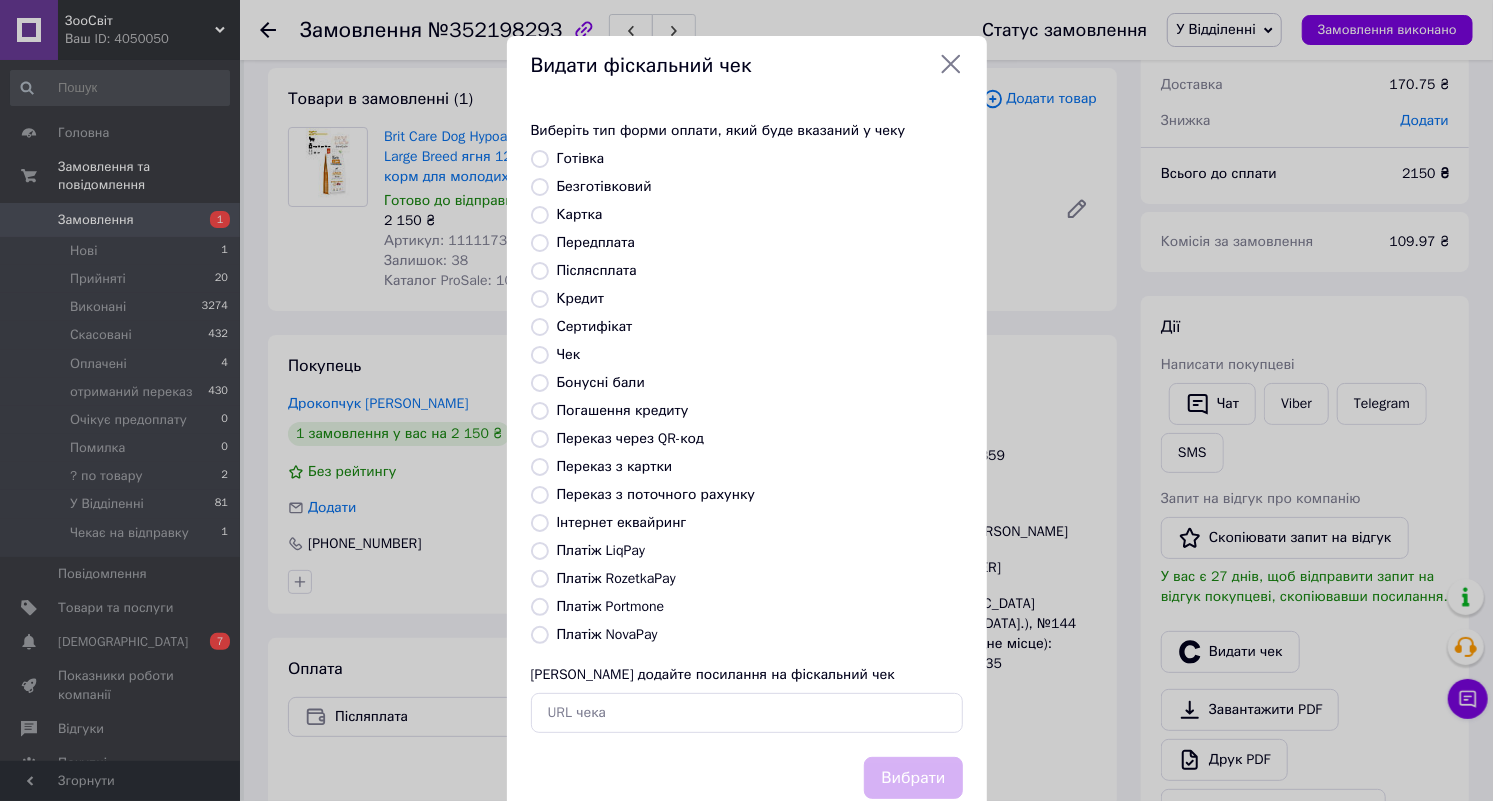 click on "Виберіть тип форми оплати, який буде вказаний у чеку Готівка Безготівковий Картка Передплата Післясплата Кредит Сертифікат Чек Бонусні бали Погашення кредиту Переказ через QR-код Переказ з картки Переказ з поточного рахунку Інтернет еквайринг Платіж LiqPay Платіж RozetkaPay Платіж Portmone Платіж NovaPay Або додайте посилання на фіскальний чек" at bounding box center (747, 427) 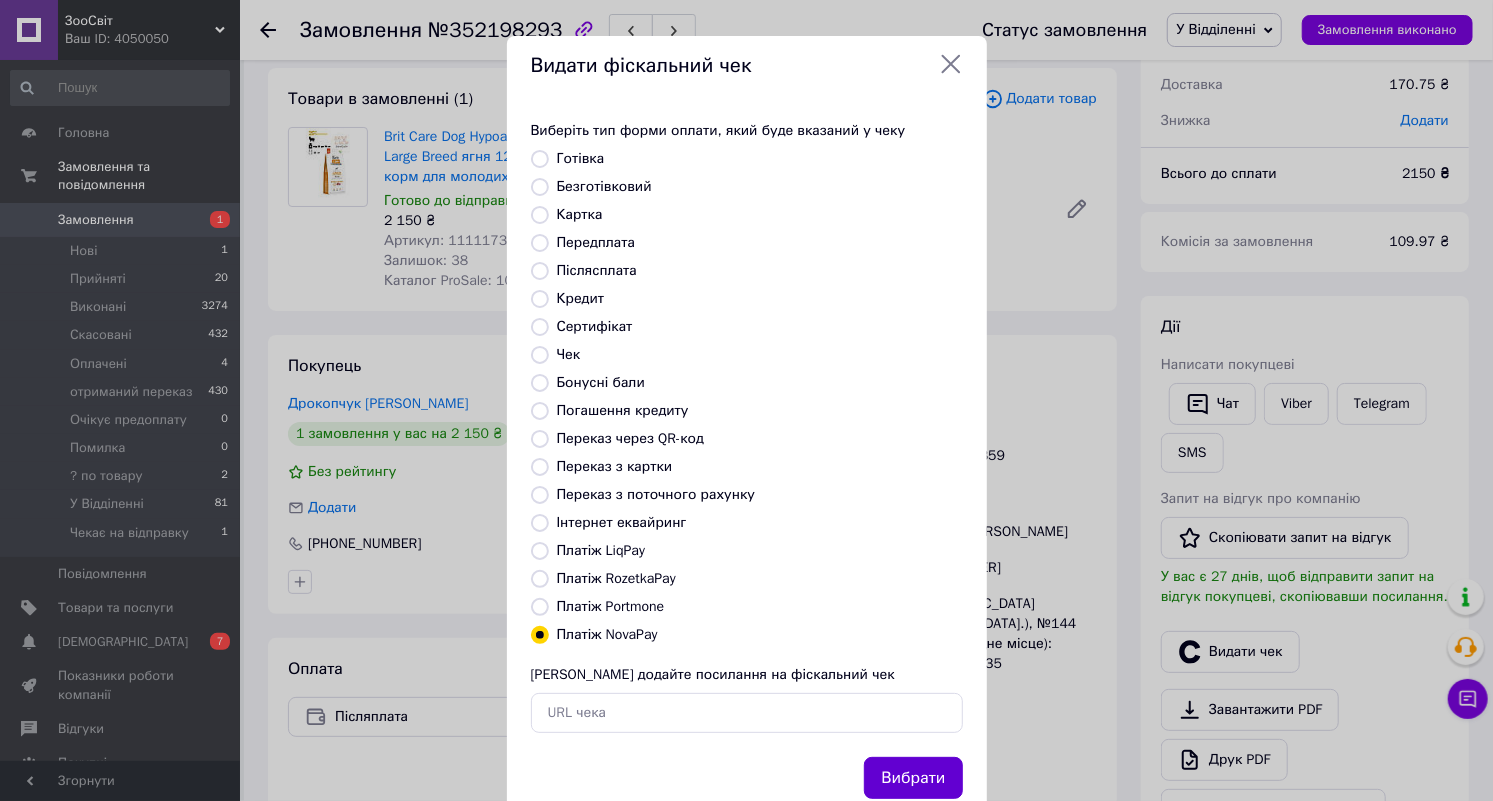 click on "Вибрати" at bounding box center (913, 778) 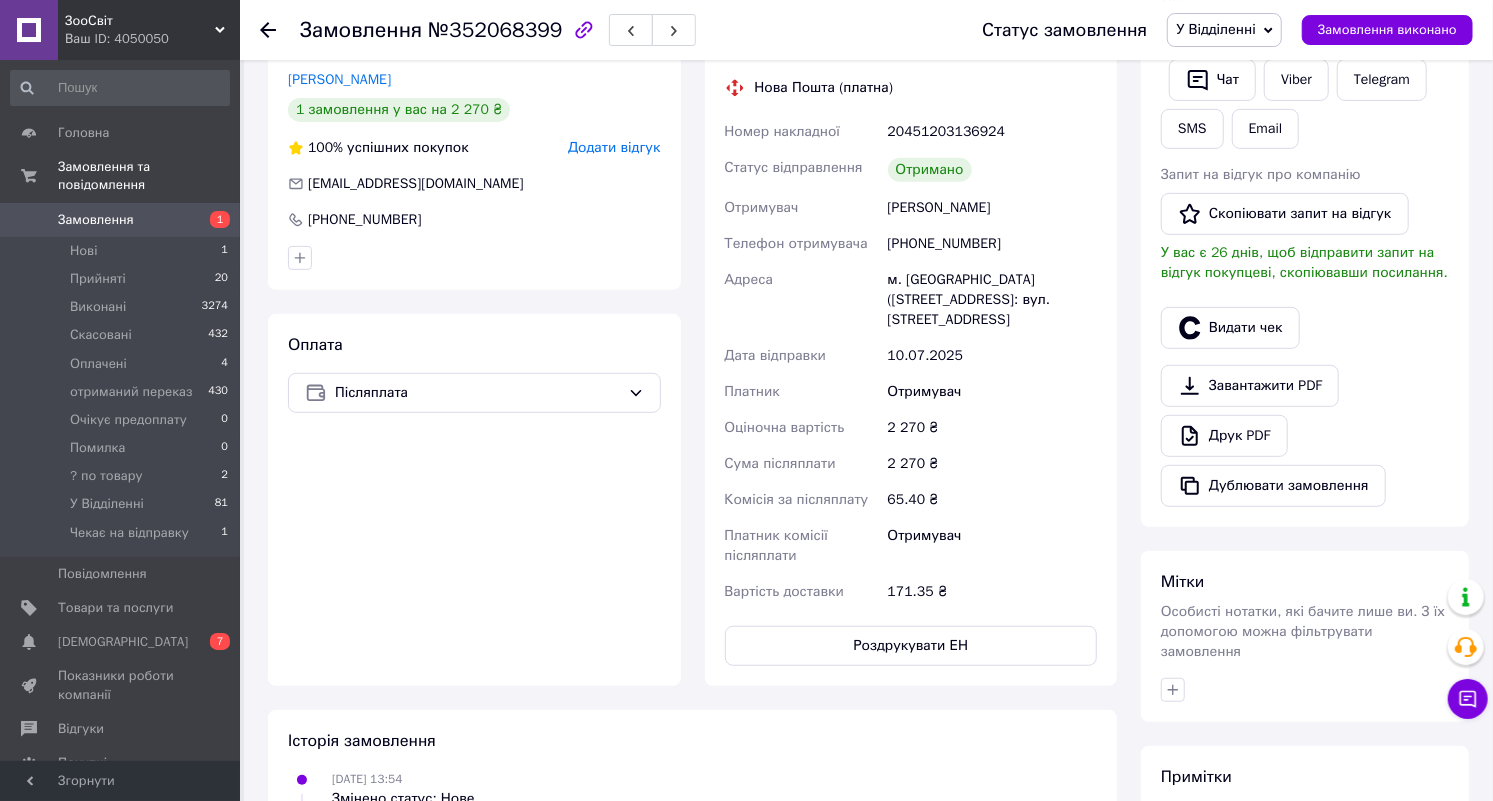 scroll, scrollTop: 332, scrollLeft: 0, axis: vertical 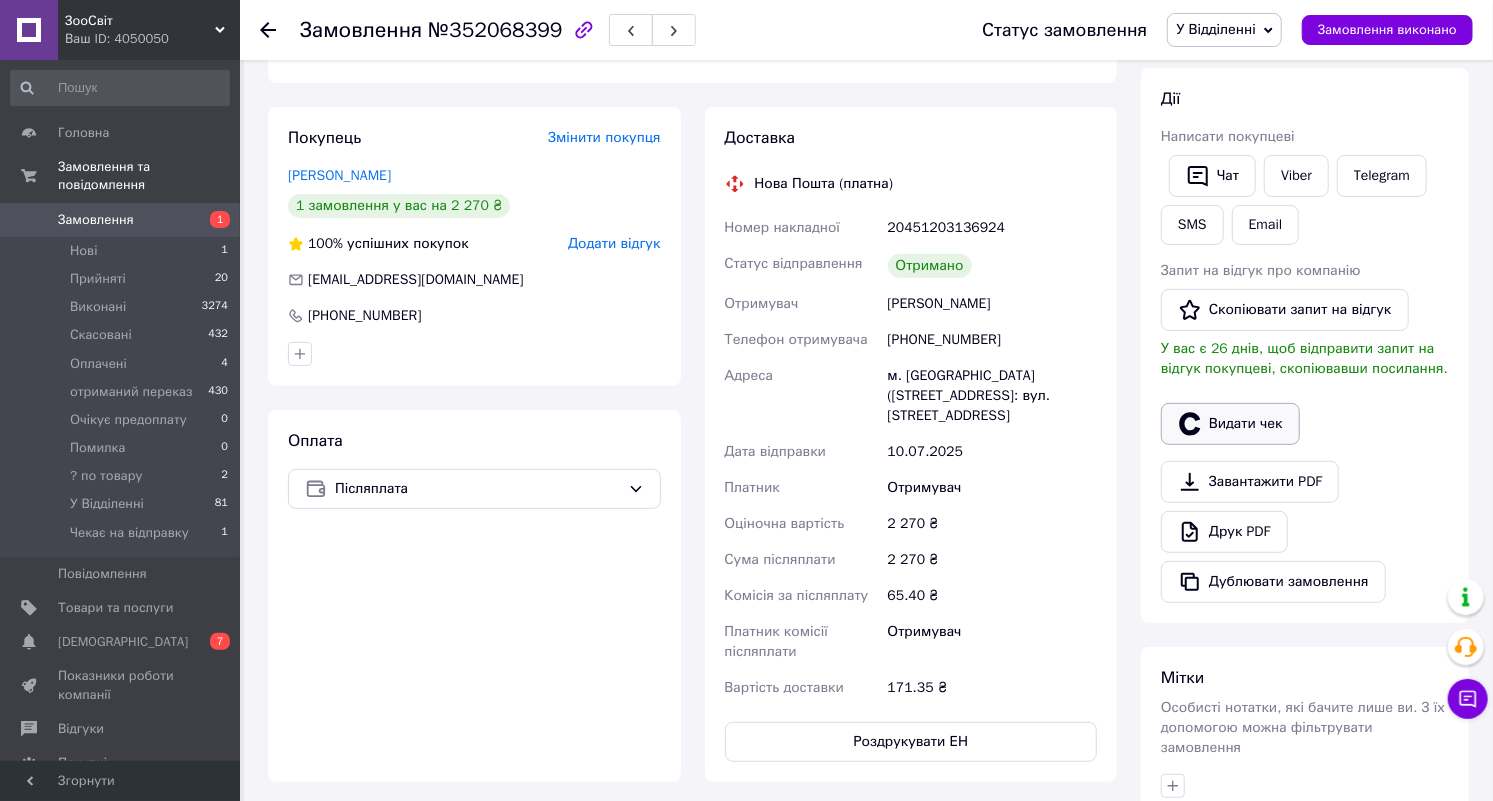click on "Видати чек" at bounding box center (1230, 424) 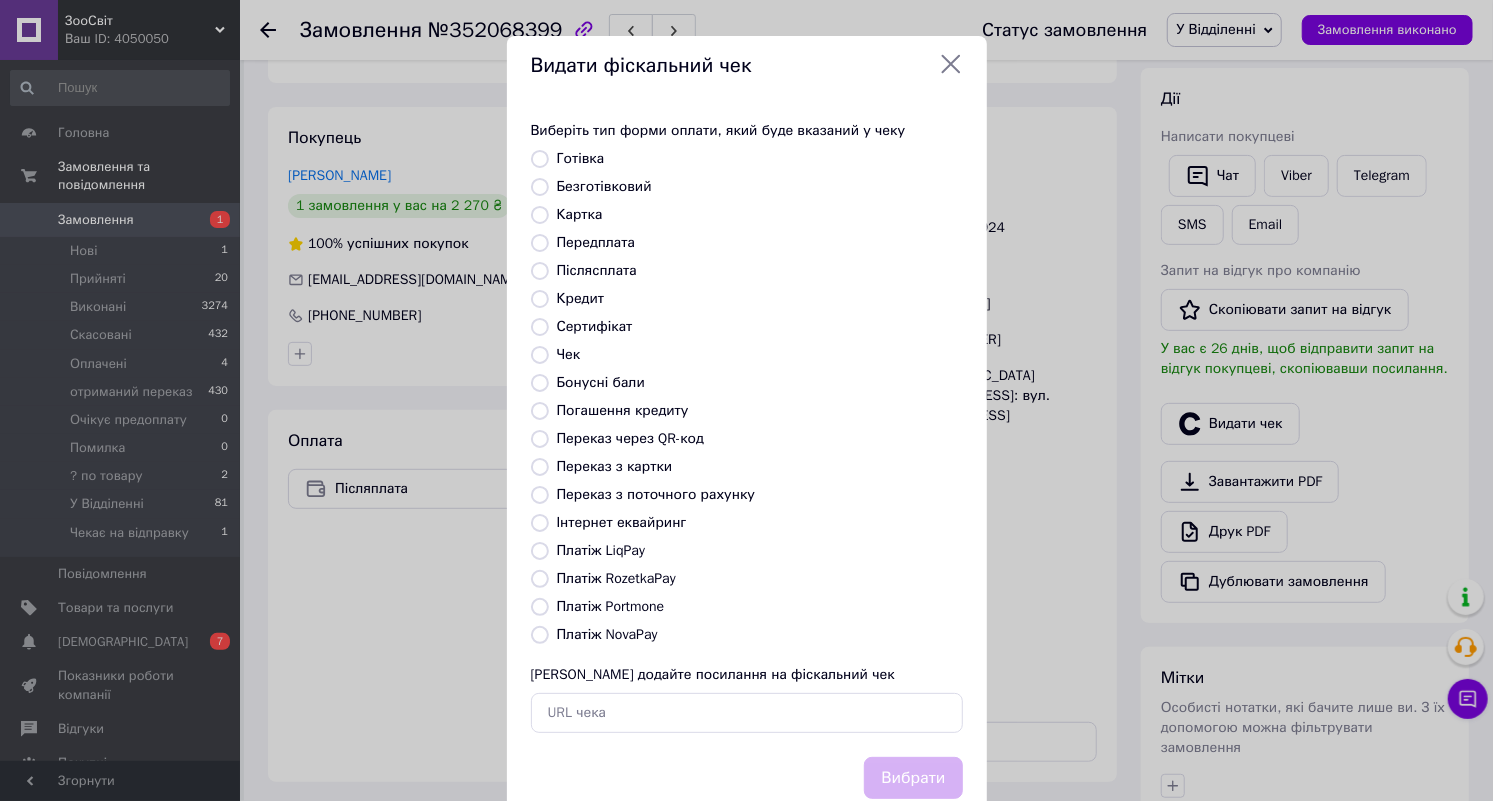 click on "Платіж NovaPay" at bounding box center (607, 634) 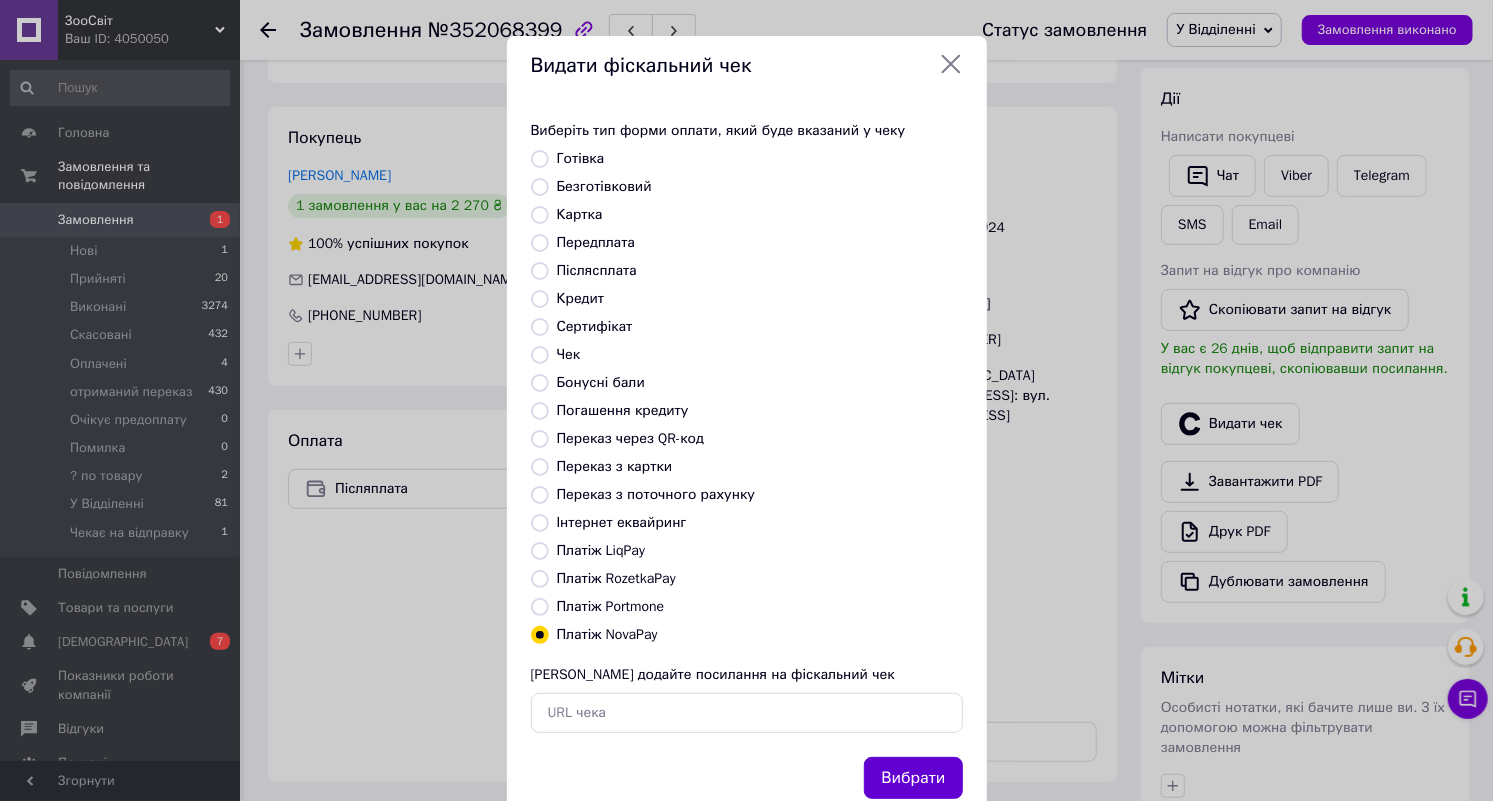 click on "Вибрати" at bounding box center [913, 778] 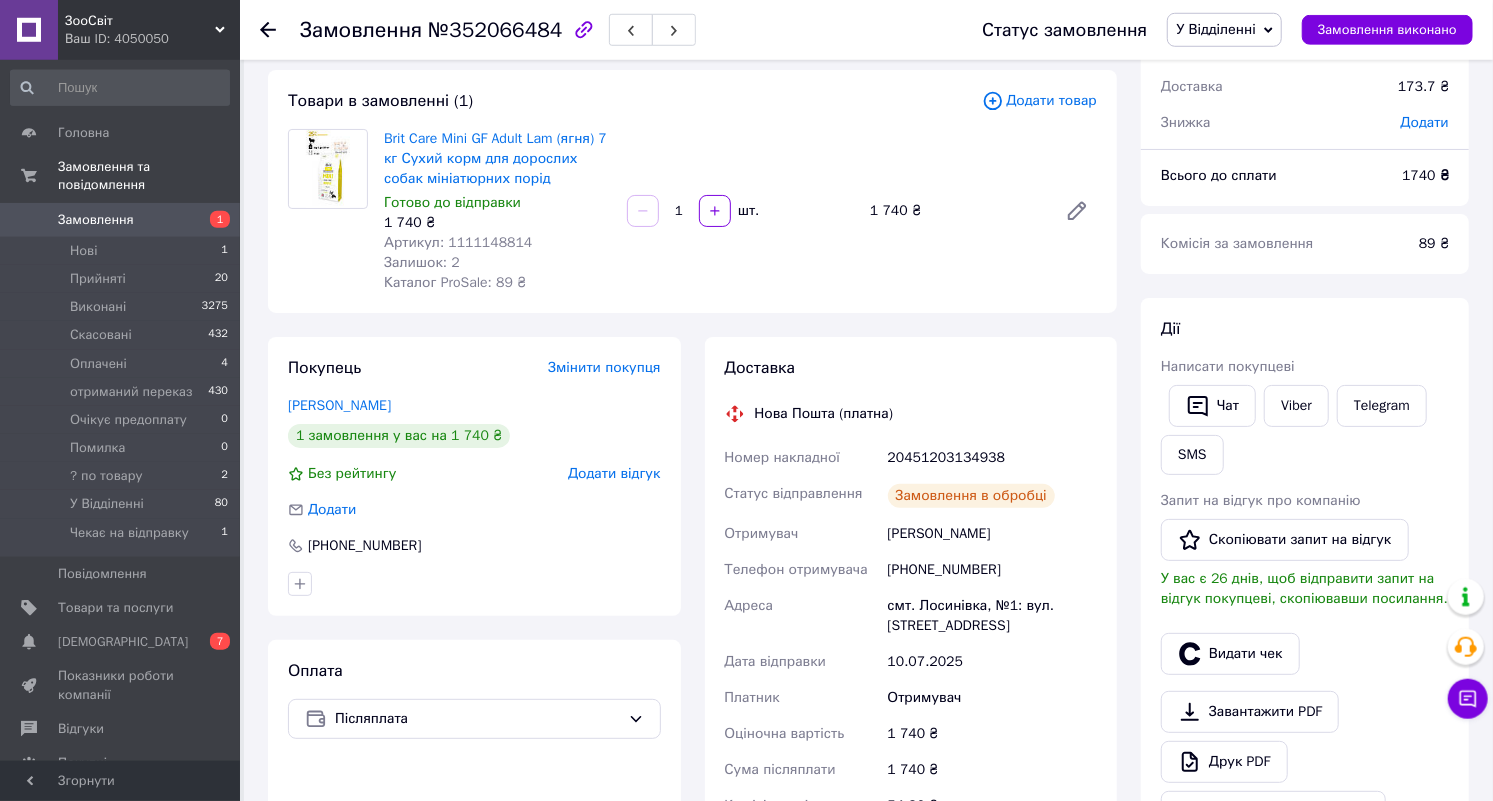 scroll, scrollTop: 312, scrollLeft: 0, axis: vertical 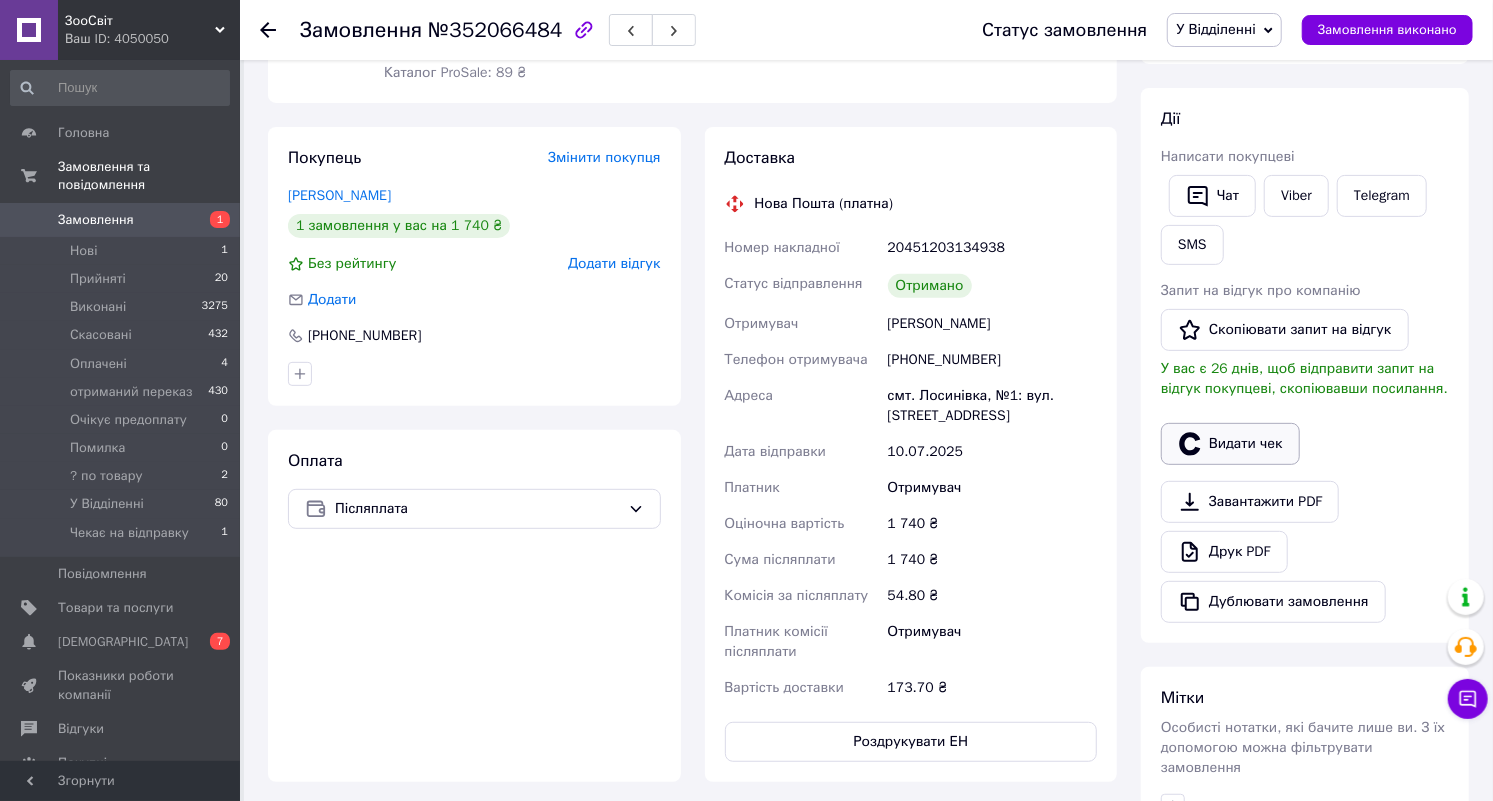 click on "Видати чек" at bounding box center [1230, 444] 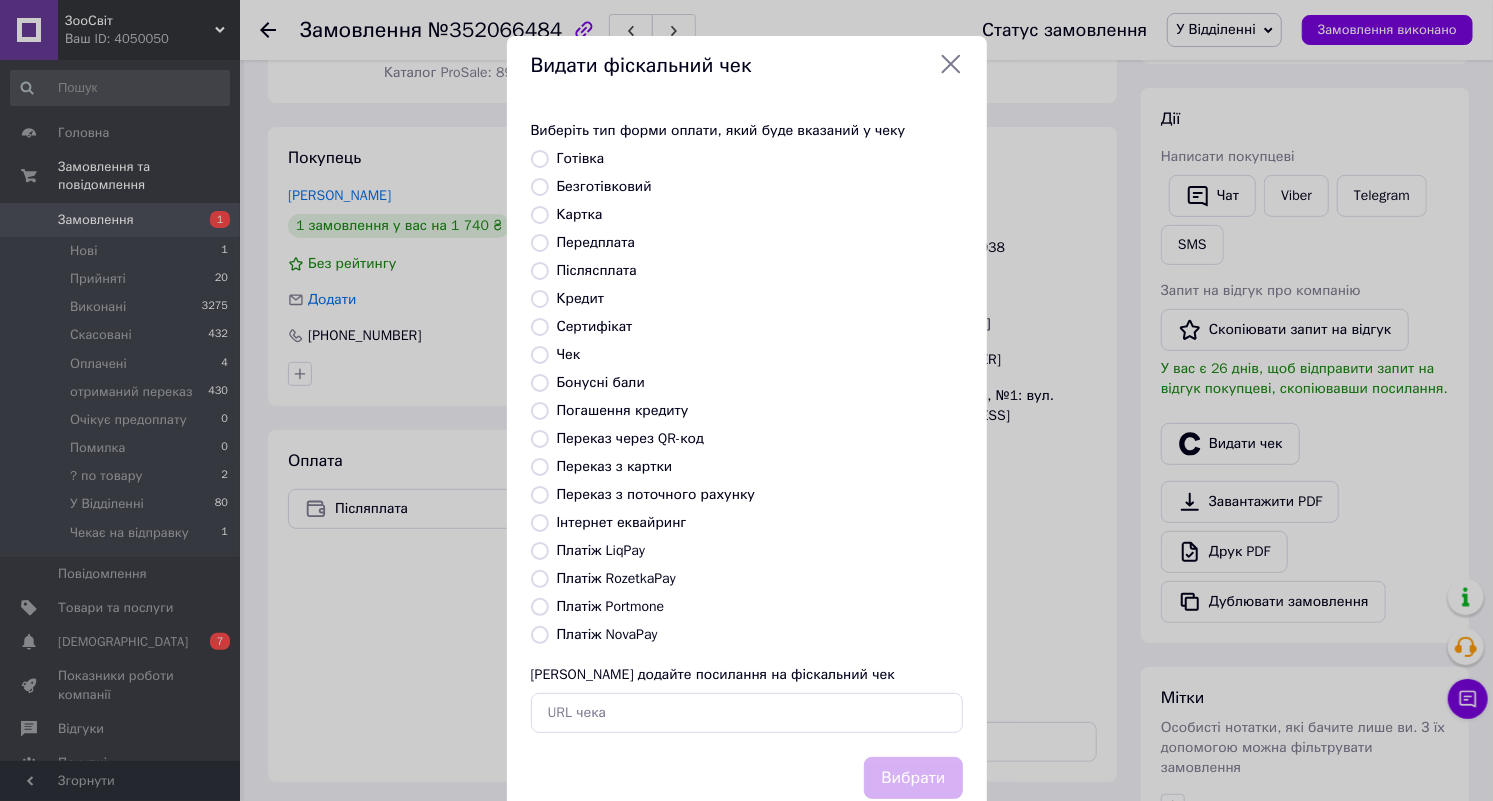 click on "Платіж NovaPay" at bounding box center (607, 634) 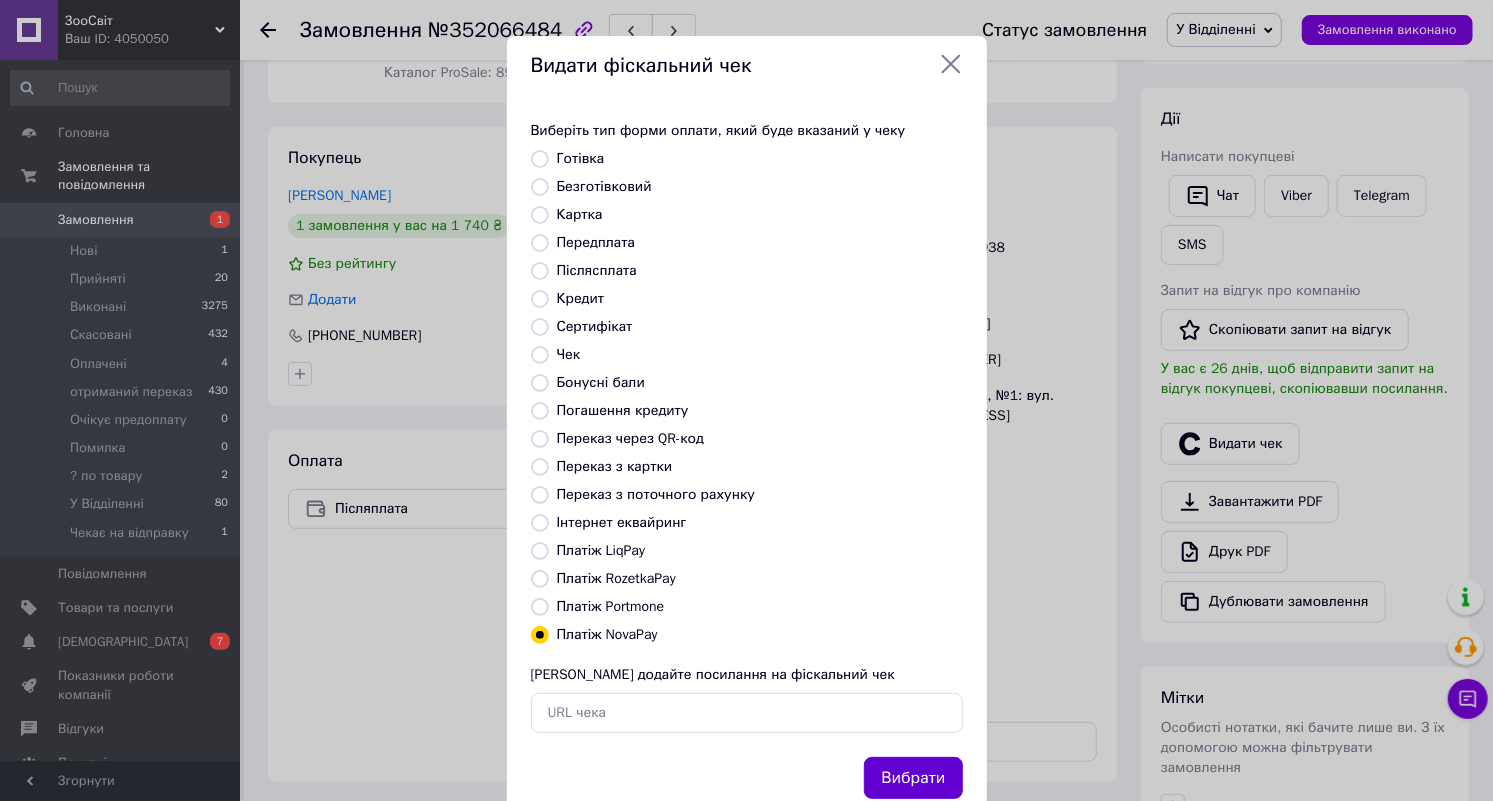 click on "Вибрати" at bounding box center (913, 778) 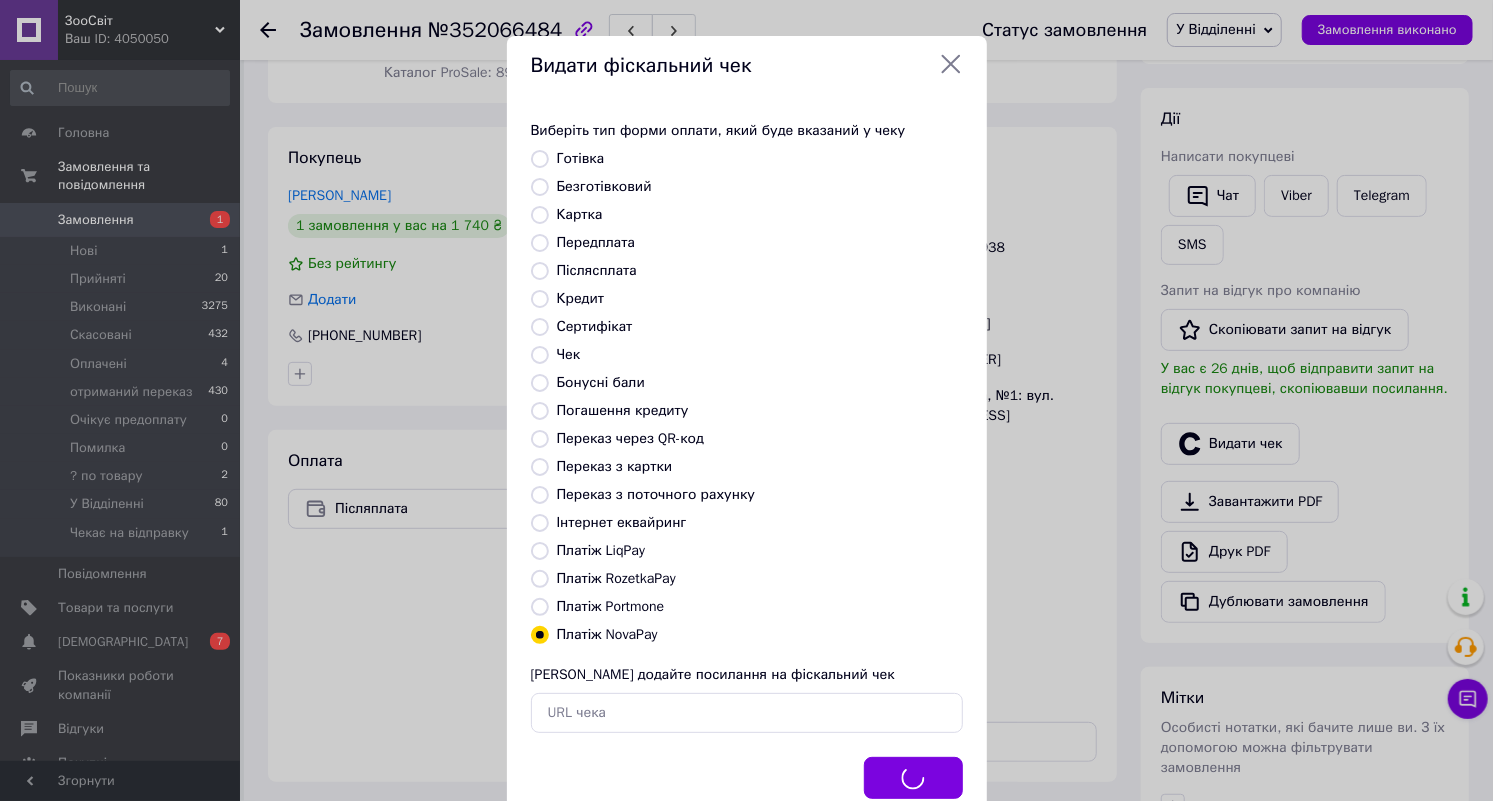 click on "Вибрати" at bounding box center (913, 778) 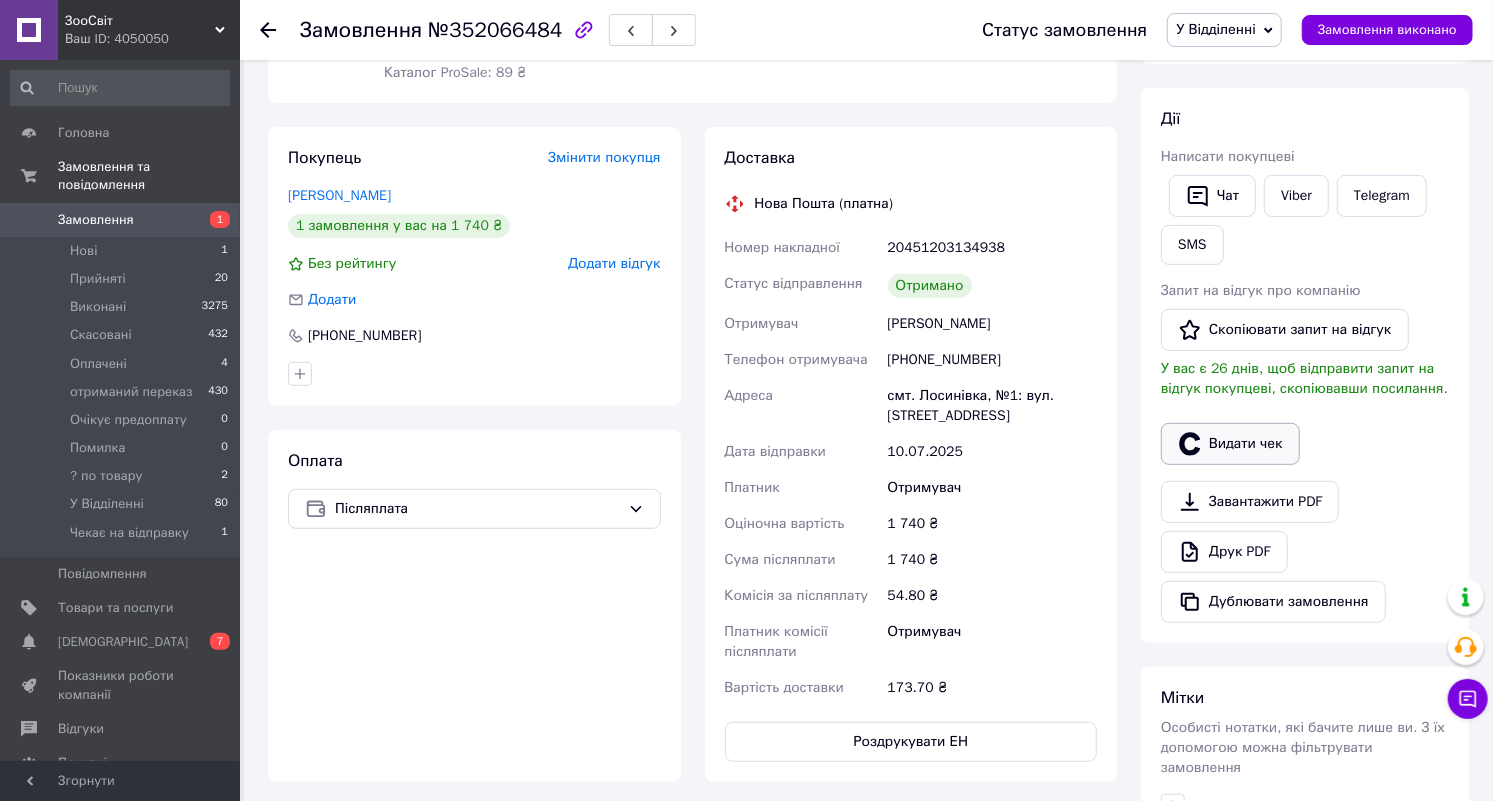 click on "Видати чек" at bounding box center (1230, 444) 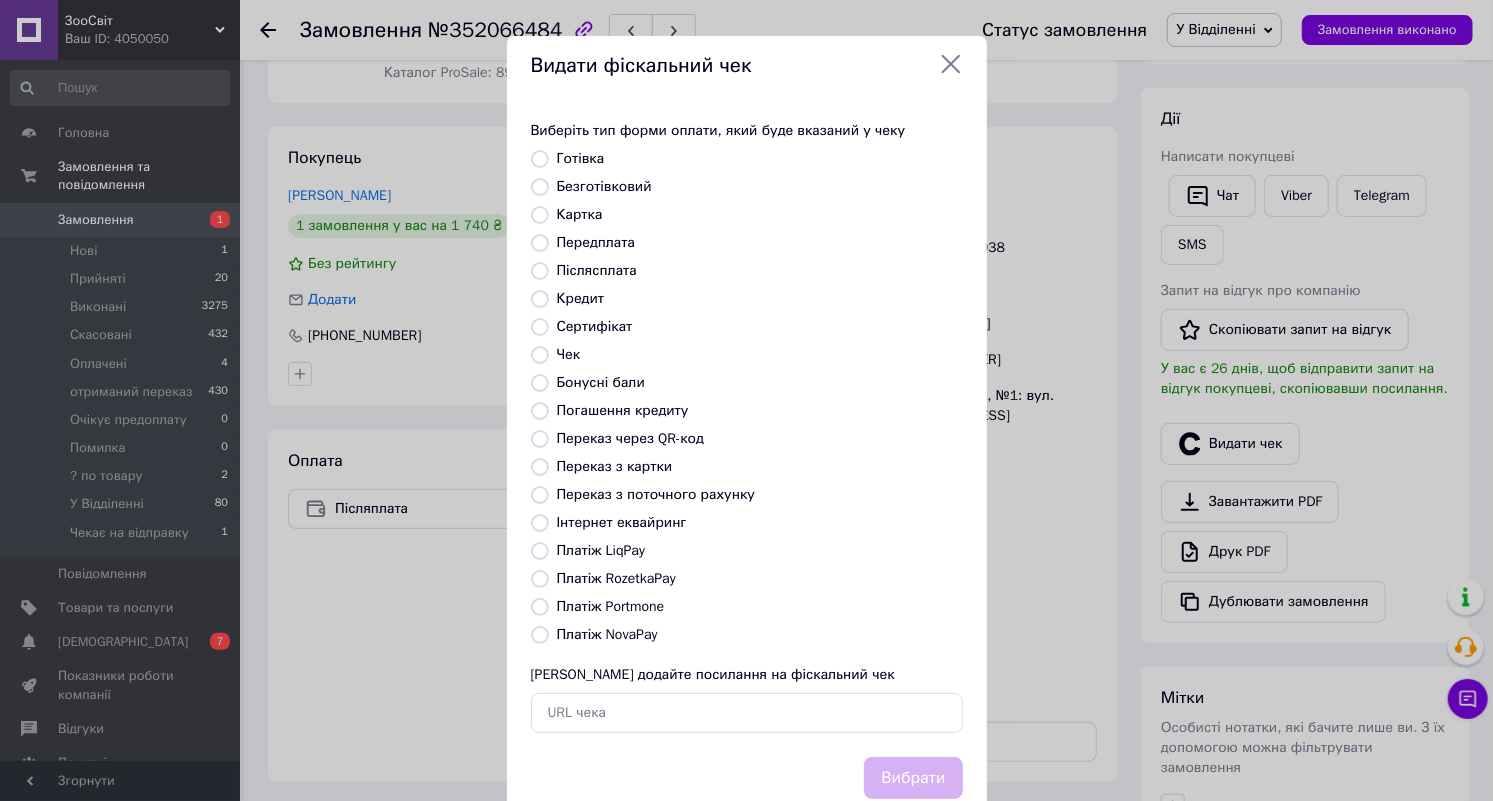 click on "Платіж NovaPay" at bounding box center (607, 634) 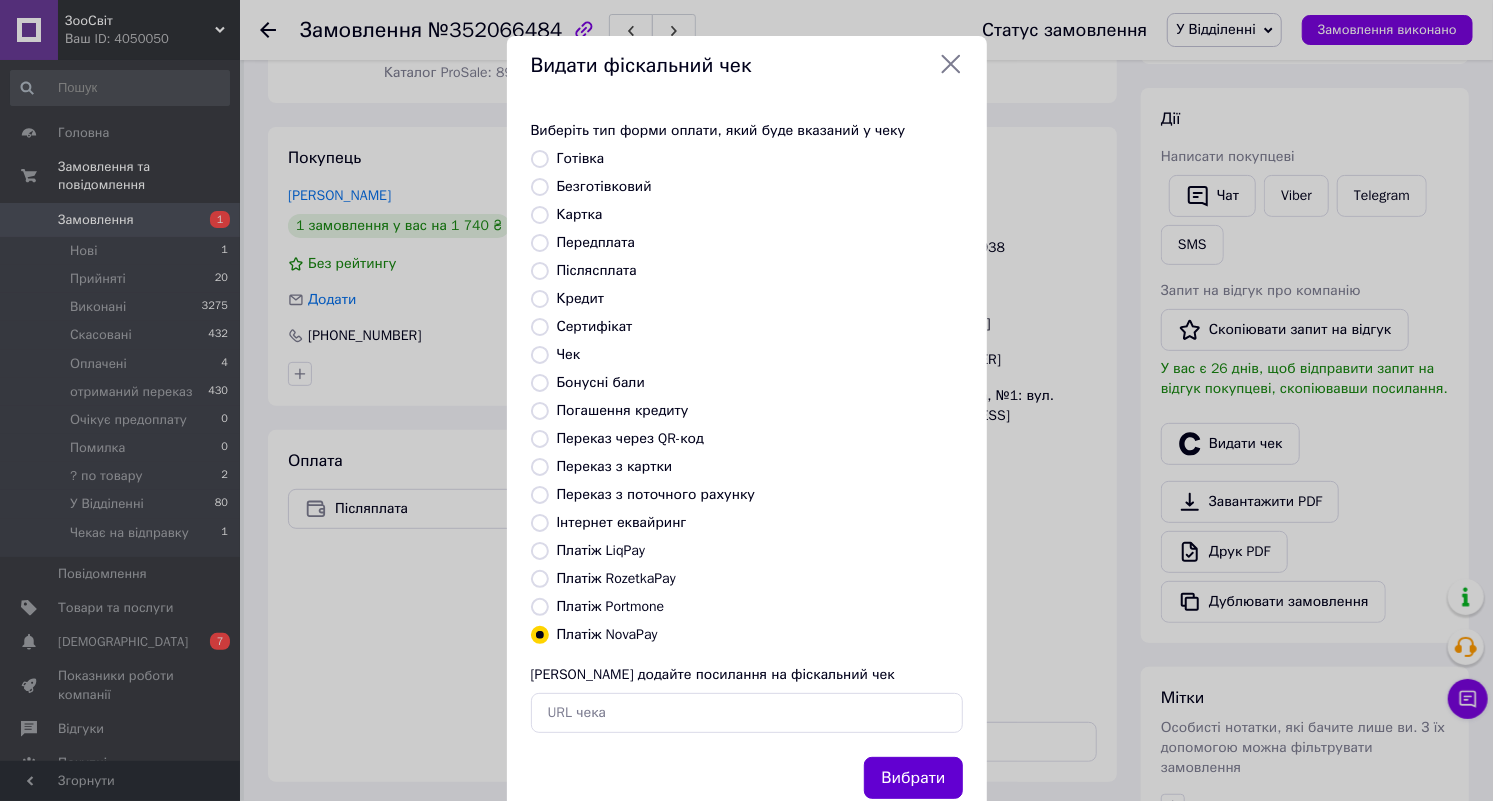 click on "Вибрати" at bounding box center [913, 778] 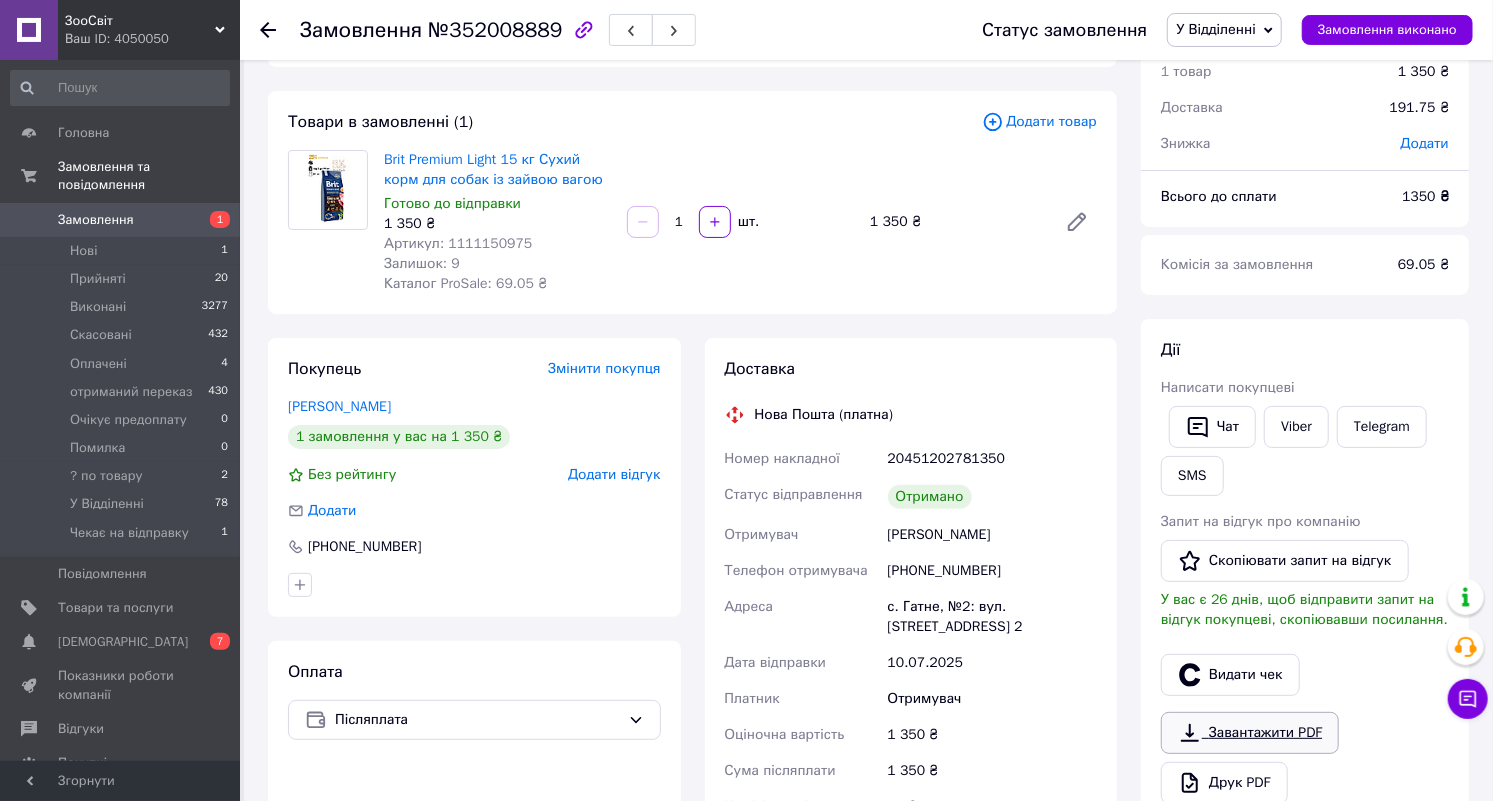 scroll, scrollTop: 208, scrollLeft: 0, axis: vertical 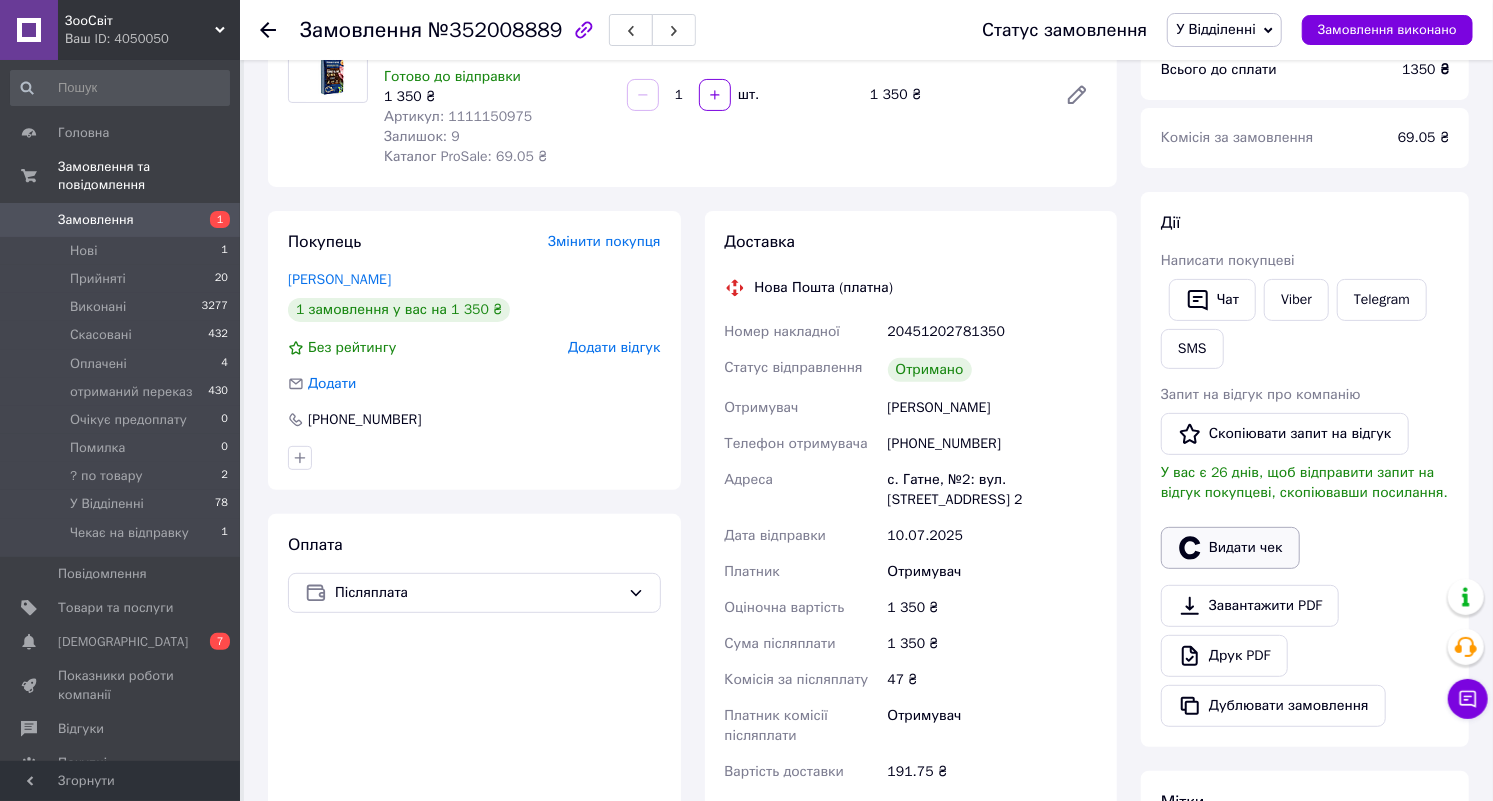 click on "Видати чек" at bounding box center [1230, 548] 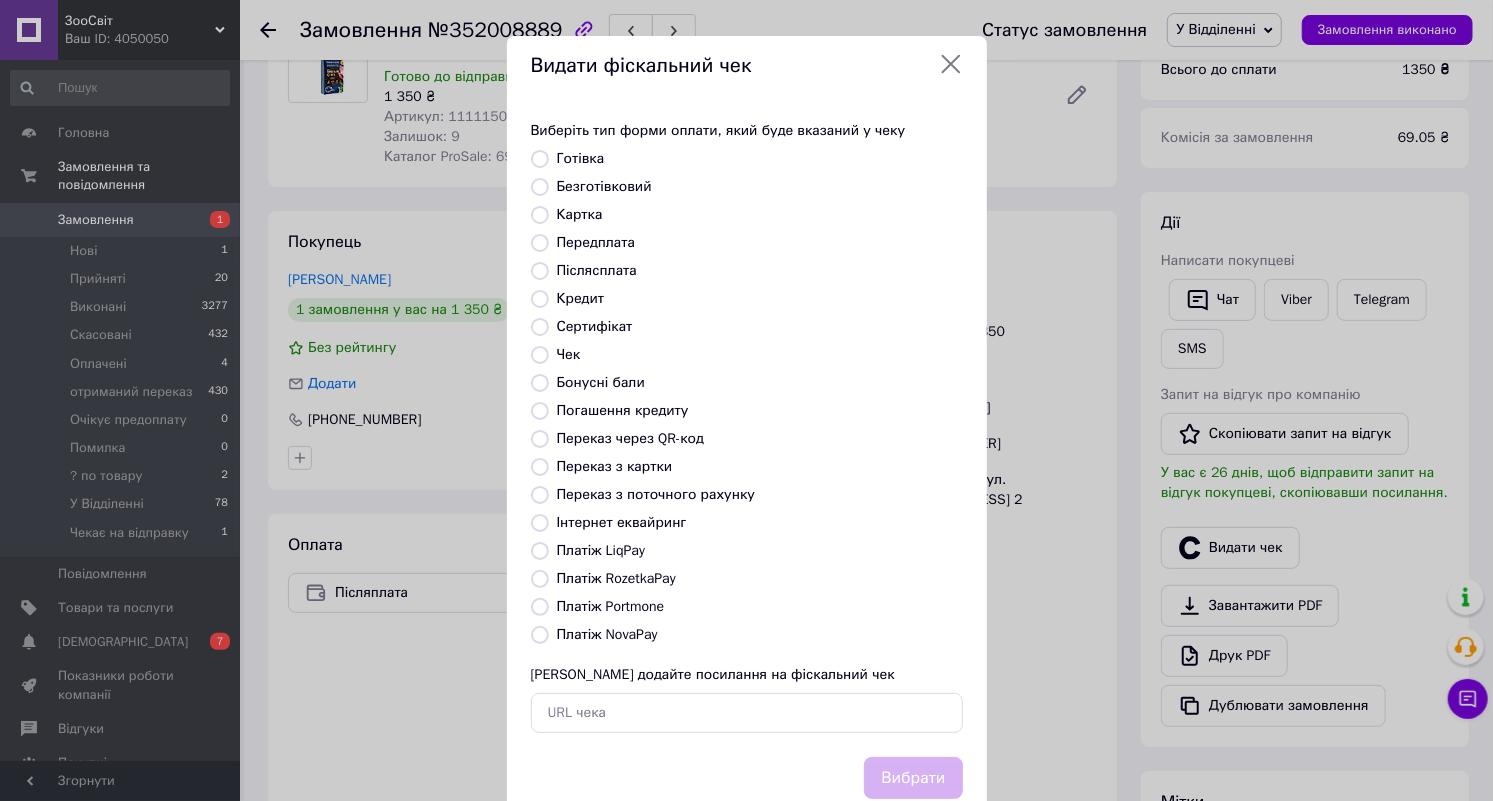 click on "Платіж NovaPay" at bounding box center (607, 634) 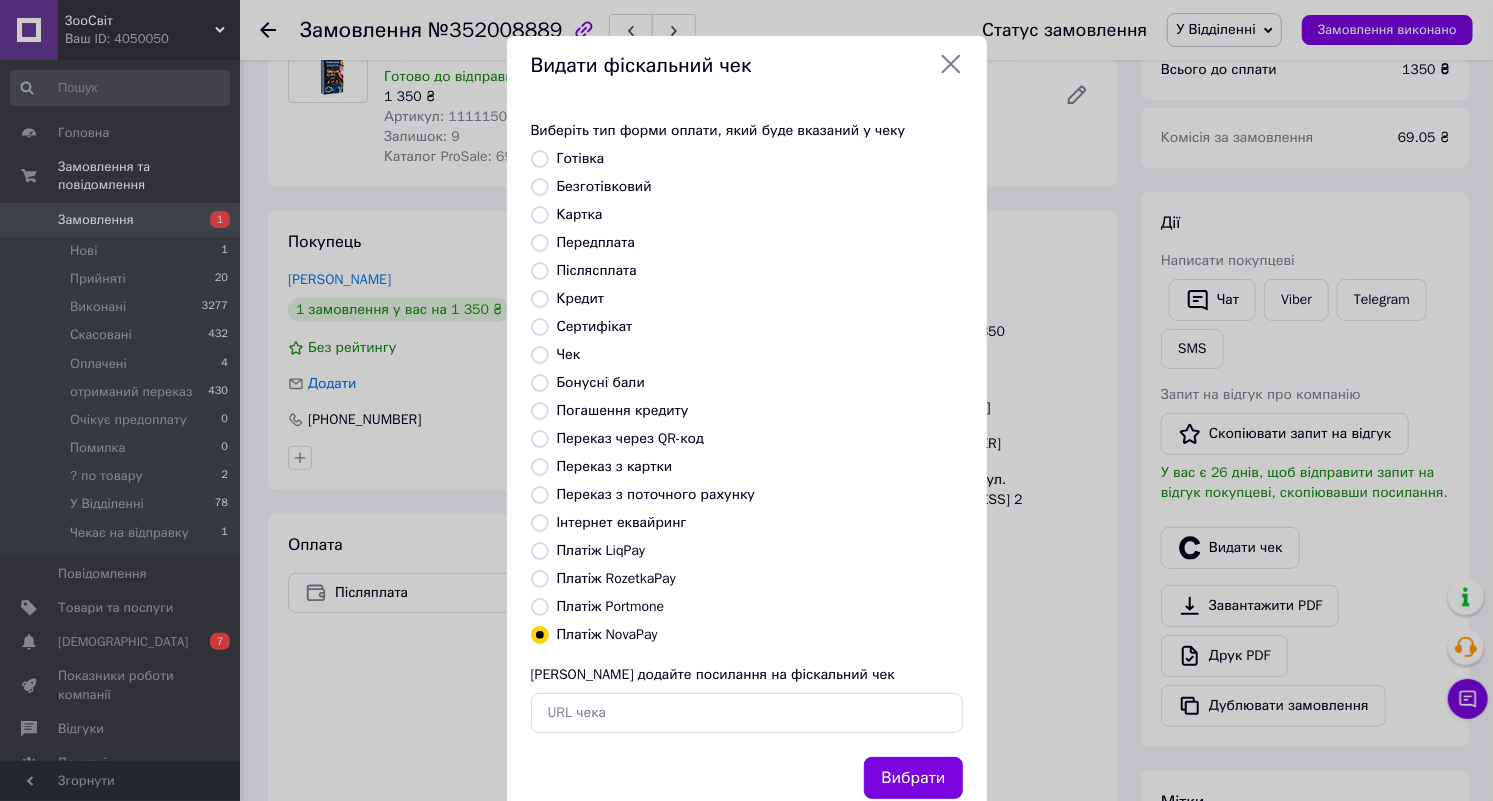 click on "Вибрати" at bounding box center [913, 778] 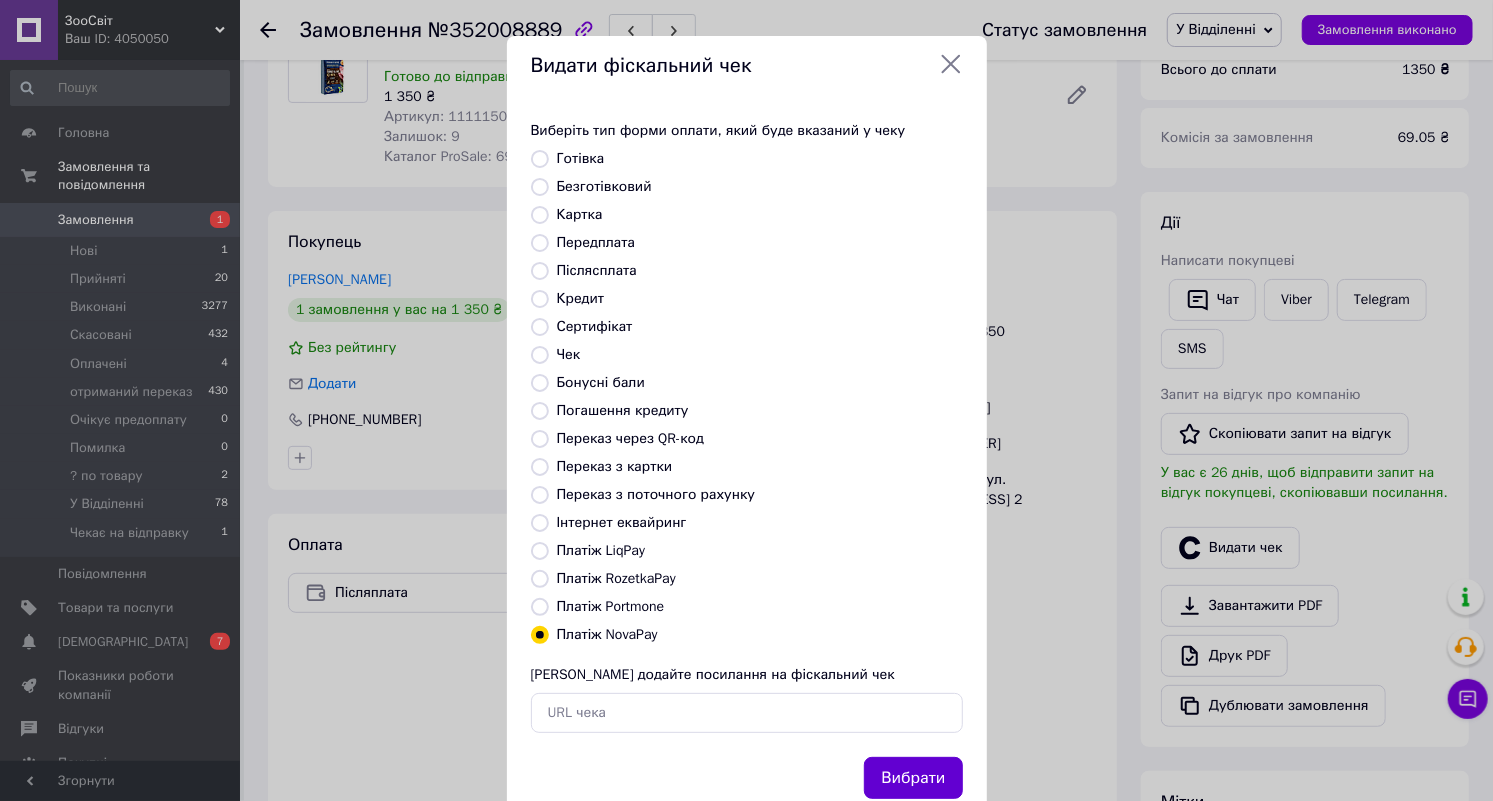 click on "Вибрати" at bounding box center [913, 778] 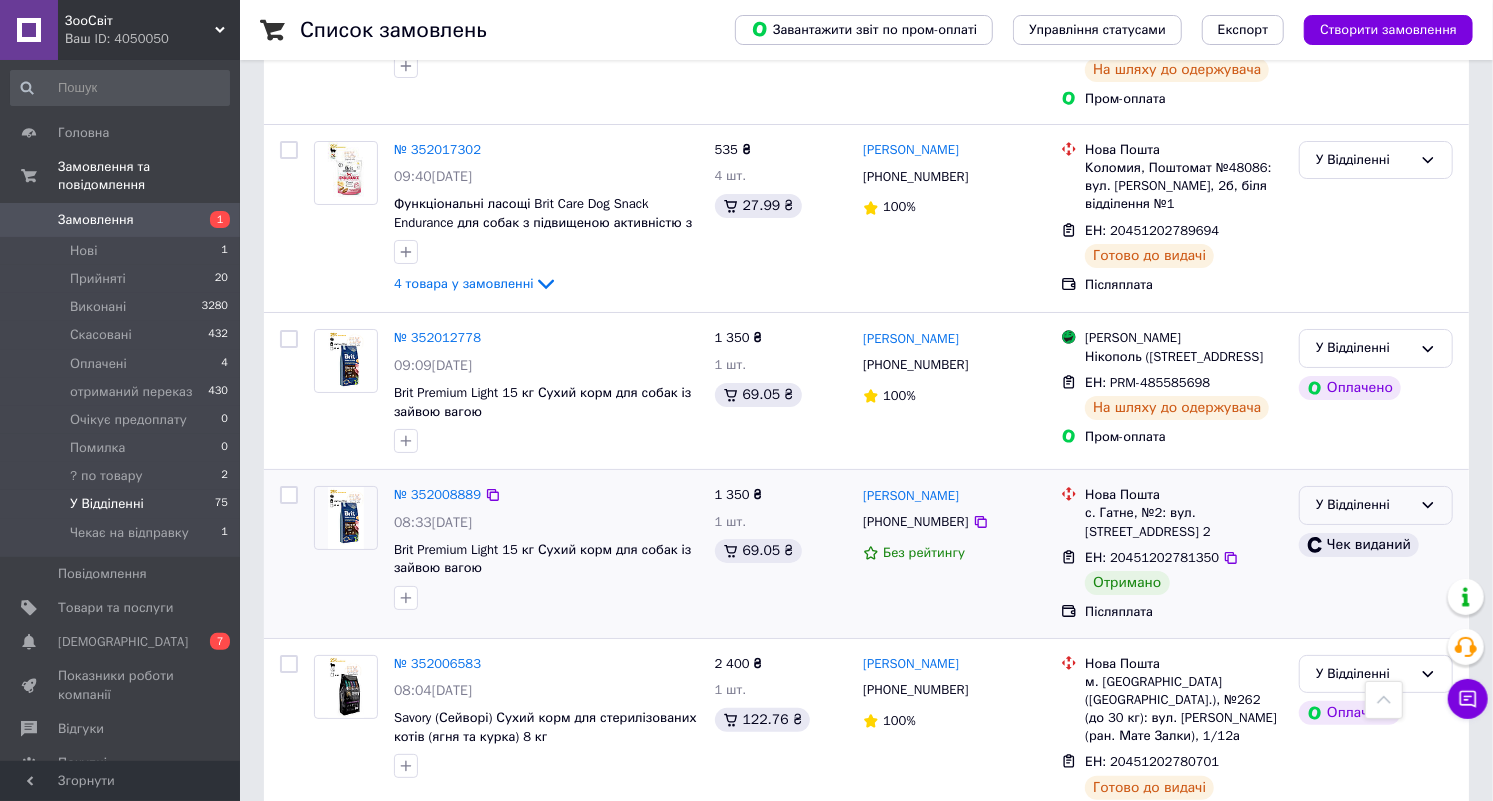 click 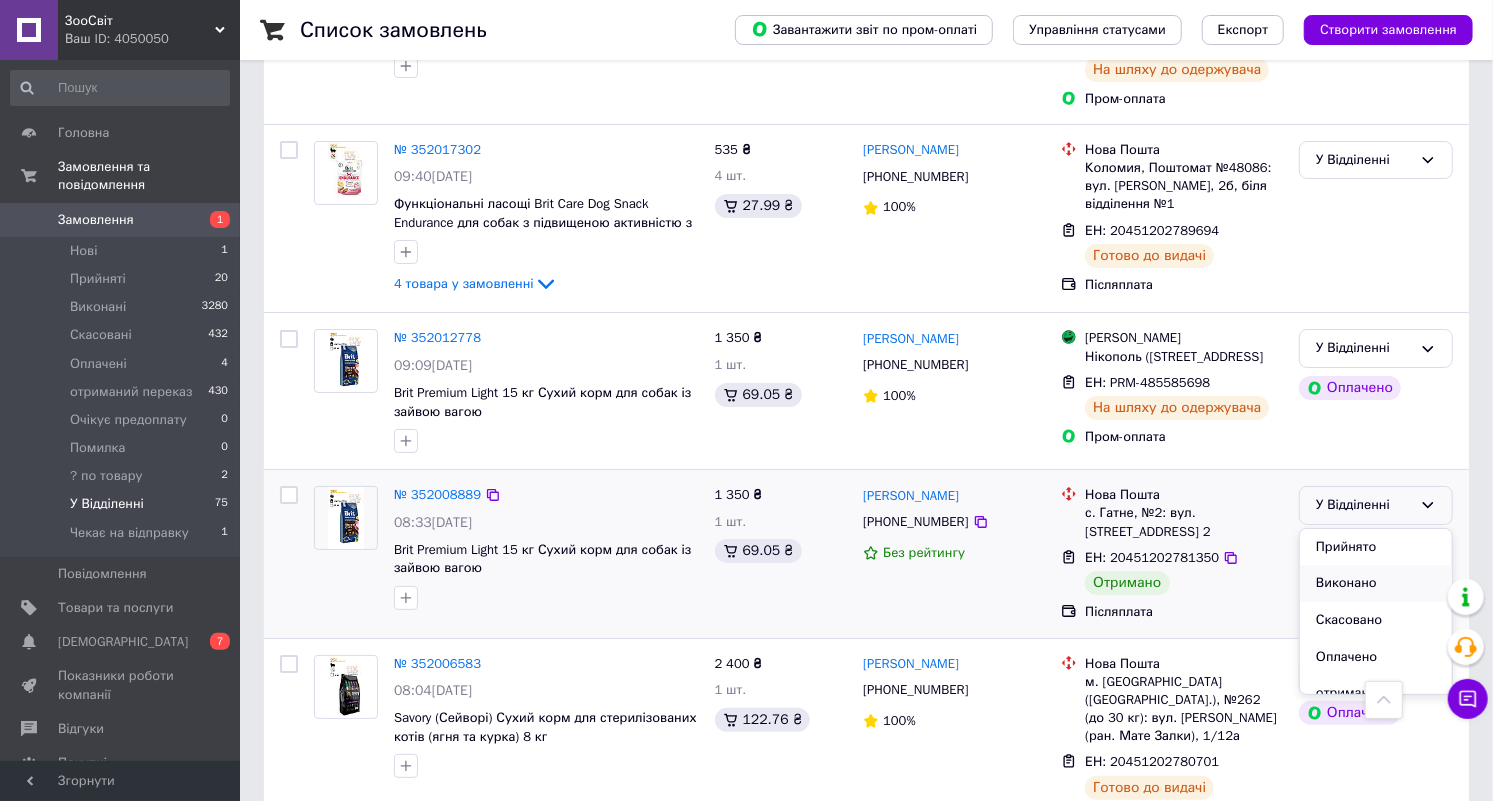 click on "Виконано" at bounding box center [1376, 583] 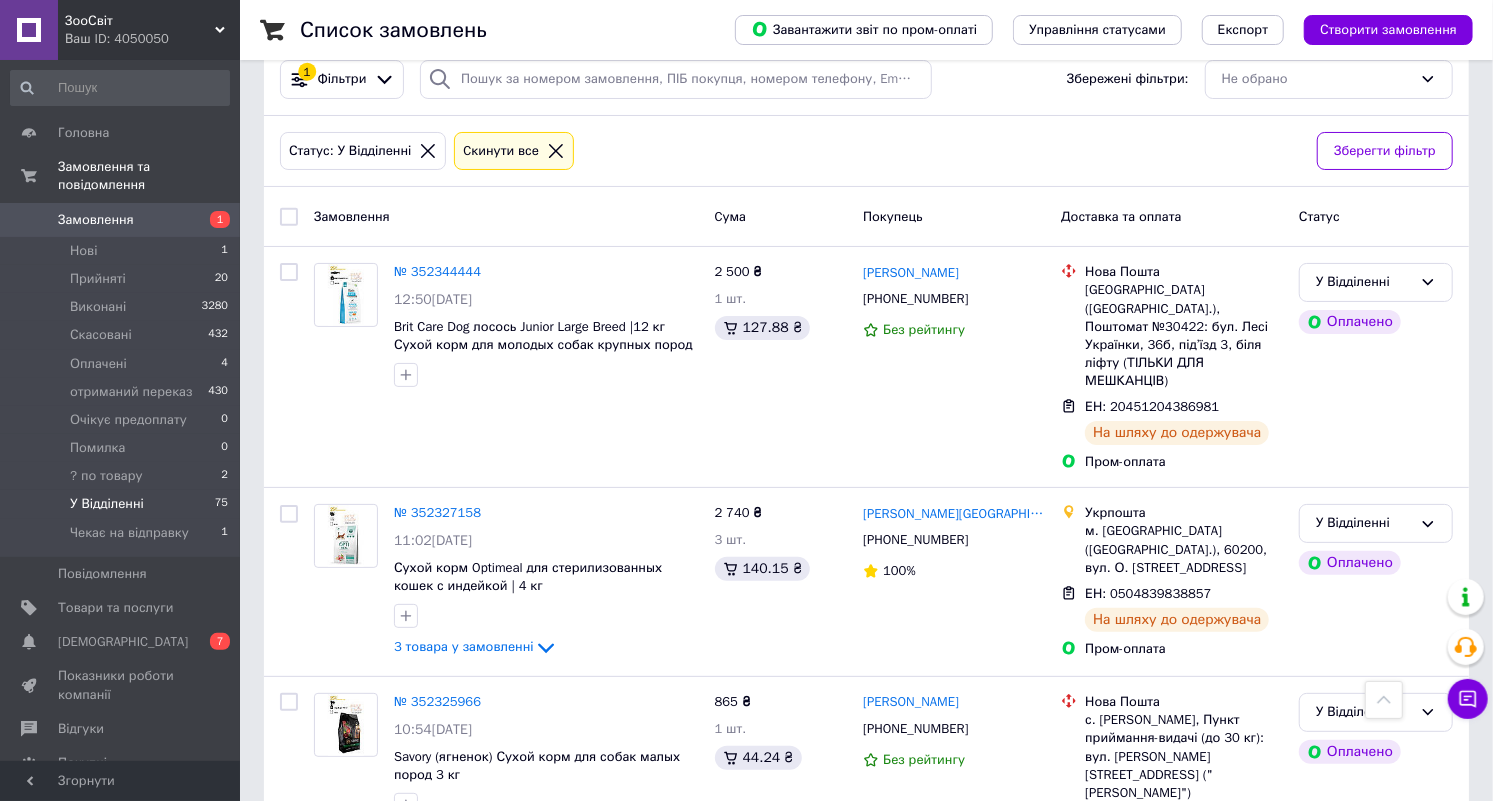 scroll, scrollTop: 0, scrollLeft: 0, axis: both 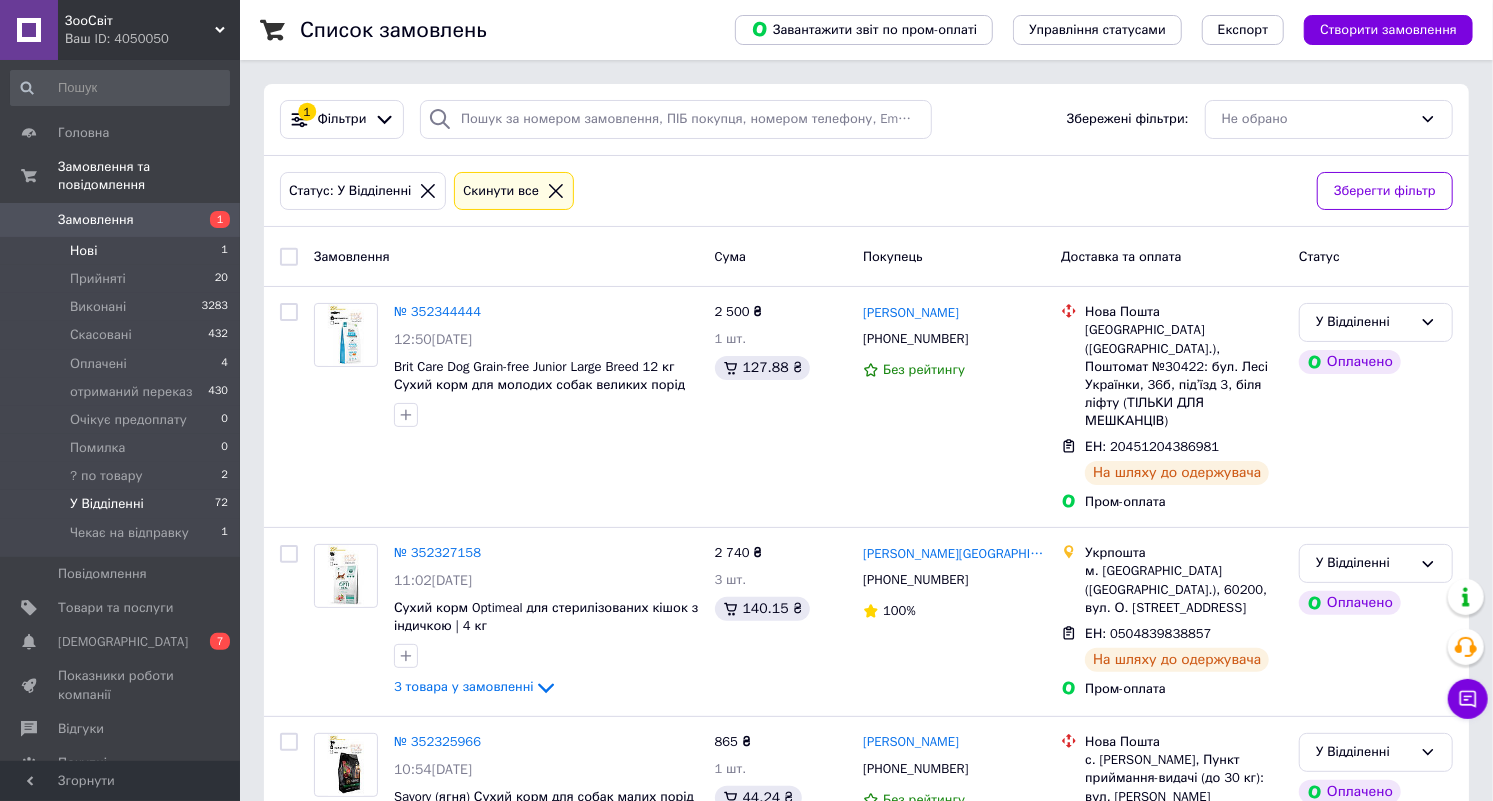 click on "Нові 1" at bounding box center [120, 251] 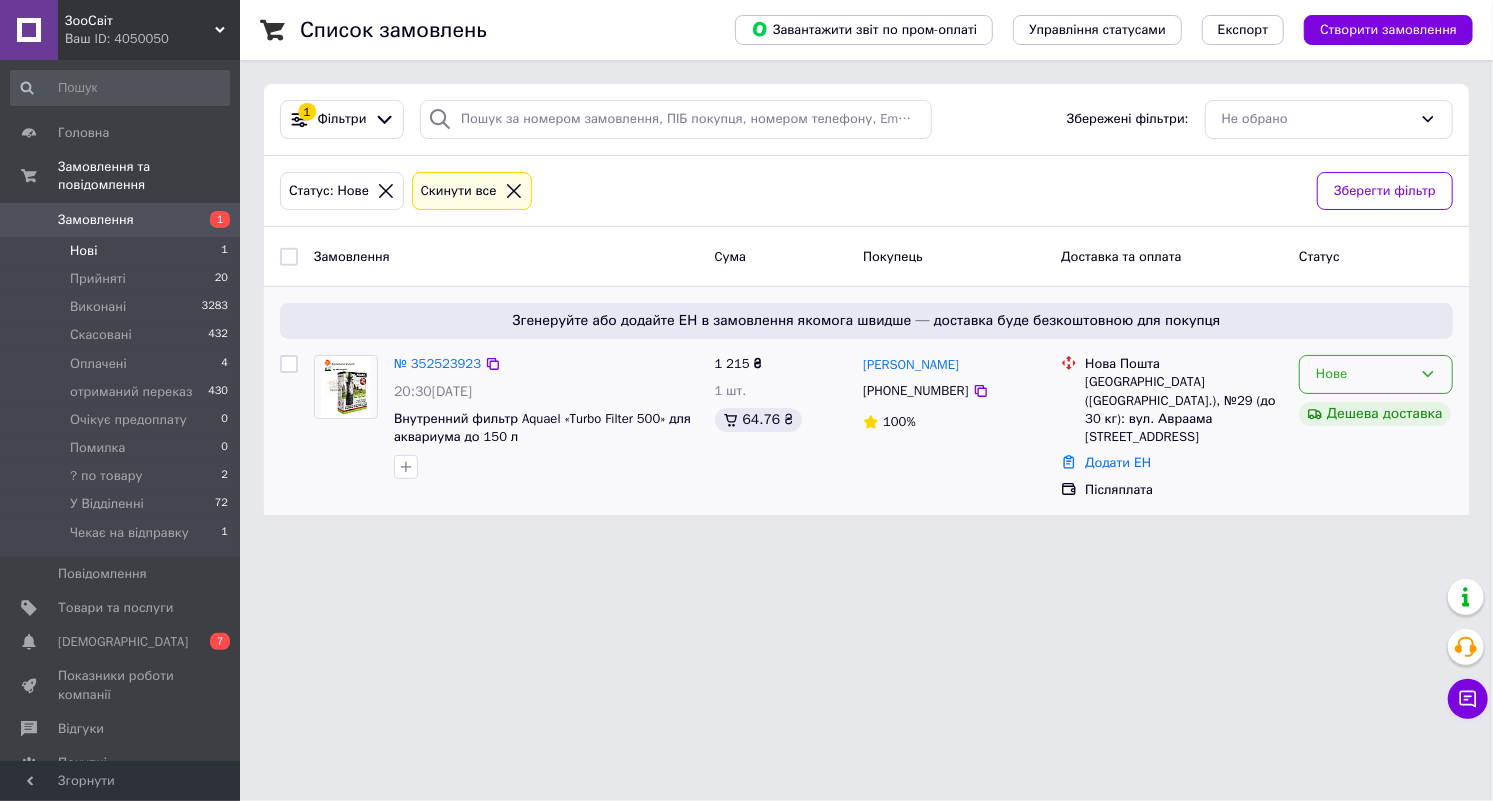 click 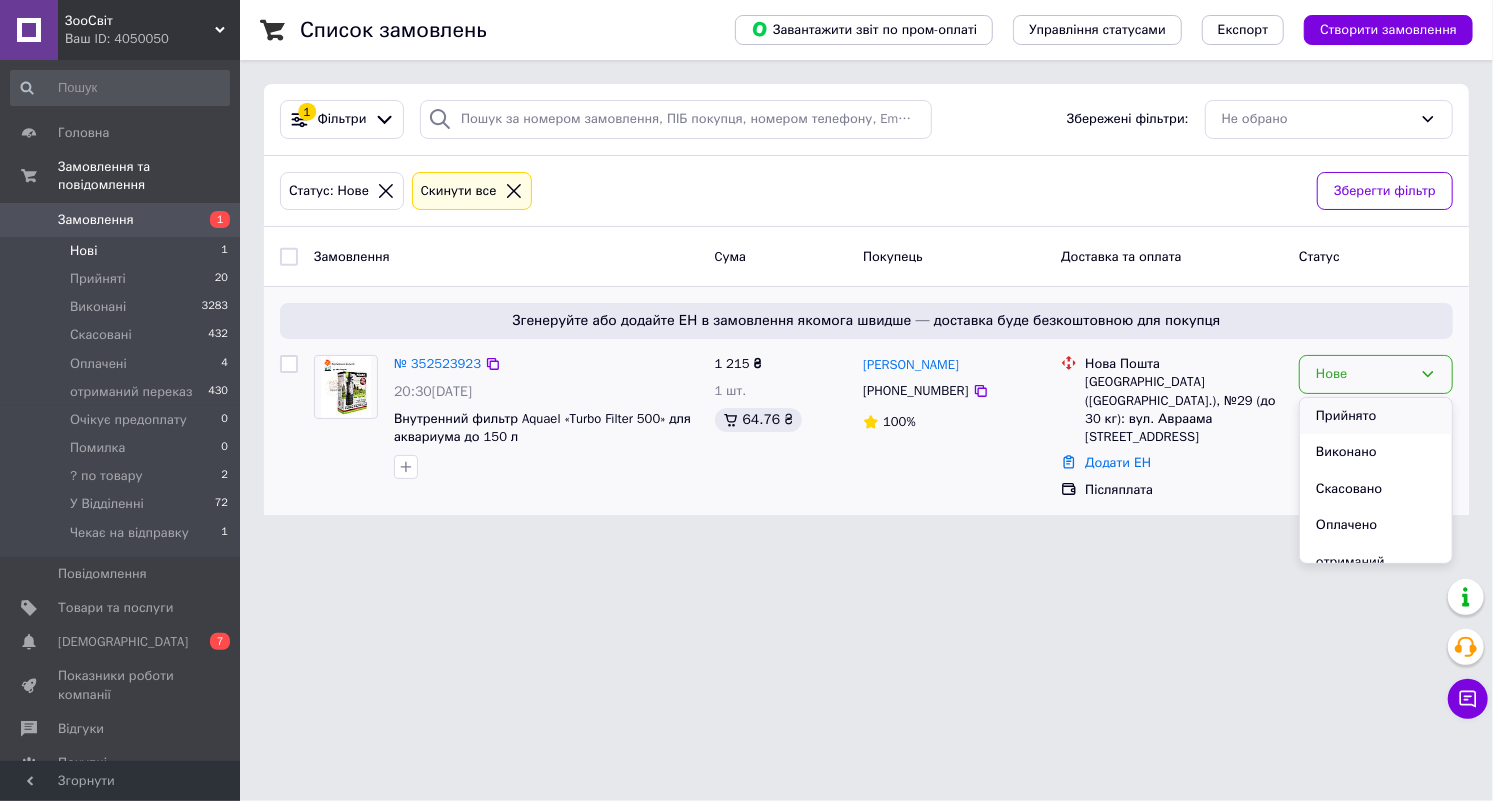 click on "Прийнято" at bounding box center (1376, 416) 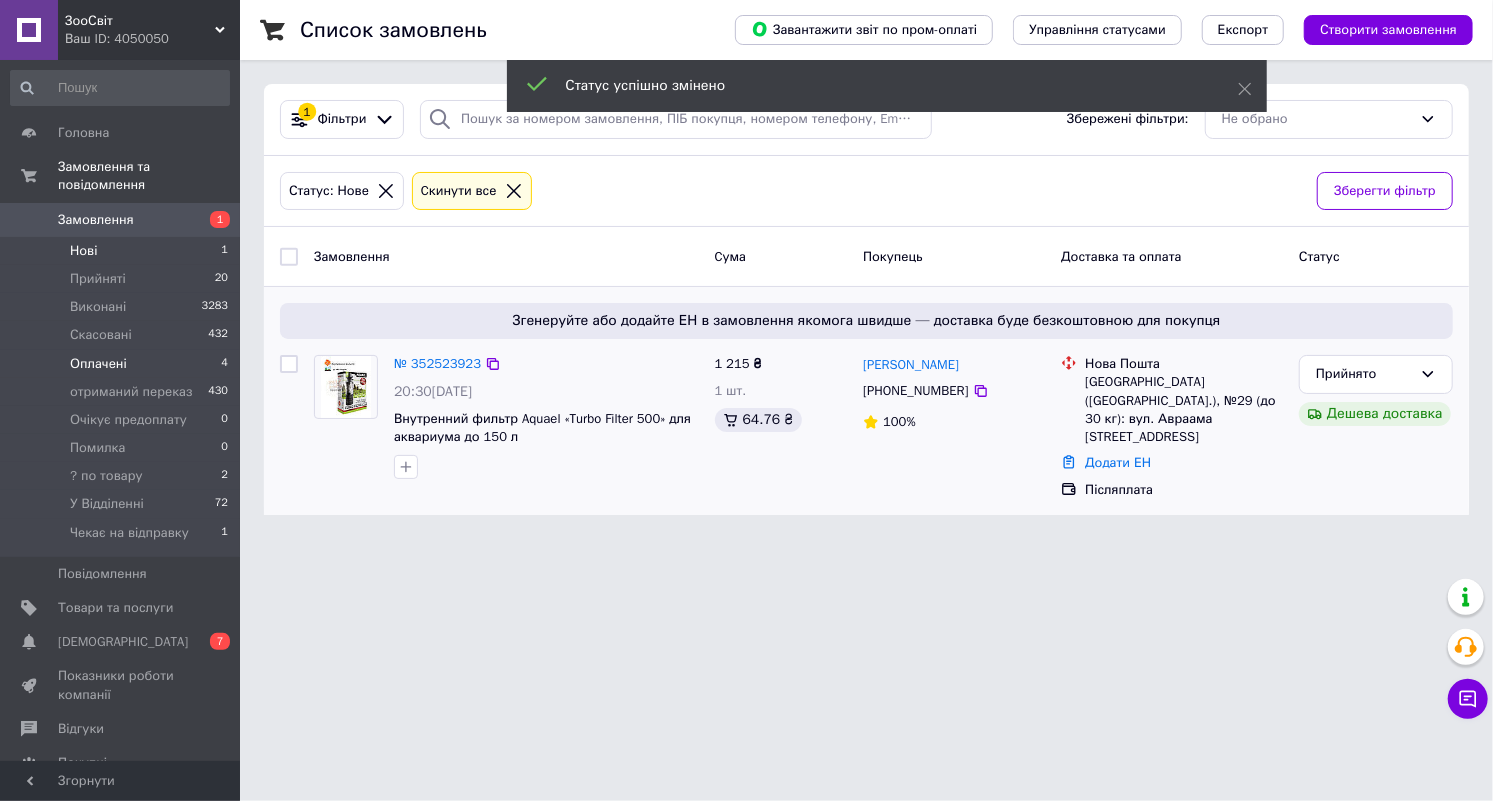 click on "Оплачені 4" at bounding box center (120, 364) 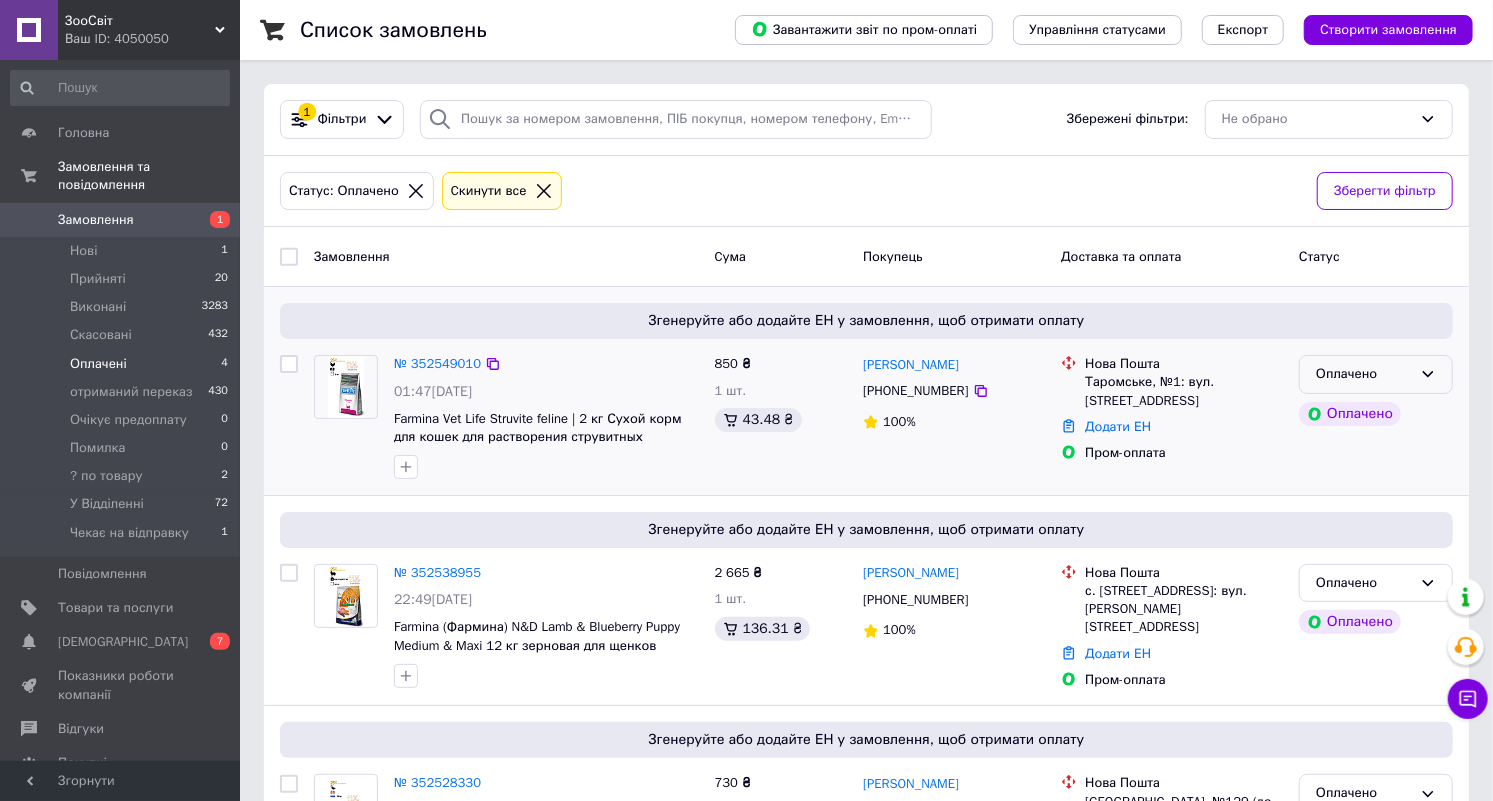 click on "Оплачено" at bounding box center (1376, 374) 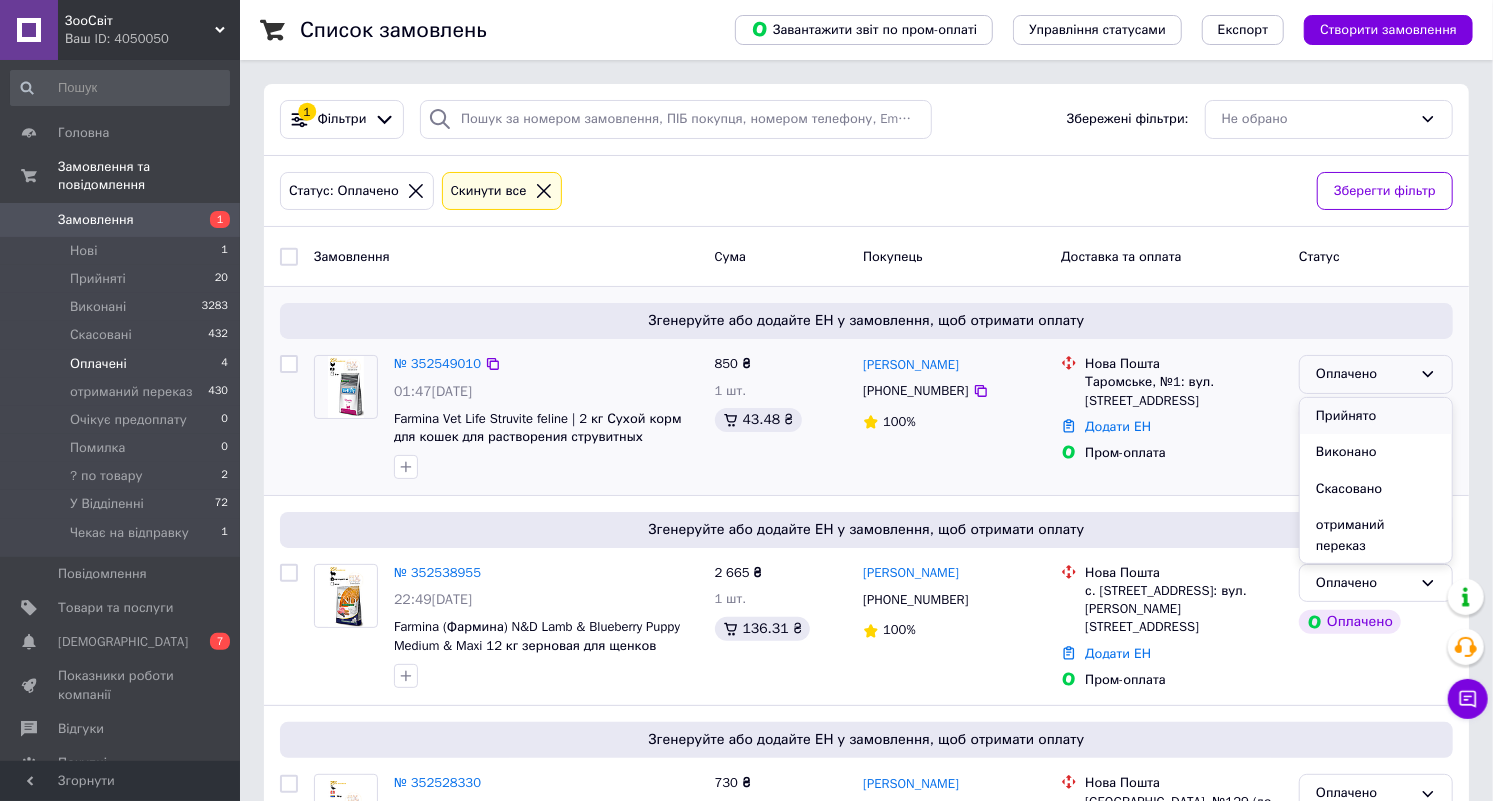 click on "Прийнято" at bounding box center (1376, 416) 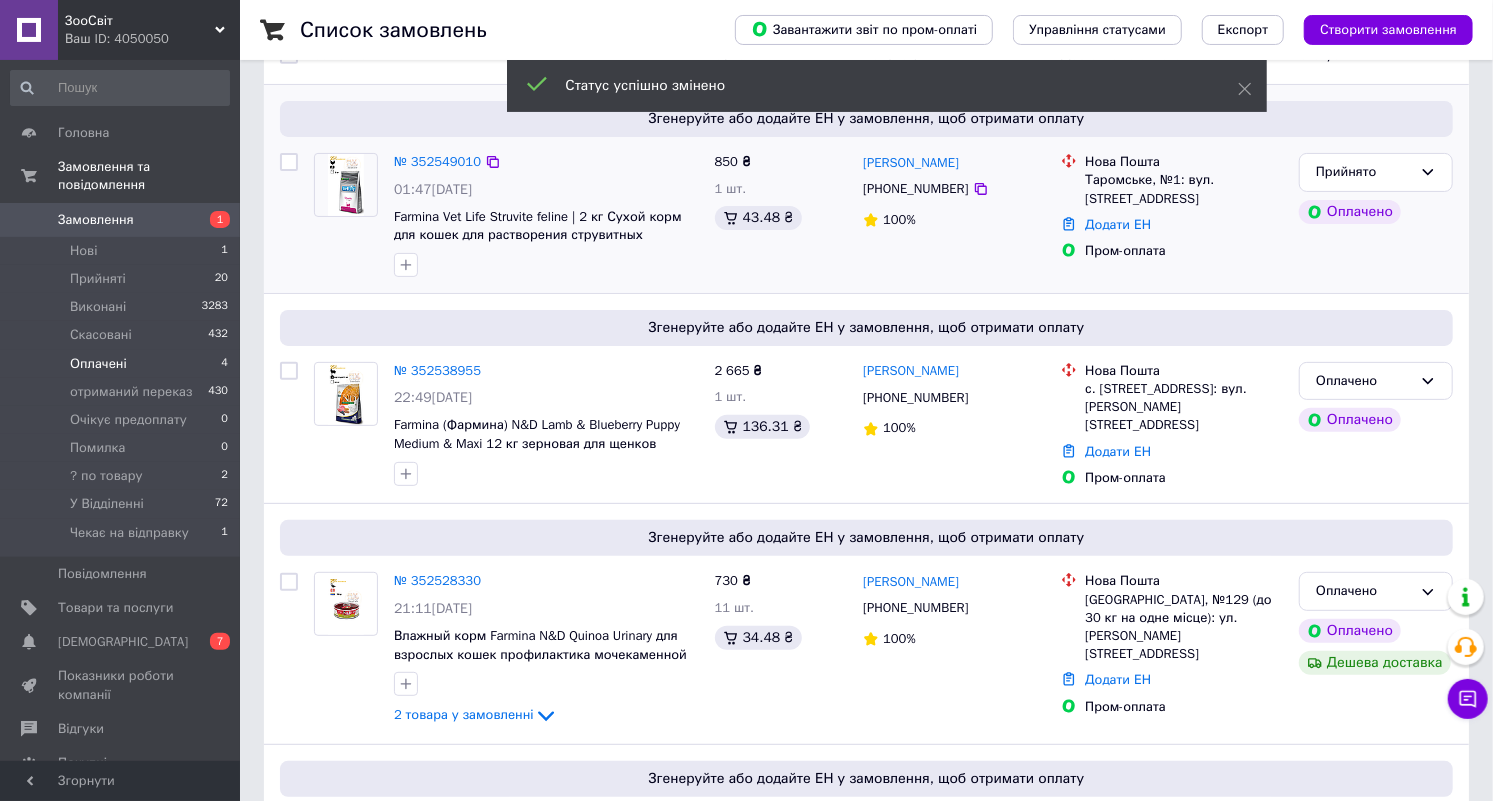 scroll, scrollTop: 208, scrollLeft: 0, axis: vertical 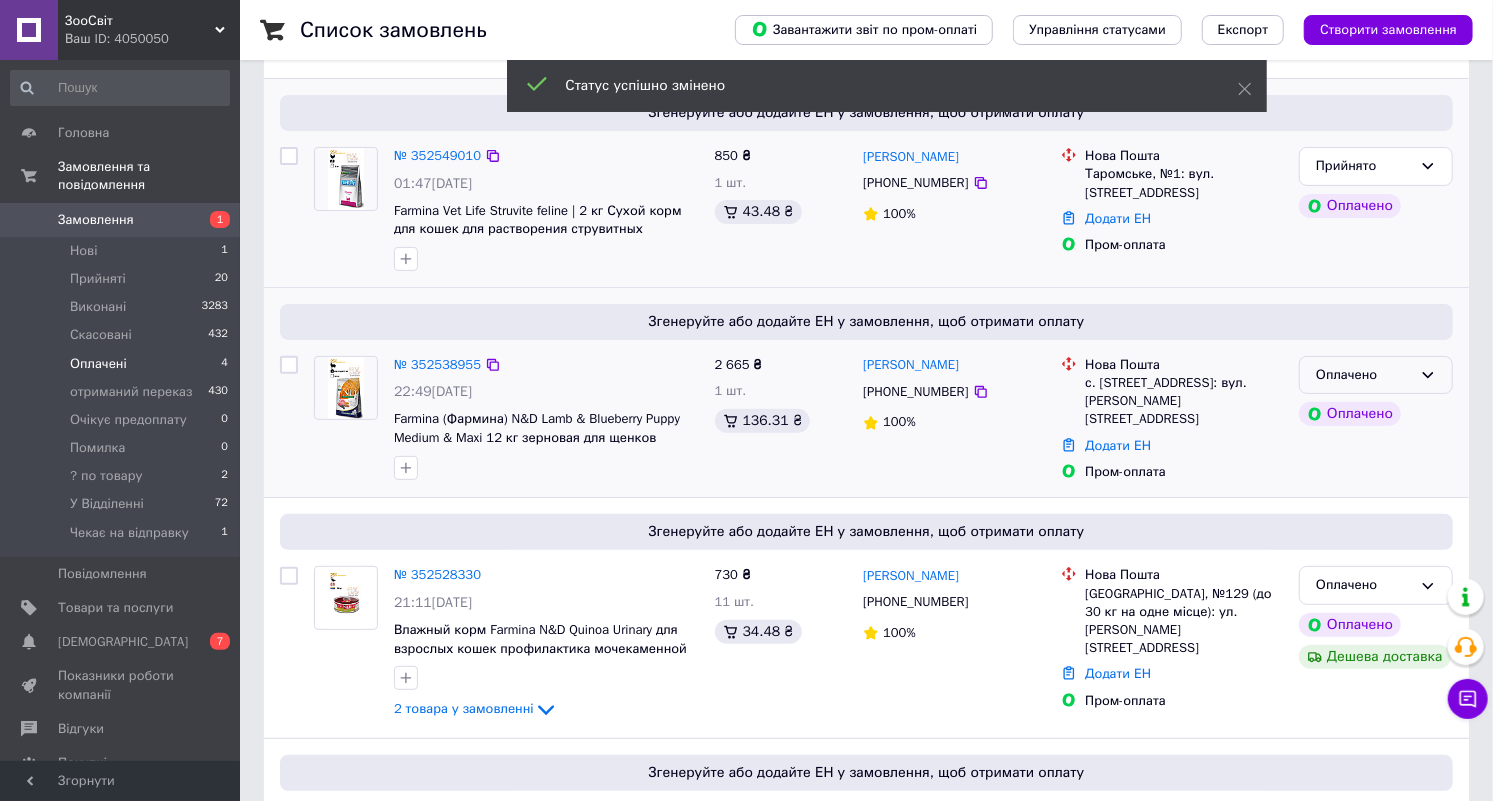 click on "Оплачено" at bounding box center (1364, 375) 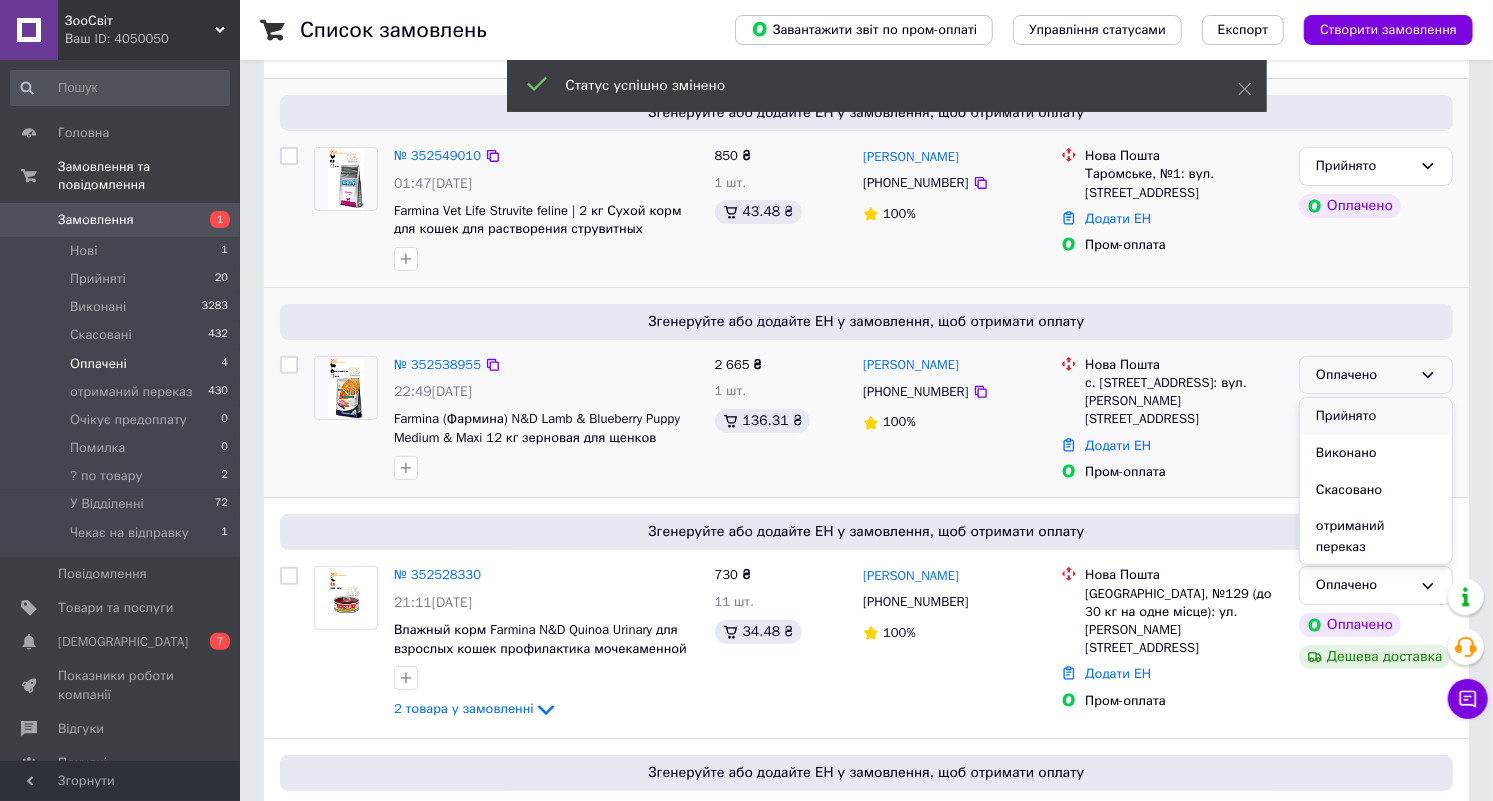 click on "Прийнято" at bounding box center [1376, 416] 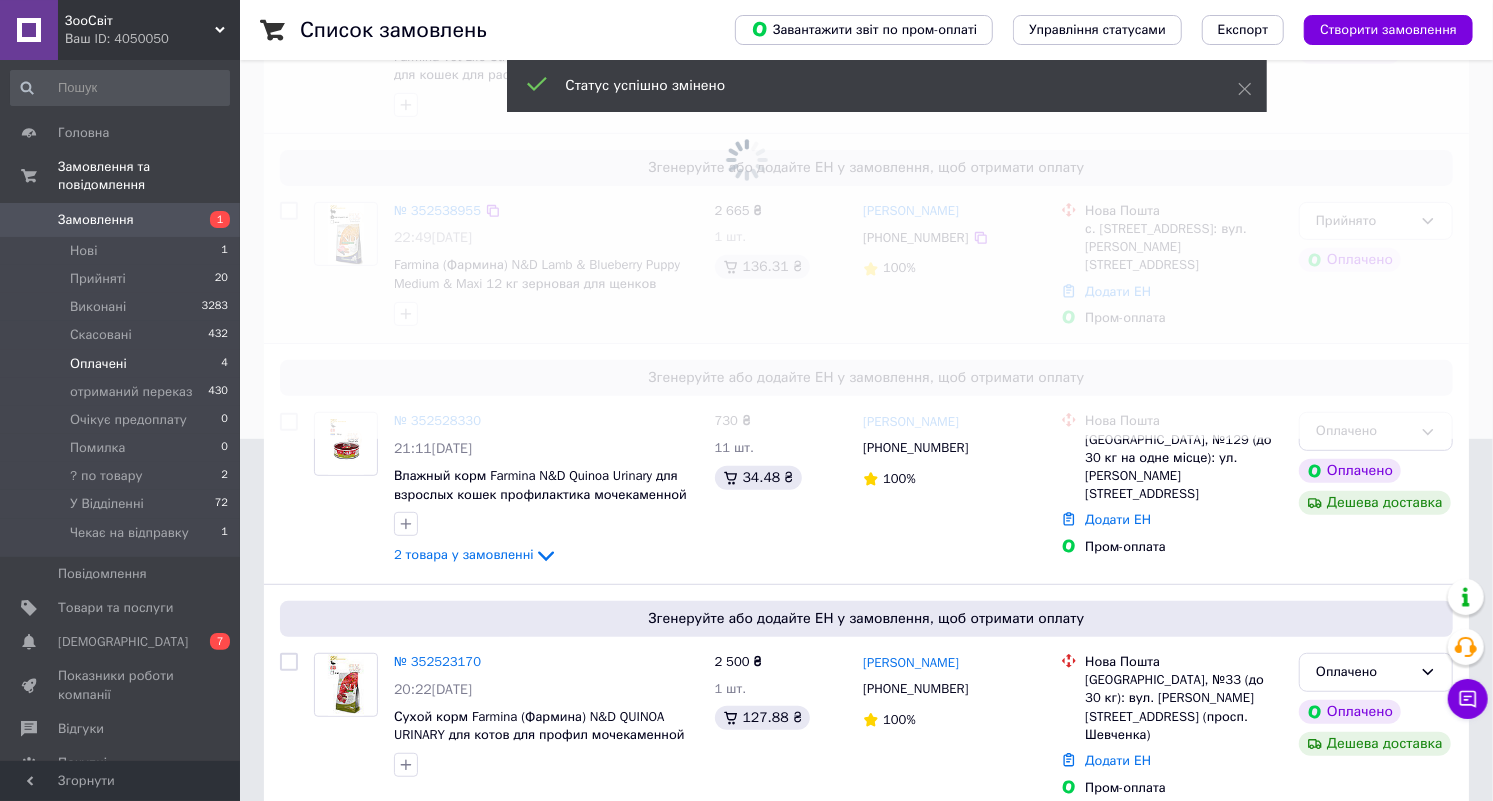 scroll, scrollTop: 375, scrollLeft: 0, axis: vertical 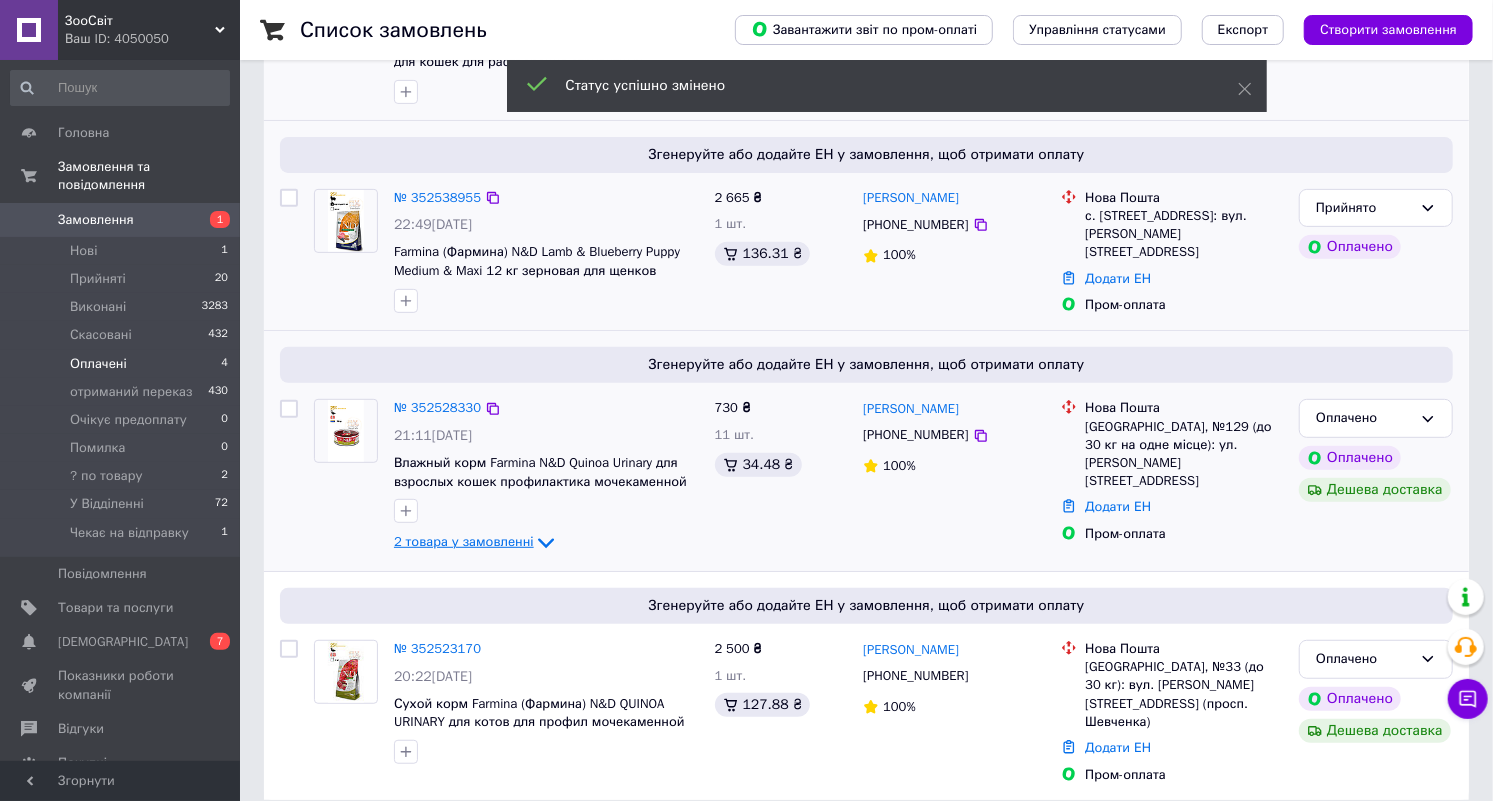 click on "2 товара у замовленні" at bounding box center [464, 542] 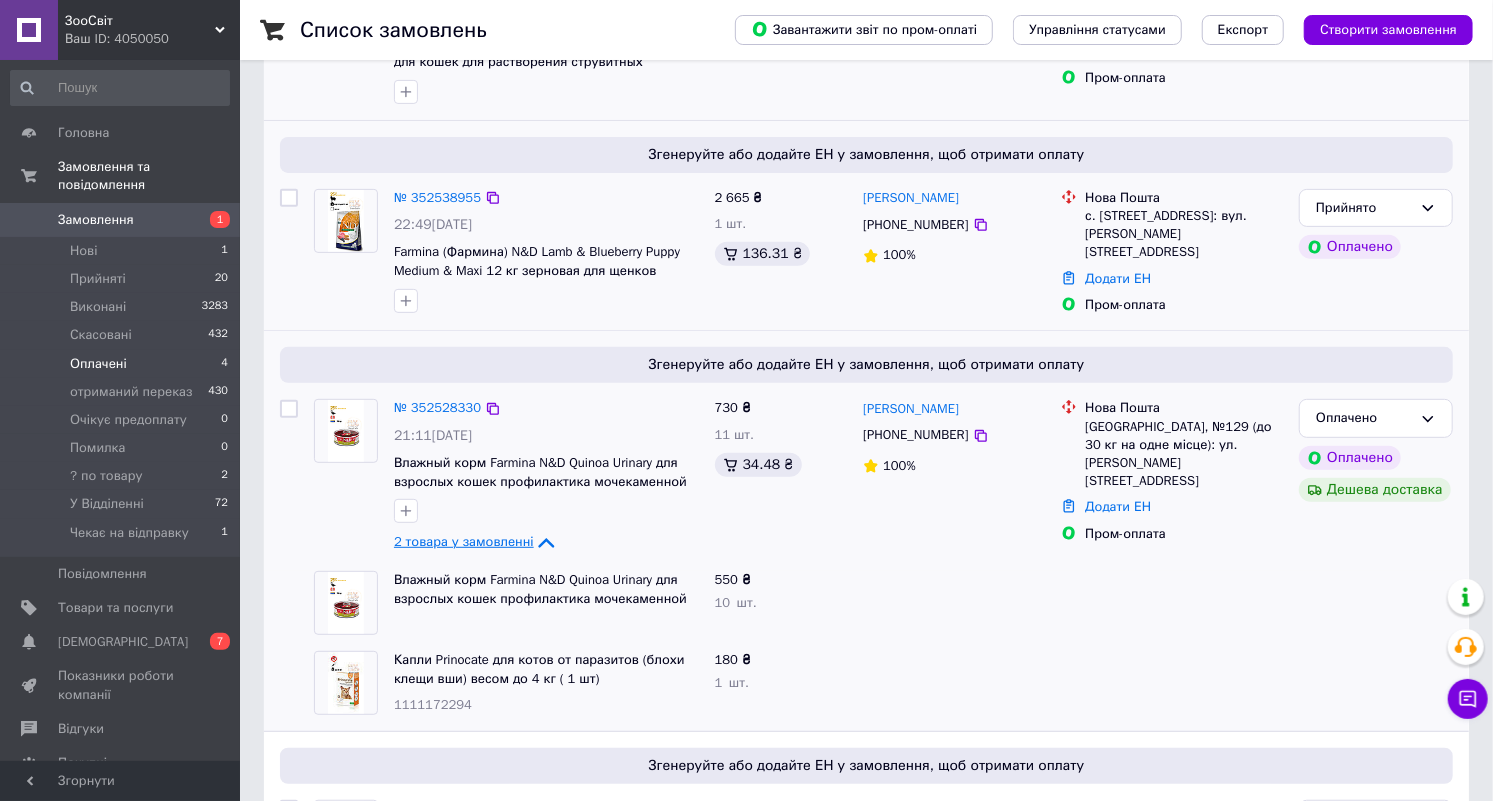 click on "2 товара у замовленні" at bounding box center [464, 542] 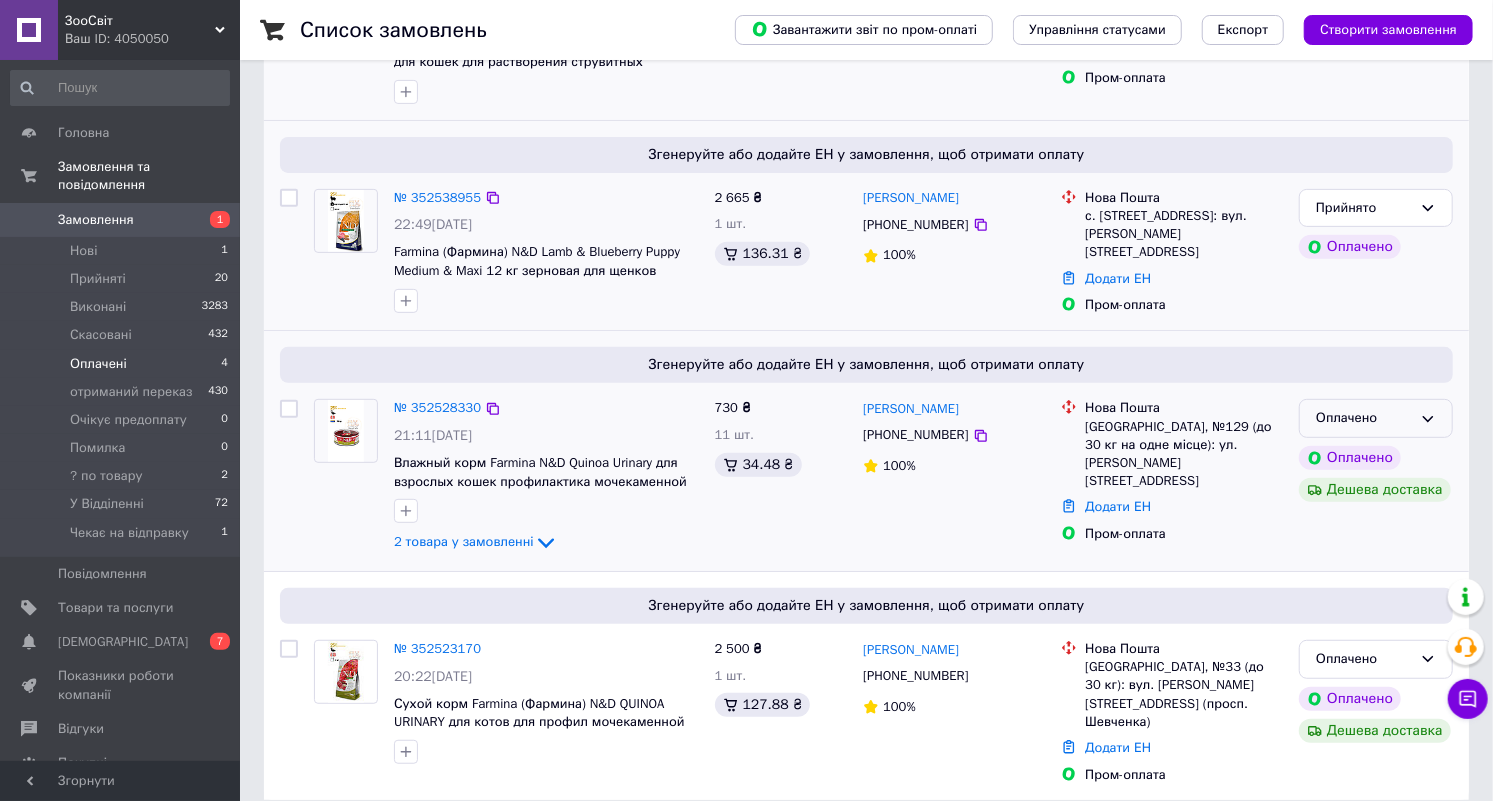 click on "Оплачено" at bounding box center (1364, 418) 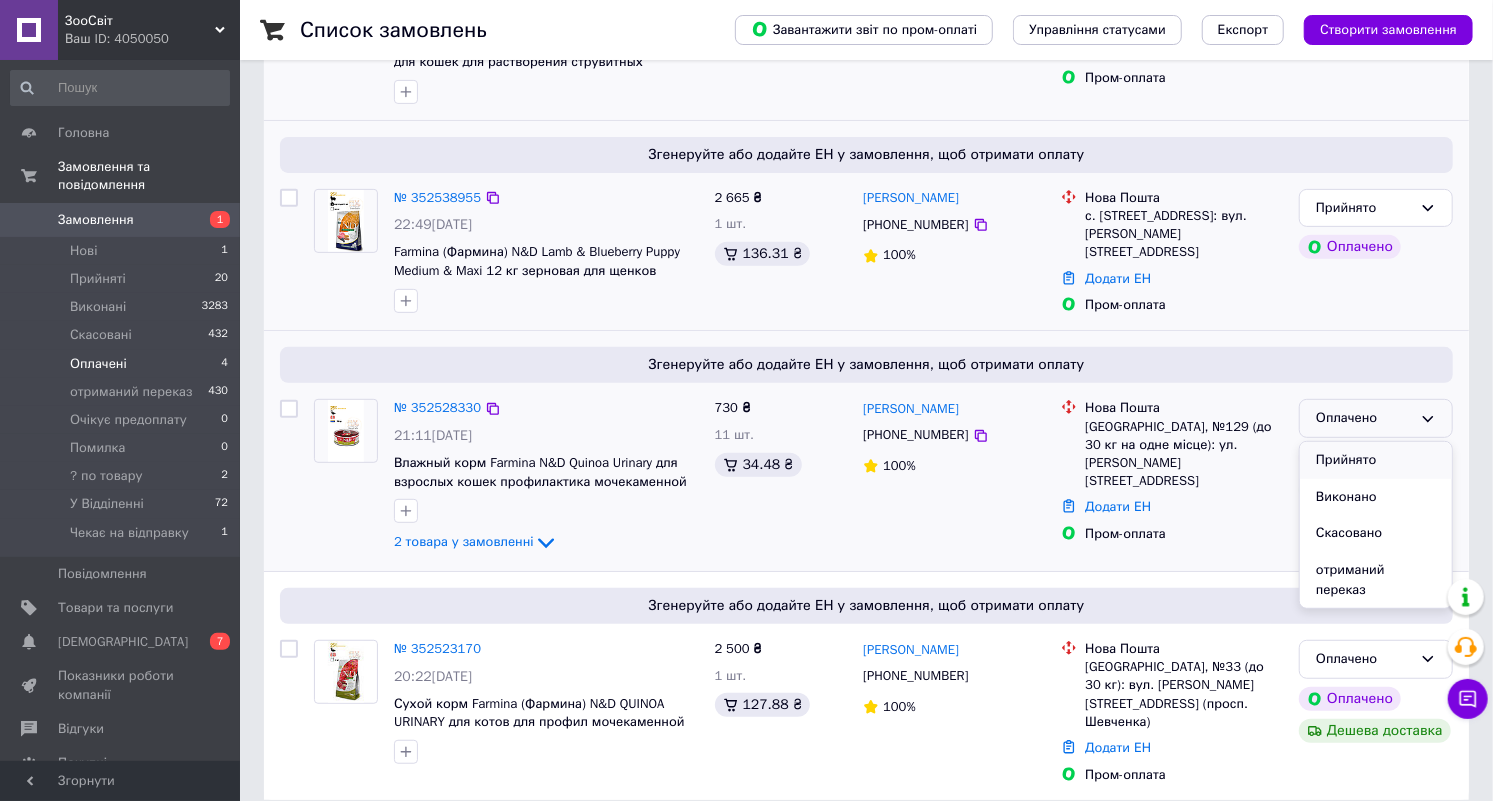 click on "Прийнято" at bounding box center (1376, 460) 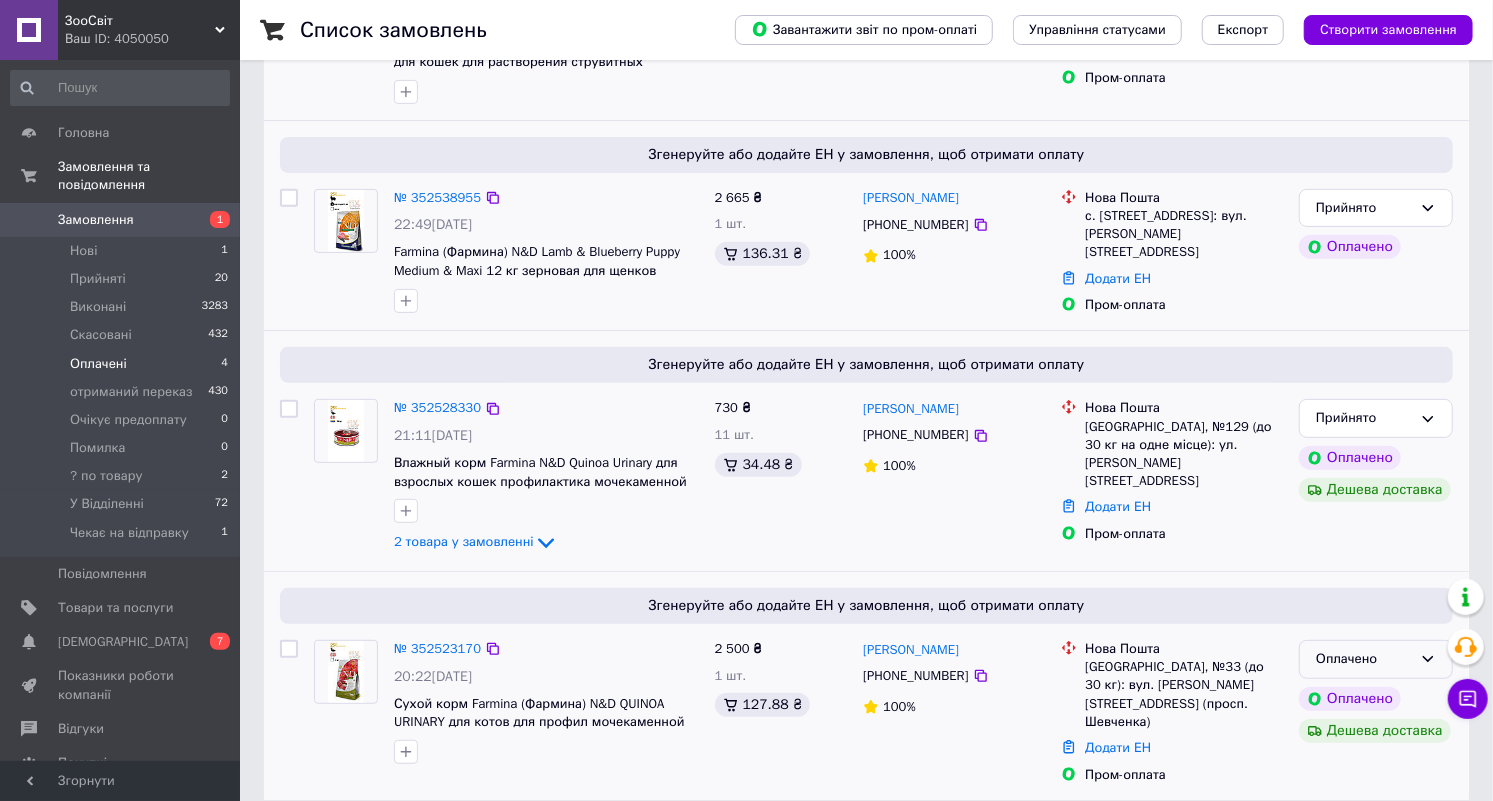 click on "Оплачено" at bounding box center [1376, 659] 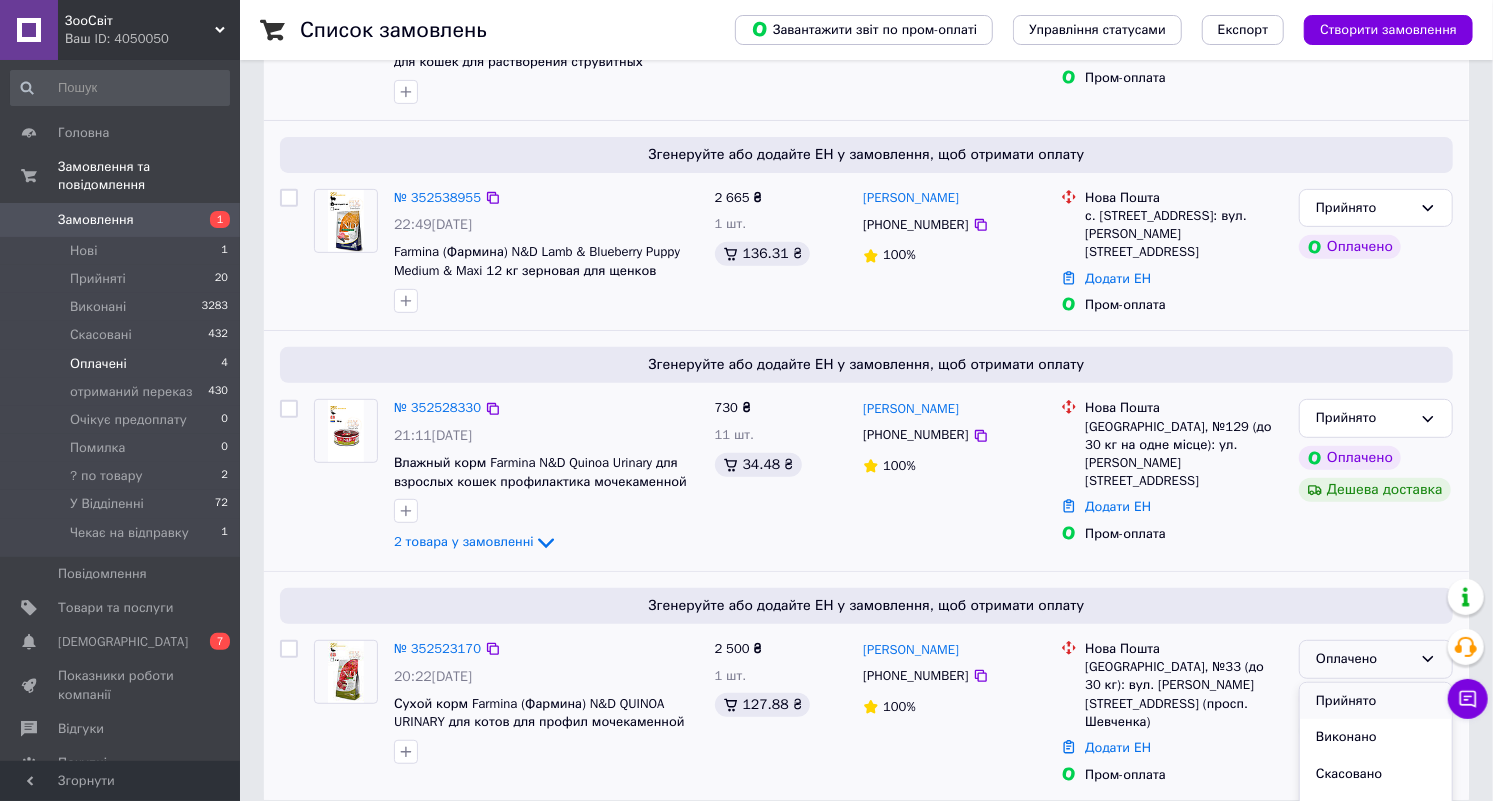 click on "Прийнято" at bounding box center [1376, 701] 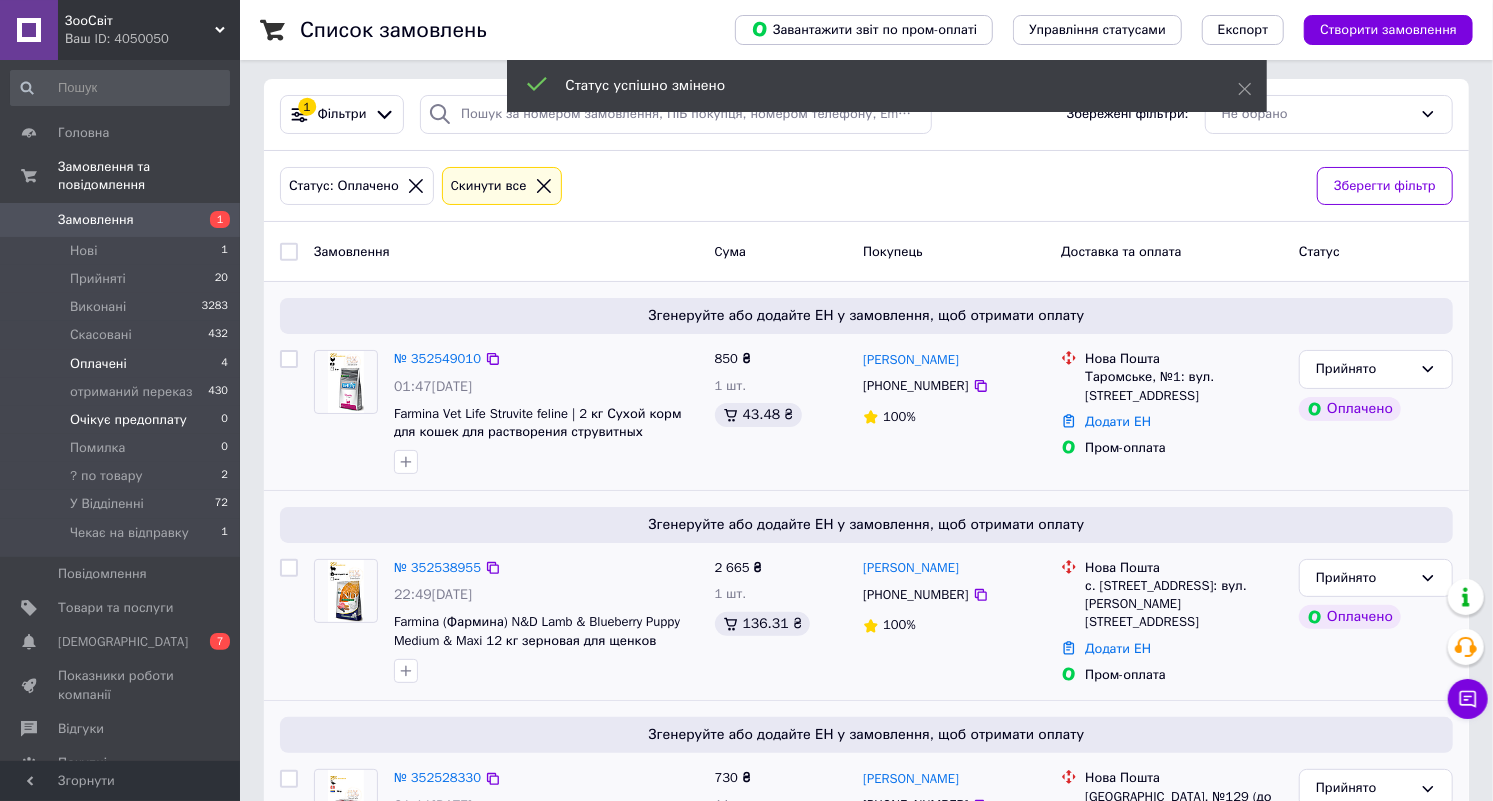 scroll, scrollTop: 0, scrollLeft: 0, axis: both 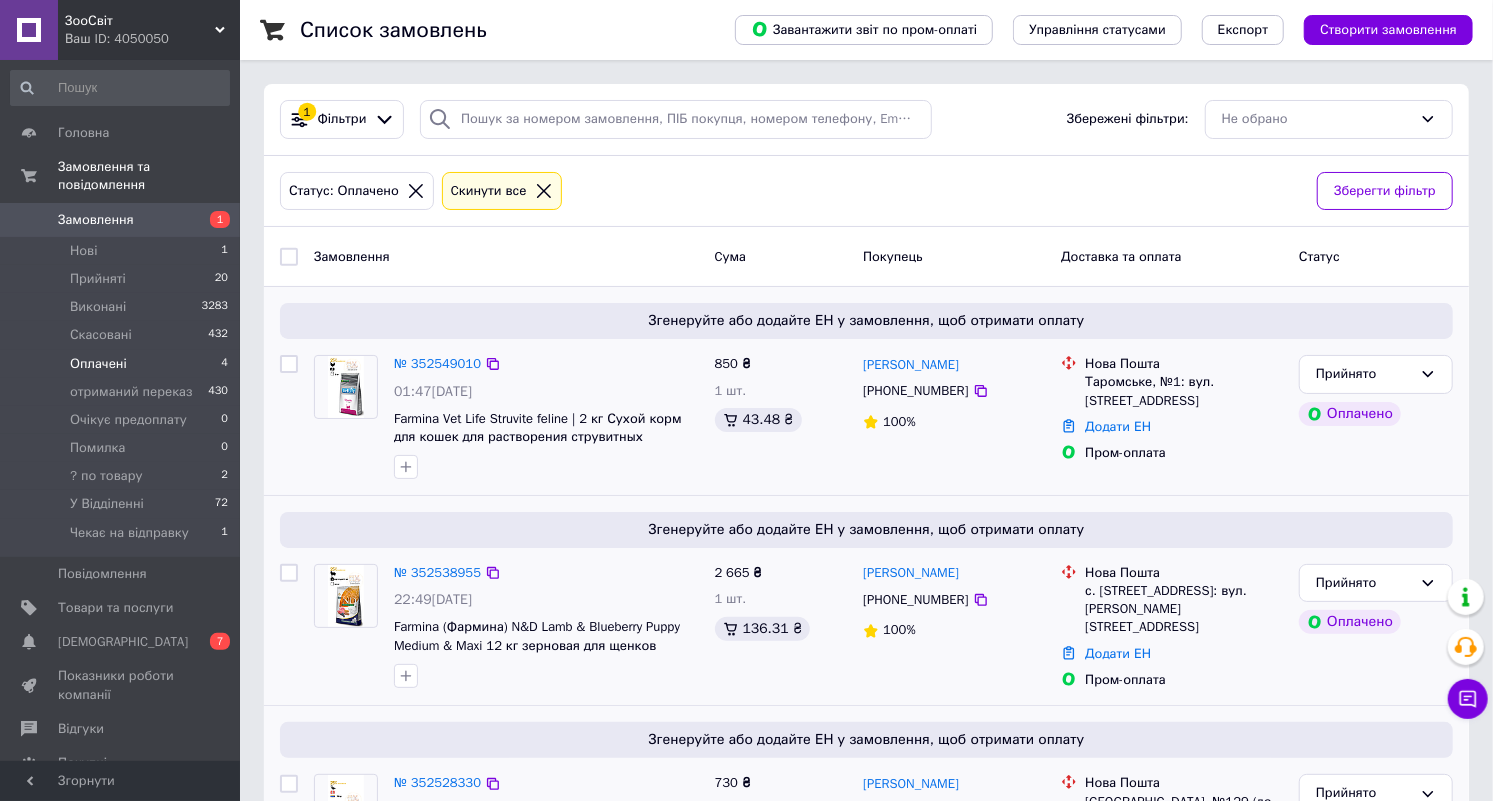click on "Замовлення" at bounding box center [96, 220] 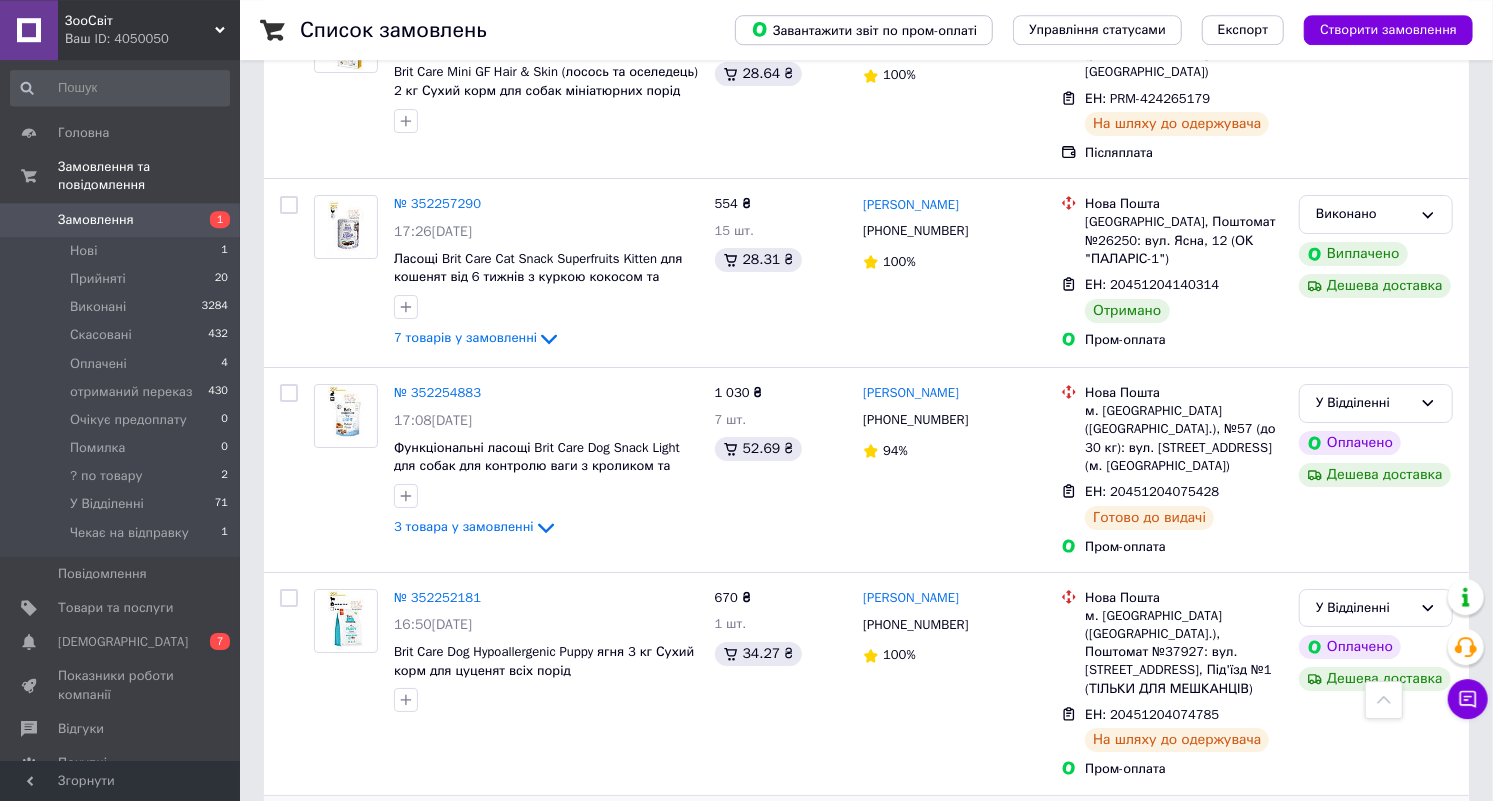 scroll, scrollTop: 8736, scrollLeft: 0, axis: vertical 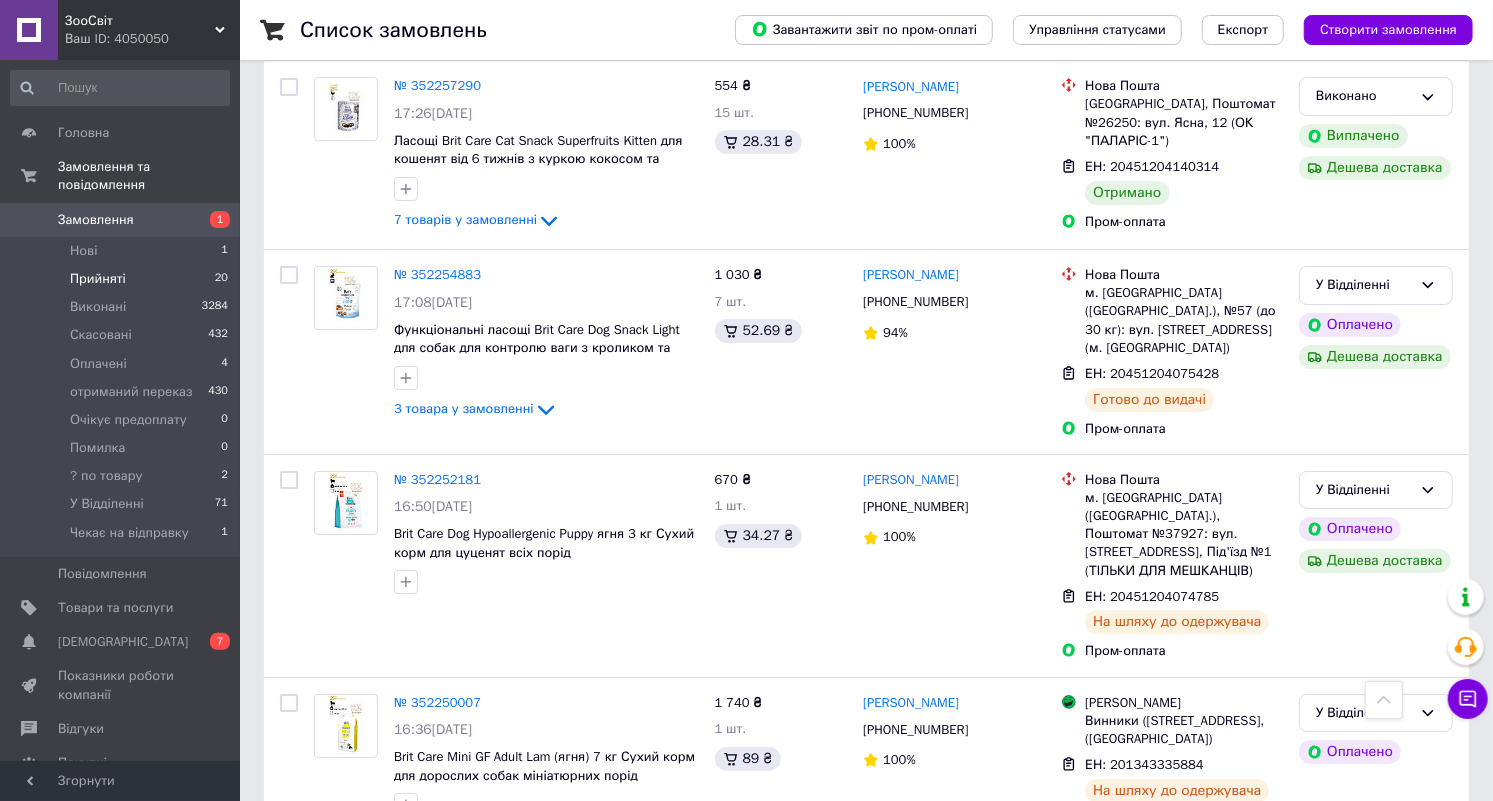 click on "Прийняті" at bounding box center (98, 279) 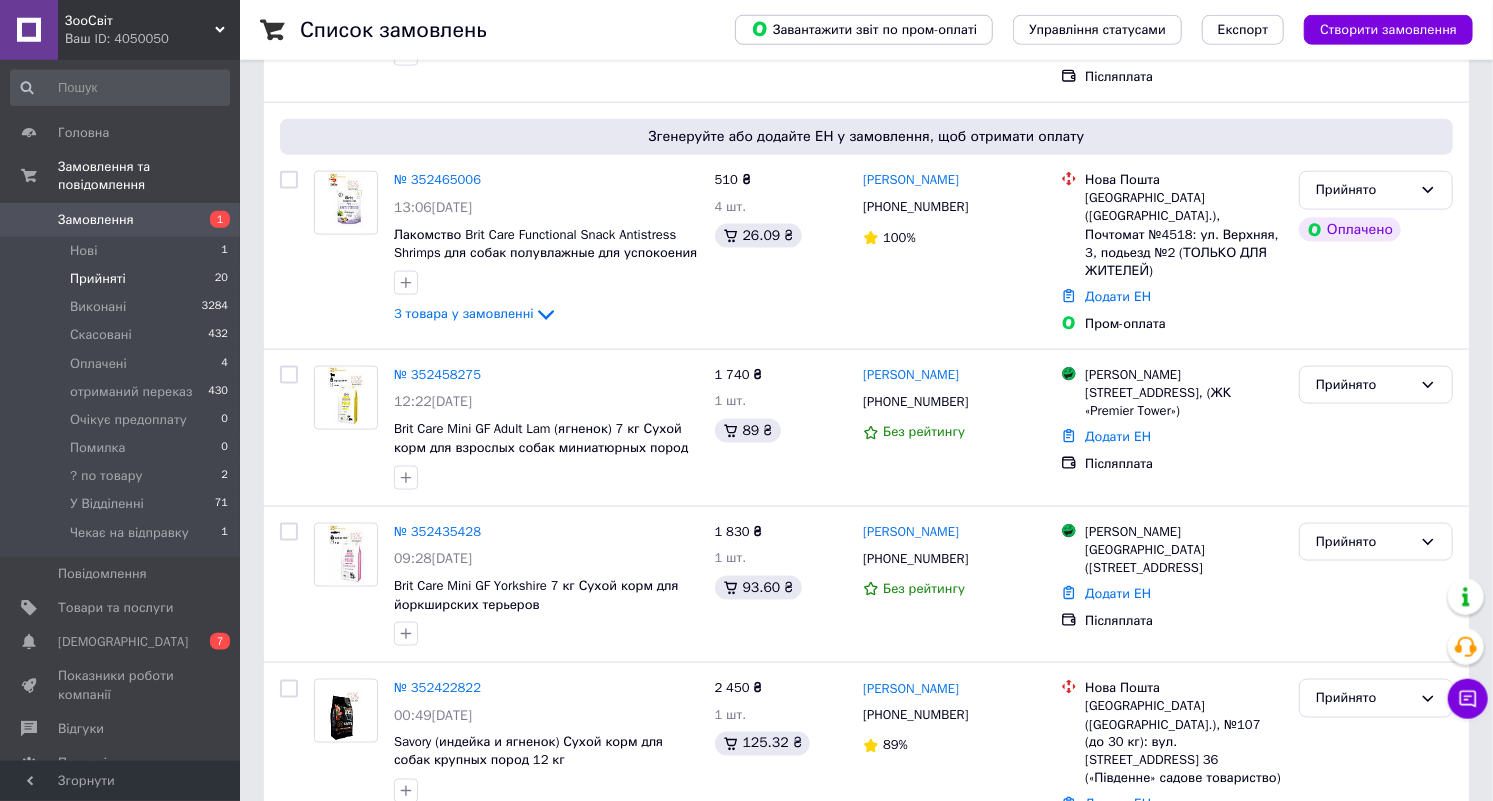 scroll, scrollTop: 3325, scrollLeft: 0, axis: vertical 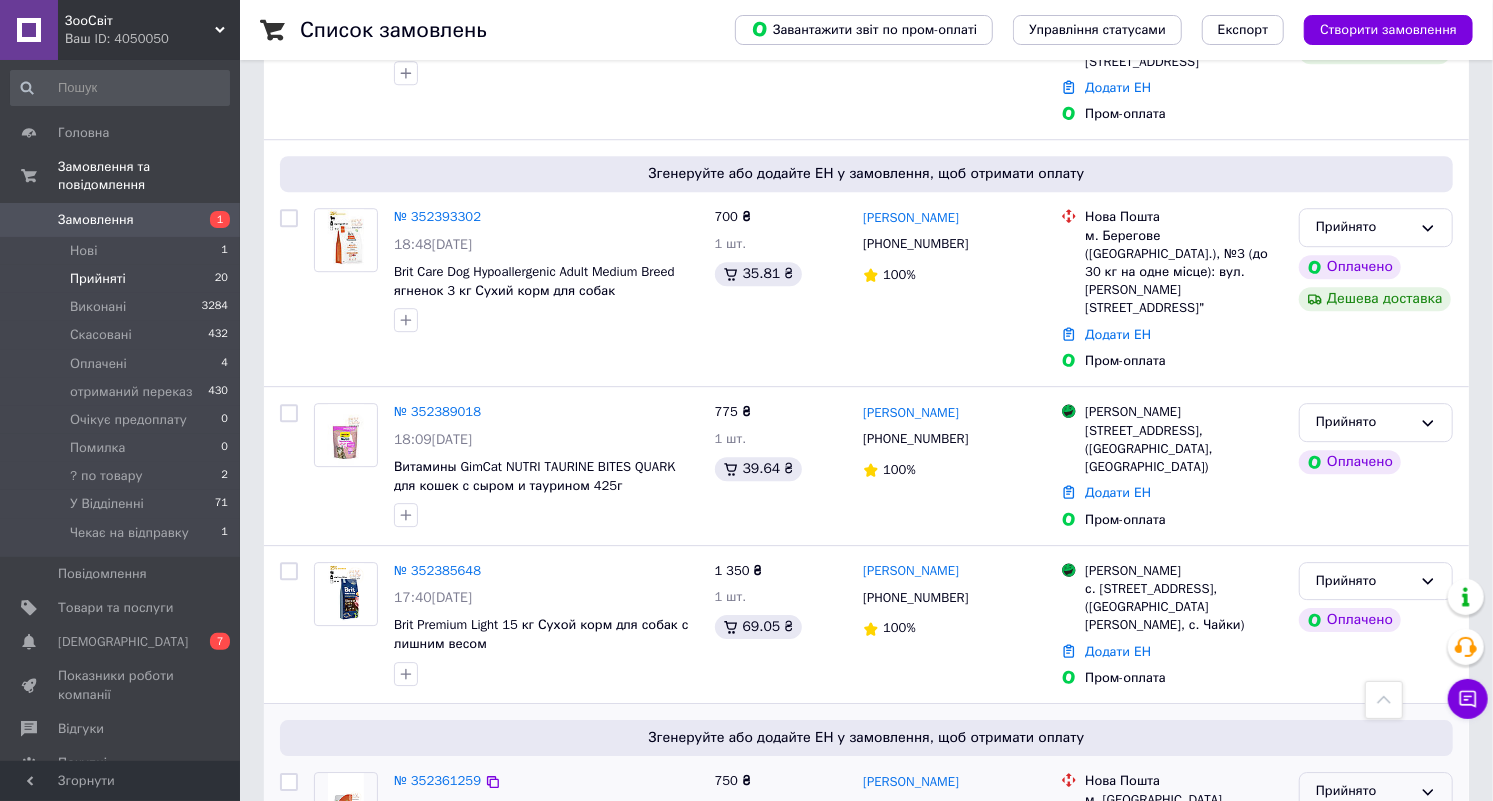 click 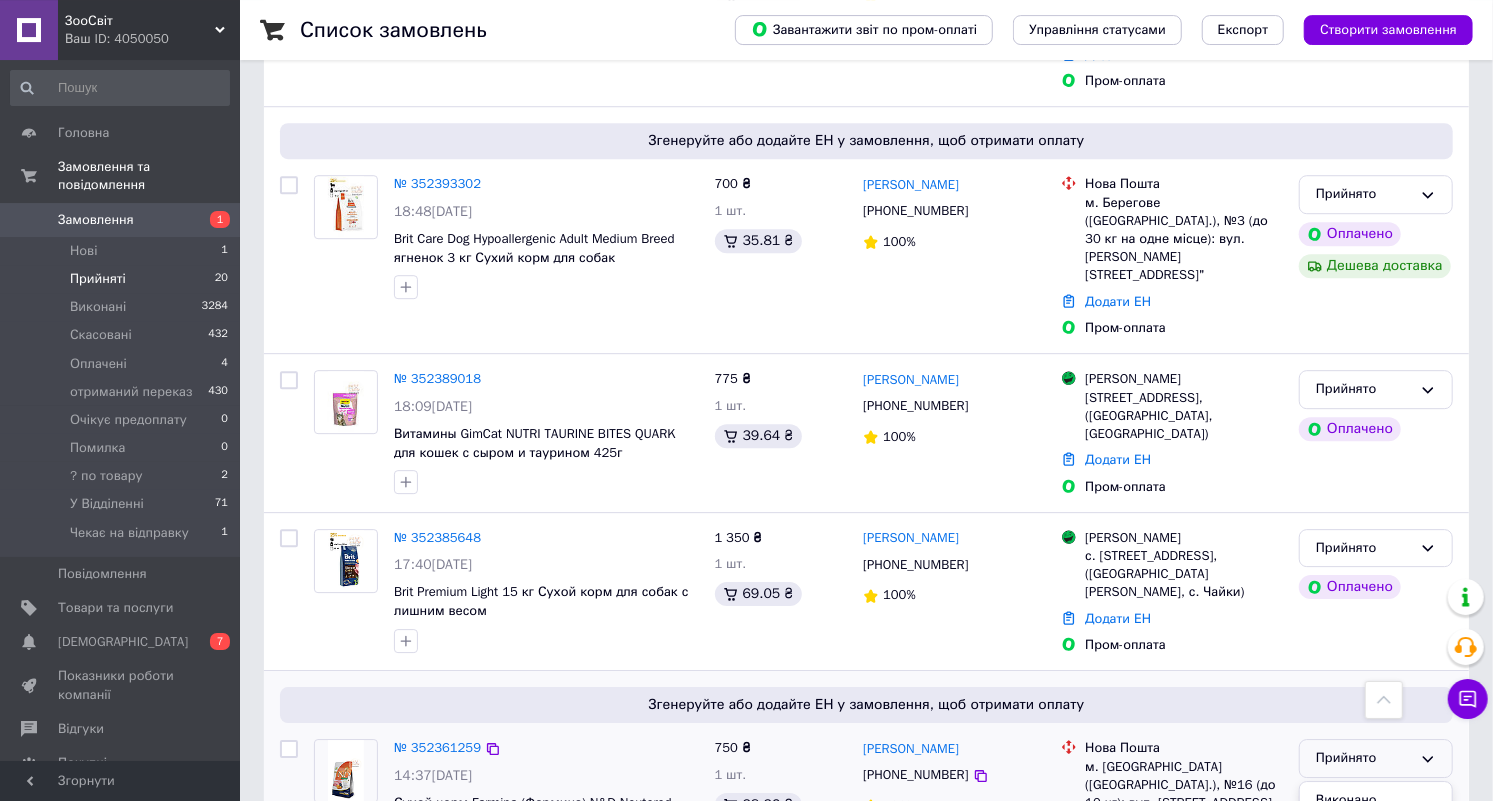 scroll, scrollTop: 3368, scrollLeft: 0, axis: vertical 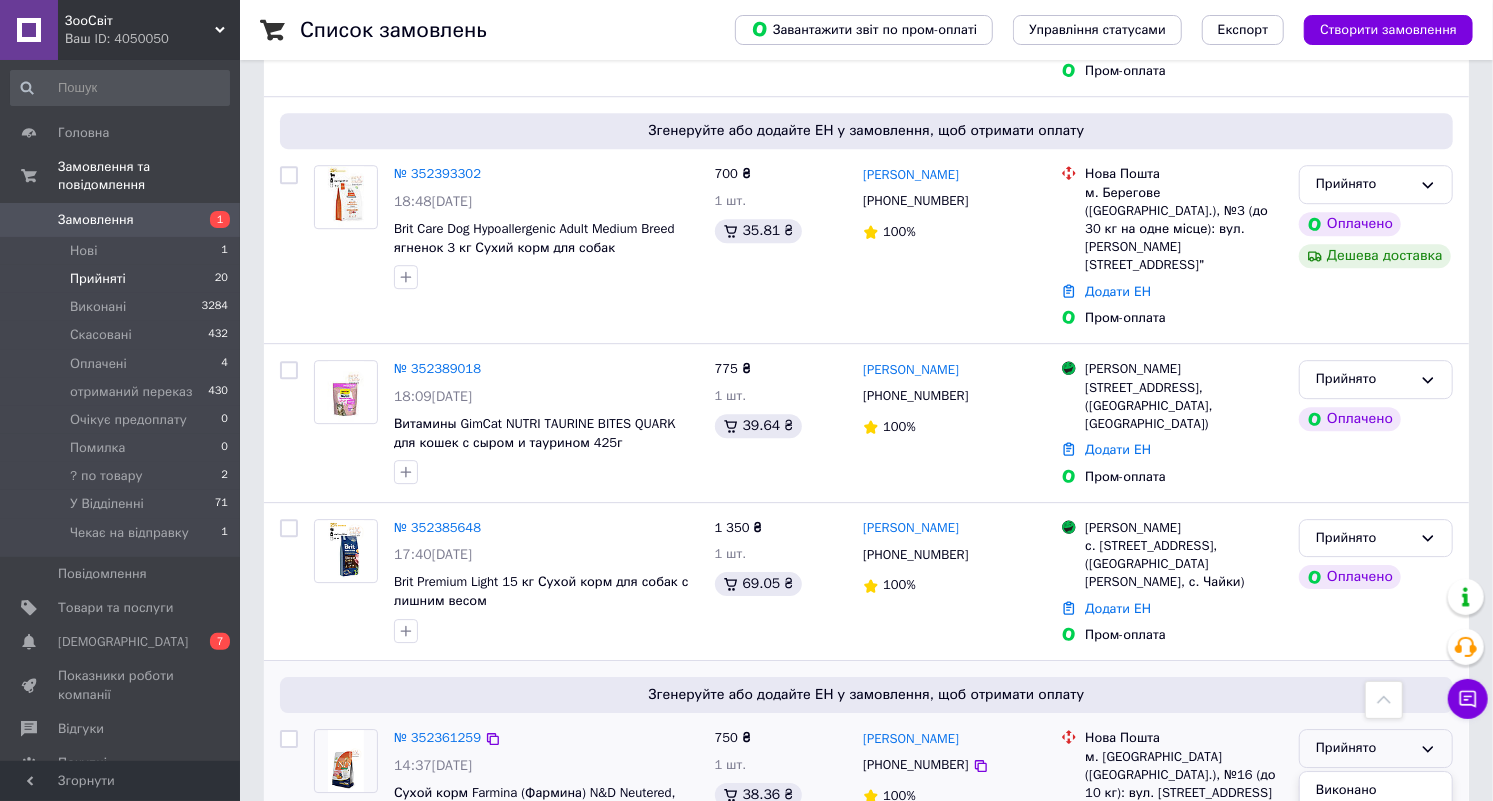 click on "Очікує предоплату" at bounding box center (1376, 957) 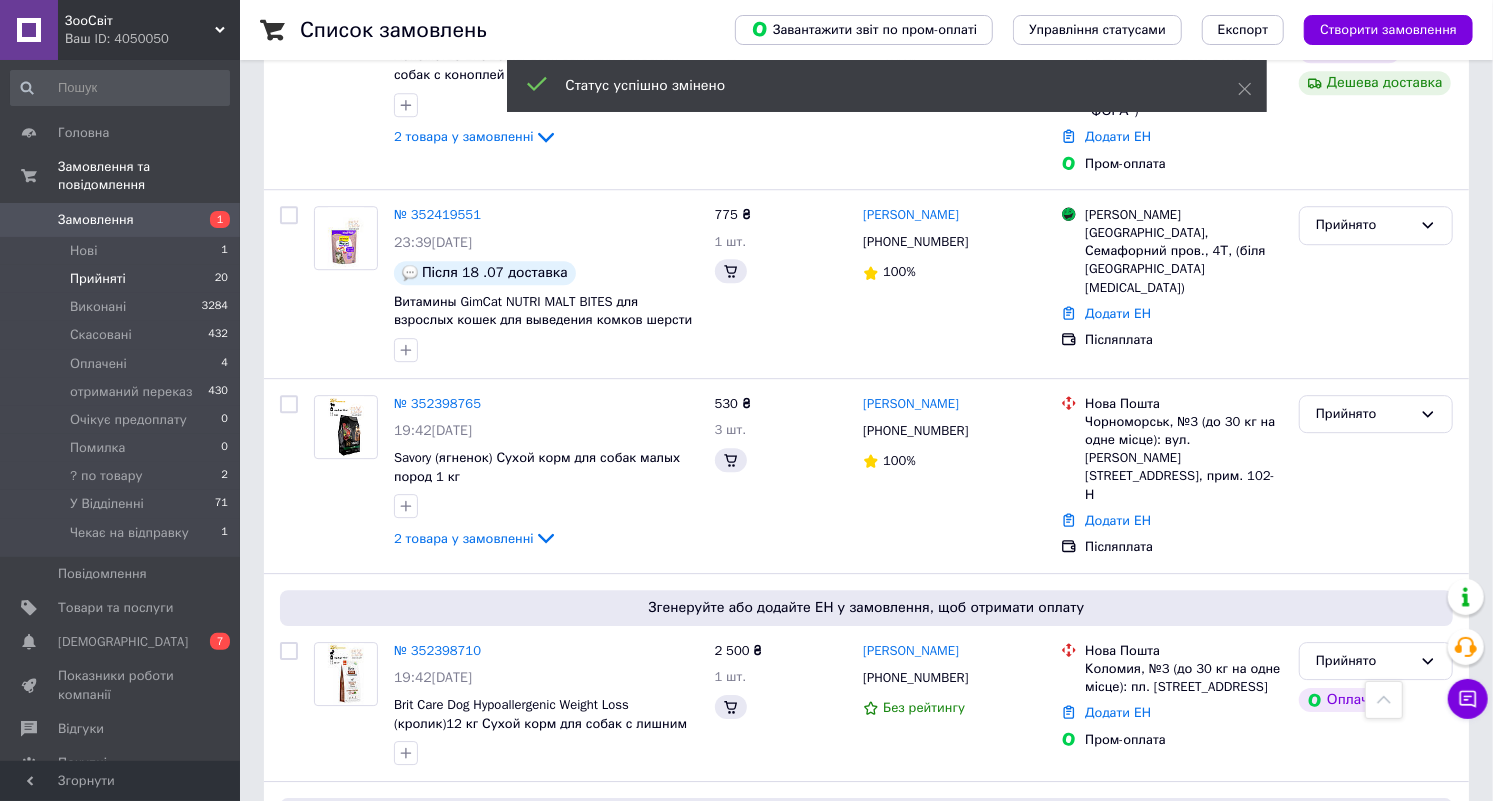 scroll, scrollTop: 4192, scrollLeft: 0, axis: vertical 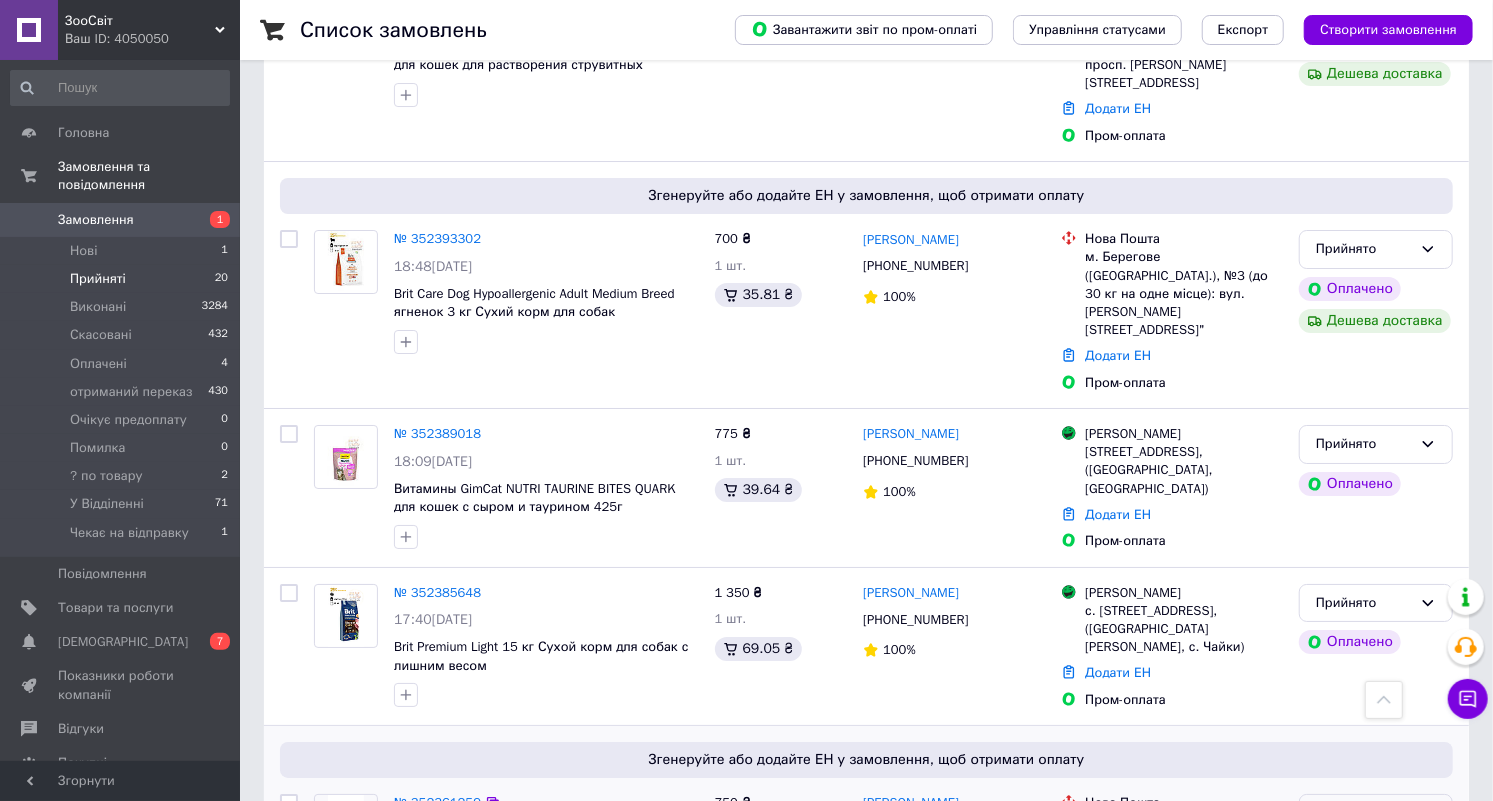 click 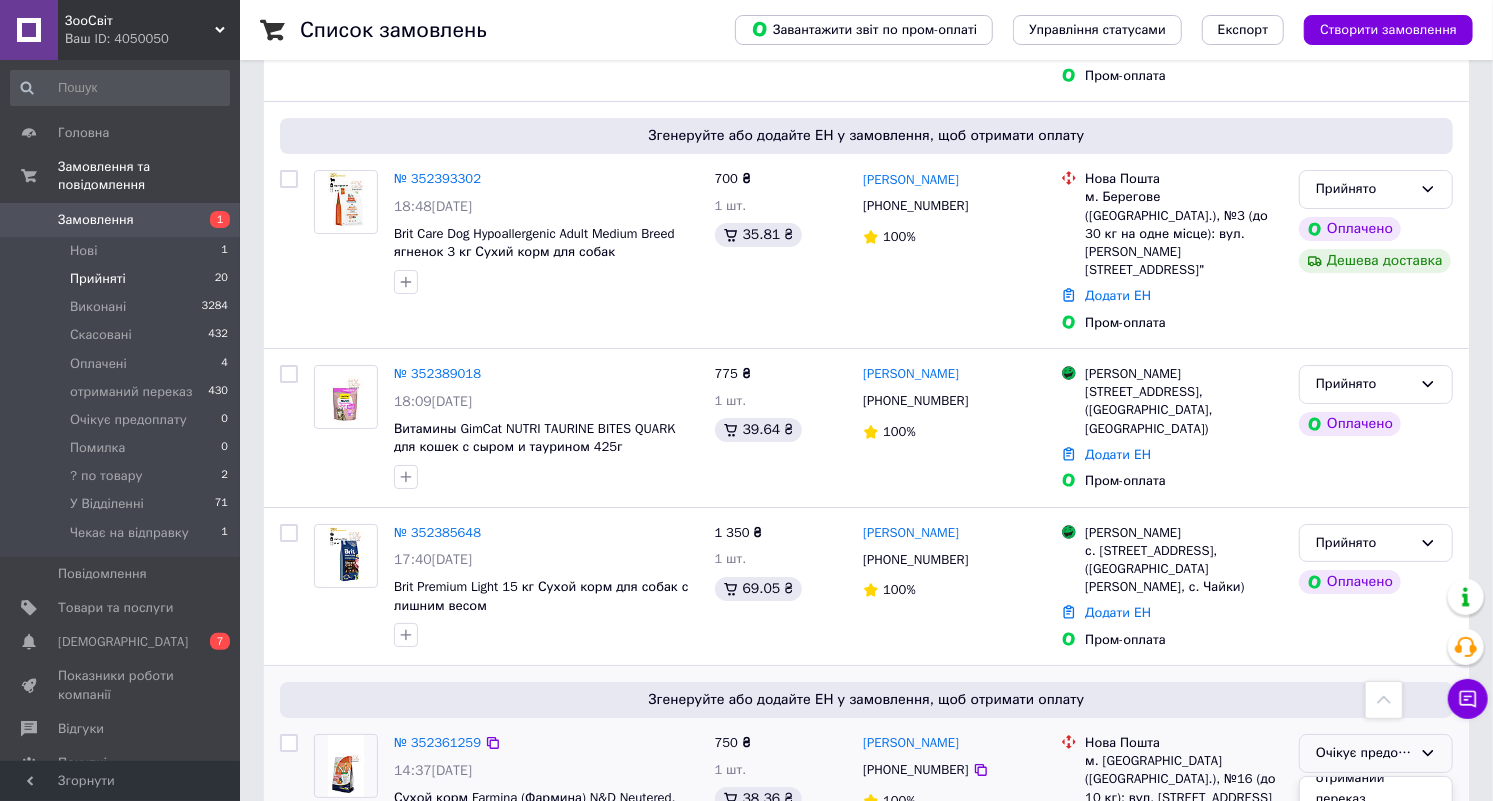 click on "Чекає на відправку" at bounding box center [1376, 945] 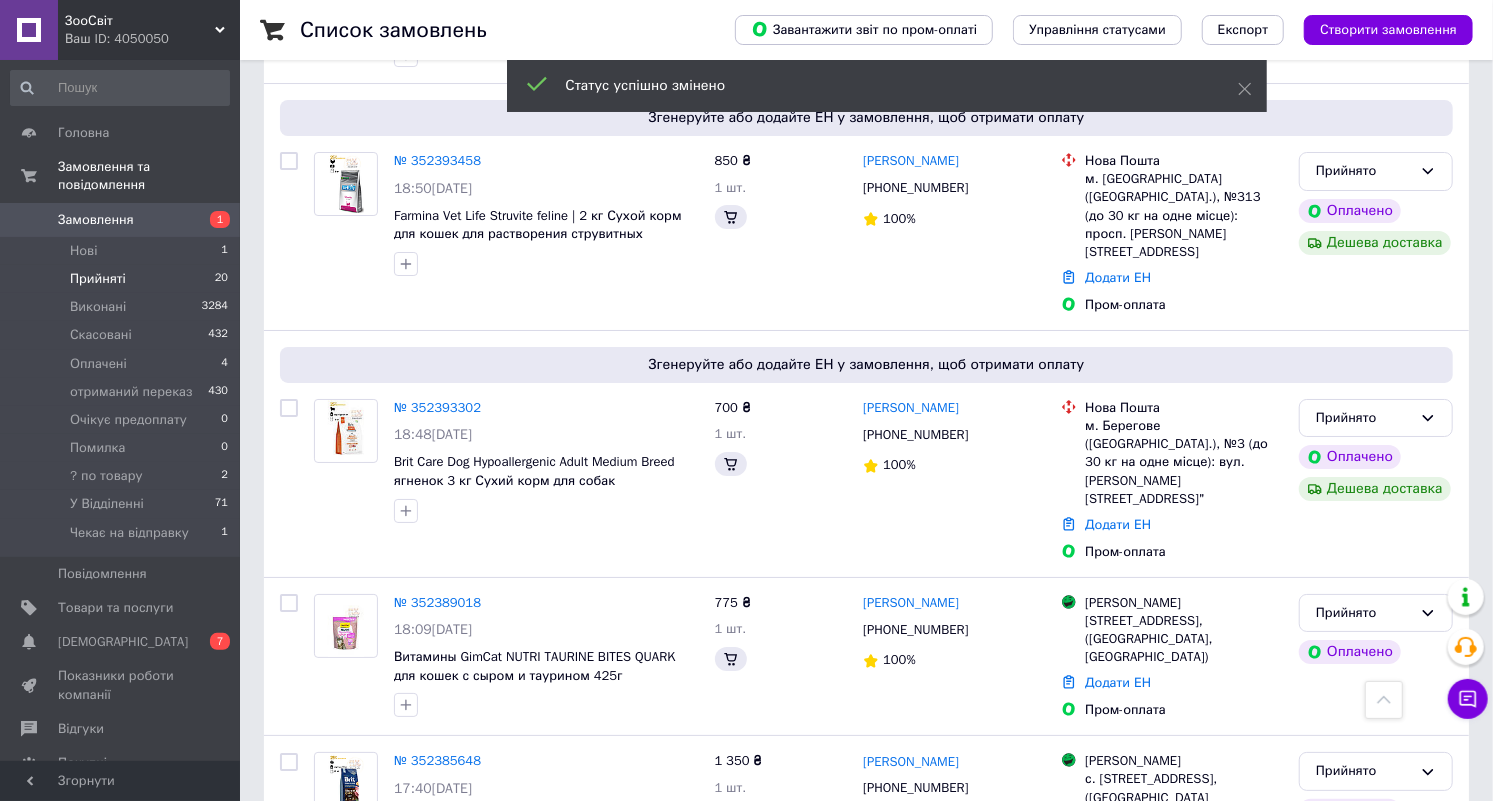 scroll, scrollTop: 4462, scrollLeft: 0, axis: vertical 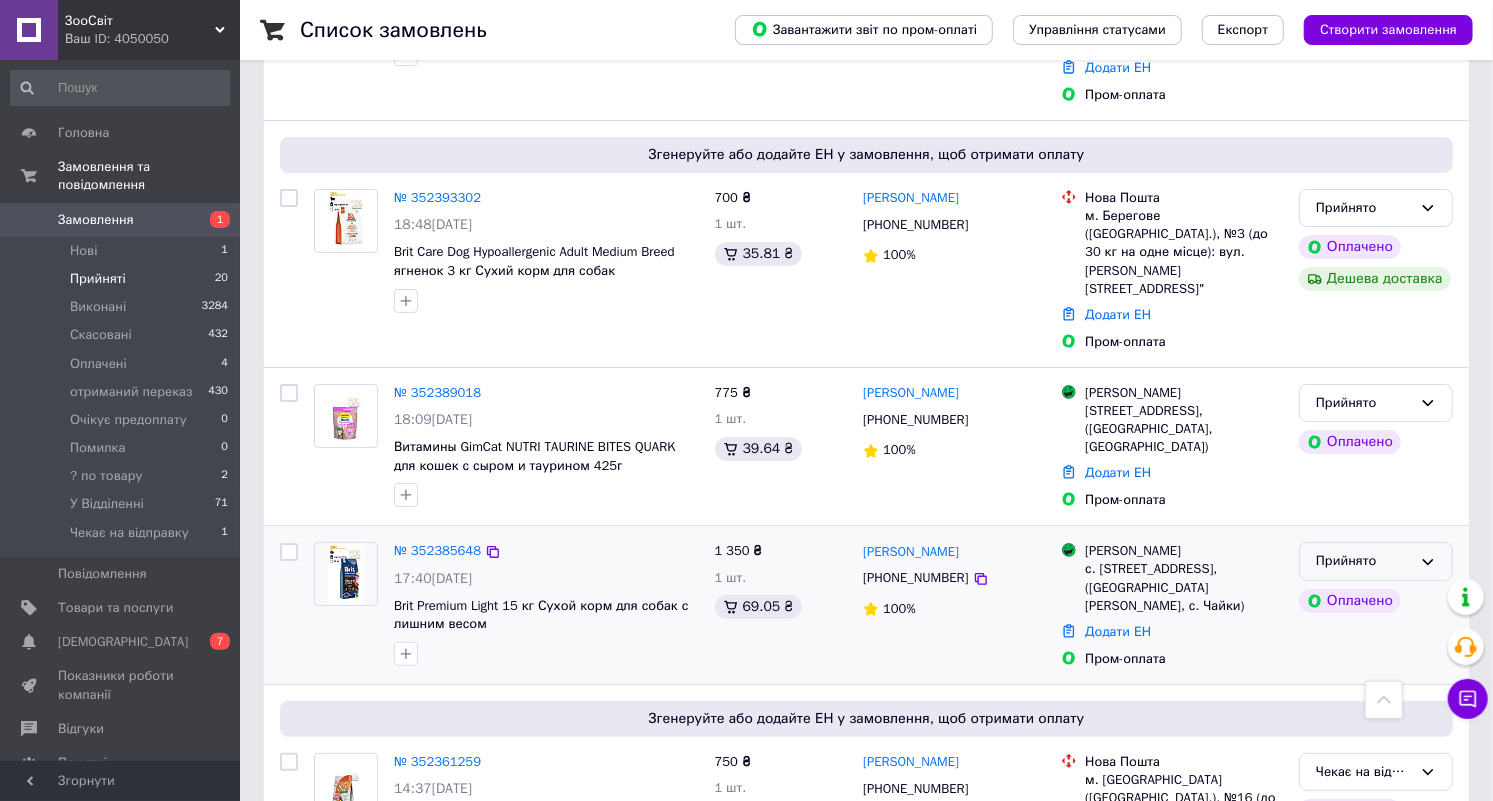 click 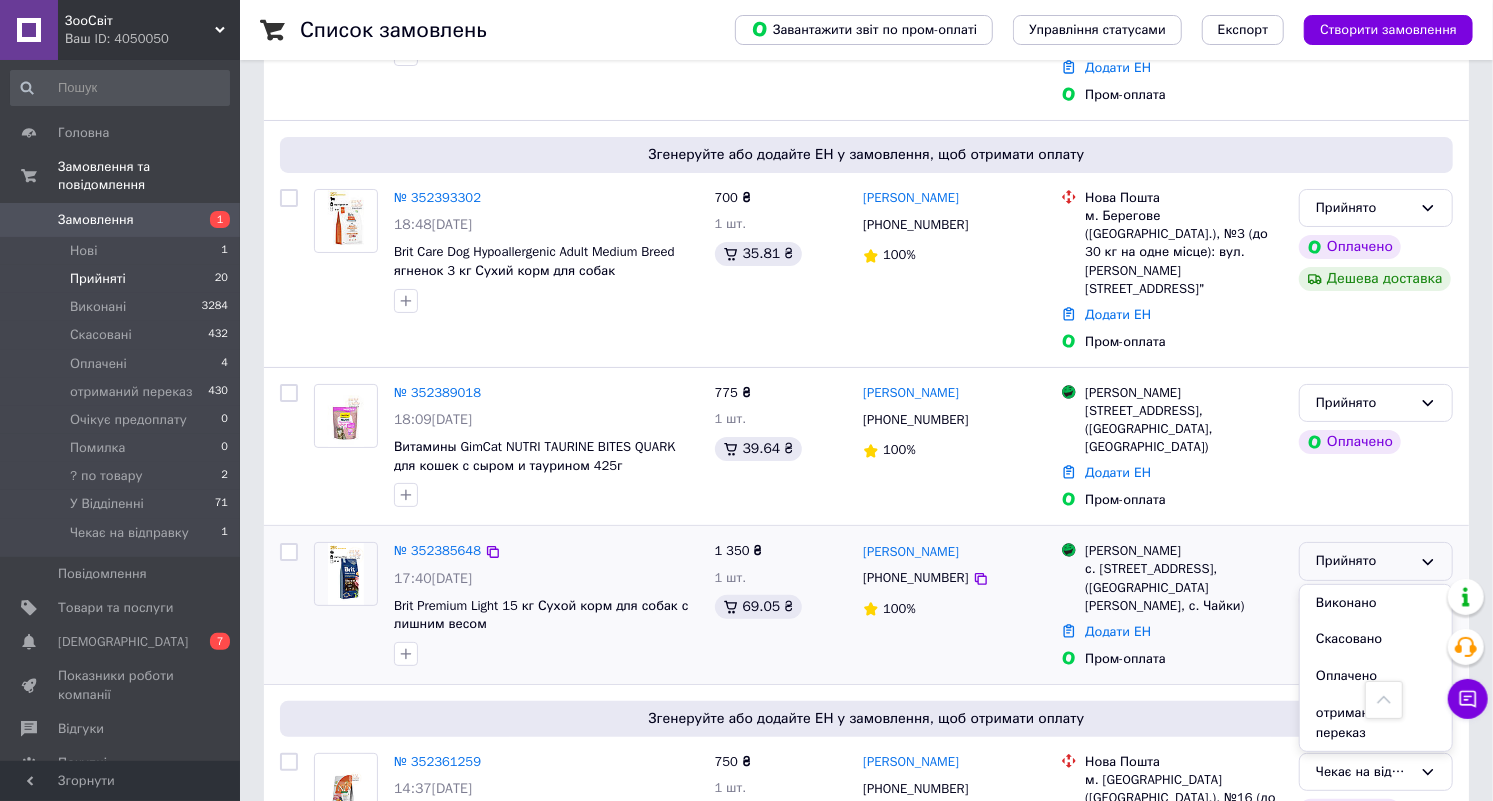scroll, scrollTop: 164, scrollLeft: 0, axis: vertical 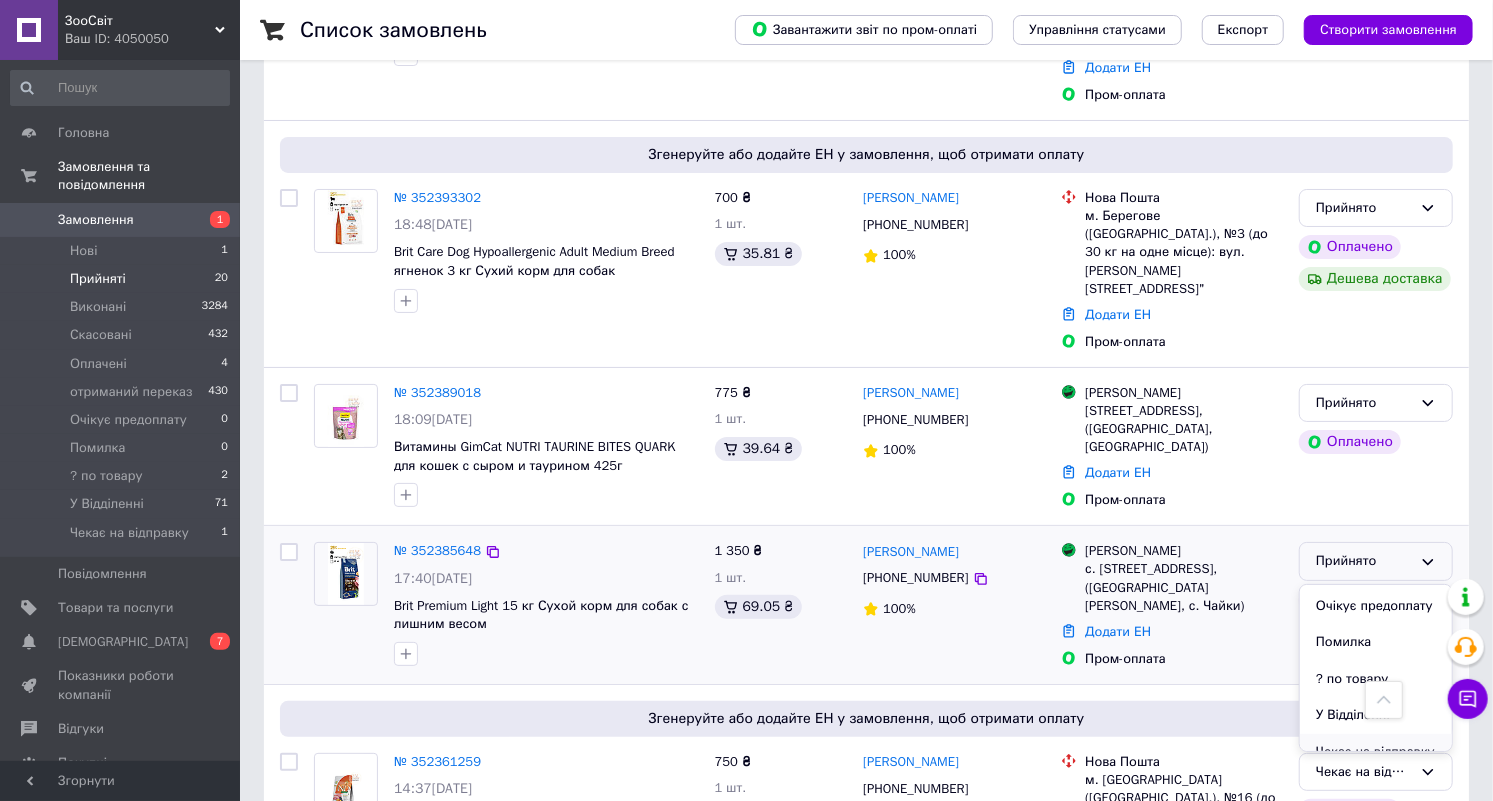click on "Чекає на відправку" at bounding box center (1376, 752) 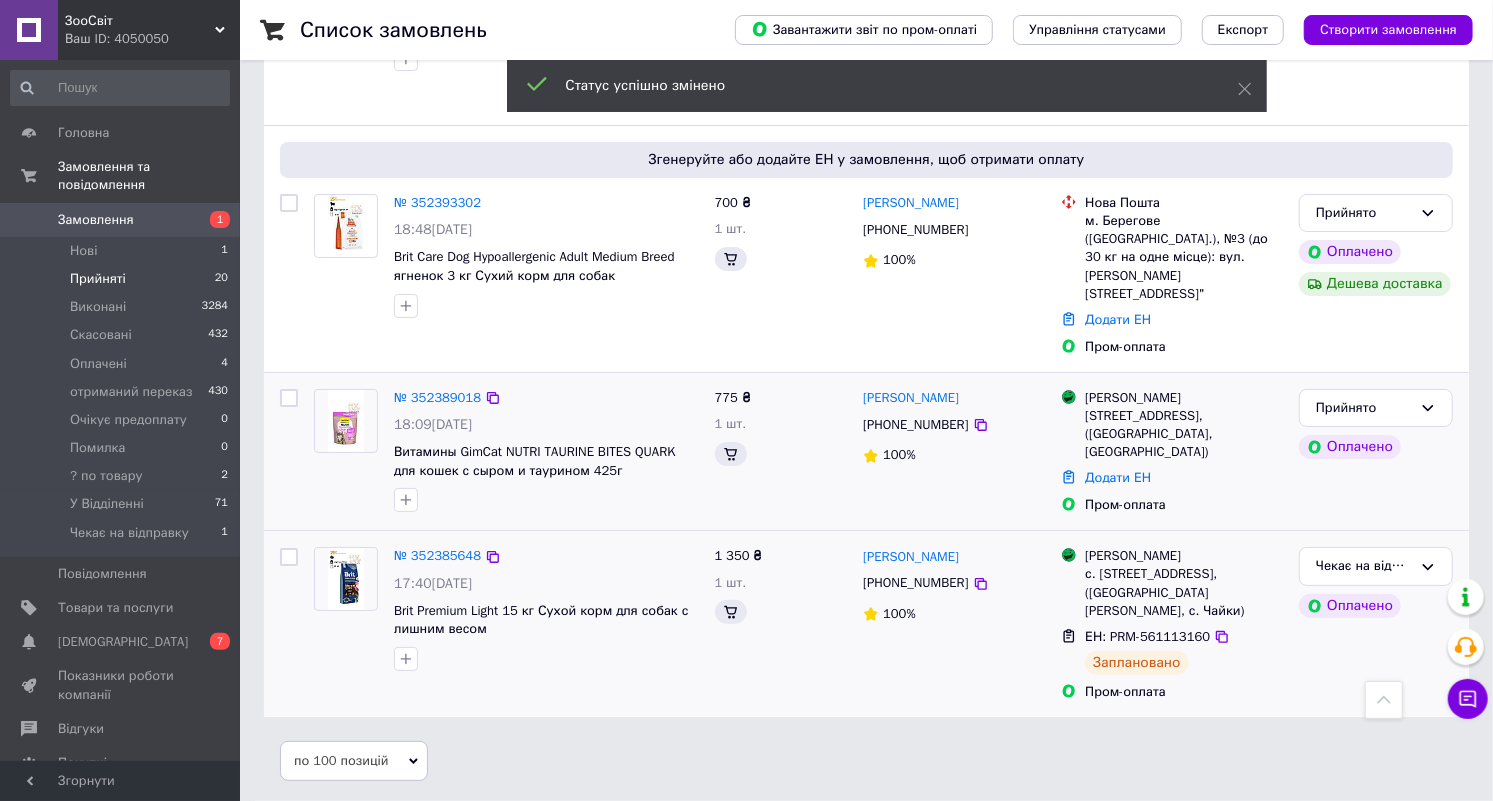 scroll, scrollTop: 4280, scrollLeft: 0, axis: vertical 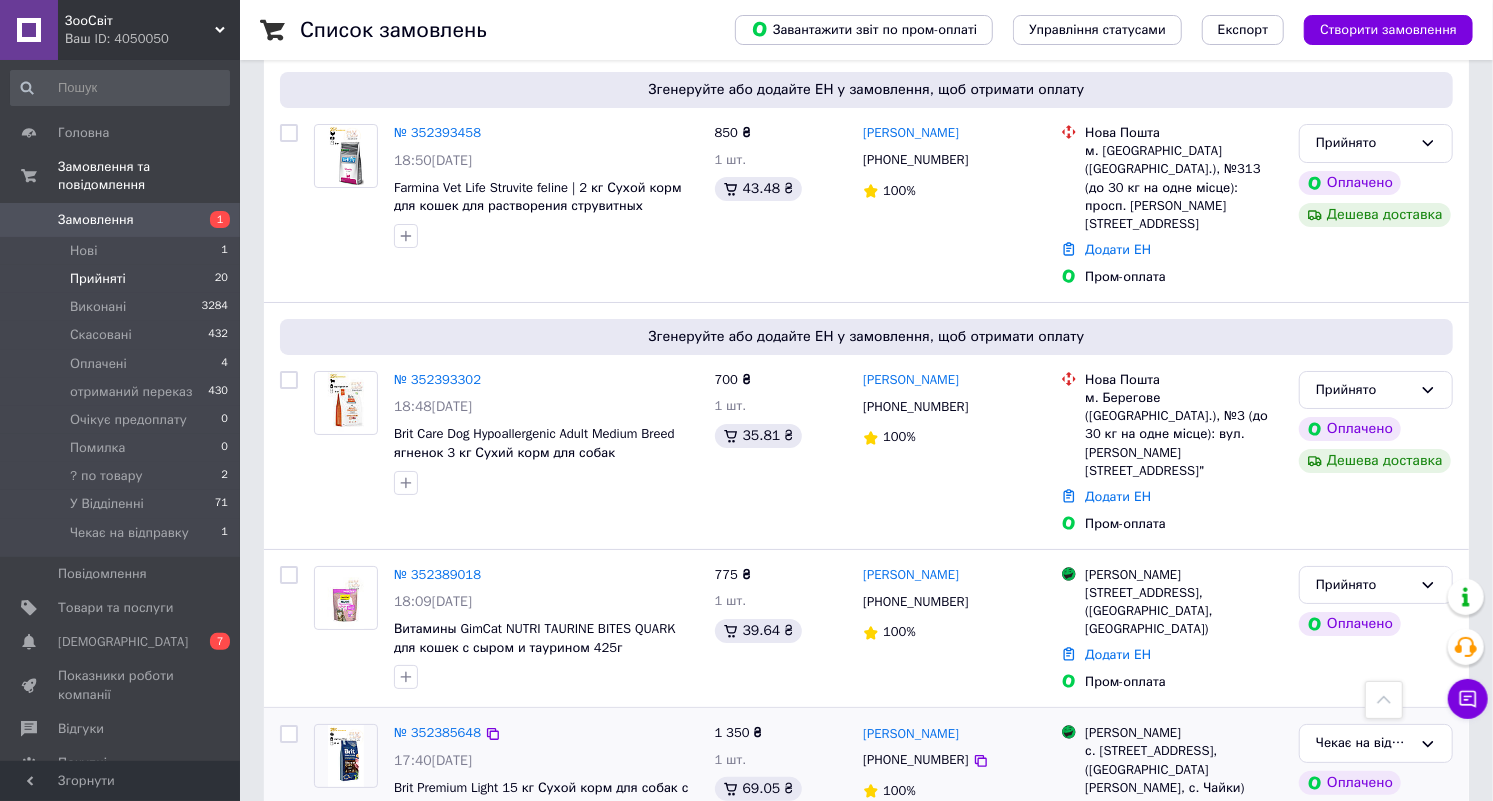 click 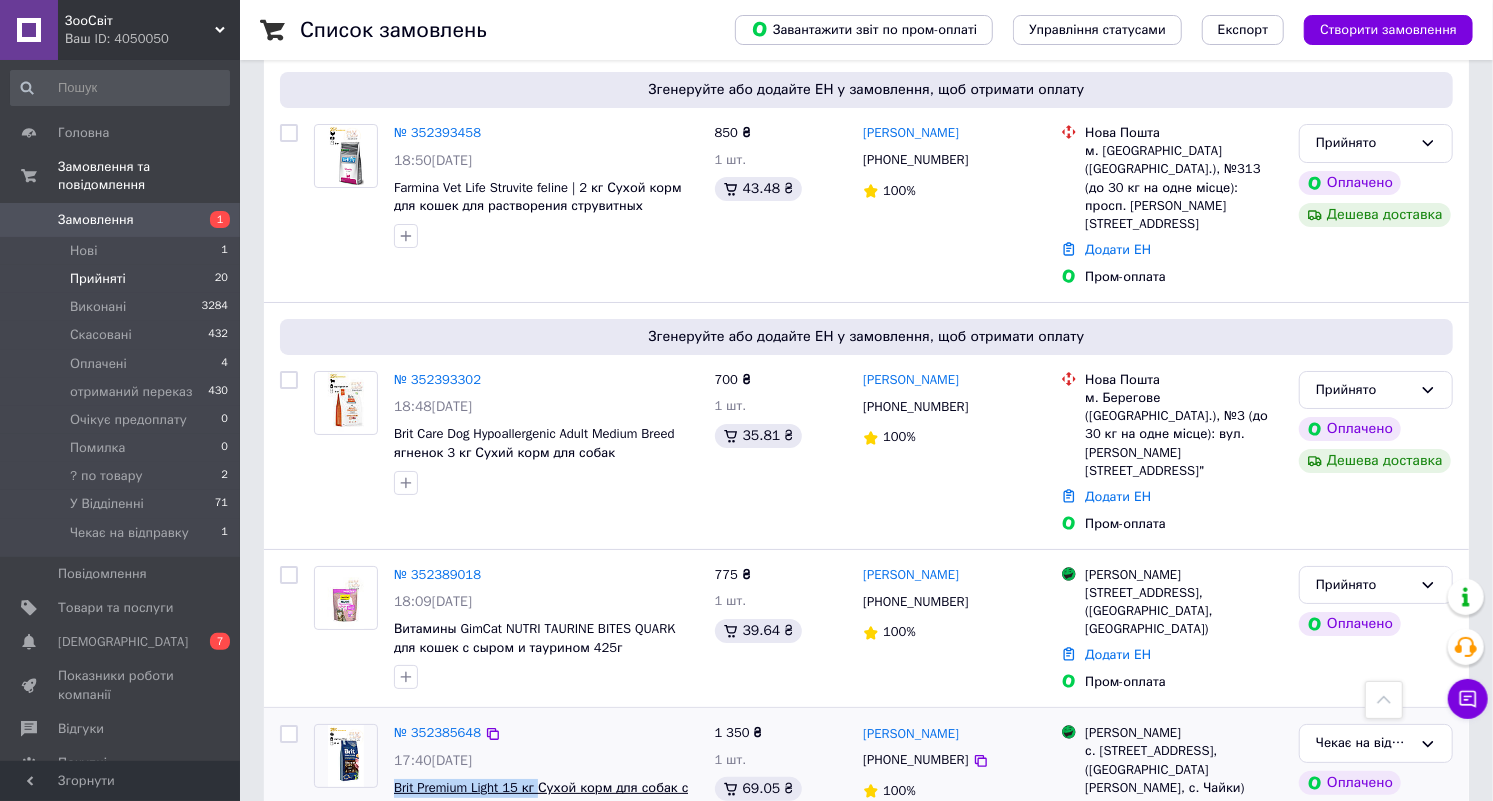 drag, startPoint x: 390, startPoint y: 589, endPoint x: 537, endPoint y: 595, distance: 147.12239 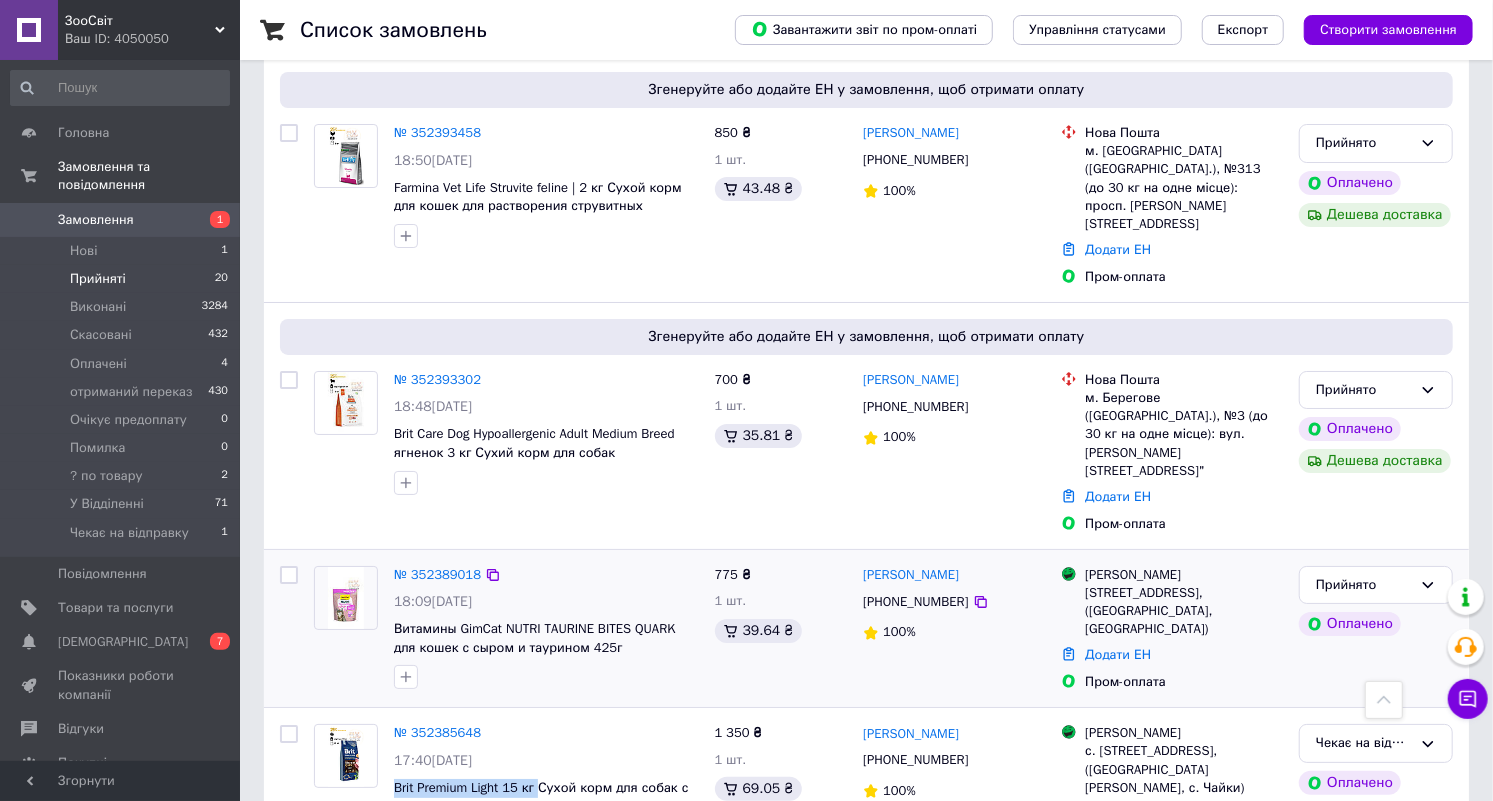 copy on "Brit Premium Light 15 кг" 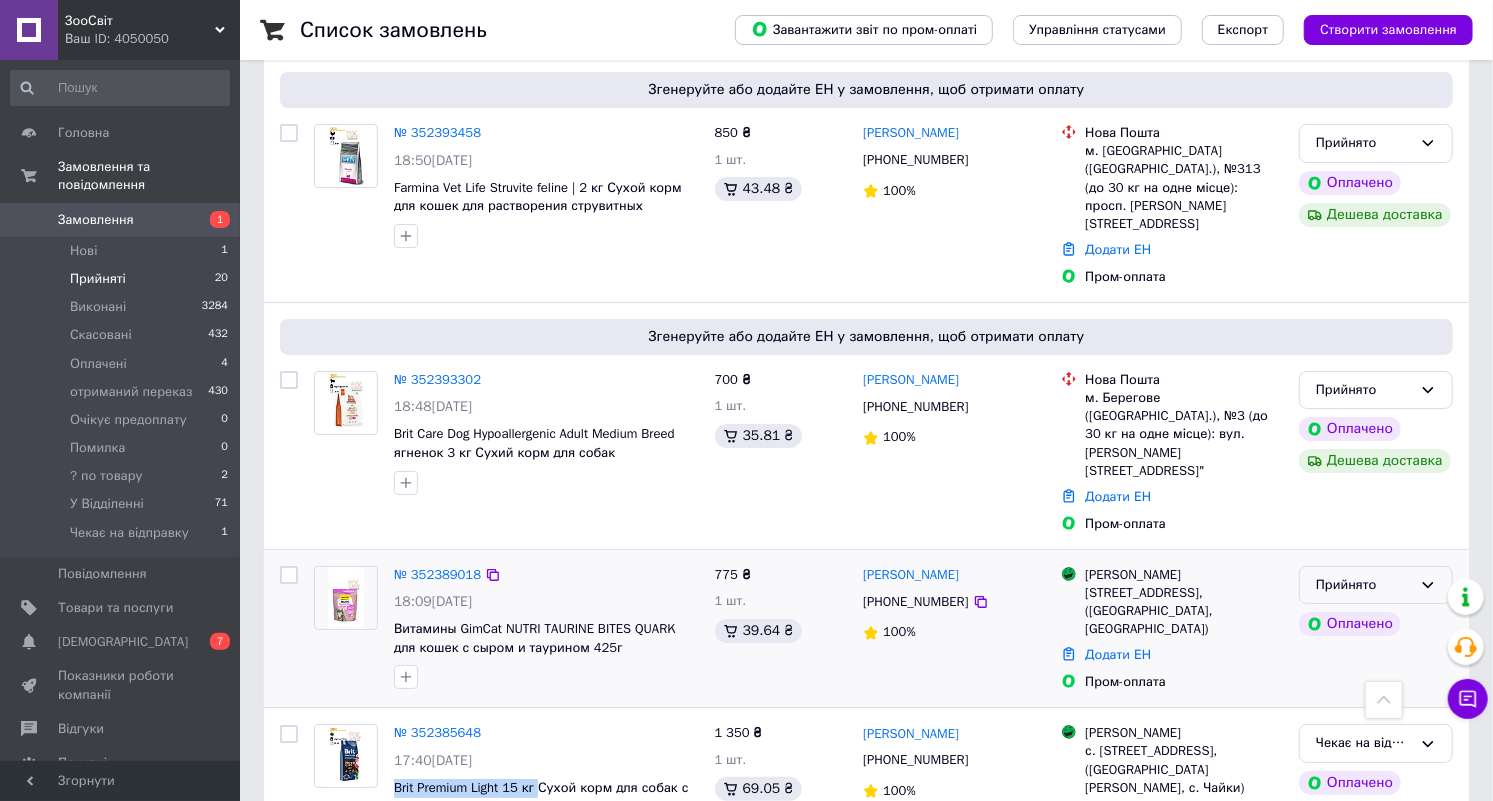 click 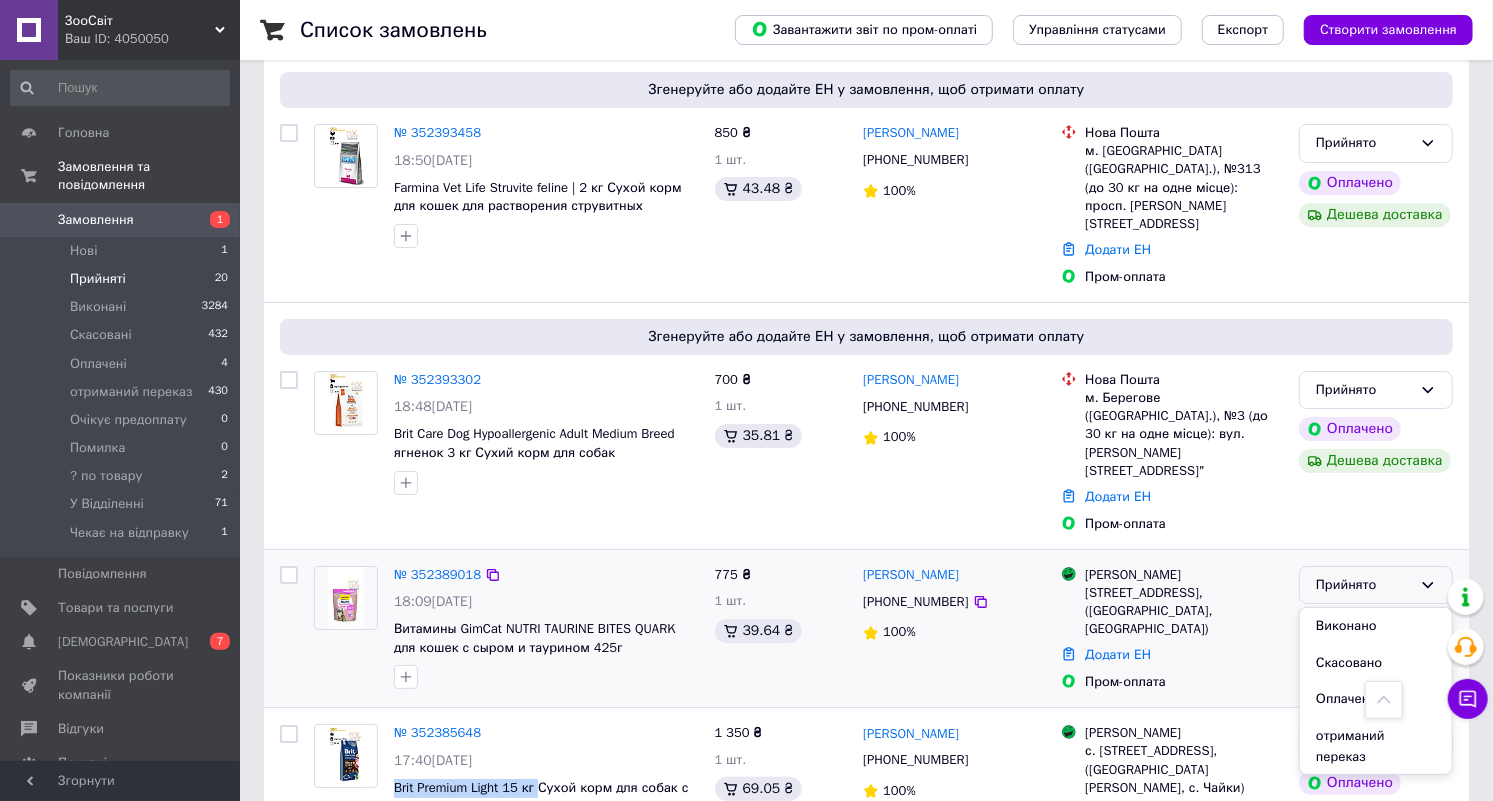 scroll, scrollTop: 163, scrollLeft: 0, axis: vertical 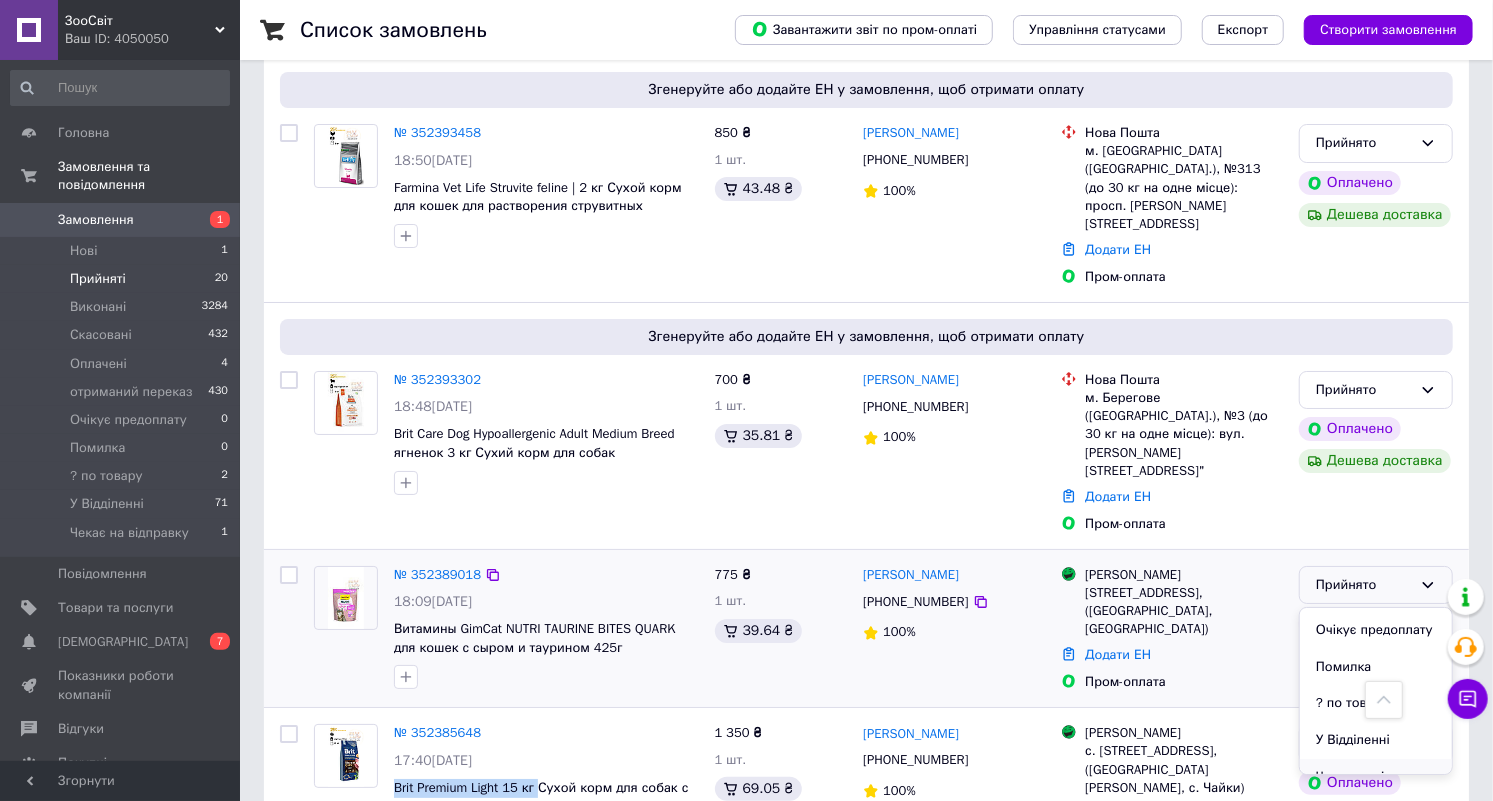 click on "Чекає на відправку" at bounding box center [1376, 777] 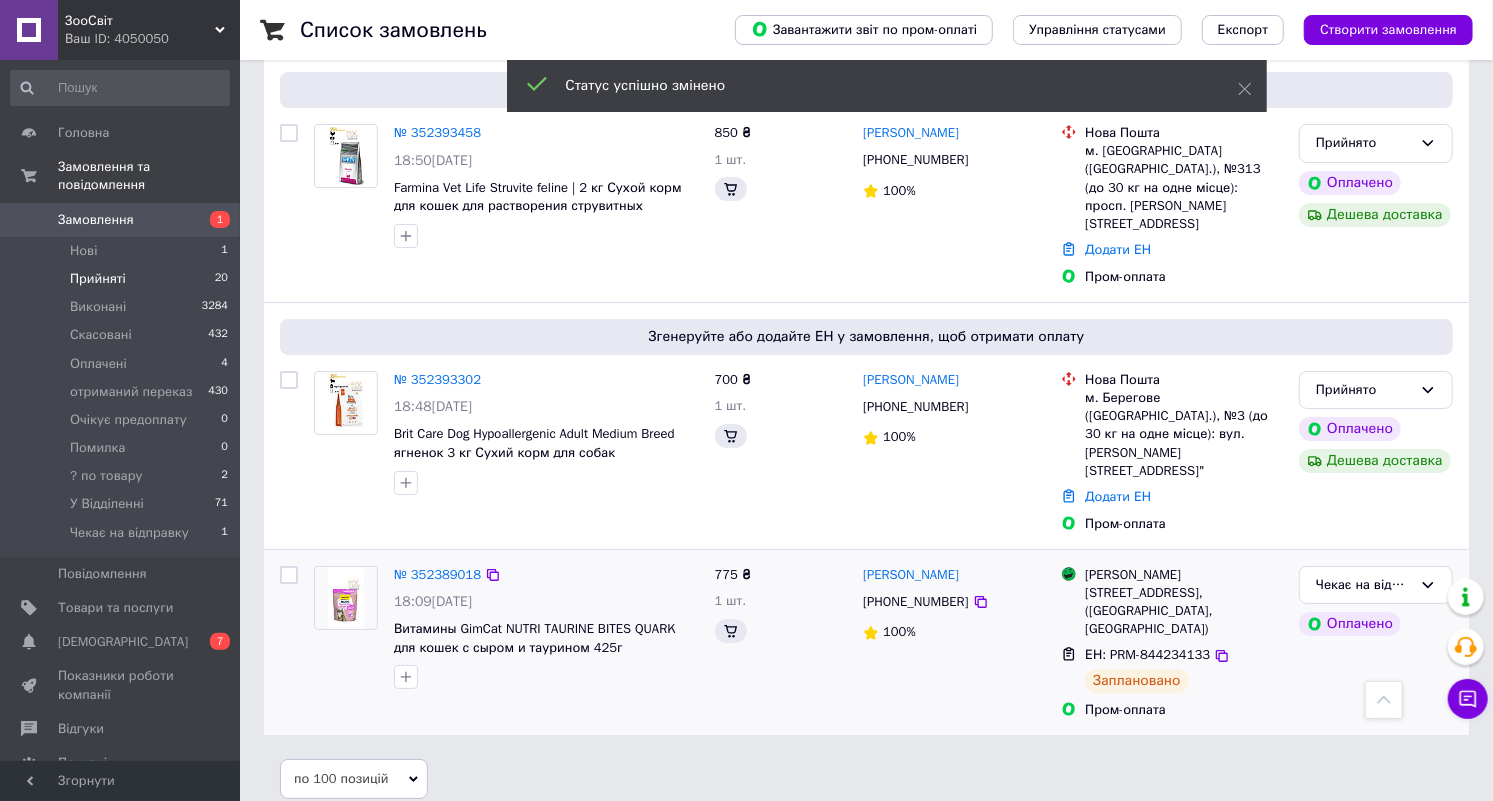 scroll, scrollTop: 4104, scrollLeft: 0, axis: vertical 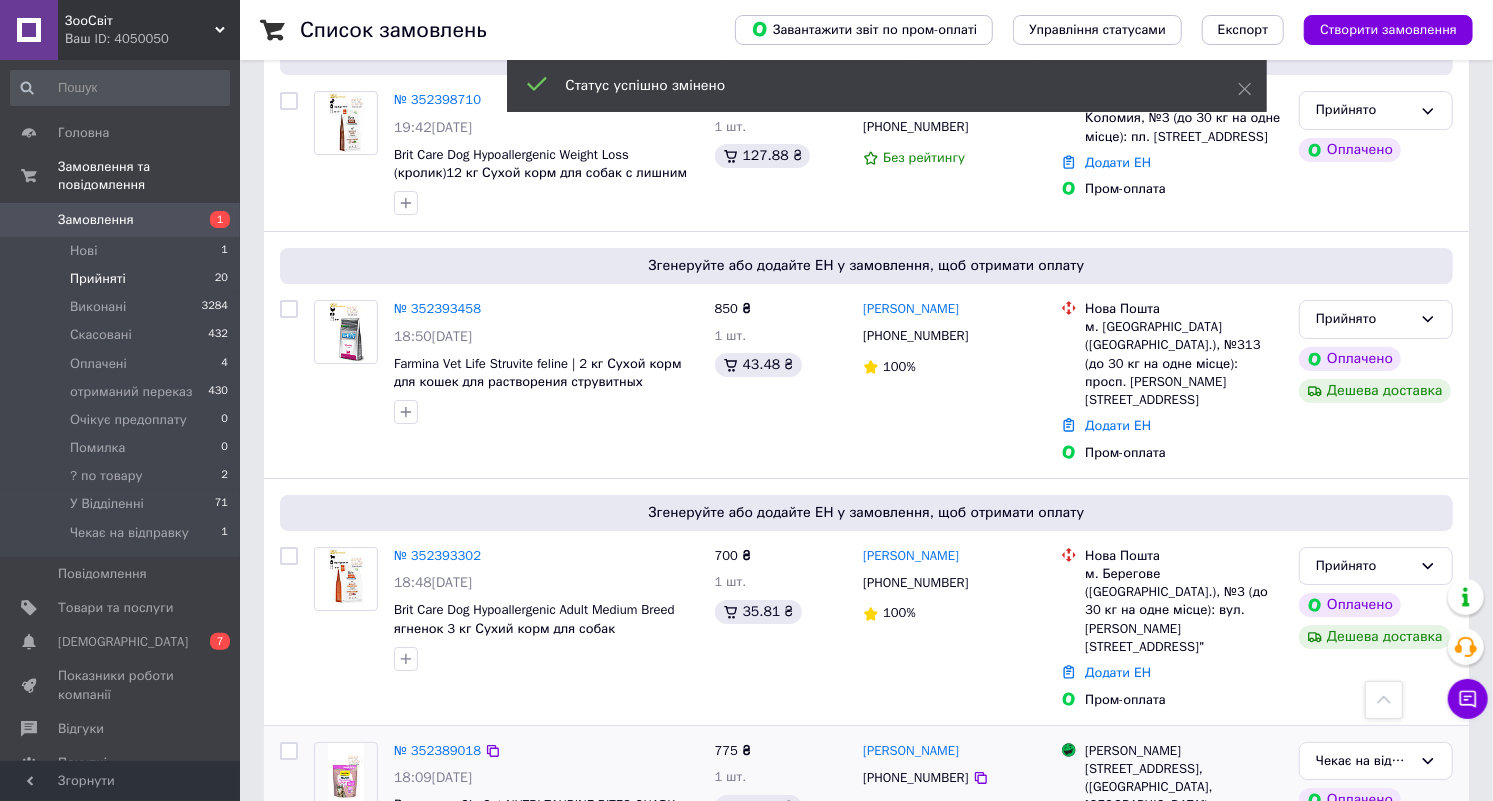 click 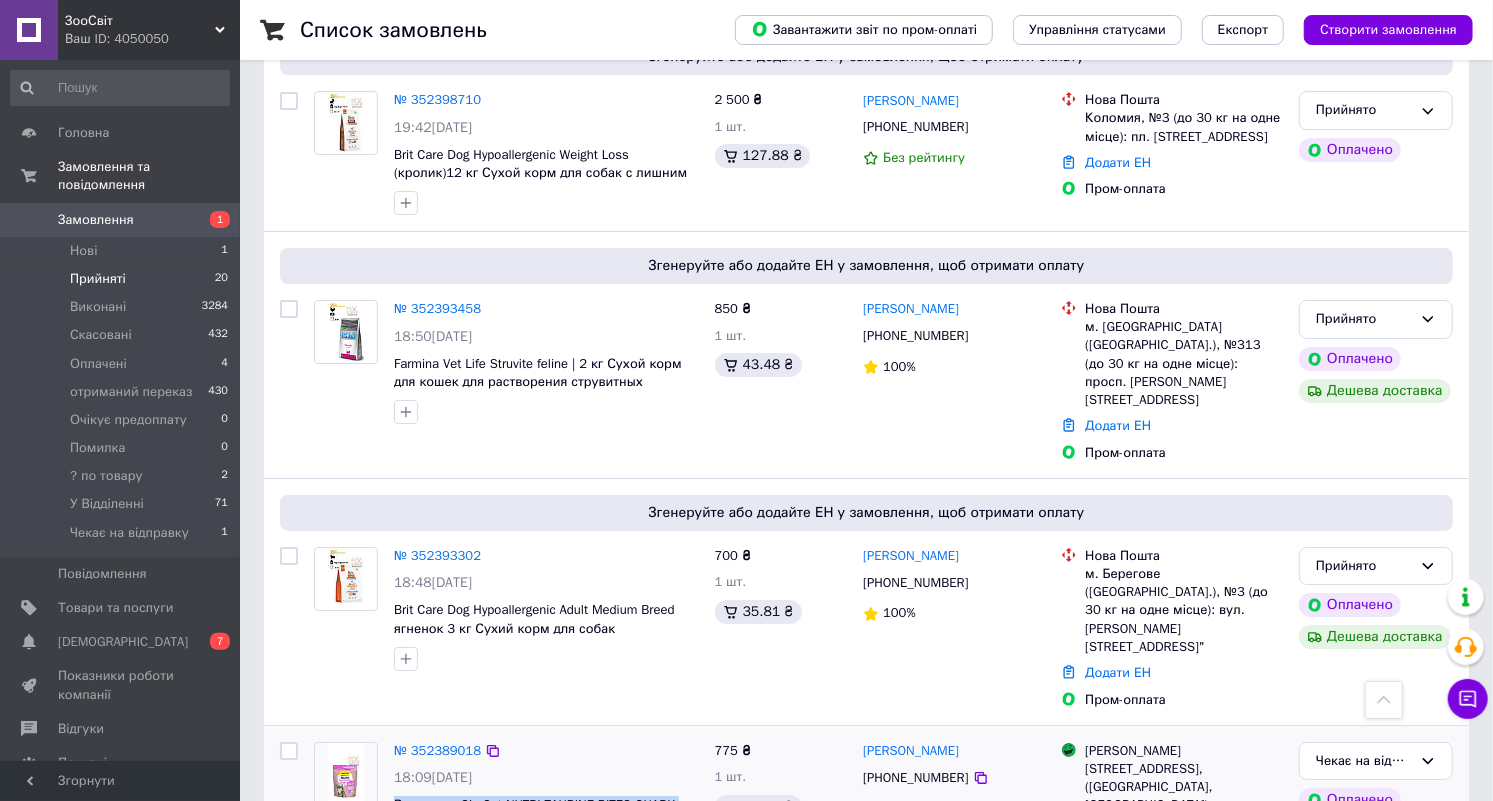 drag, startPoint x: 388, startPoint y: 591, endPoint x: 620, endPoint y: 619, distance: 233.68355 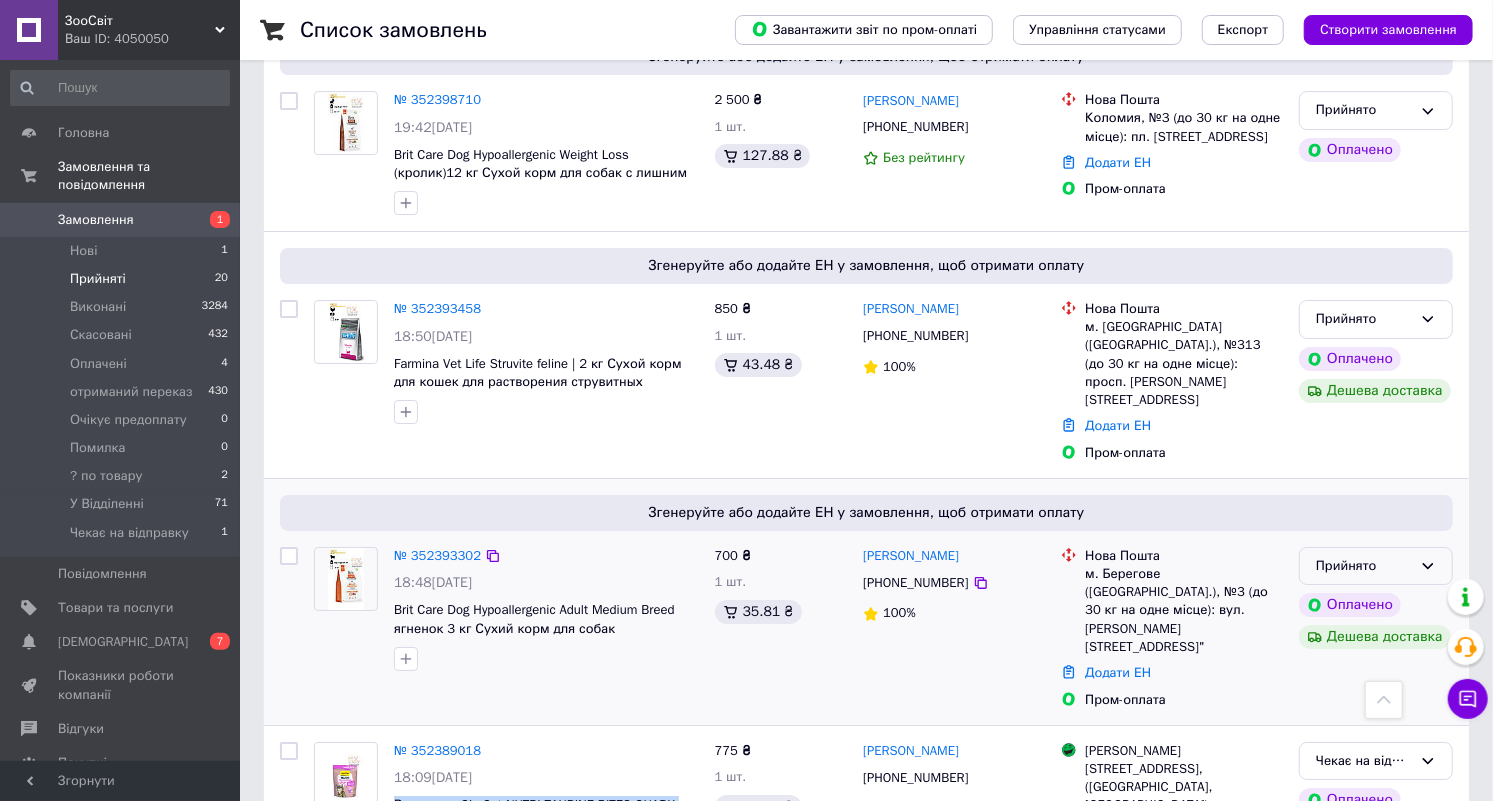 click 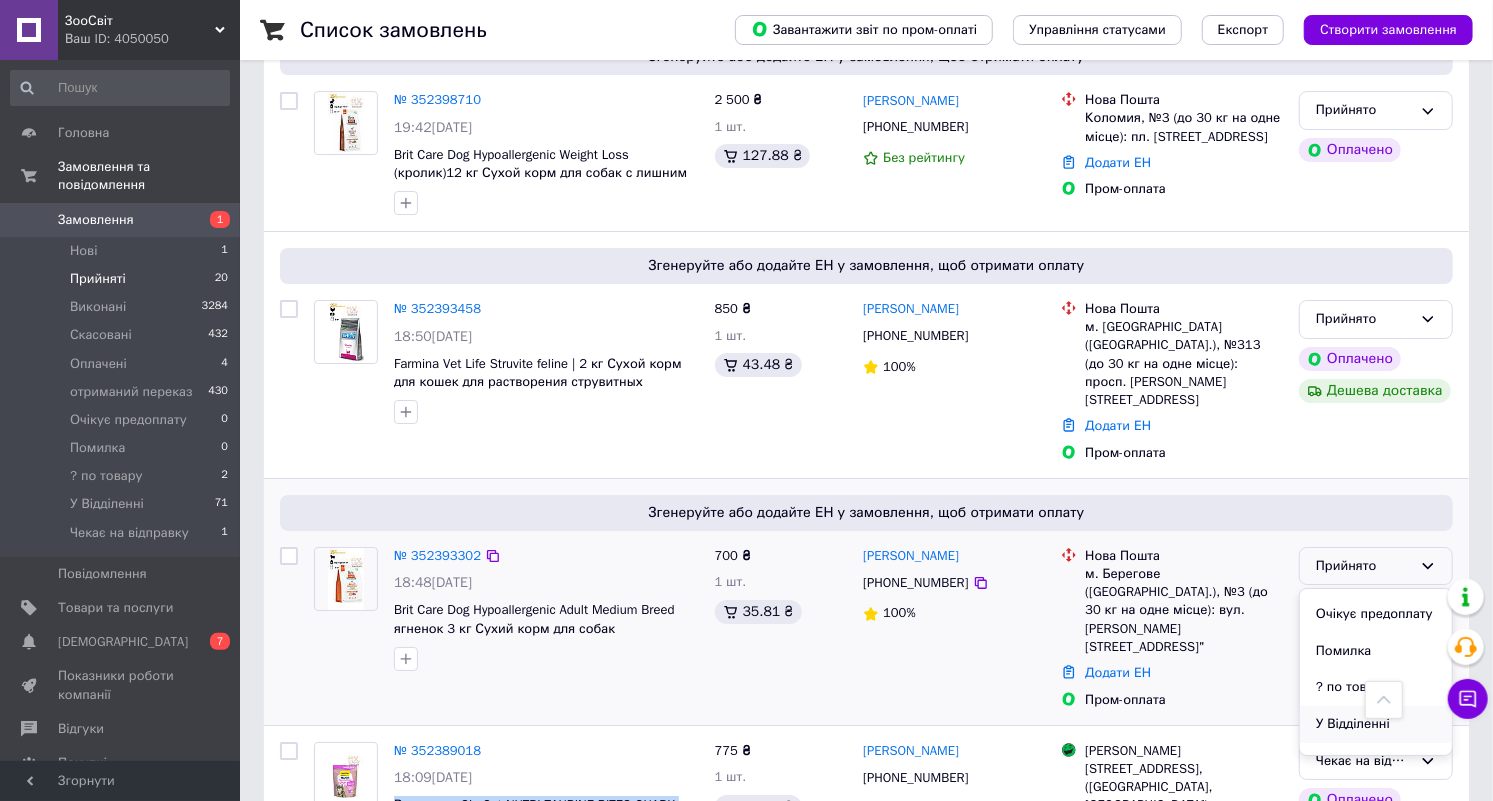 scroll, scrollTop: 163, scrollLeft: 0, axis: vertical 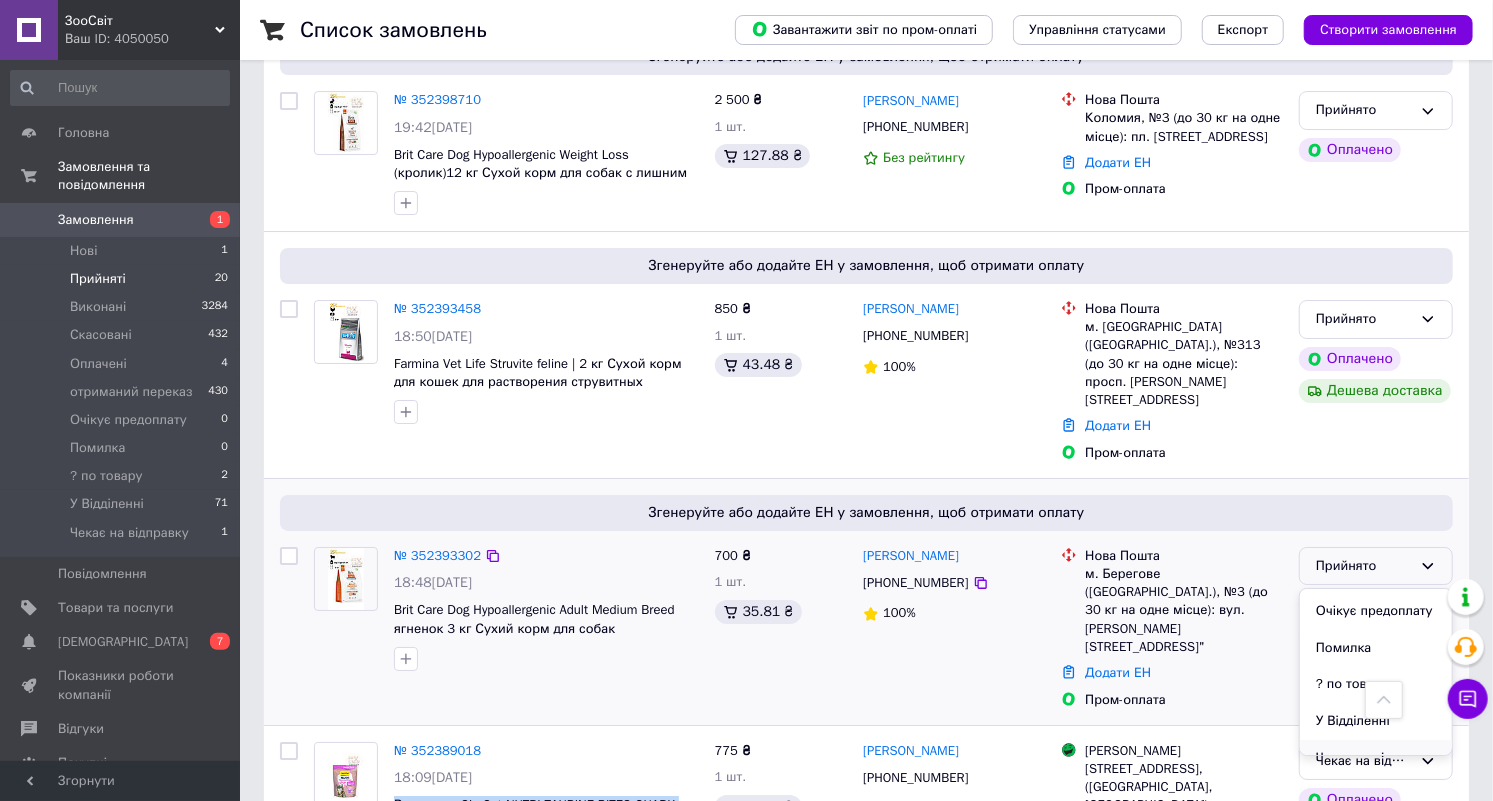 click on "Чекає на відправку" at bounding box center (1376, 758) 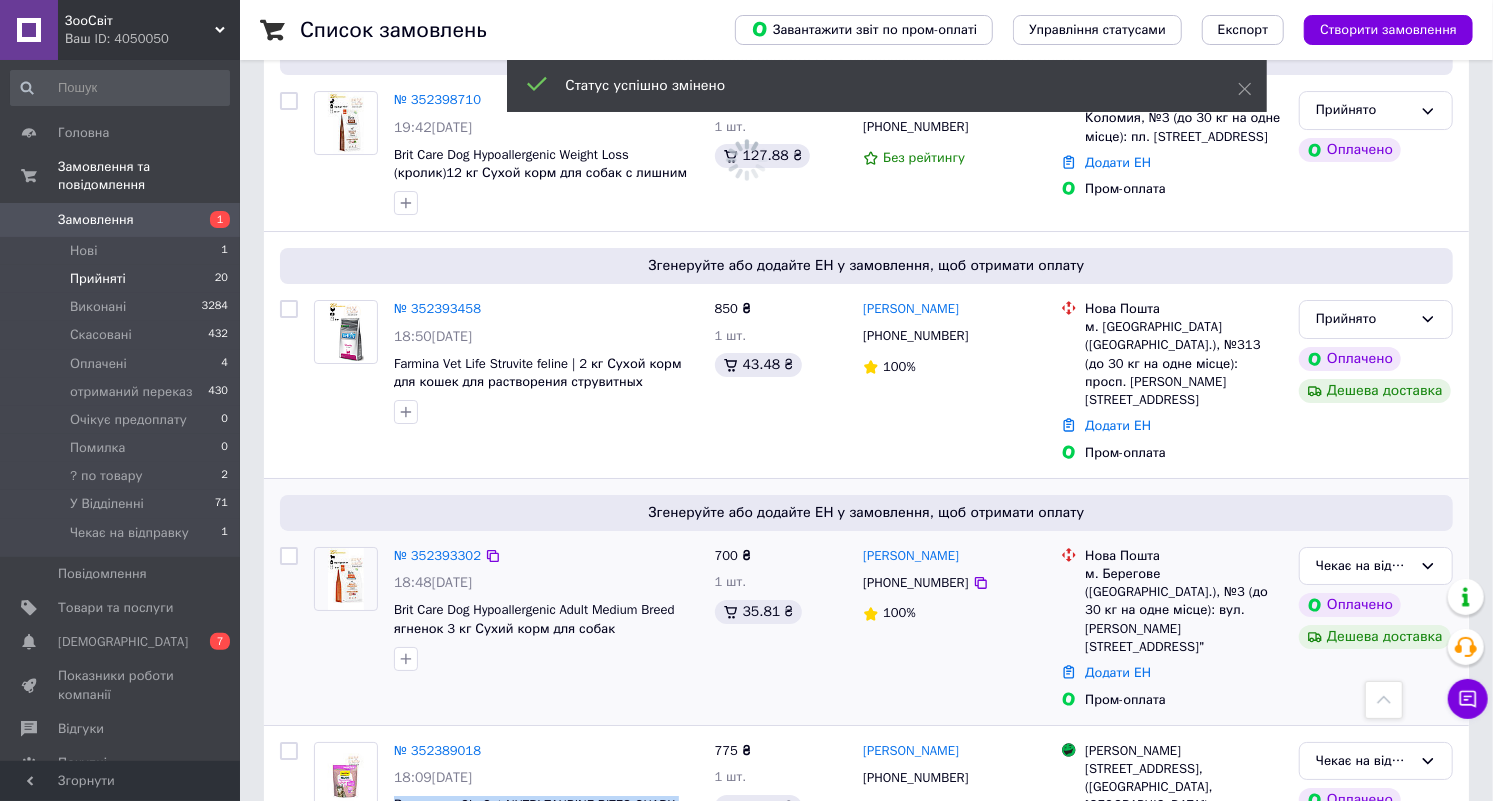 scroll, scrollTop: 3875, scrollLeft: 0, axis: vertical 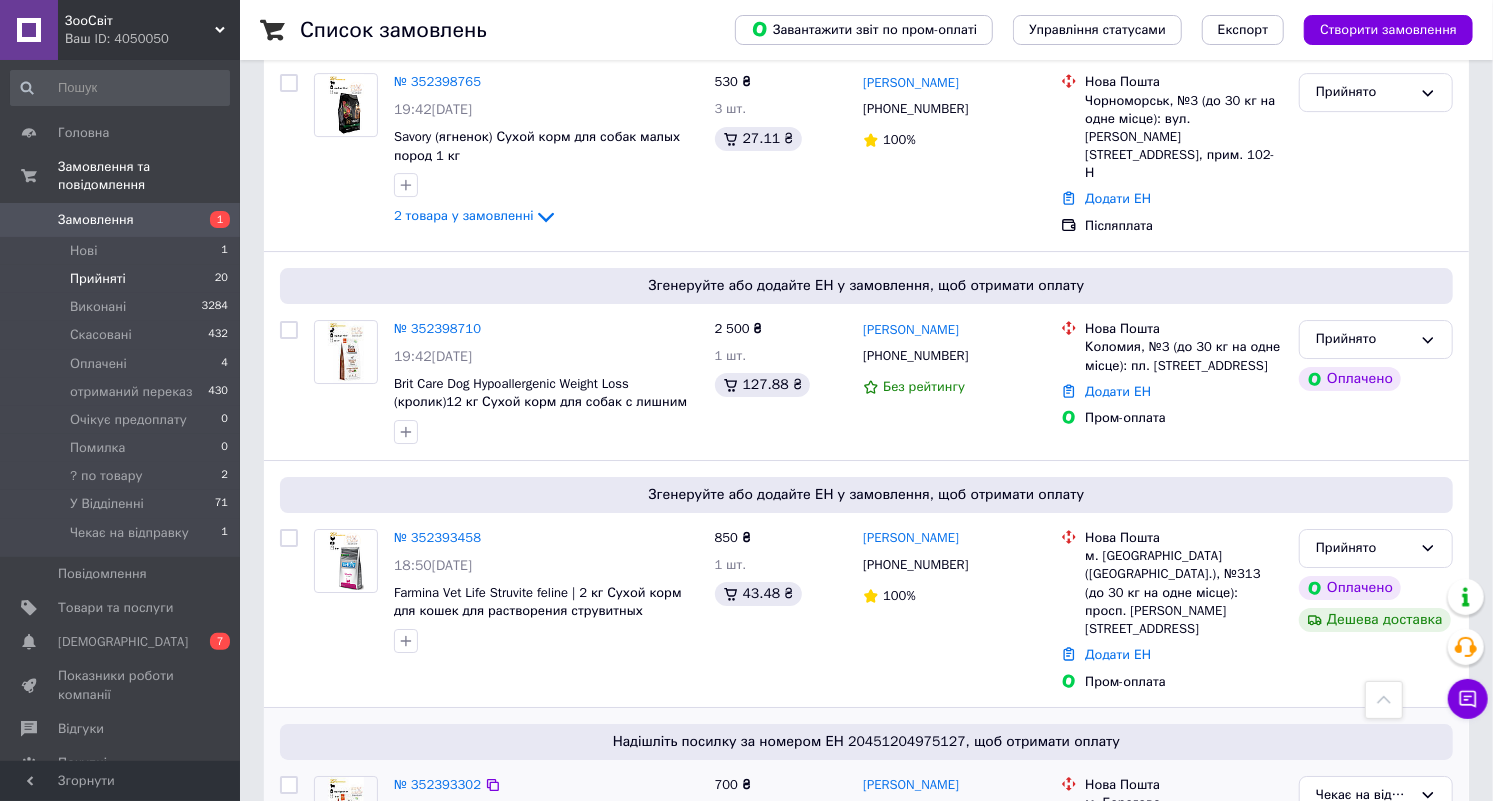 click 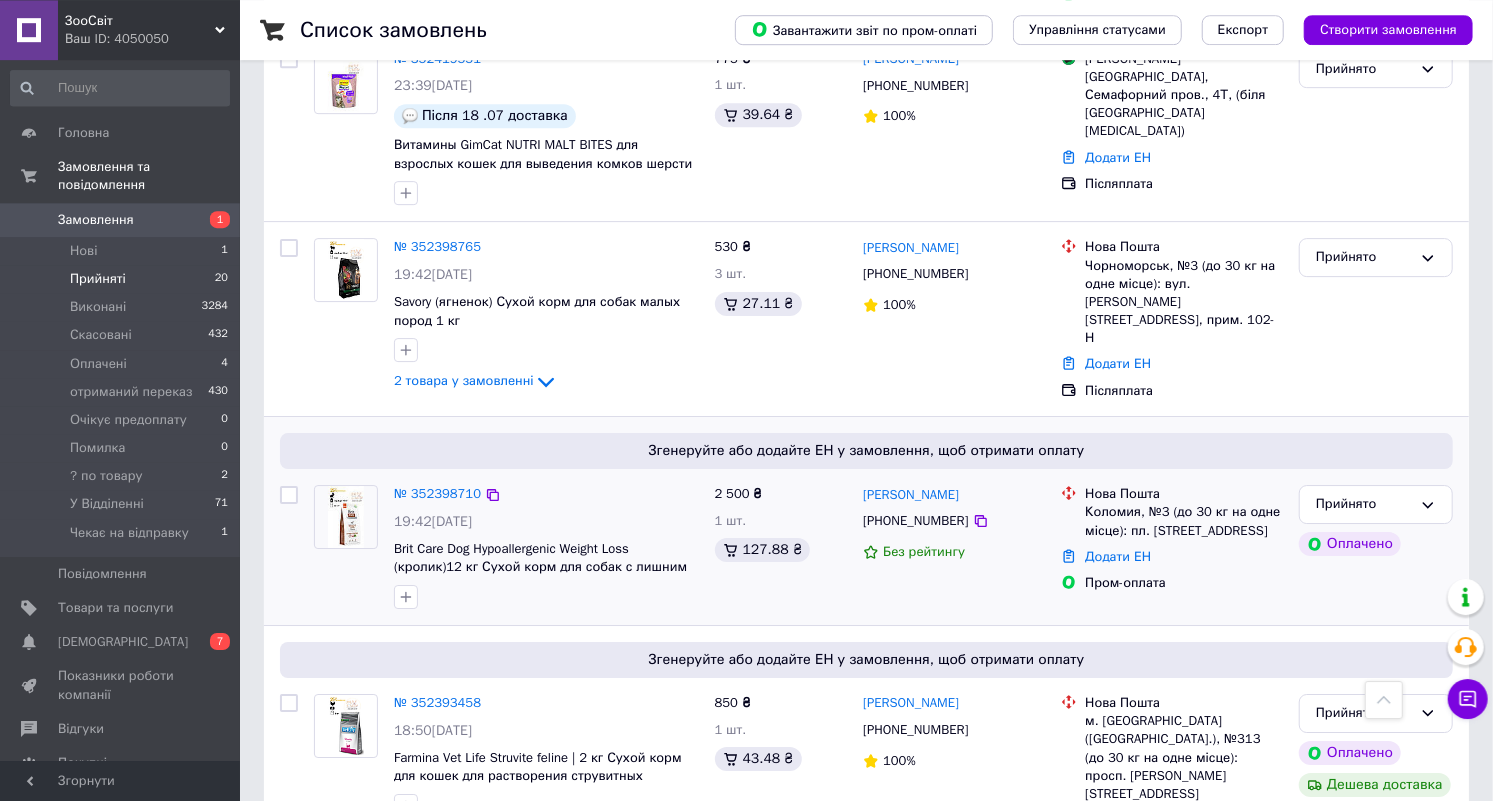 scroll, scrollTop: 3667, scrollLeft: 0, axis: vertical 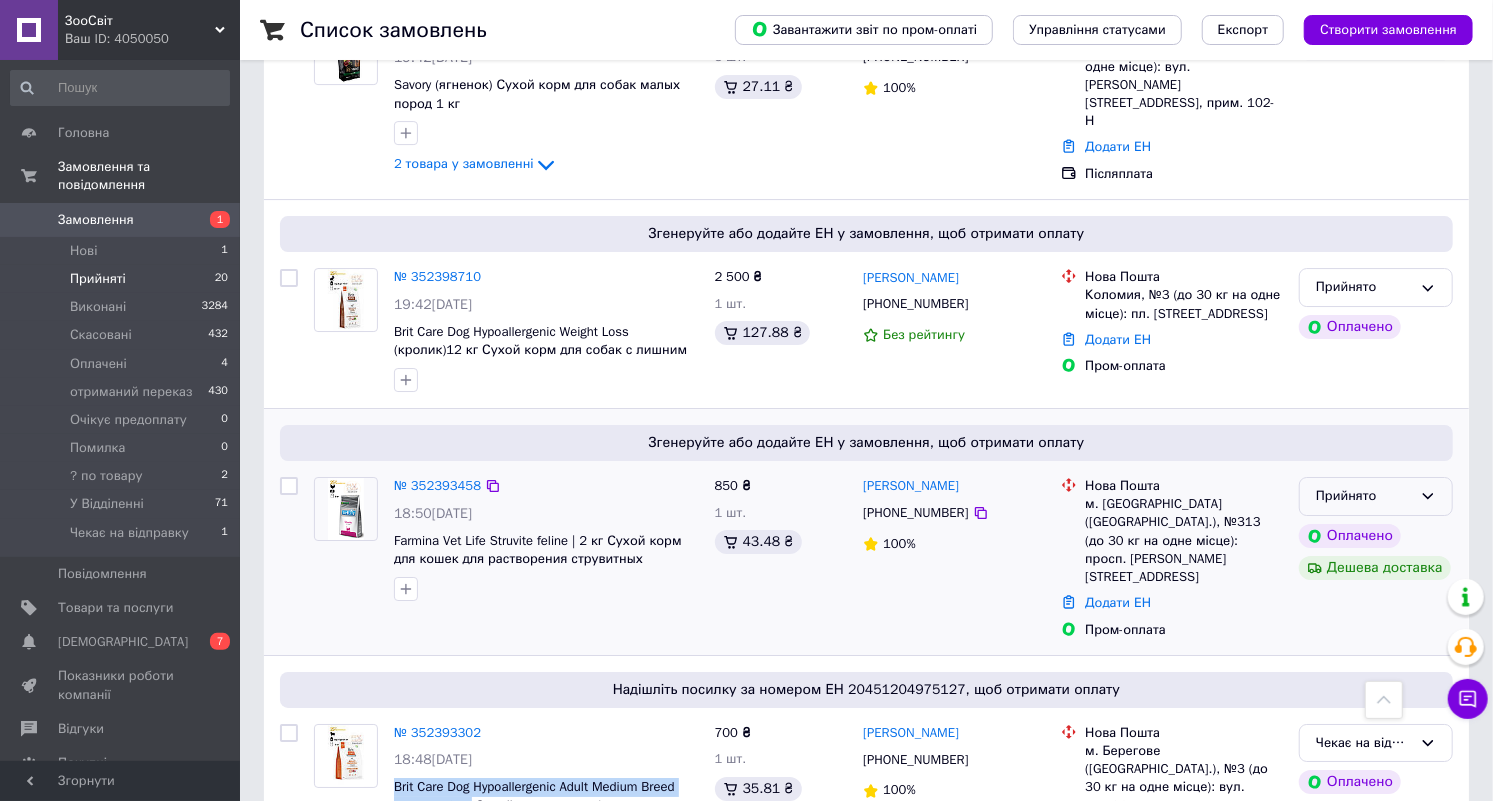 click 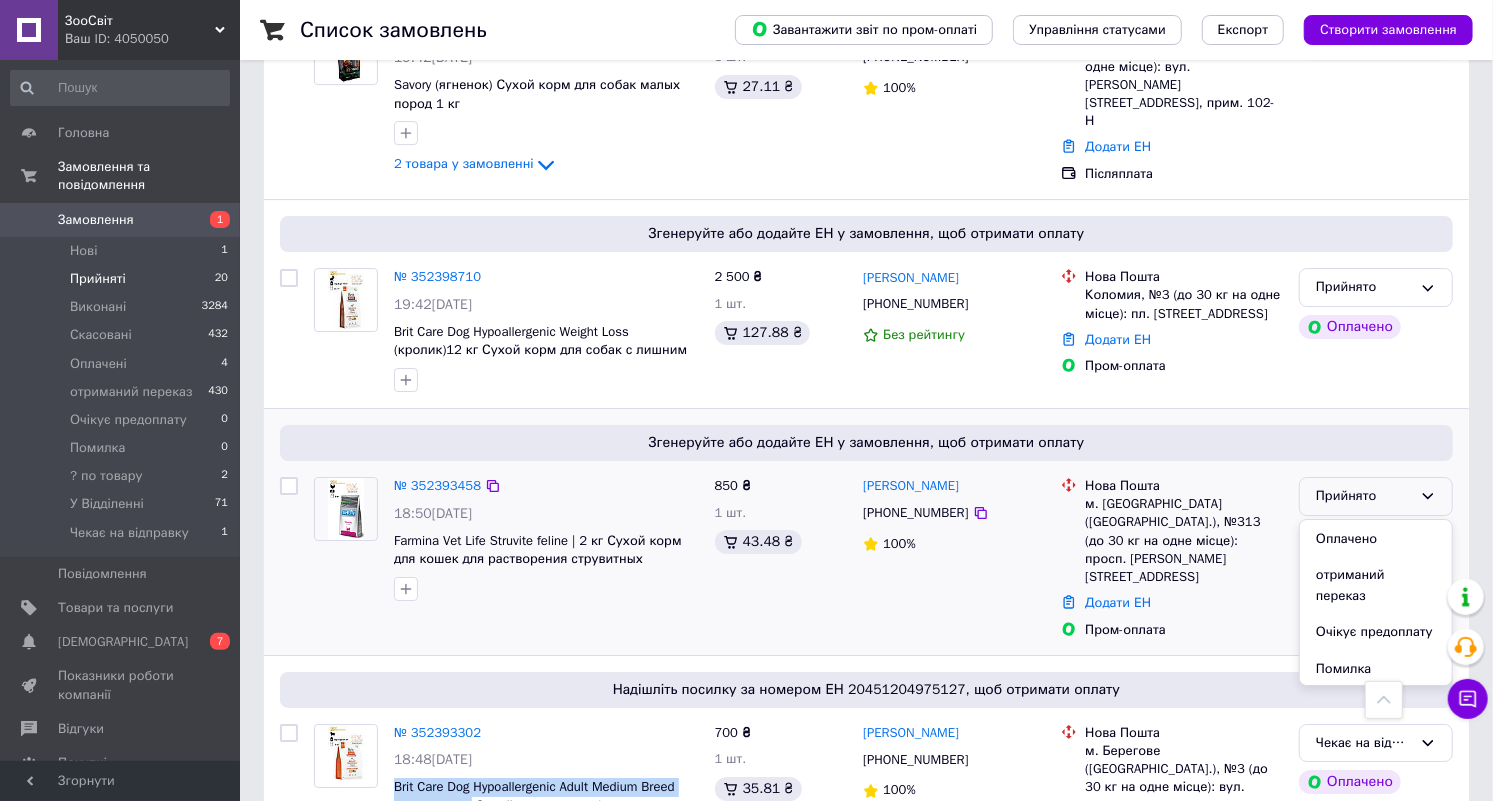 scroll, scrollTop: 164, scrollLeft: 0, axis: vertical 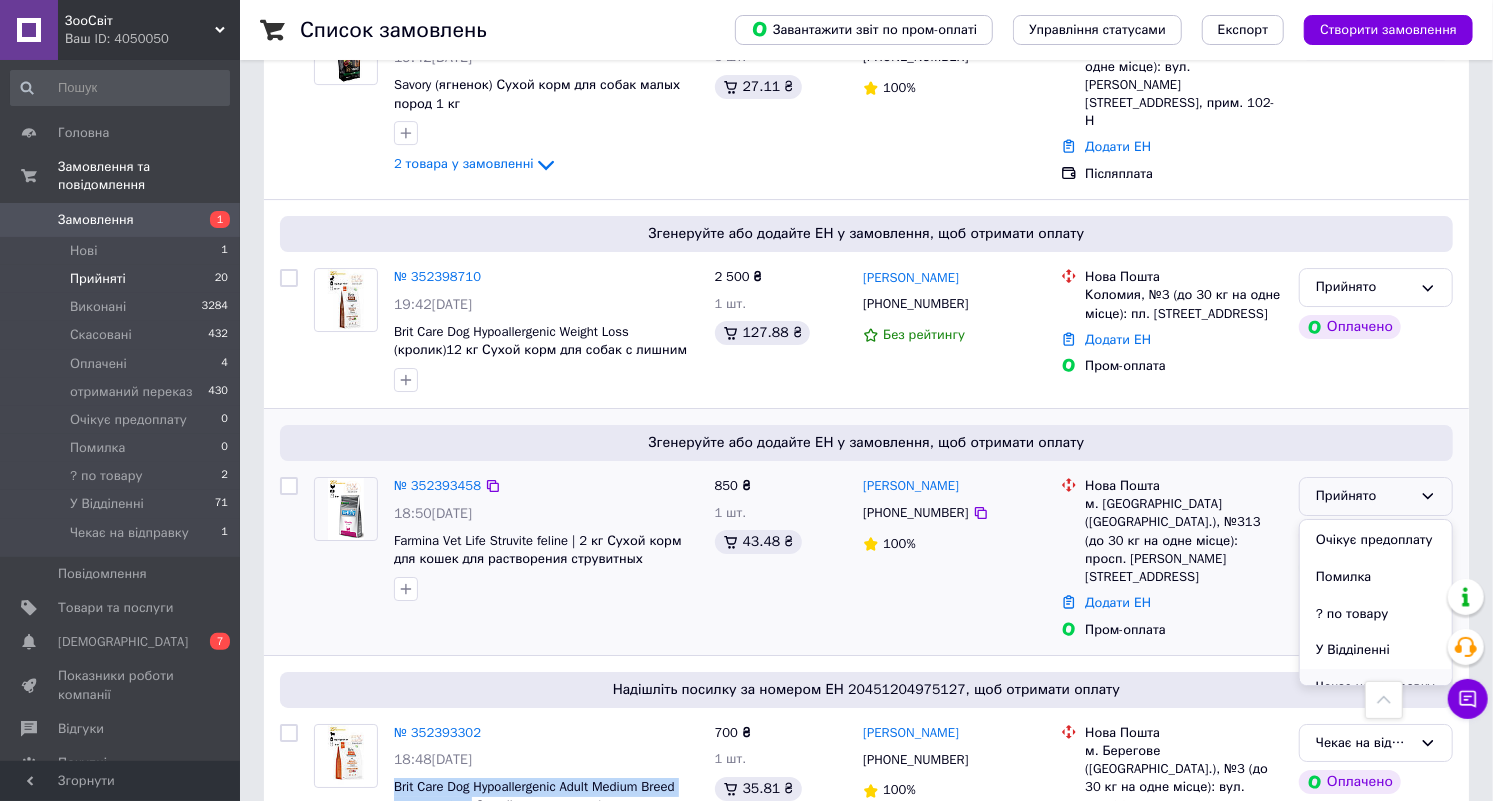 click on "Чекає на відправку" at bounding box center [1376, 687] 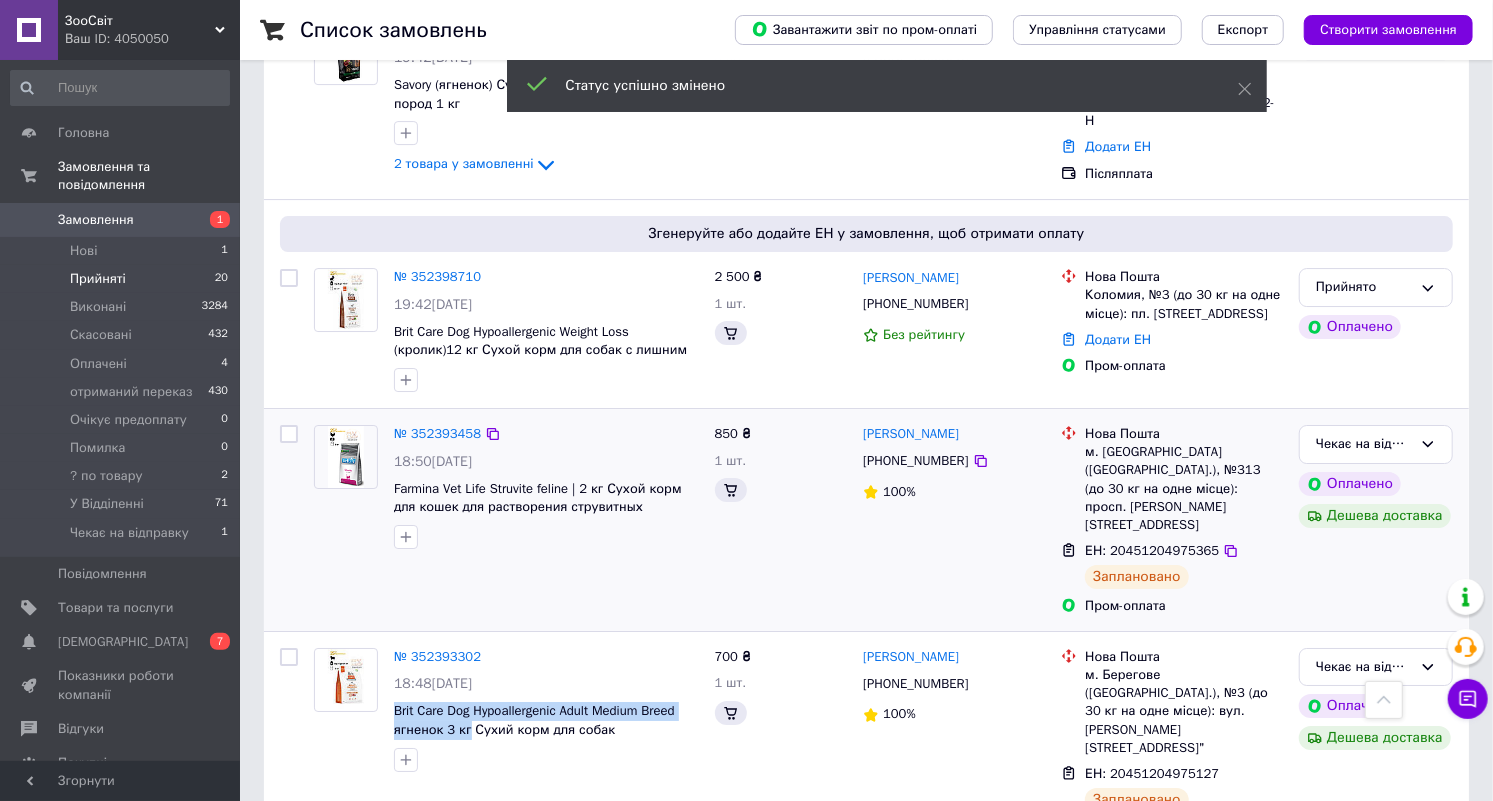 scroll, scrollTop: 3851, scrollLeft: 0, axis: vertical 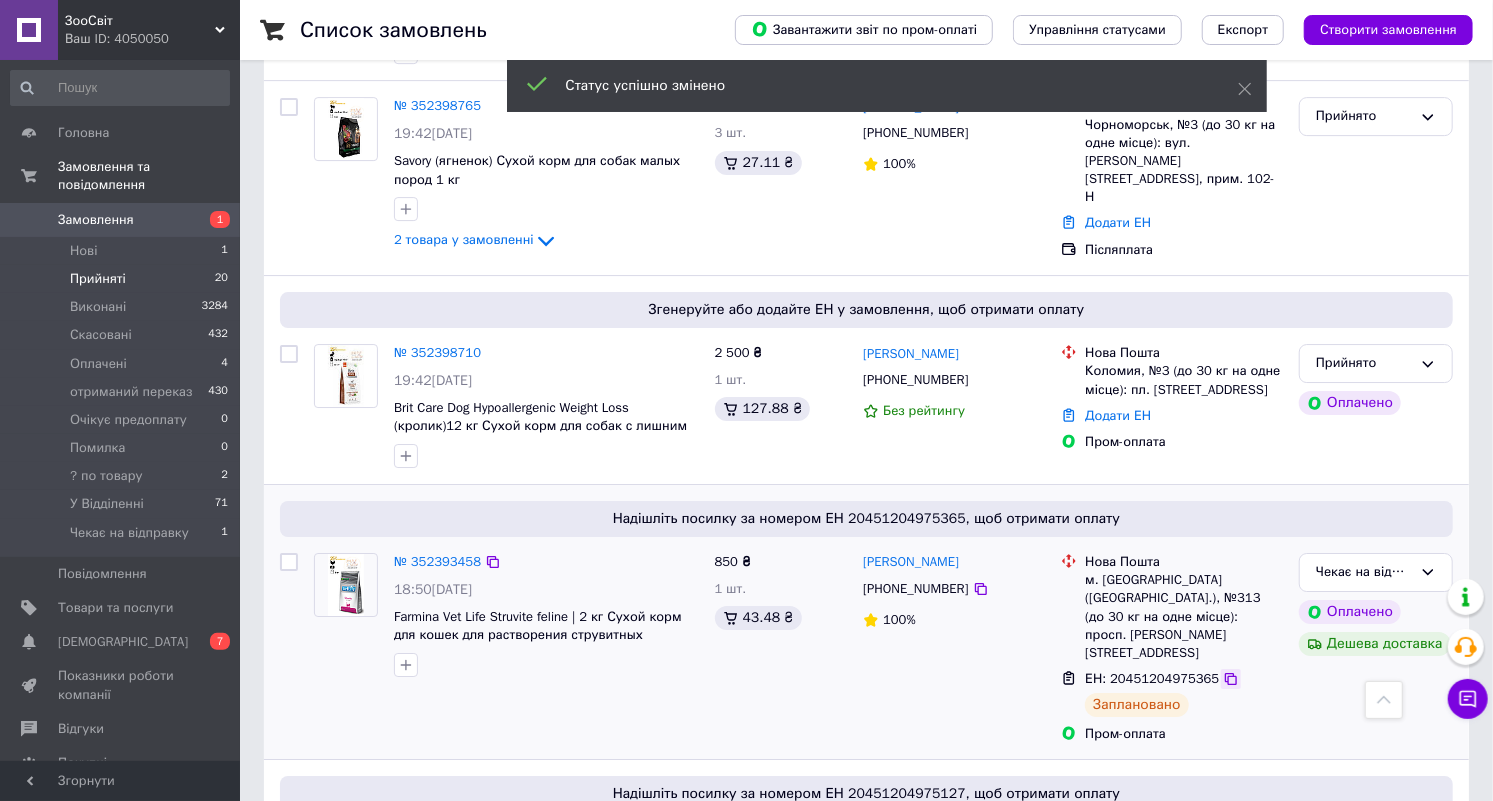 click 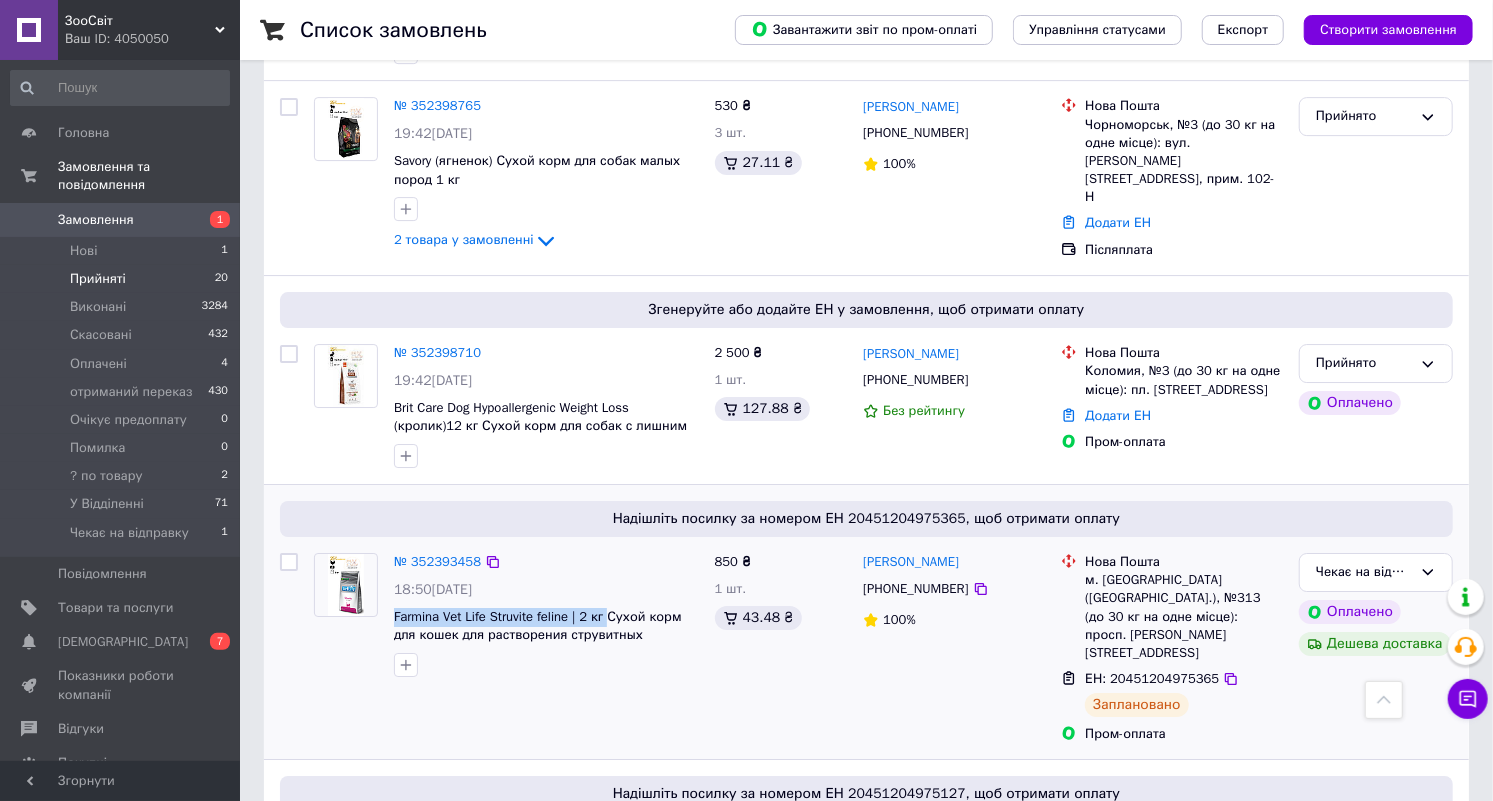 drag, startPoint x: 391, startPoint y: 475, endPoint x: 605, endPoint y: 464, distance: 214.28252 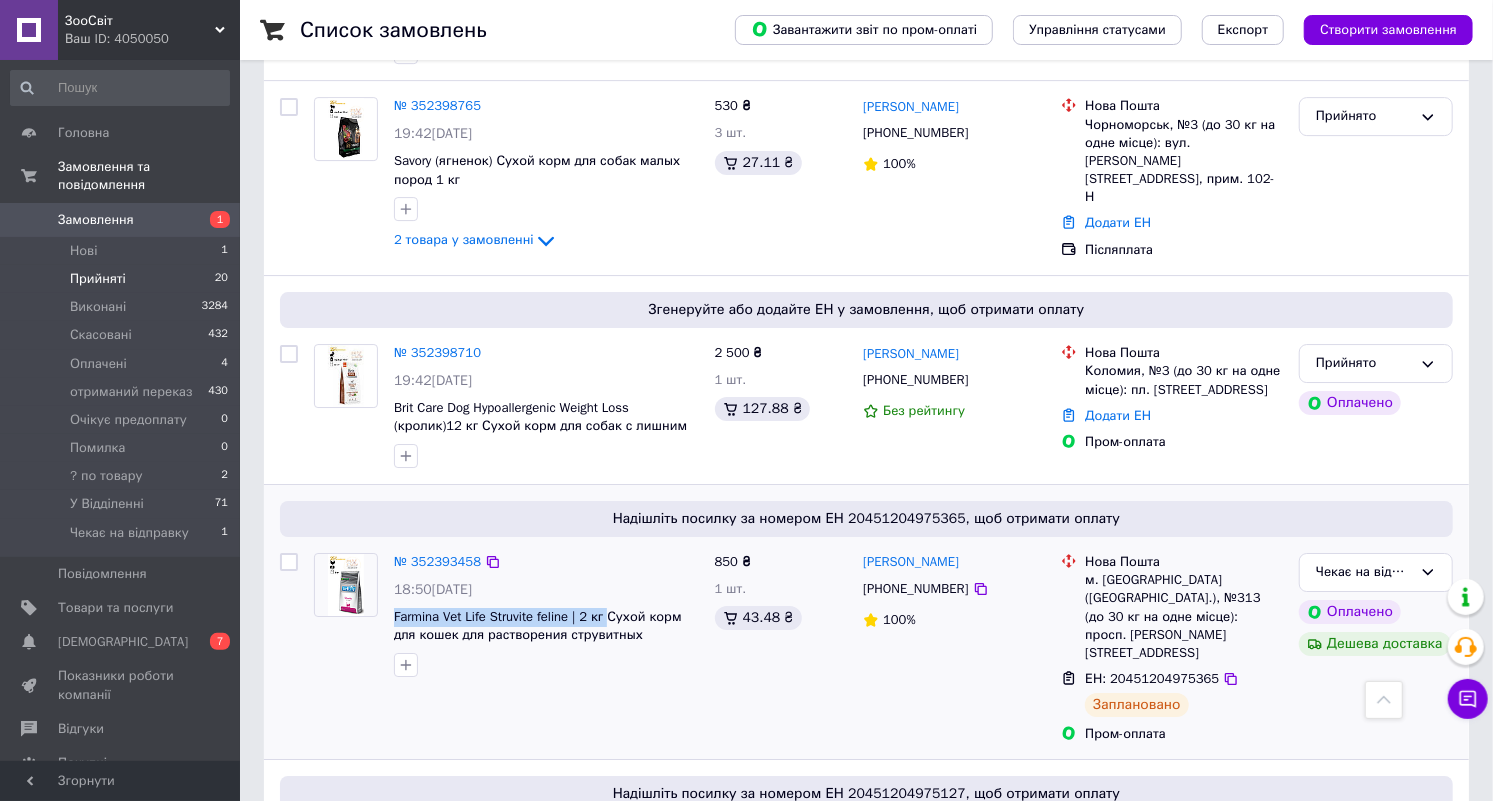copy on "Farmina Vet Life Struvite feline | 2 кг" 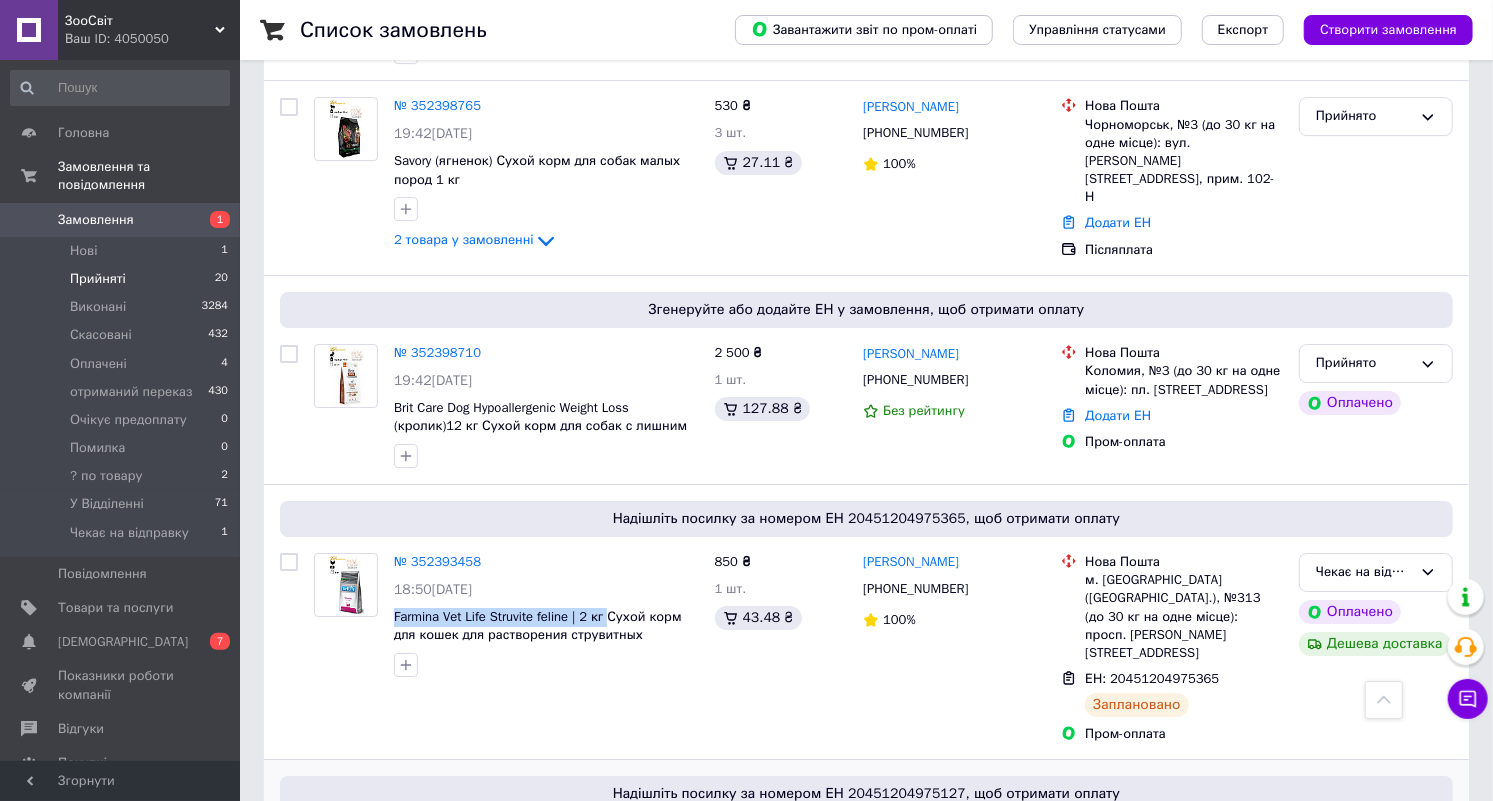 scroll, scrollTop: 3643, scrollLeft: 0, axis: vertical 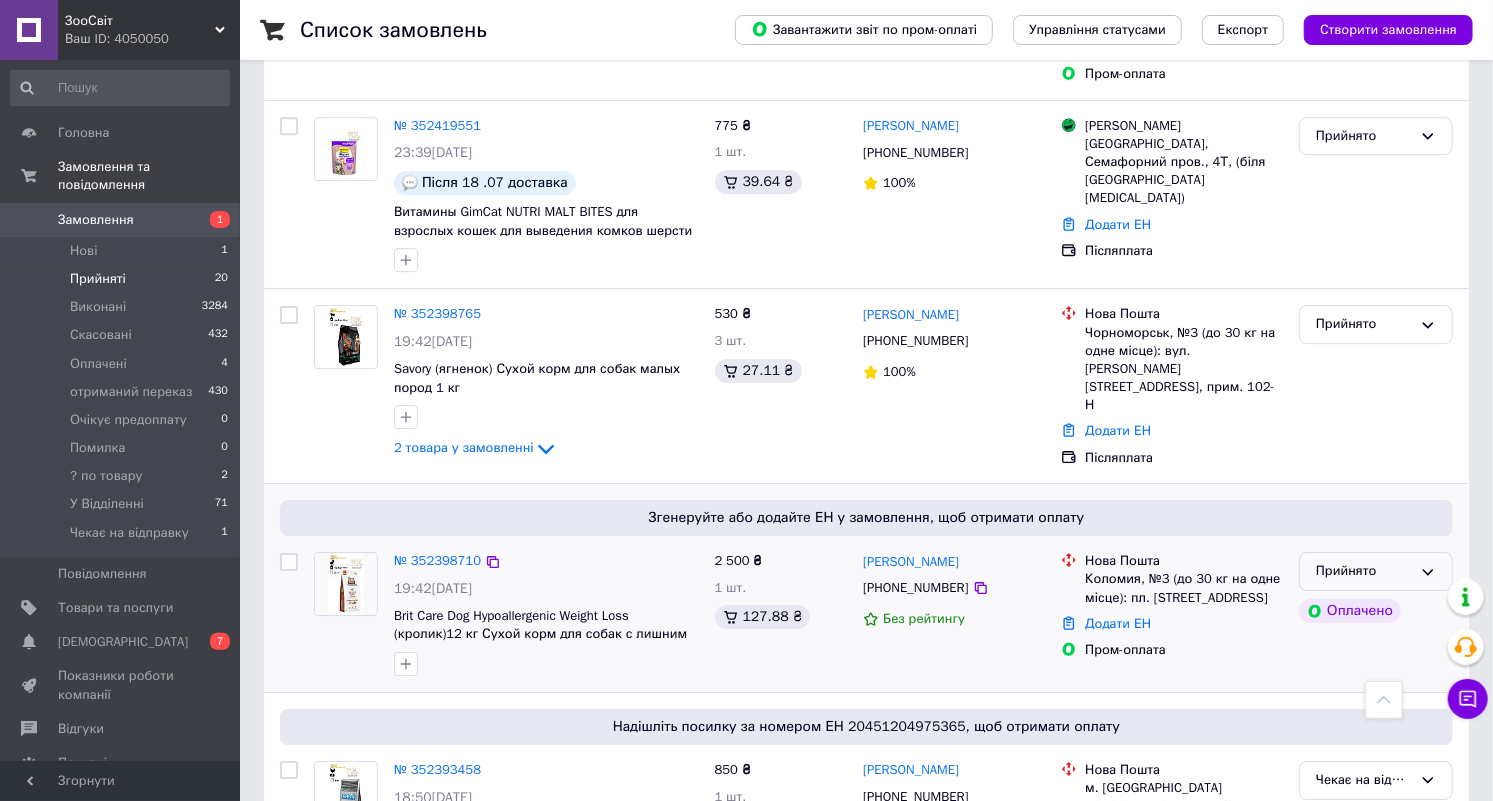 click on "Прийнято" at bounding box center [1376, 571] 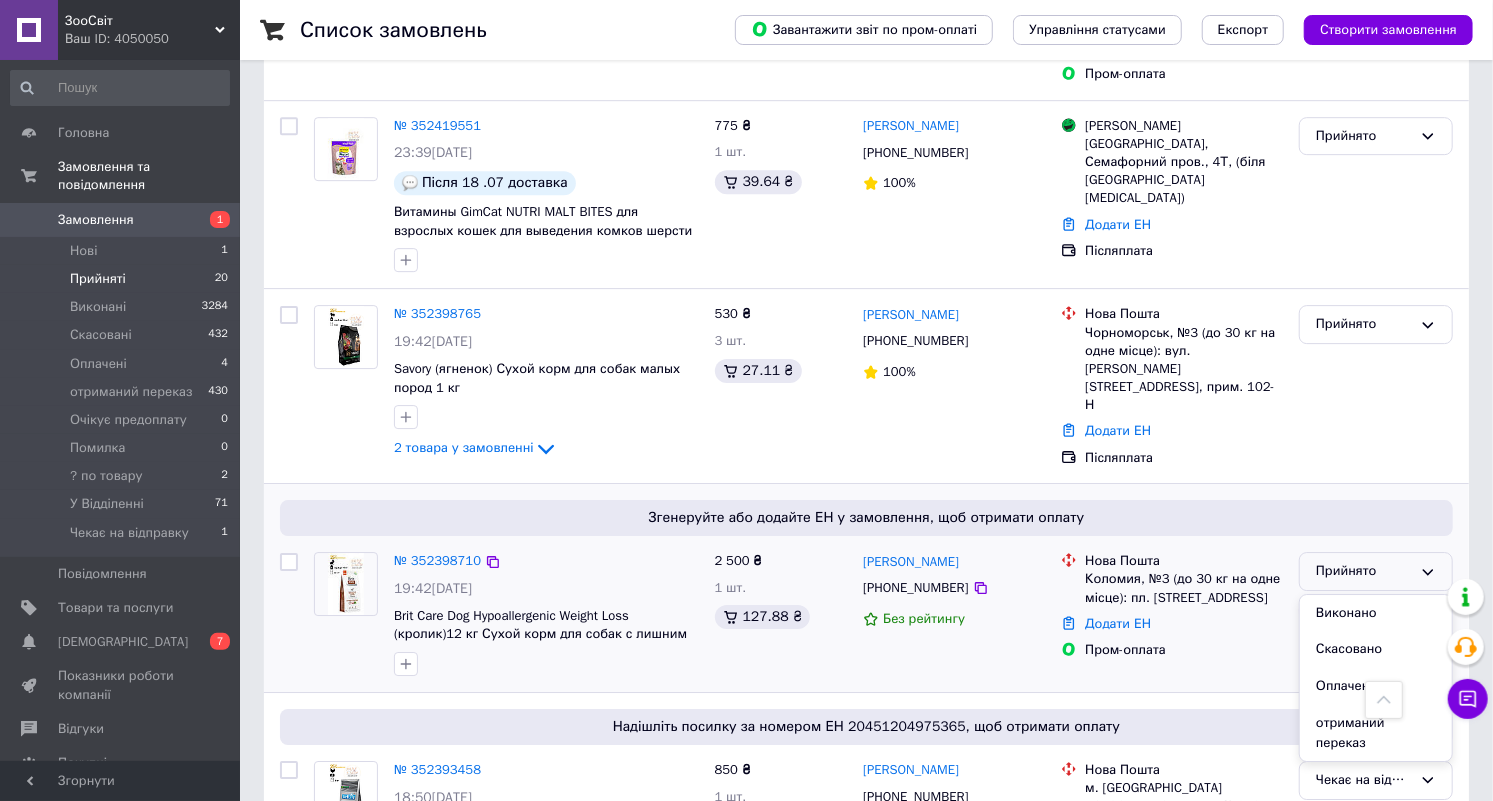 scroll, scrollTop: 163, scrollLeft: 0, axis: vertical 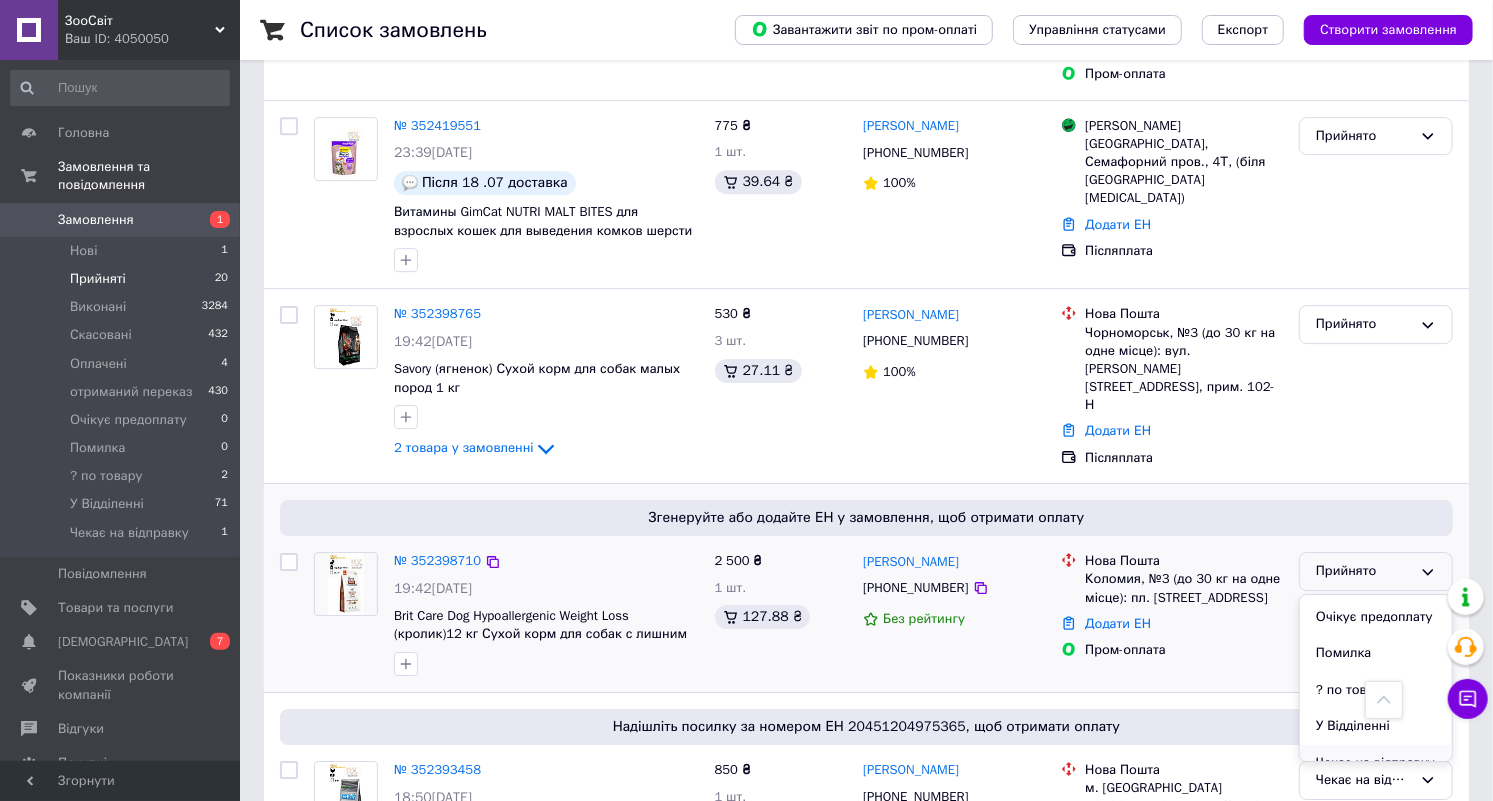 click on "Чекає на відправку" at bounding box center (1376, 763) 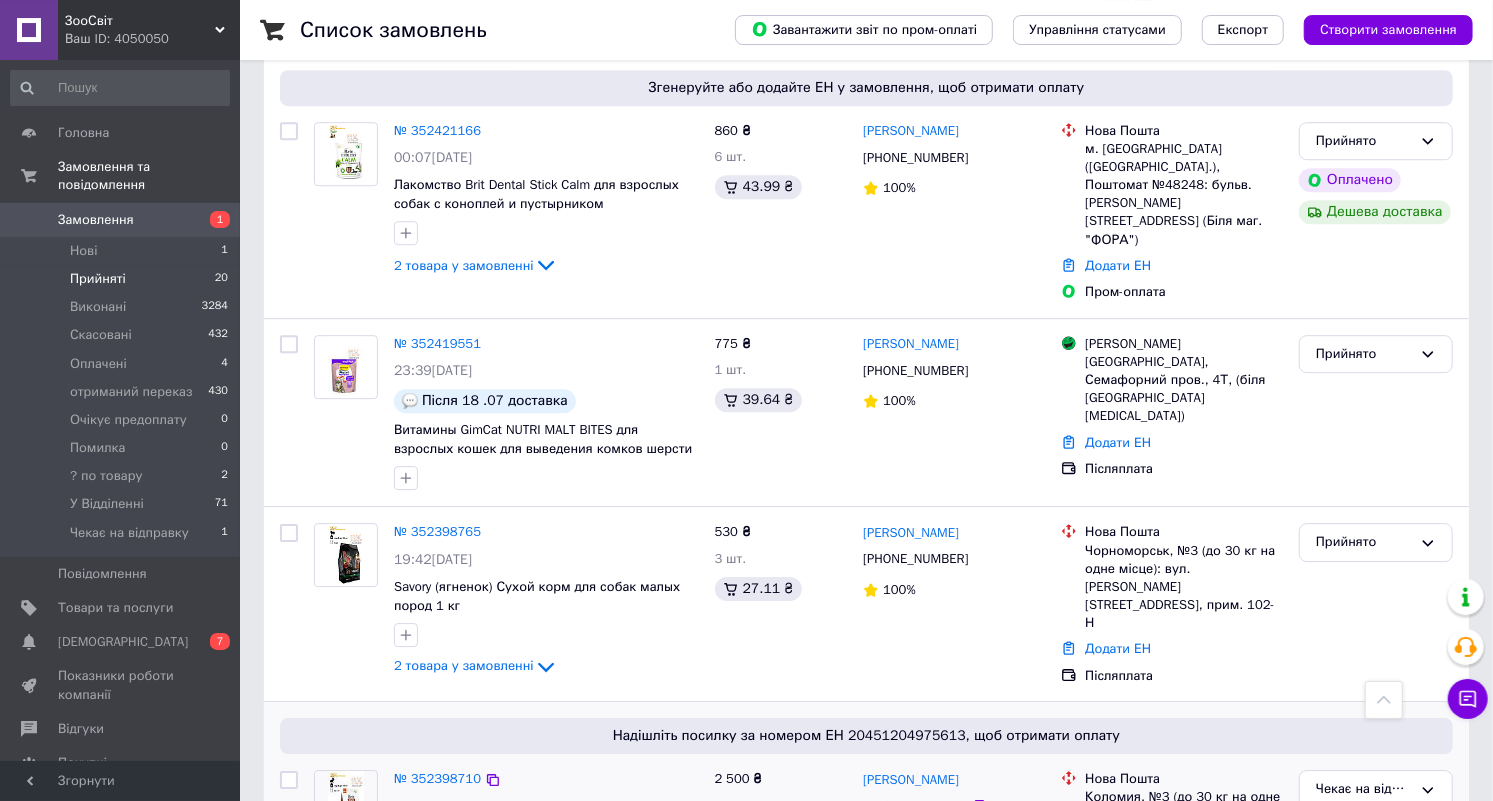 scroll, scrollTop: 3430, scrollLeft: 0, axis: vertical 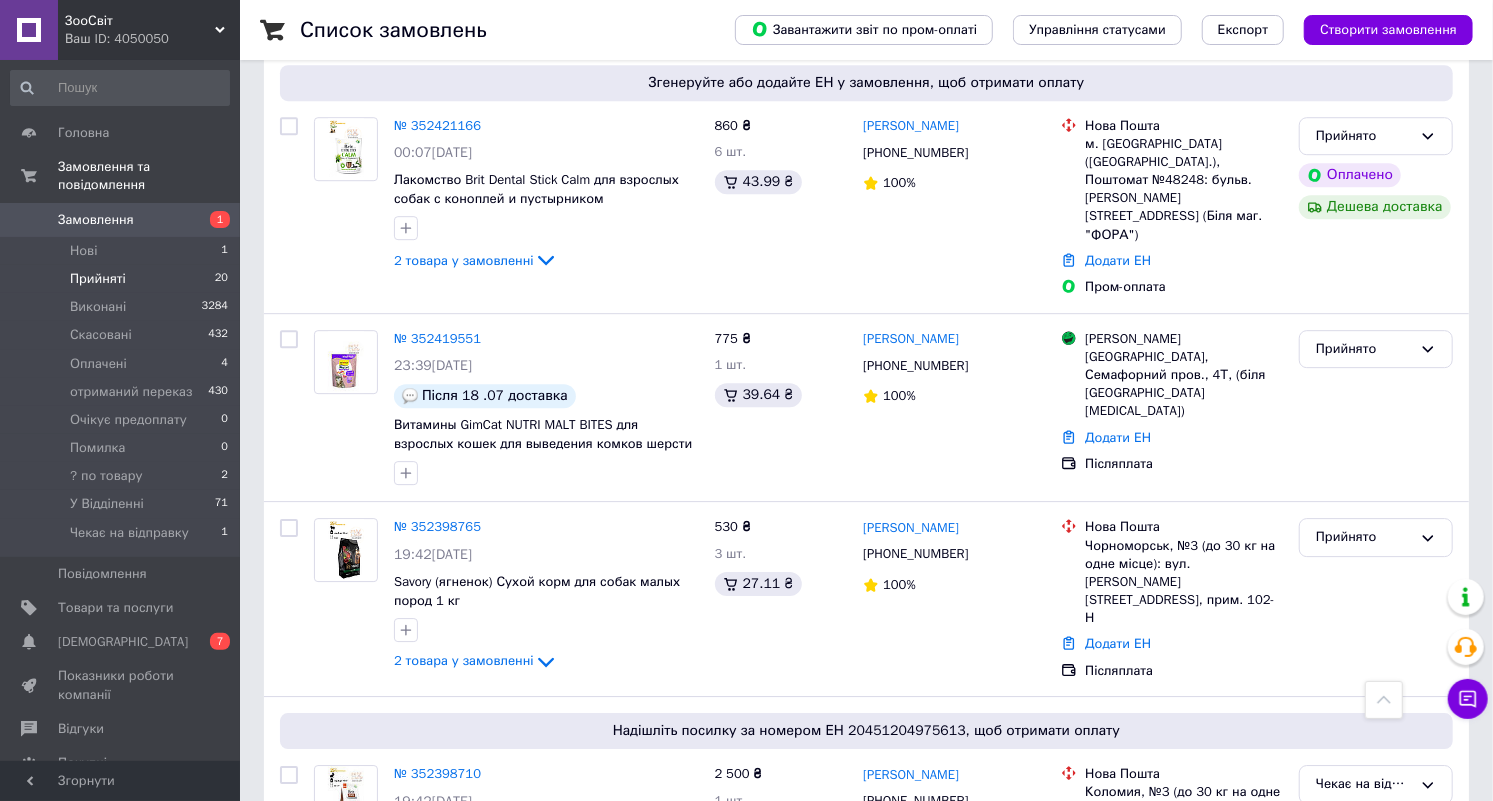 click 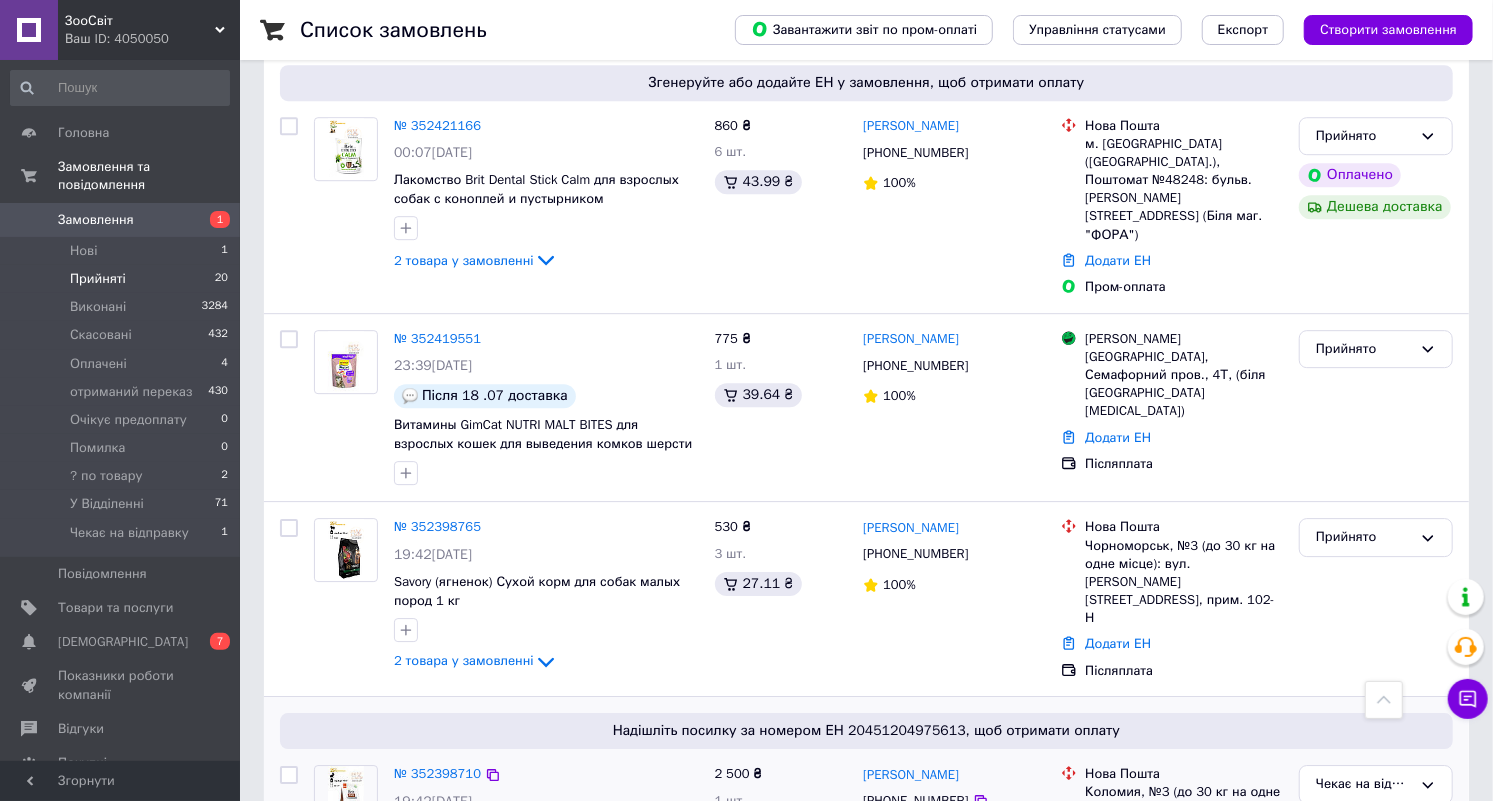 drag, startPoint x: 390, startPoint y: 686, endPoint x: 475, endPoint y: 710, distance: 88.32327 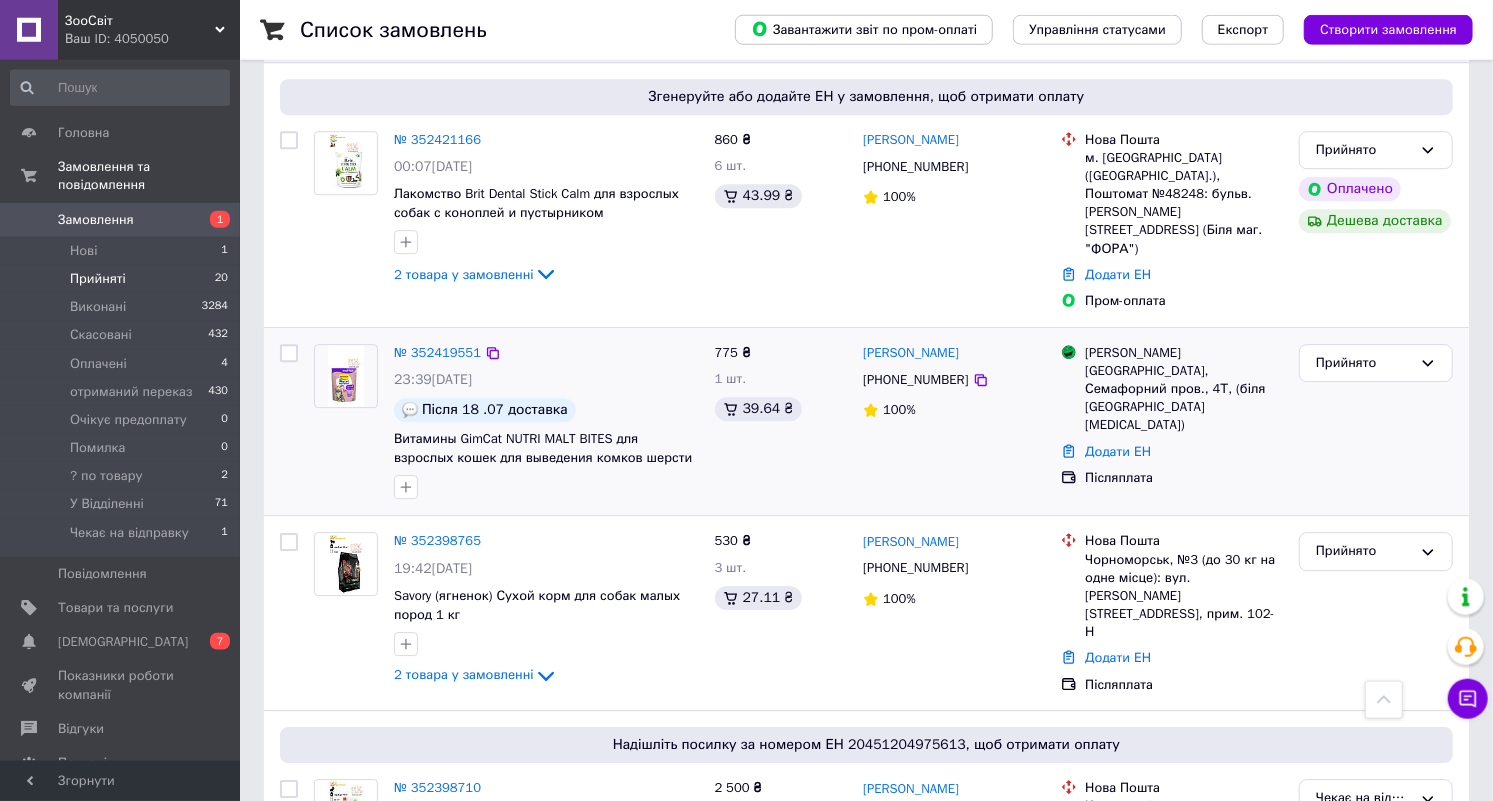 scroll, scrollTop: 3430, scrollLeft: 0, axis: vertical 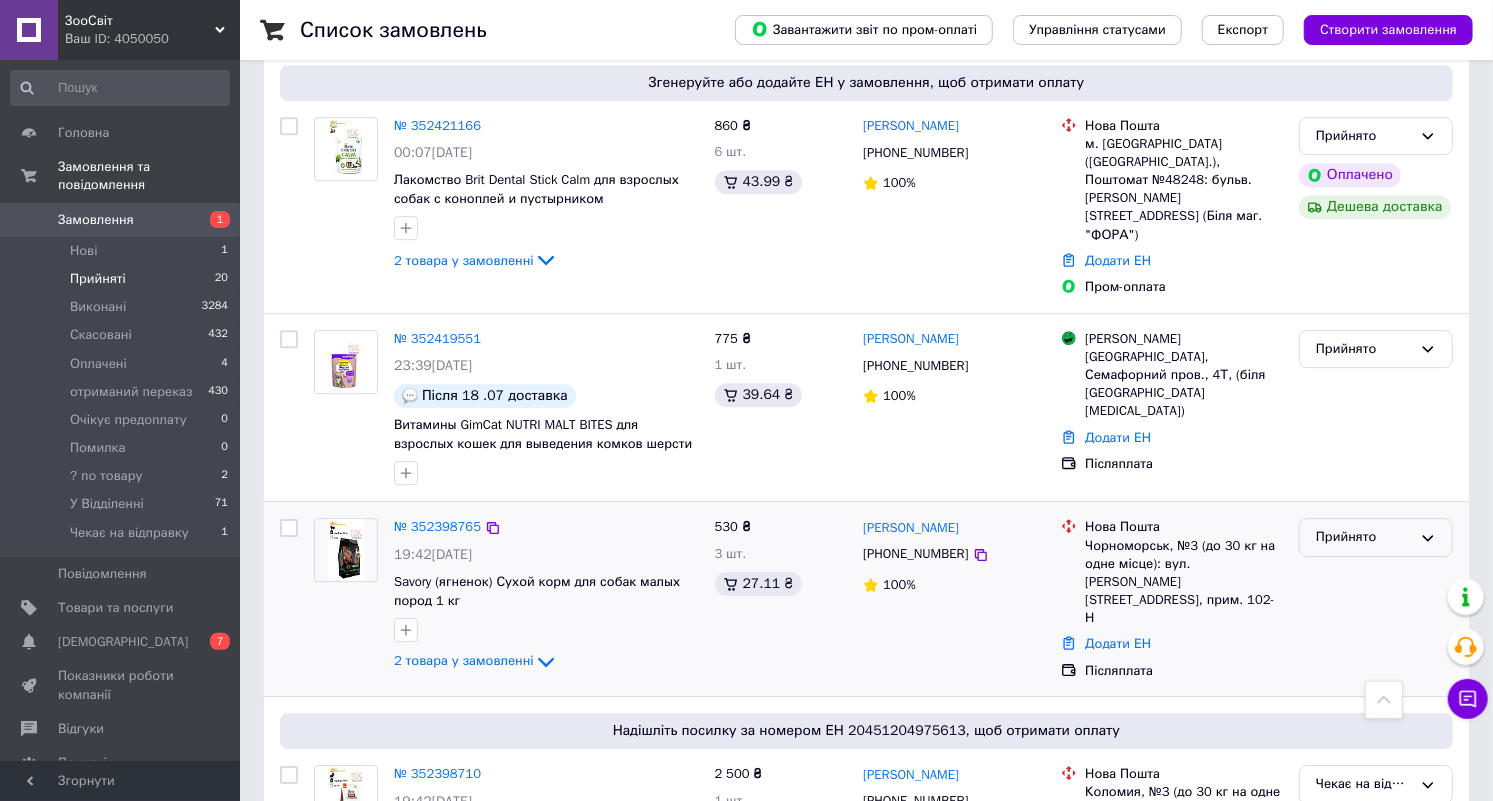 click on "Прийнято" at bounding box center (1376, 537) 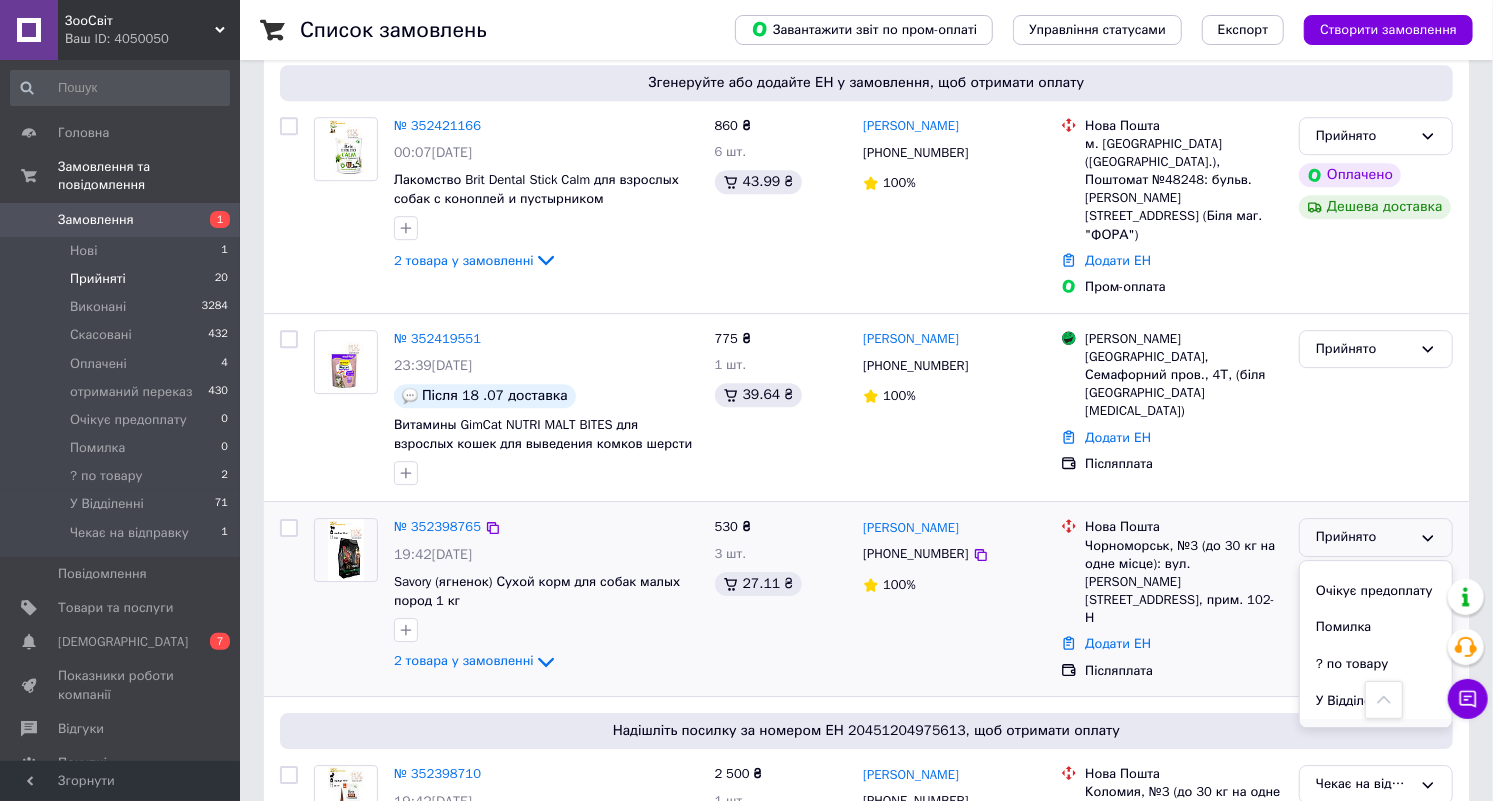 scroll, scrollTop: 163, scrollLeft: 0, axis: vertical 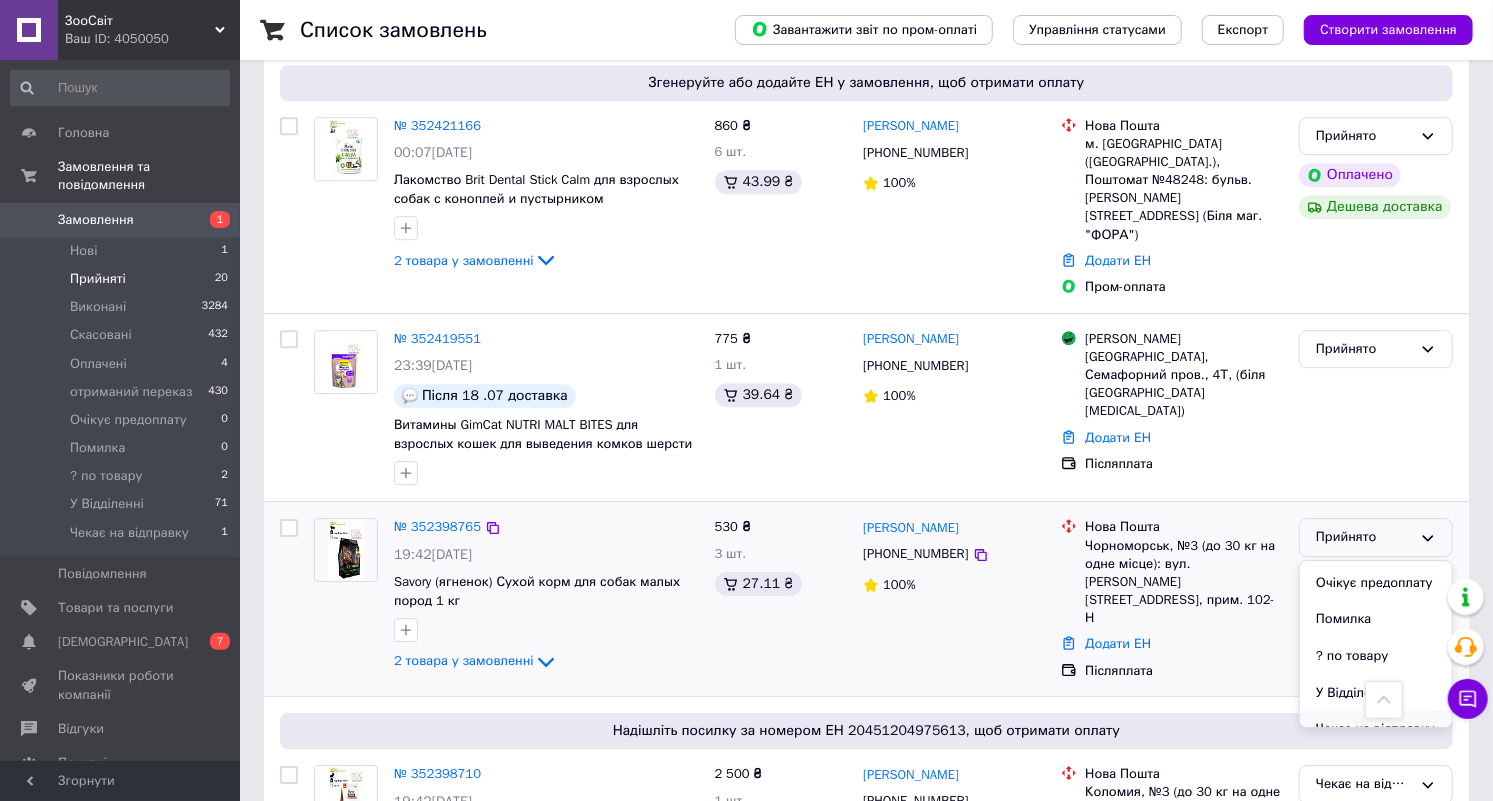 click on "Чекає на відправку" at bounding box center [1376, 729] 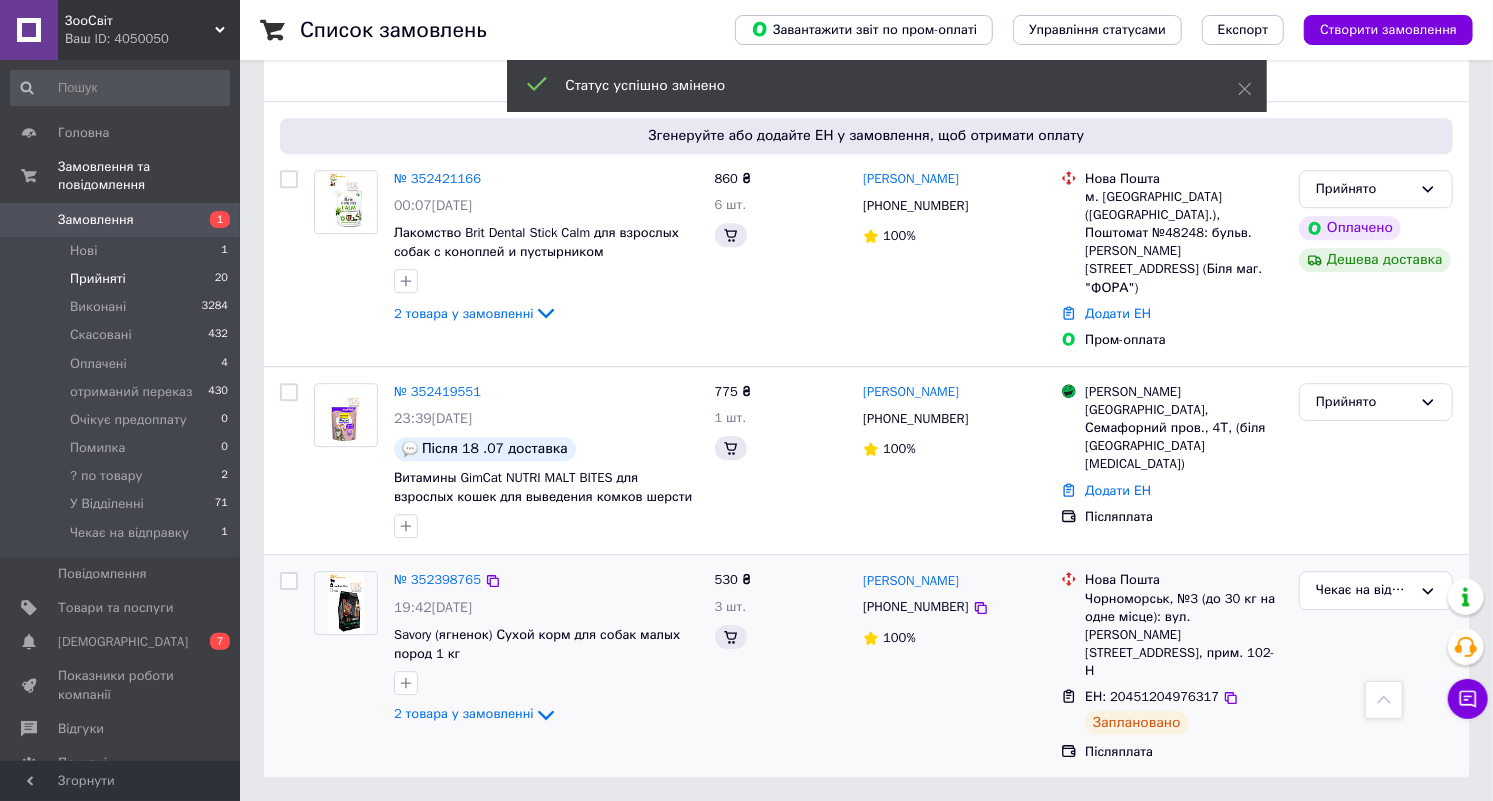scroll, scrollTop: 3210, scrollLeft: 0, axis: vertical 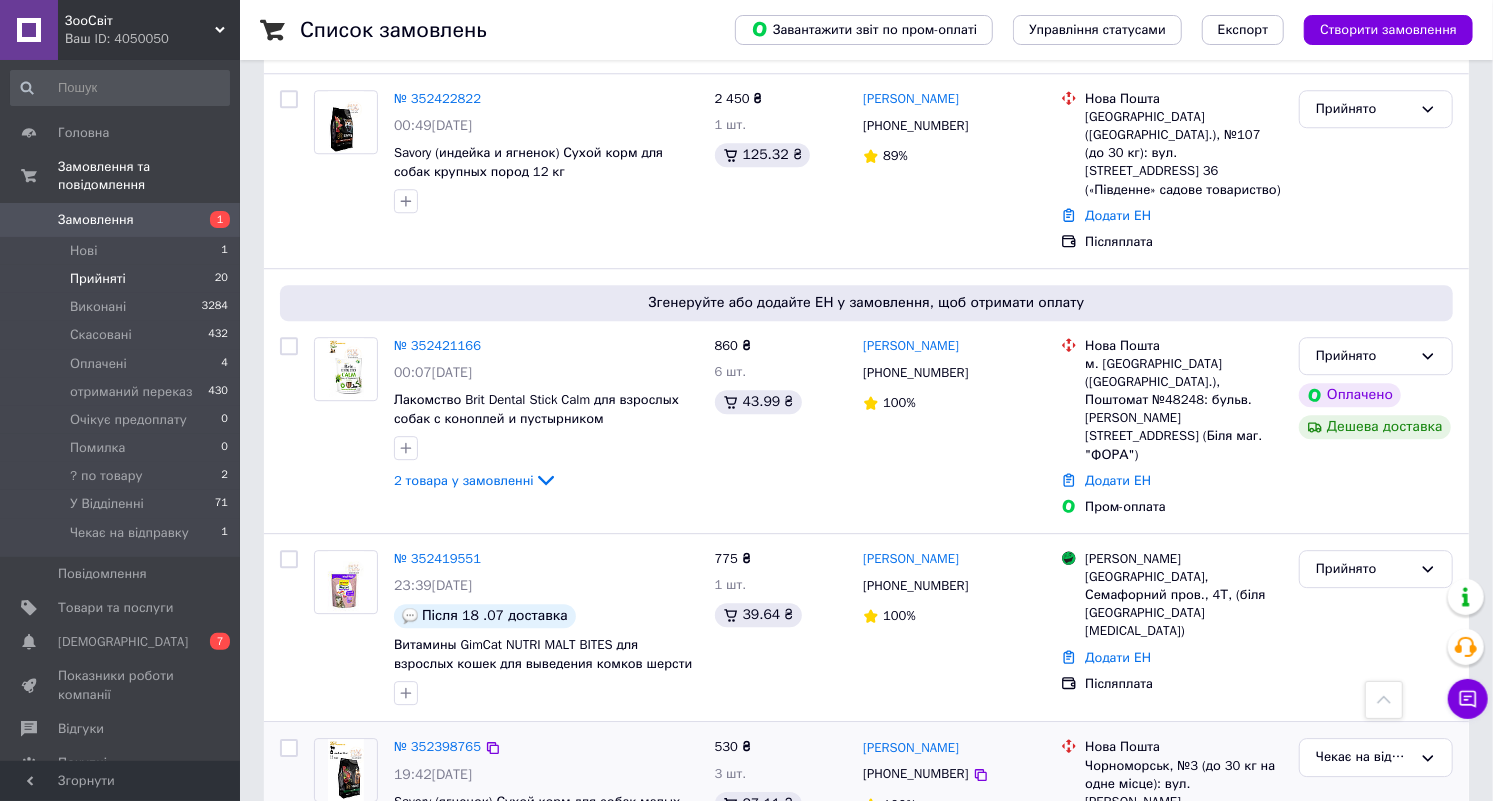 click 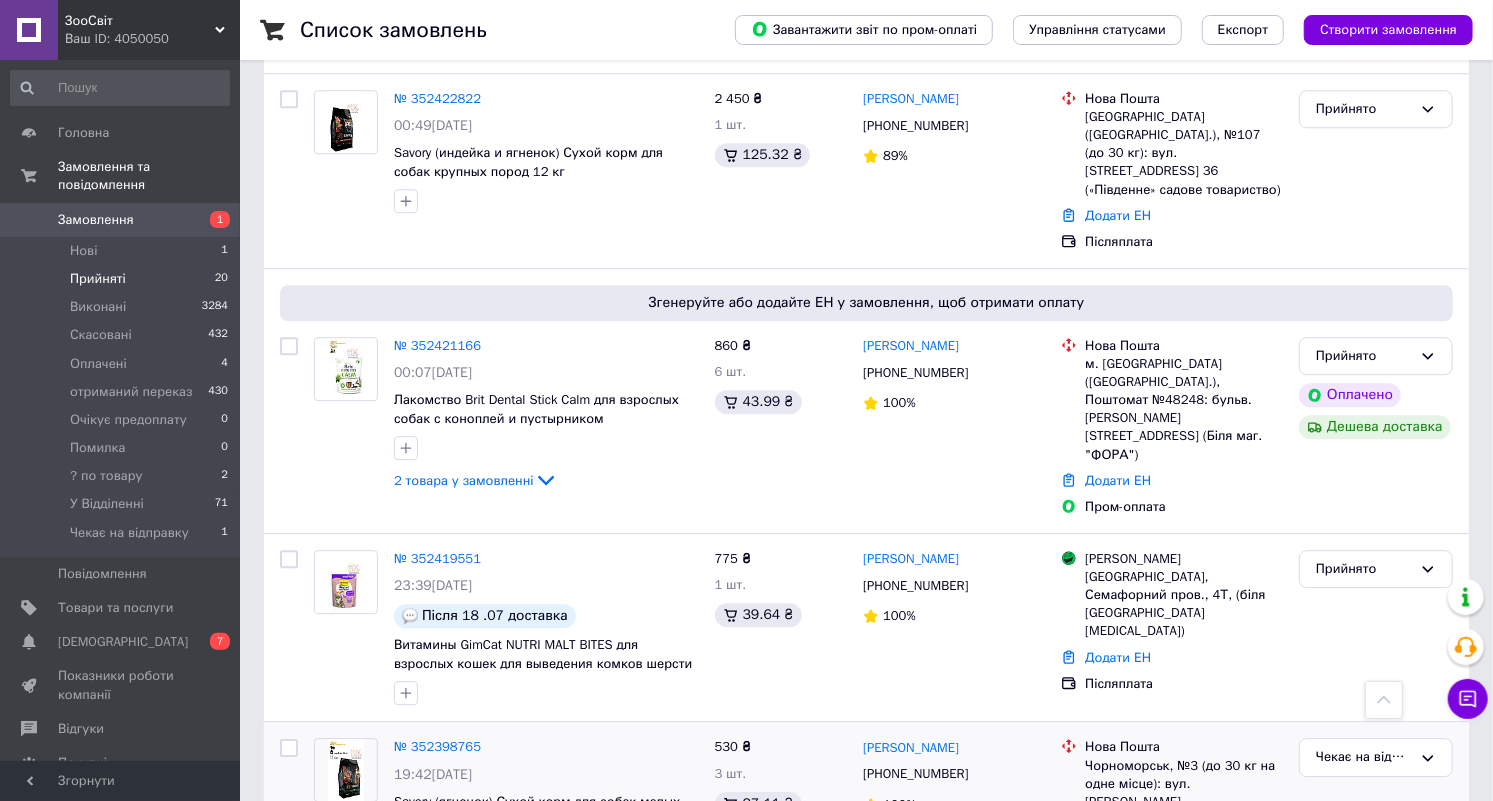 scroll, scrollTop: 3371, scrollLeft: 0, axis: vertical 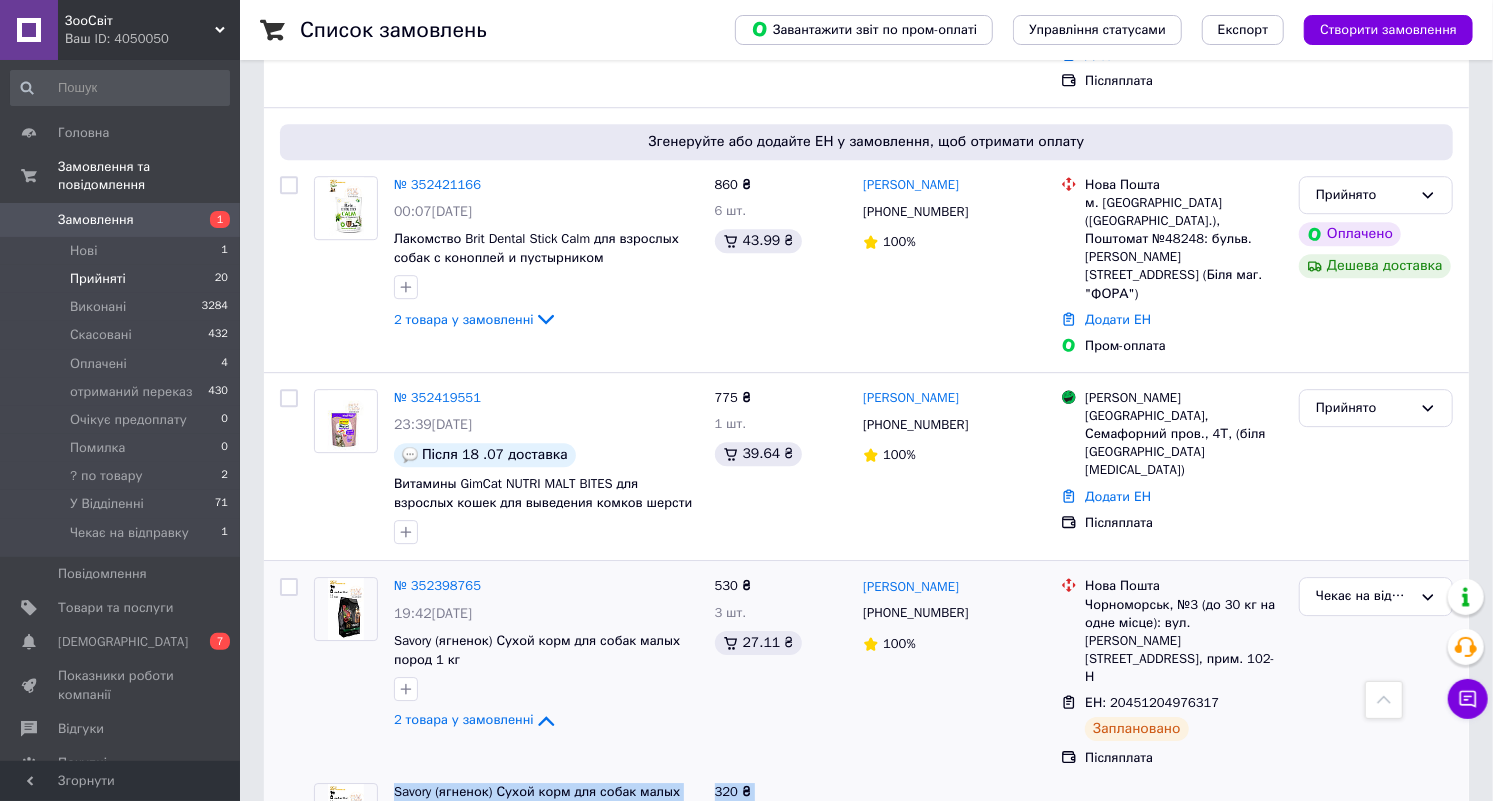 drag, startPoint x: 389, startPoint y: 618, endPoint x: 795, endPoint y: 727, distance: 420.3772 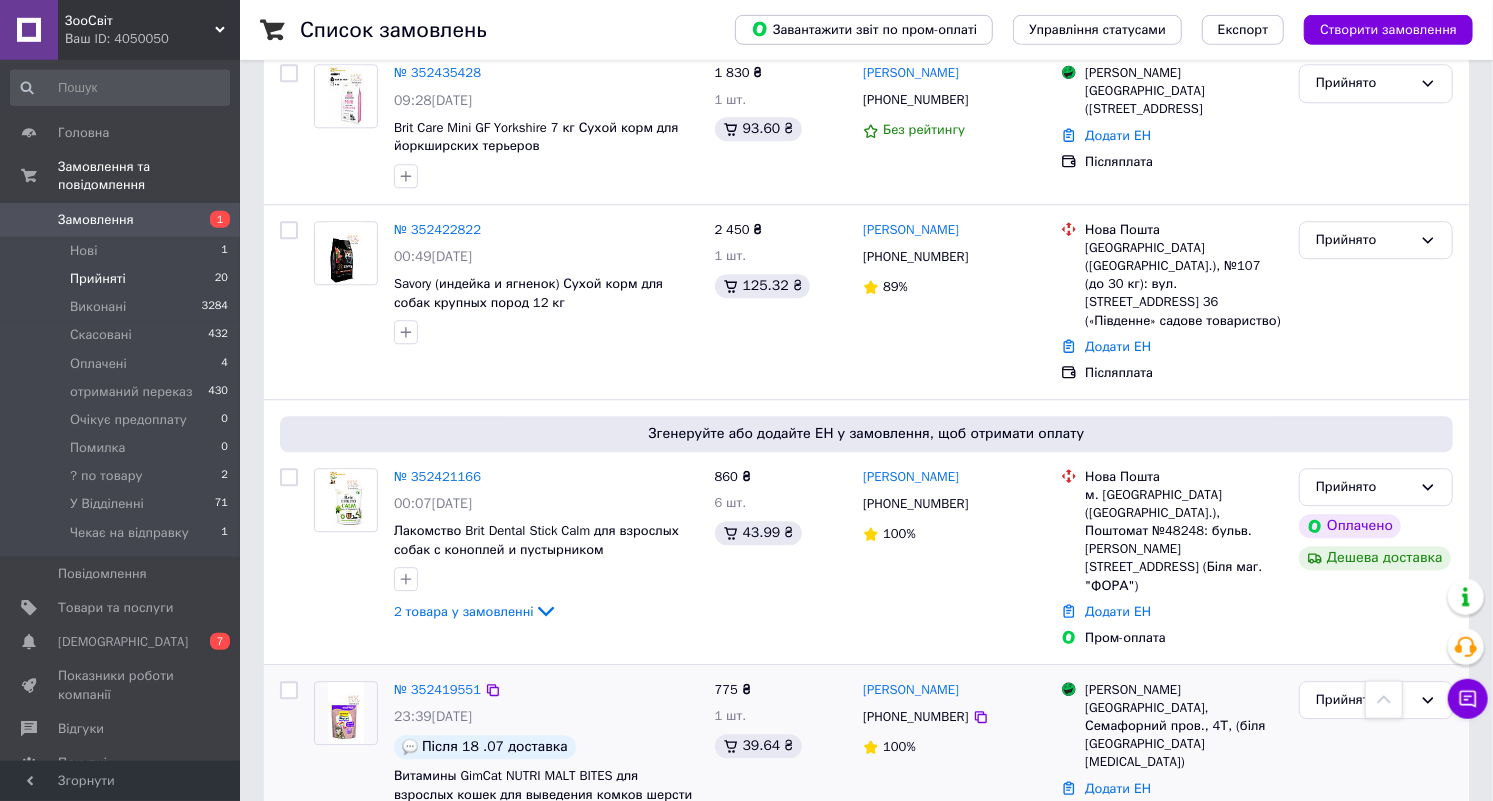 scroll, scrollTop: 3059, scrollLeft: 0, axis: vertical 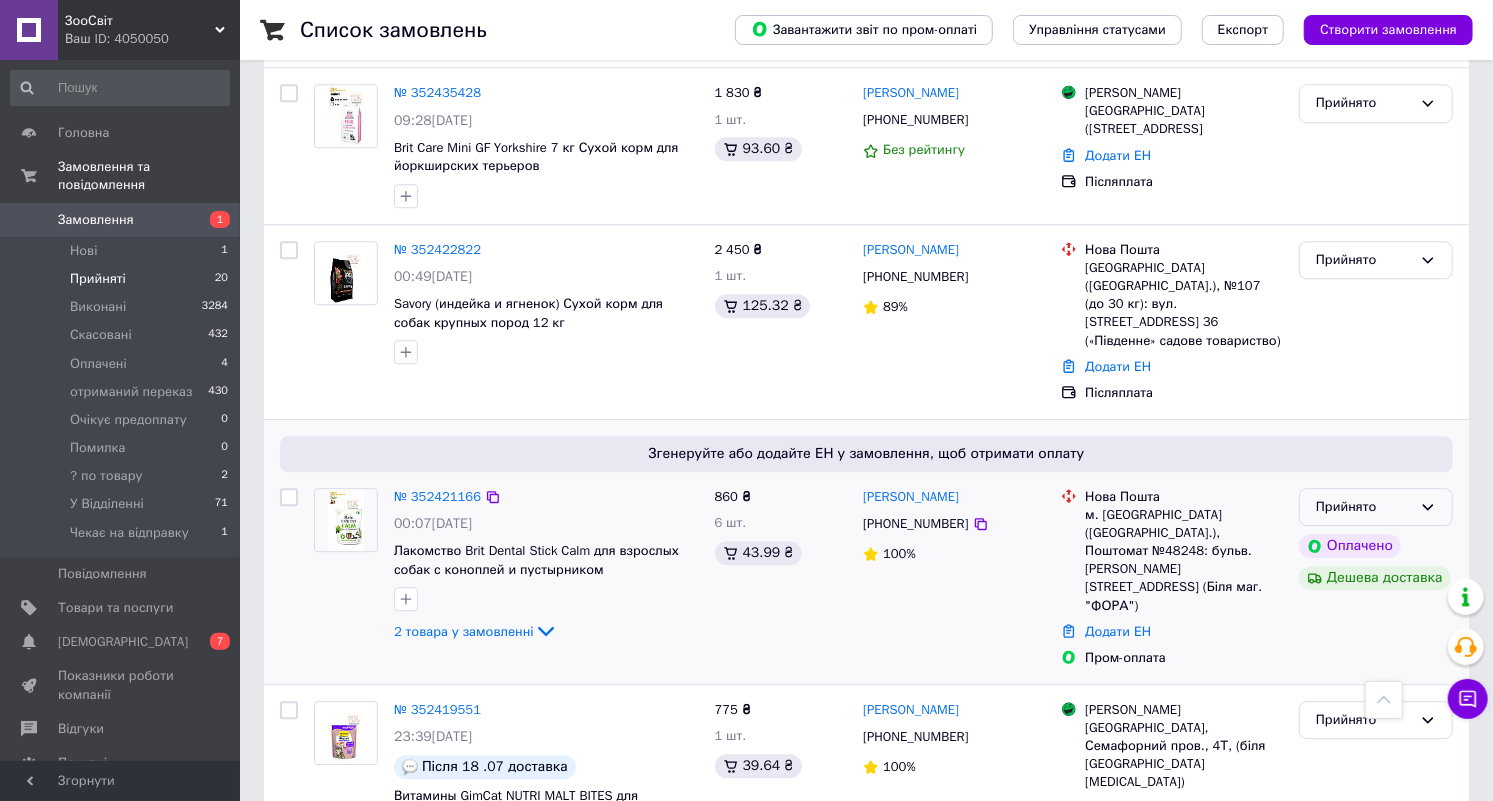 click on "Прийнято" at bounding box center [1376, 507] 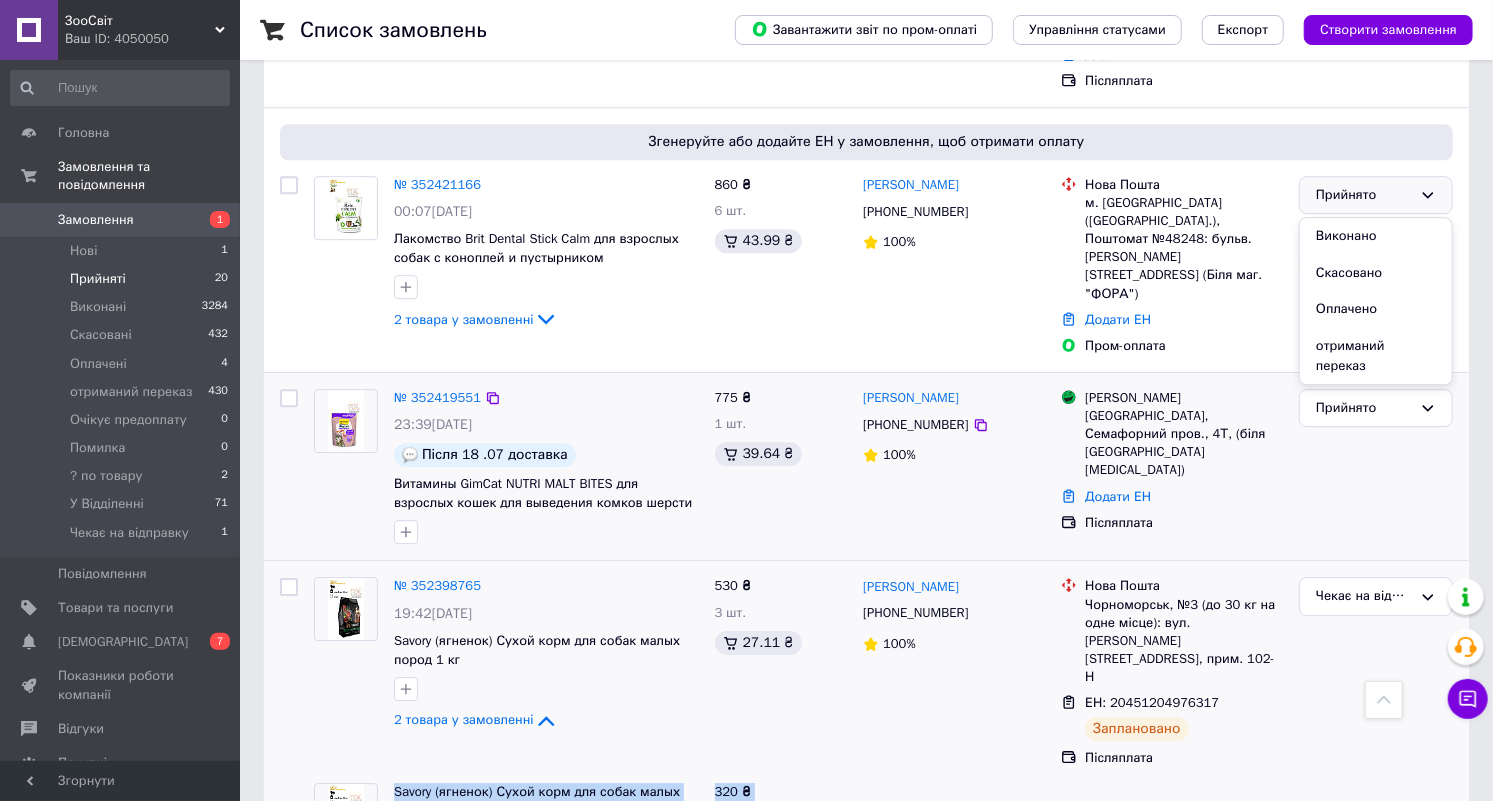 scroll, scrollTop: 2955, scrollLeft: 0, axis: vertical 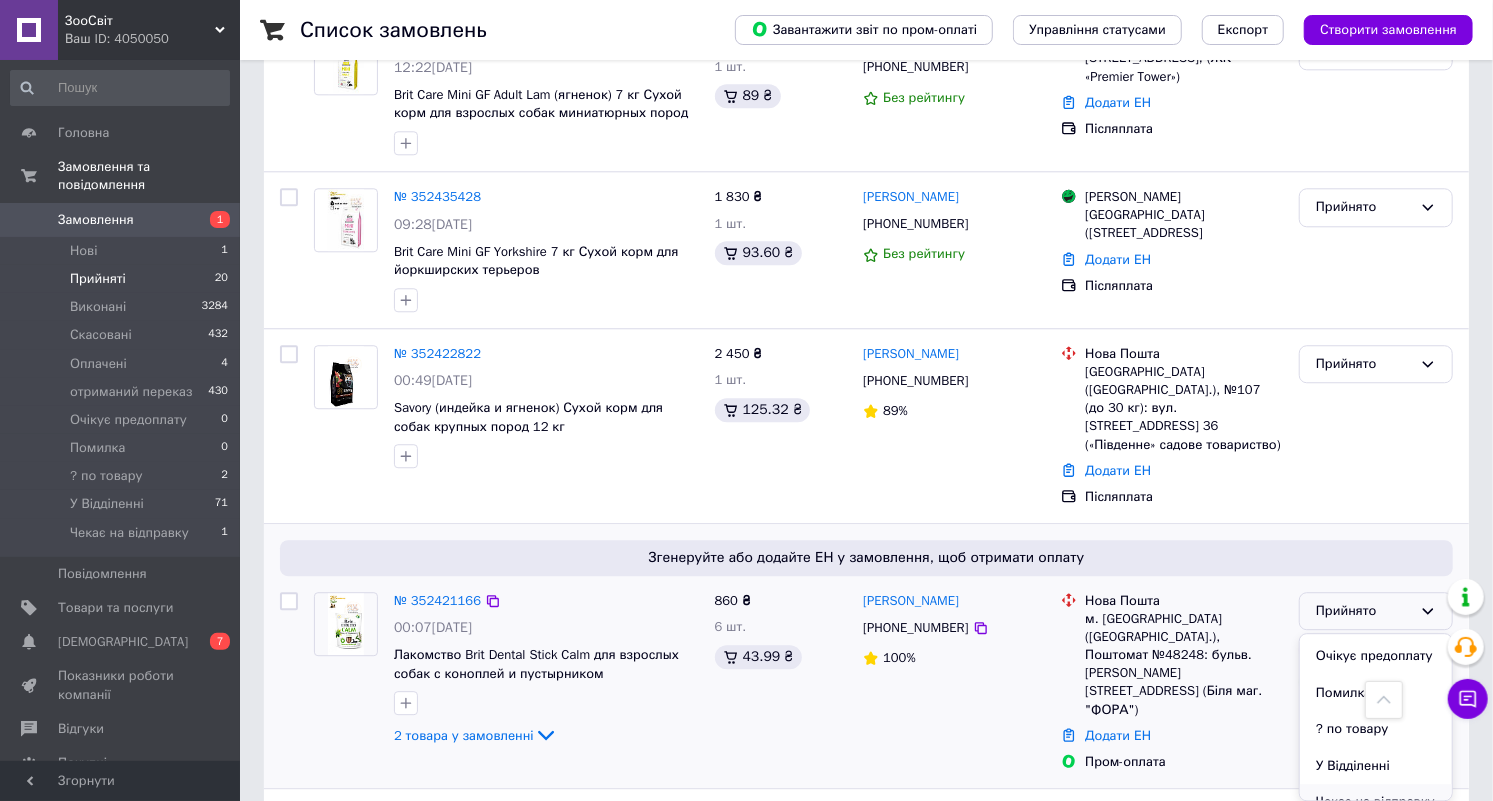 click on "Чекає на відправку" at bounding box center (1376, 802) 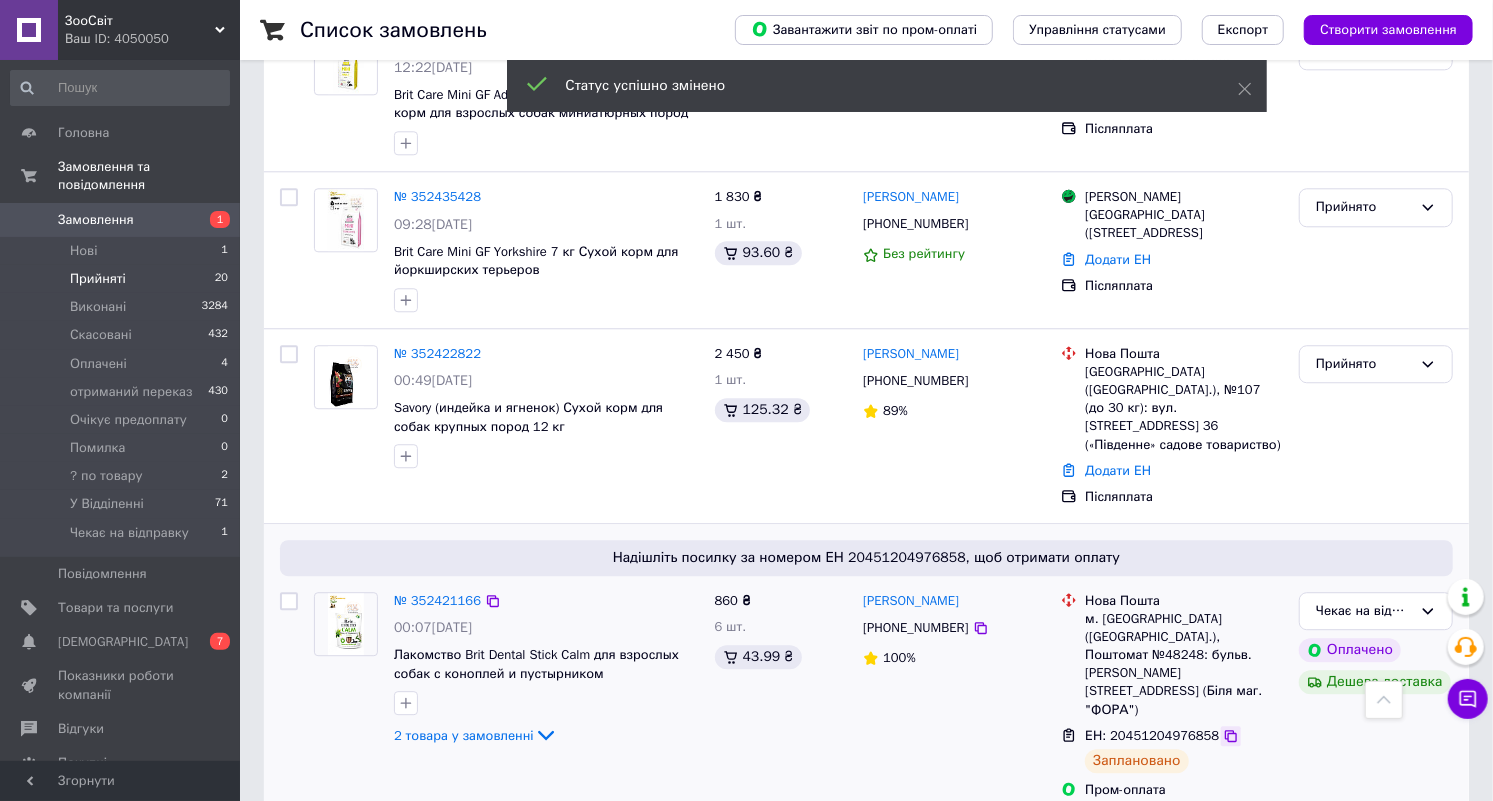 click 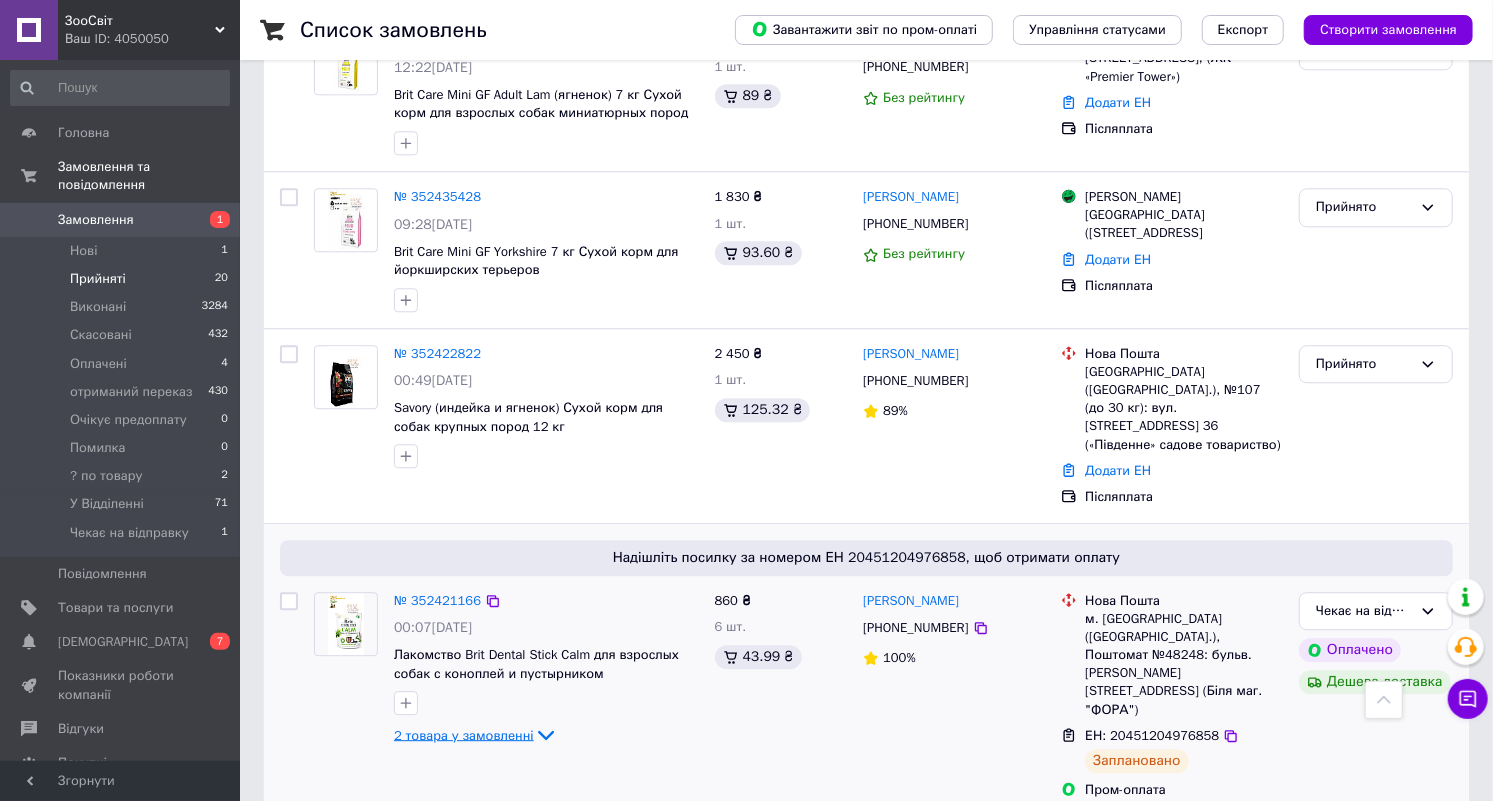 click 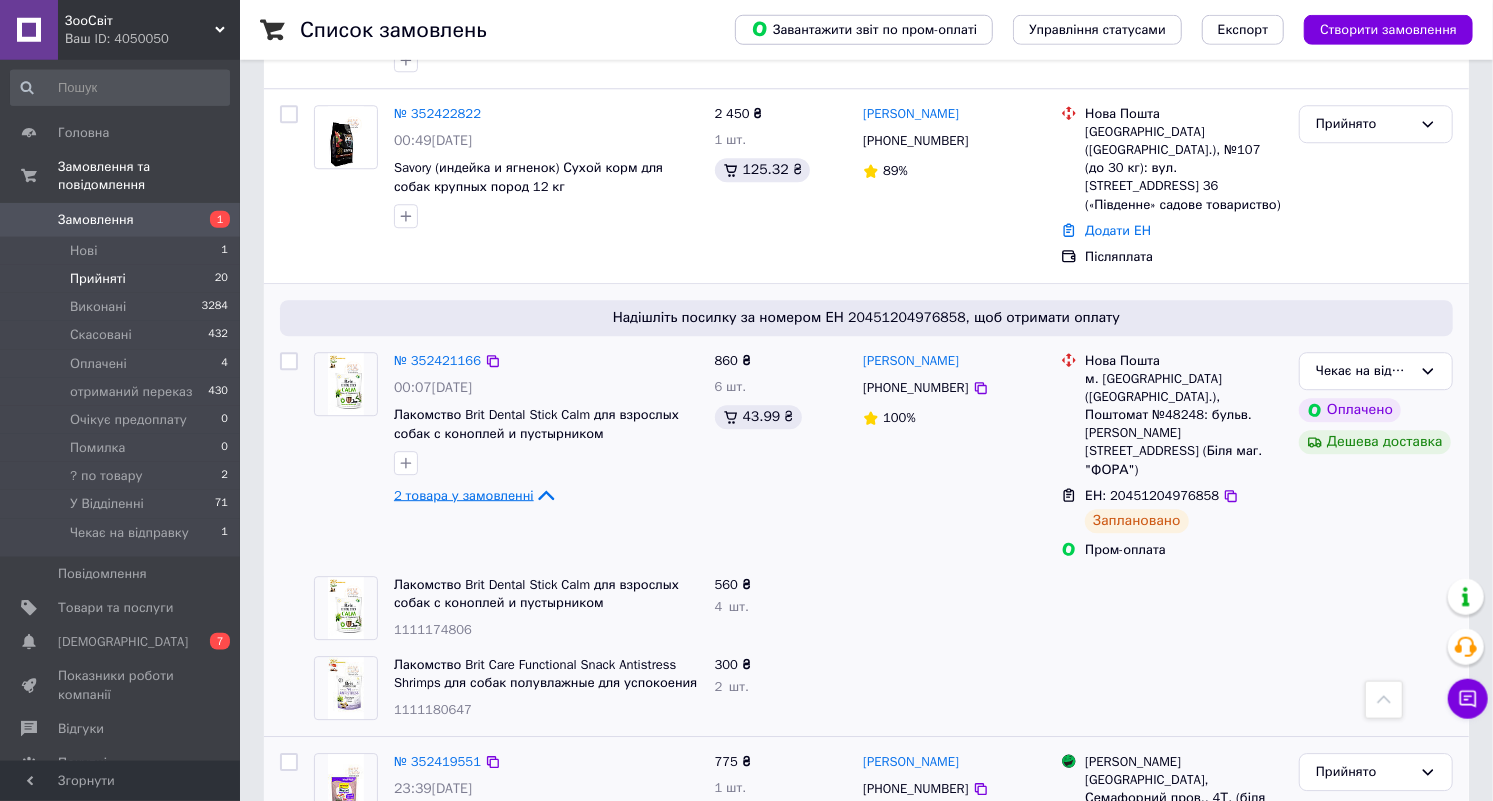 scroll, scrollTop: 3198, scrollLeft: 0, axis: vertical 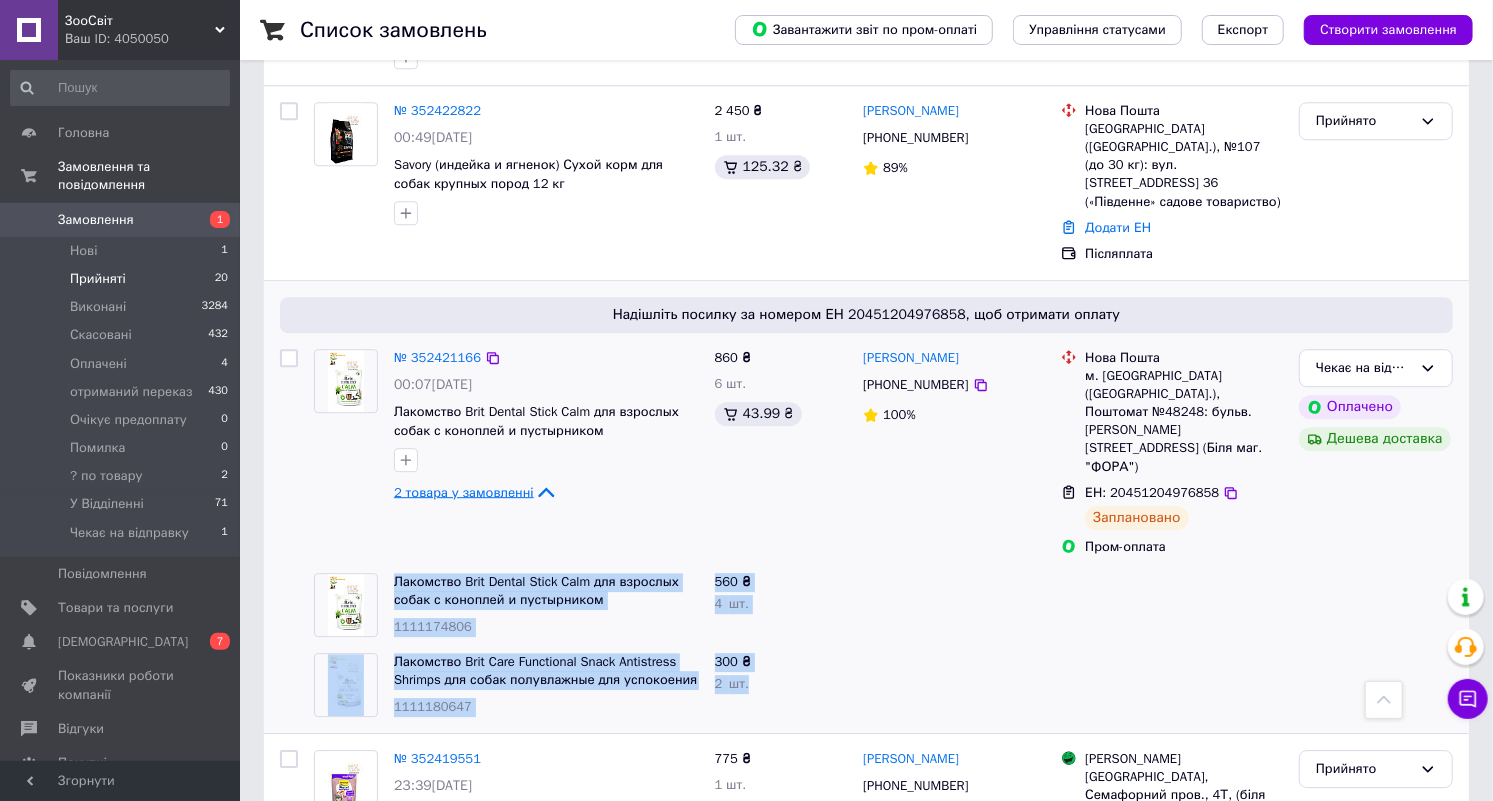 drag, startPoint x: 389, startPoint y: 429, endPoint x: 757, endPoint y: 542, distance: 384.95844 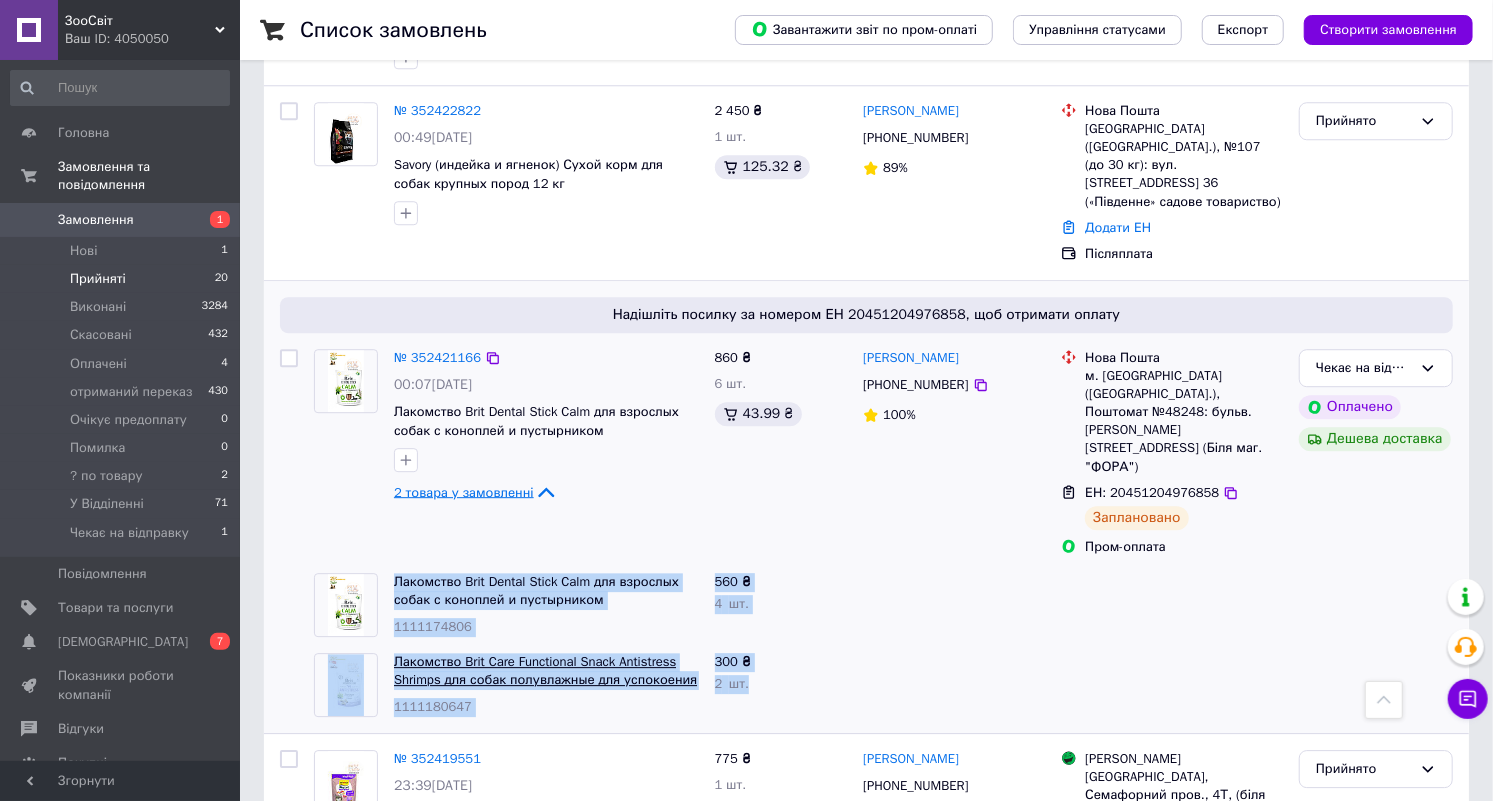 copy on "Лакомство Brit Dental Stick Calm для взрослых собак с коноплей и пустырником успокаивающие 7 шт 1111174806 560 ₴ 4   шт. Лакомство Brit Care Functional Snack Antistress Shrimps для собак полувлажные для успокоения креветки 1111180647 300 ₴ 2   шт." 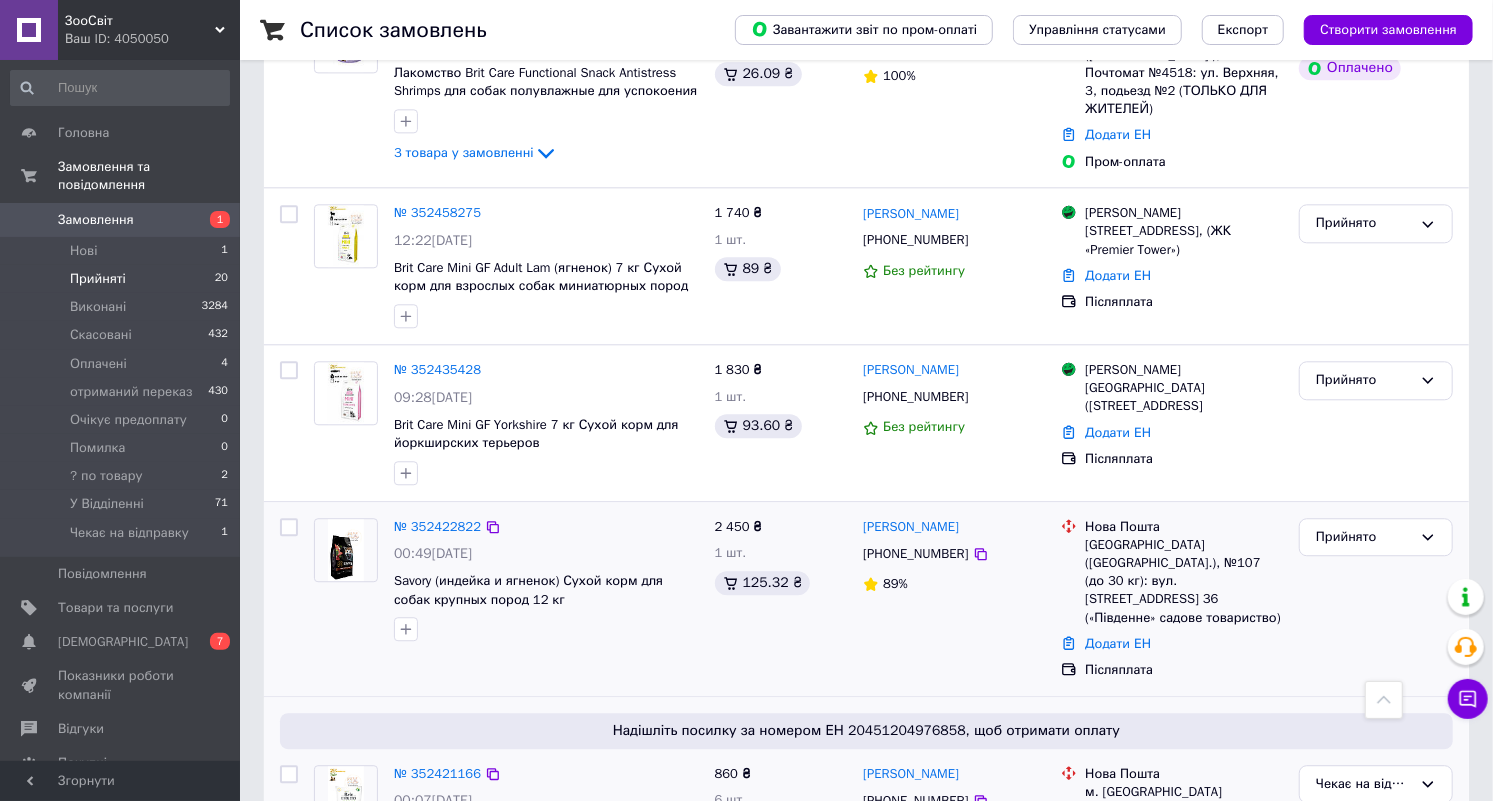 scroll, scrollTop: 2678, scrollLeft: 0, axis: vertical 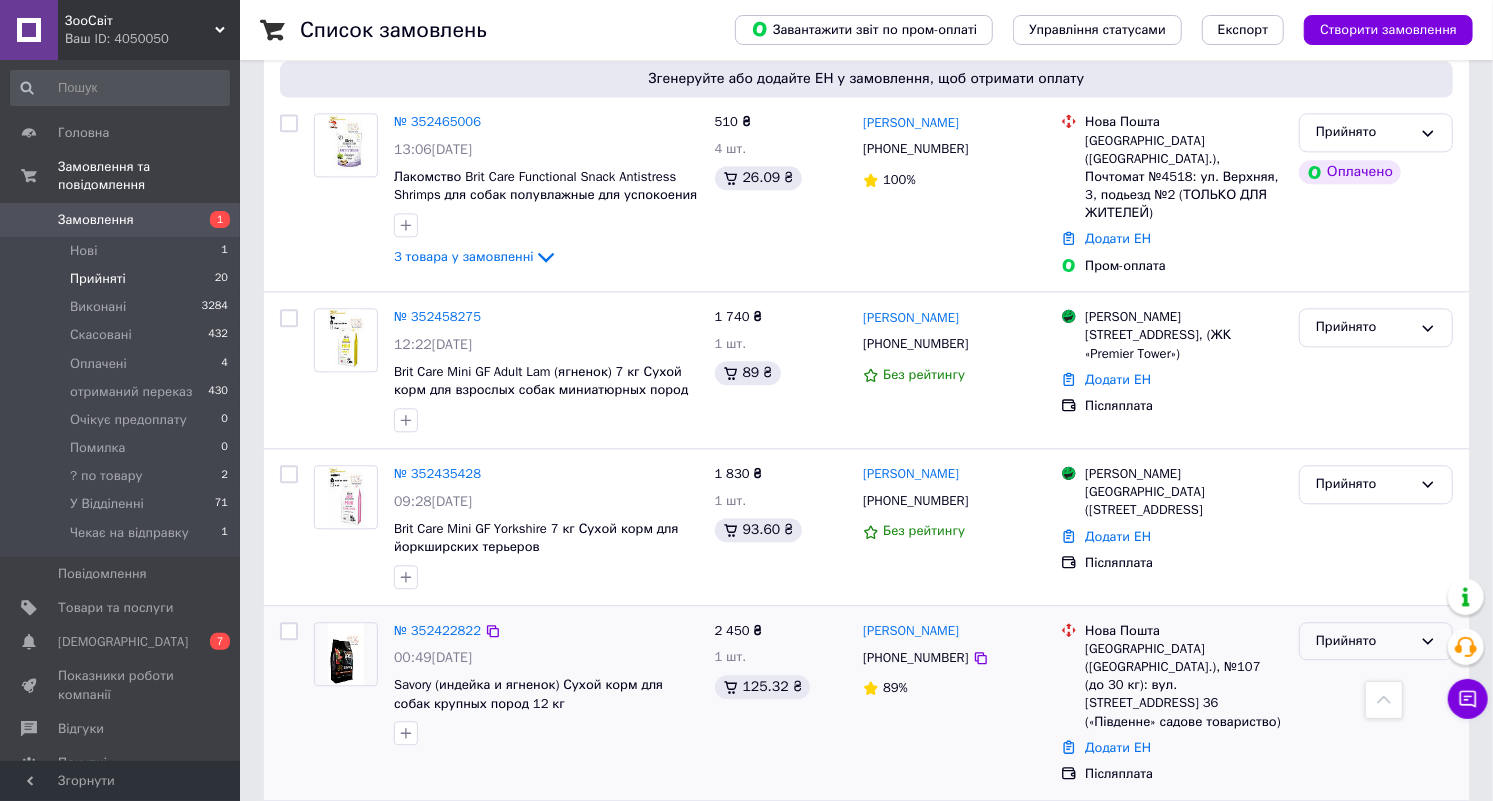 click on "Прийнято" at bounding box center [1376, 641] 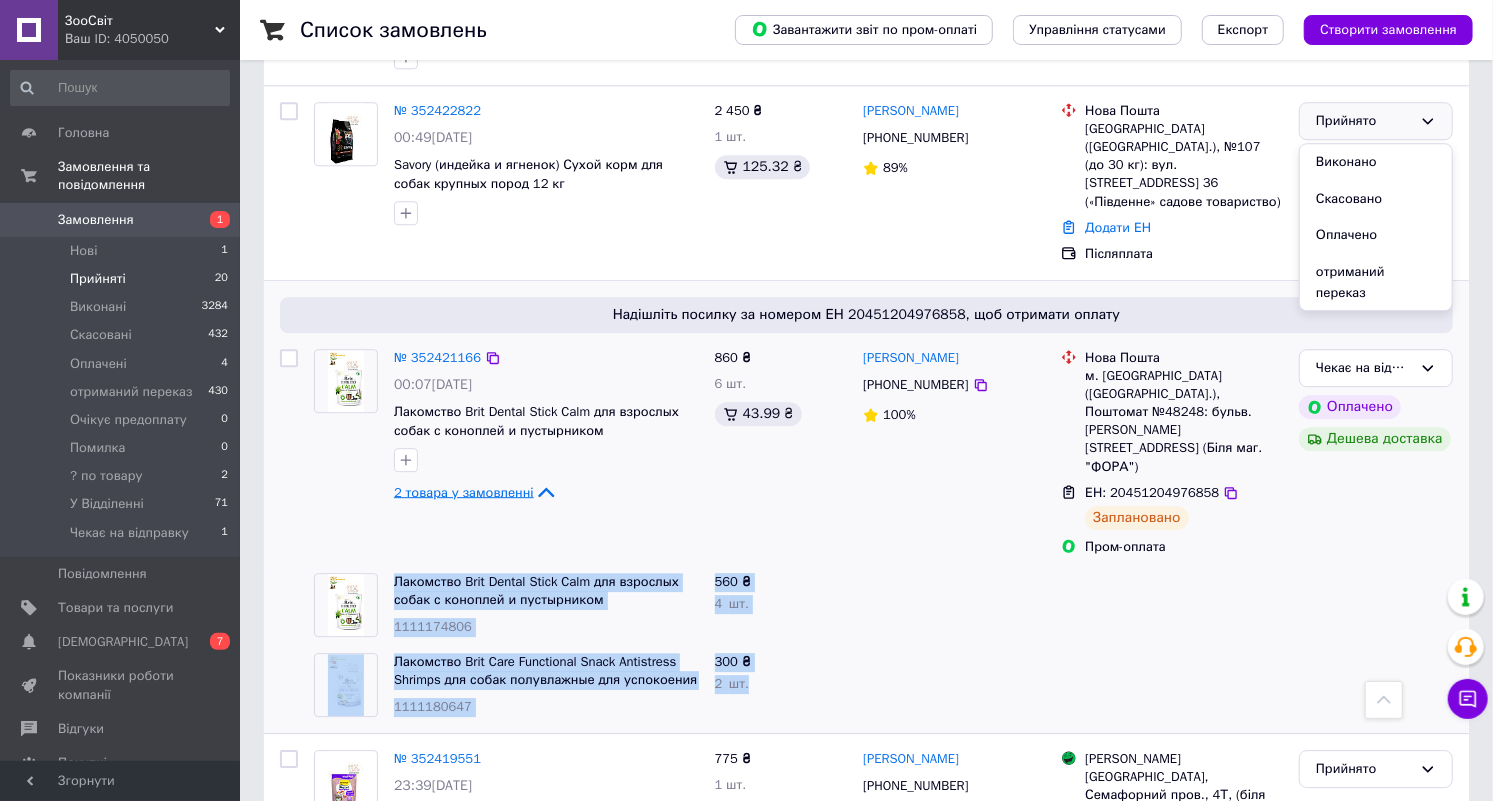 scroll, scrollTop: 2886, scrollLeft: 0, axis: vertical 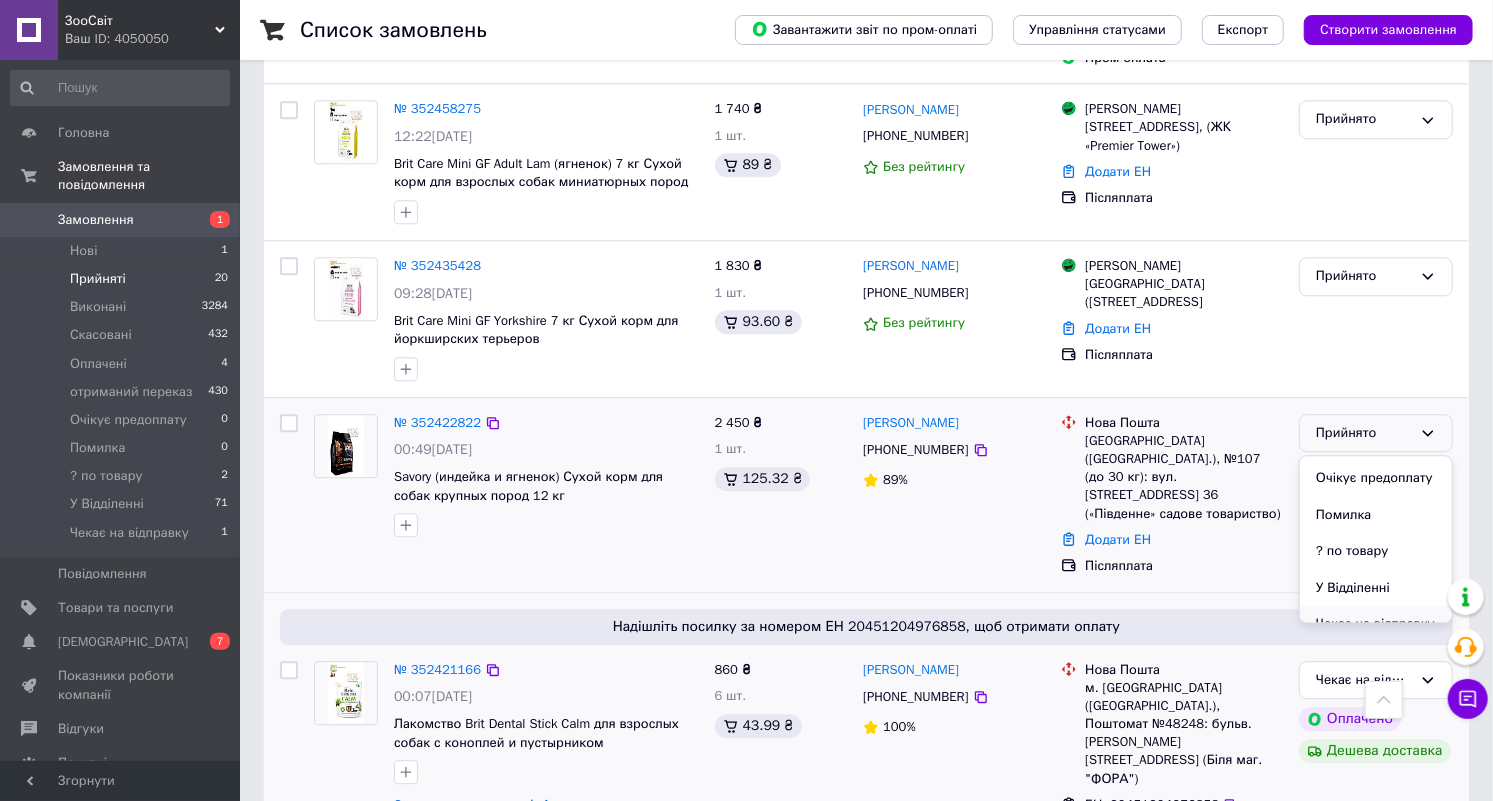 click on "Чекає на відправку" at bounding box center [1376, 624] 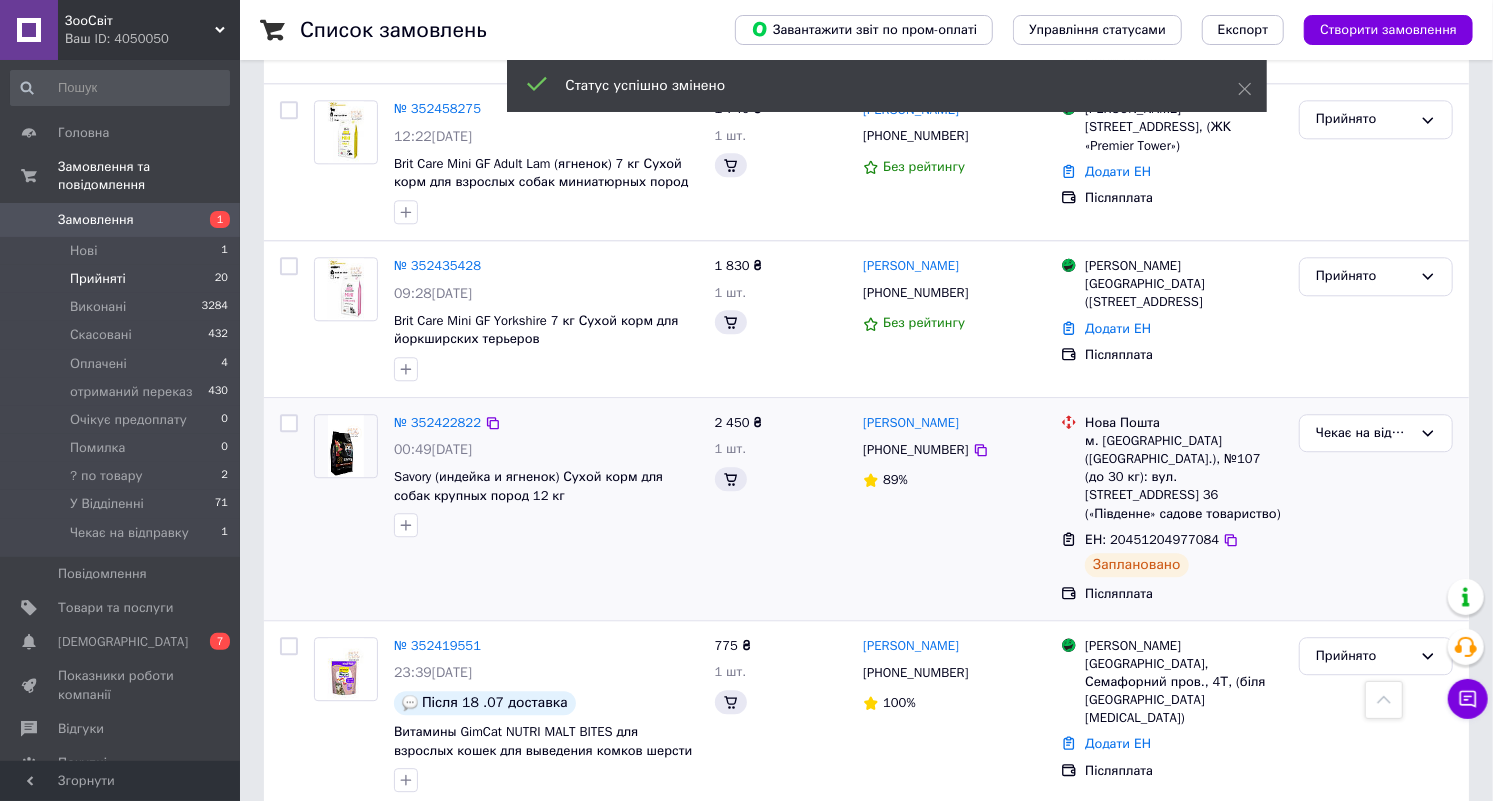scroll, scrollTop: 2810, scrollLeft: 0, axis: vertical 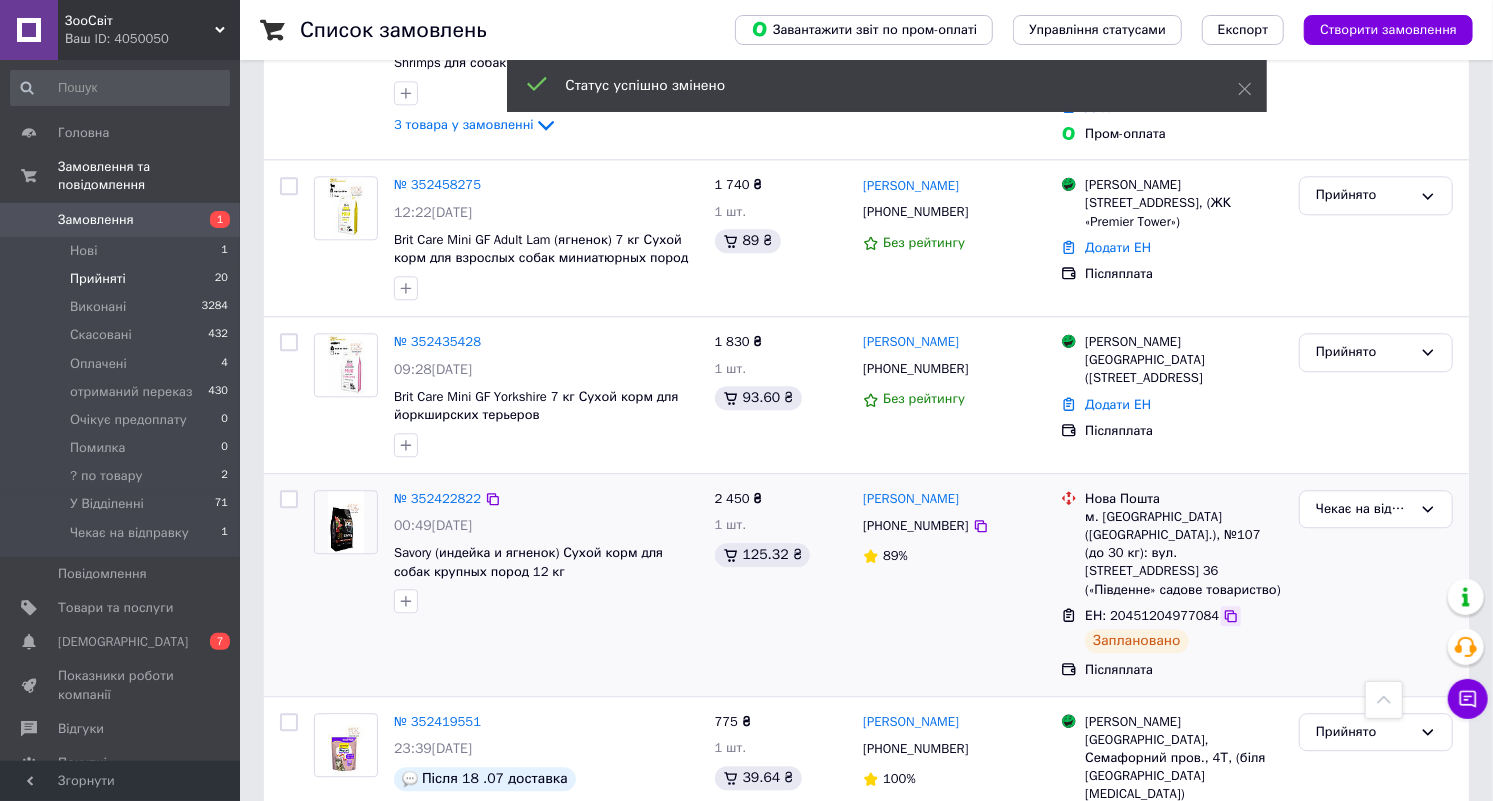 click 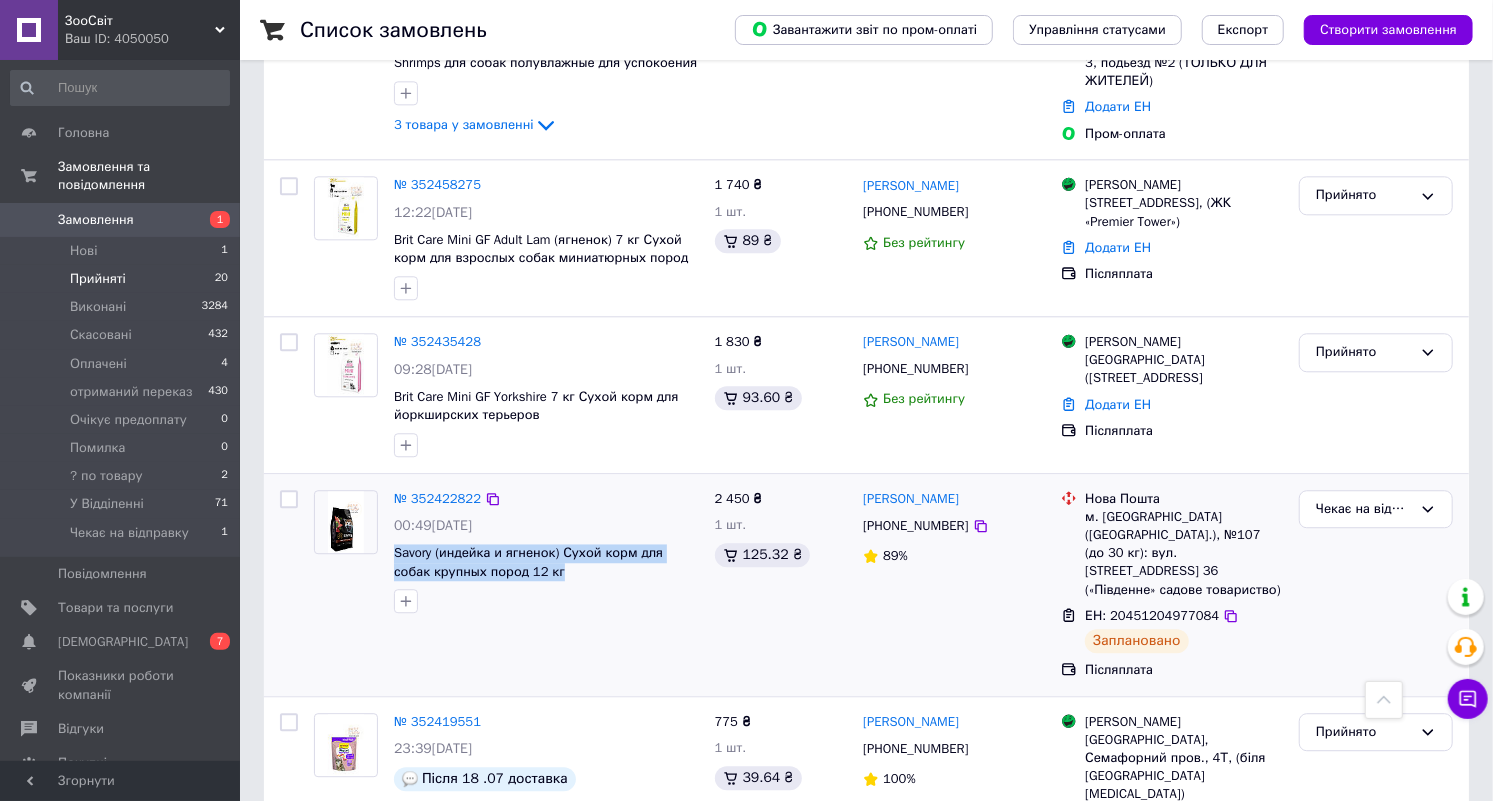 drag, startPoint x: 392, startPoint y: 481, endPoint x: 525, endPoint y: 503, distance: 134.80727 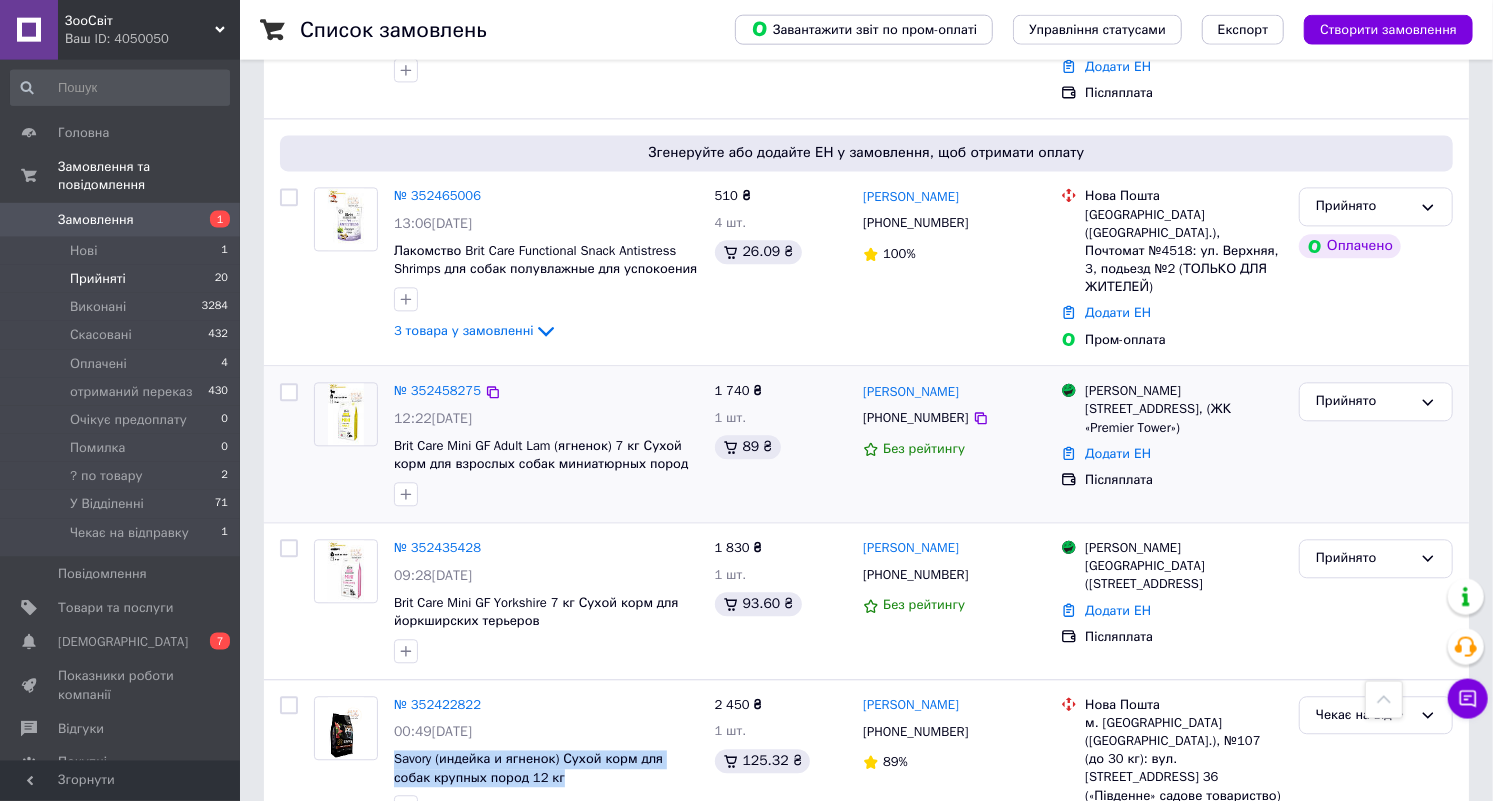 scroll, scrollTop: 2602, scrollLeft: 0, axis: vertical 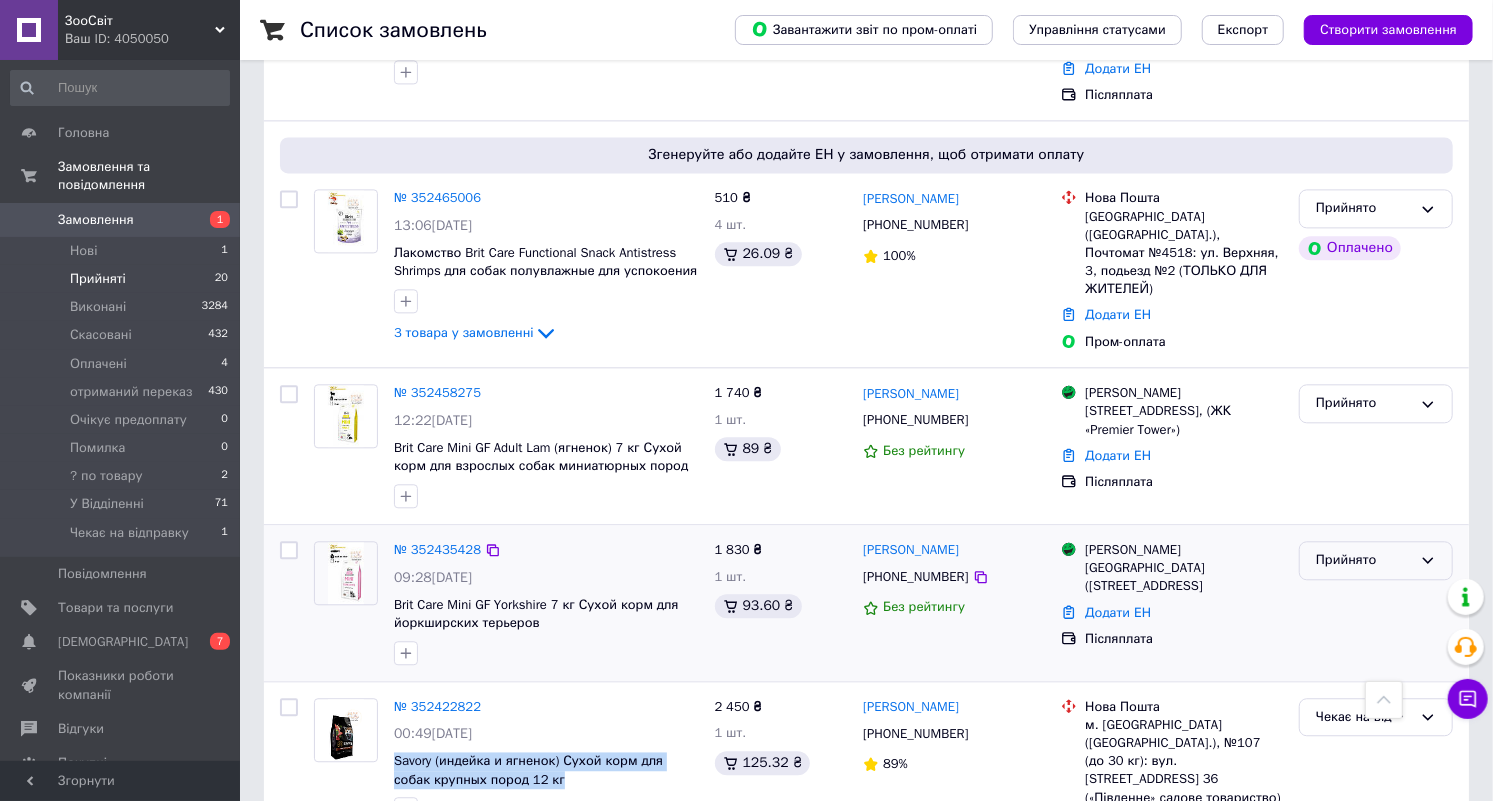 click on "Прийнято" at bounding box center (1376, 560) 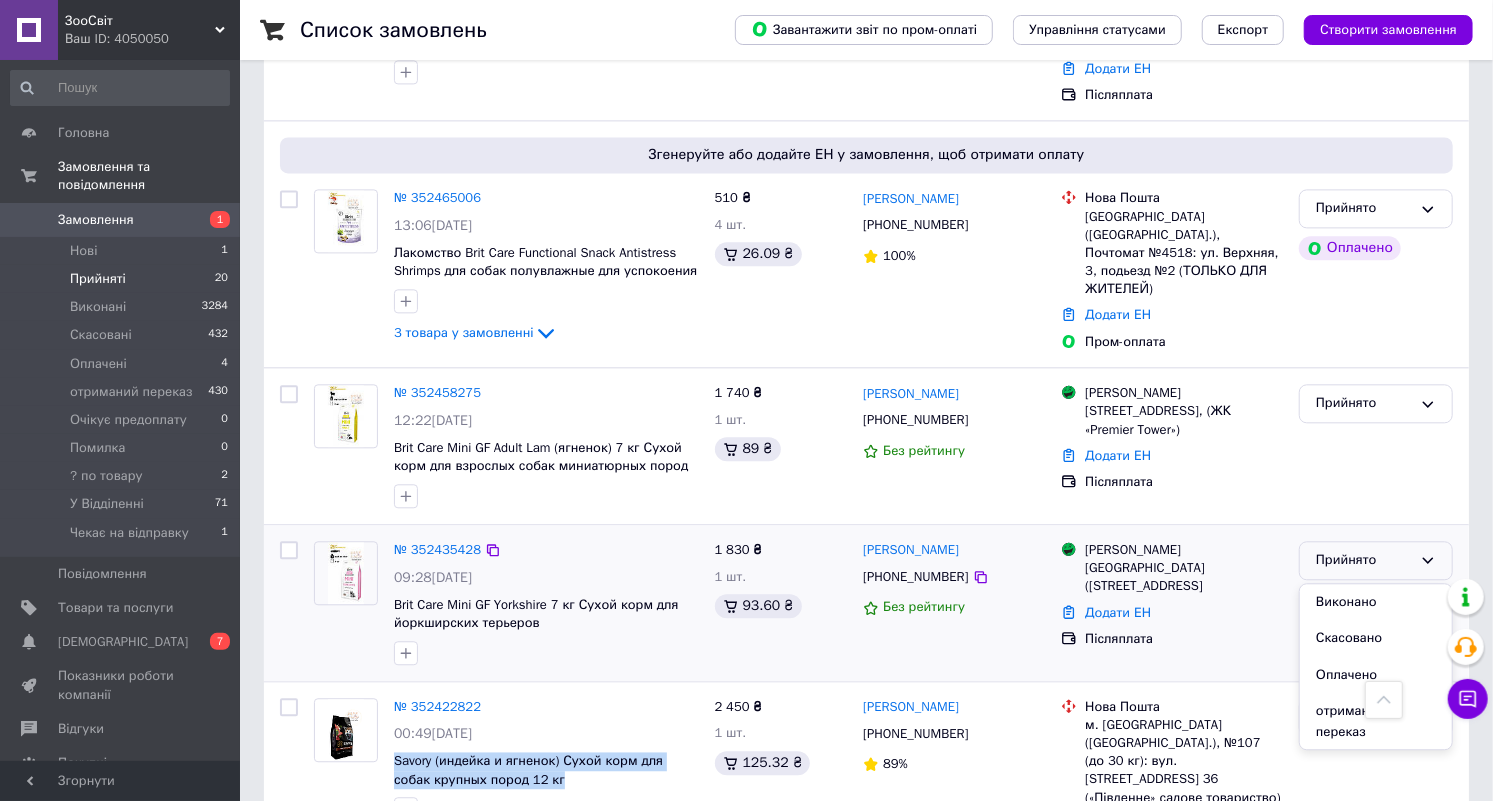 scroll, scrollTop: 163, scrollLeft: 0, axis: vertical 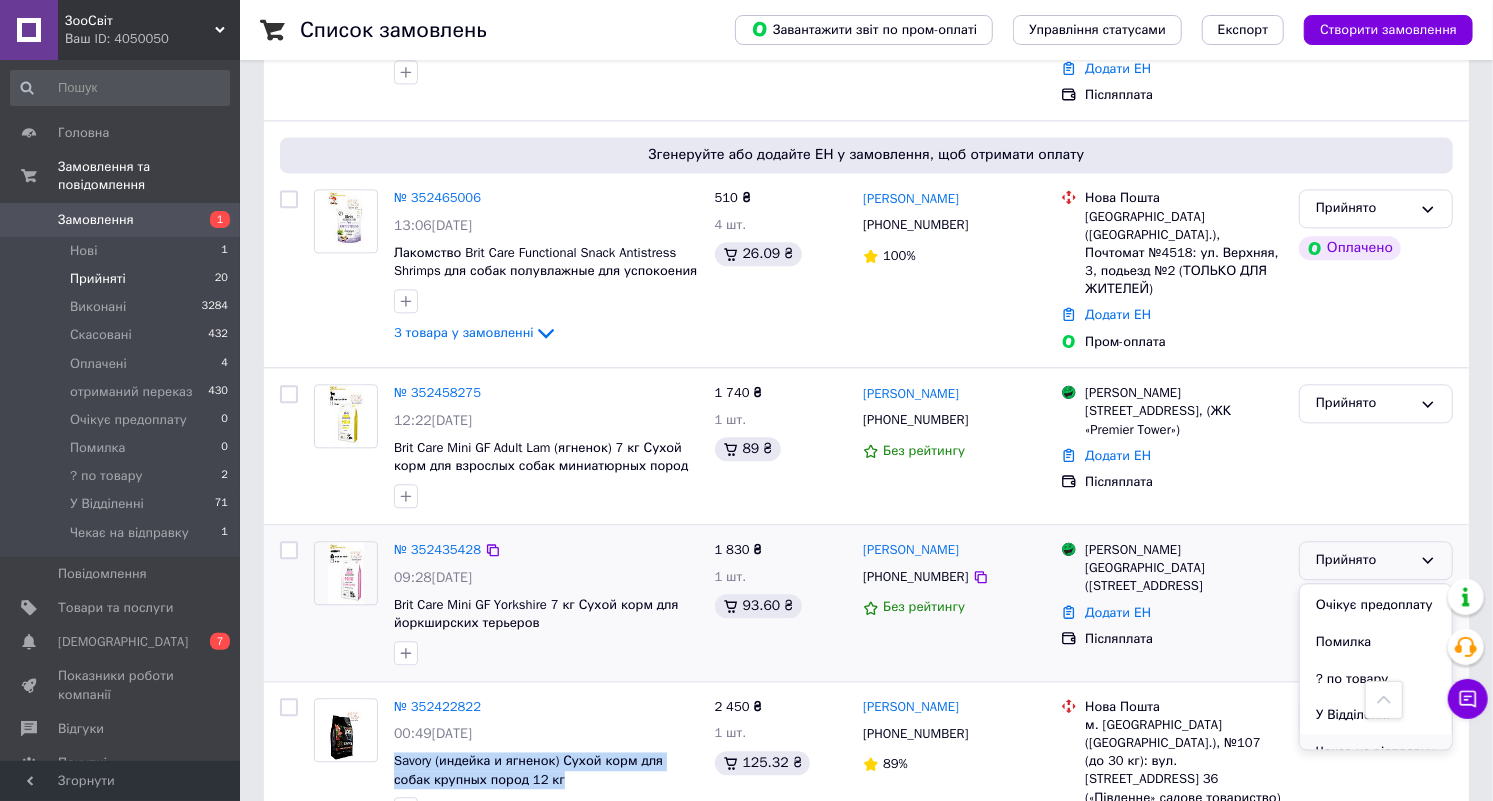 click on "Чекає на відправку" at bounding box center (1376, 752) 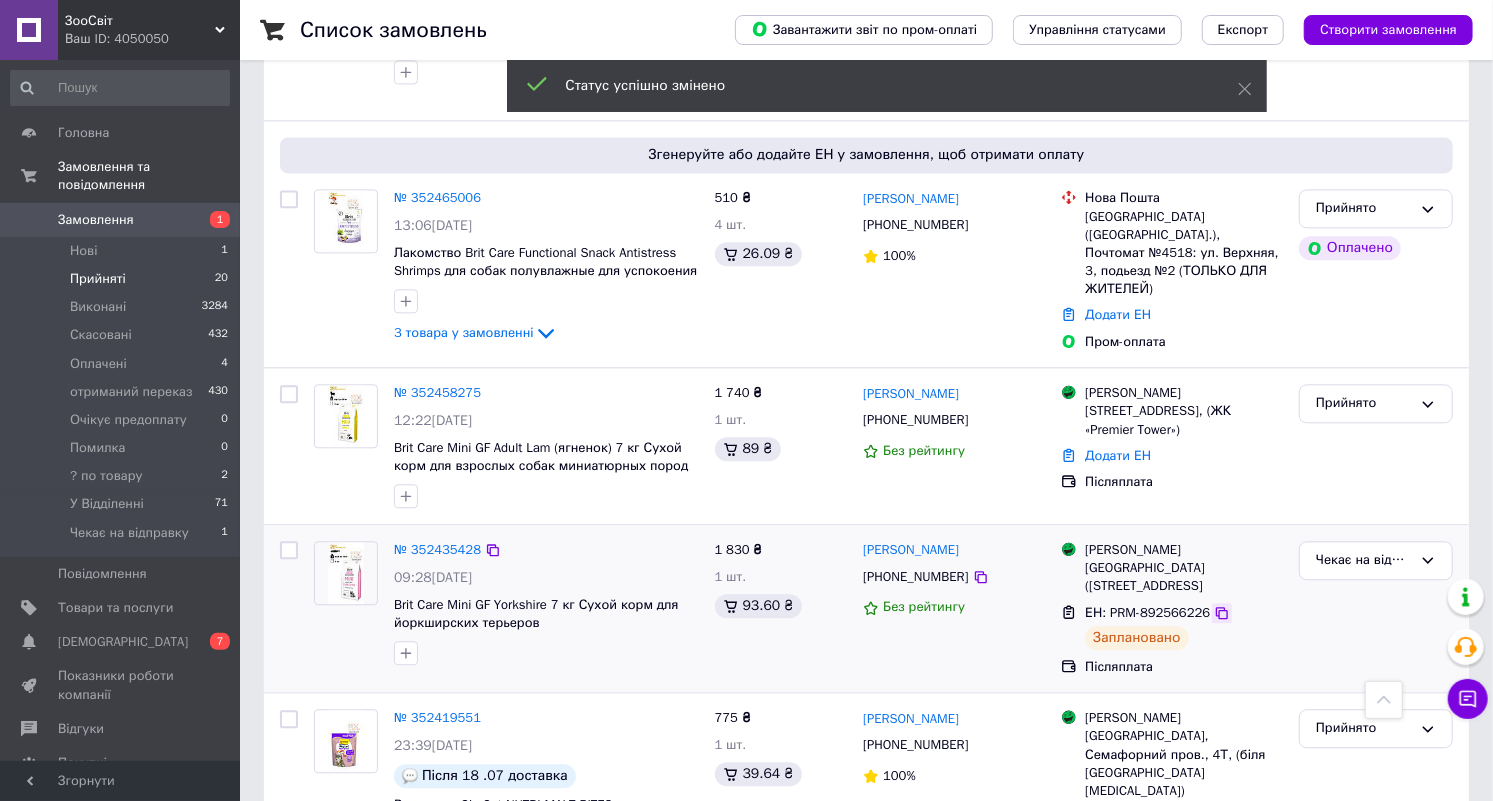 click 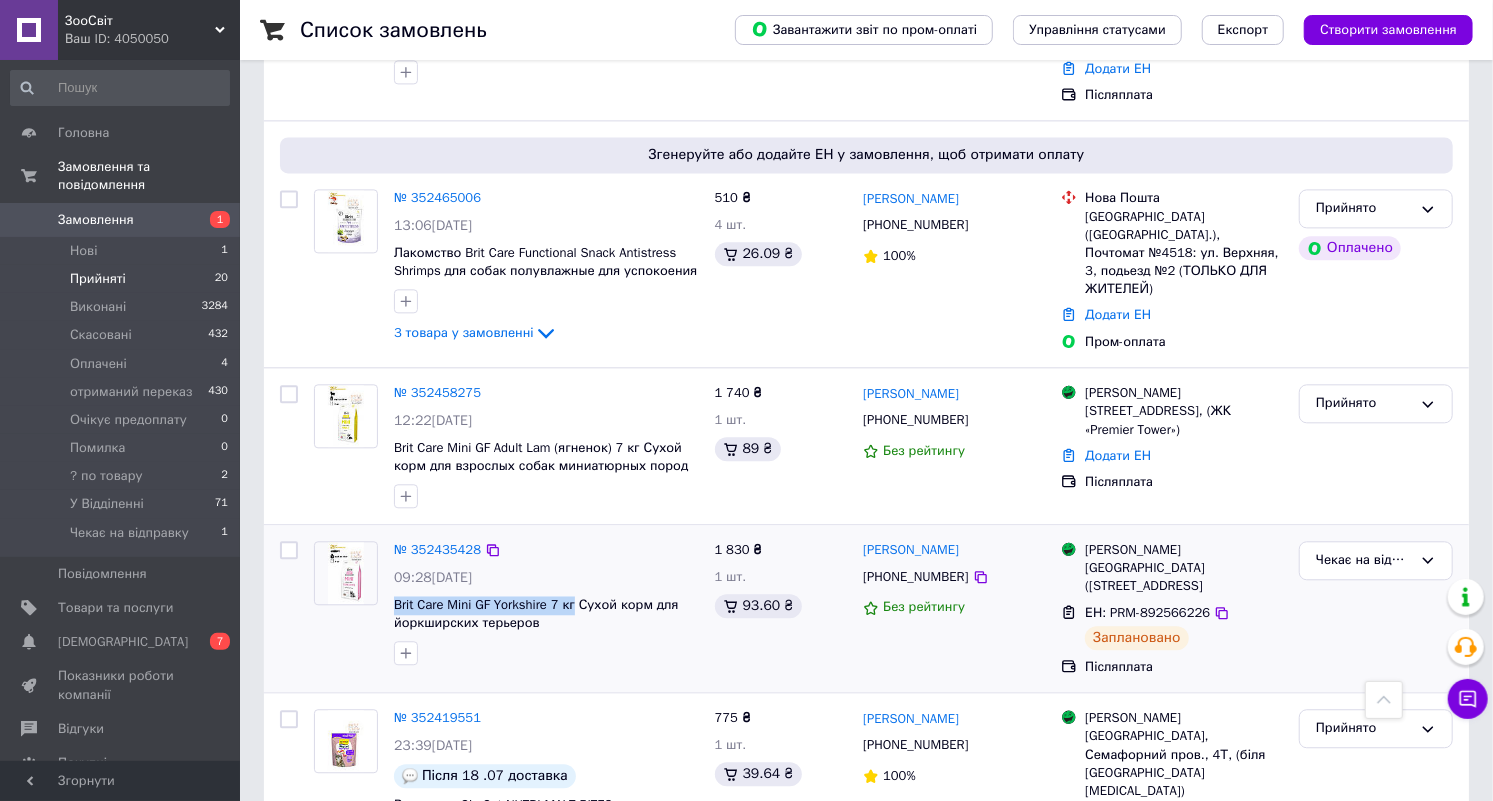 drag, startPoint x: 391, startPoint y: 531, endPoint x: 570, endPoint y: 543, distance: 179.40178 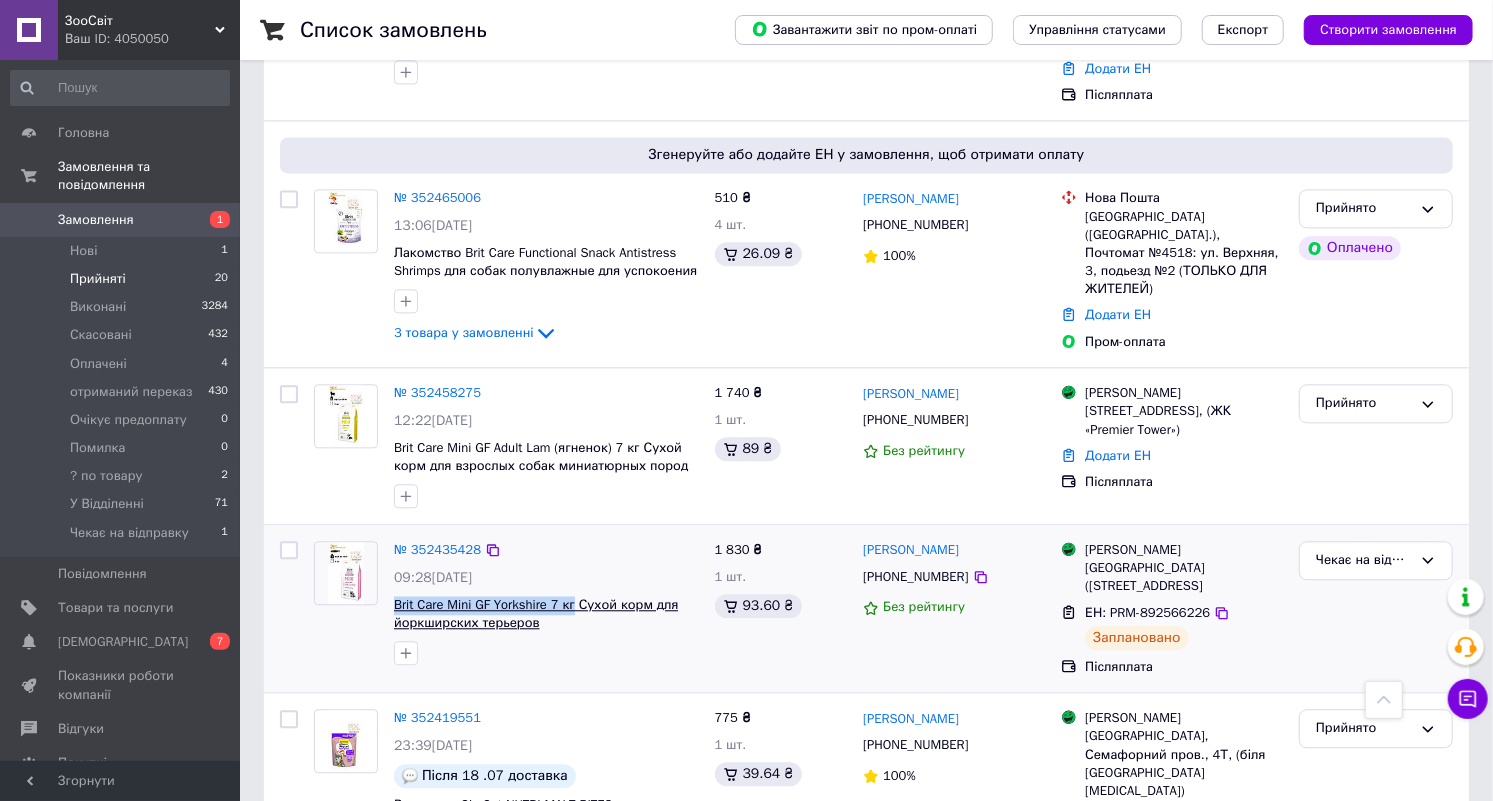 copy on "Brit Care Mini GF Yorkshire 7 кг" 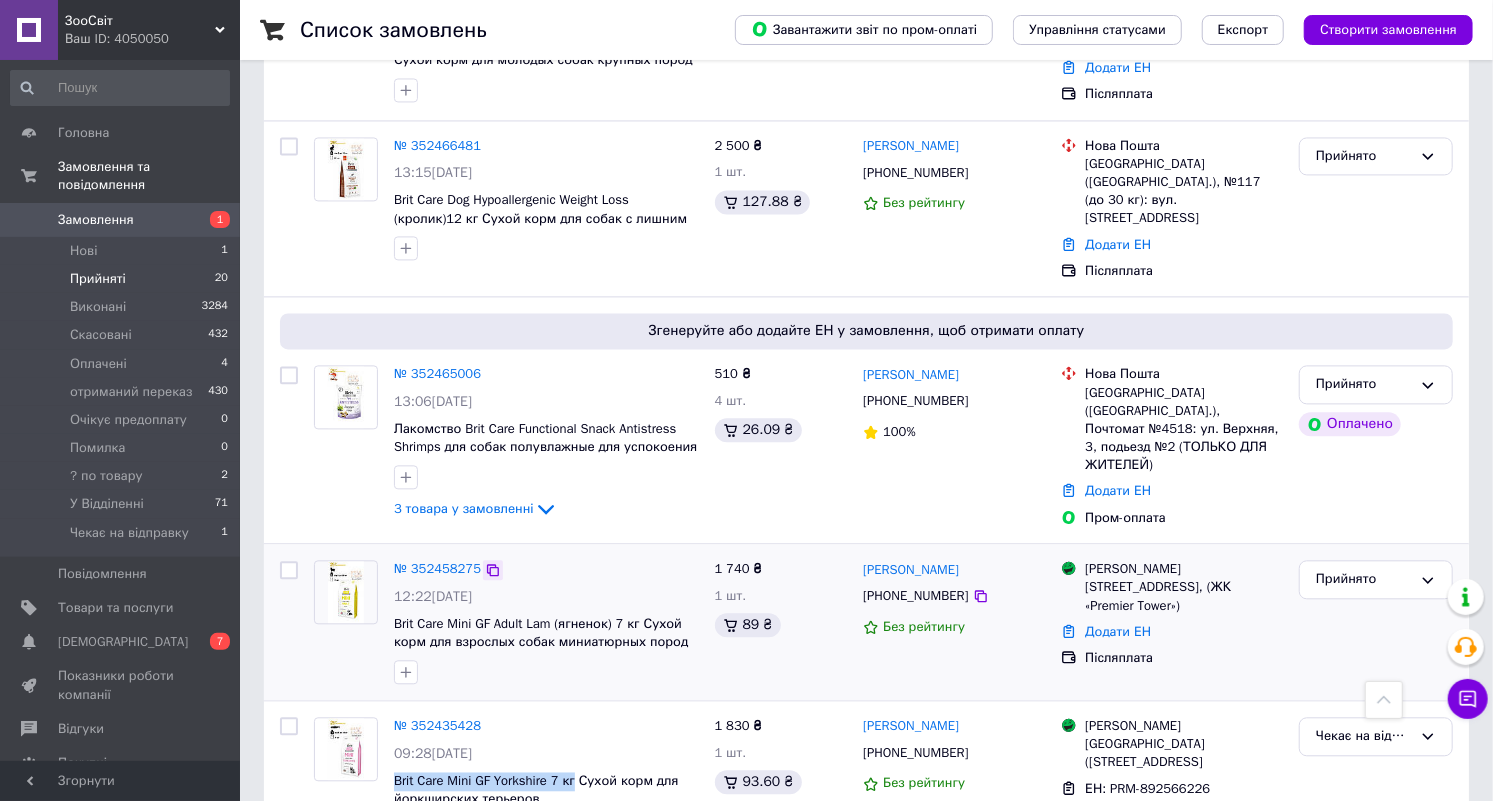 scroll, scrollTop: 2394, scrollLeft: 0, axis: vertical 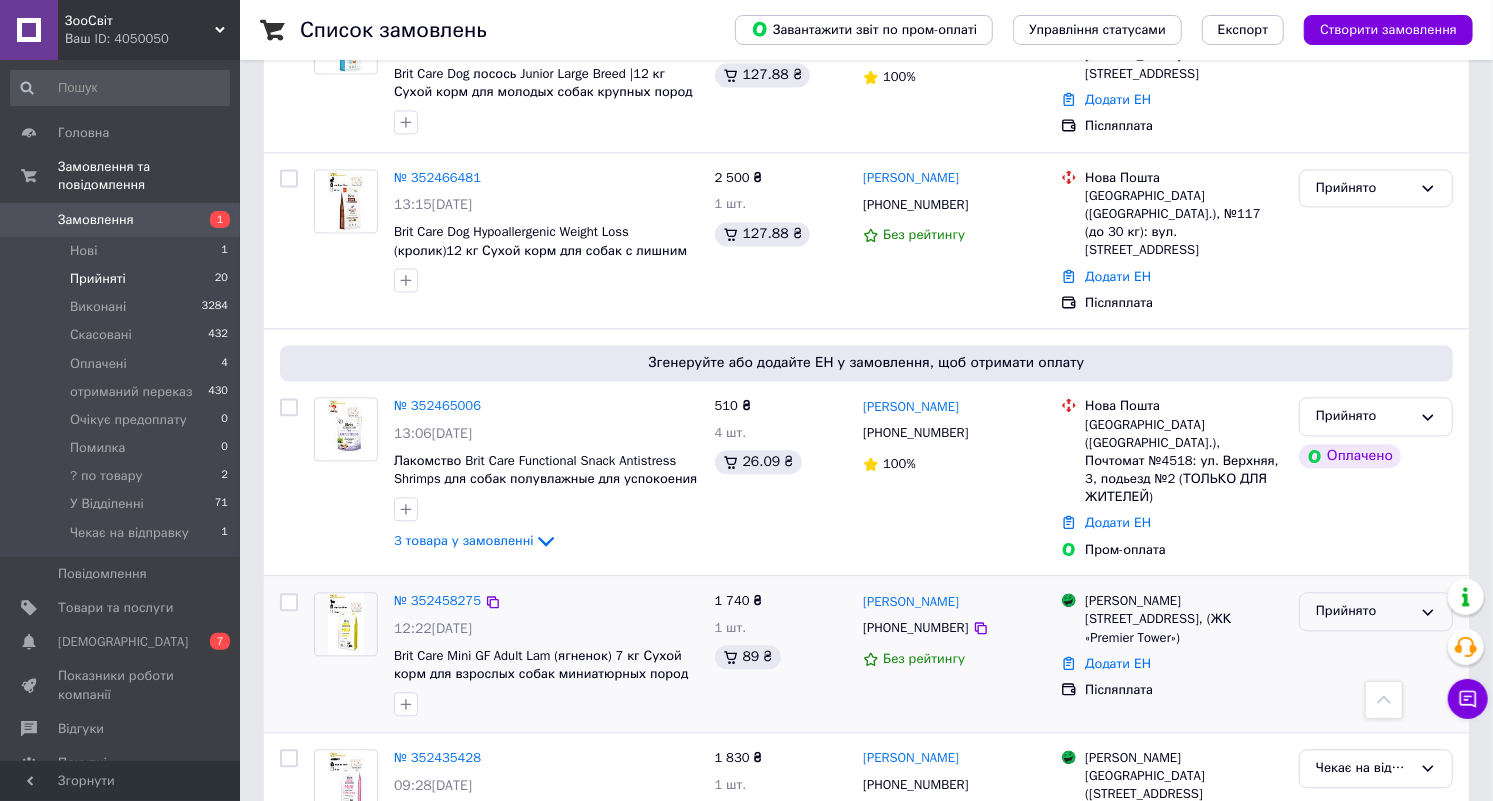 click on "Прийнято" at bounding box center (1364, 611) 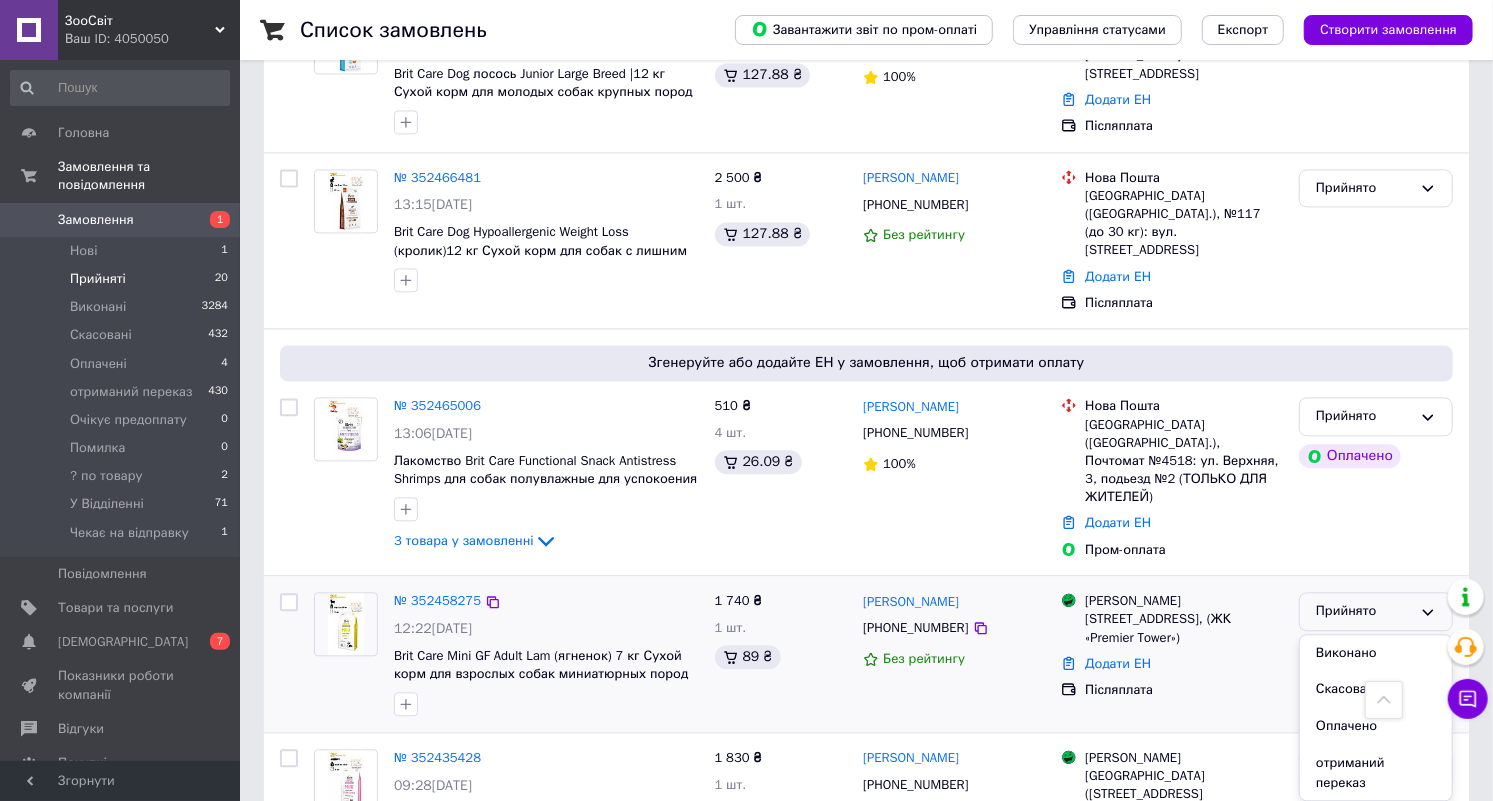 scroll, scrollTop: 164, scrollLeft: 0, axis: vertical 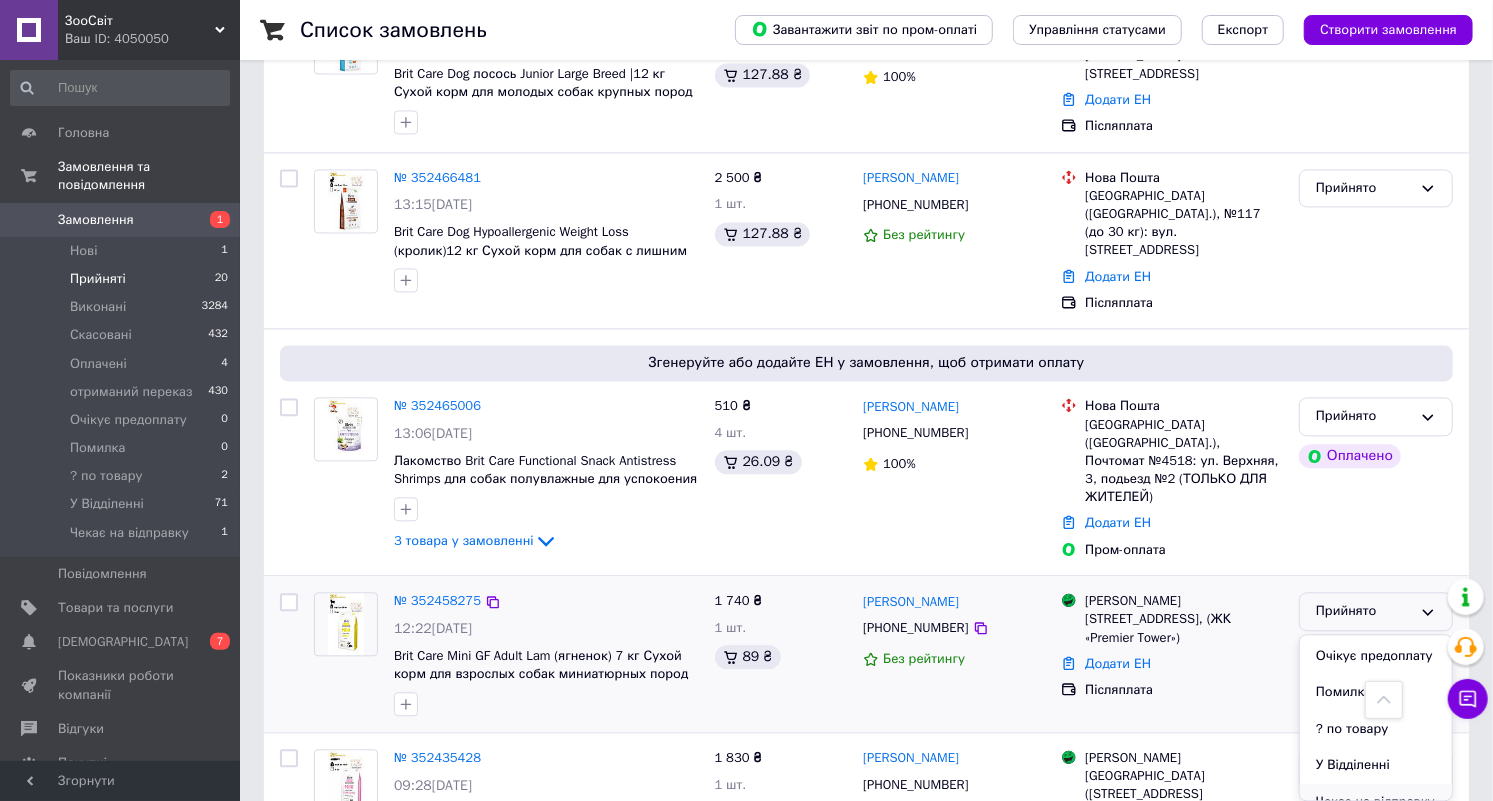 click on "Чекає на відправку" at bounding box center (1376, 802) 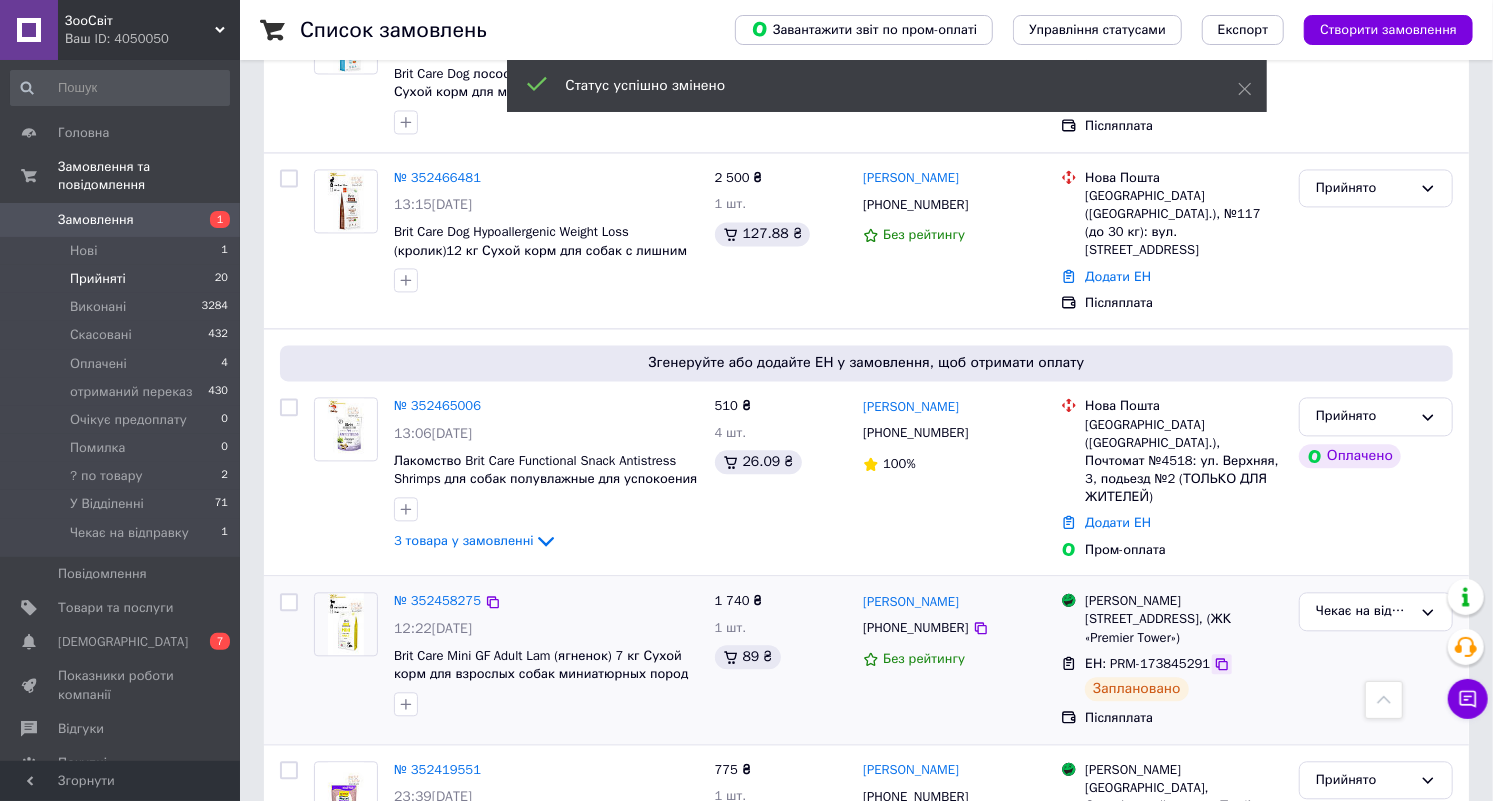 click 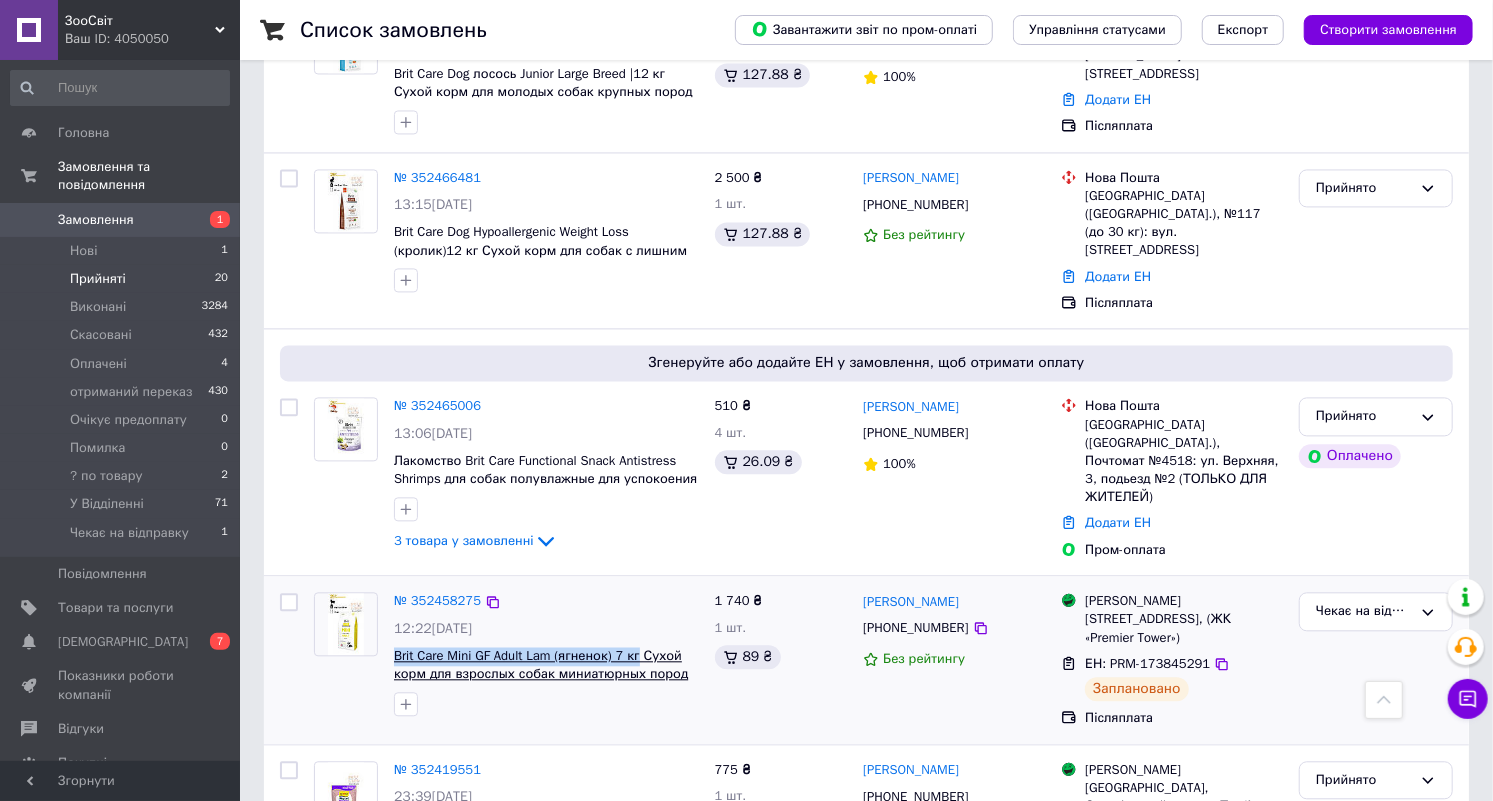 drag, startPoint x: 386, startPoint y: 582, endPoint x: 639, endPoint y: 589, distance: 253.09682 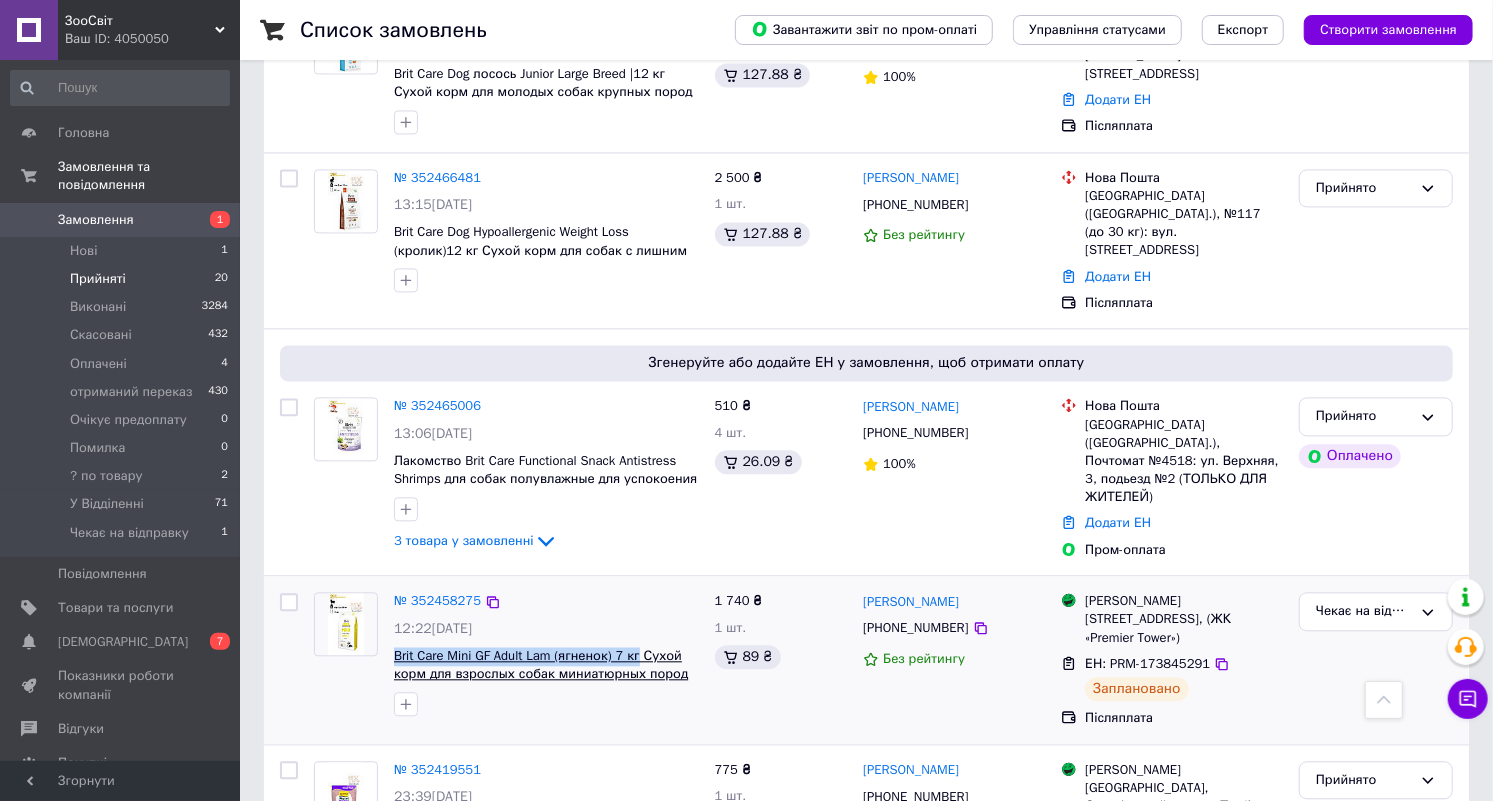 copy on "Brit Care Mini GF Adult Lam (ягненок) 7 кг" 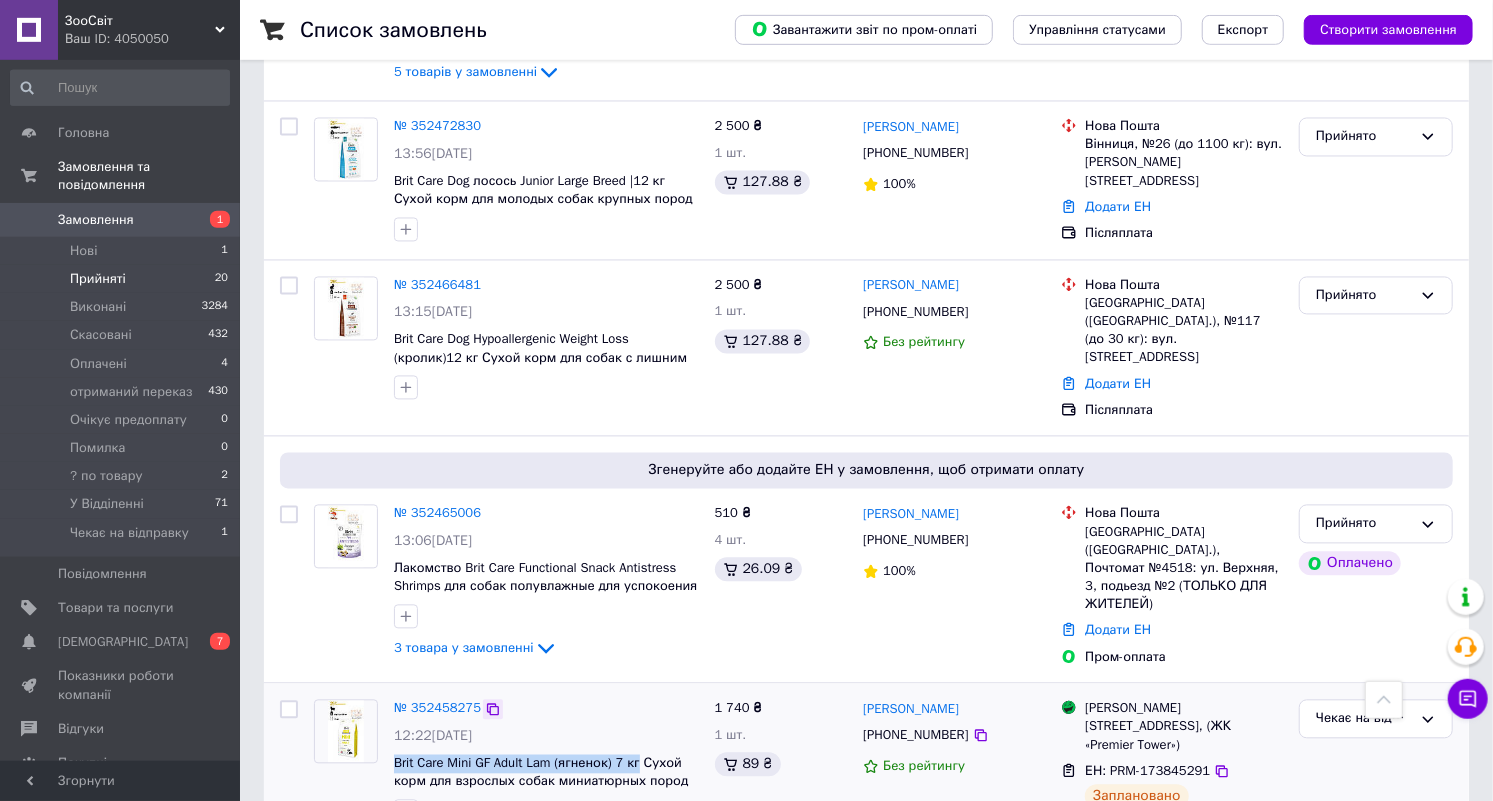 scroll, scrollTop: 2186, scrollLeft: 0, axis: vertical 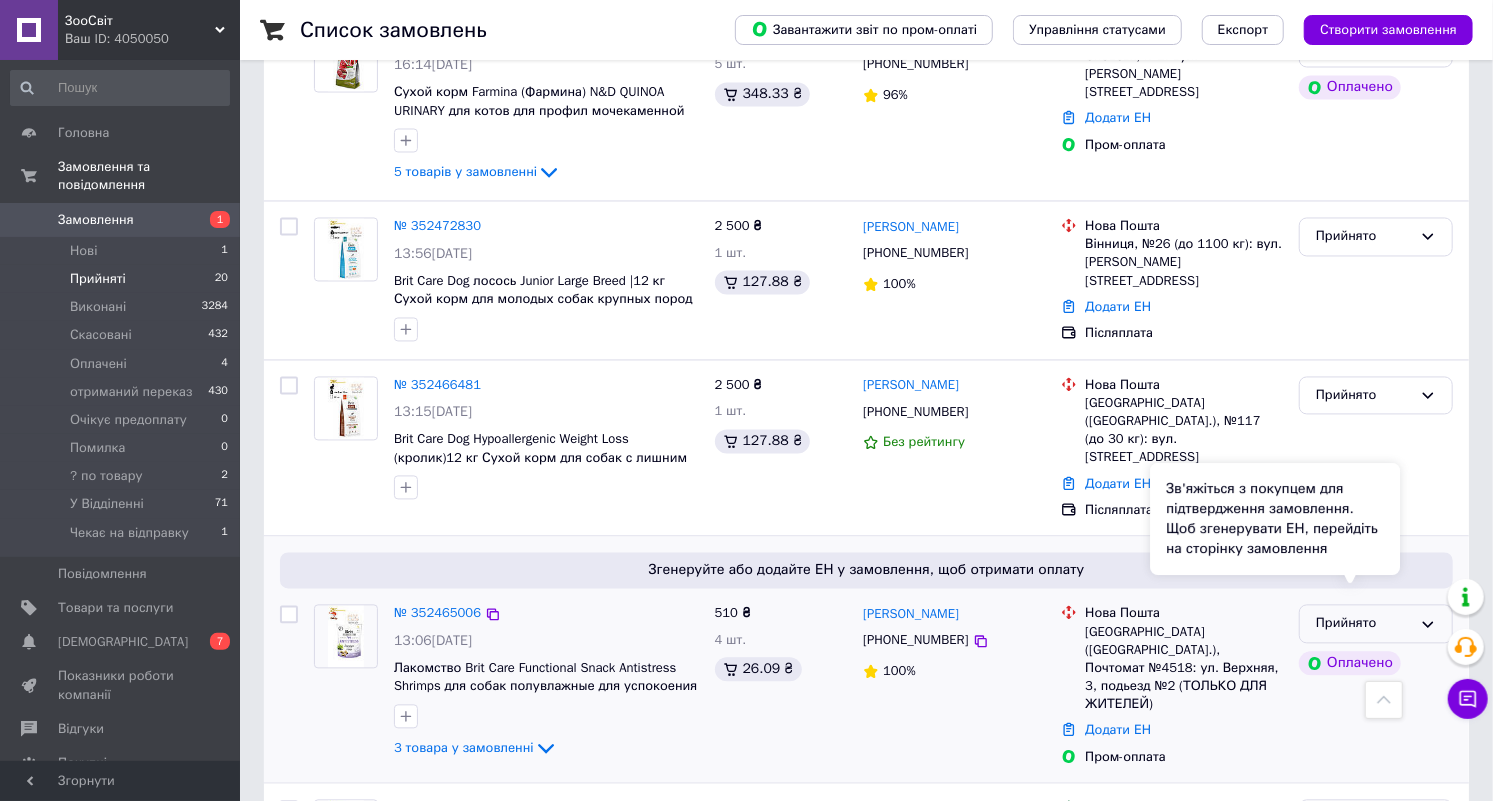 click 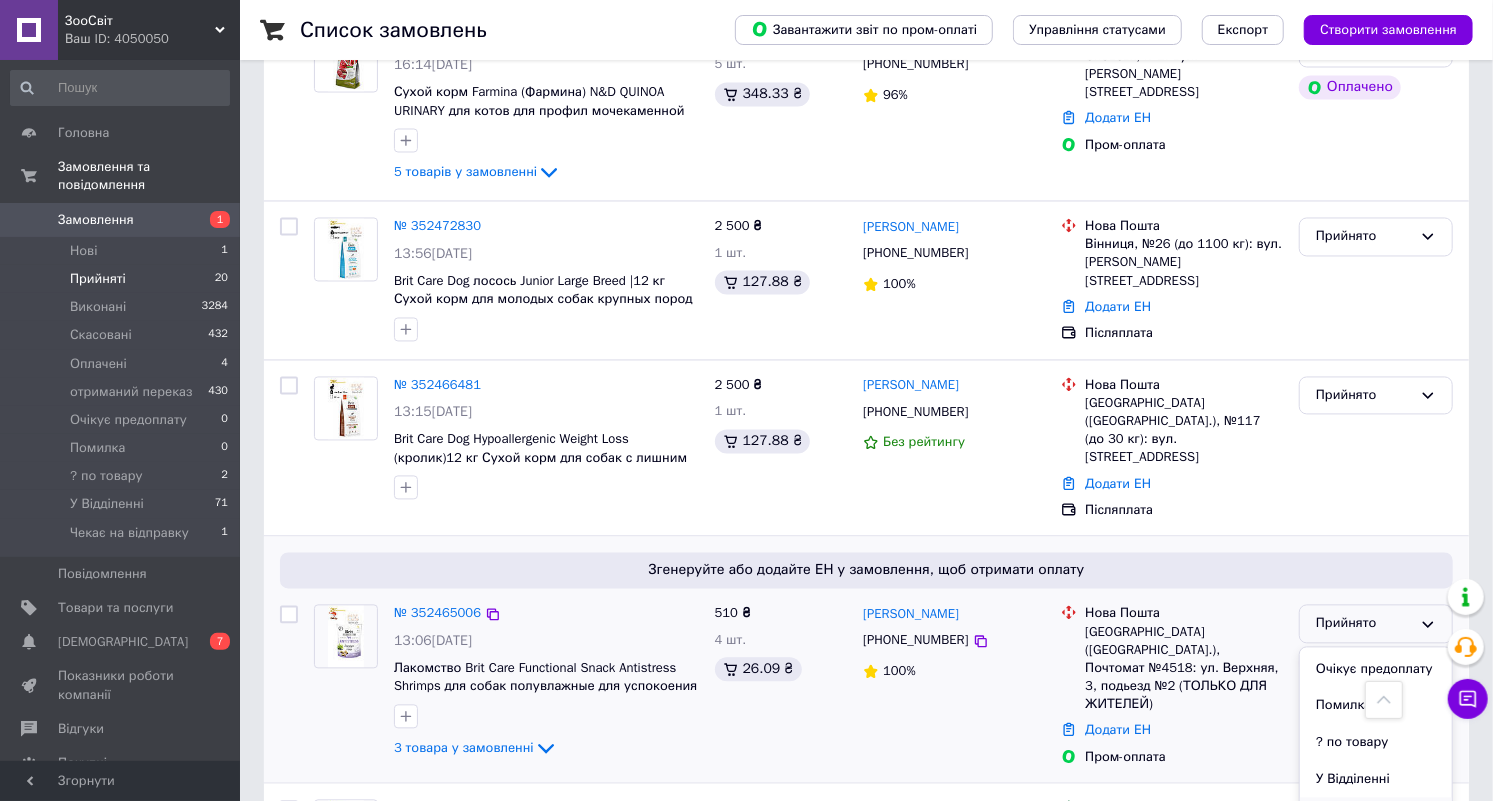 scroll, scrollTop: 163, scrollLeft: 0, axis: vertical 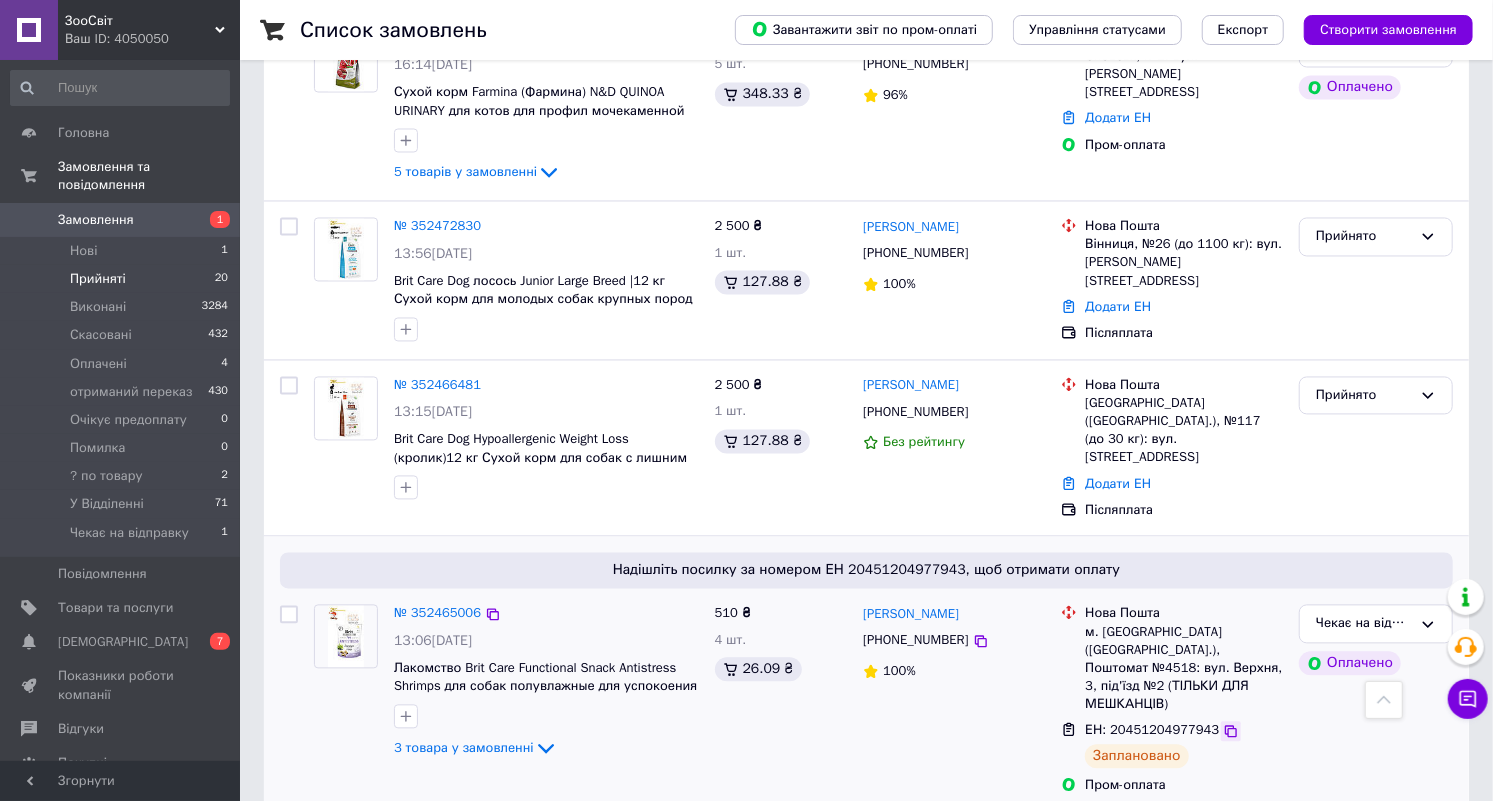 click 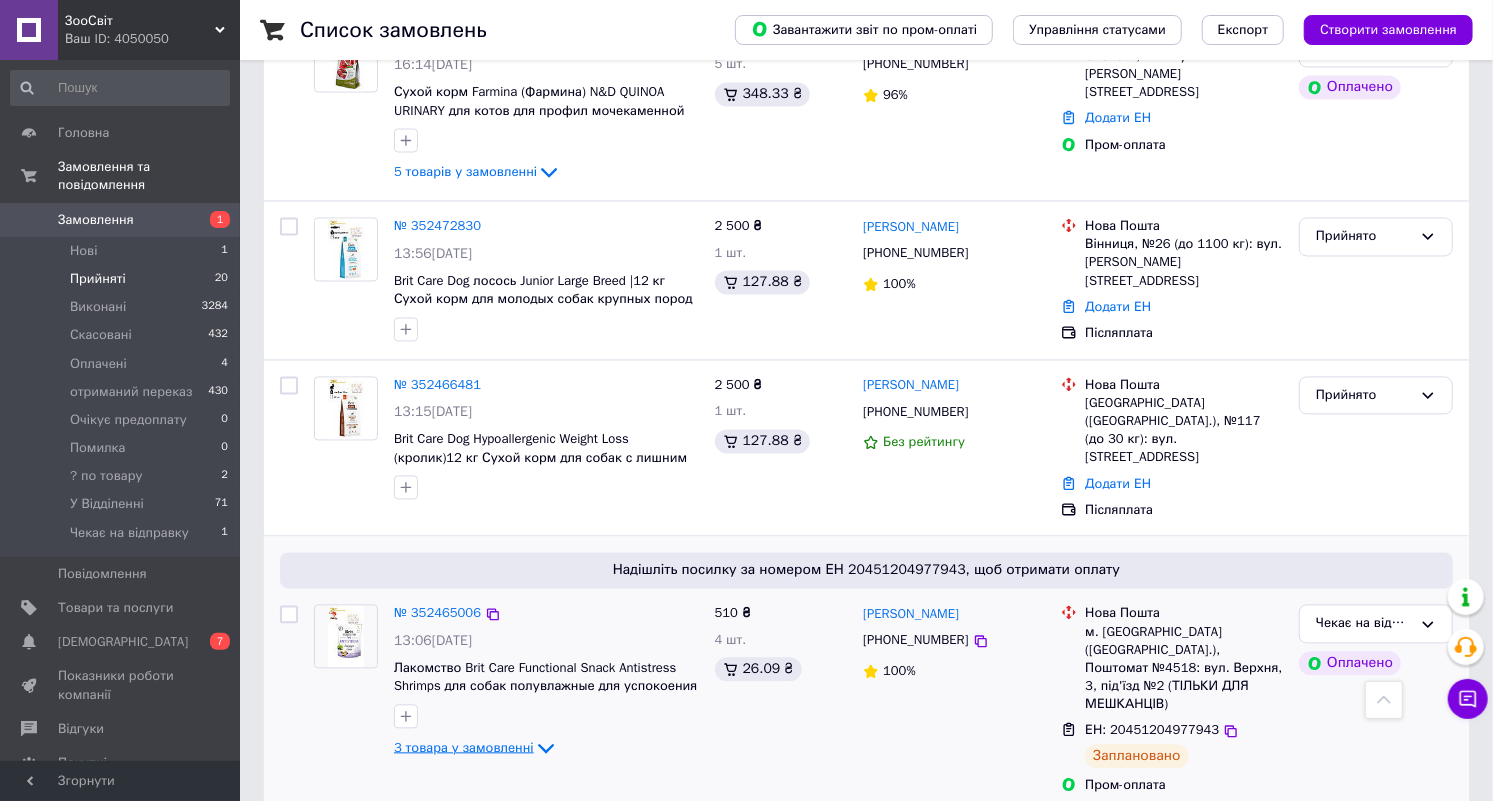 click on "3 товара у замовленні" at bounding box center [464, 748] 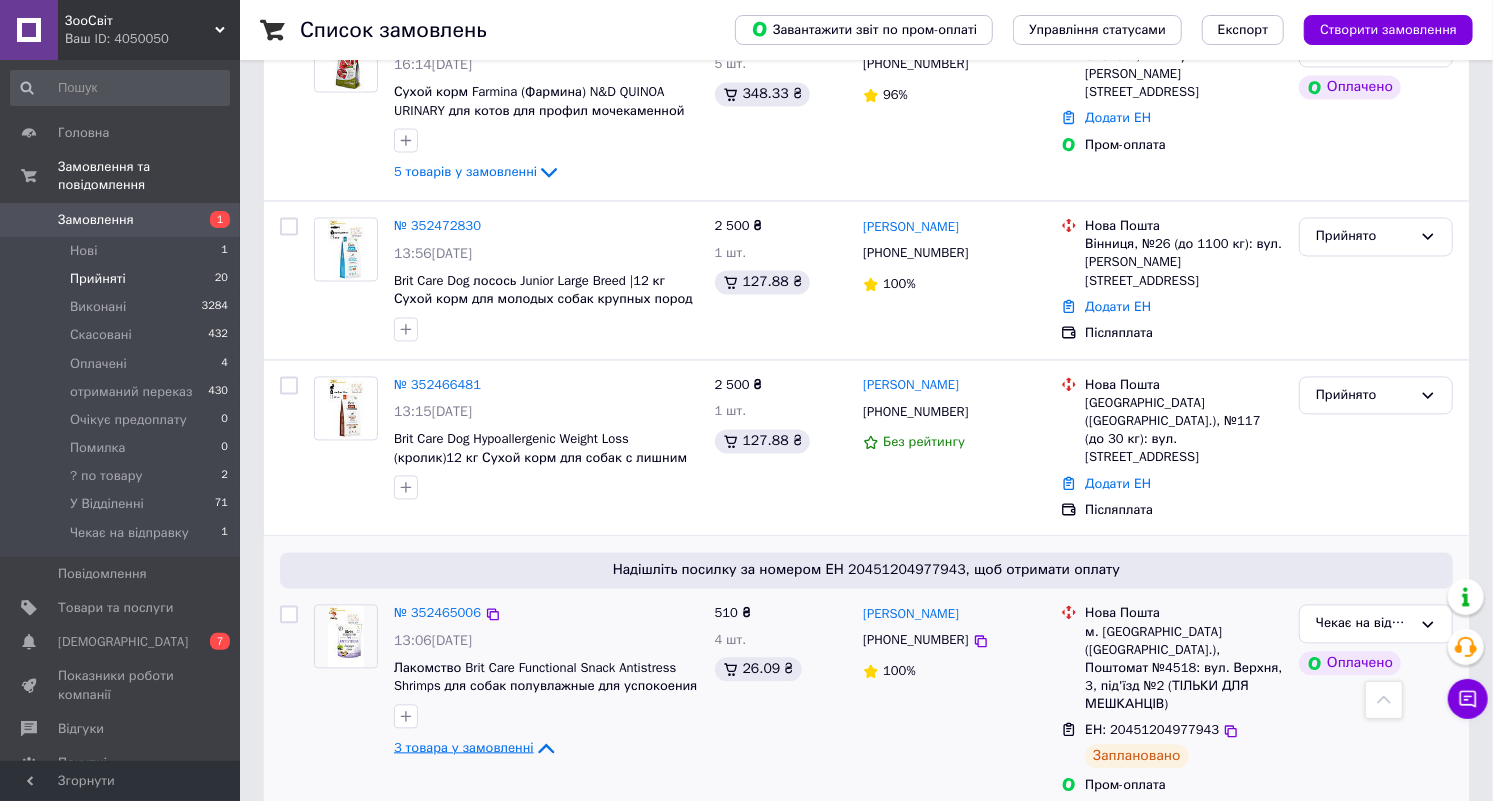 scroll, scrollTop: 2602, scrollLeft: 0, axis: vertical 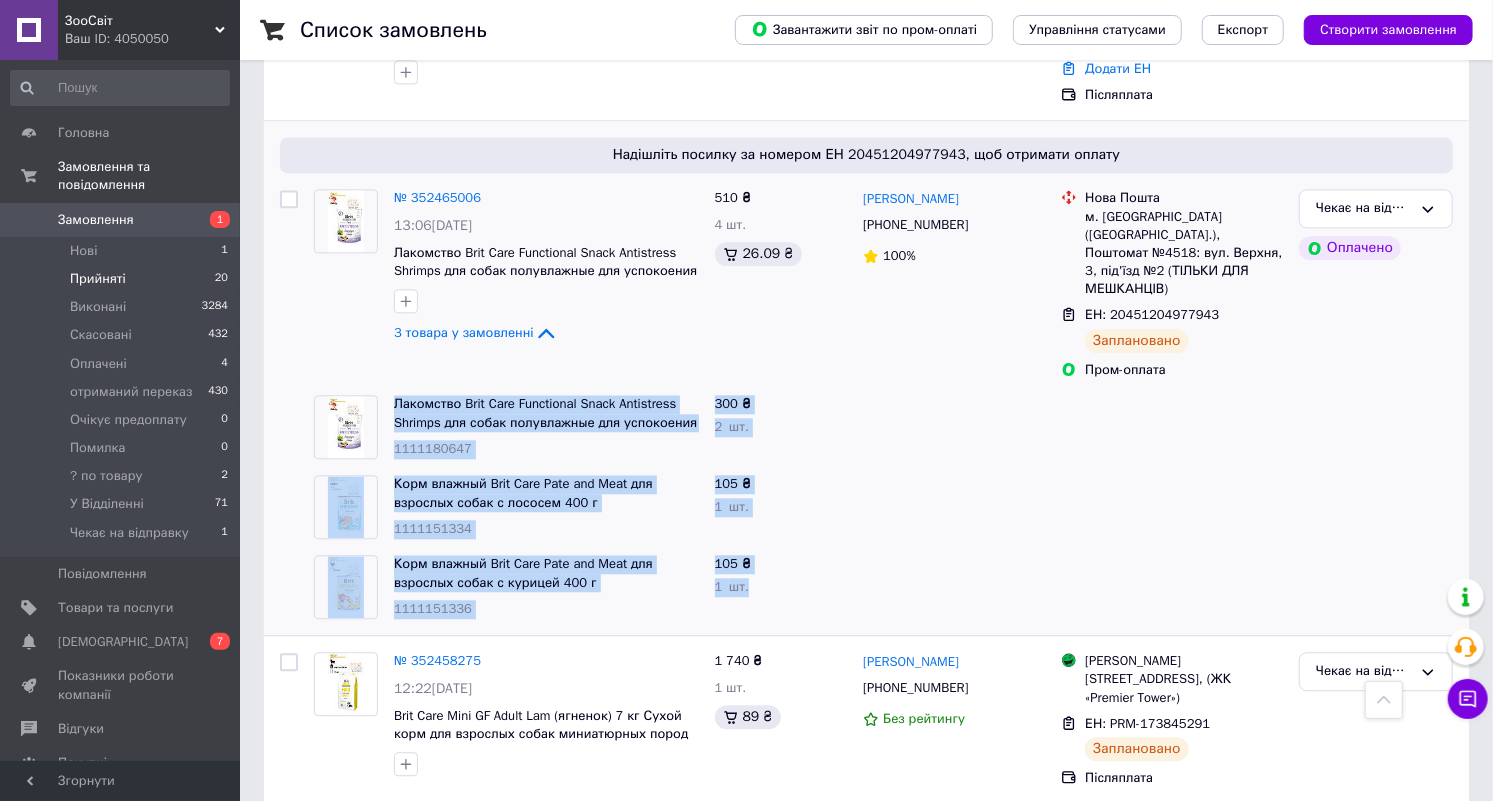 drag, startPoint x: 389, startPoint y: 316, endPoint x: 759, endPoint y: 511, distance: 418.24036 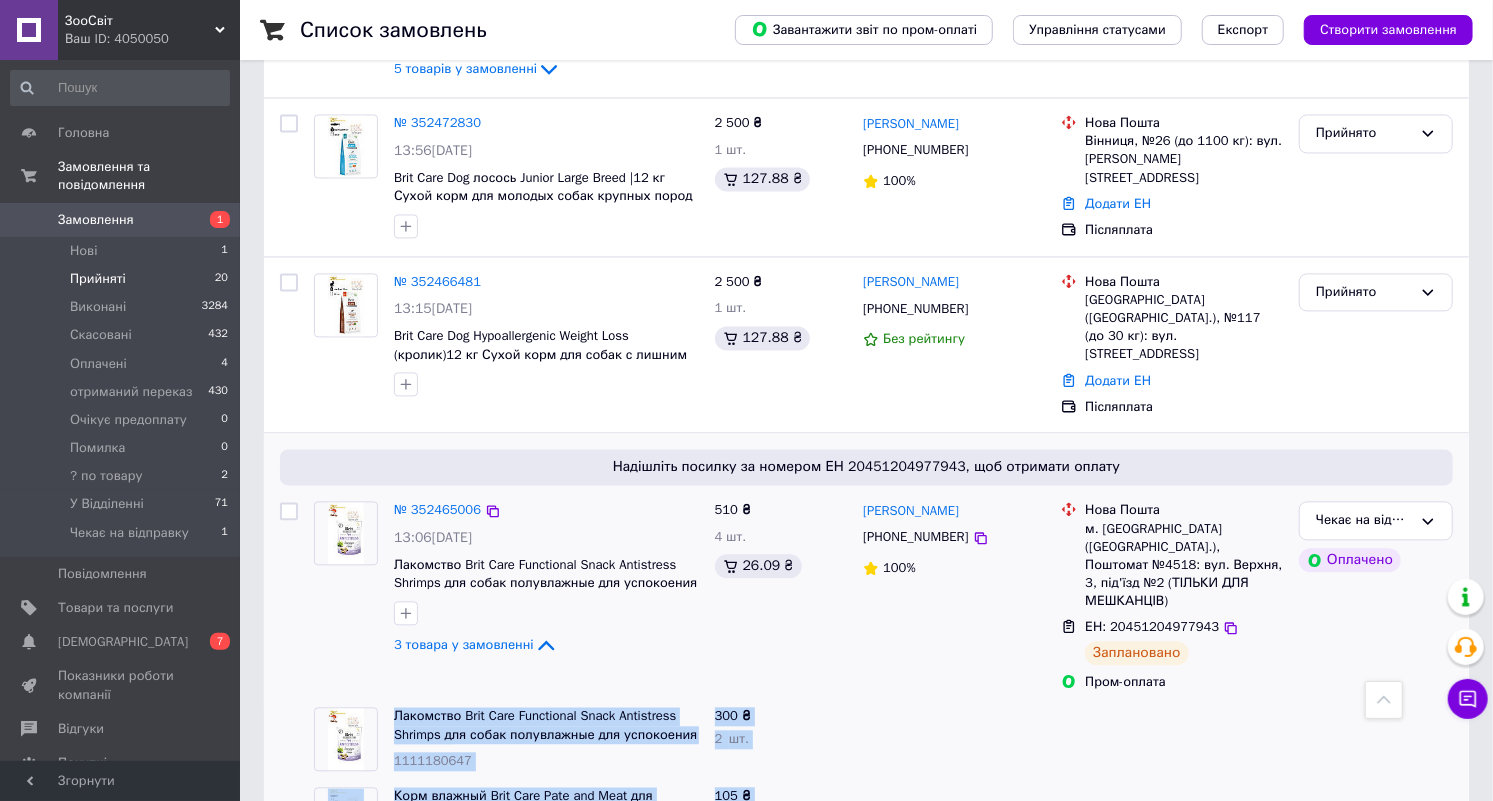 scroll, scrollTop: 1978, scrollLeft: 0, axis: vertical 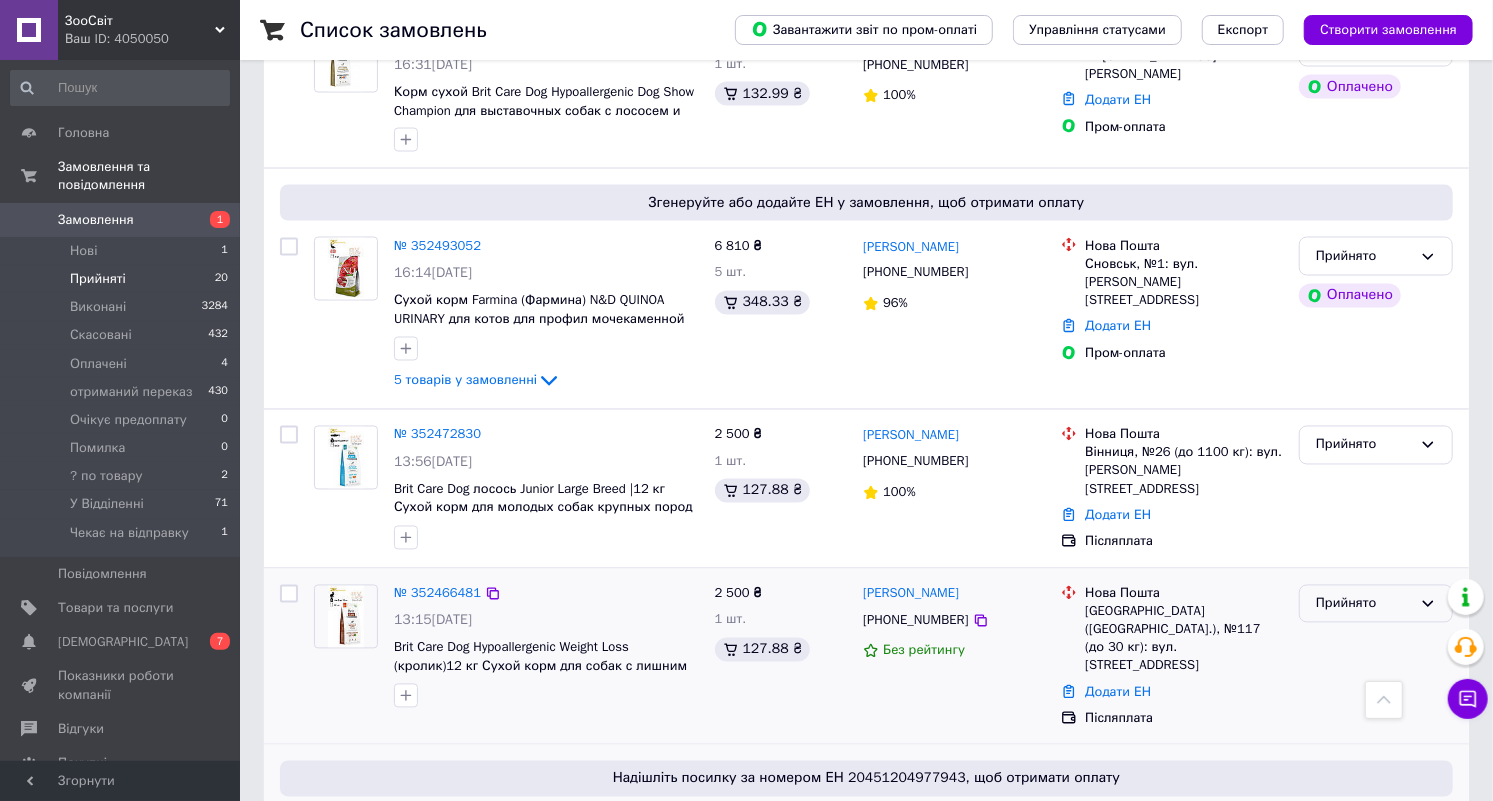 click on "Прийнято" at bounding box center (1376, 604) 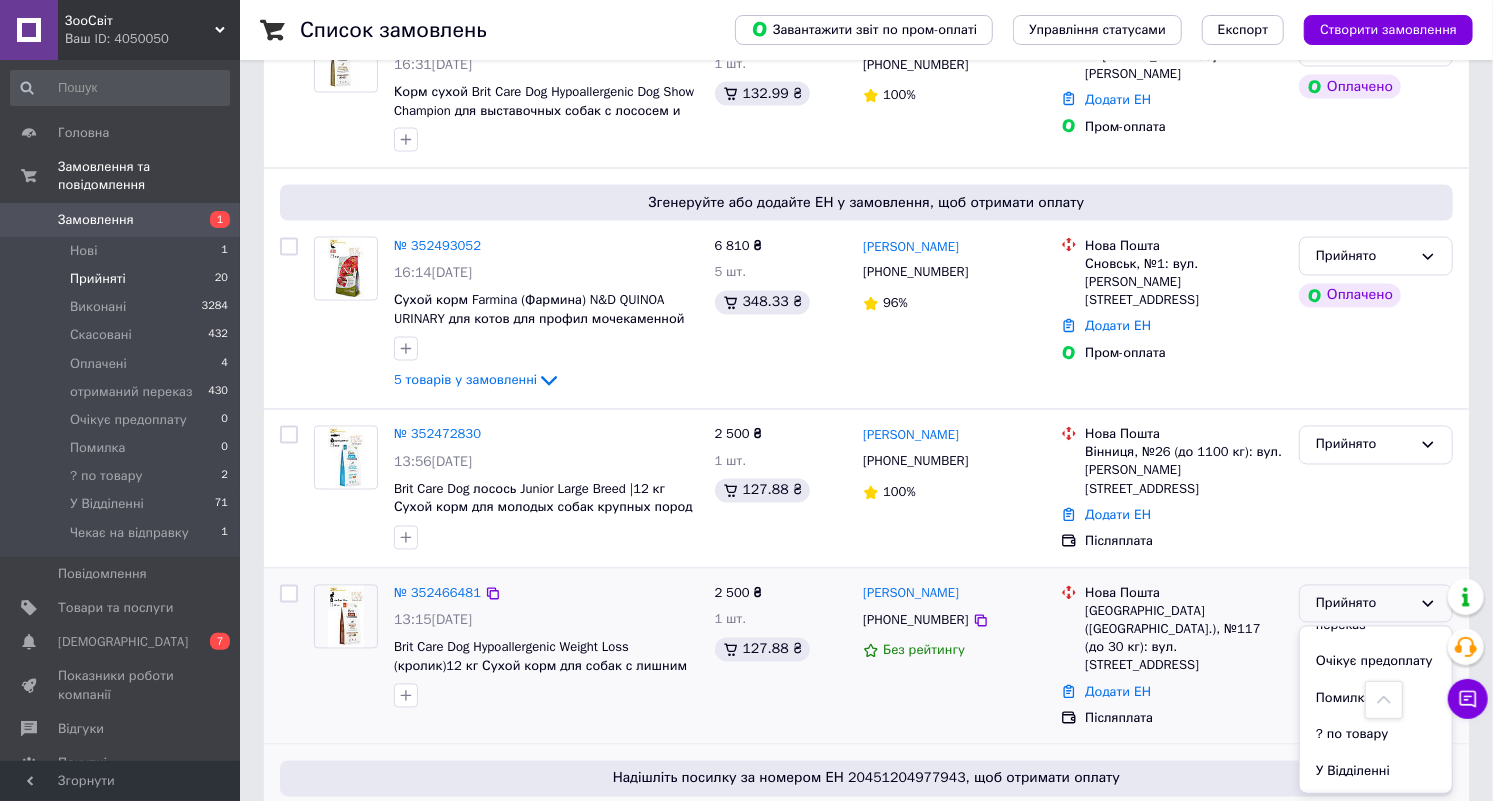scroll, scrollTop: 163, scrollLeft: 0, axis: vertical 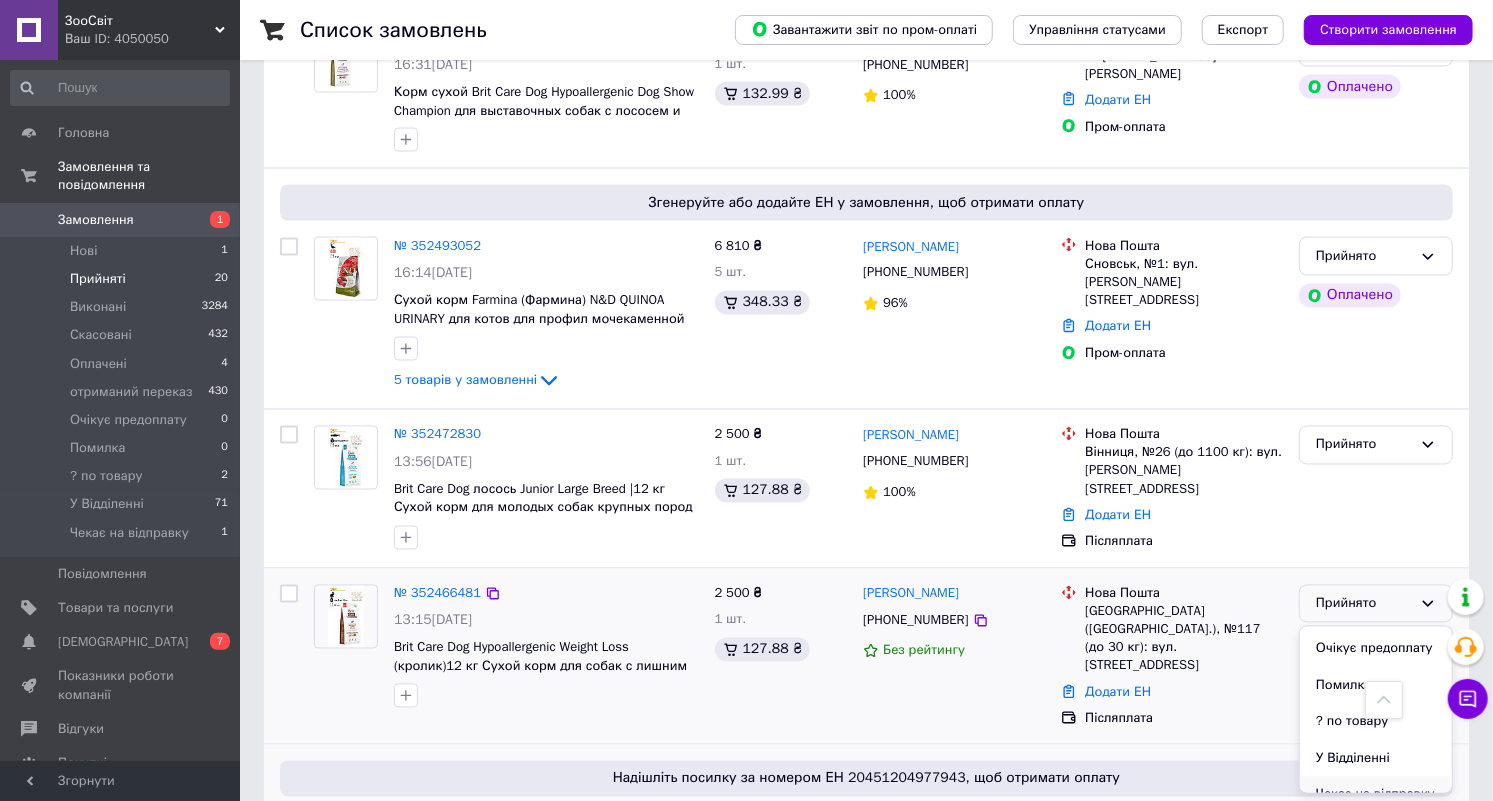click on "Чекає на відправку" at bounding box center [1376, 795] 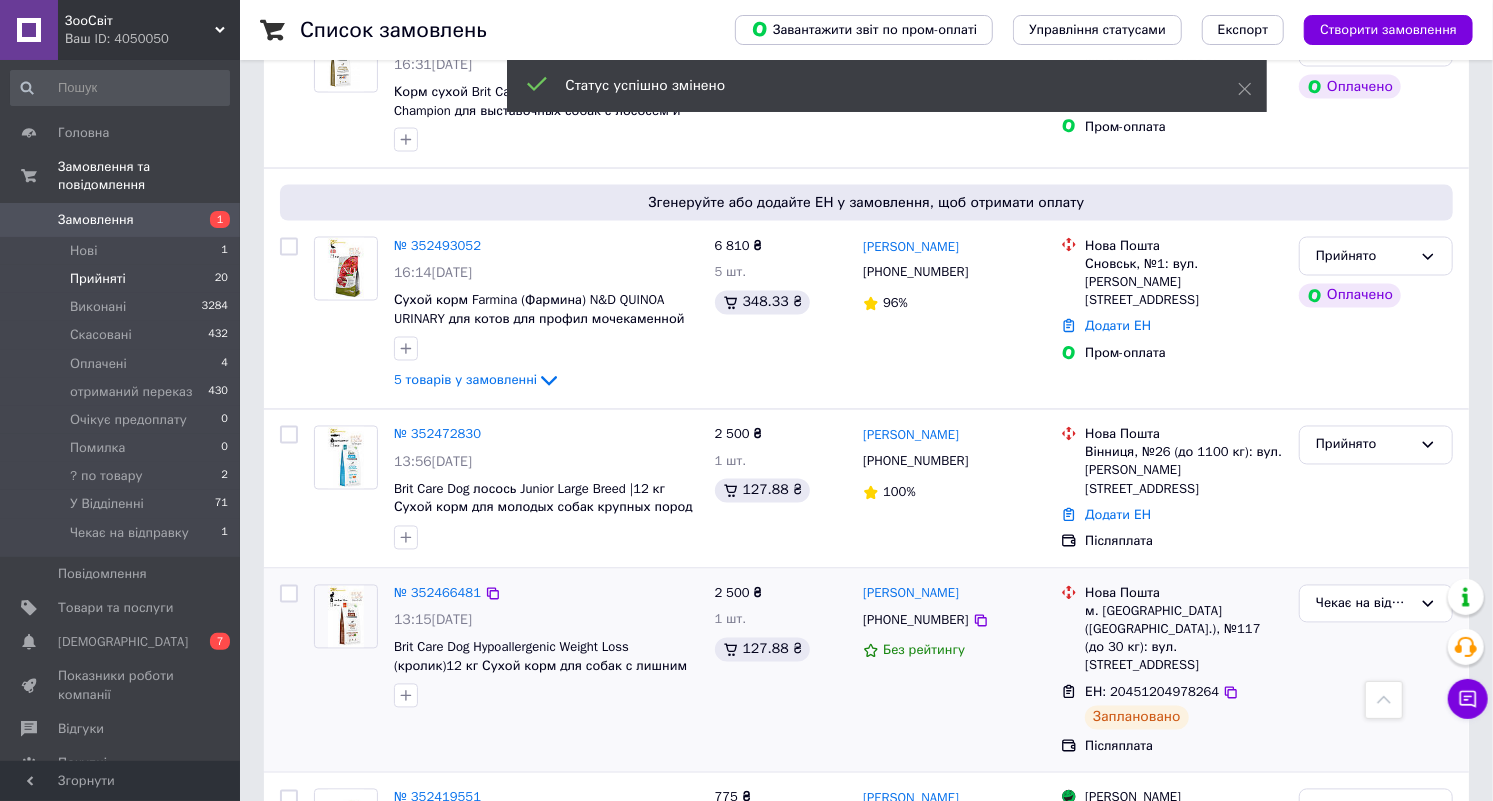 scroll, scrollTop: 2082, scrollLeft: 0, axis: vertical 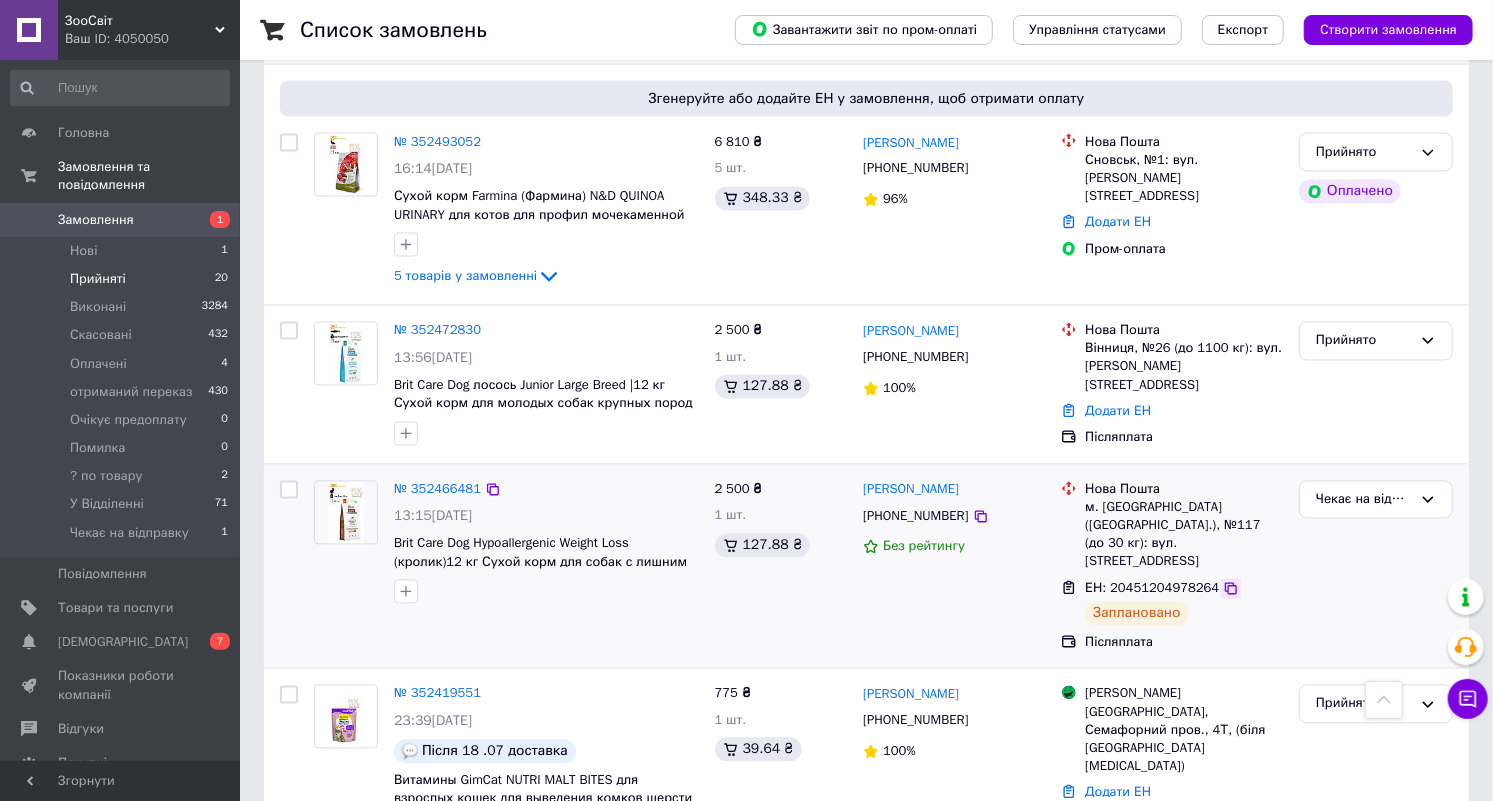 click 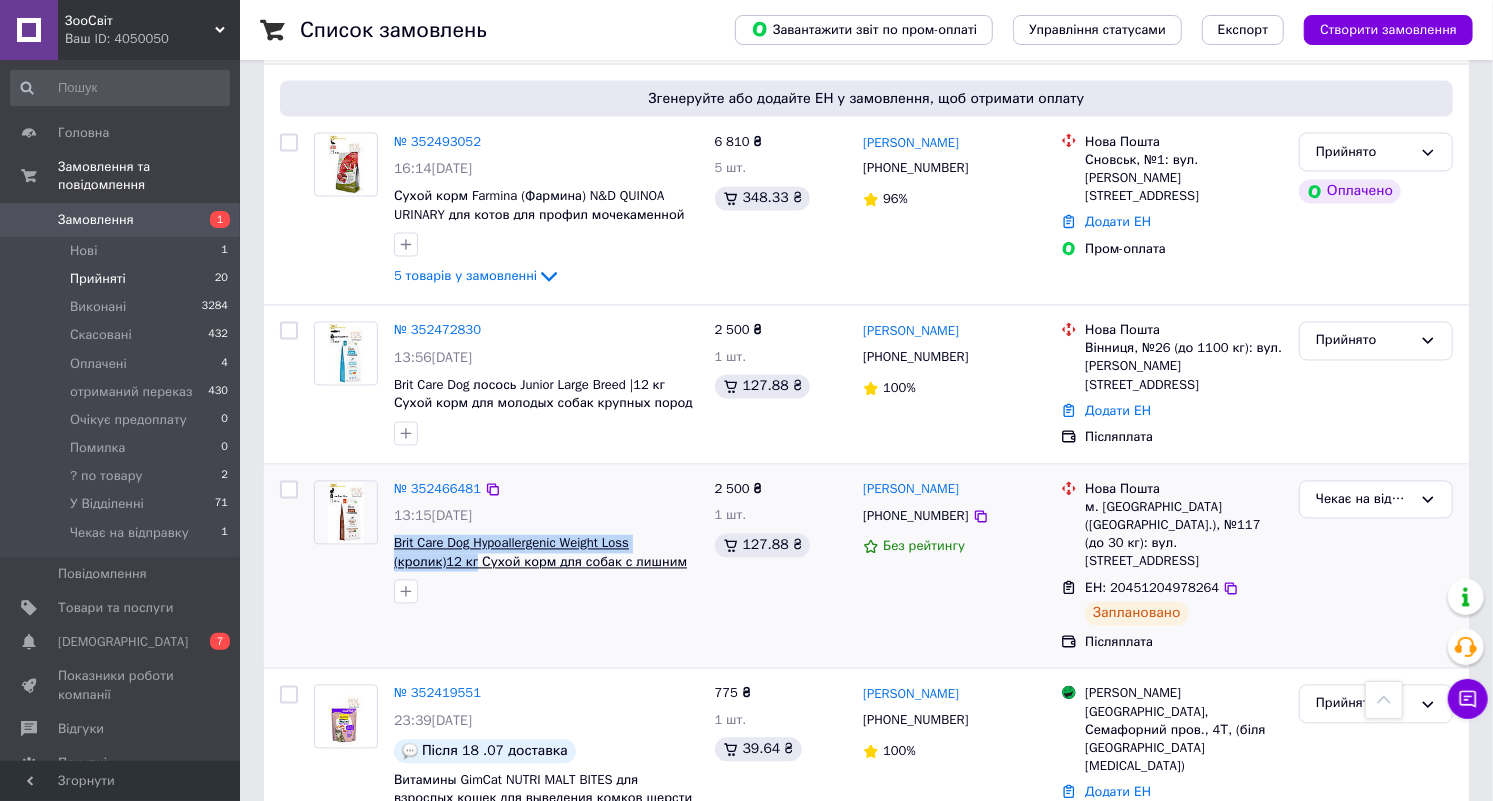 drag, startPoint x: 390, startPoint y: 495, endPoint x: 473, endPoint y: 516, distance: 85.61542 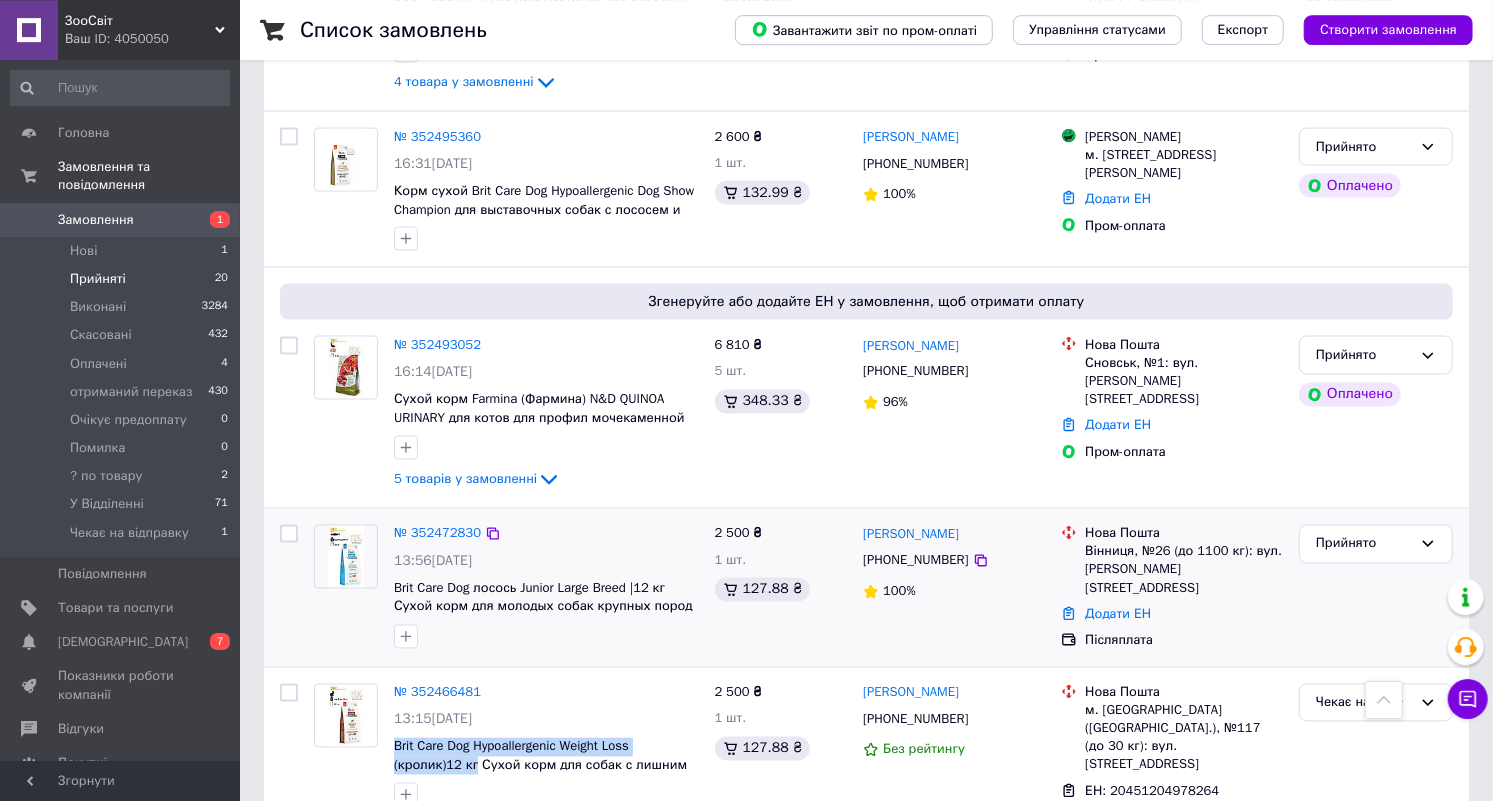 scroll, scrollTop: 1874, scrollLeft: 0, axis: vertical 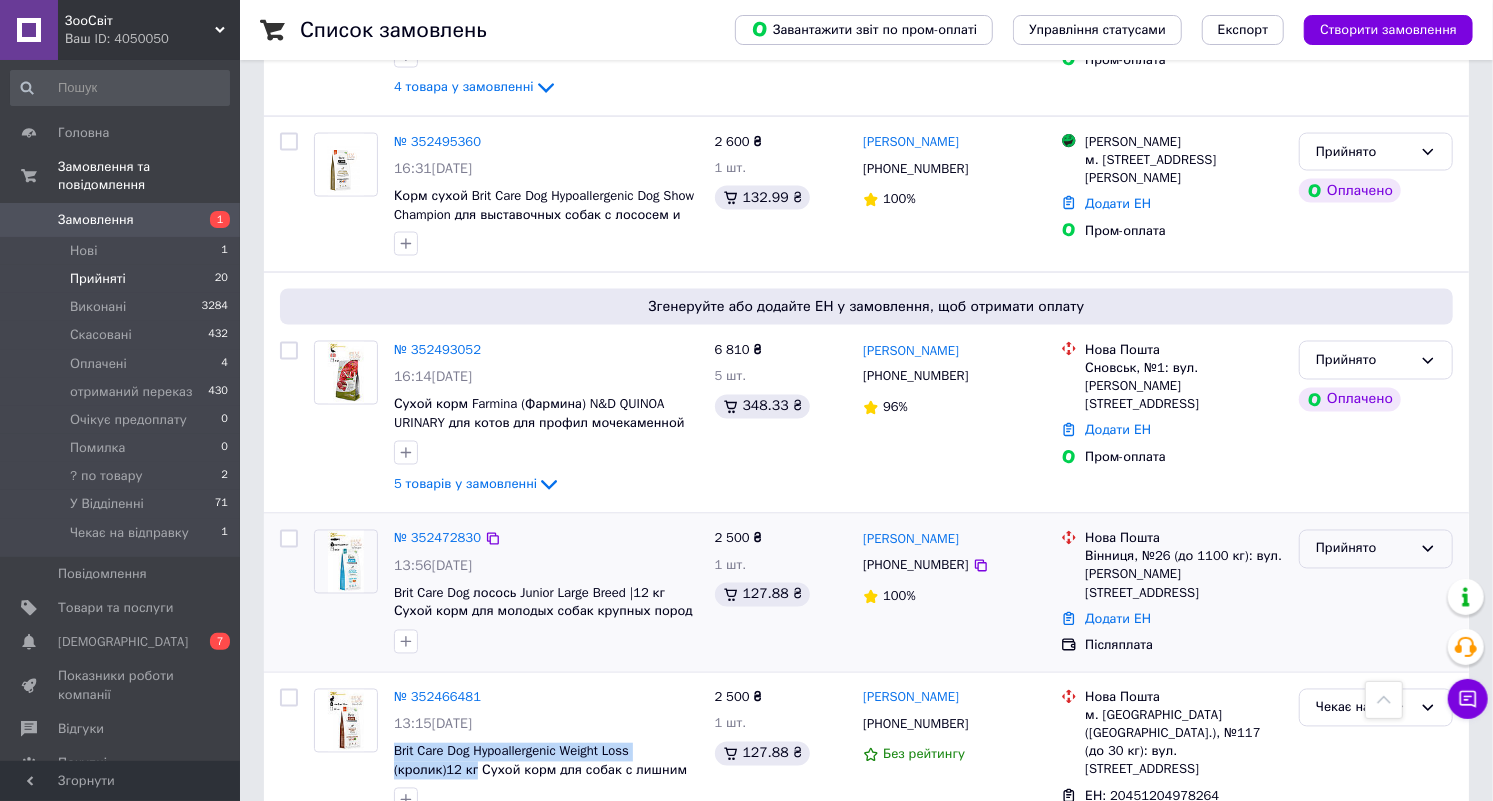 click on "Прийнято" at bounding box center [1364, 549] 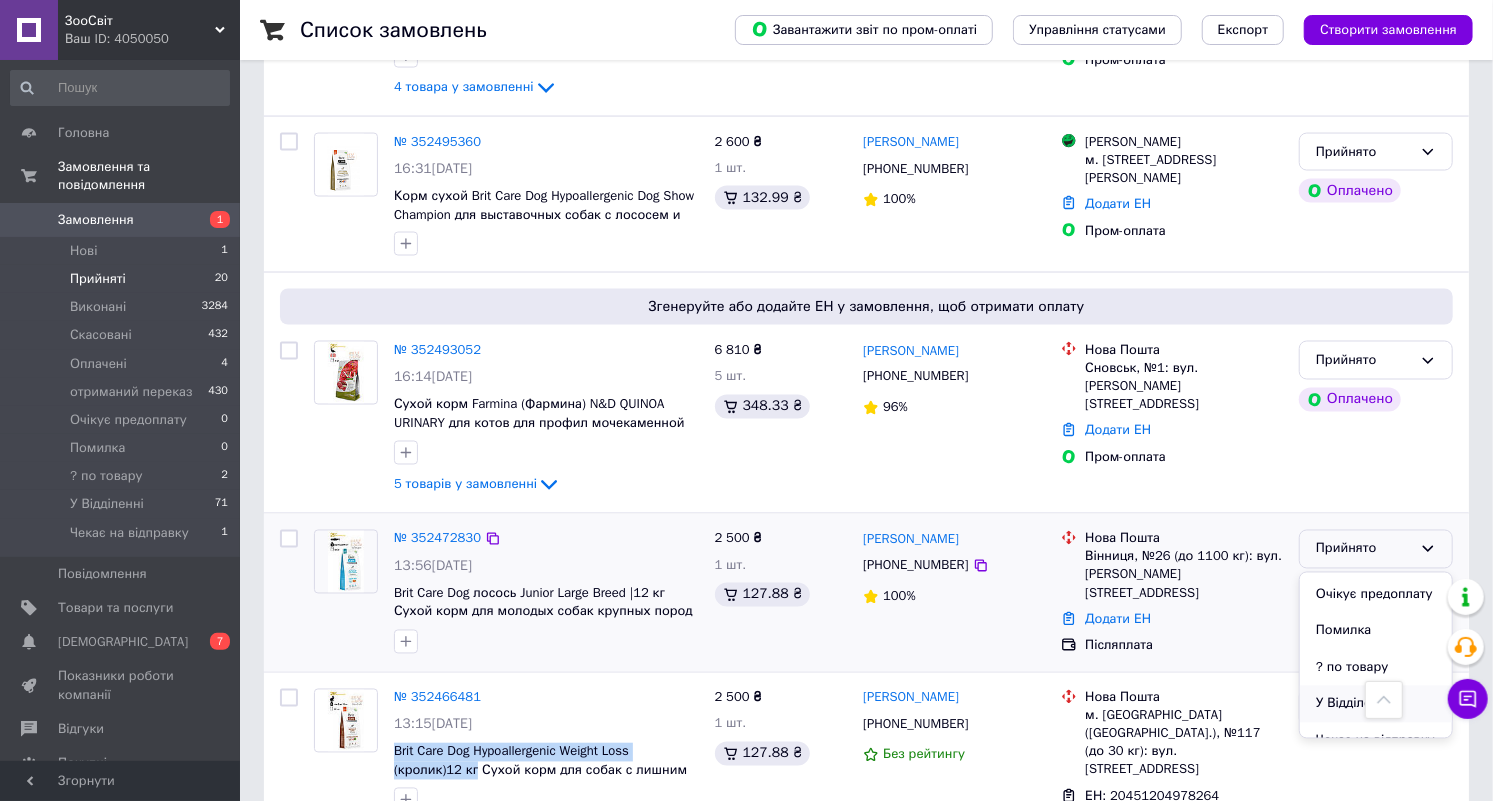 scroll, scrollTop: 163, scrollLeft: 0, axis: vertical 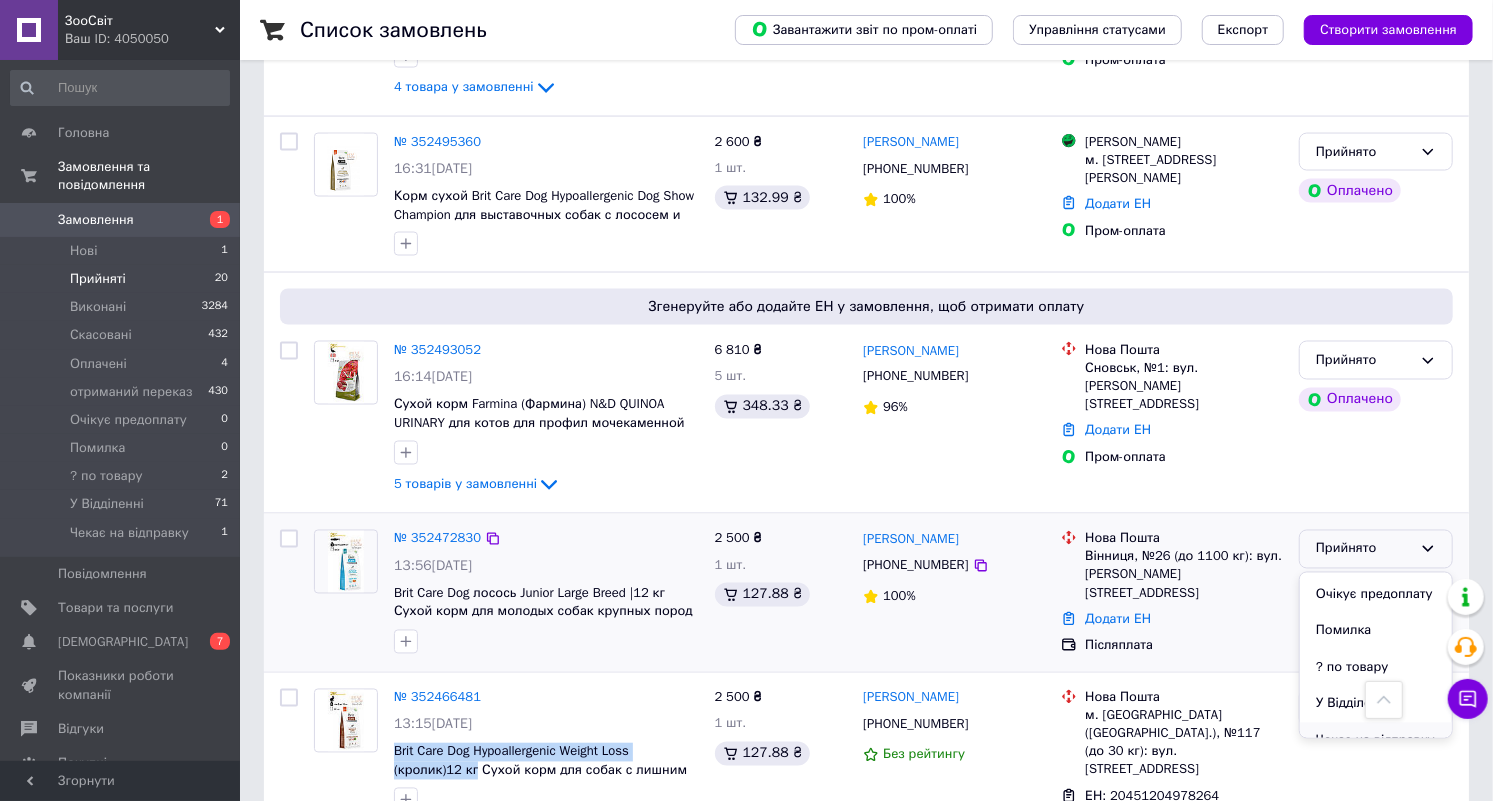 click on "Чекає на відправку" at bounding box center (1376, 741) 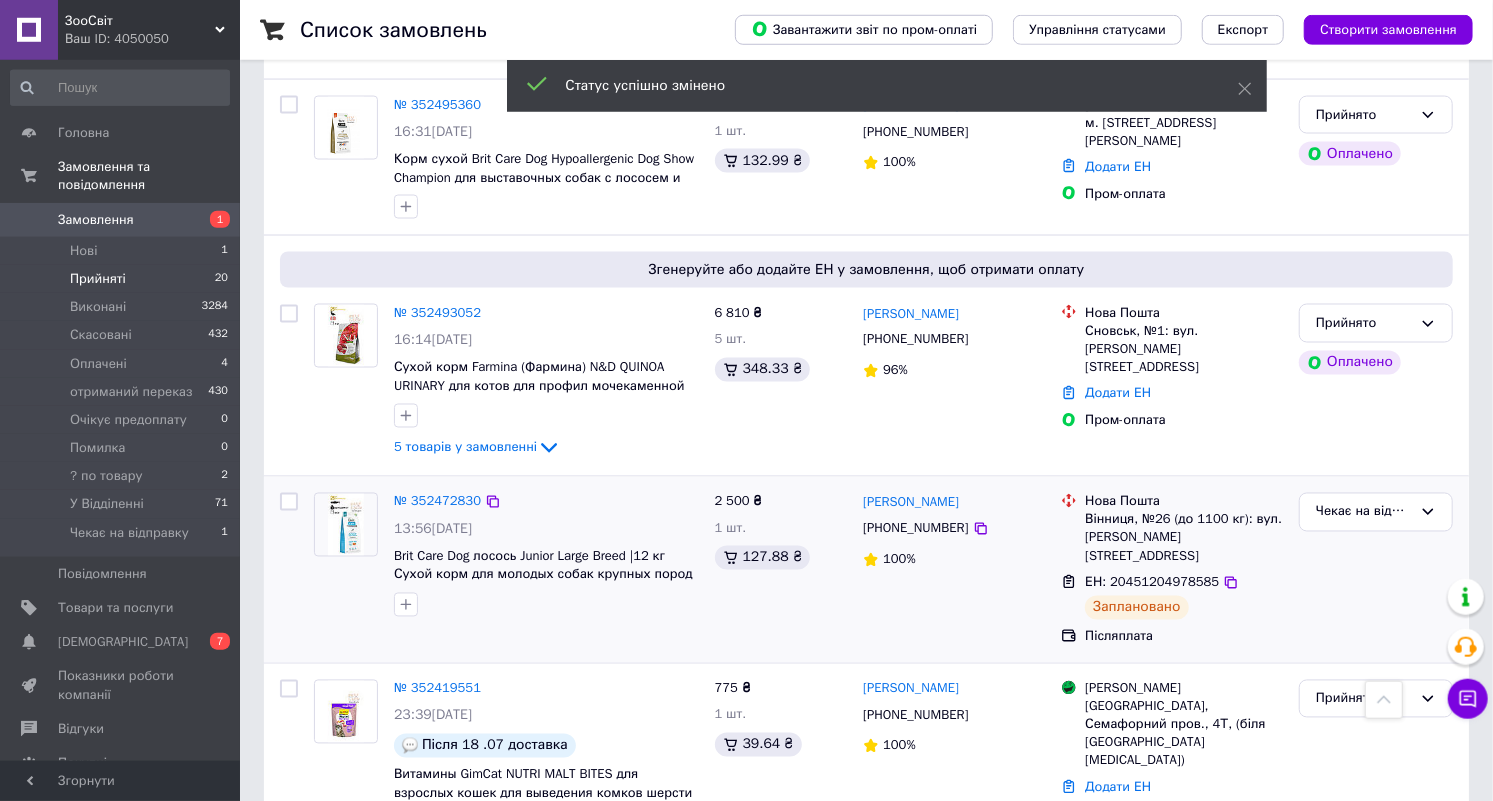 scroll, scrollTop: 1926, scrollLeft: 0, axis: vertical 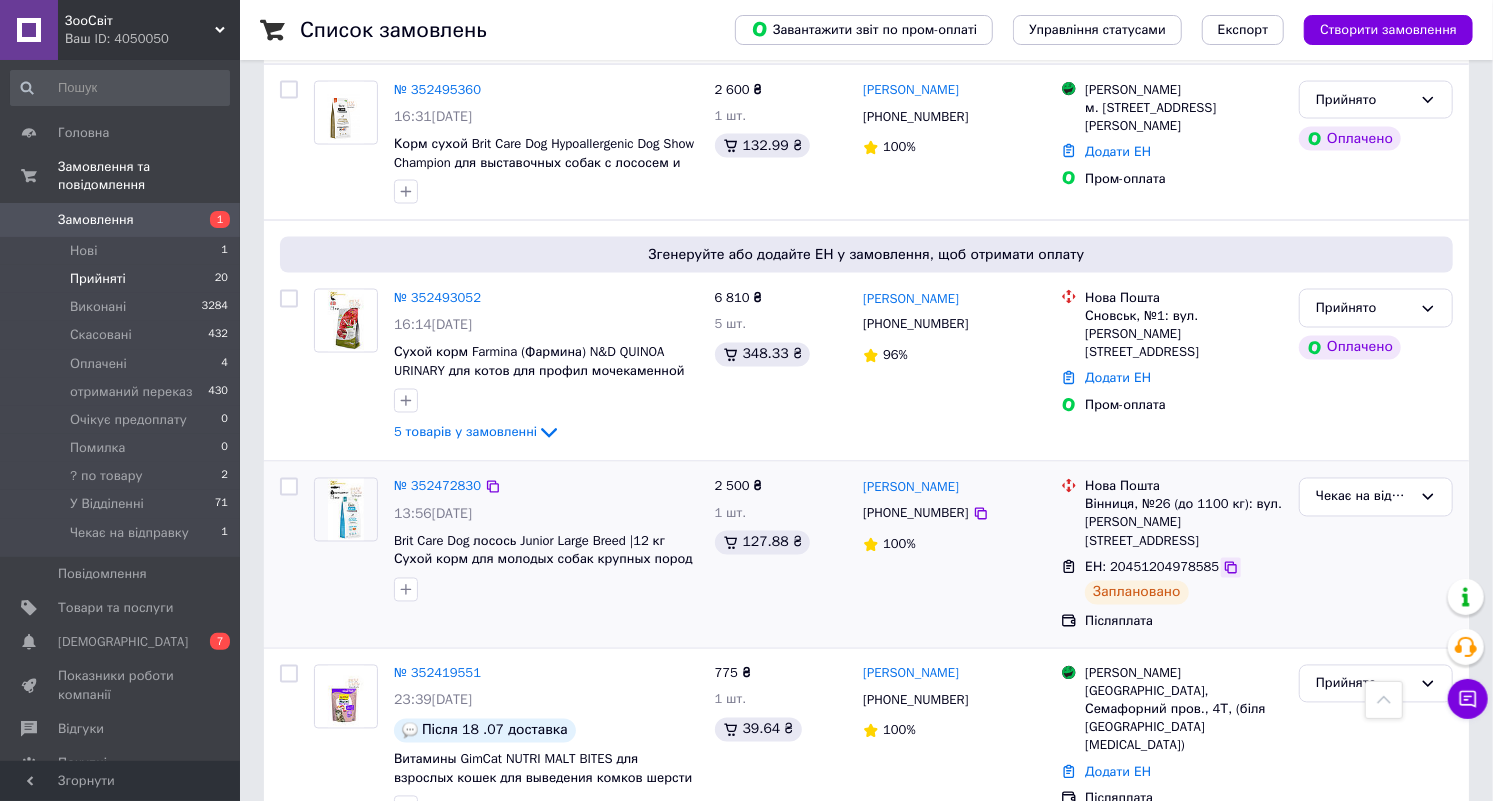 click 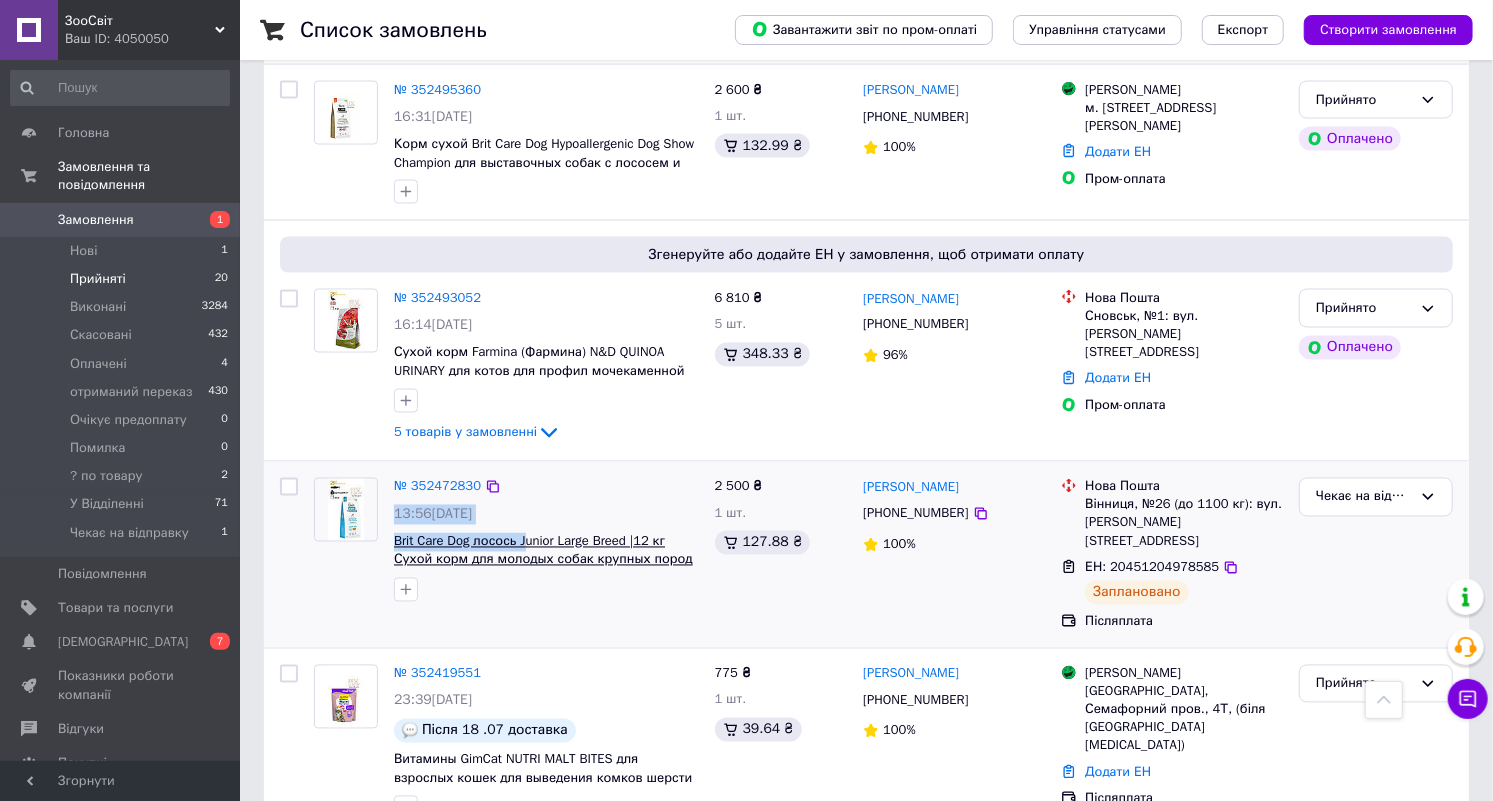 drag, startPoint x: 385, startPoint y: 497, endPoint x: 525, endPoint y: 495, distance: 140.01428 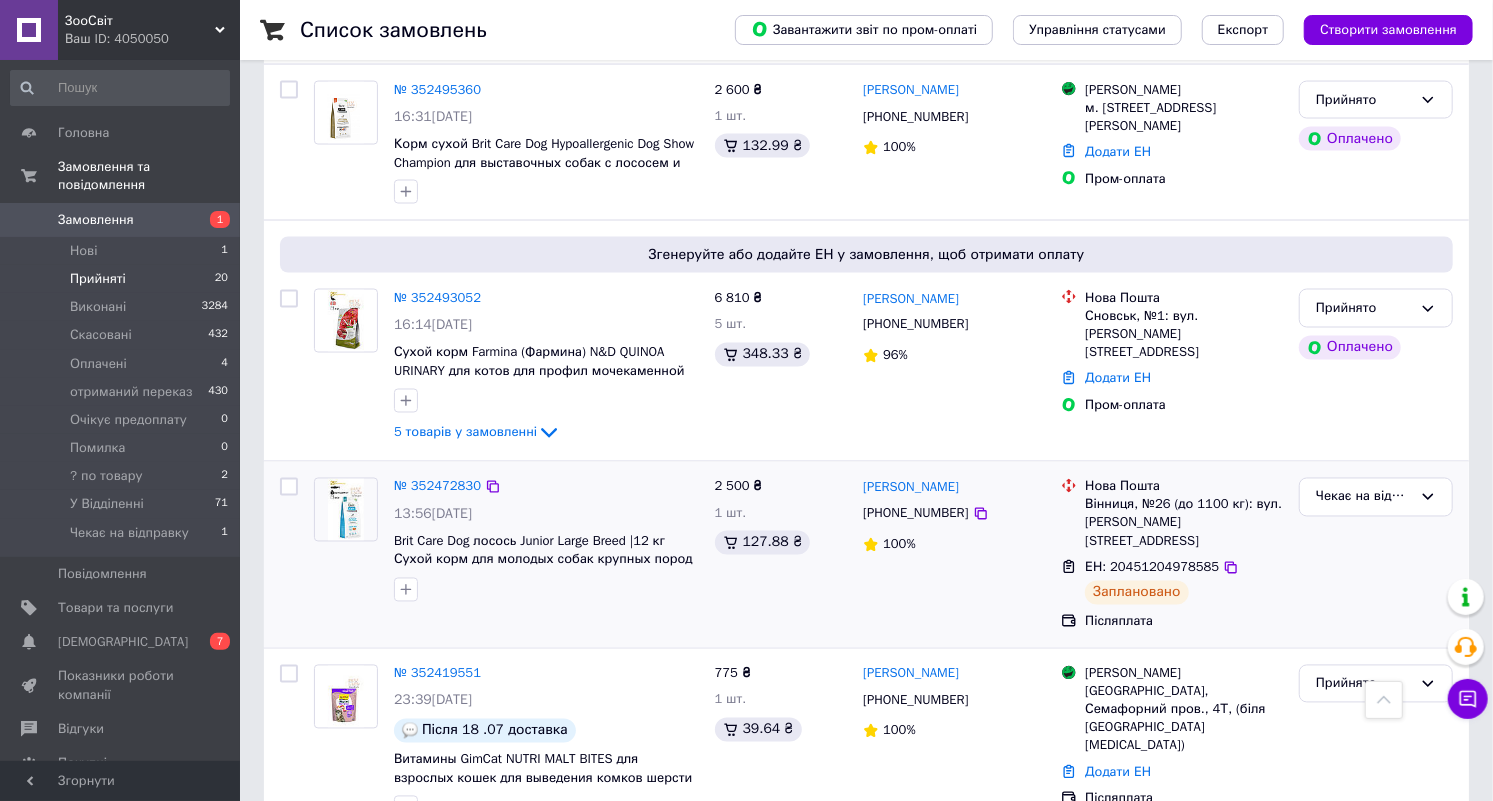 click at bounding box center (546, 590) 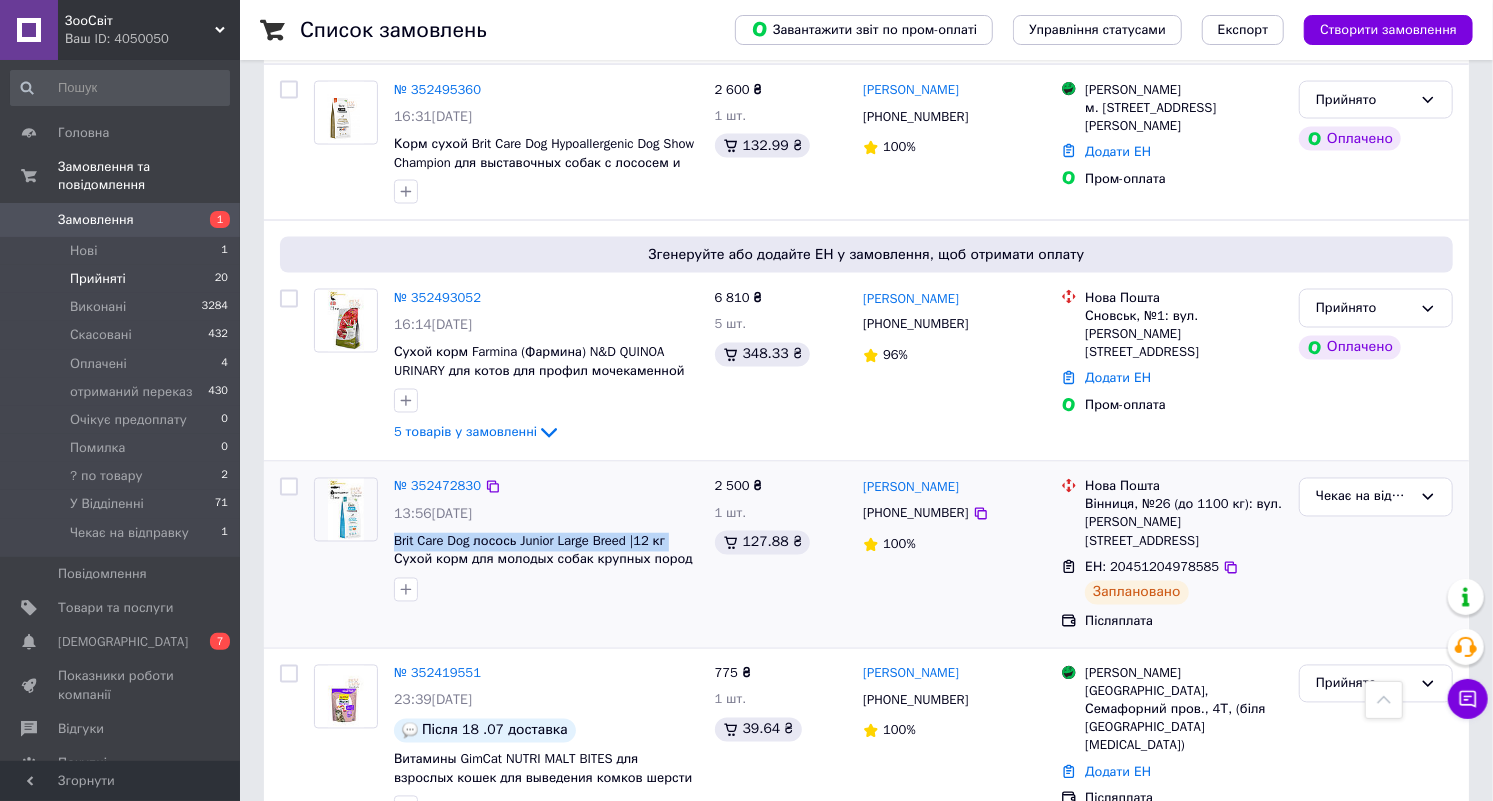drag, startPoint x: 391, startPoint y: 503, endPoint x: 673, endPoint y: 493, distance: 282.17725 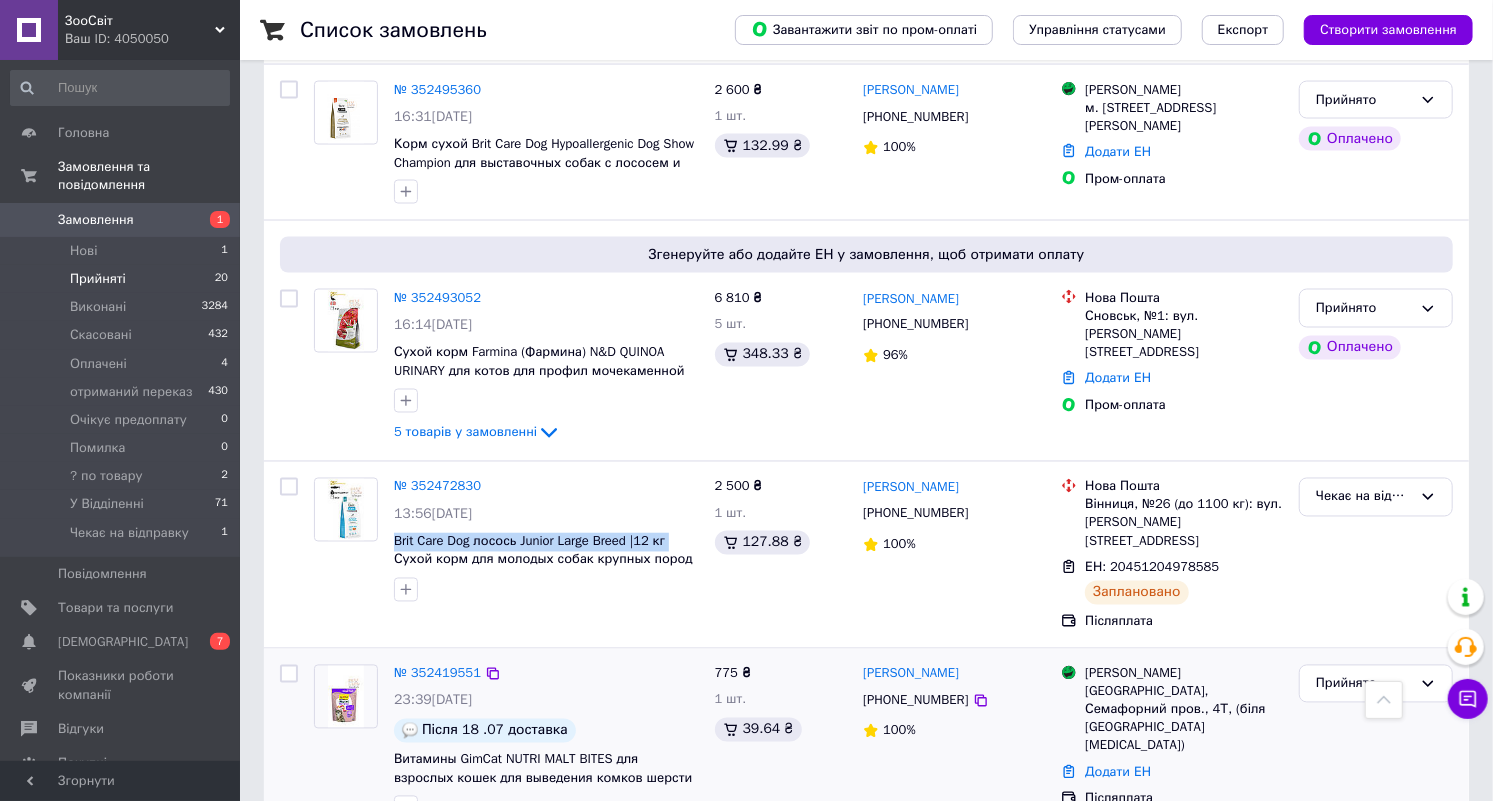 scroll, scrollTop: 1718, scrollLeft: 0, axis: vertical 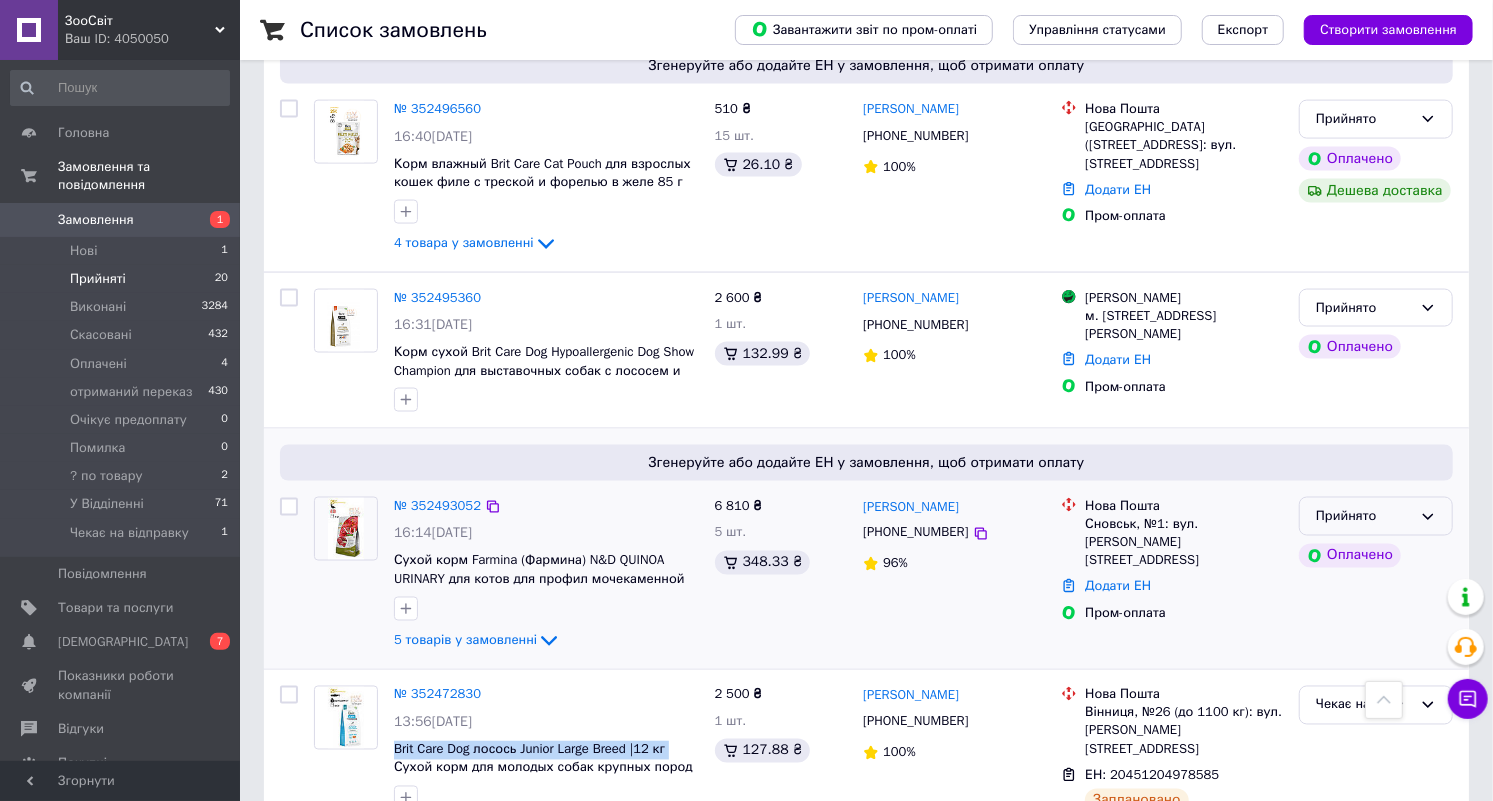 click on "Прийнято" at bounding box center (1364, 516) 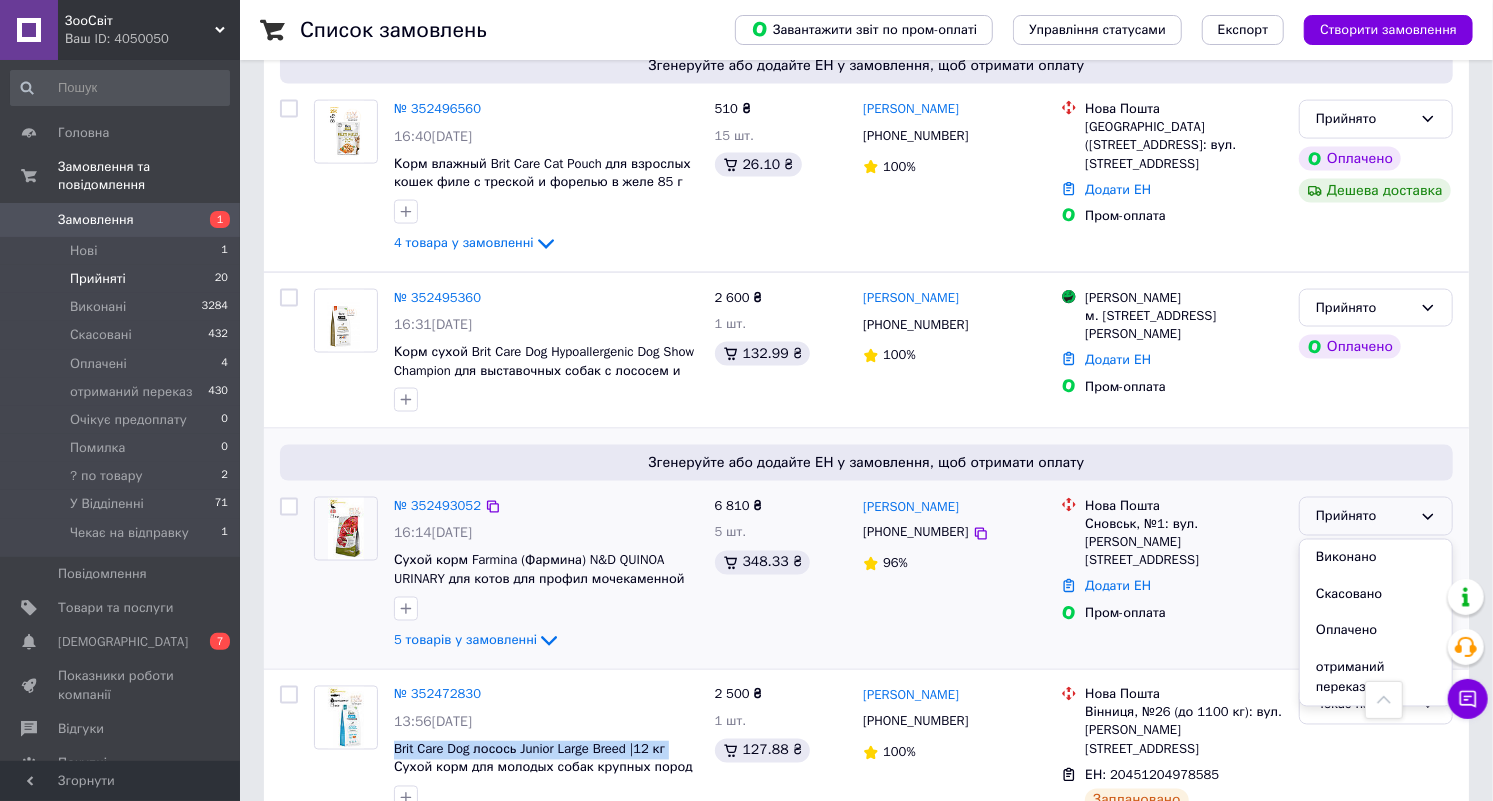 scroll, scrollTop: 163, scrollLeft: 0, axis: vertical 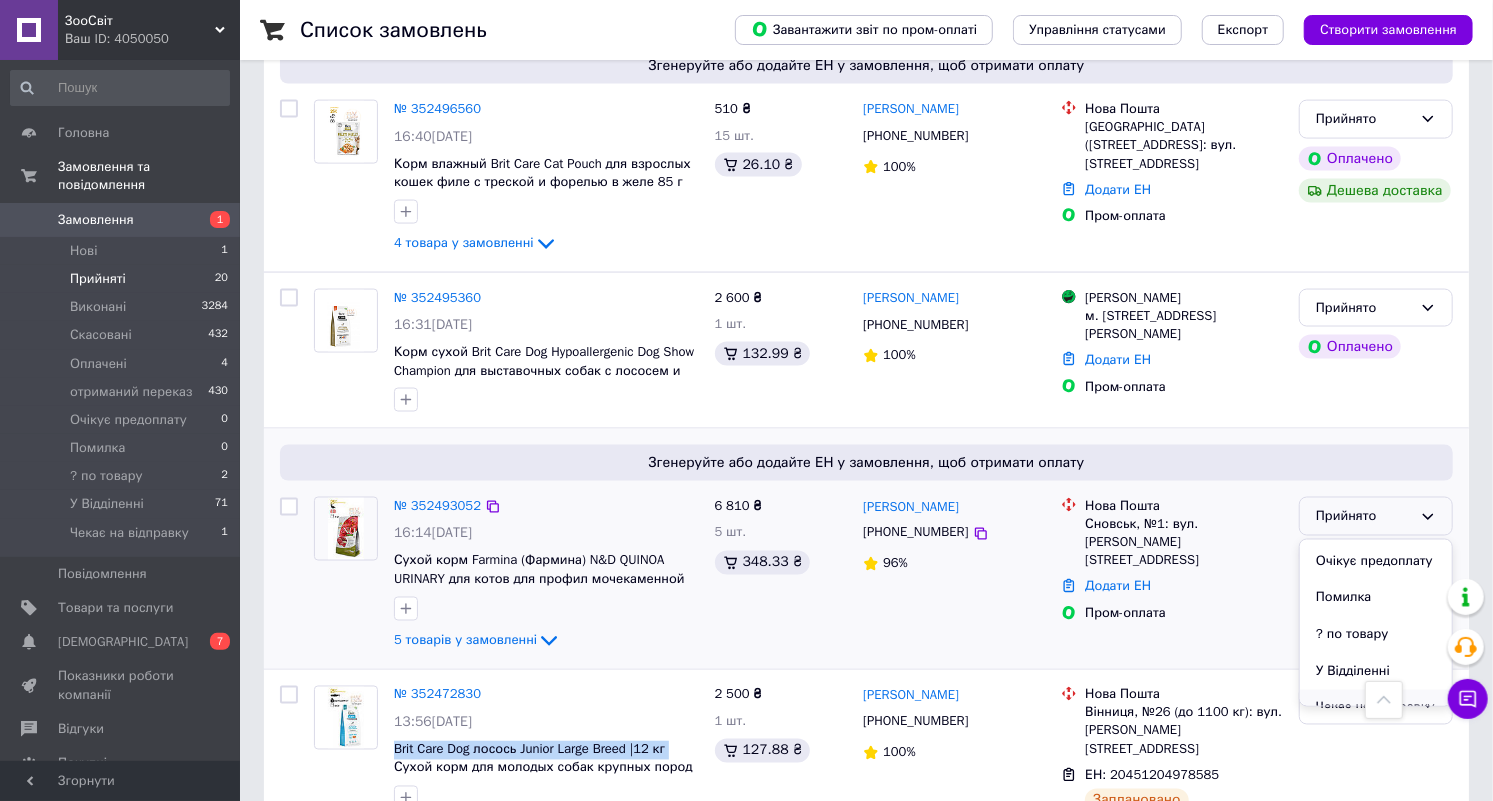 click on "Чекає на відправку" at bounding box center [1376, 708] 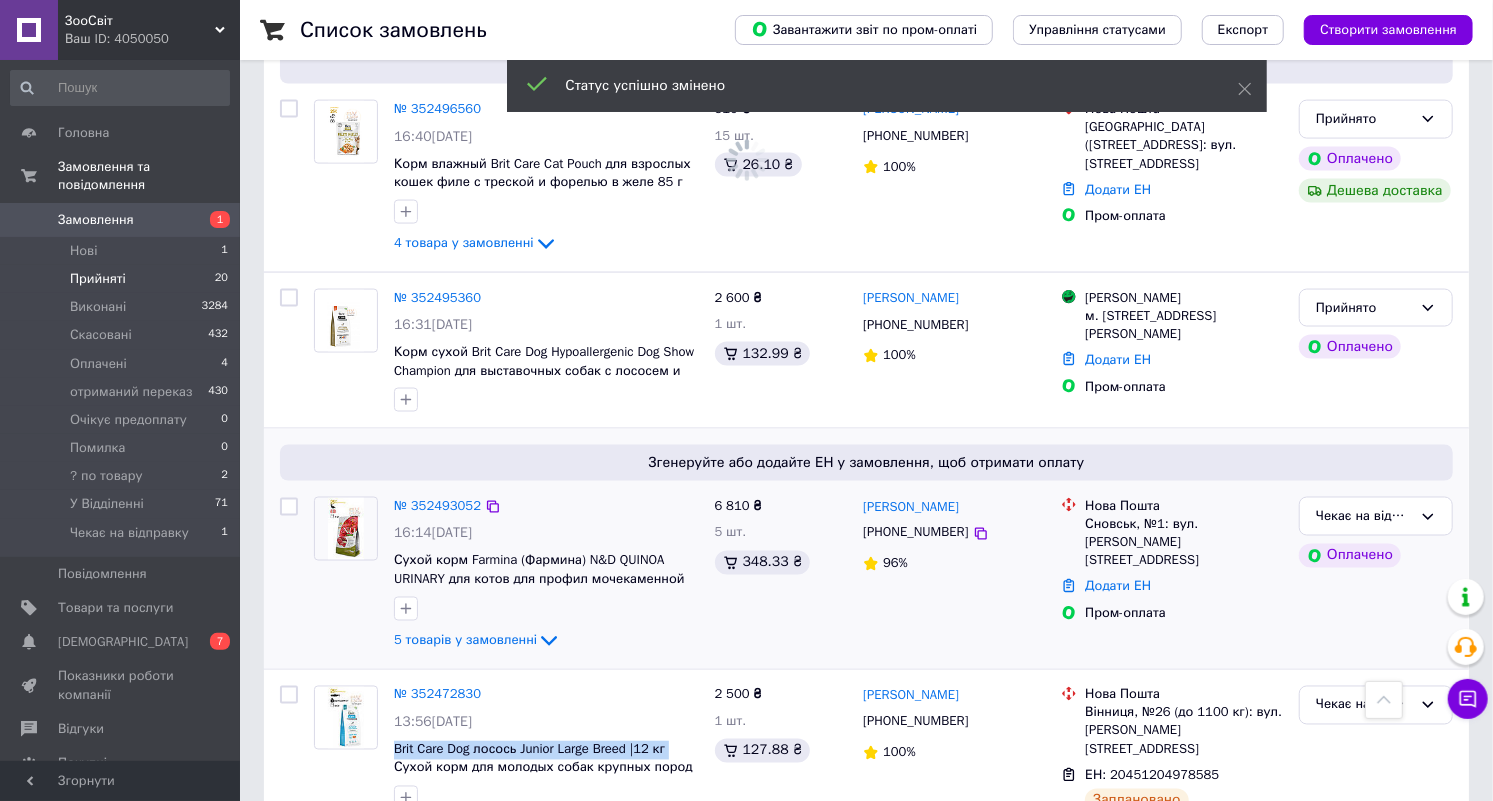 scroll, scrollTop: 1706, scrollLeft: 0, axis: vertical 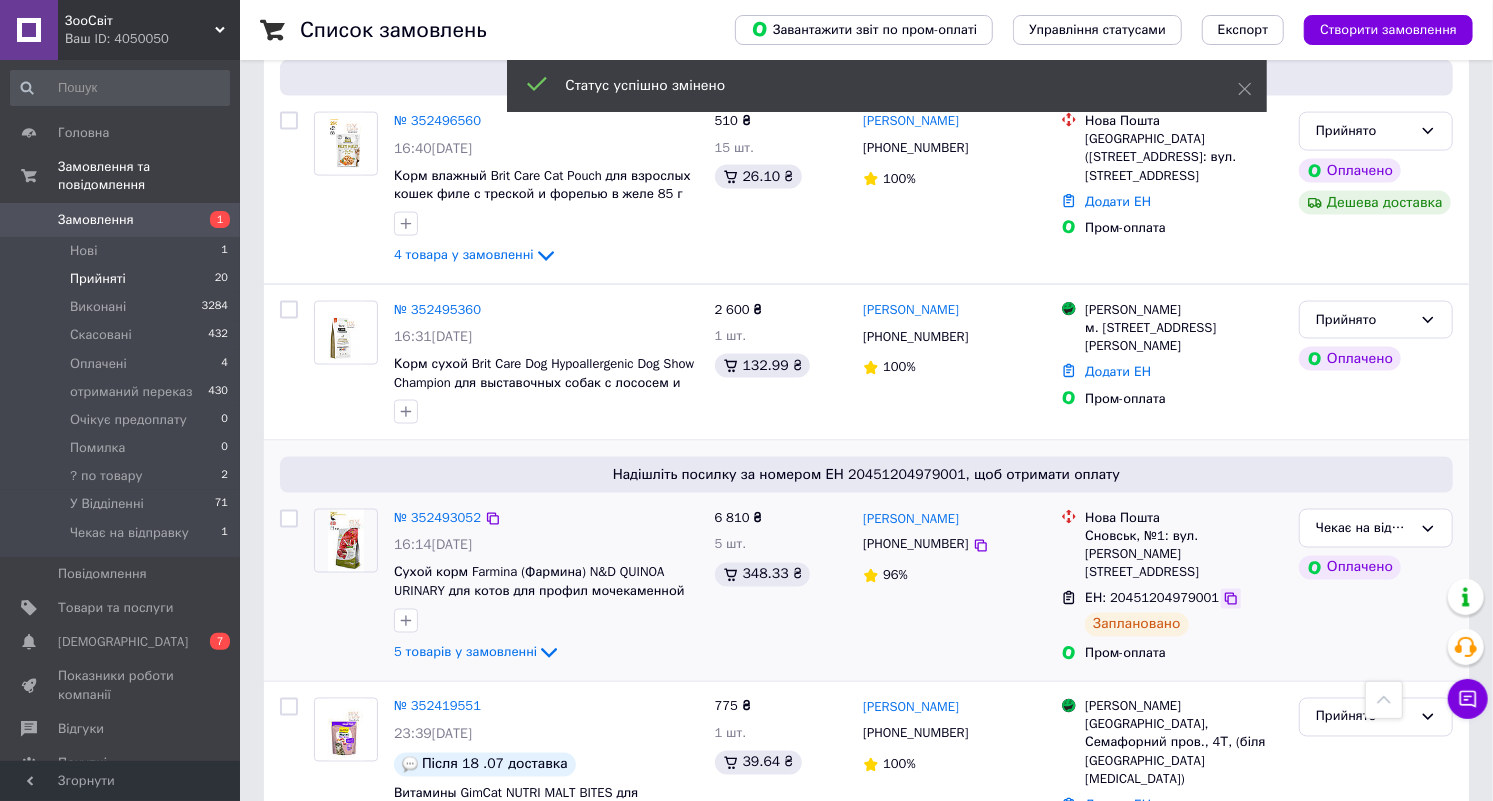 click 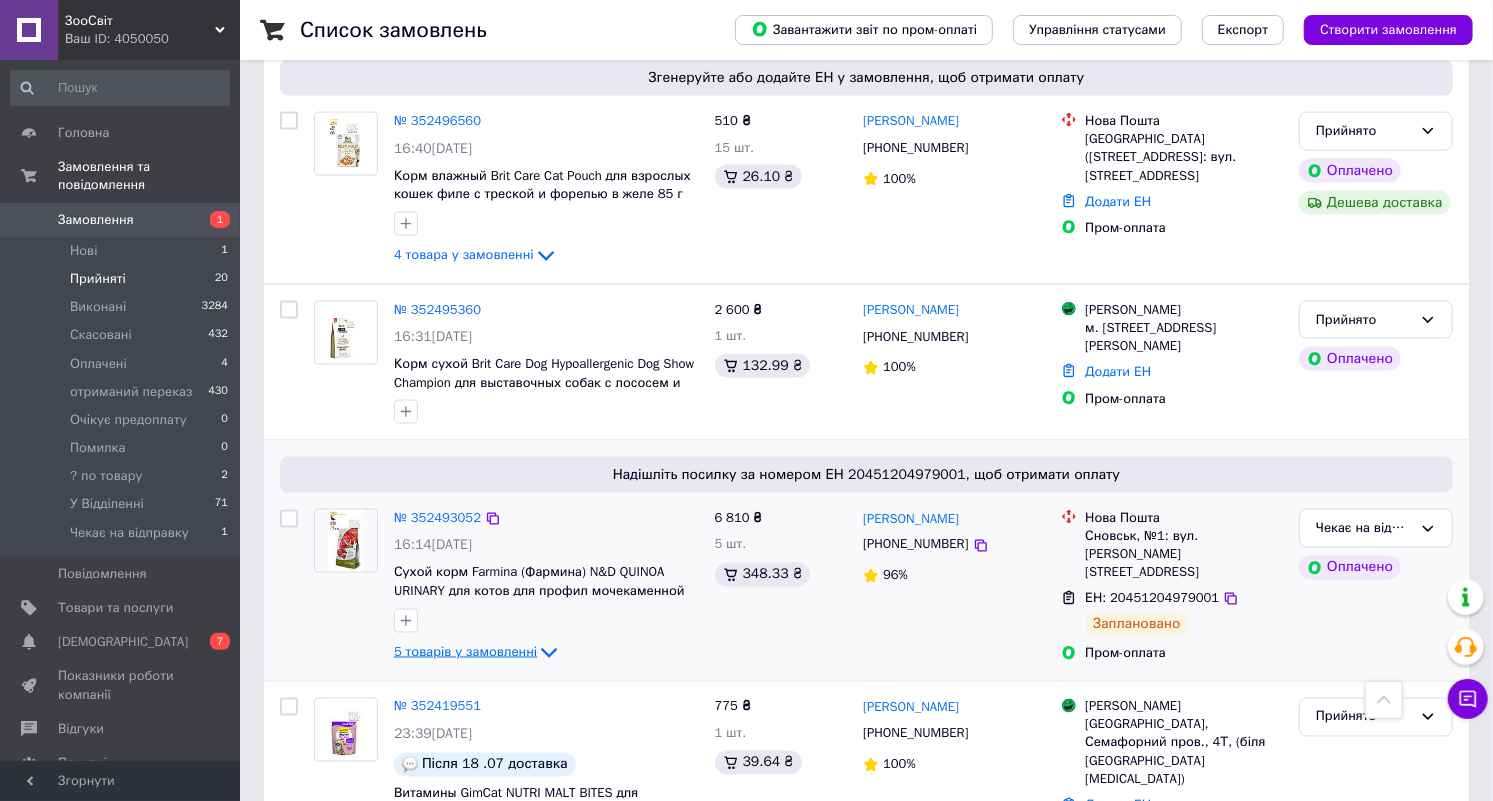 click 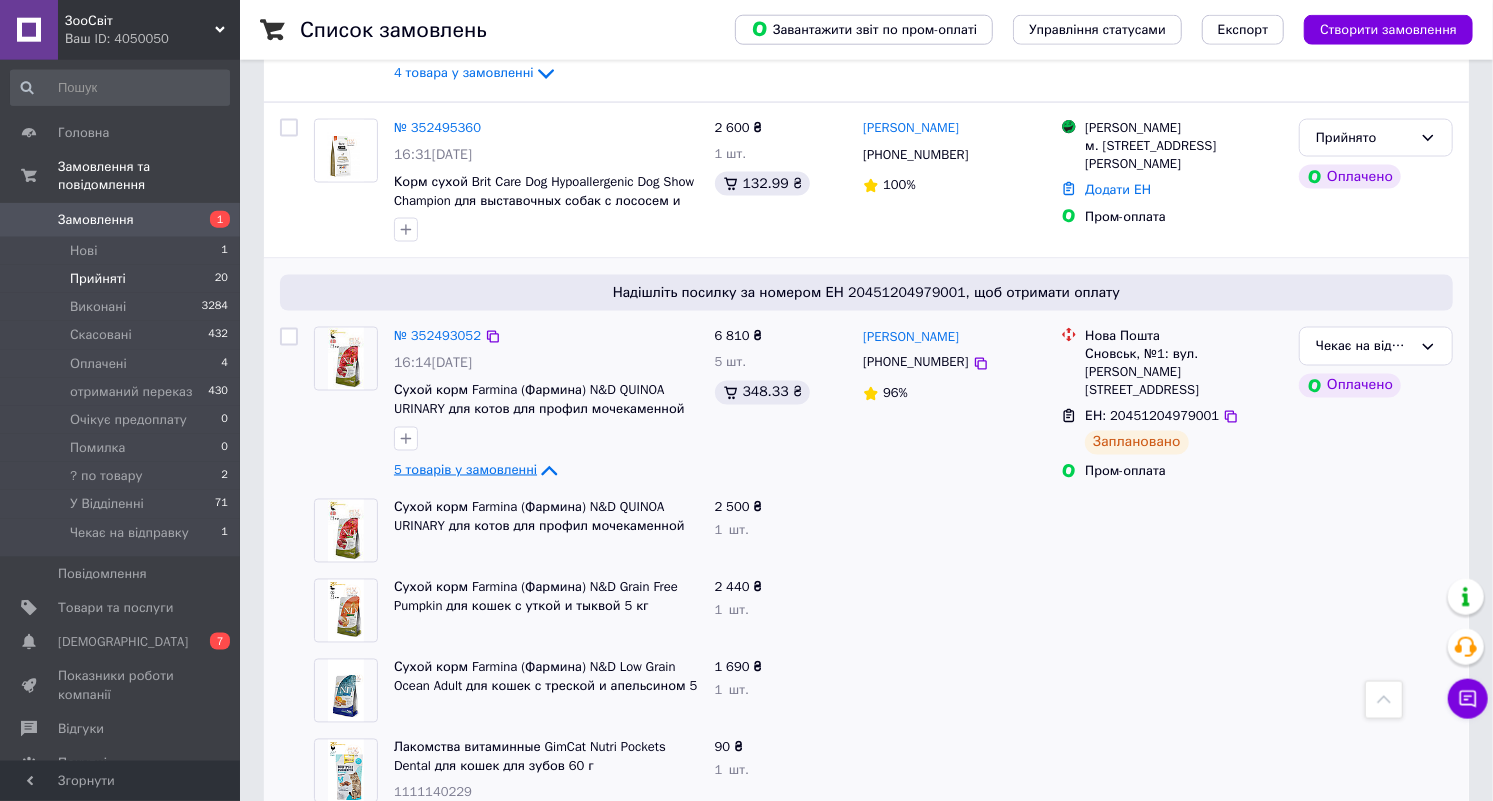 scroll, scrollTop: 2018, scrollLeft: 0, axis: vertical 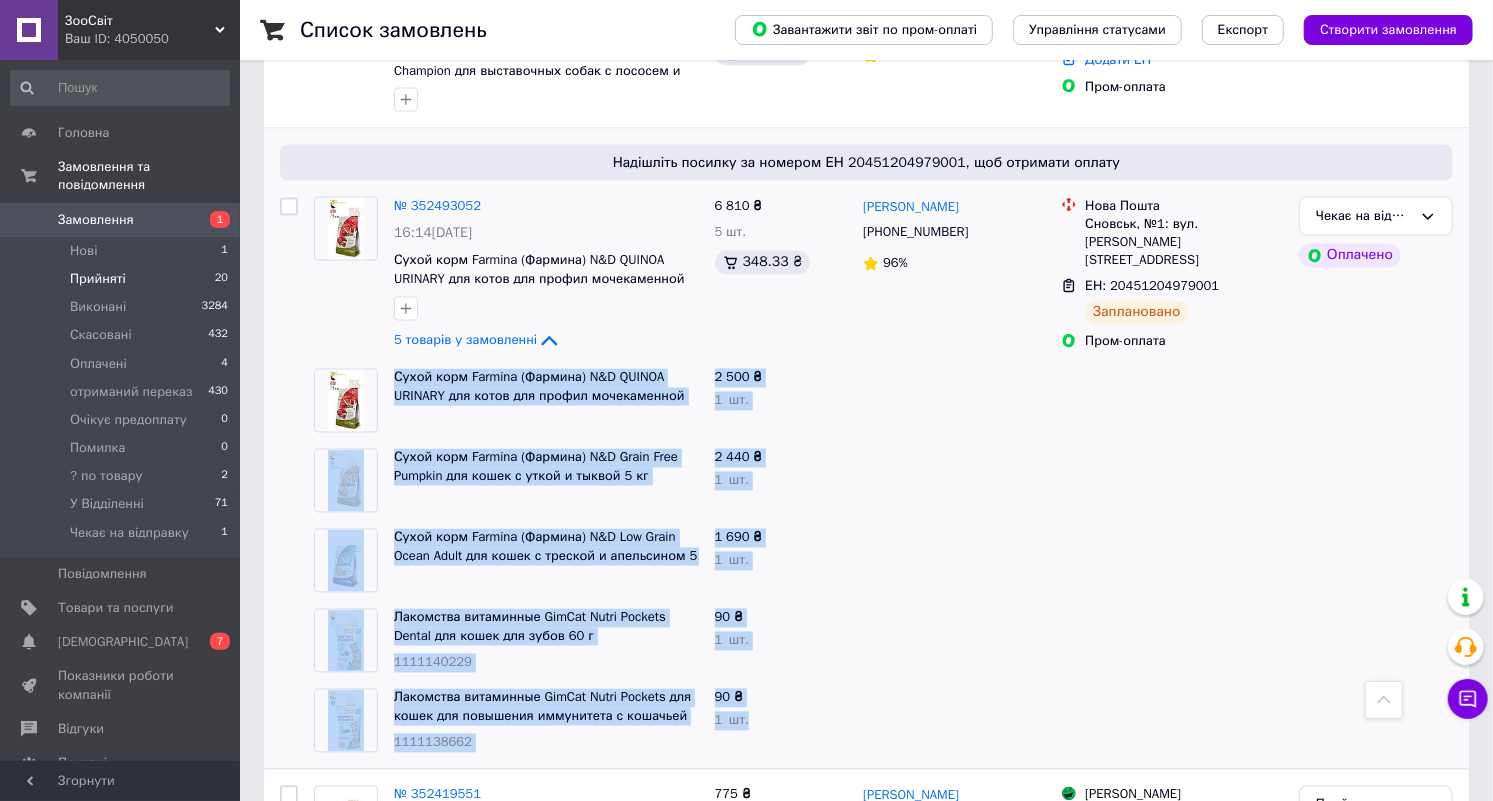 drag, startPoint x: 391, startPoint y: 333, endPoint x: 759, endPoint y: 681, distance: 506.48593 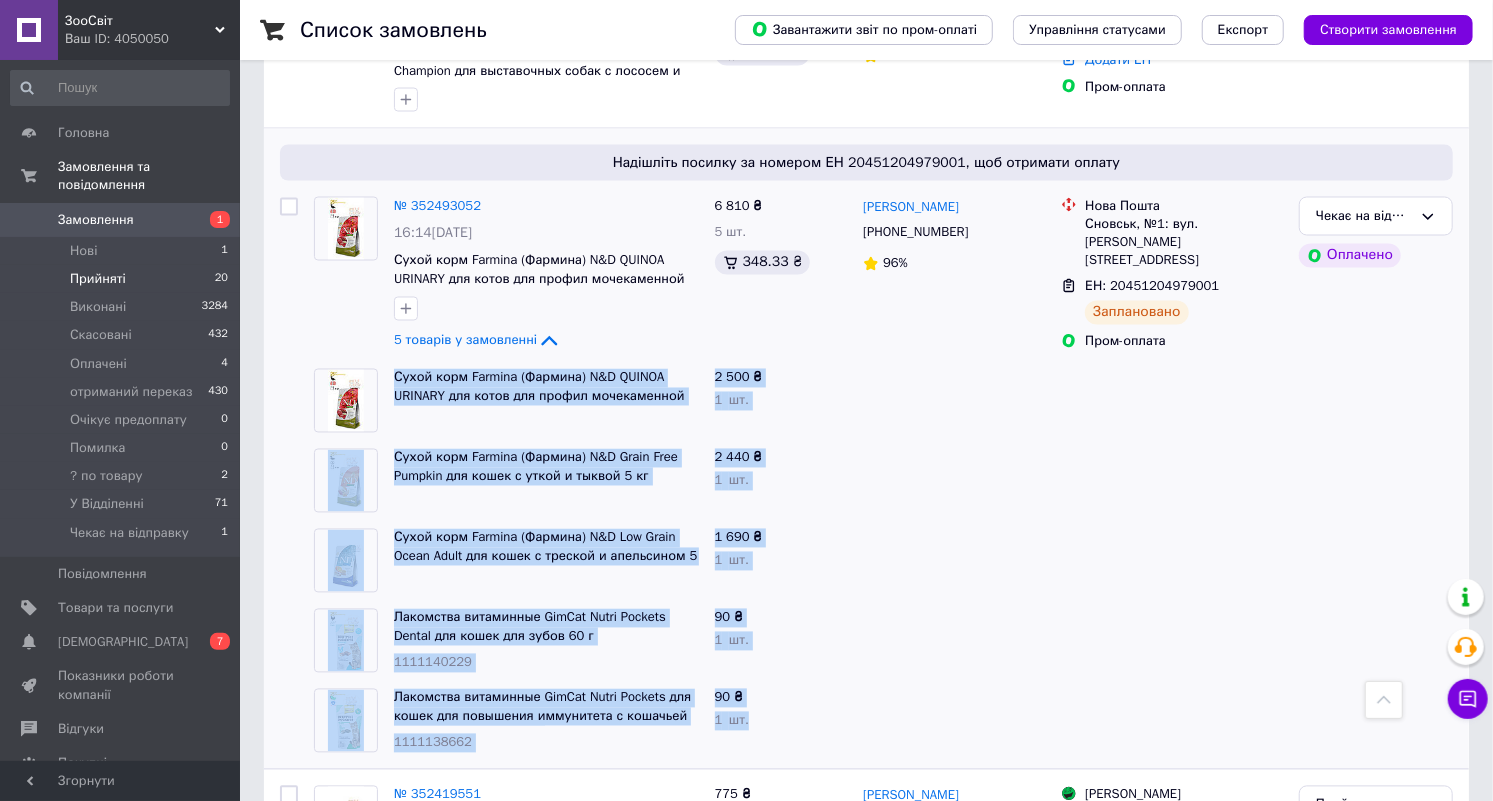 click at bounding box center [1172, 561] 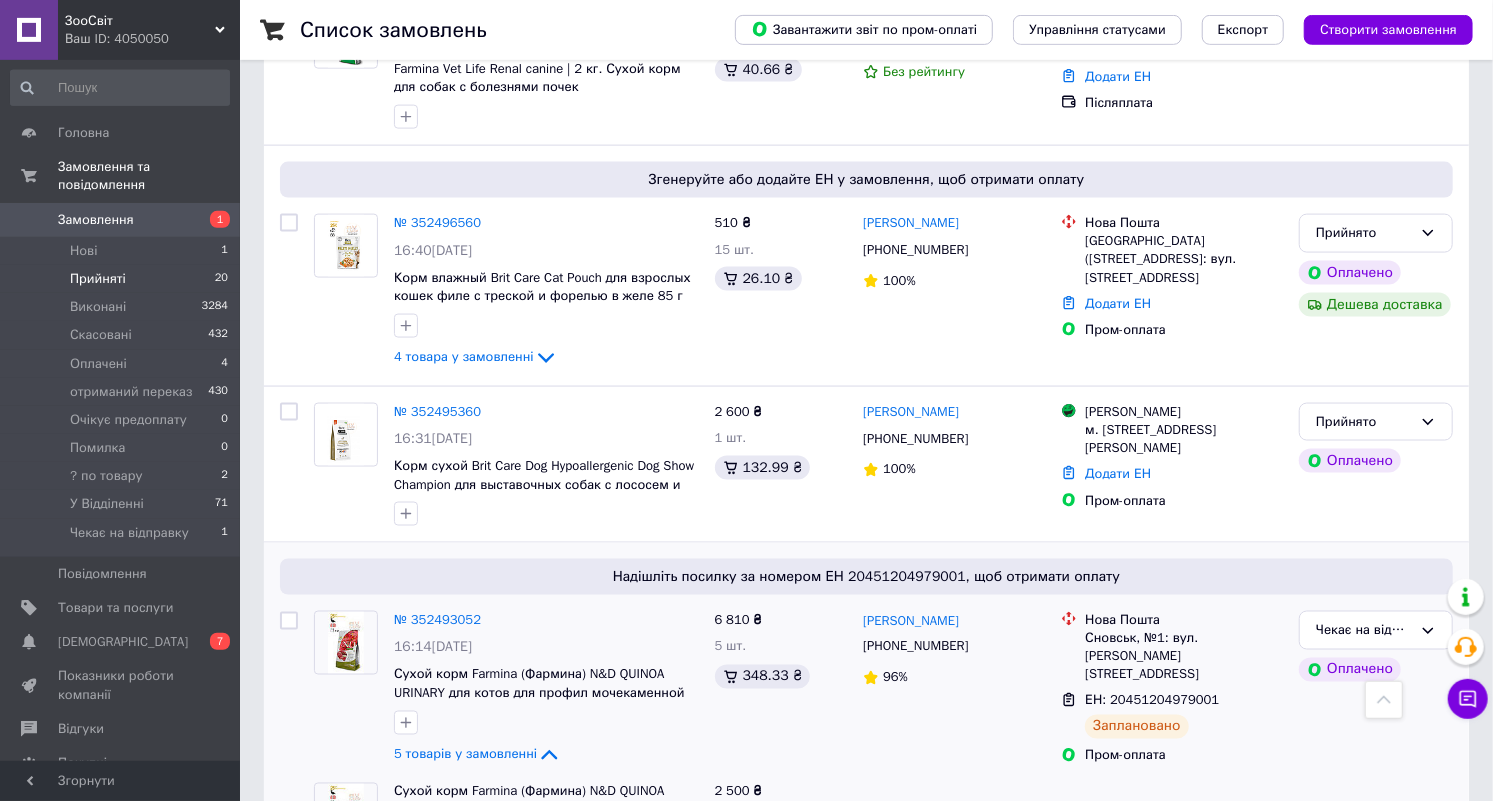 scroll, scrollTop: 1602, scrollLeft: 0, axis: vertical 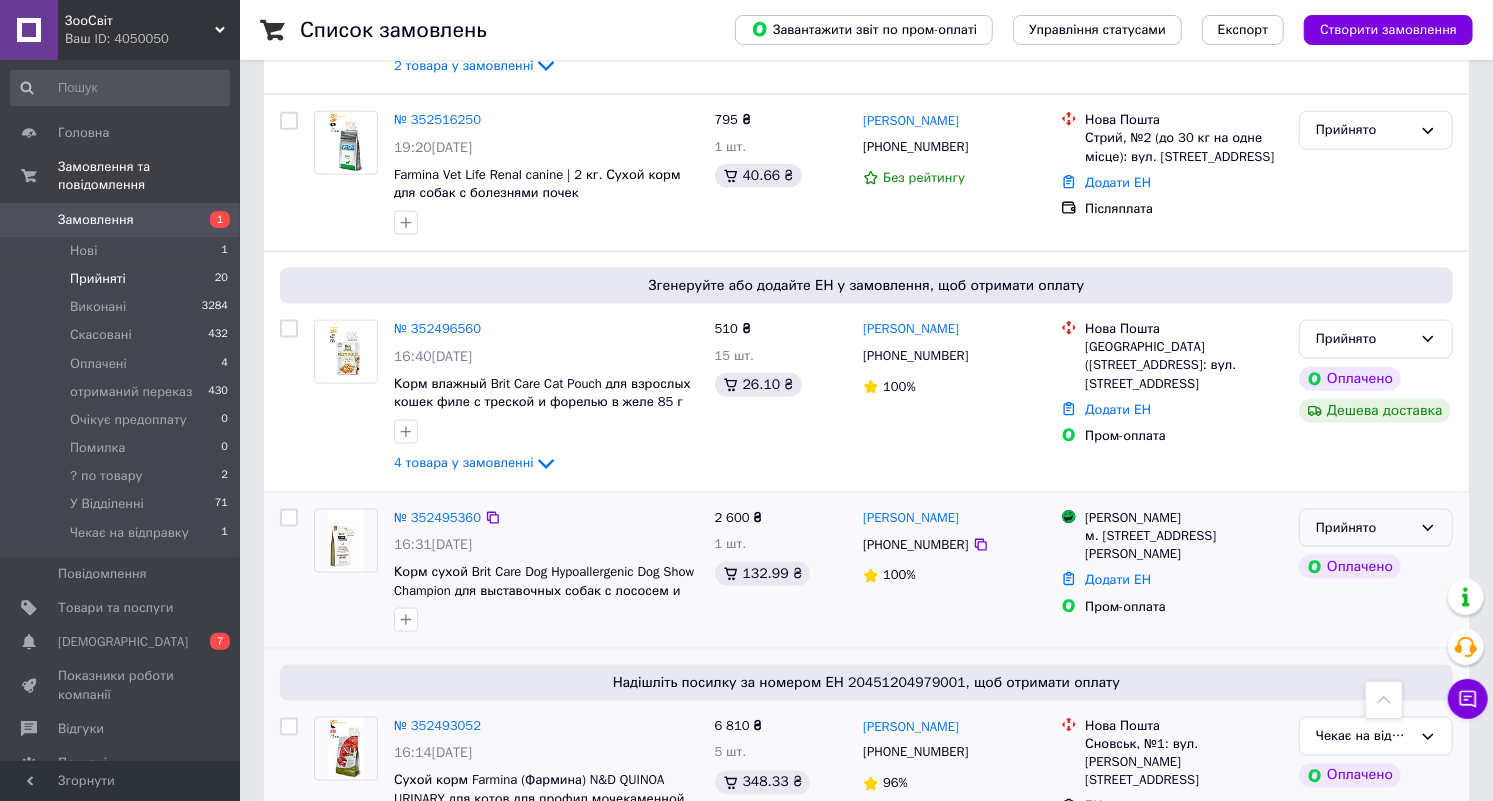 click on "Прийнято" at bounding box center (1364, 528) 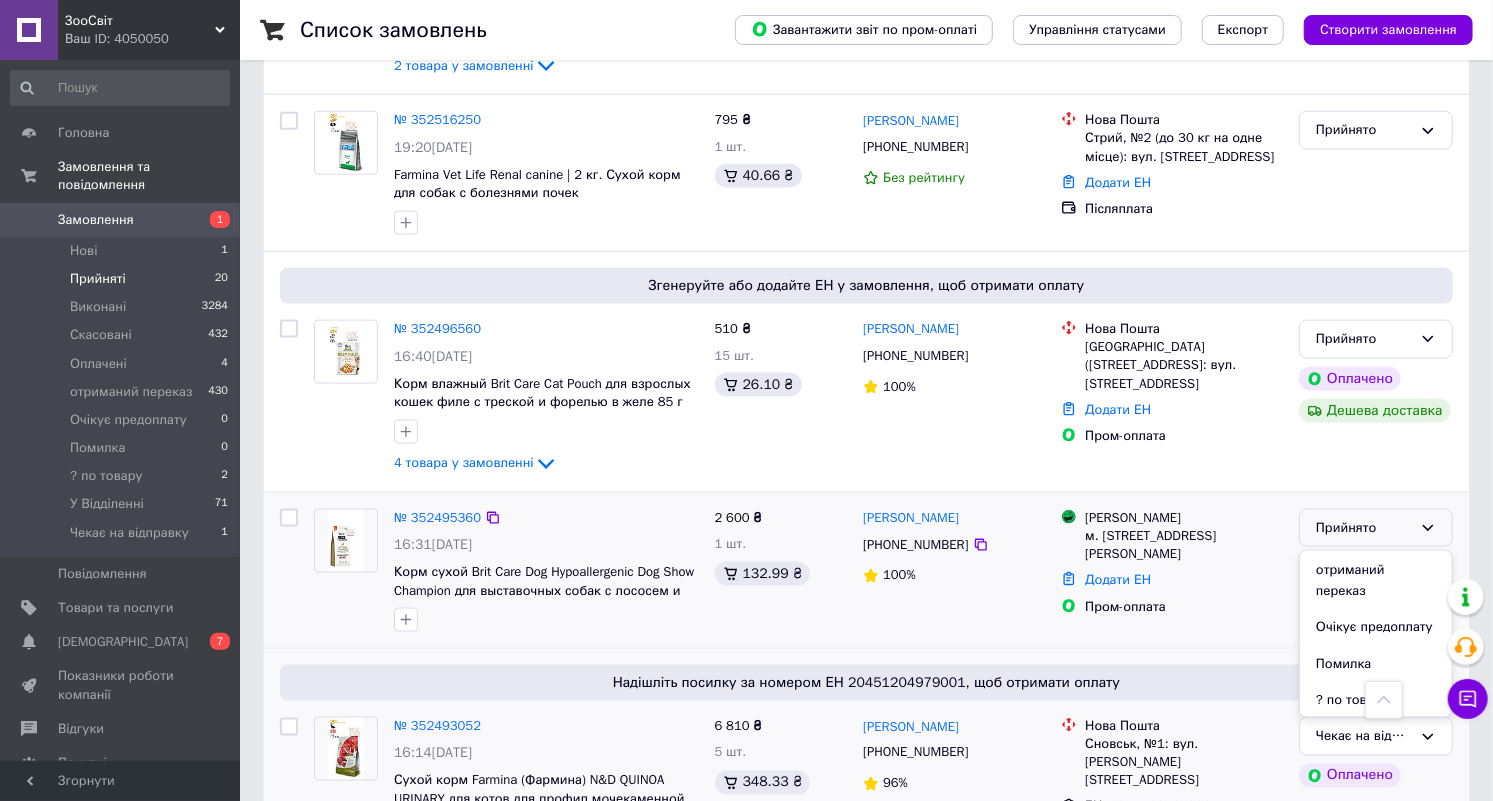 scroll, scrollTop: 164, scrollLeft: 0, axis: vertical 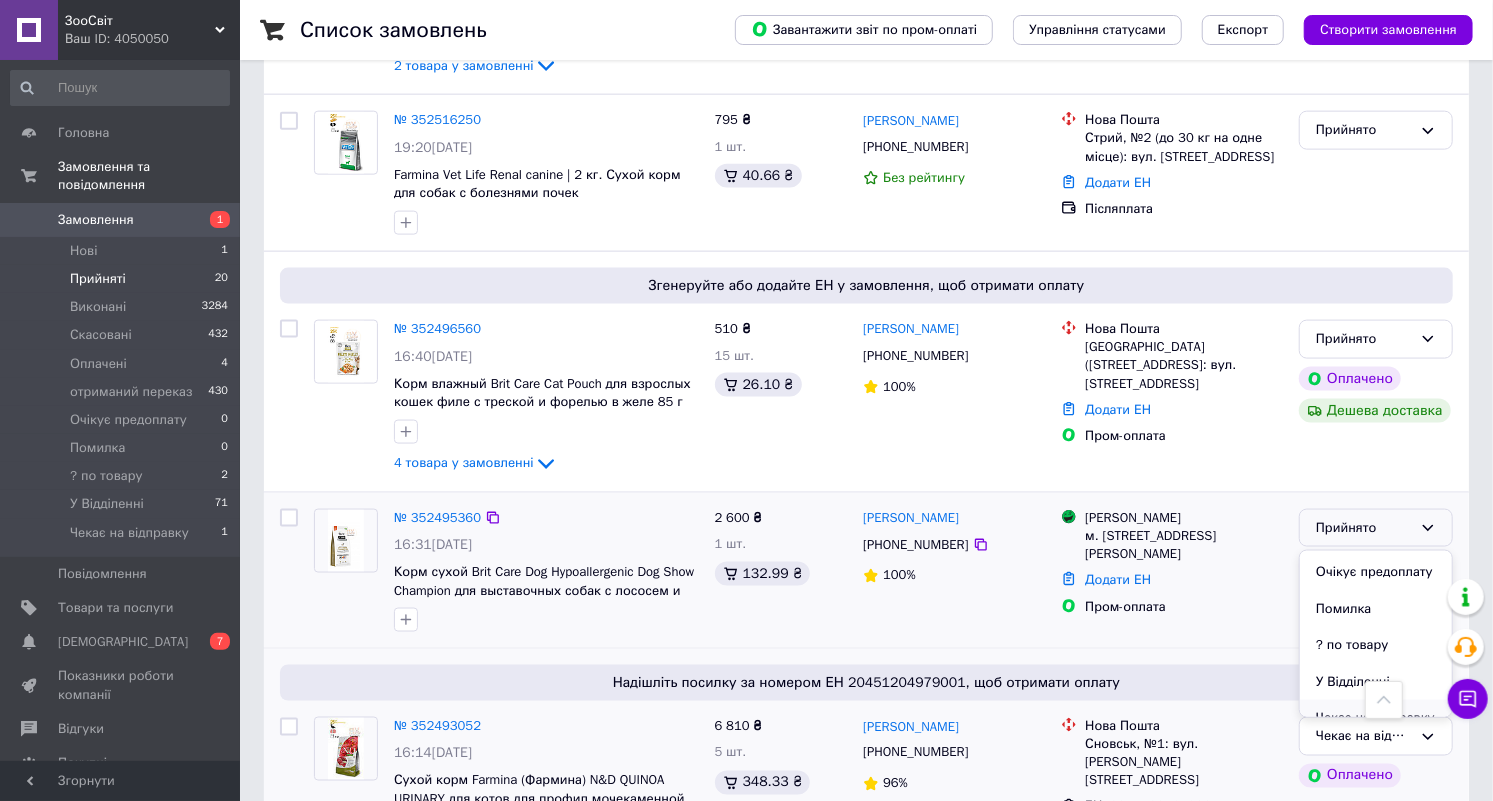 click on "Чекає на відправку" at bounding box center (1376, 718) 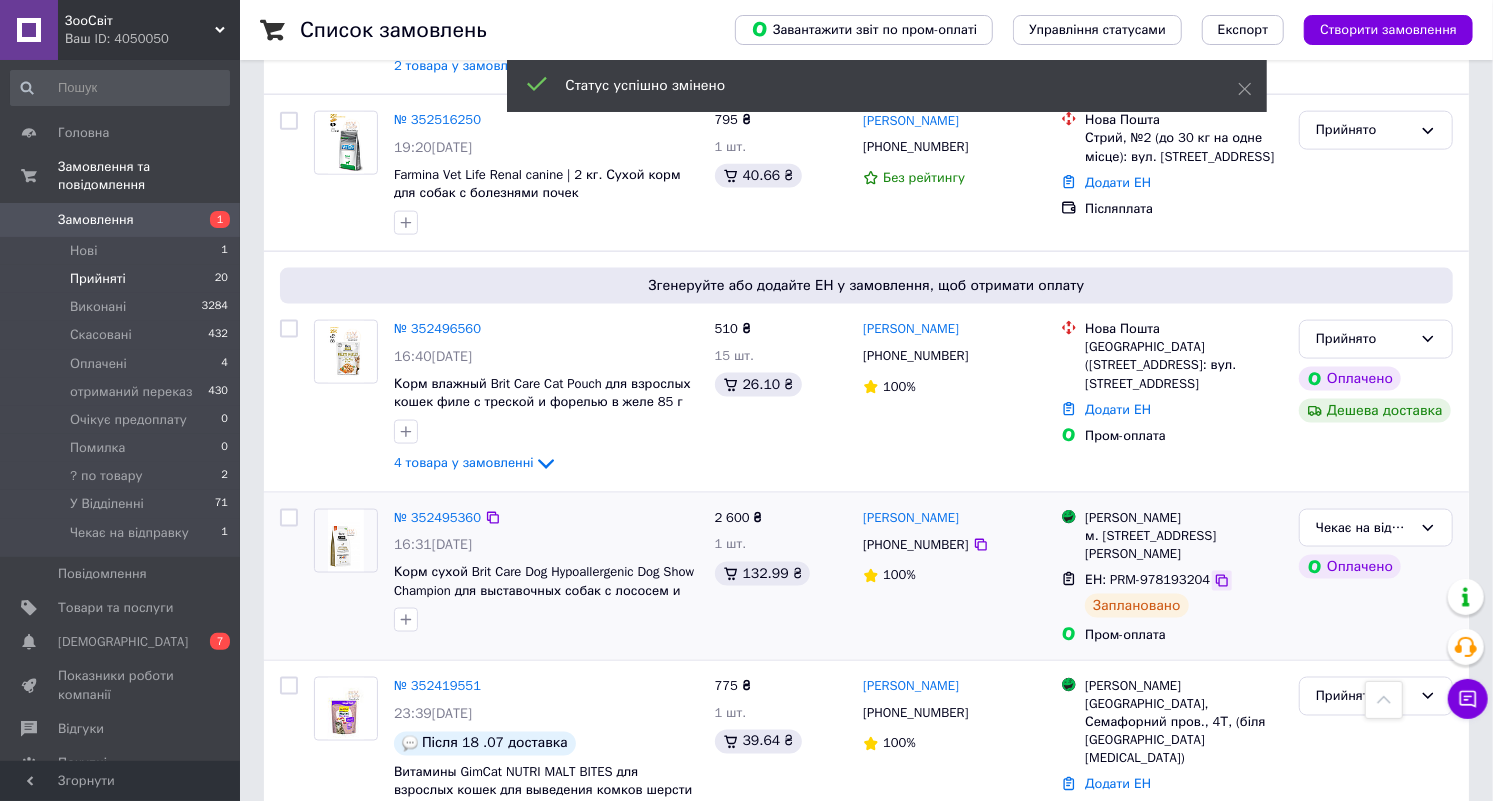 click 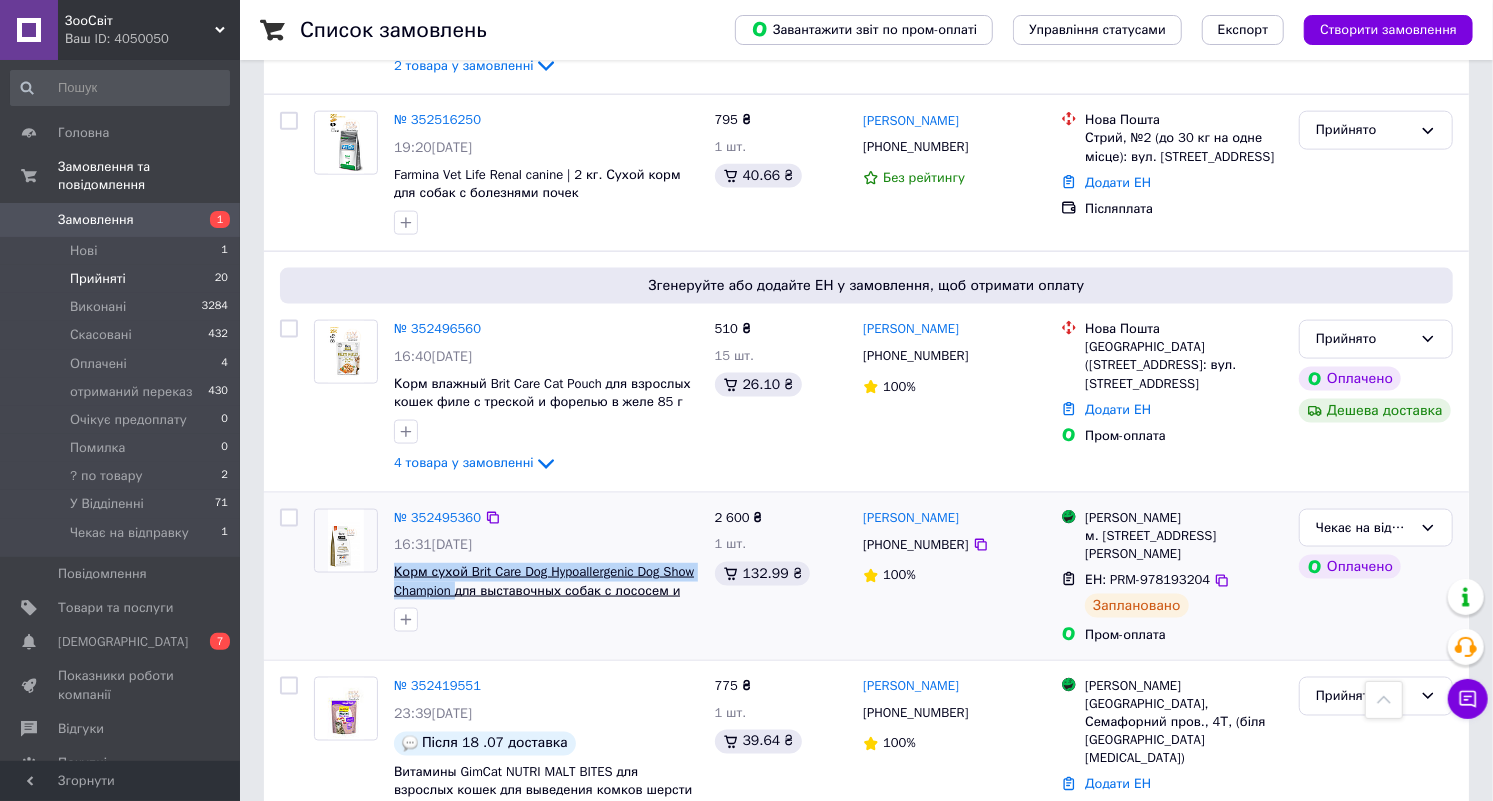 drag, startPoint x: 392, startPoint y: 527, endPoint x: 458, endPoint y: 553, distance: 70.93659 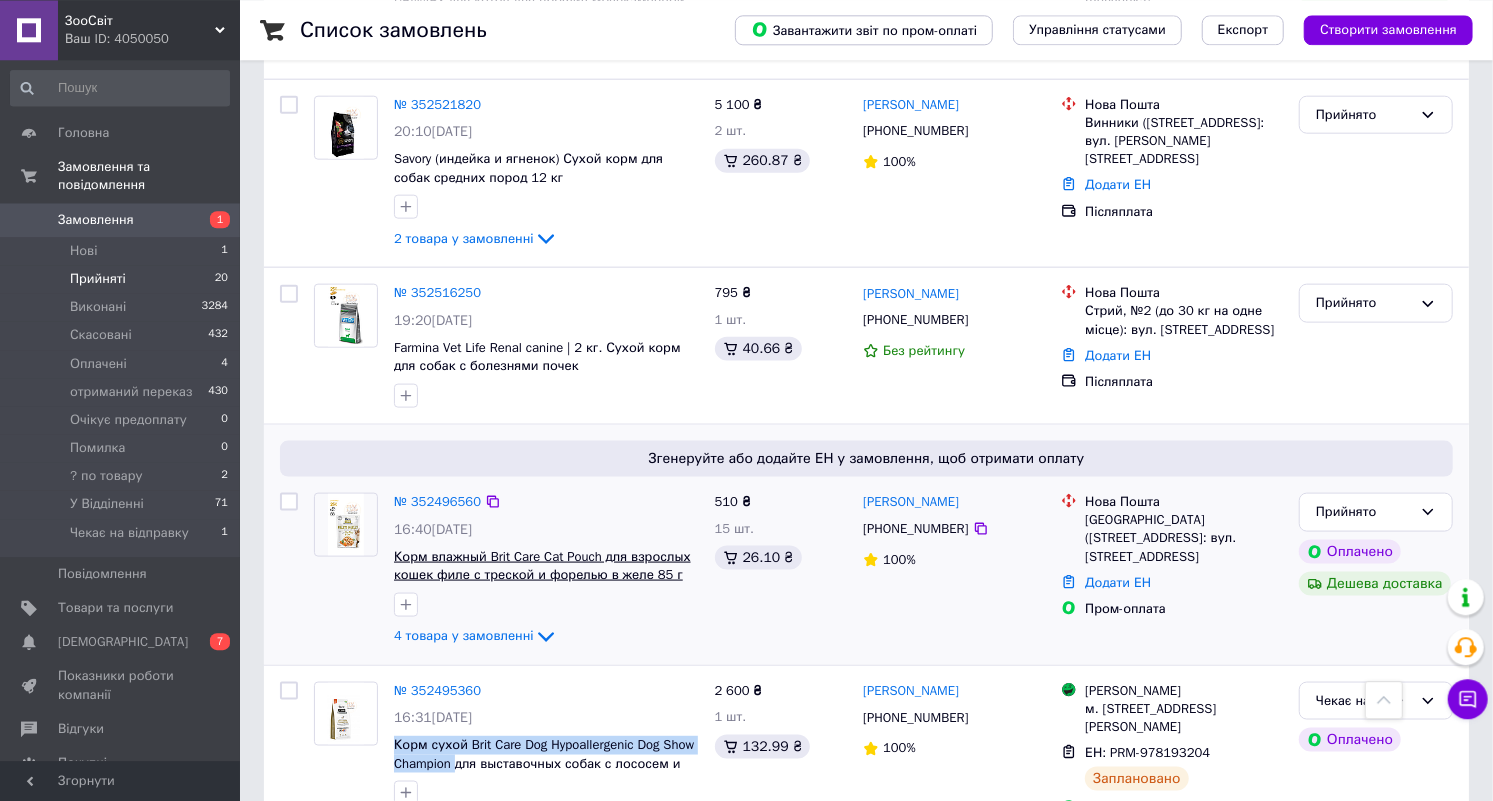 scroll, scrollTop: 1290, scrollLeft: 0, axis: vertical 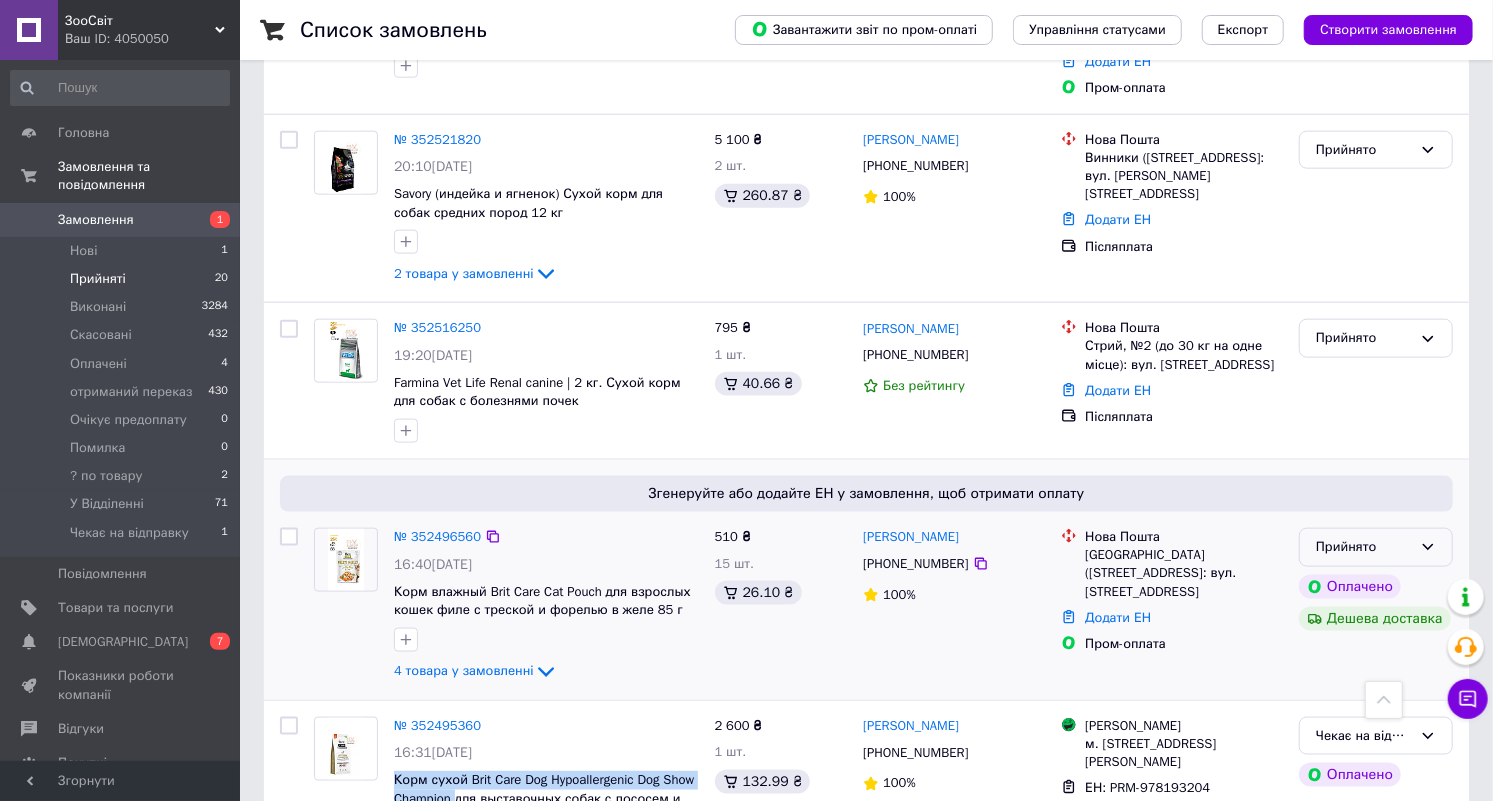 click 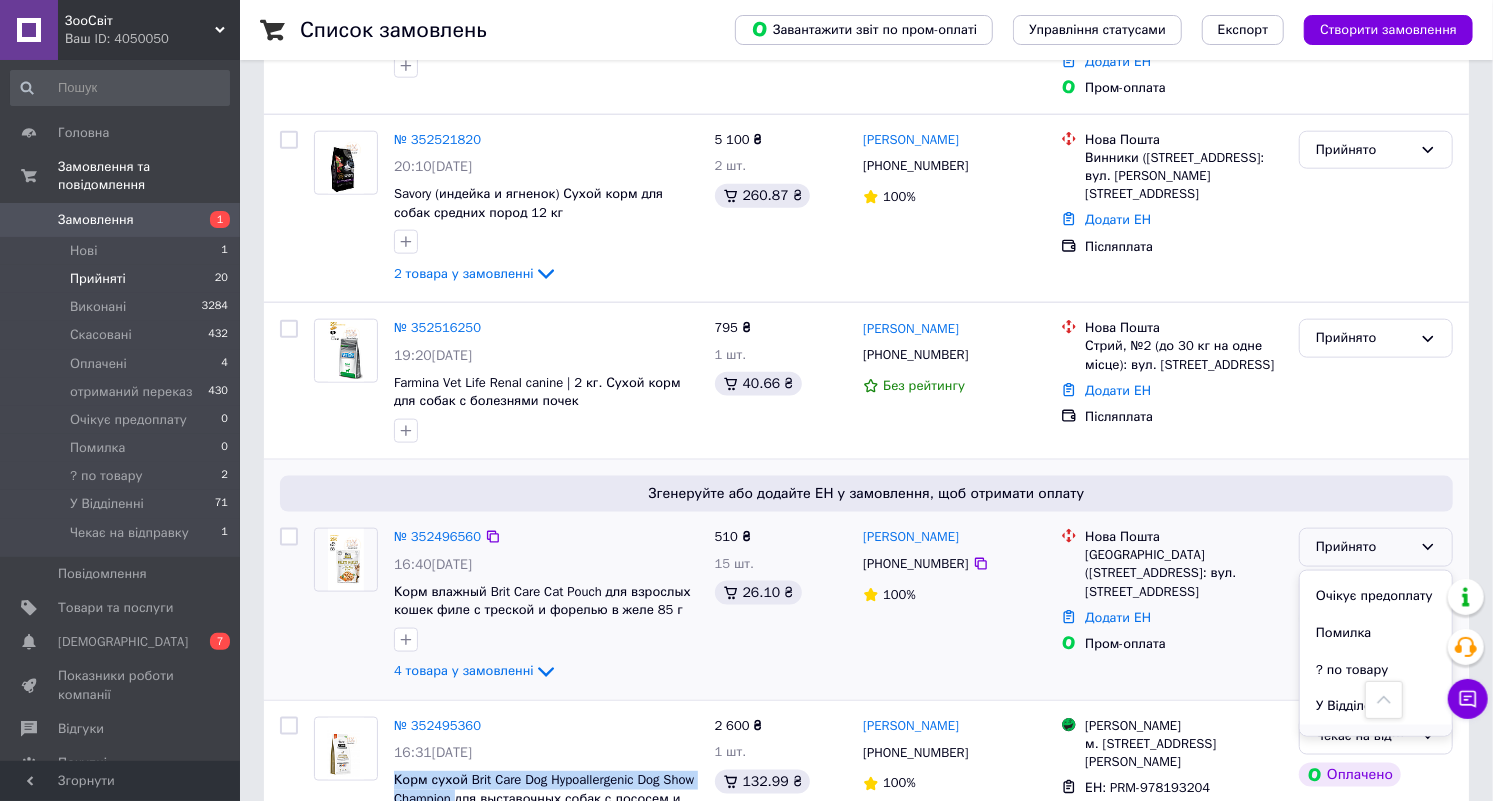scroll, scrollTop: 163, scrollLeft: 0, axis: vertical 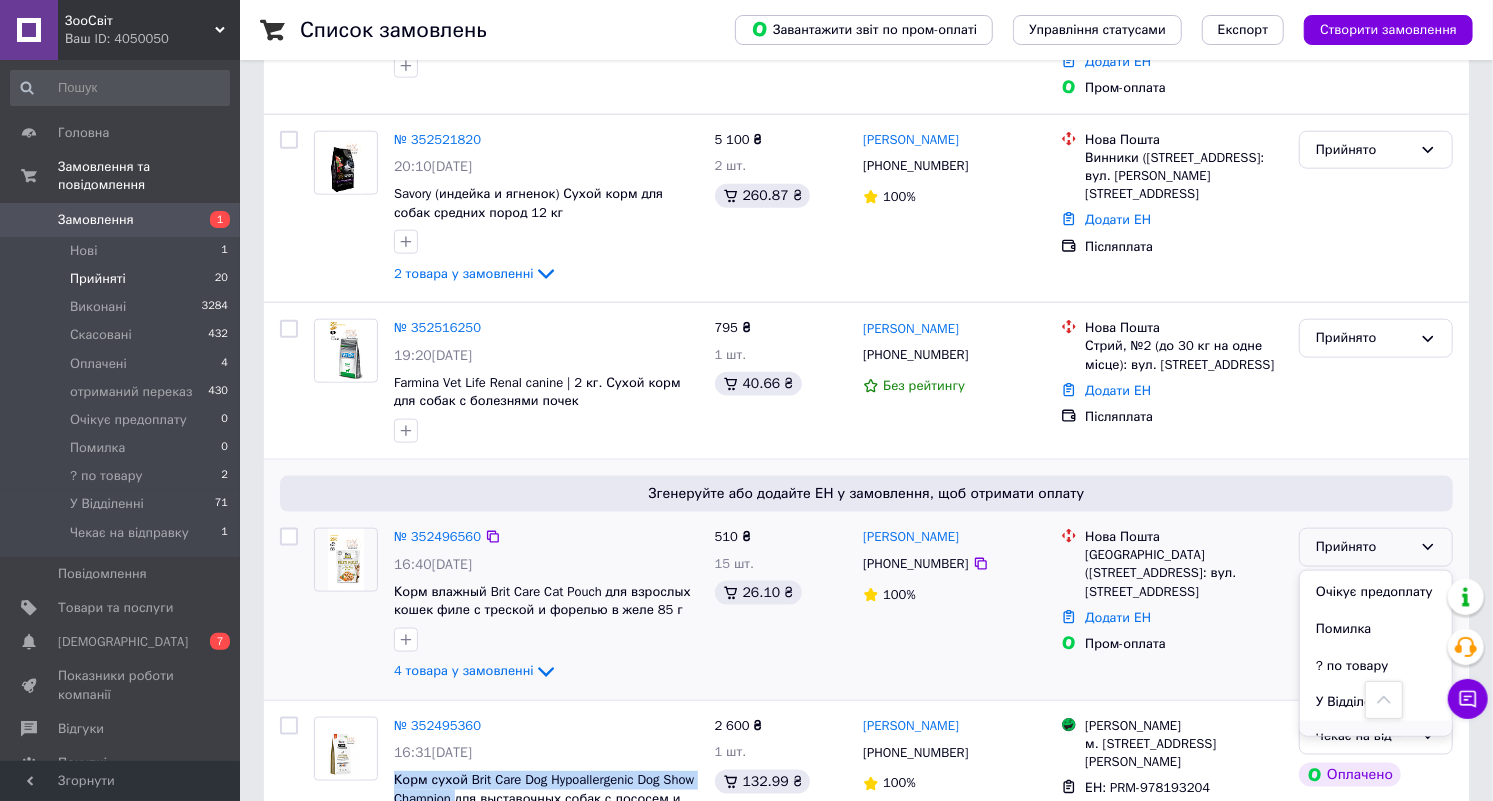 click on "Чекає на відправку" at bounding box center [1376, 739] 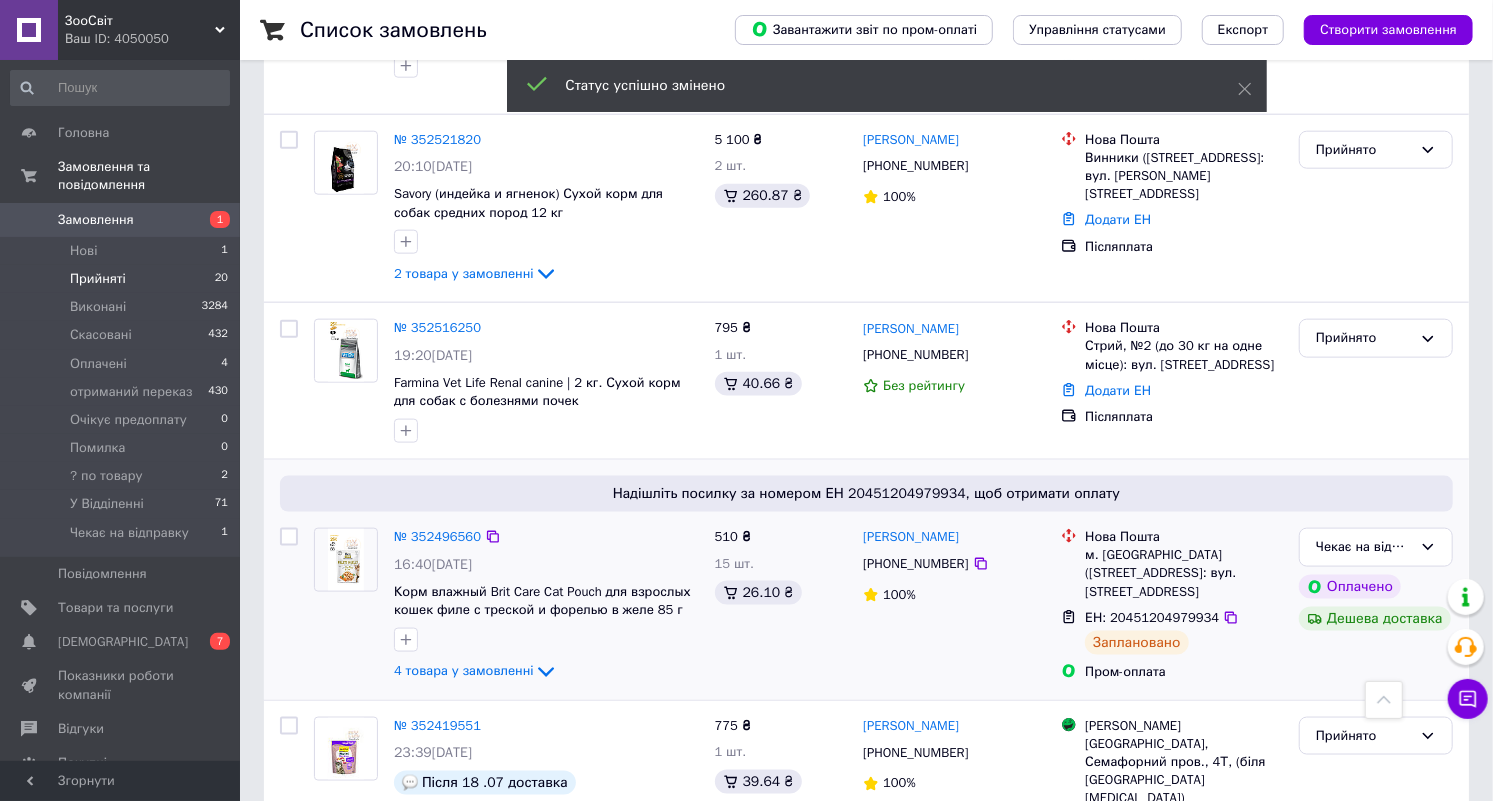 scroll, scrollTop: 1360, scrollLeft: 0, axis: vertical 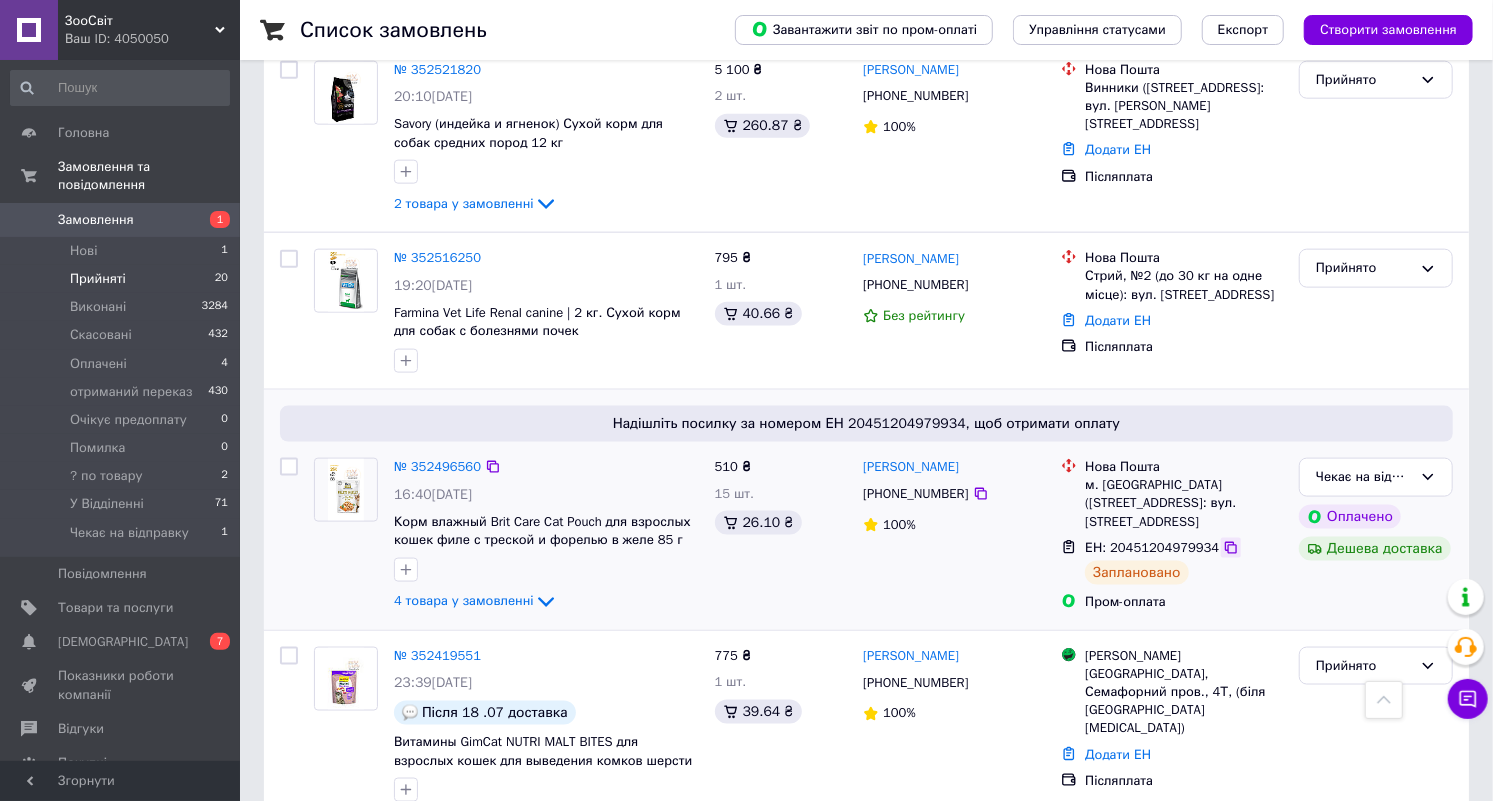 click 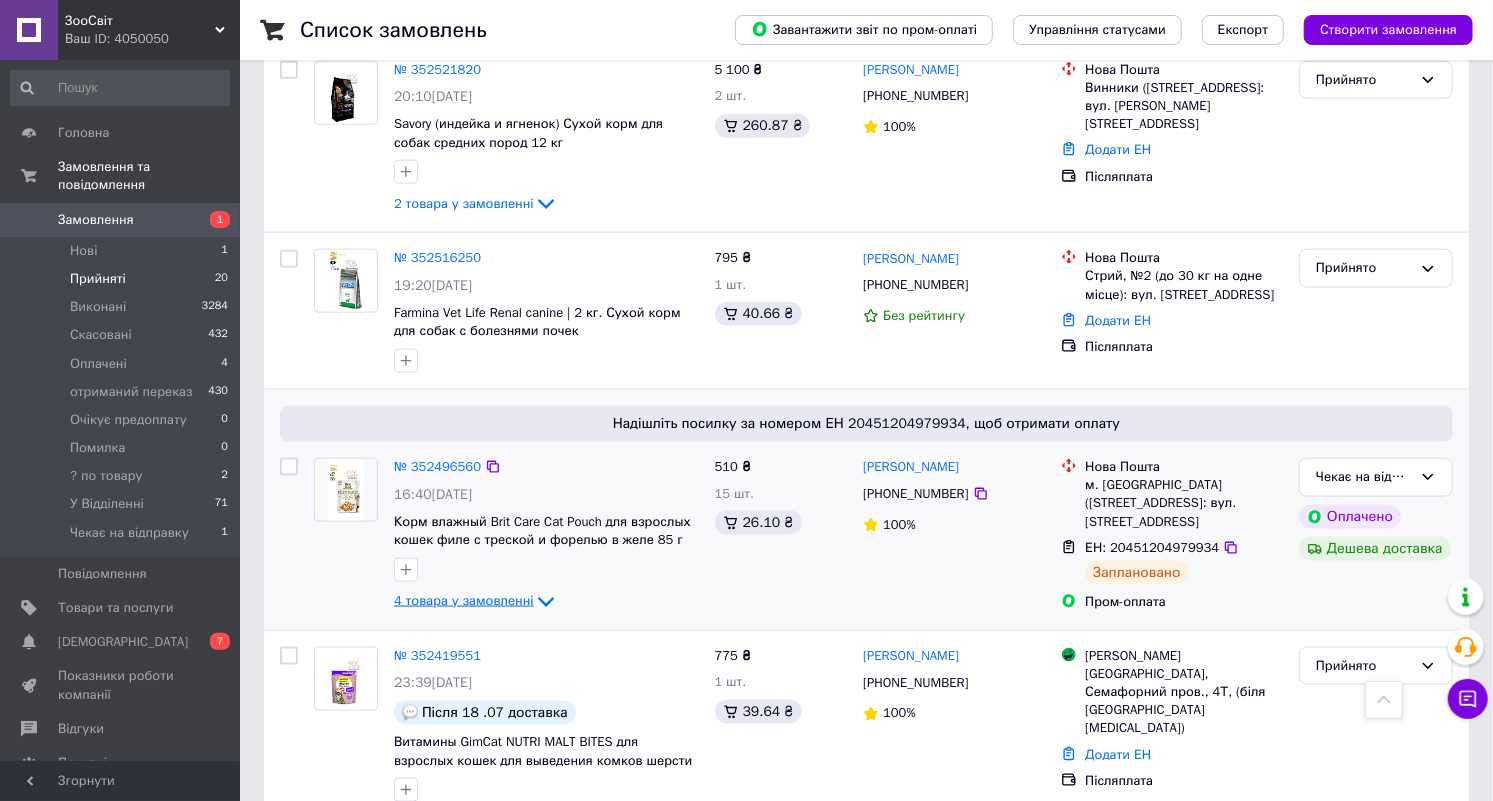 click 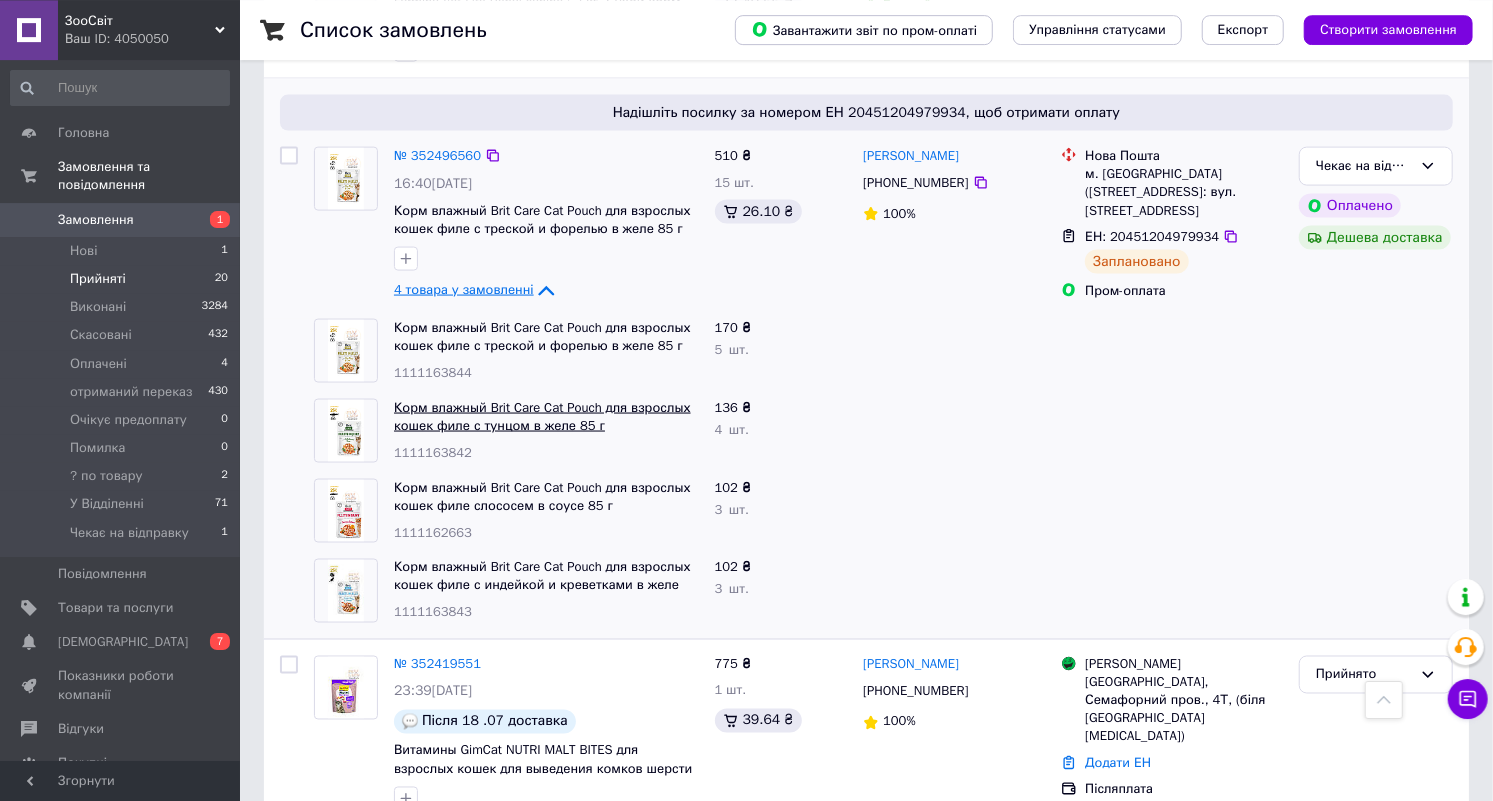 scroll, scrollTop: 1672, scrollLeft: 0, axis: vertical 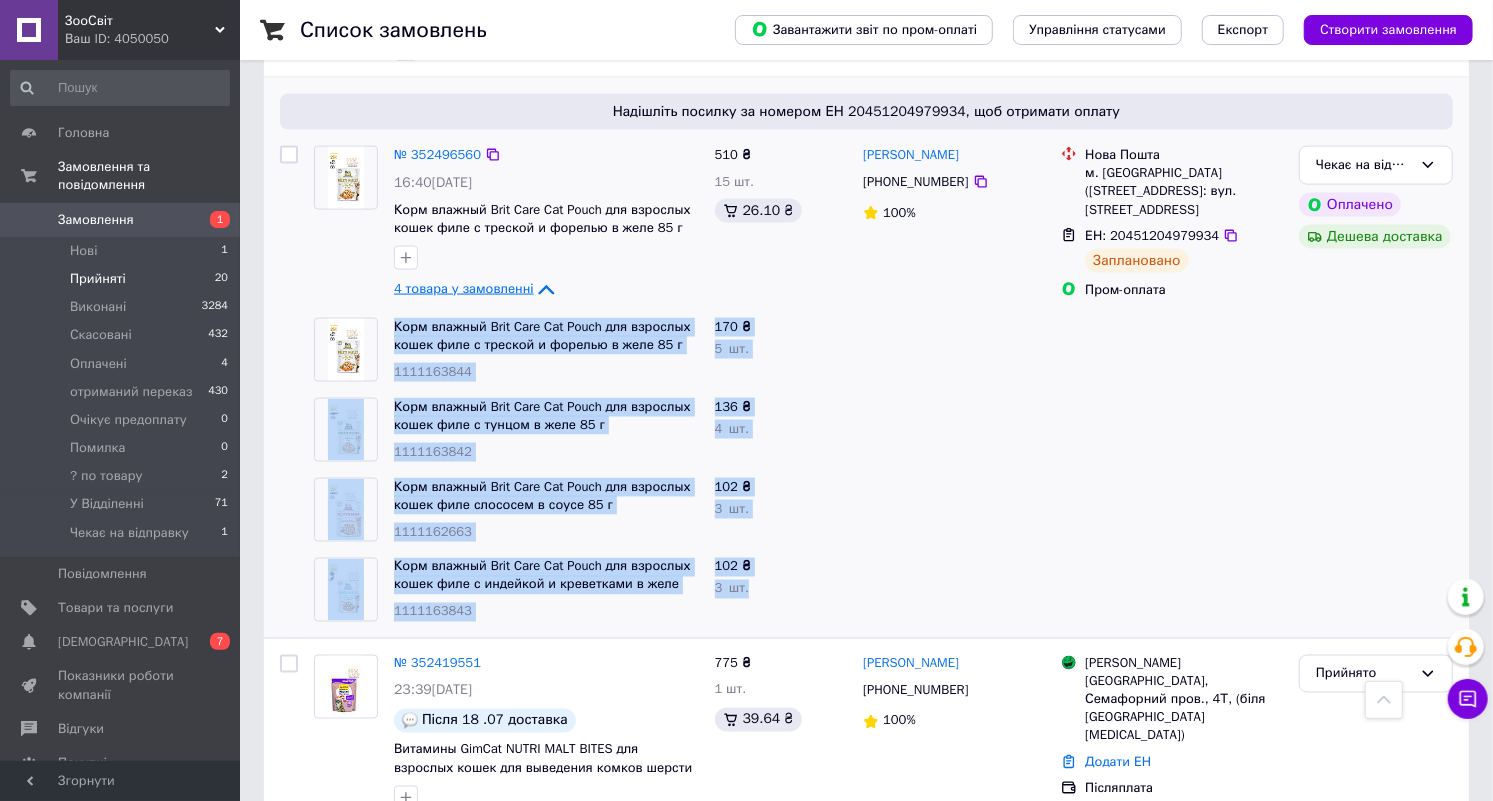 drag, startPoint x: 387, startPoint y: 282, endPoint x: 781, endPoint y: 547, distance: 474.82733 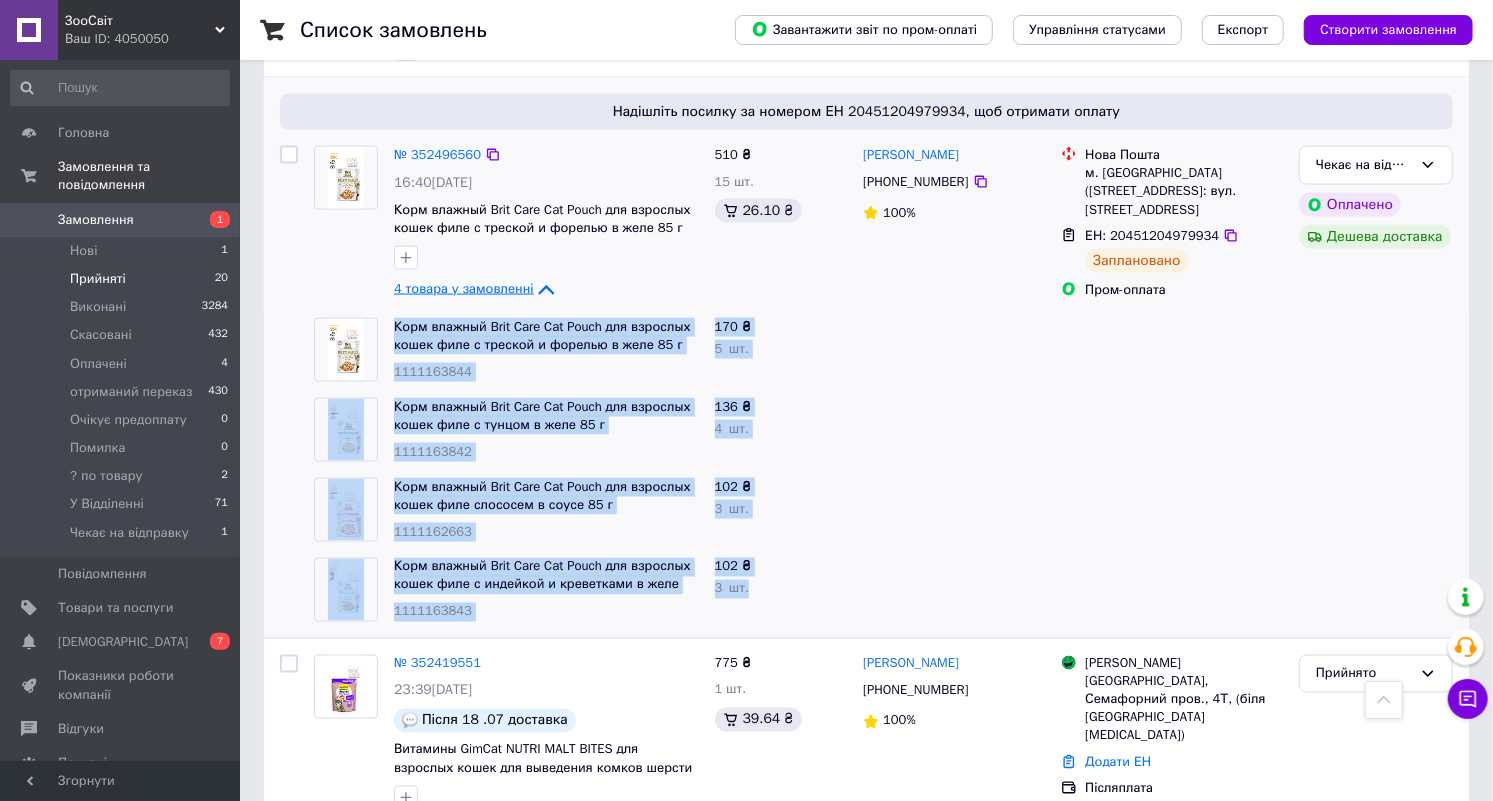 click at bounding box center (1172, 510) 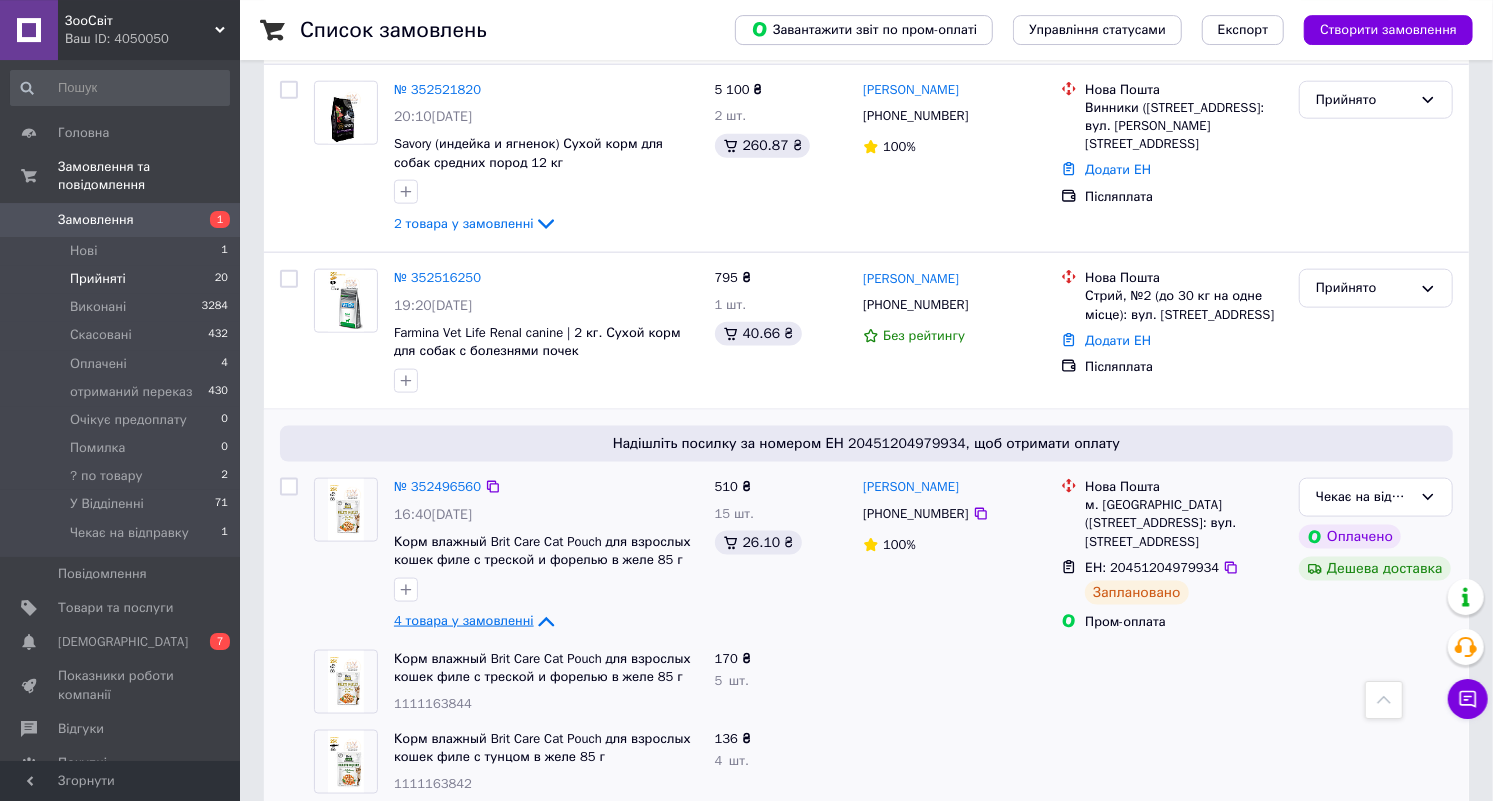 scroll, scrollTop: 1152, scrollLeft: 0, axis: vertical 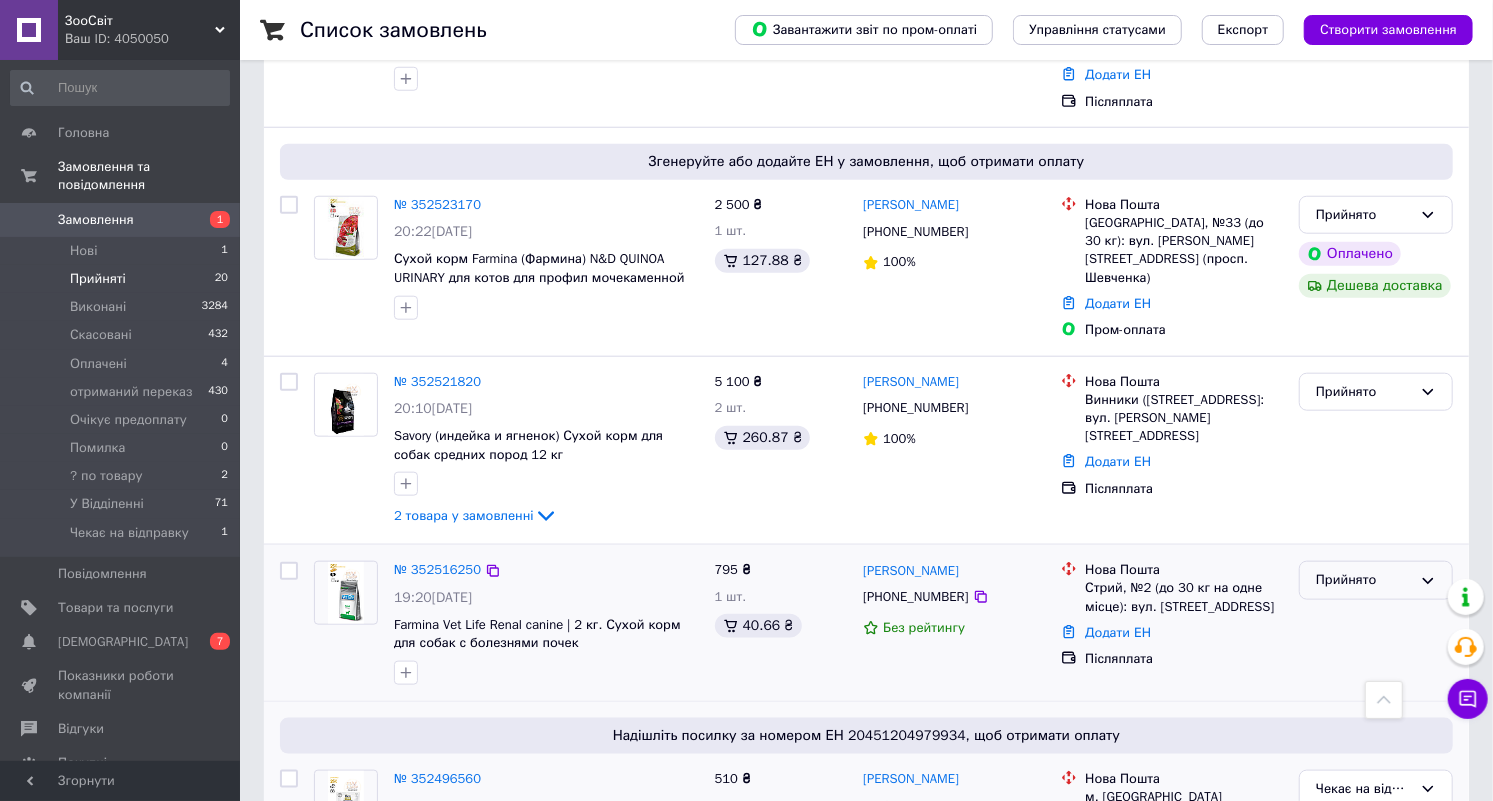 click on "Прийнято" at bounding box center [1376, 580] 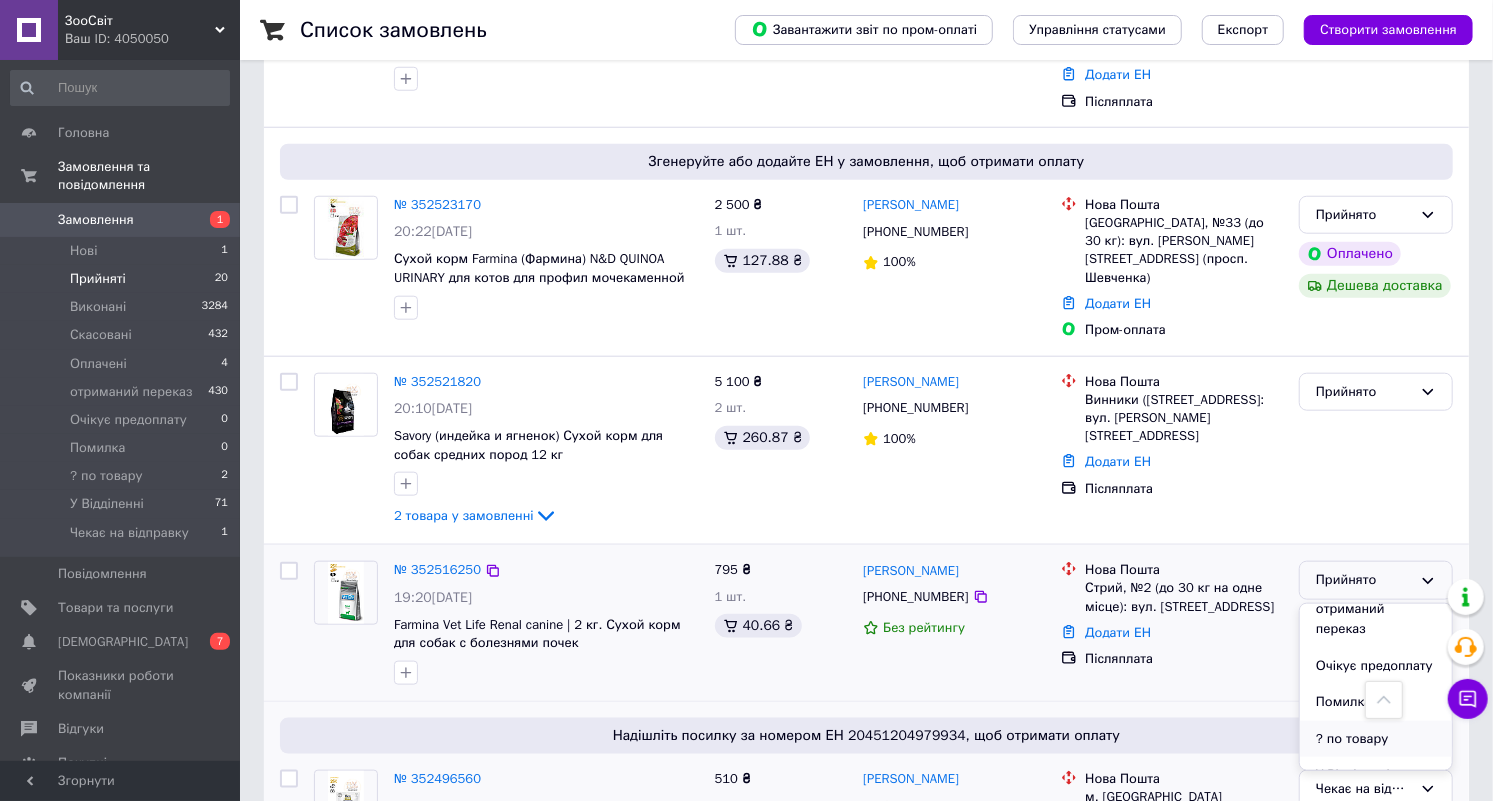 scroll, scrollTop: 164, scrollLeft: 0, axis: vertical 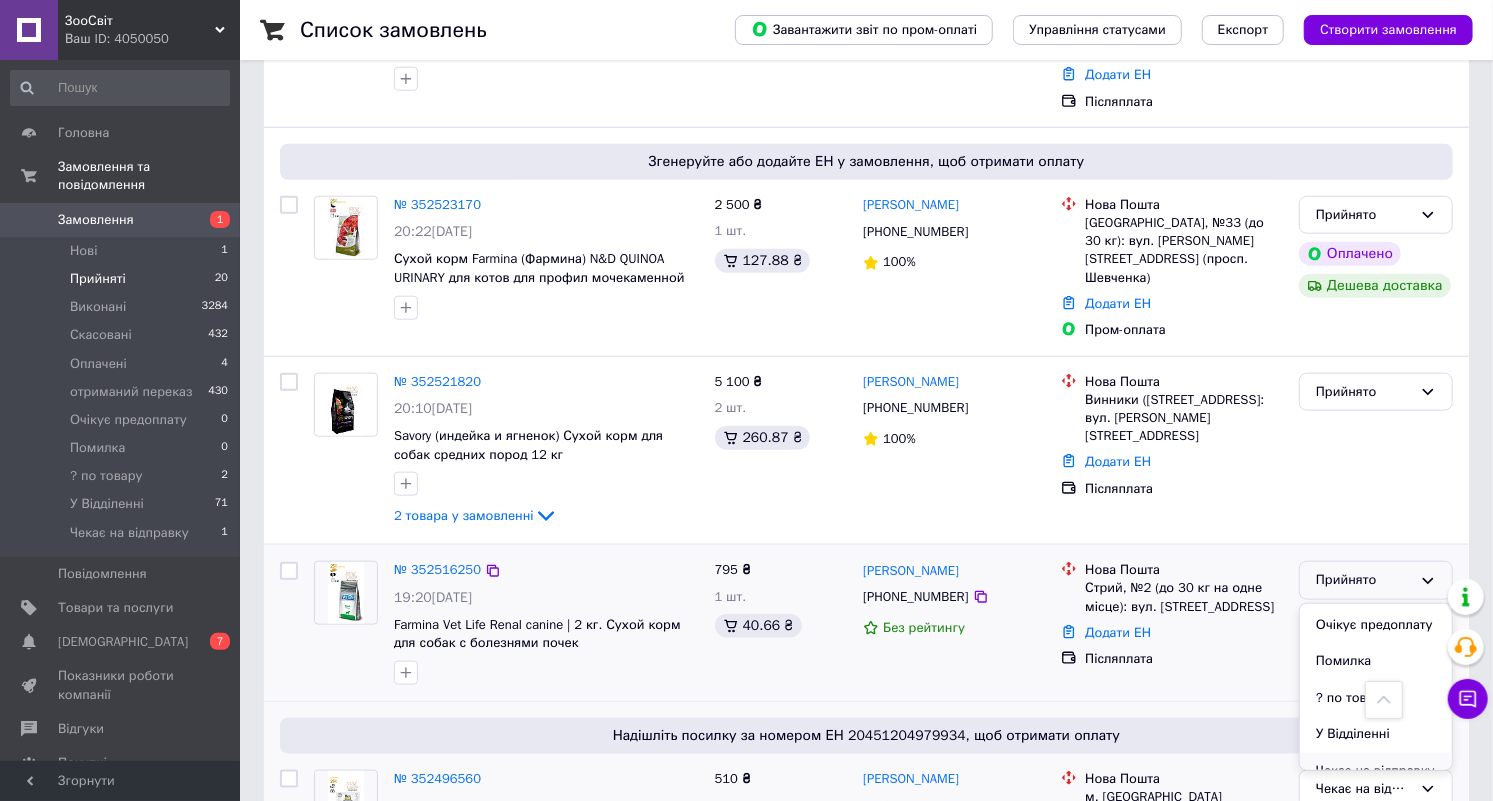 click on "Чекає на відправку" at bounding box center [1376, 771] 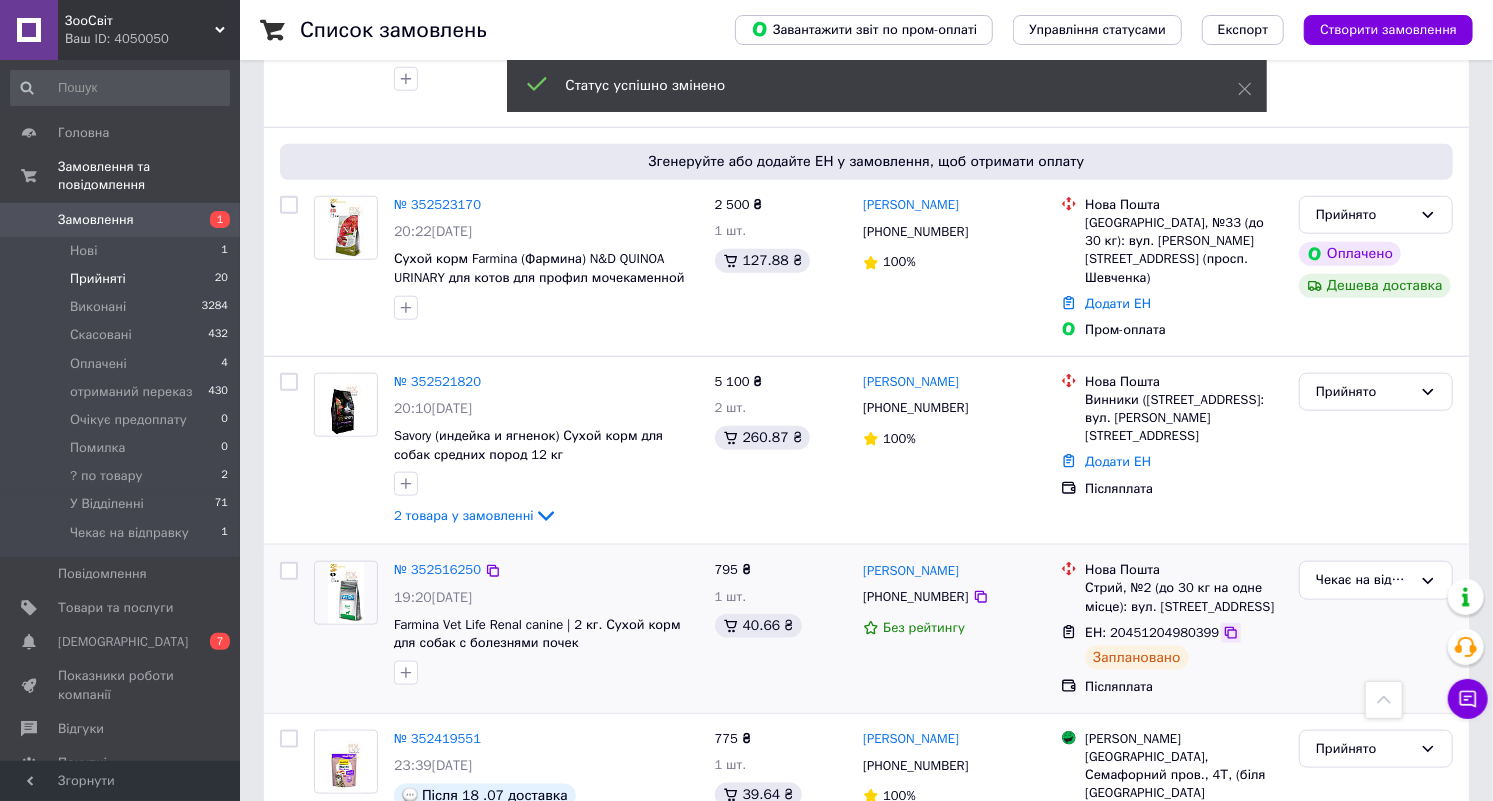 click 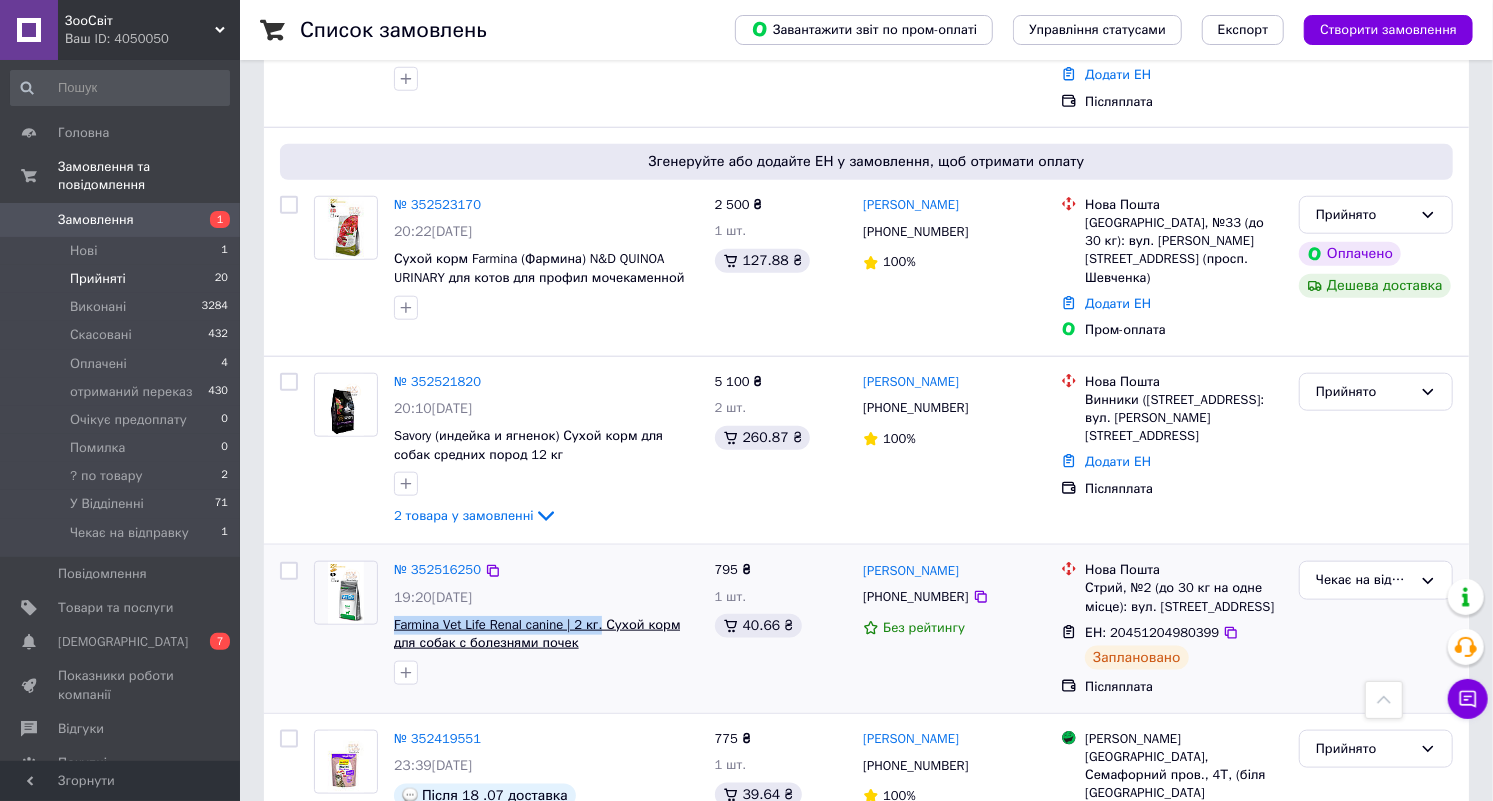 drag, startPoint x: 393, startPoint y: 575, endPoint x: 595, endPoint y: 583, distance: 202.15836 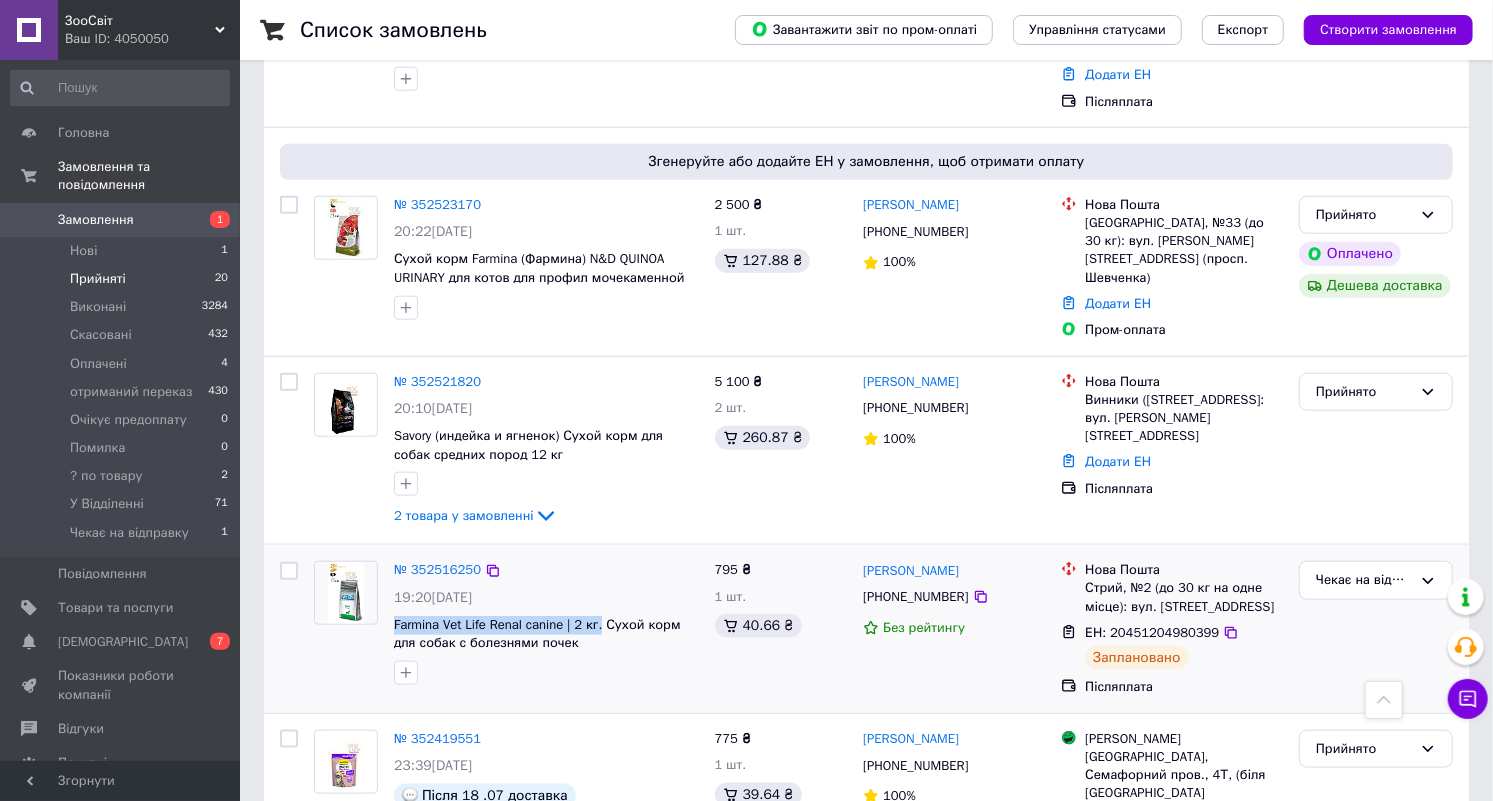 scroll, scrollTop: 840, scrollLeft: 0, axis: vertical 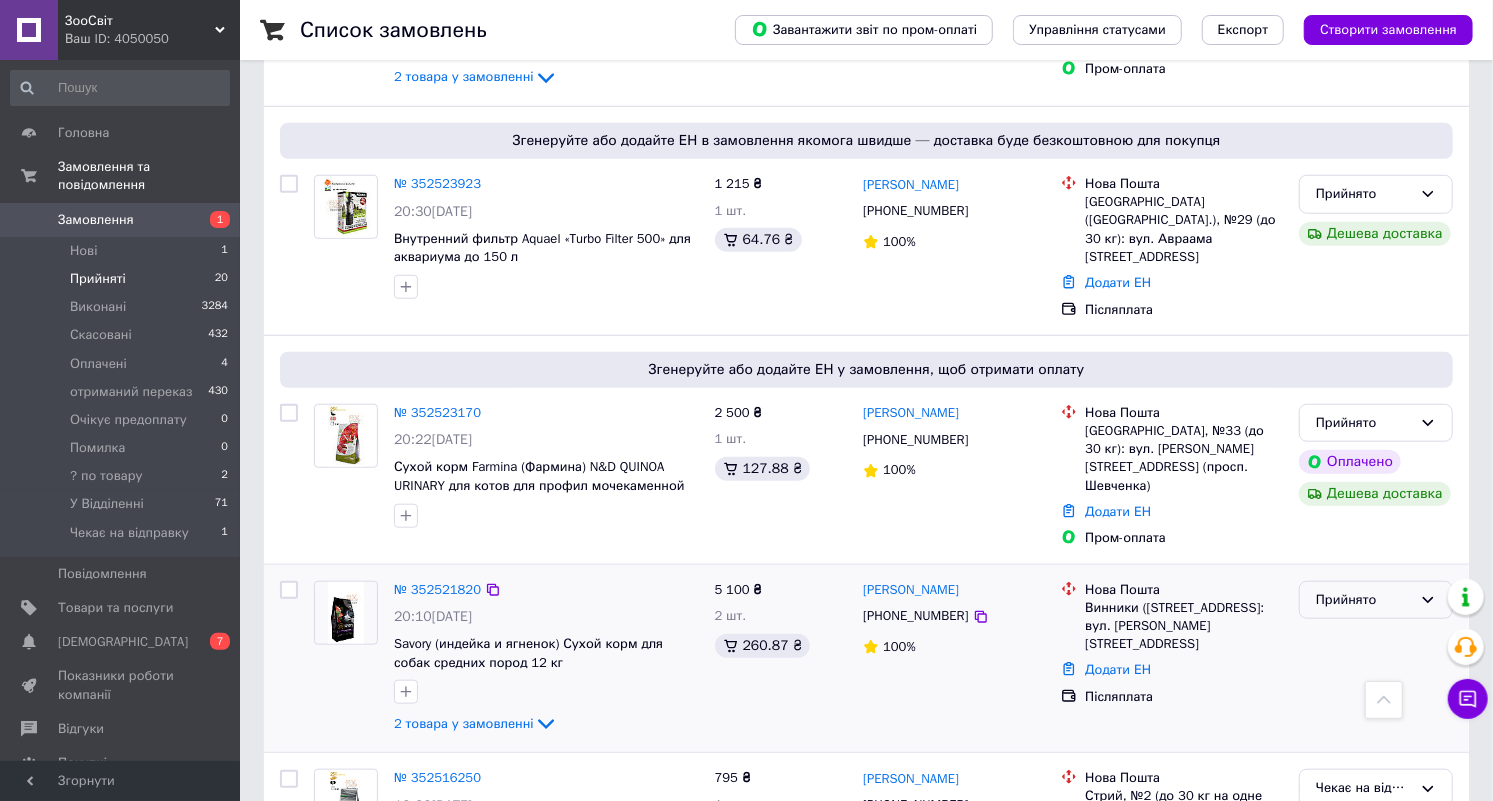 click on "Прийнято" at bounding box center (1364, 600) 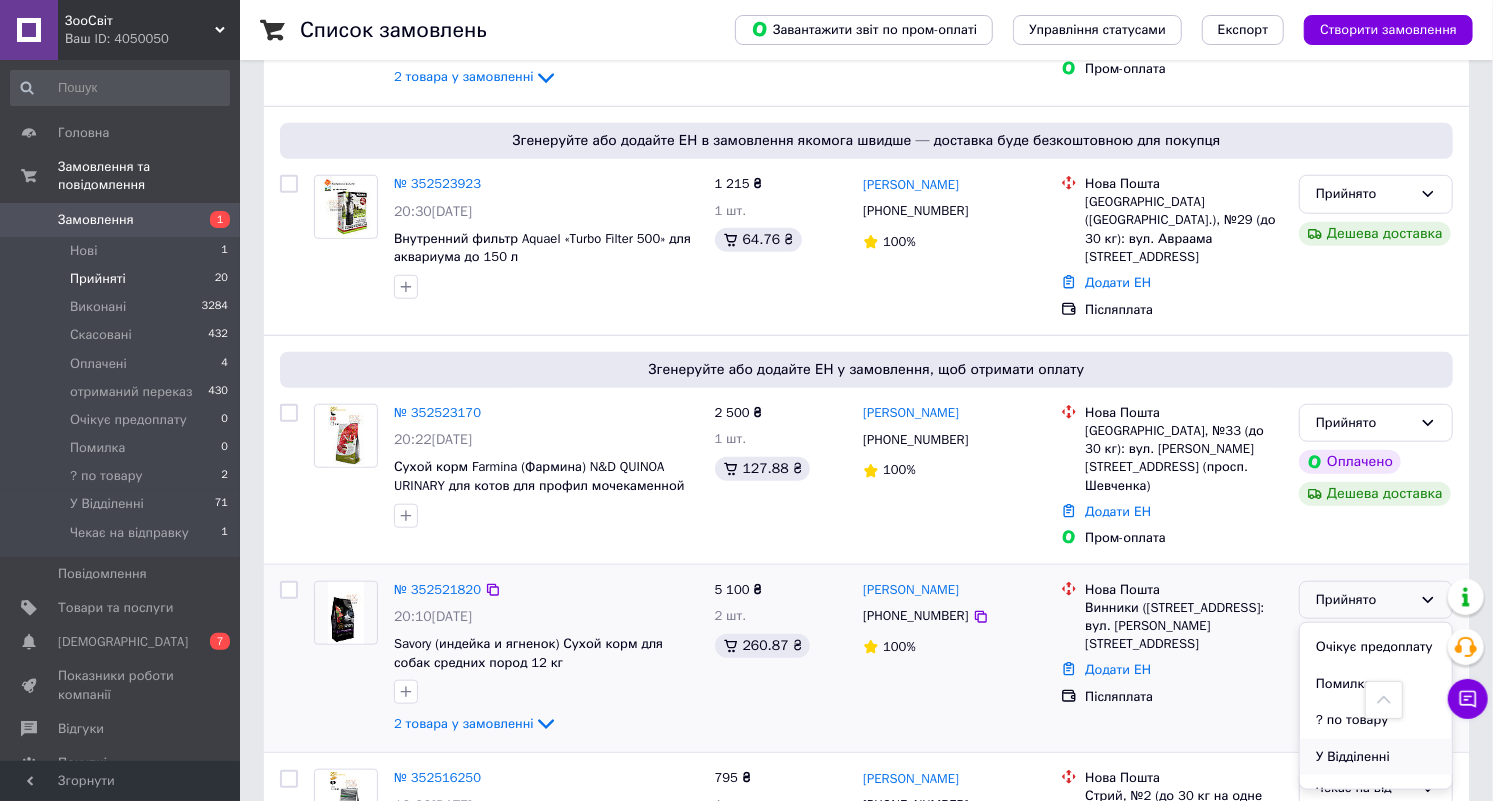 scroll, scrollTop: 163, scrollLeft: 0, axis: vertical 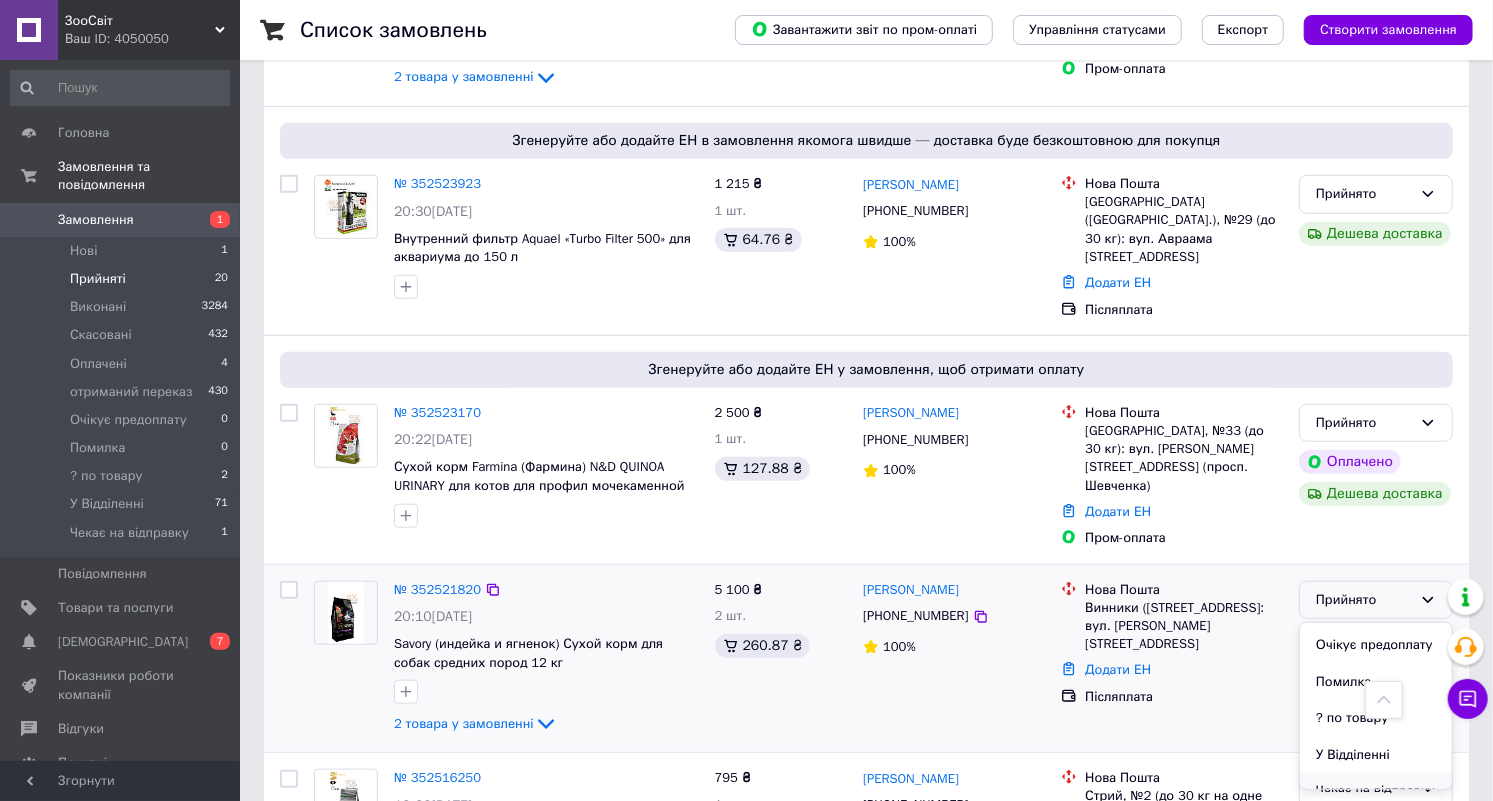 click on "Чекає на відправку" at bounding box center (1376, 791) 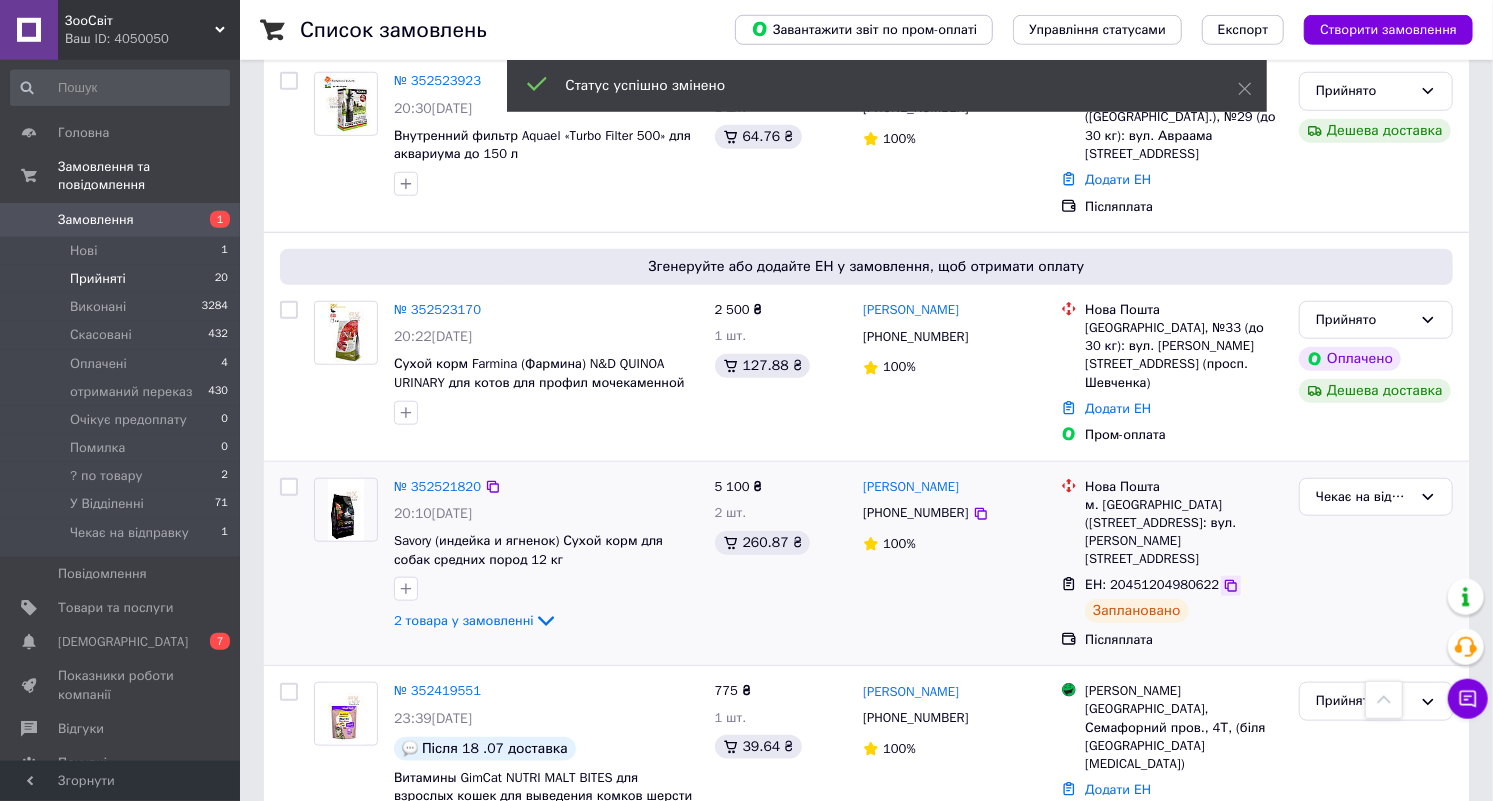 scroll, scrollTop: 944, scrollLeft: 0, axis: vertical 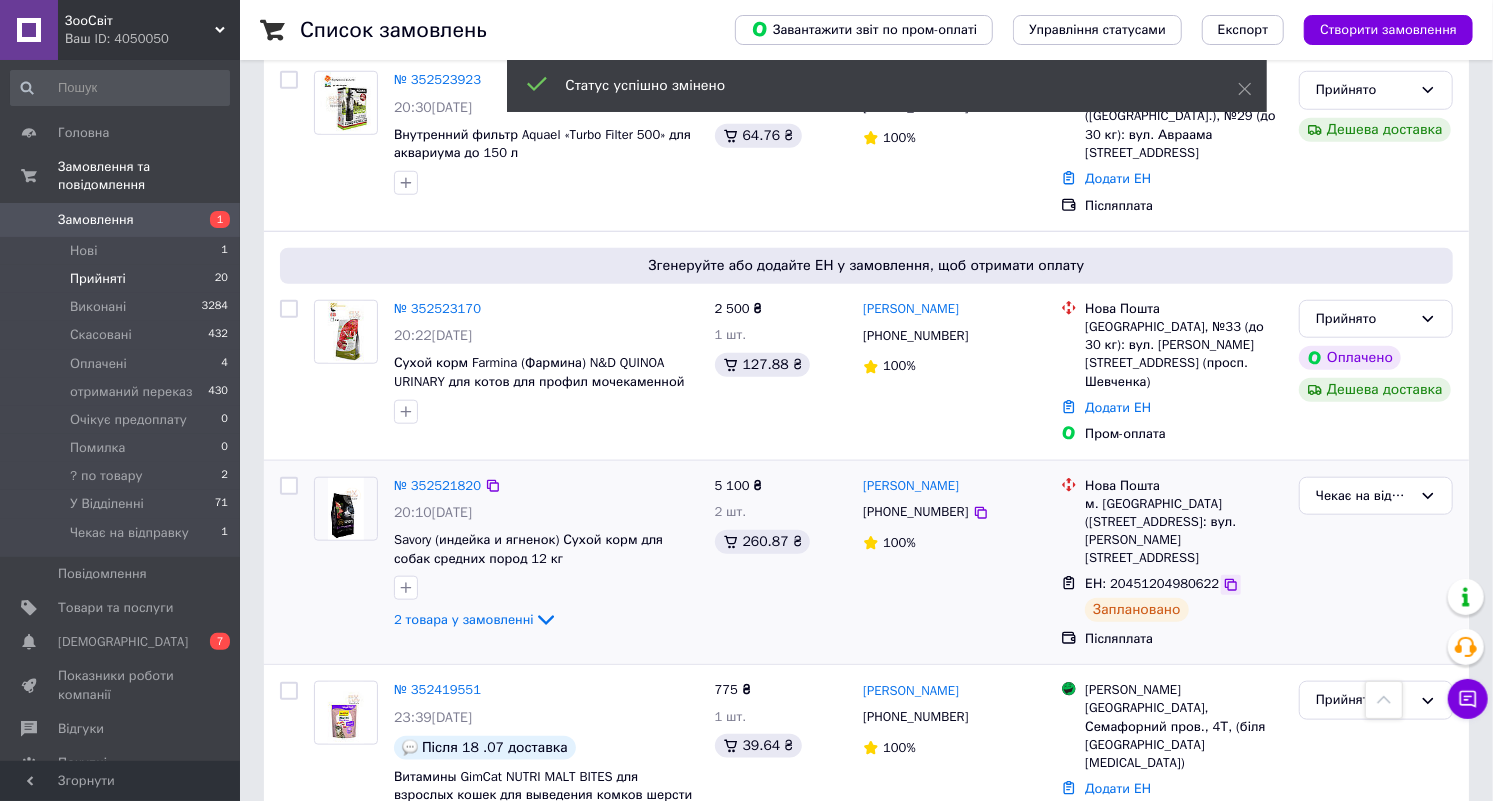 click 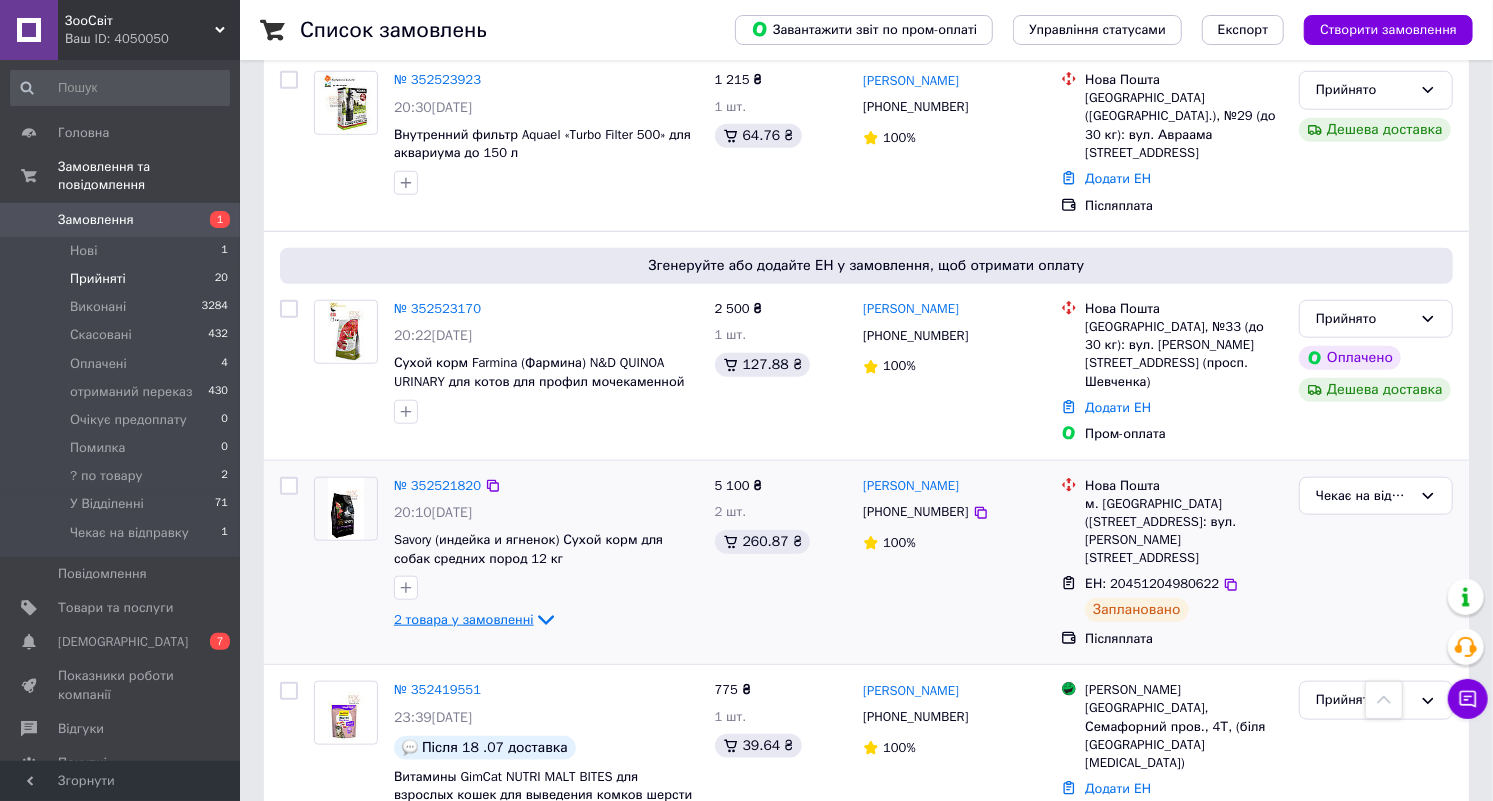 click 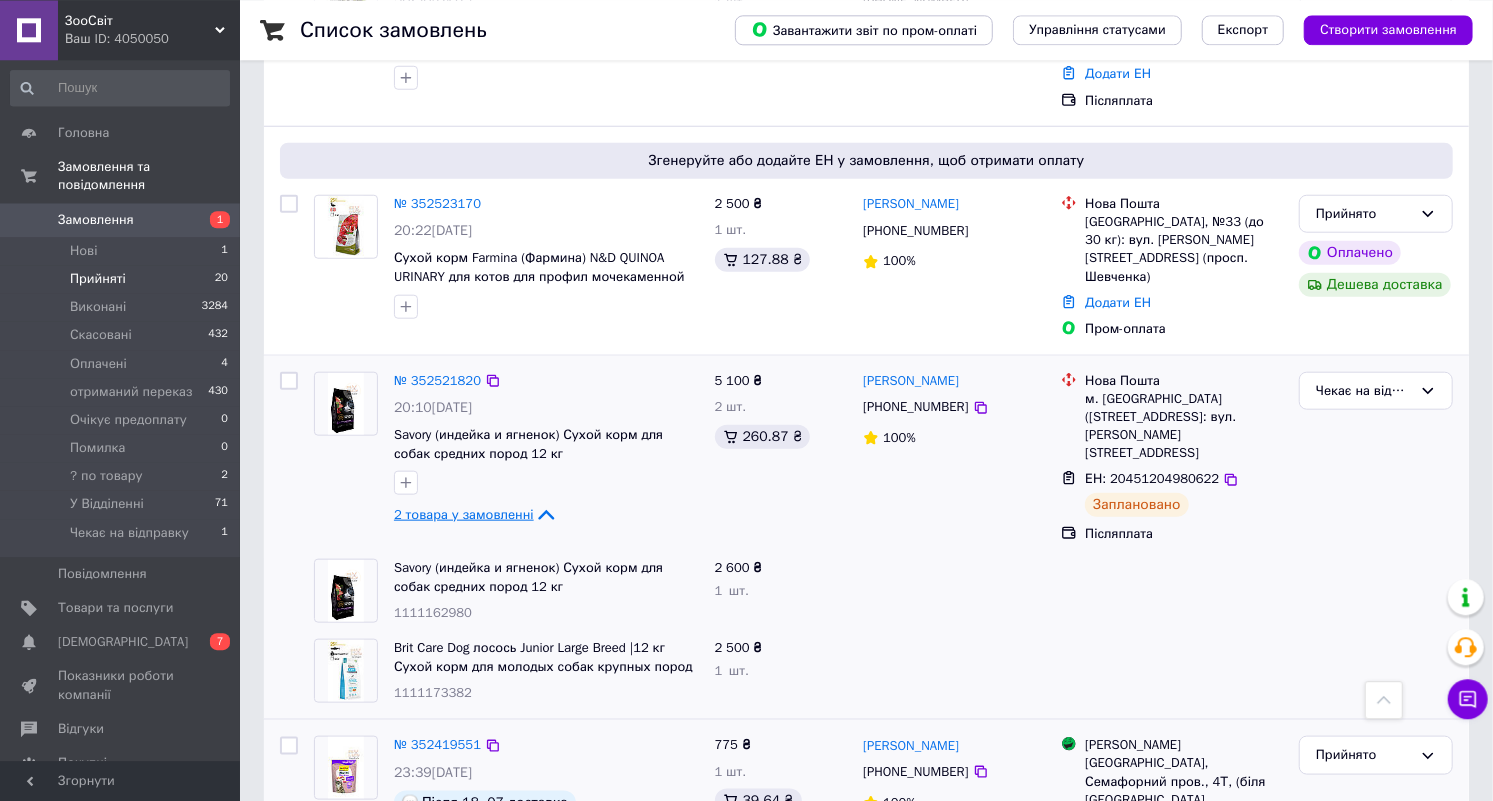 scroll, scrollTop: 1122, scrollLeft: 0, axis: vertical 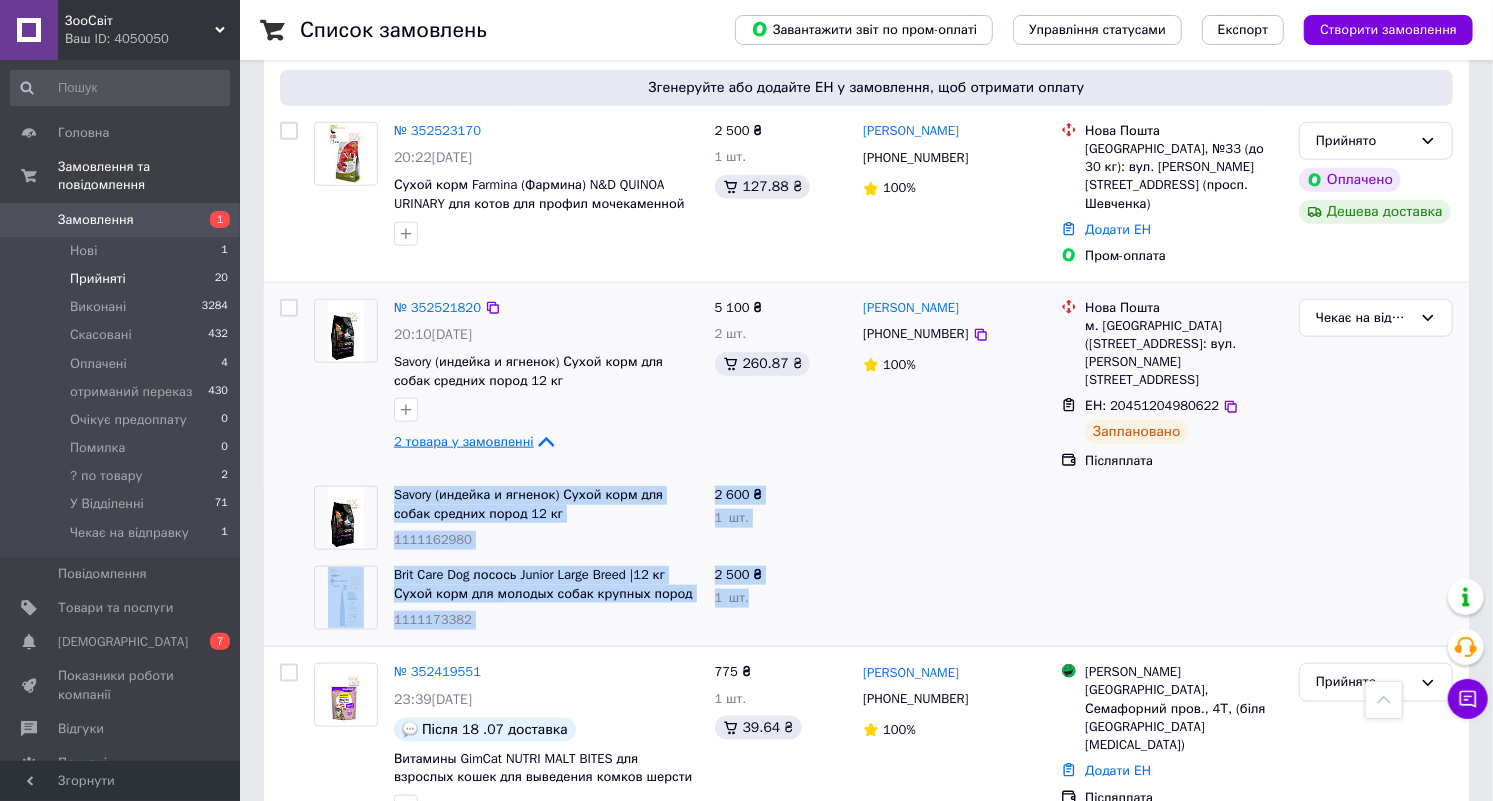 drag, startPoint x: 391, startPoint y: 433, endPoint x: 747, endPoint y: 541, distance: 372.0215 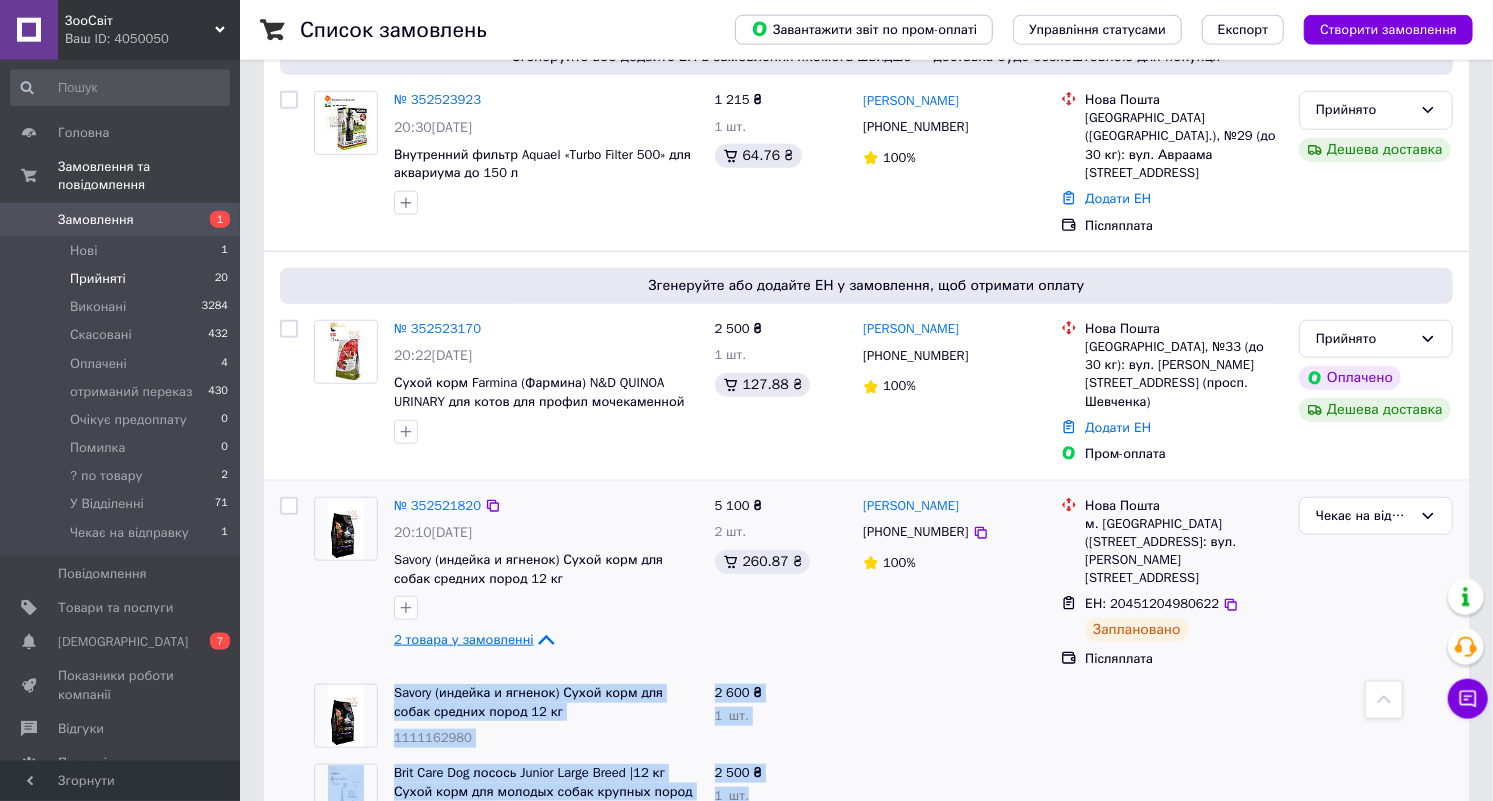scroll, scrollTop: 914, scrollLeft: 0, axis: vertical 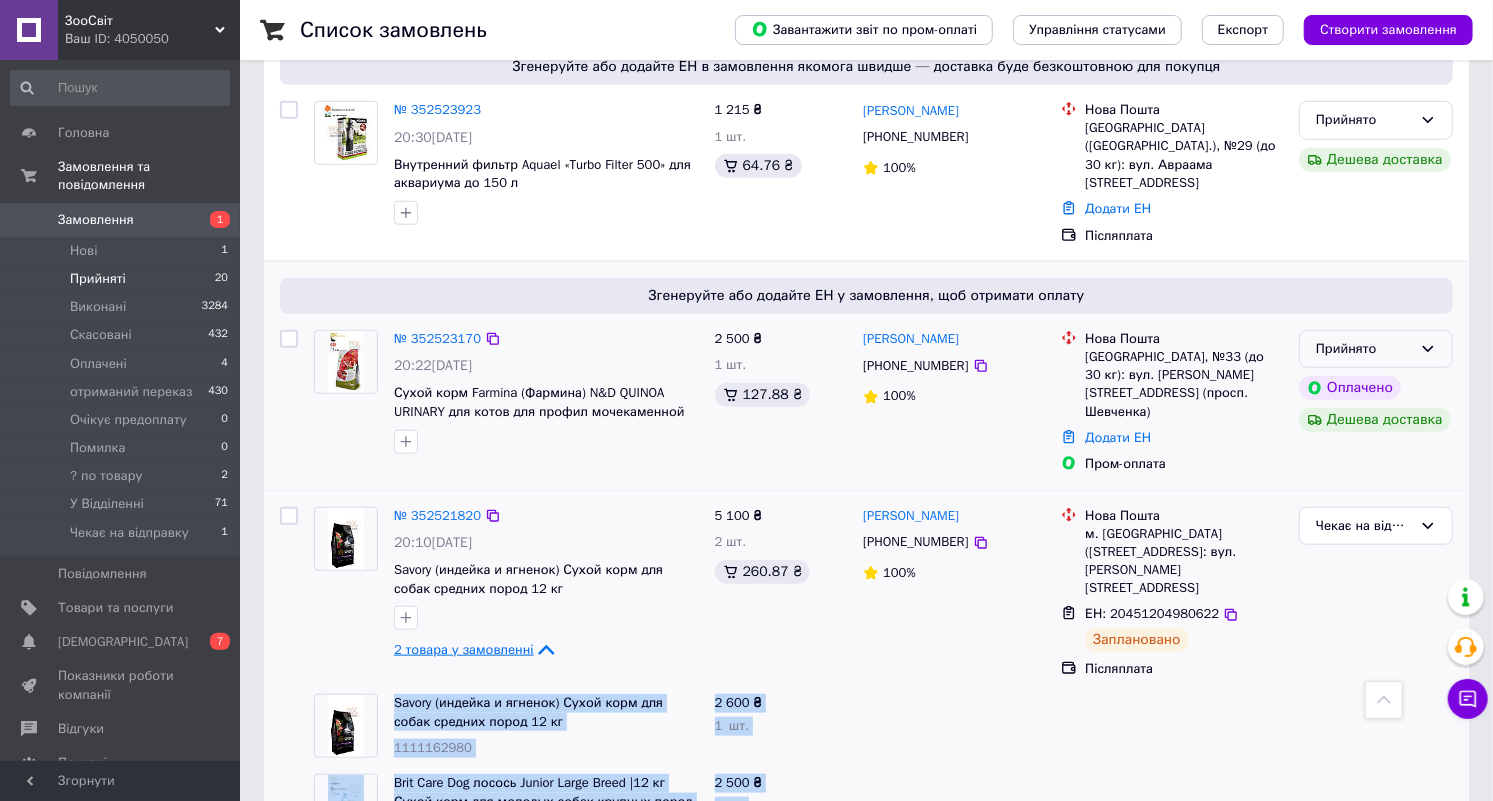 click 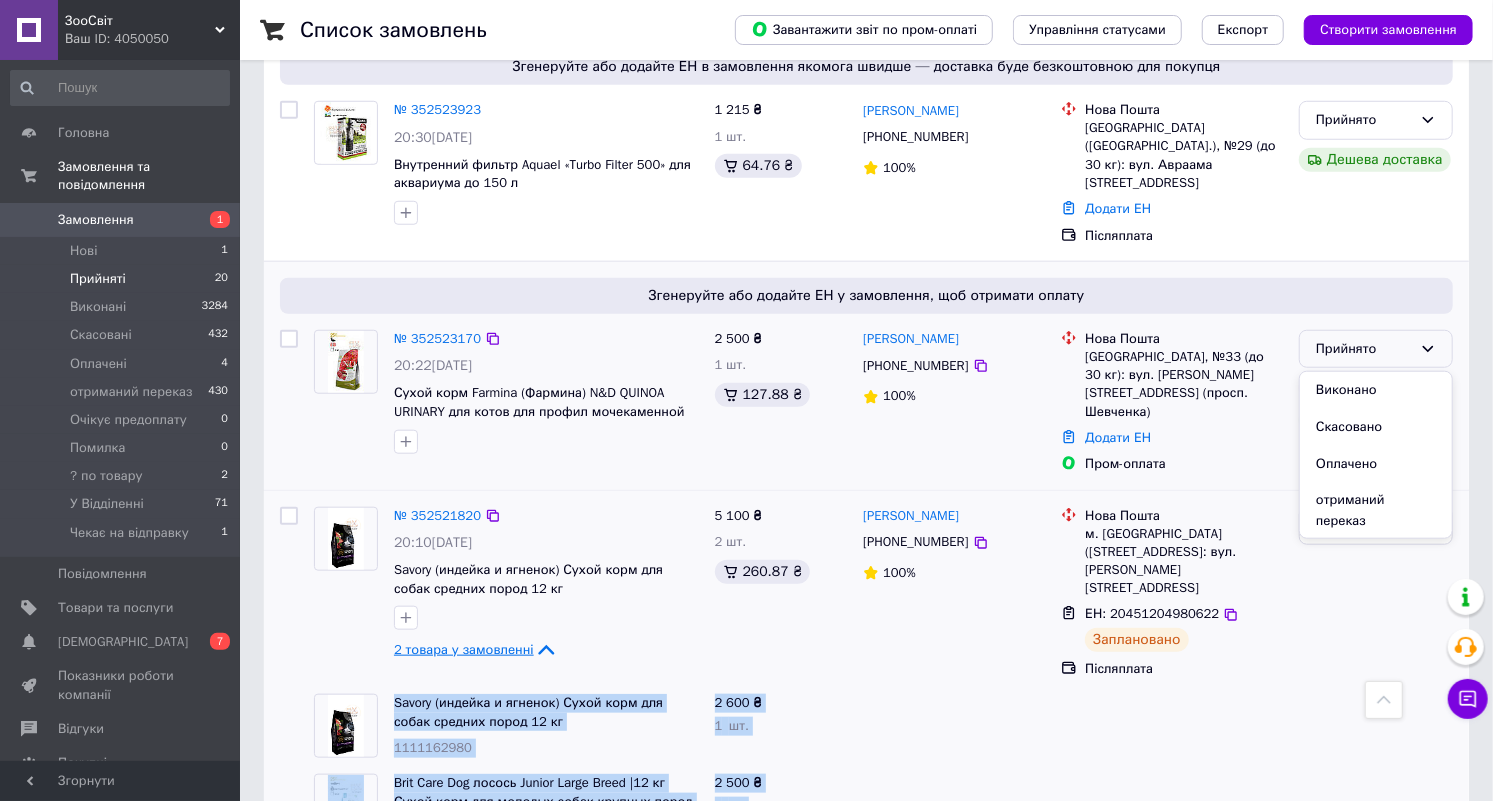 scroll, scrollTop: 164, scrollLeft: 0, axis: vertical 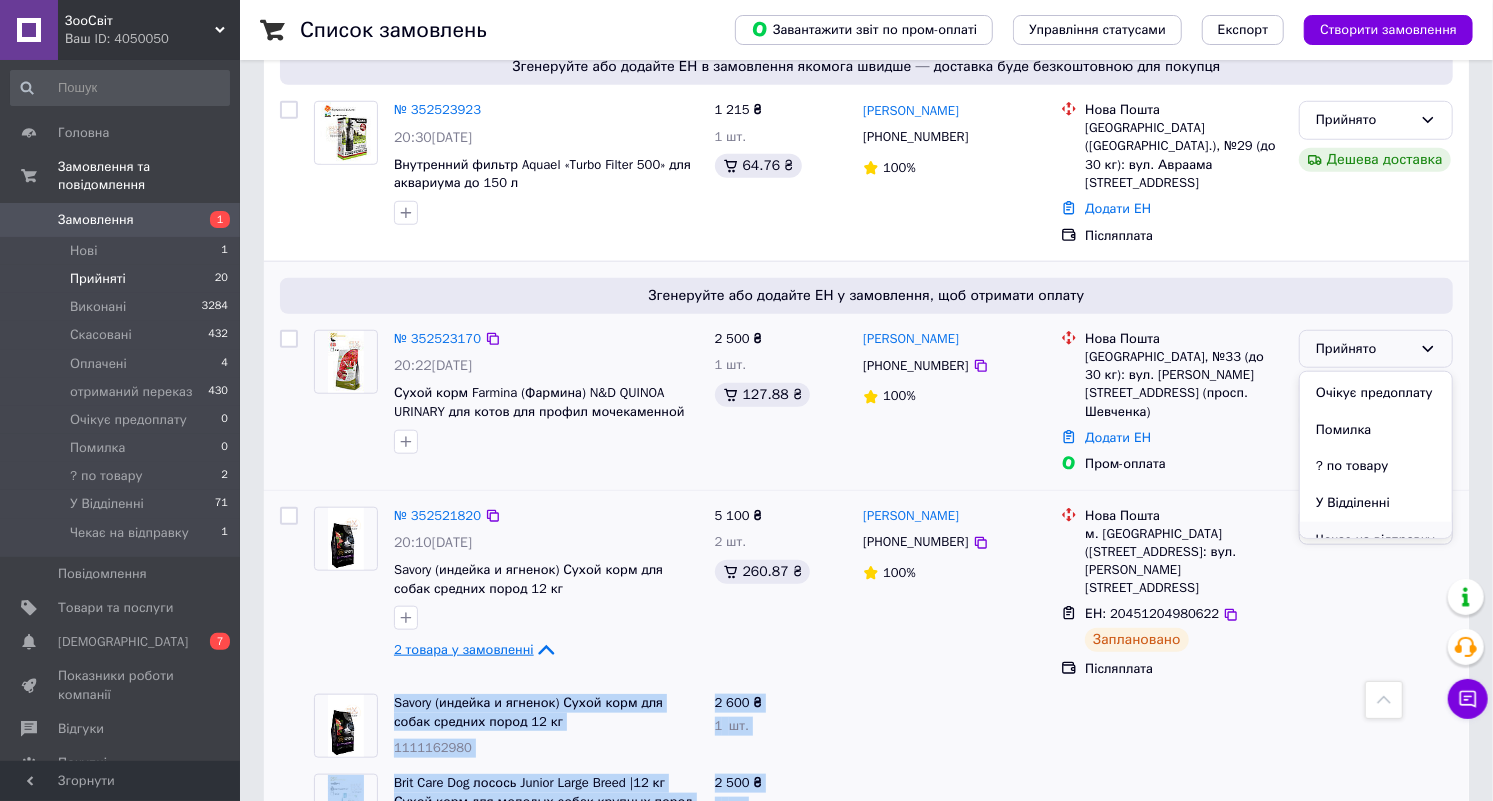 click on "Чекає на відправку" at bounding box center [1376, 540] 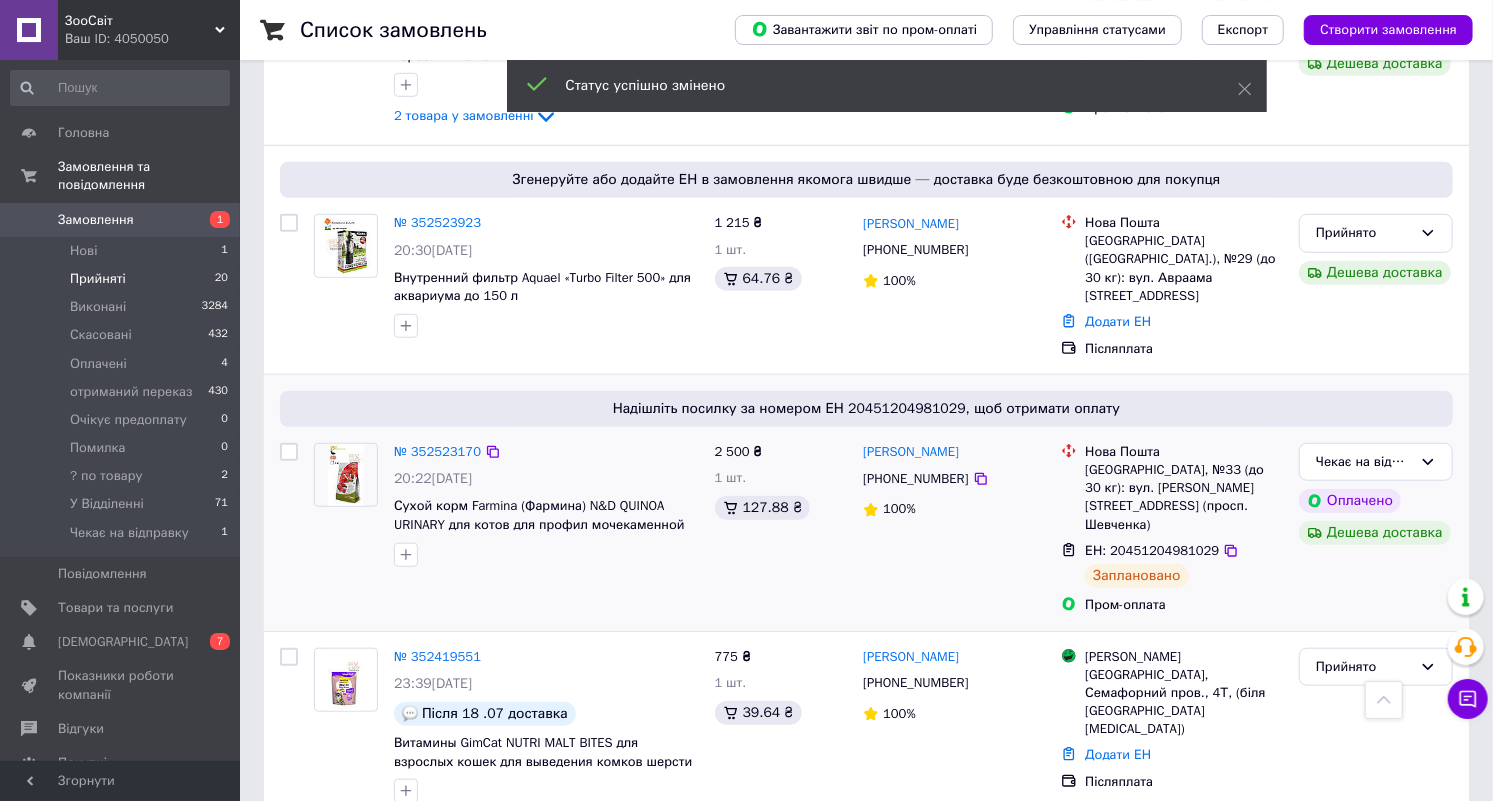 scroll, scrollTop: 802, scrollLeft: 0, axis: vertical 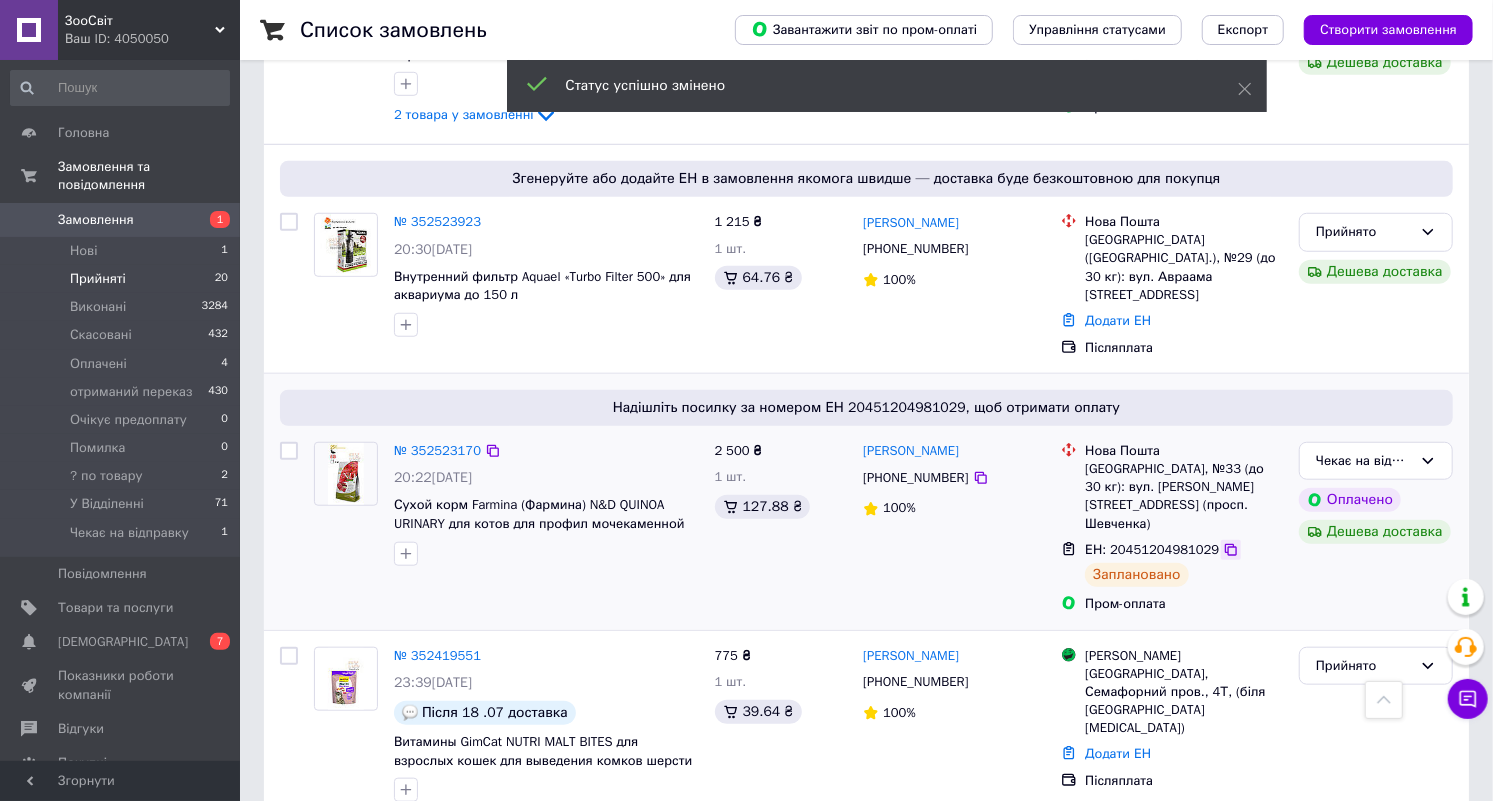 click 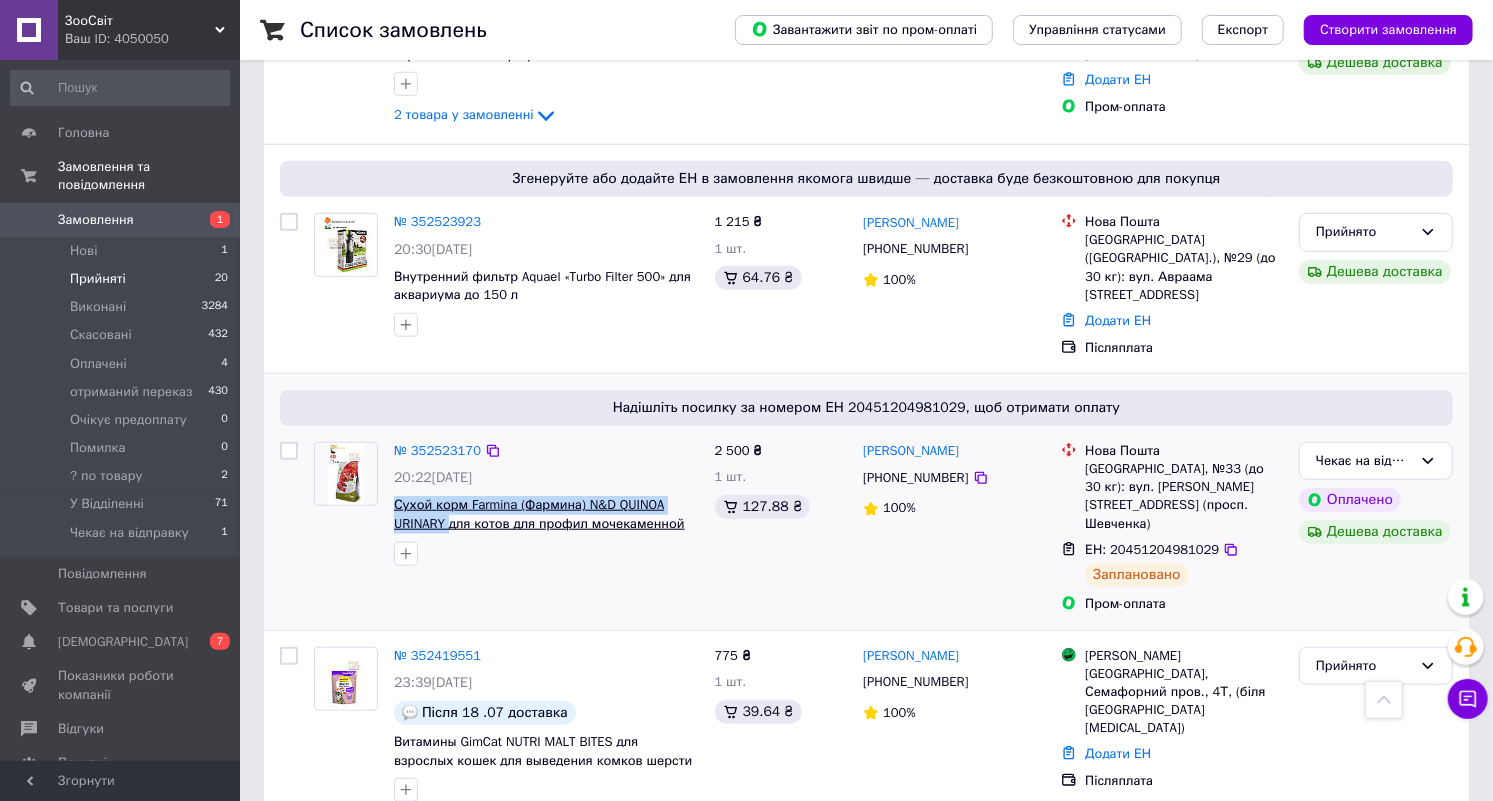 drag, startPoint x: 389, startPoint y: 478, endPoint x: 450, endPoint y: 509, distance: 68.42514 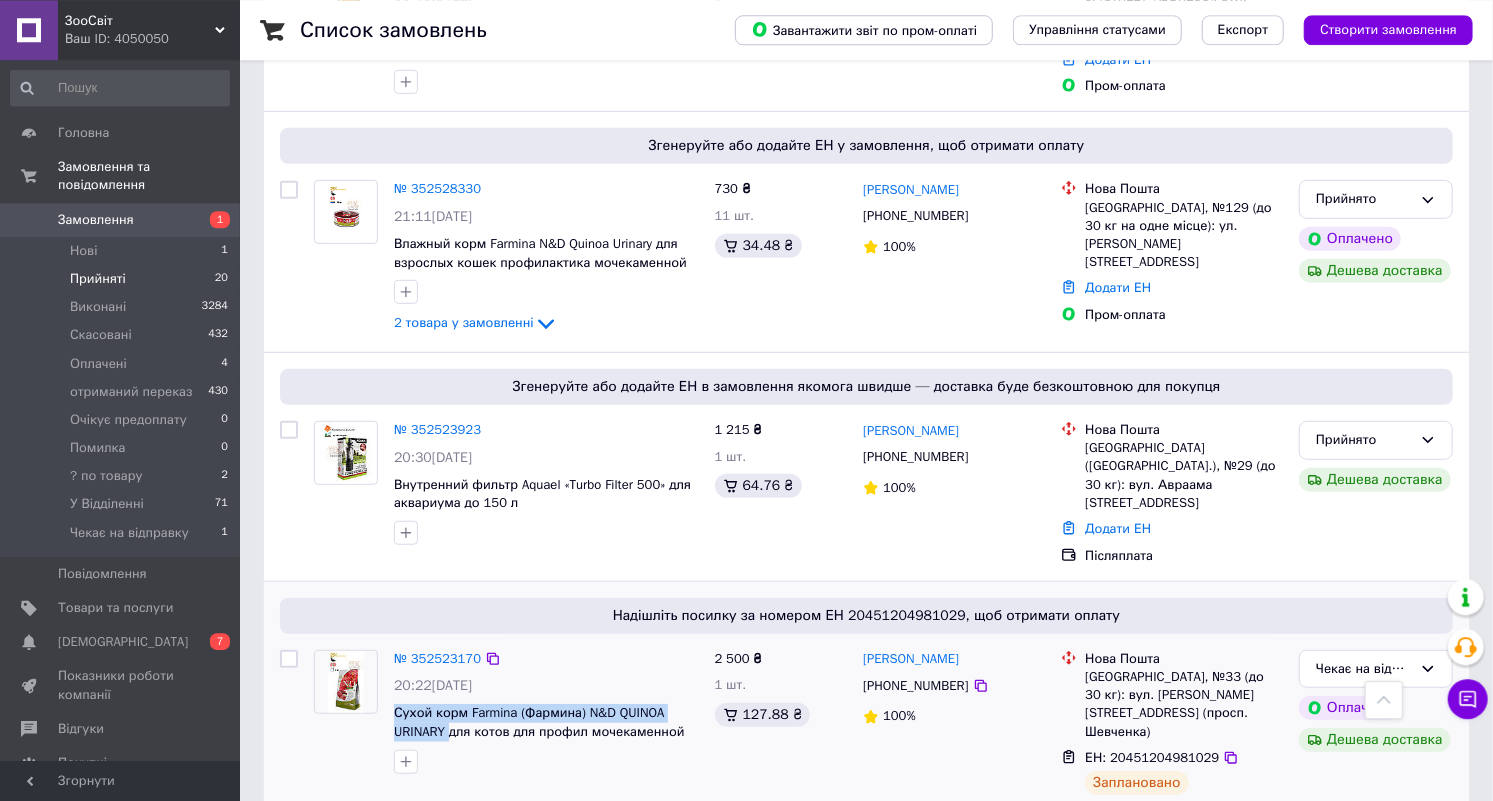 scroll, scrollTop: 594, scrollLeft: 0, axis: vertical 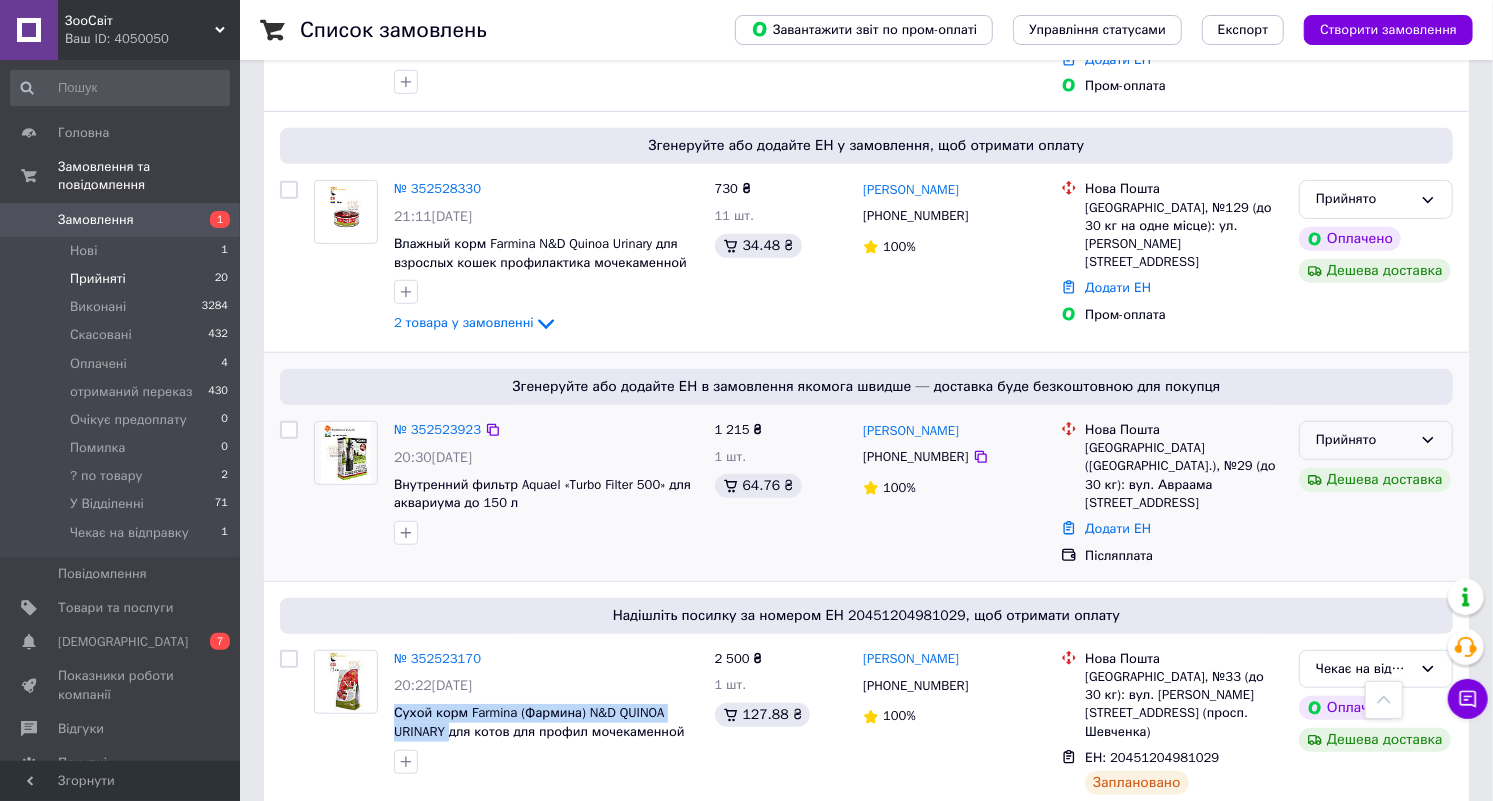 click 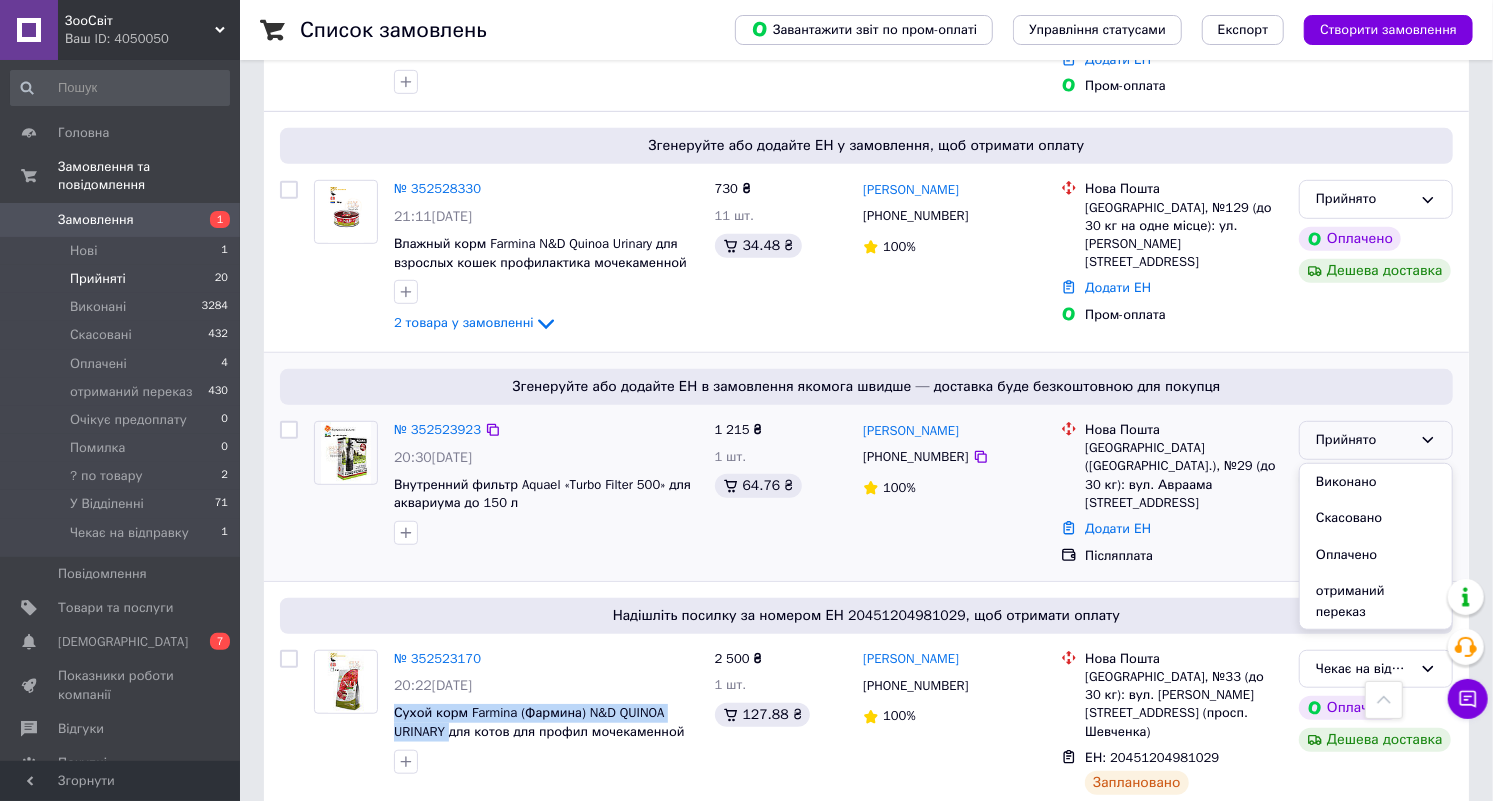 scroll, scrollTop: 163, scrollLeft: 0, axis: vertical 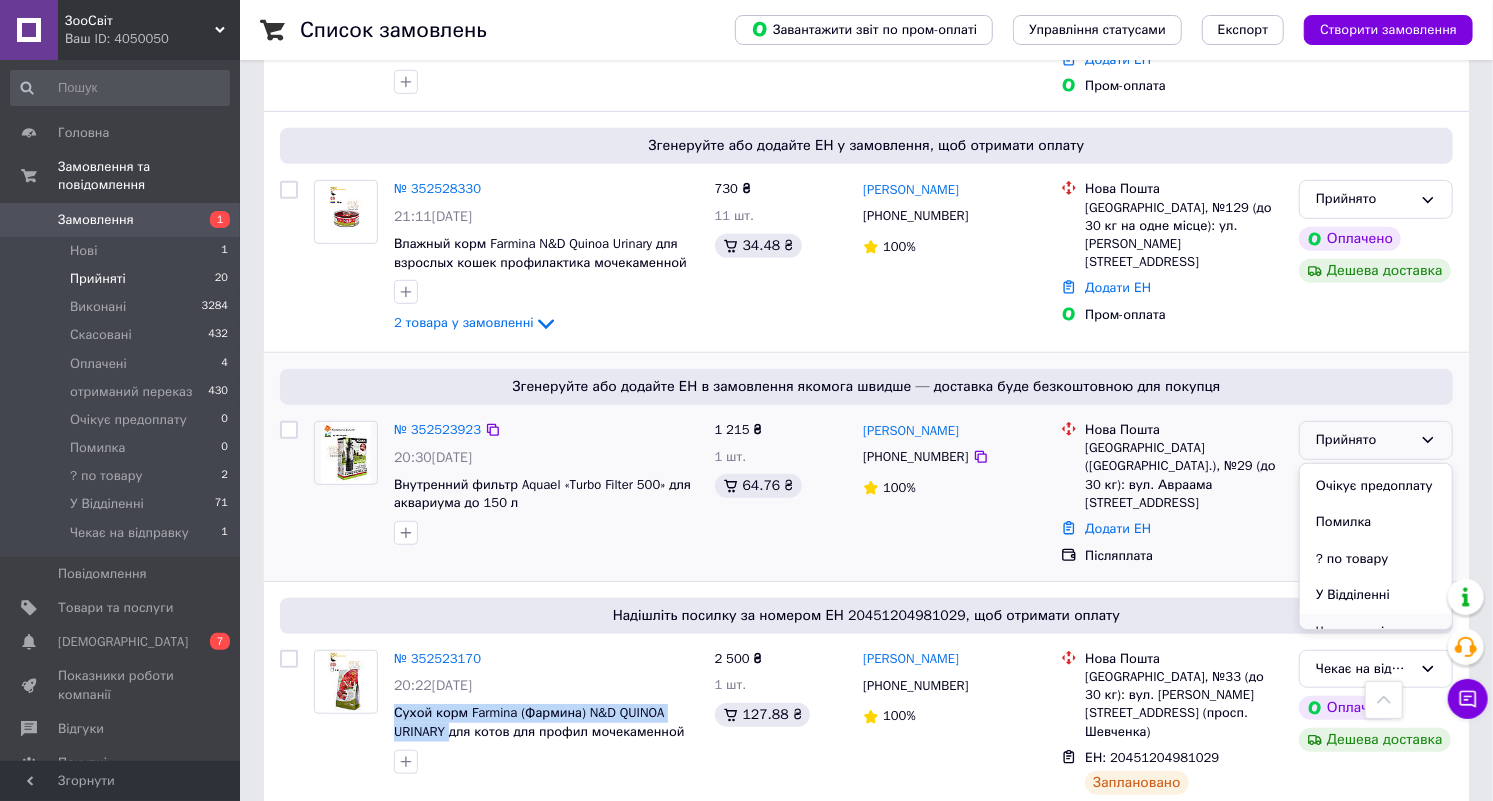 click on "Чекає на відправку" at bounding box center [1376, 632] 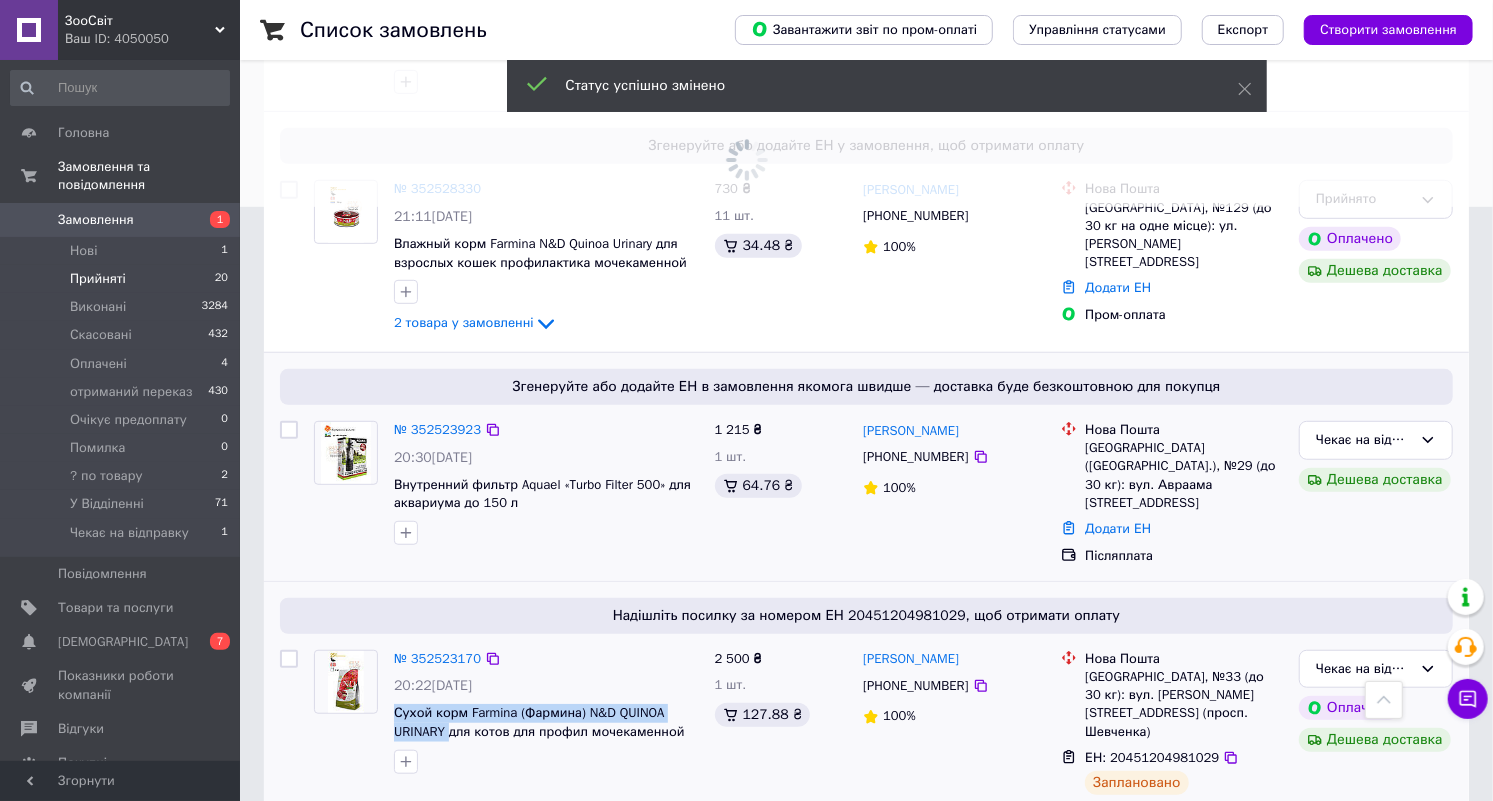 scroll, scrollTop: 540, scrollLeft: 0, axis: vertical 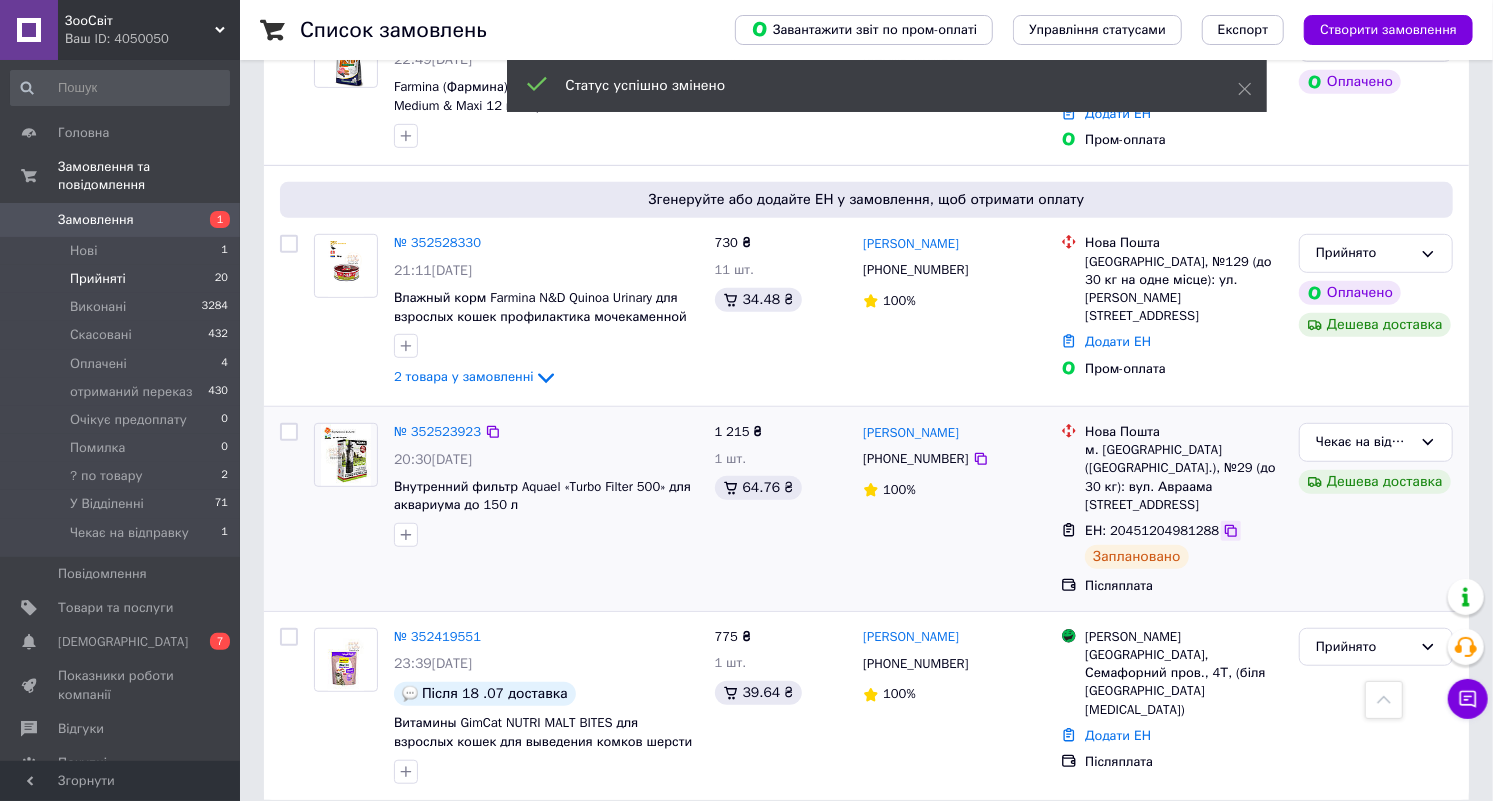click 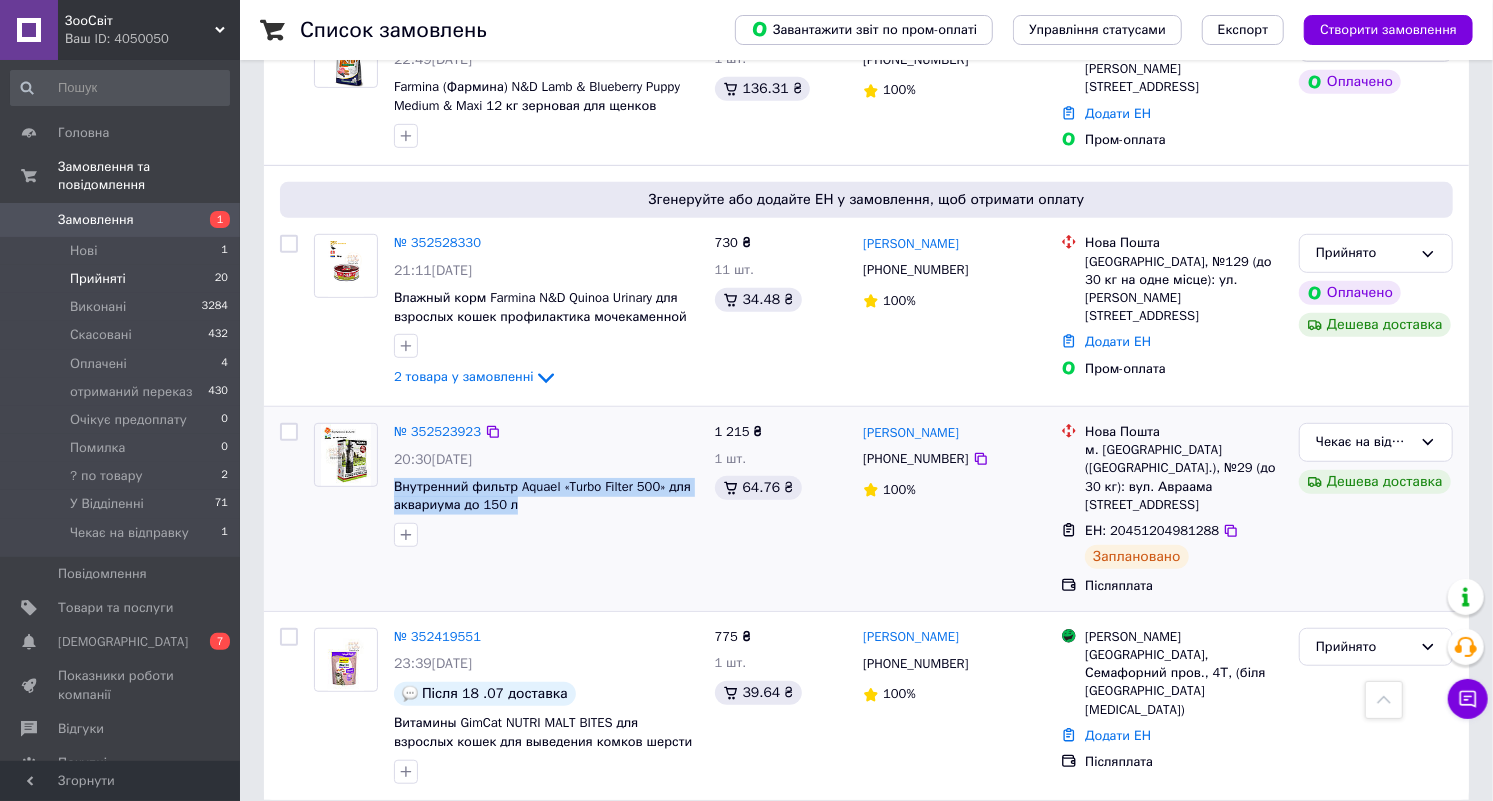 drag, startPoint x: 390, startPoint y: 477, endPoint x: 529, endPoint y: 505, distance: 141.7921 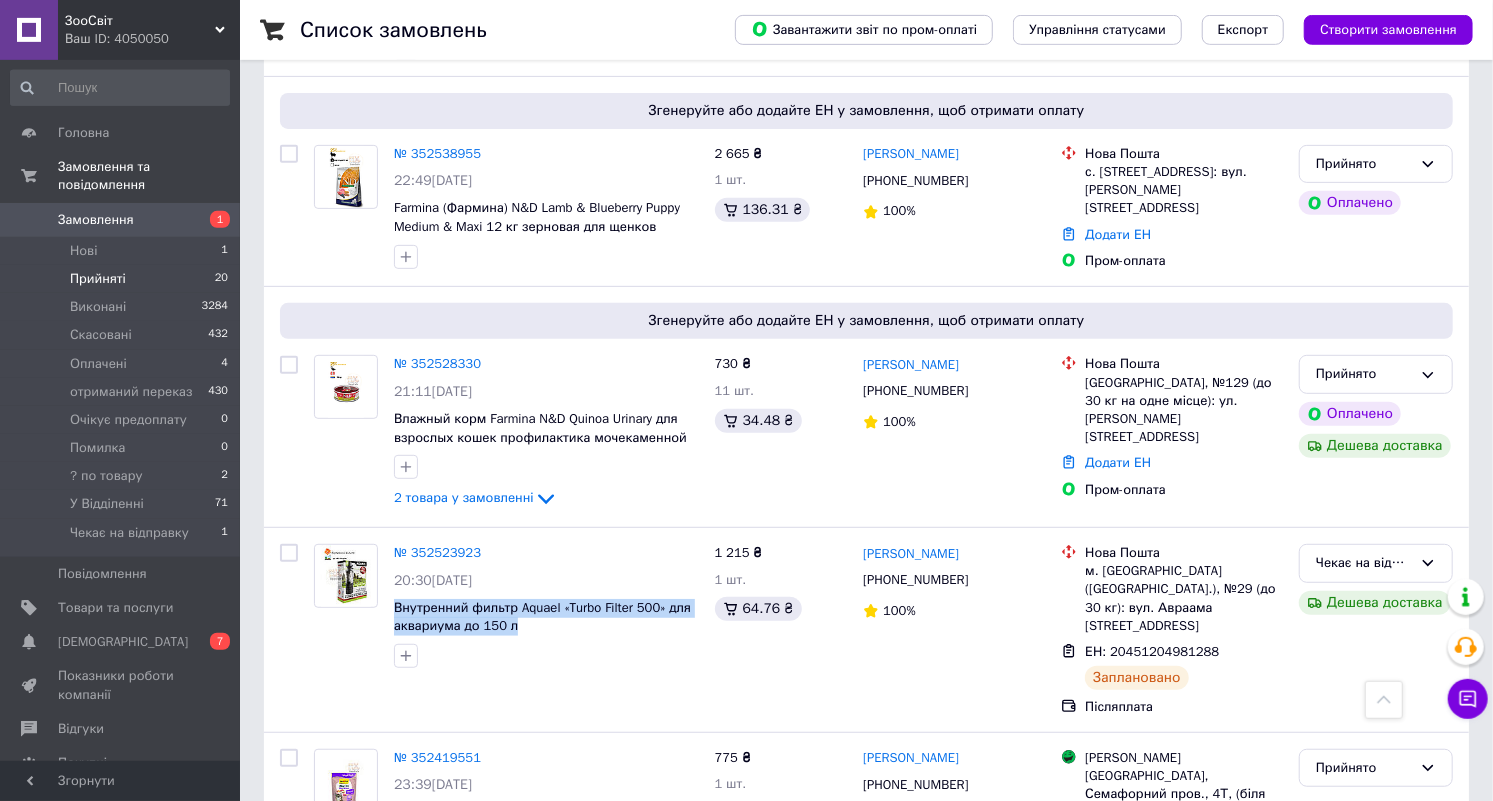 scroll, scrollTop: 332, scrollLeft: 0, axis: vertical 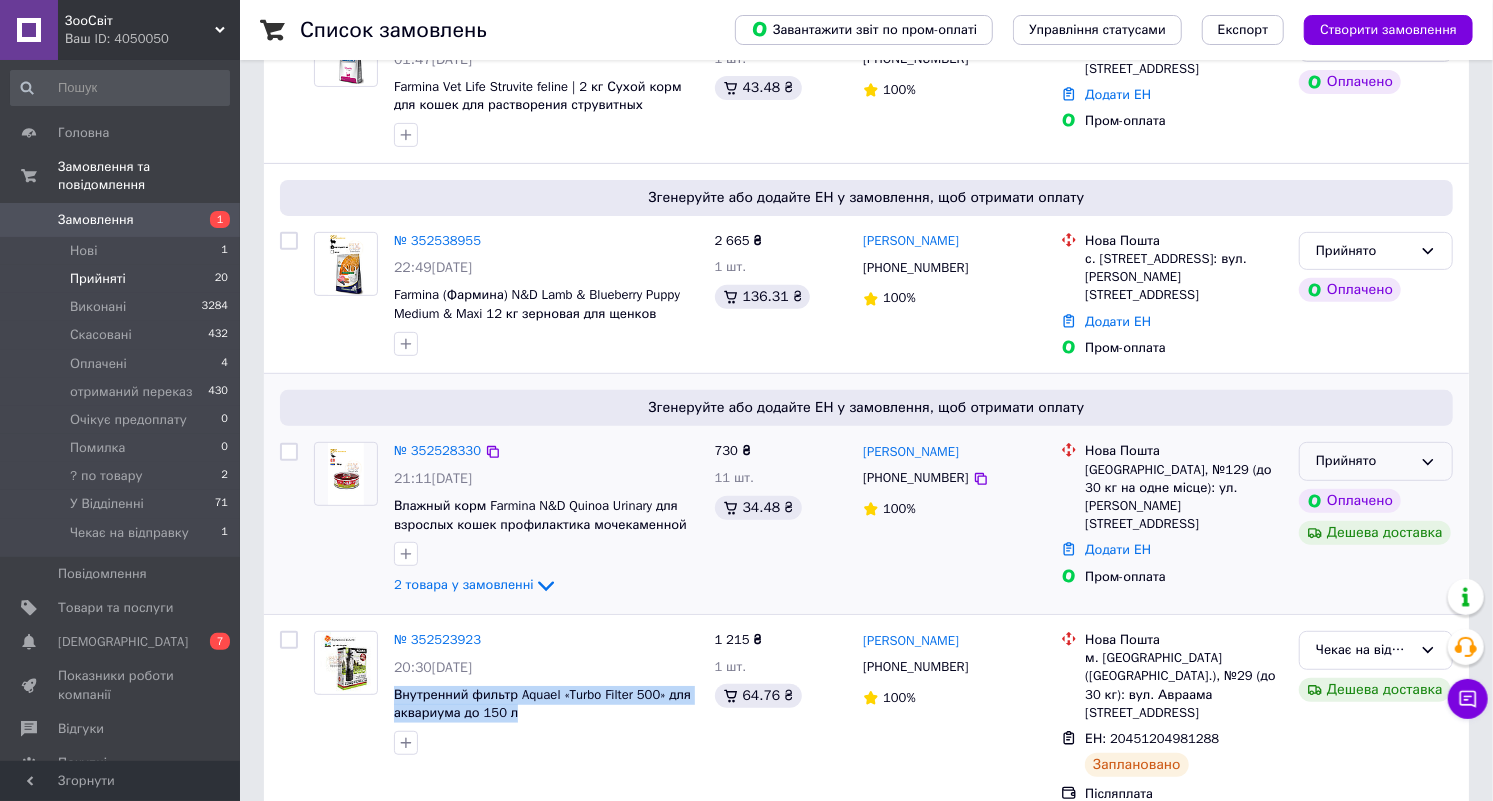 click 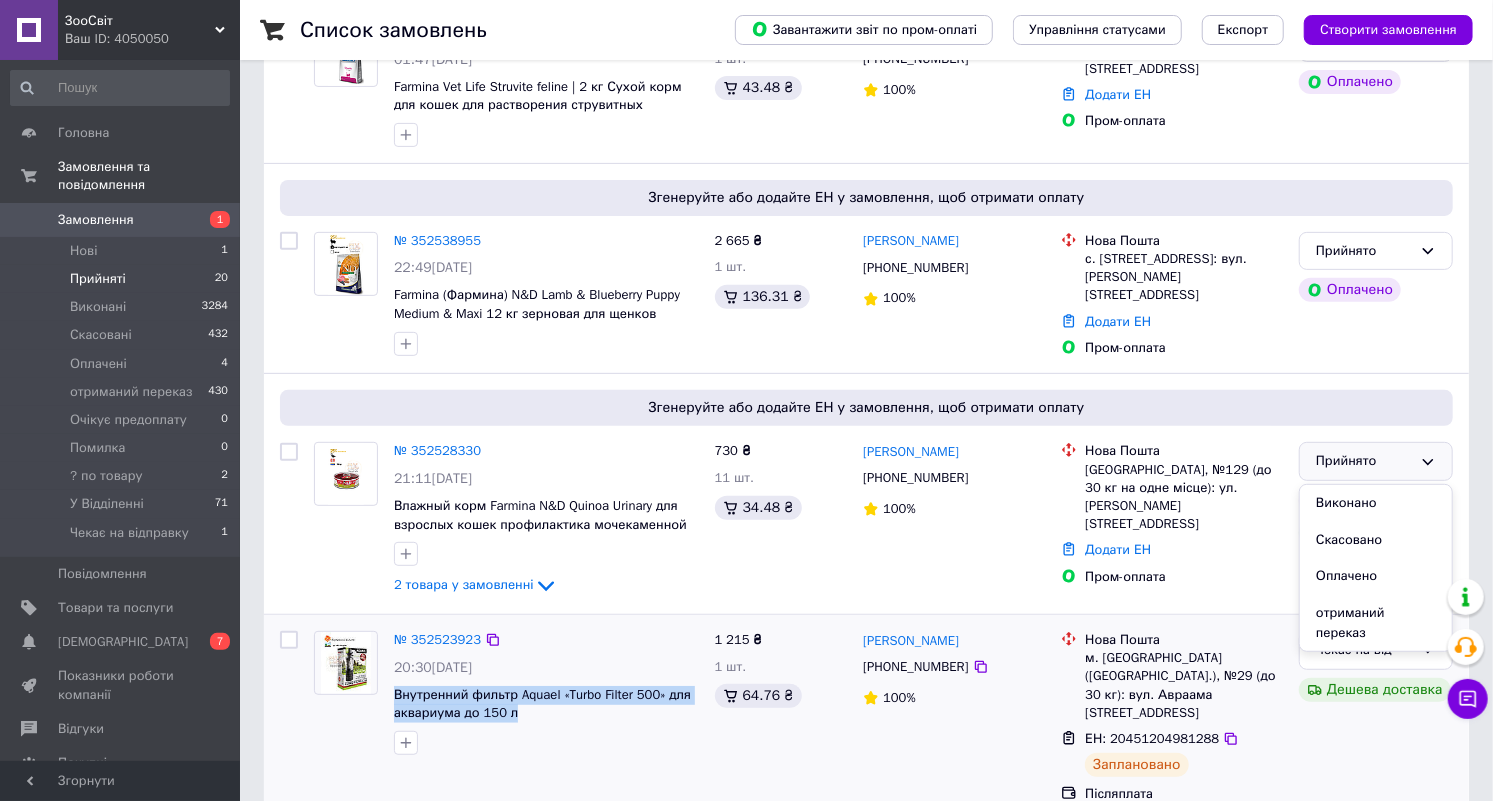 scroll, scrollTop: 540, scrollLeft: 0, axis: vertical 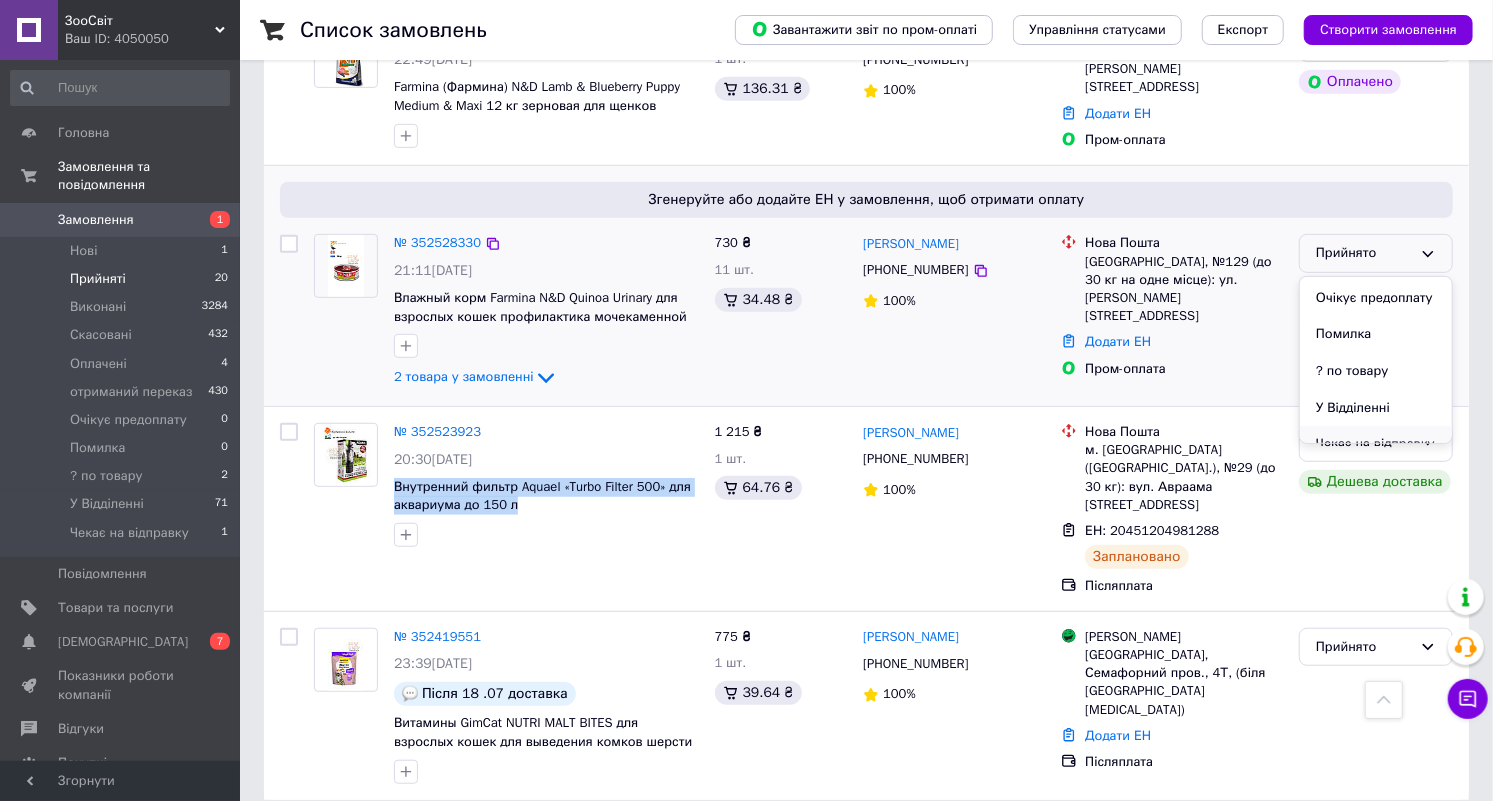 click on "Чекає на відправку" at bounding box center (1376, 444) 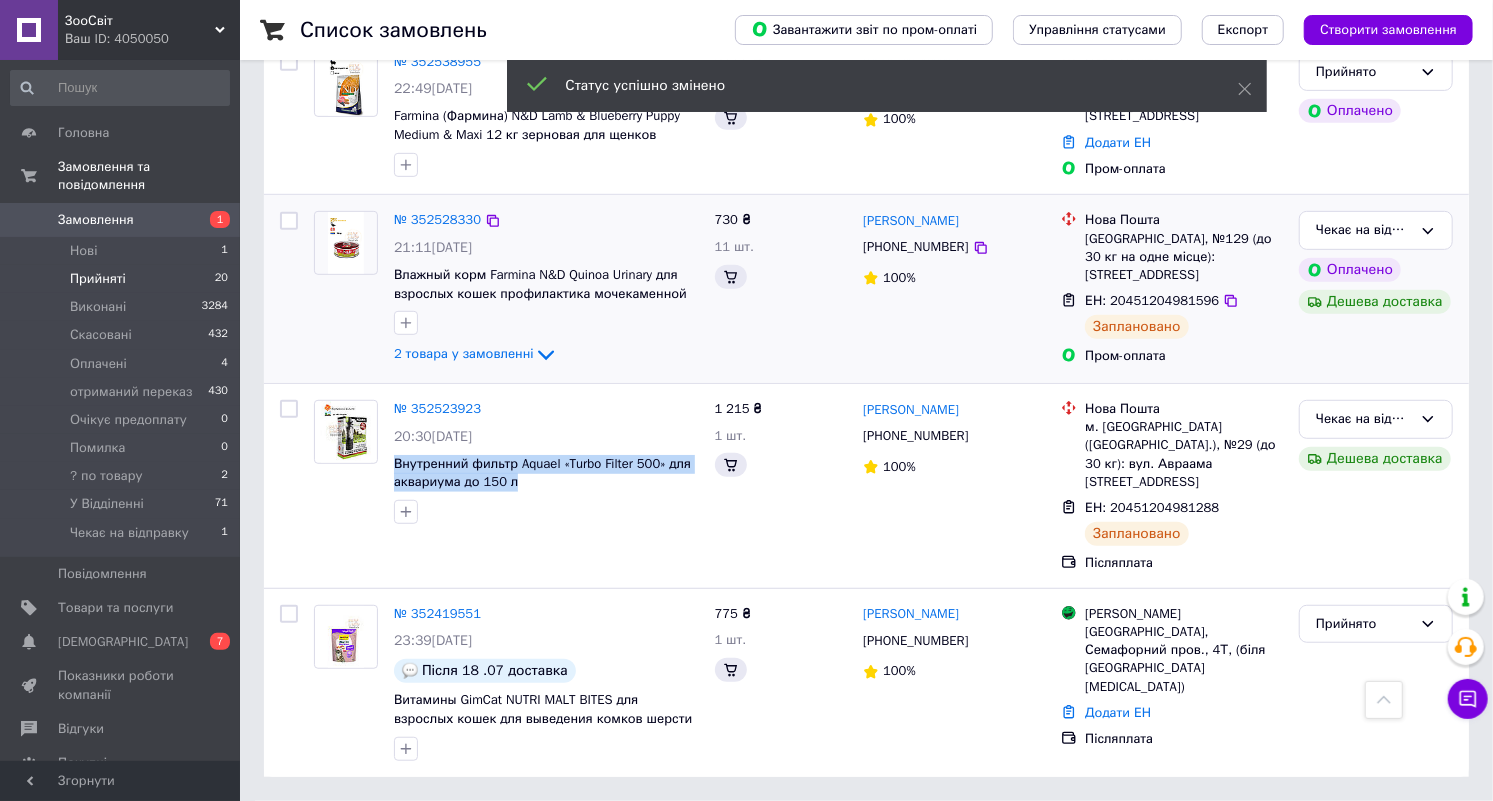 scroll, scrollTop: 488, scrollLeft: 0, axis: vertical 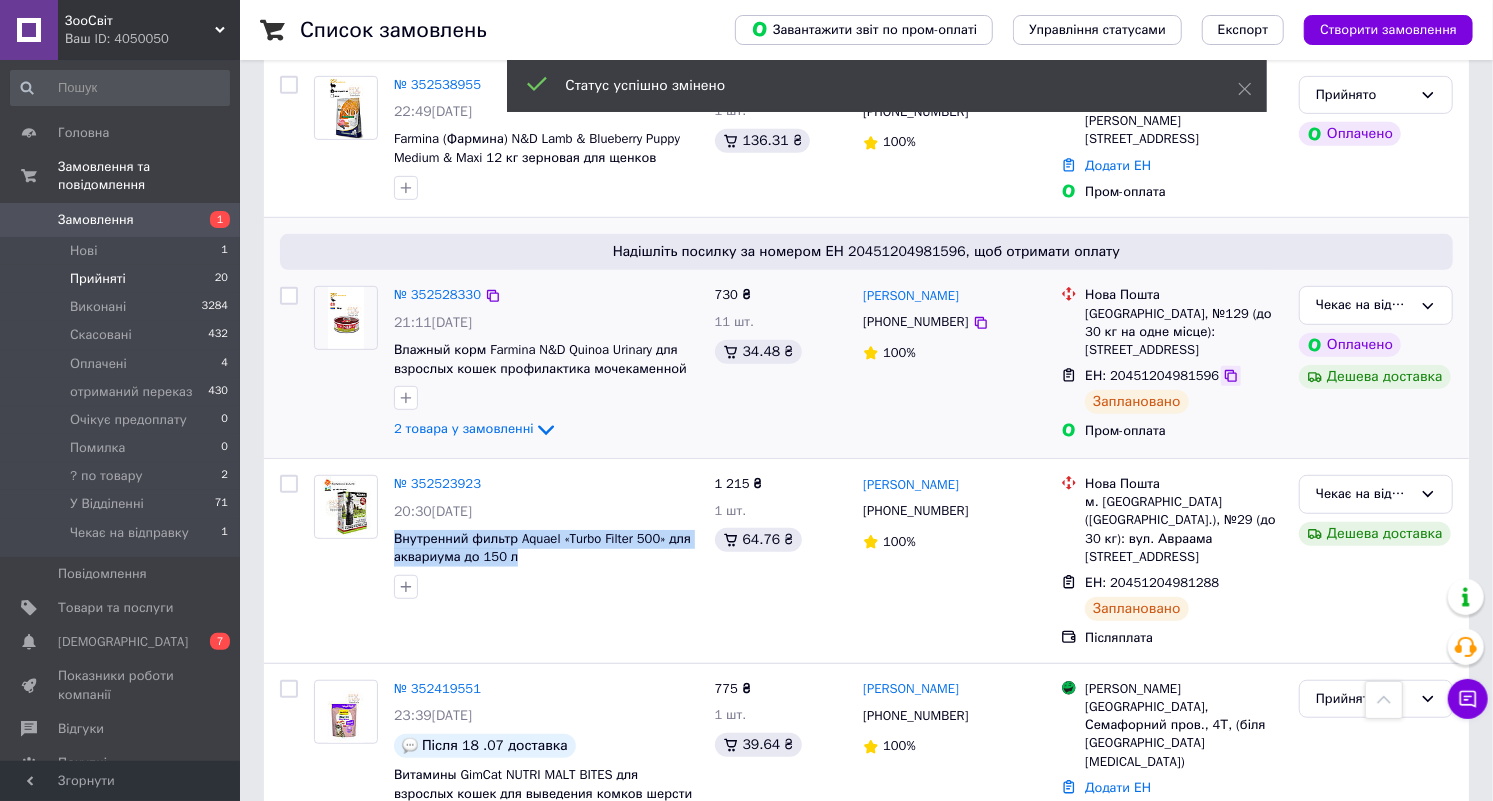 click 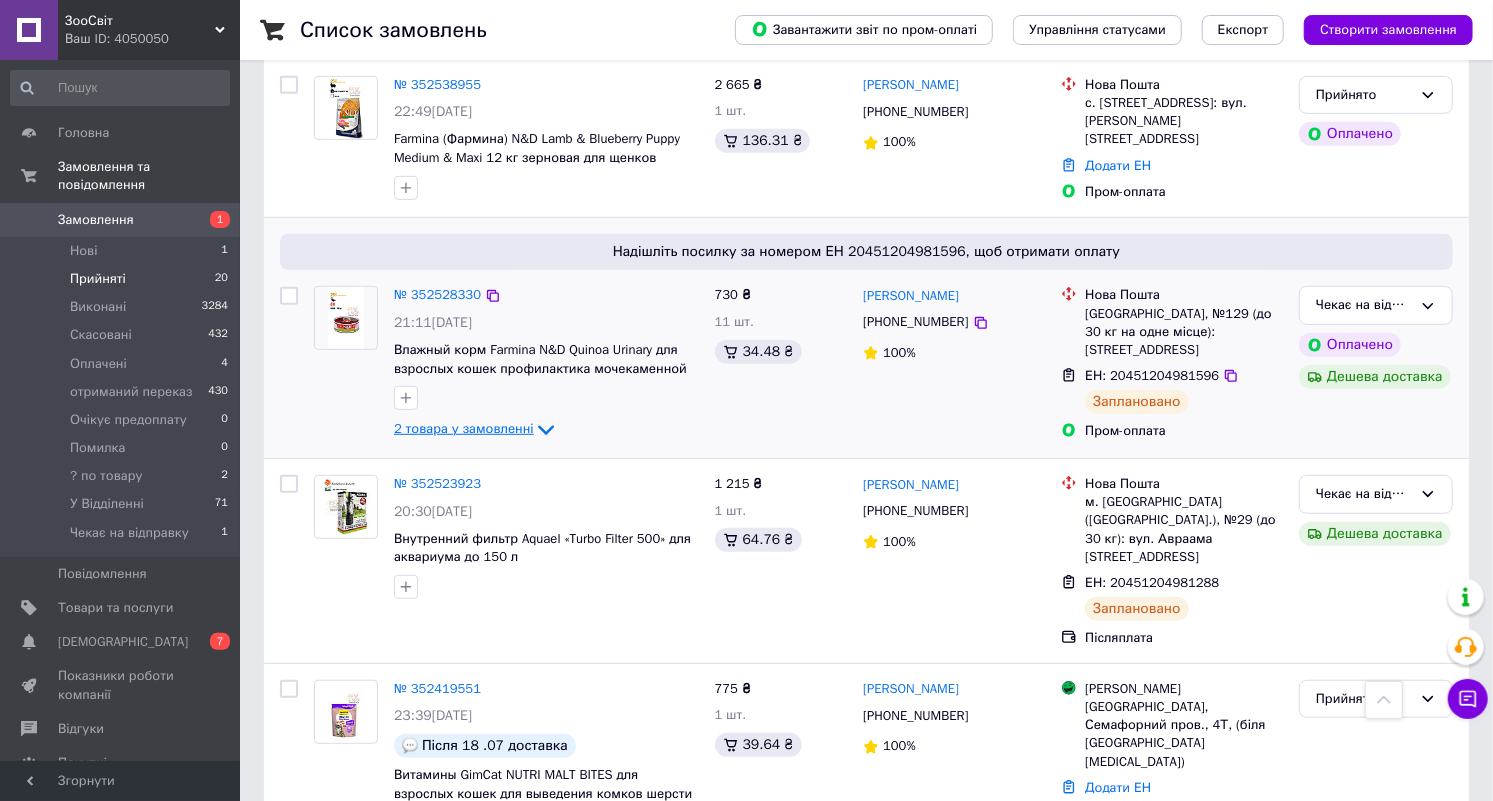 click on "2 товара у замовленні" at bounding box center (464, 429) 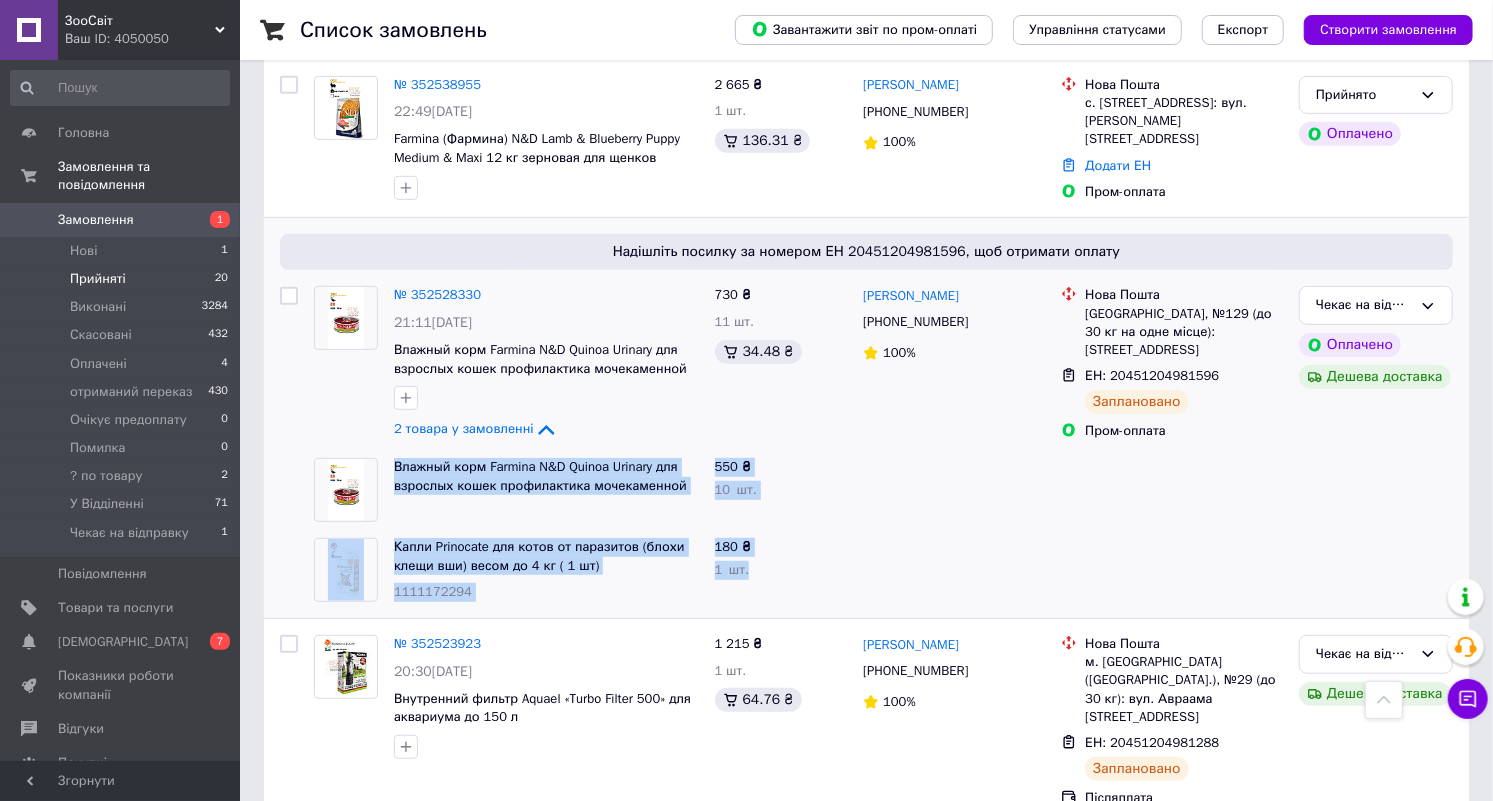 drag, startPoint x: 391, startPoint y: 458, endPoint x: 754, endPoint y: 567, distance: 379.01187 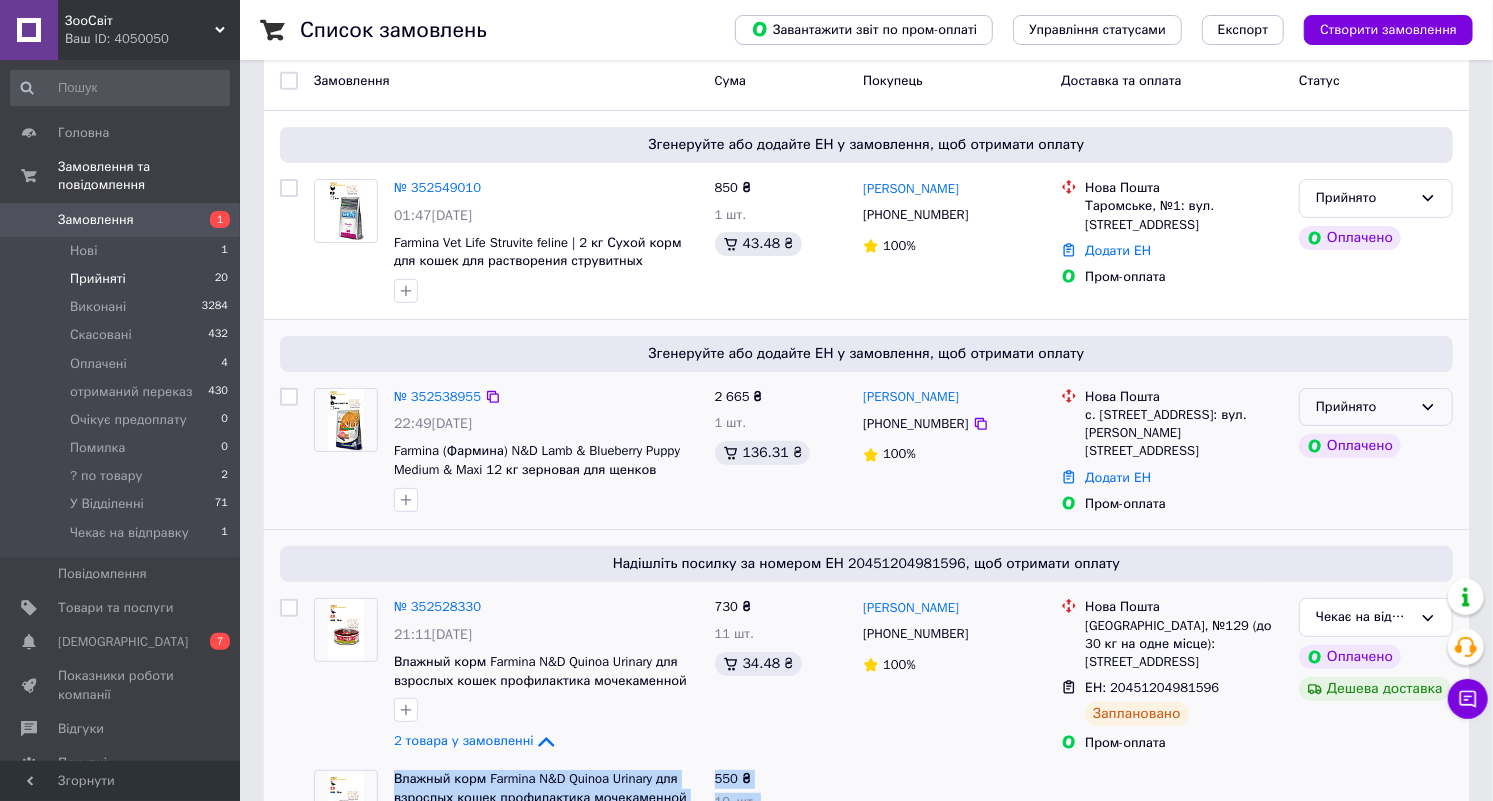 click 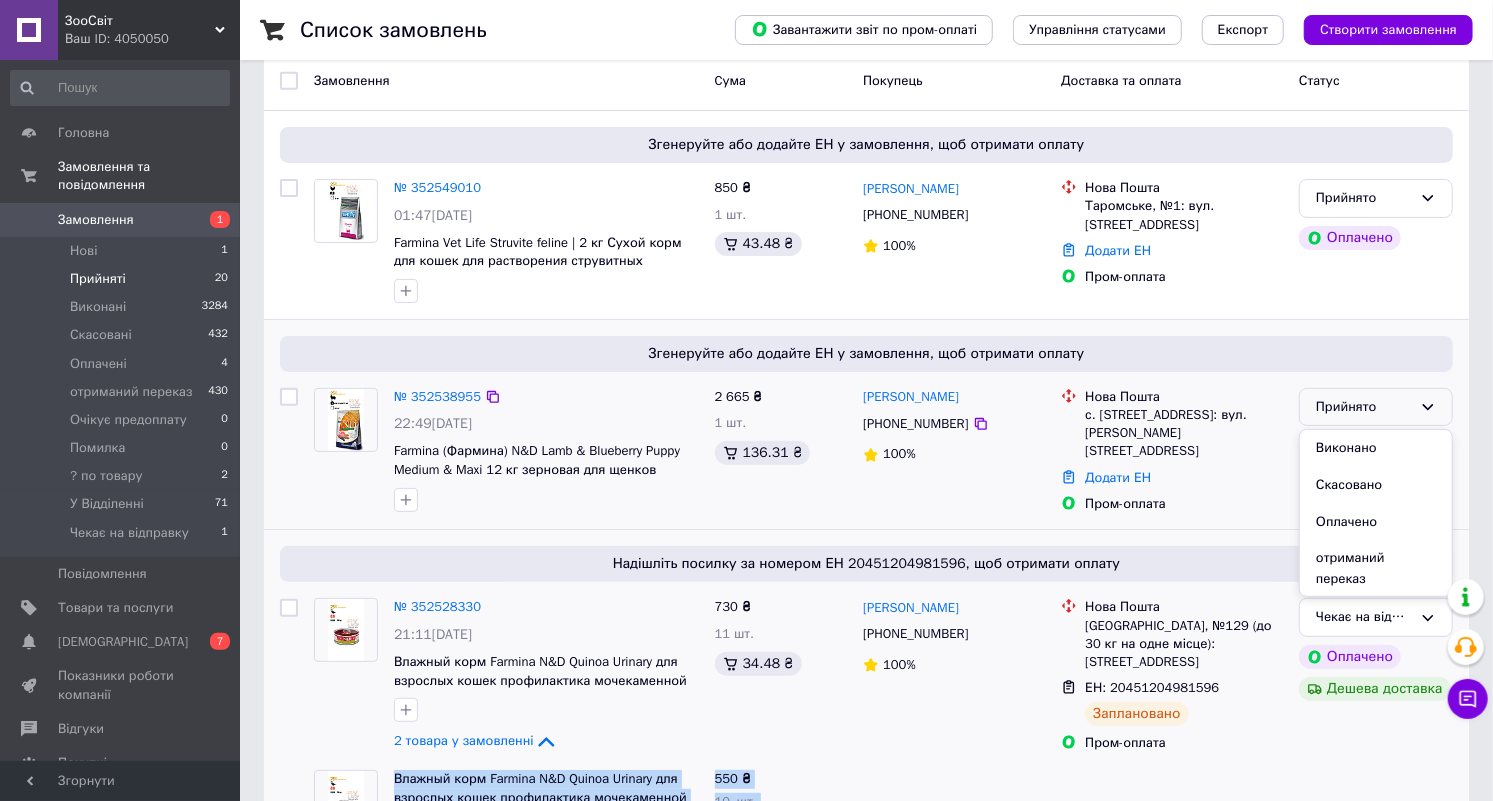 scroll, scrollTop: 163, scrollLeft: 0, axis: vertical 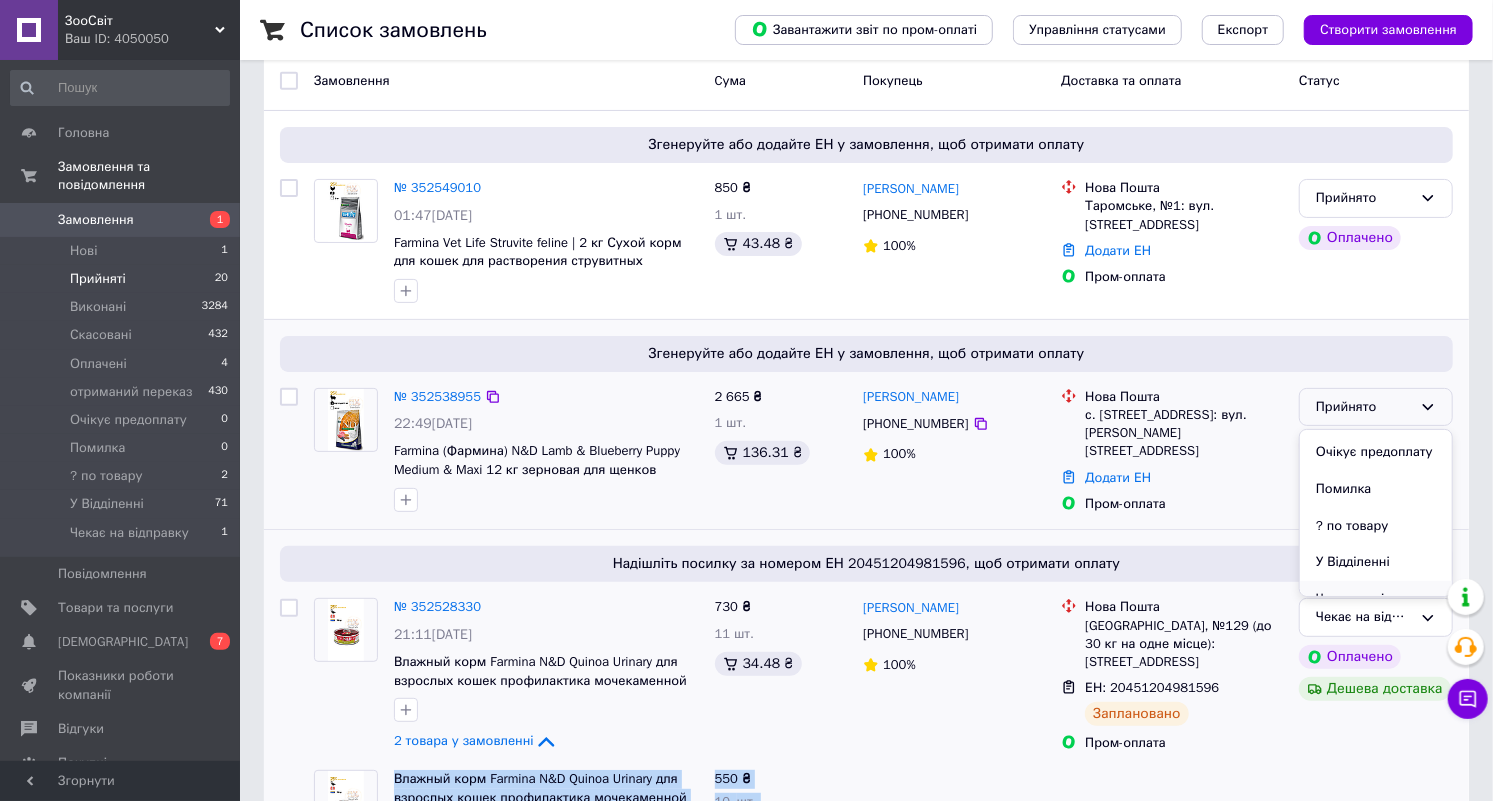click on "Чекає на відправку" at bounding box center [1376, 599] 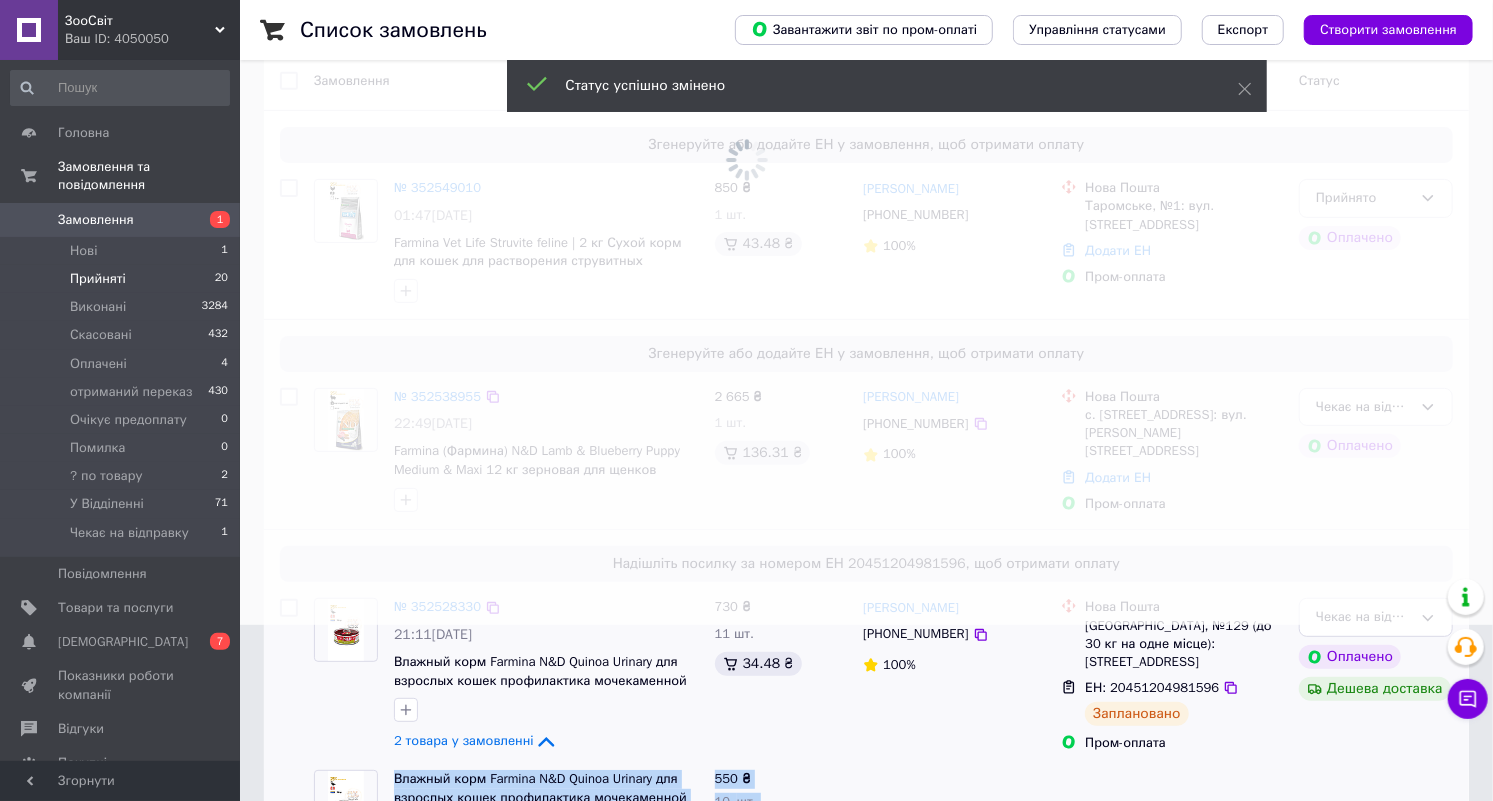 scroll, scrollTop: 72, scrollLeft: 0, axis: vertical 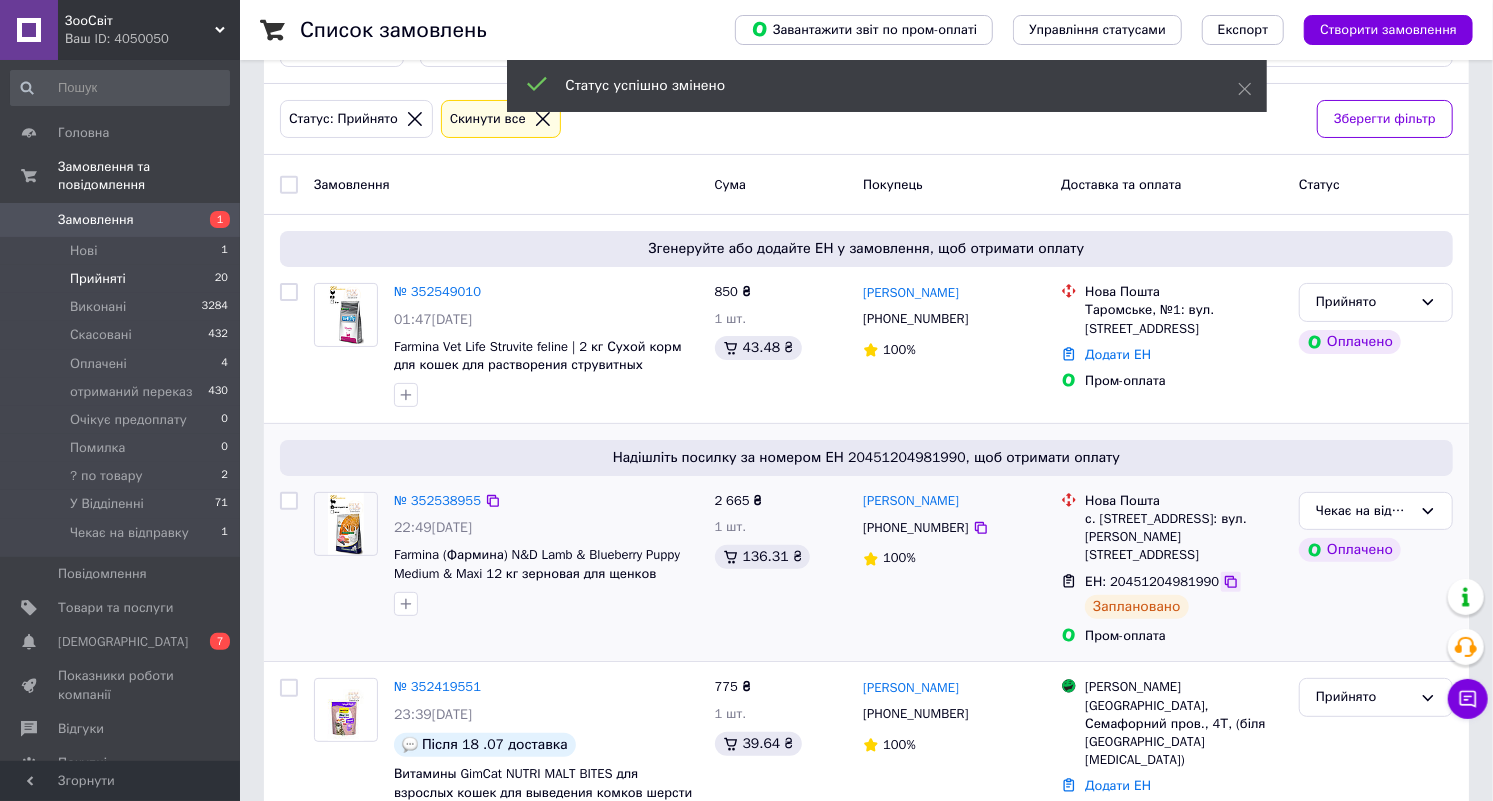 click 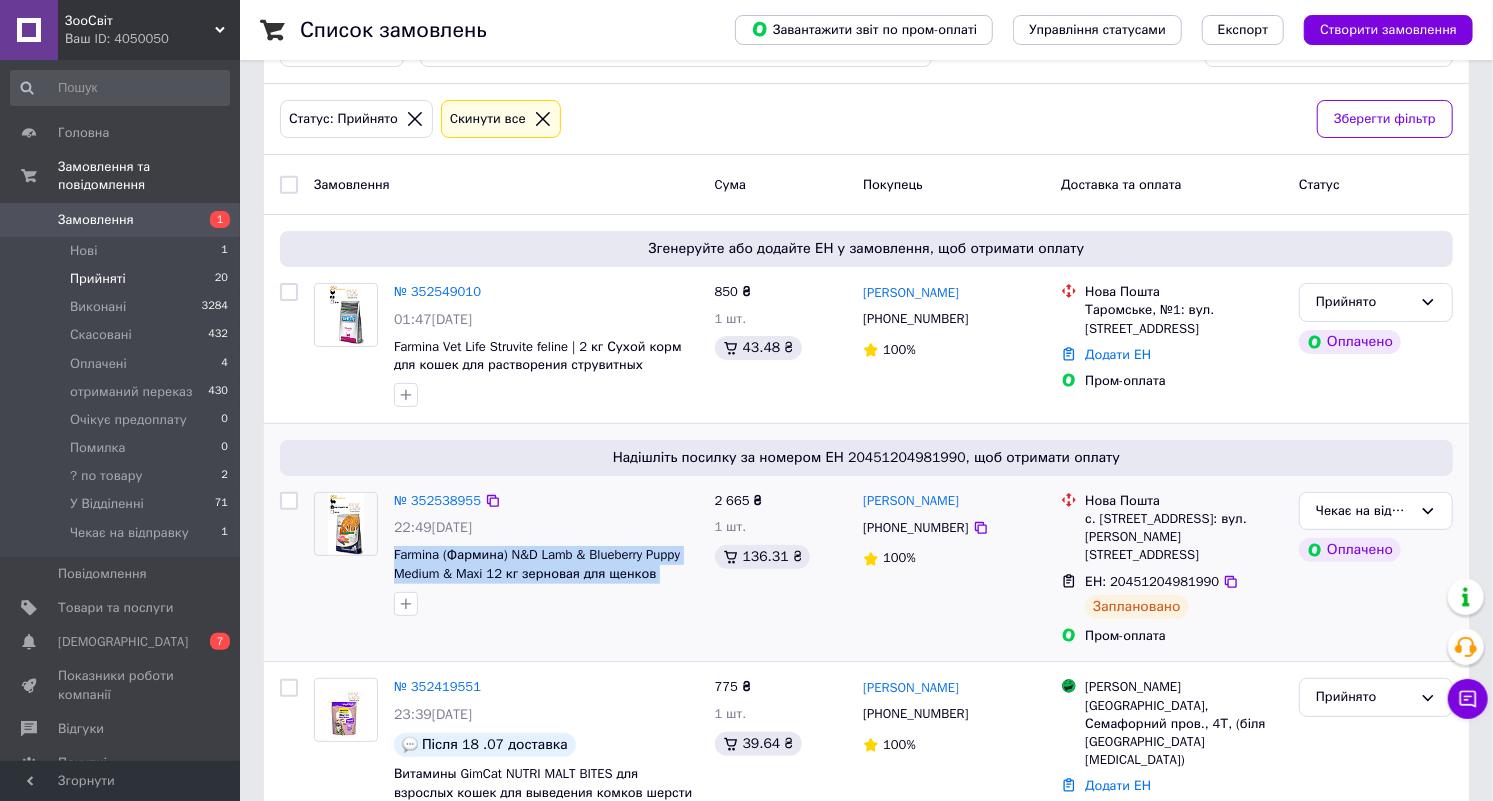 drag, startPoint x: 393, startPoint y: 547, endPoint x: 654, endPoint y: 576, distance: 262.60617 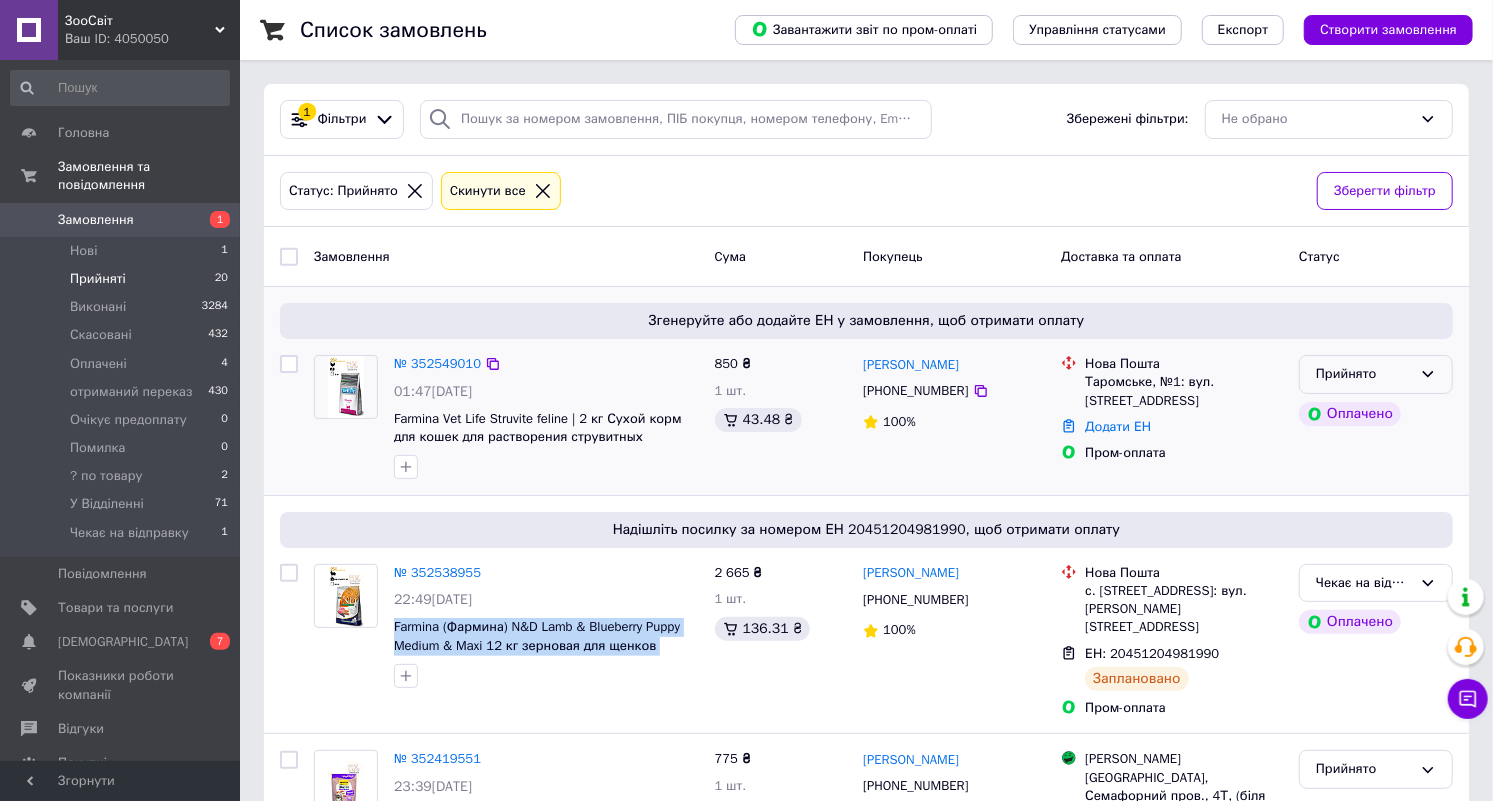 click 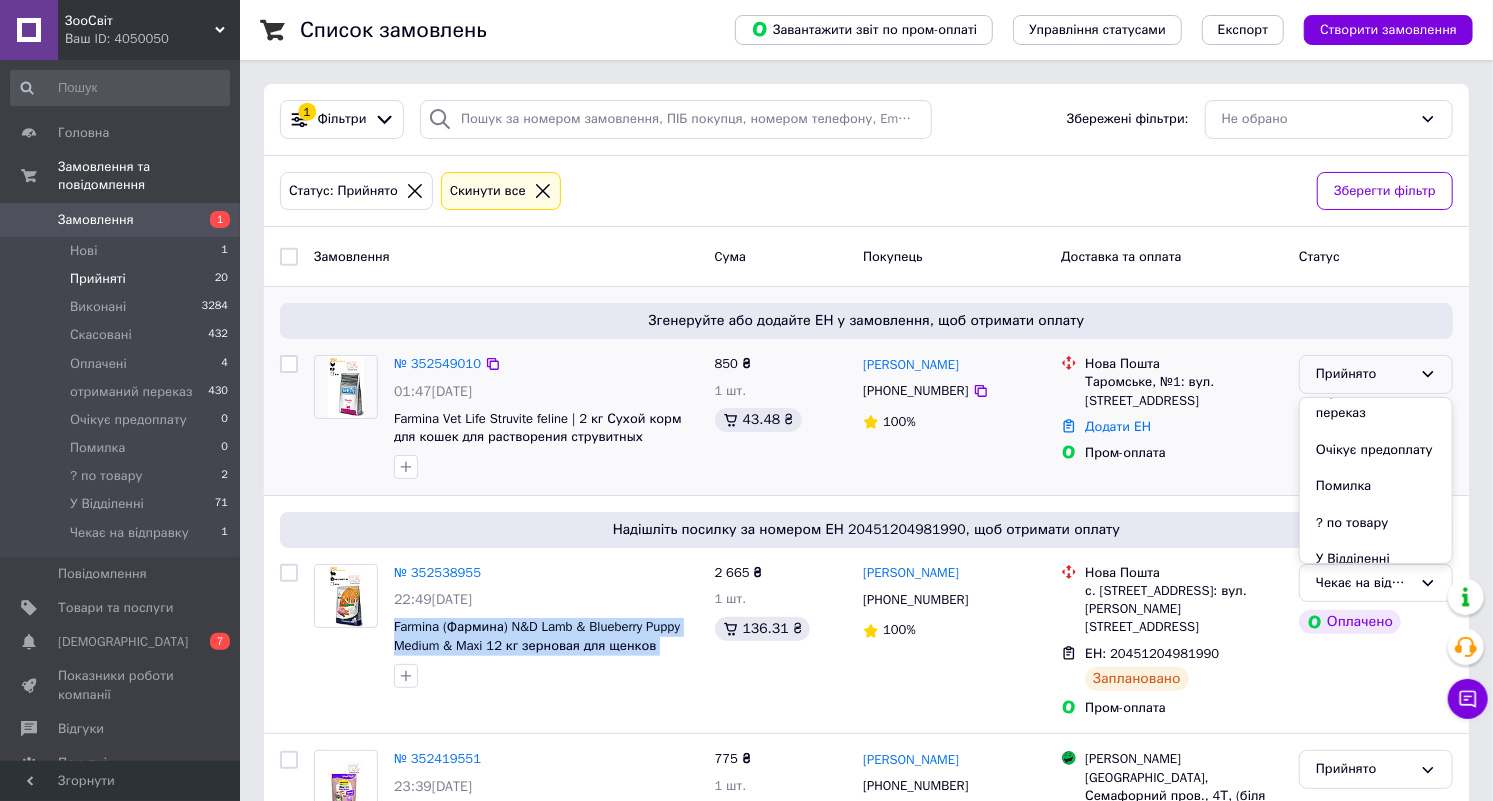 scroll, scrollTop: 164, scrollLeft: 0, axis: vertical 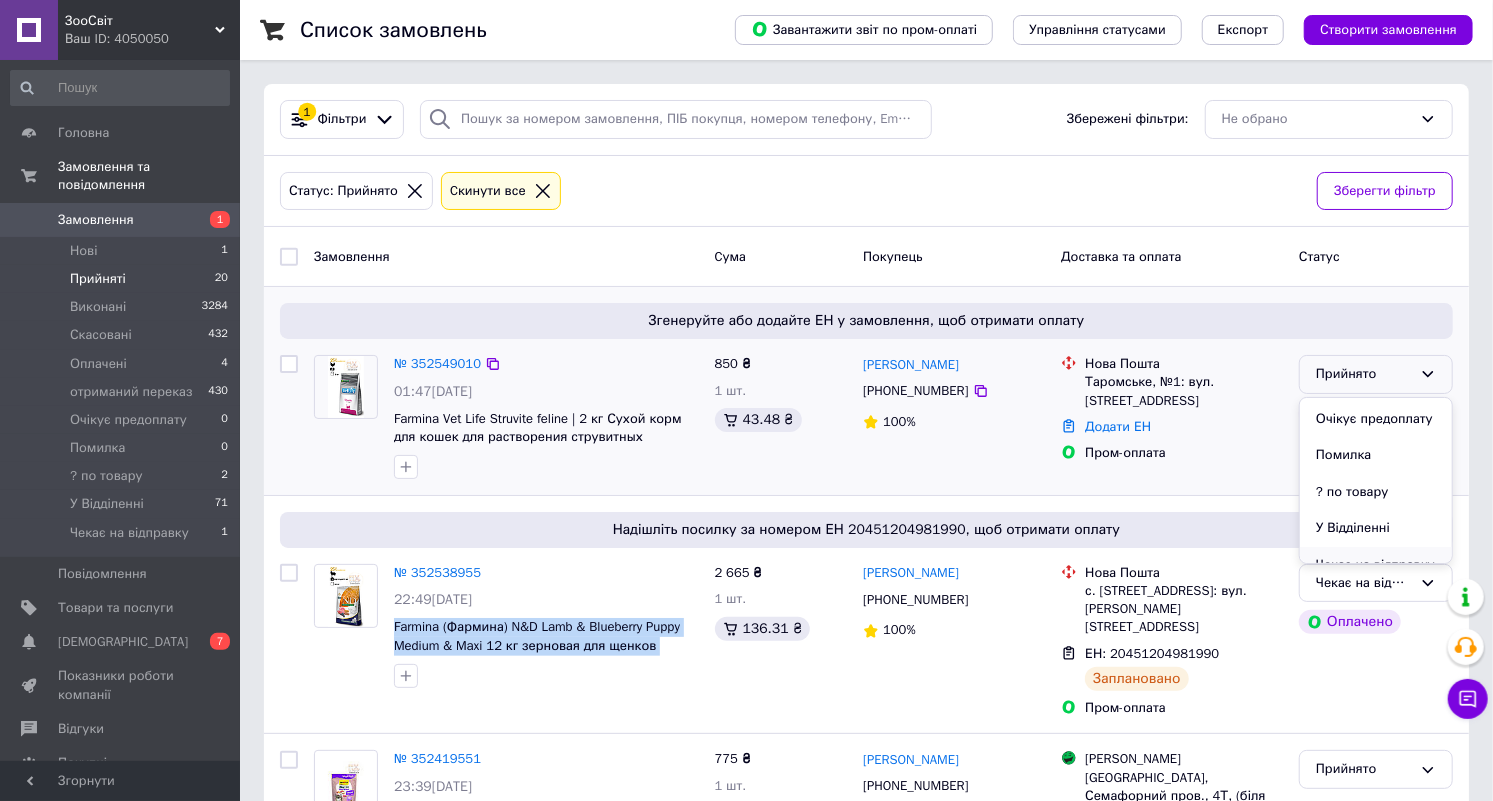 click on "Чекає на відправку" at bounding box center [1376, 565] 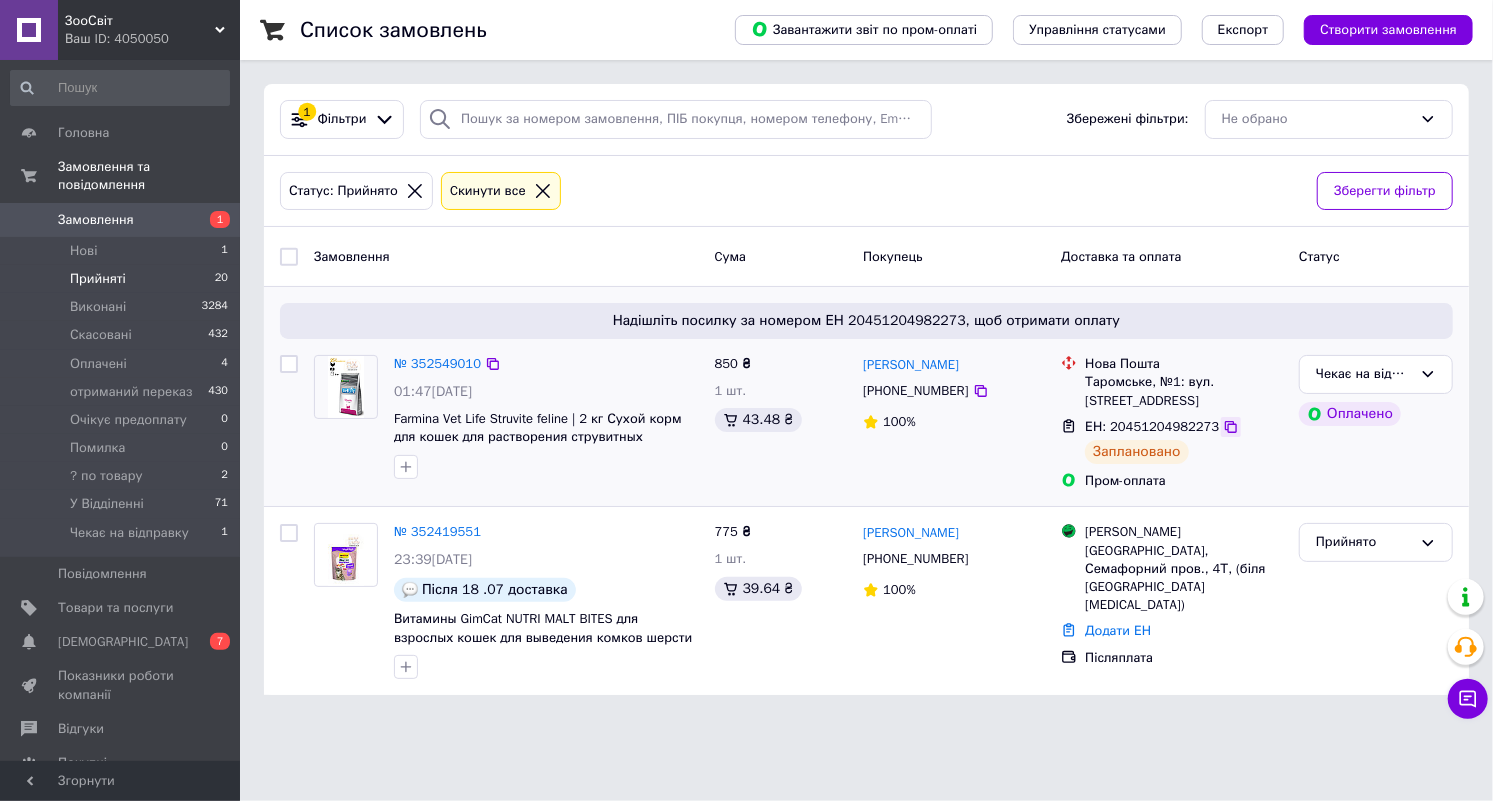 click 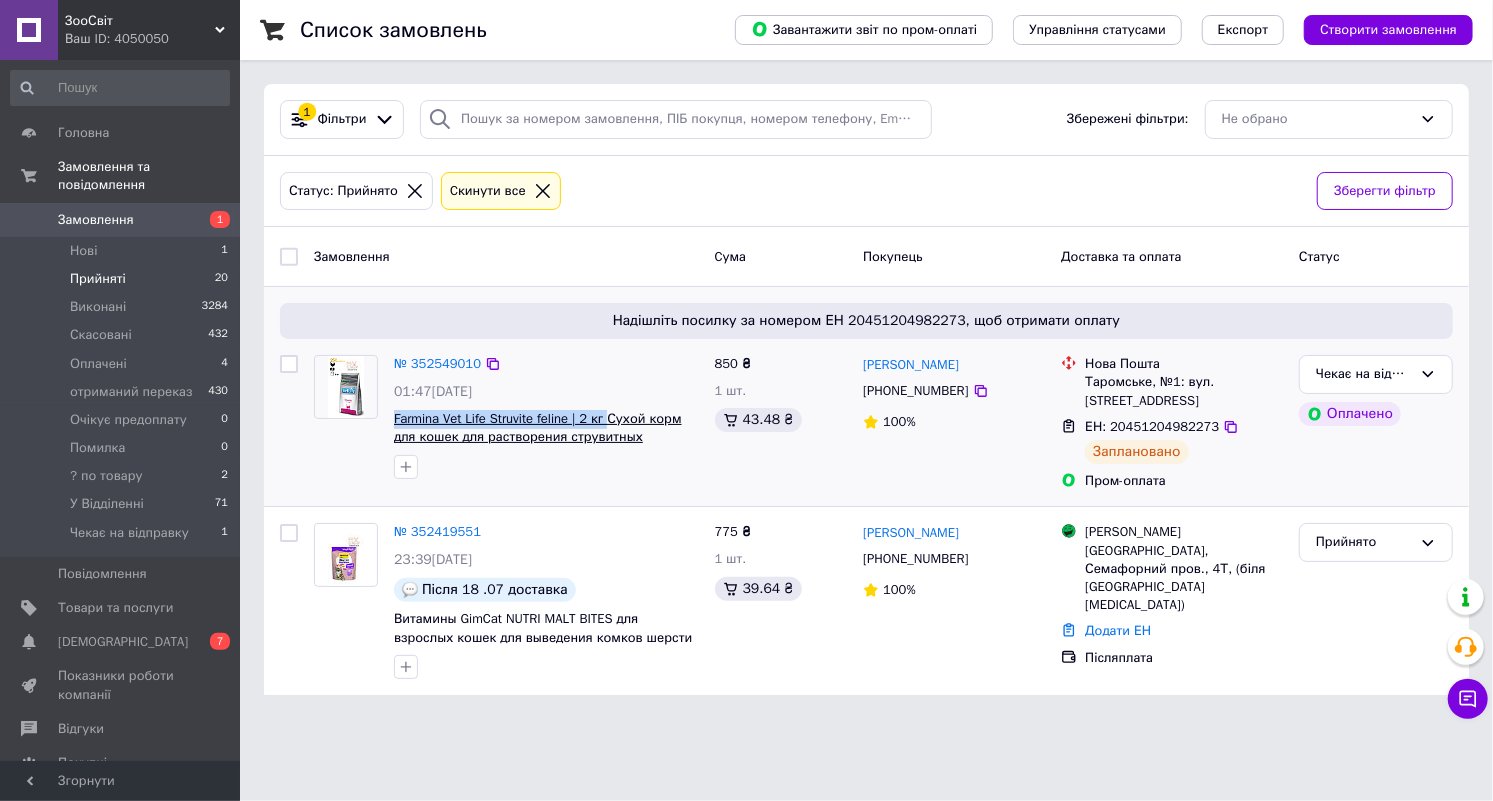 drag, startPoint x: 387, startPoint y: 413, endPoint x: 601, endPoint y: 417, distance: 214.03738 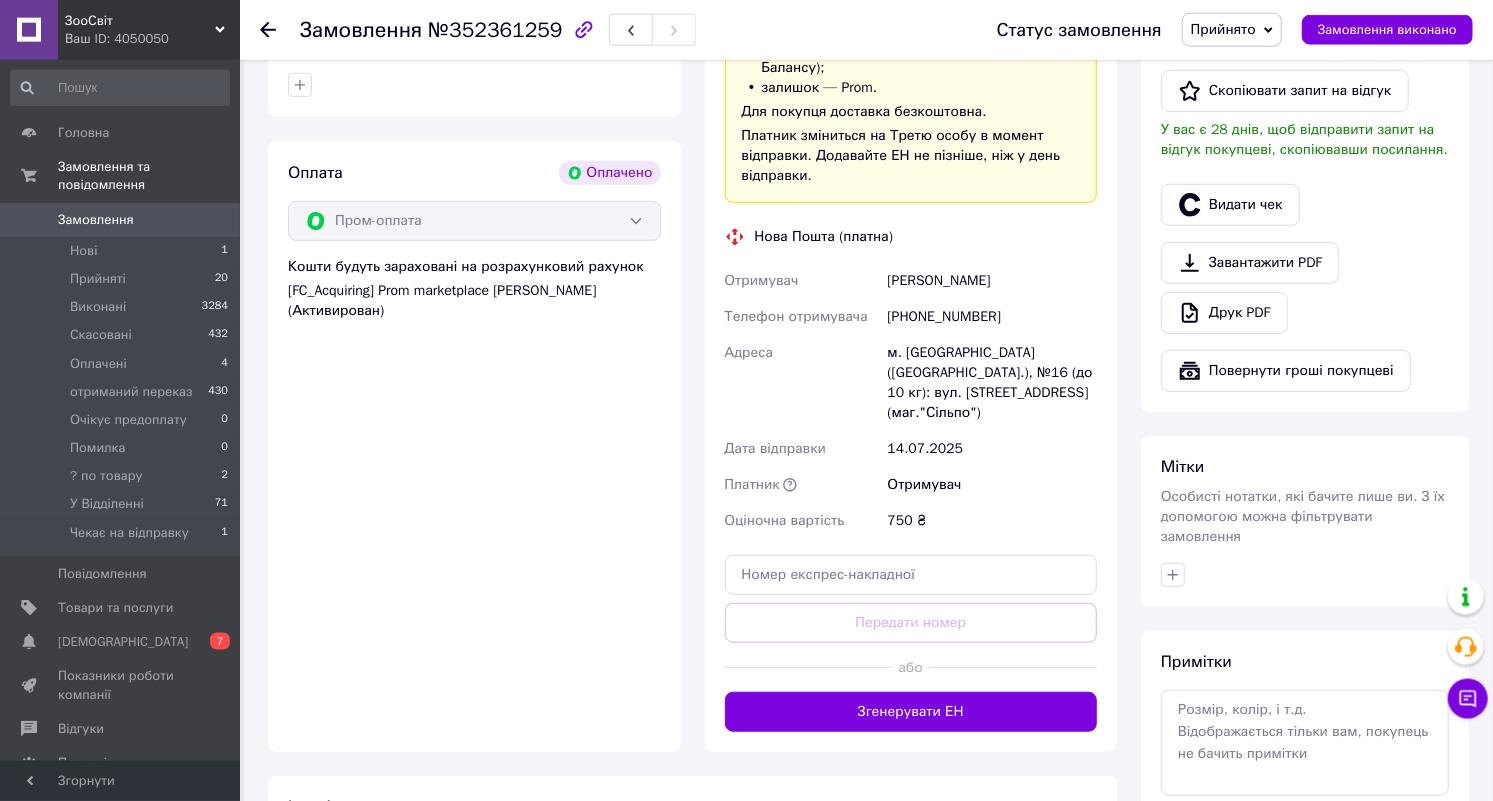 scroll, scrollTop: 936, scrollLeft: 0, axis: vertical 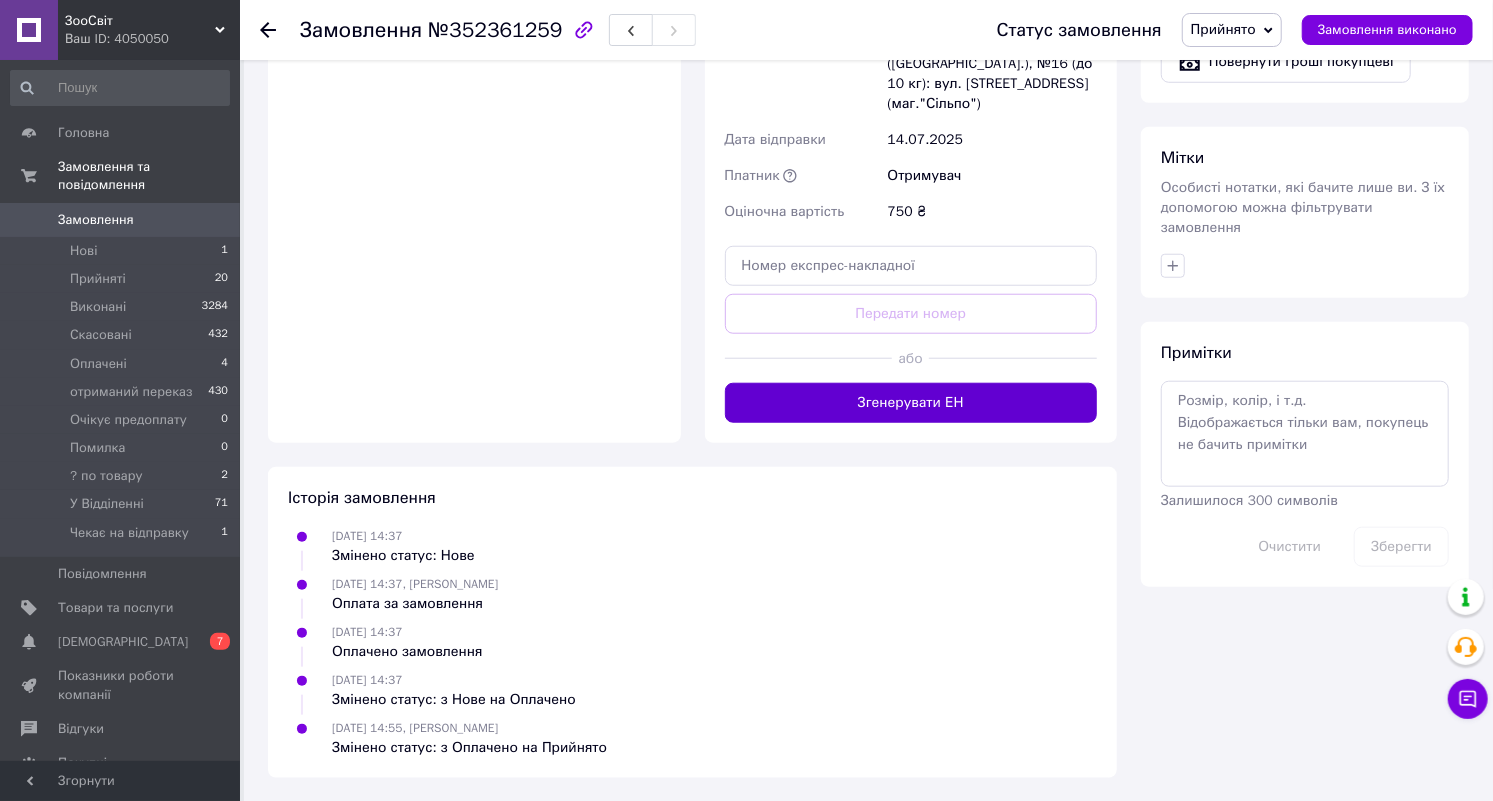 click on "Згенерувати ЕН" at bounding box center [911, 403] 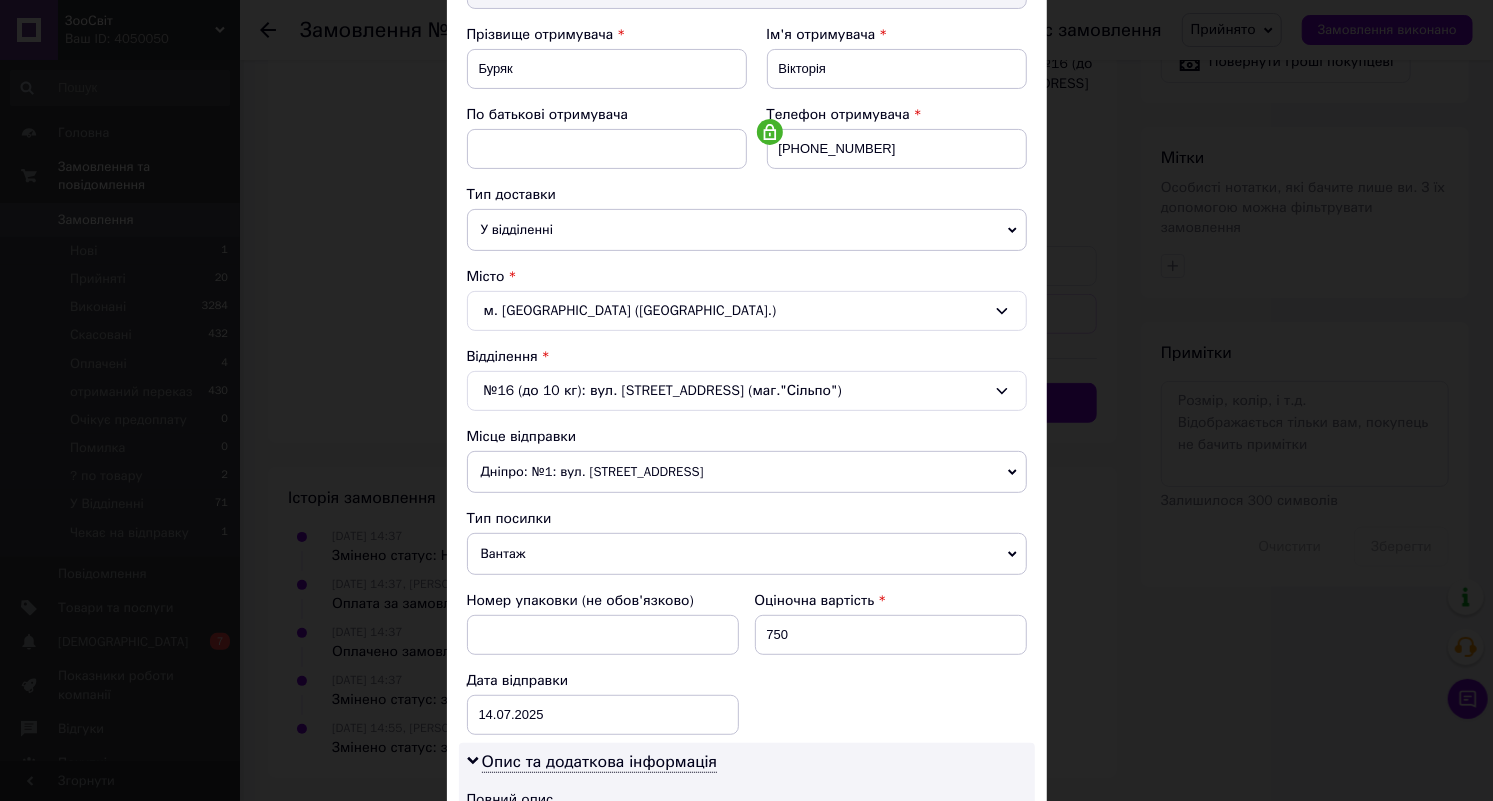 scroll, scrollTop: 448, scrollLeft: 0, axis: vertical 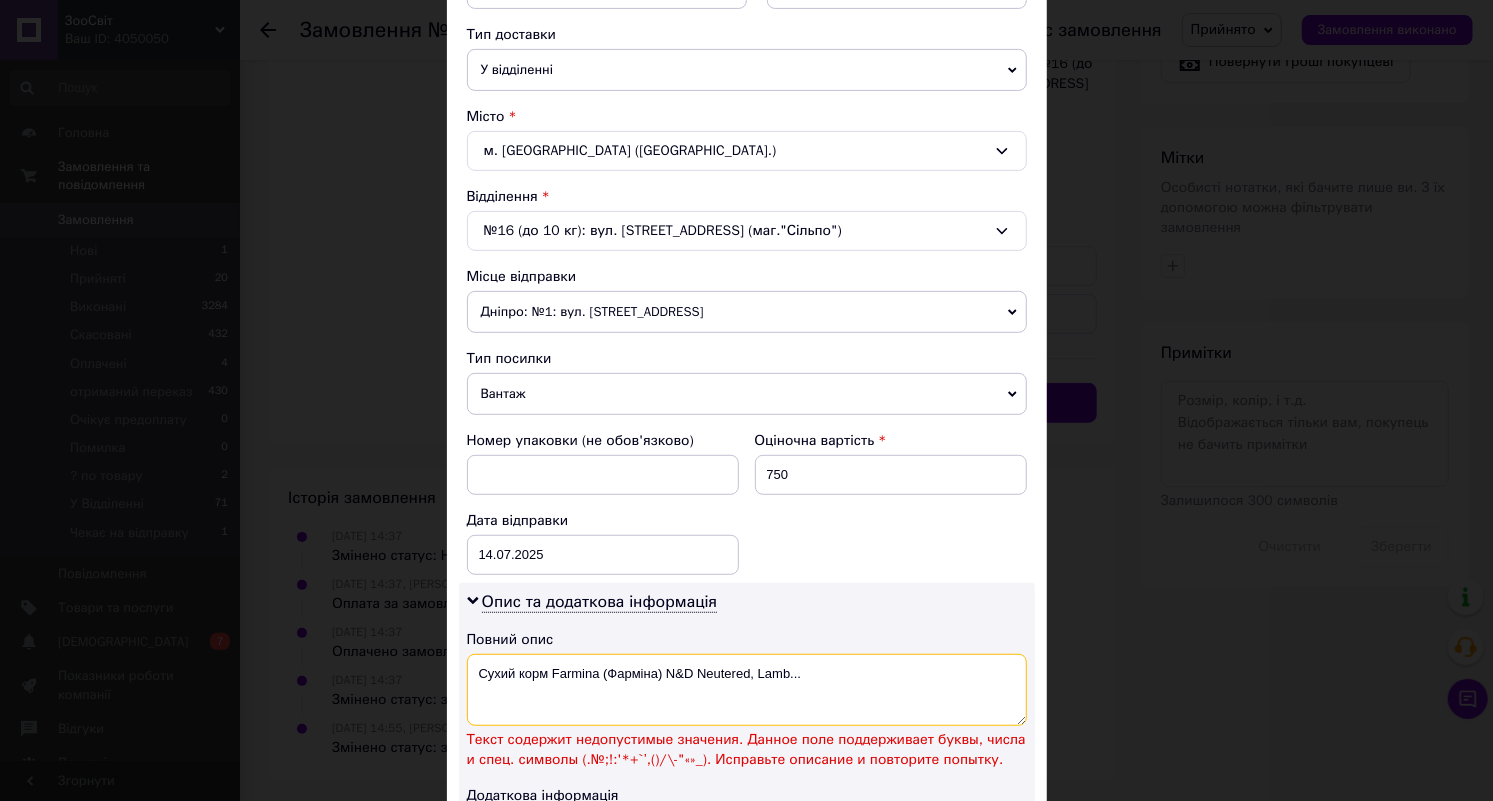 click on "Сухий корм Farmina (Фарміна) N&D Neutered, Lamb..." at bounding box center (747, 690) 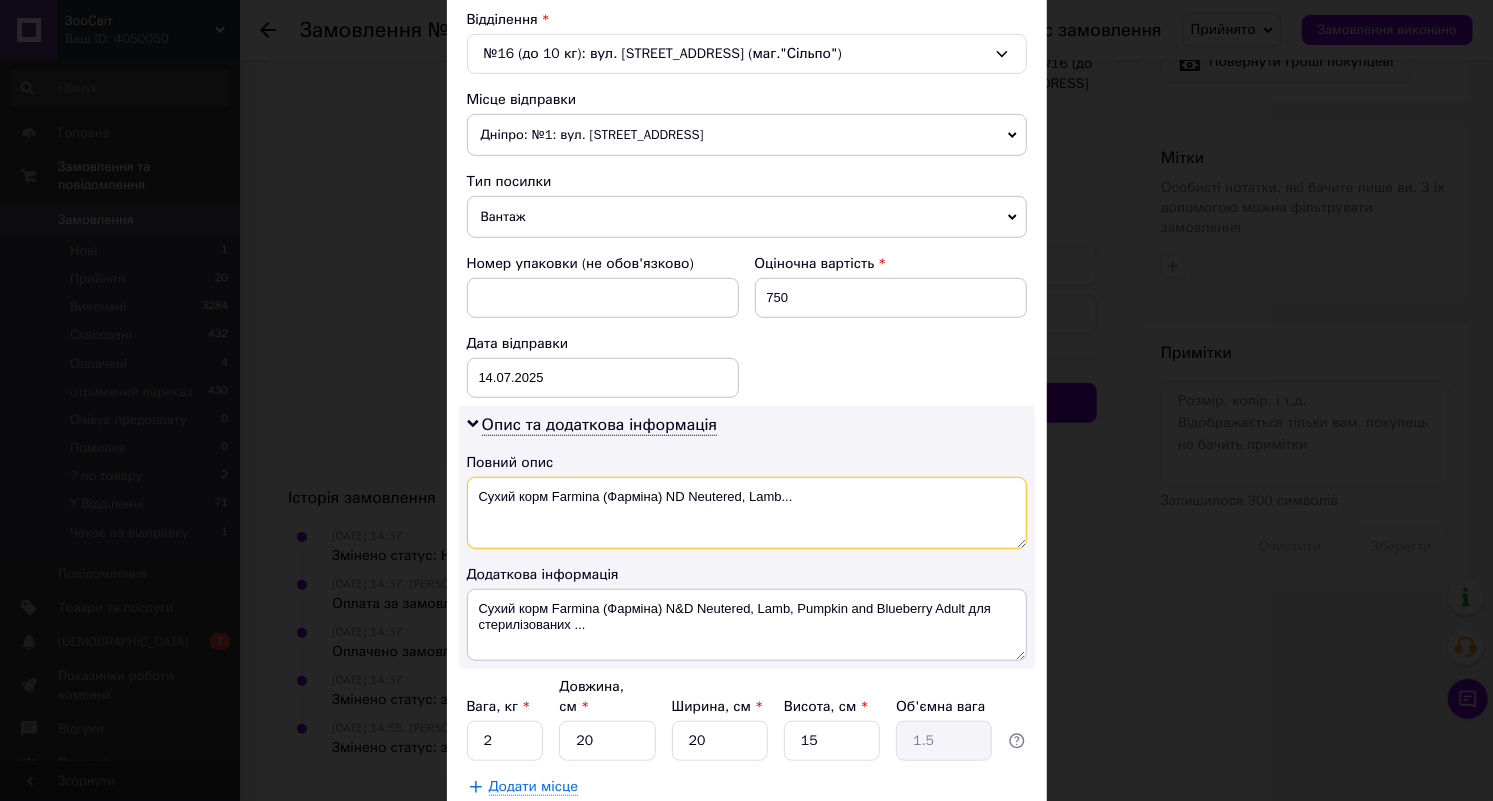 scroll, scrollTop: 741, scrollLeft: 0, axis: vertical 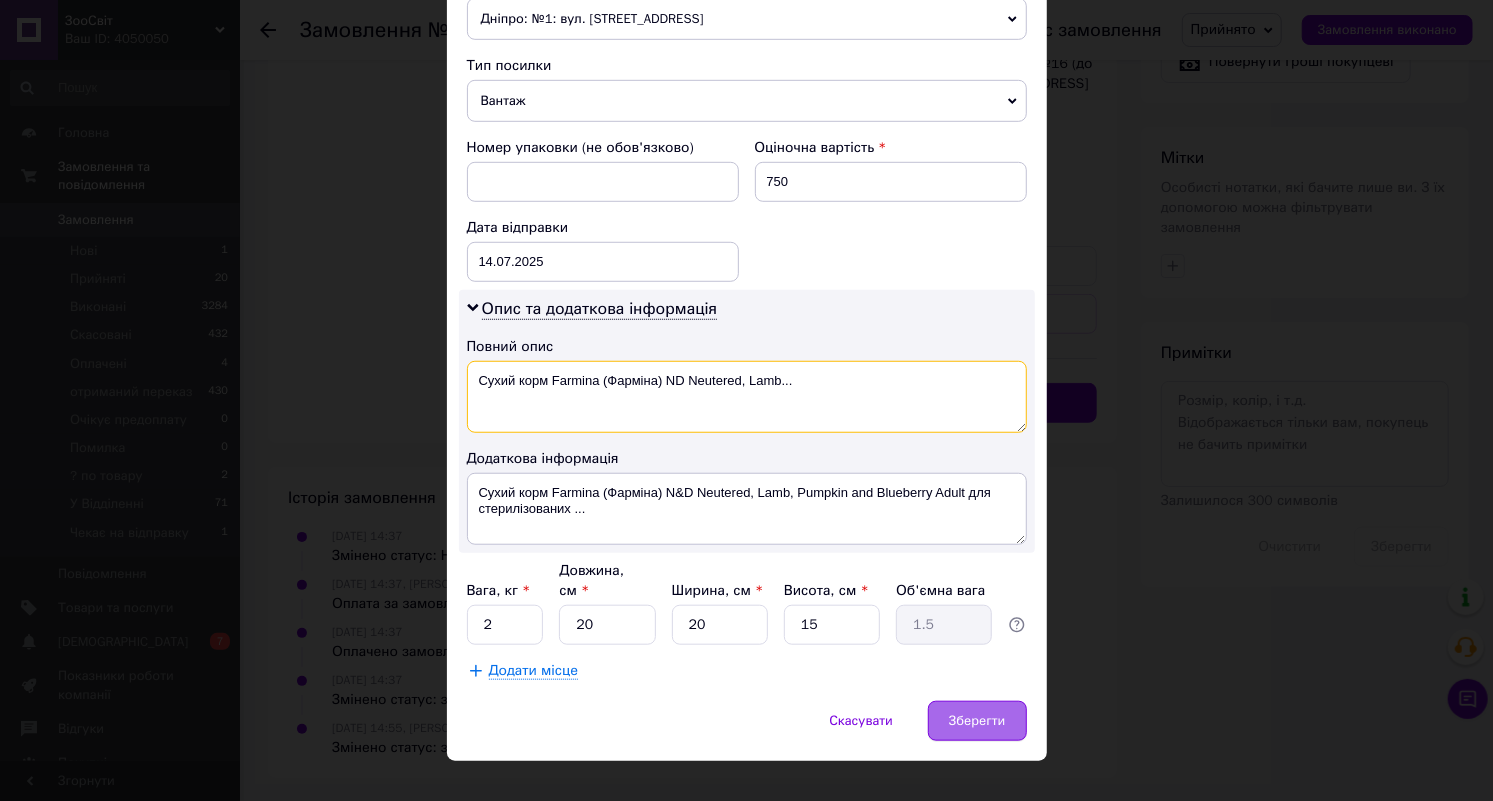 type on "Сухий корм Farmina (Фарміна) ND Neutered, Lamb..." 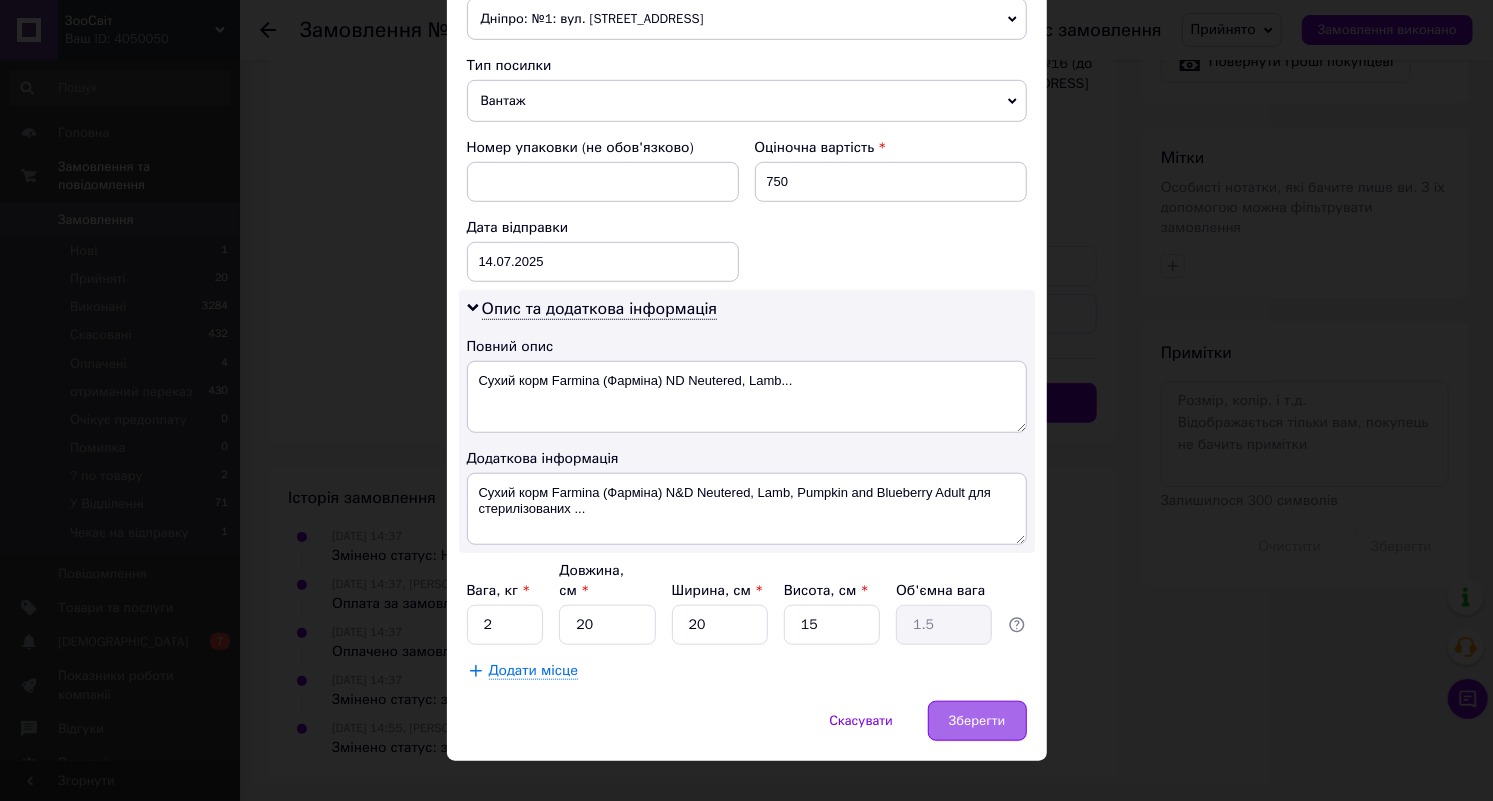 click on "Зберегти" at bounding box center (977, 721) 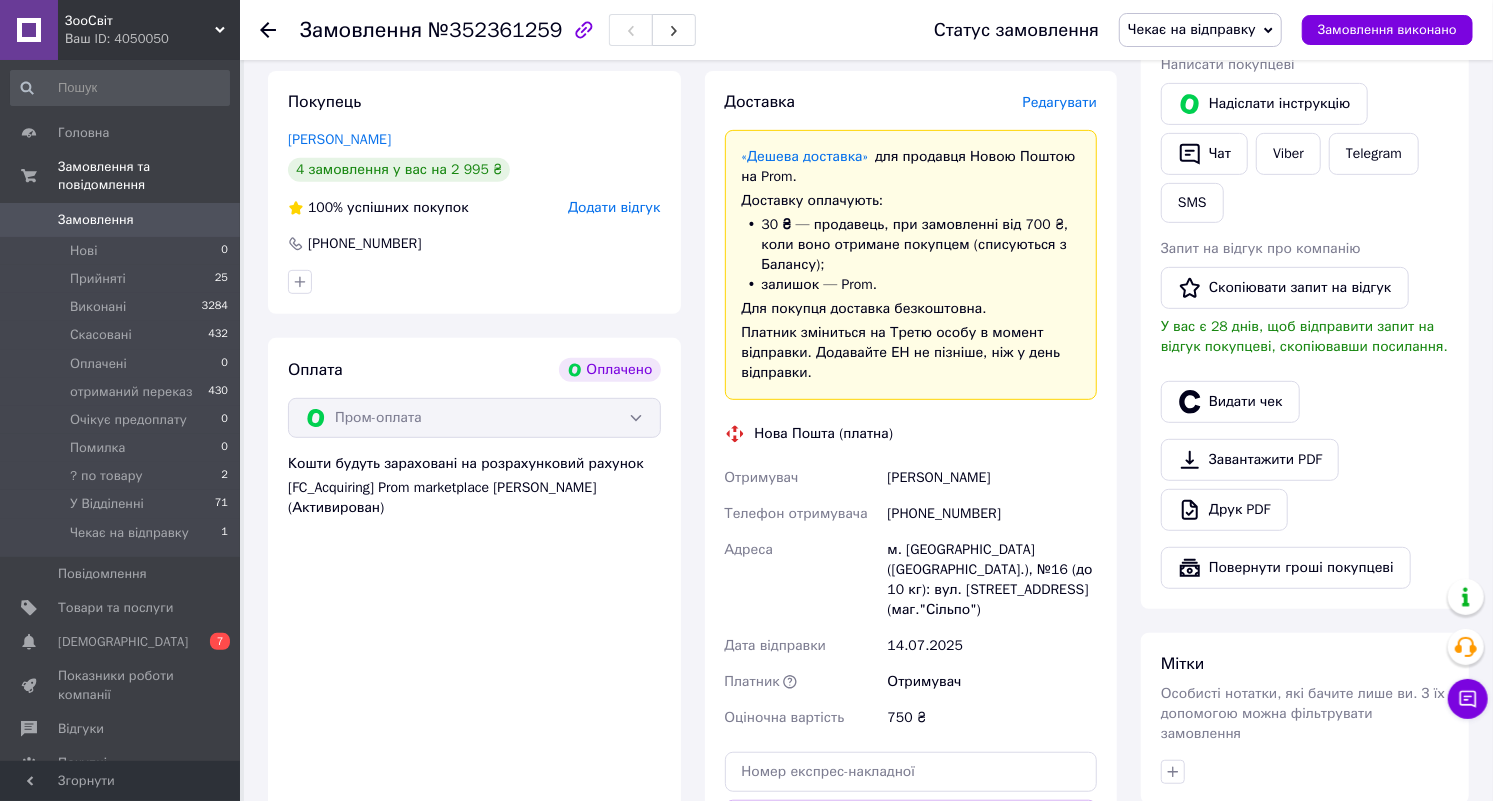 scroll, scrollTop: 846, scrollLeft: 0, axis: vertical 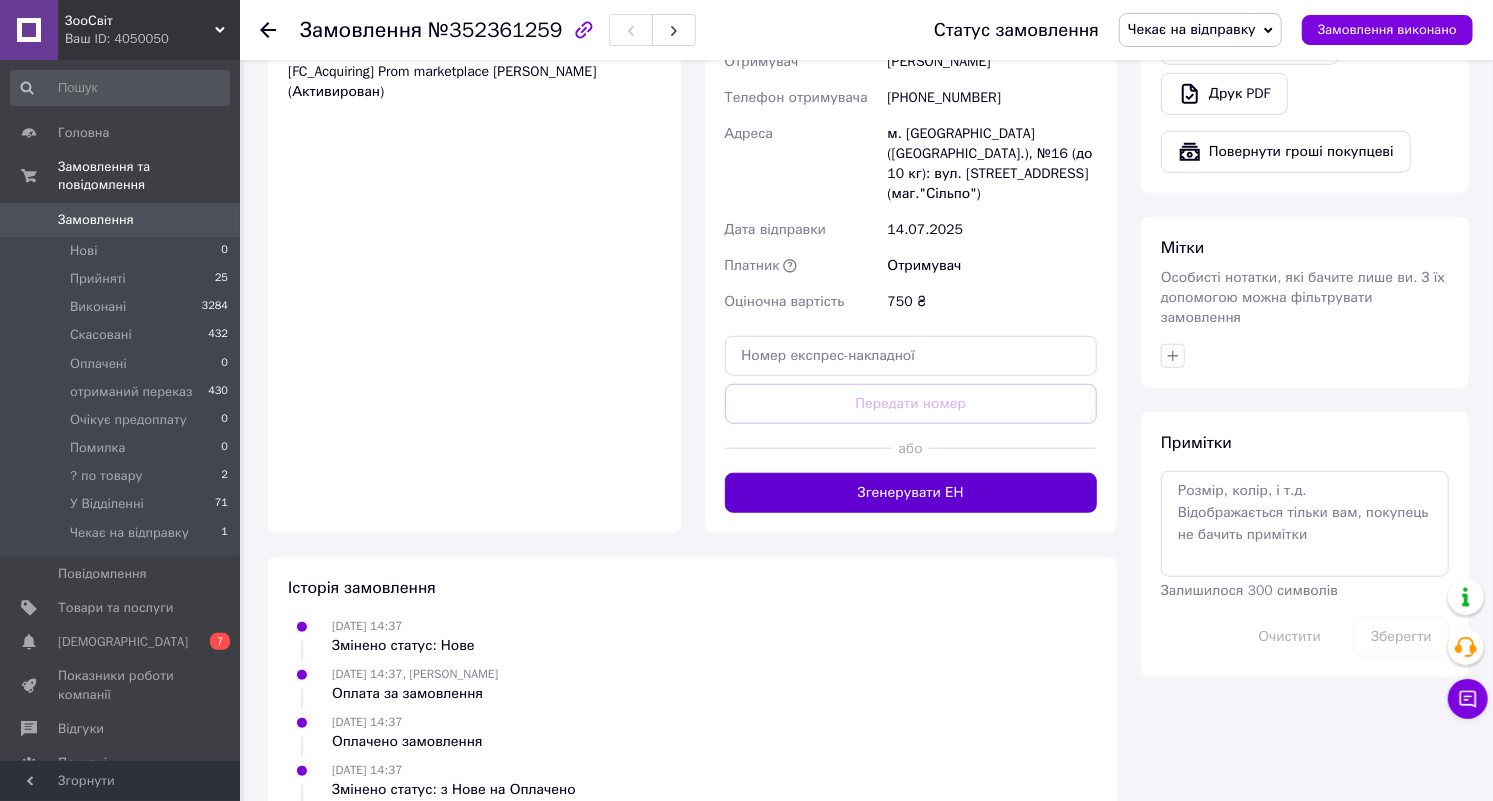 click on "Згенерувати ЕН" at bounding box center [911, 493] 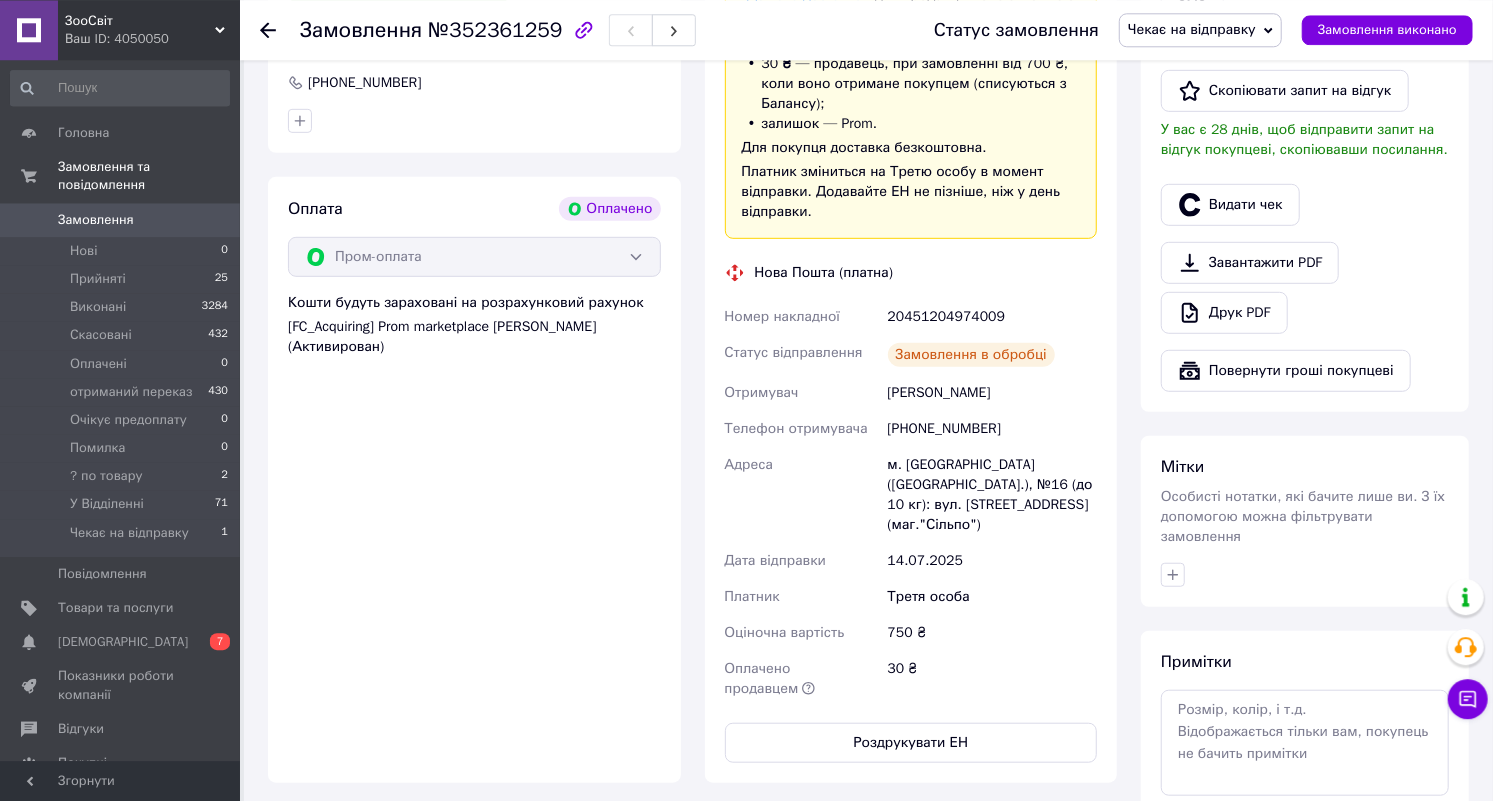 scroll, scrollTop: 534, scrollLeft: 0, axis: vertical 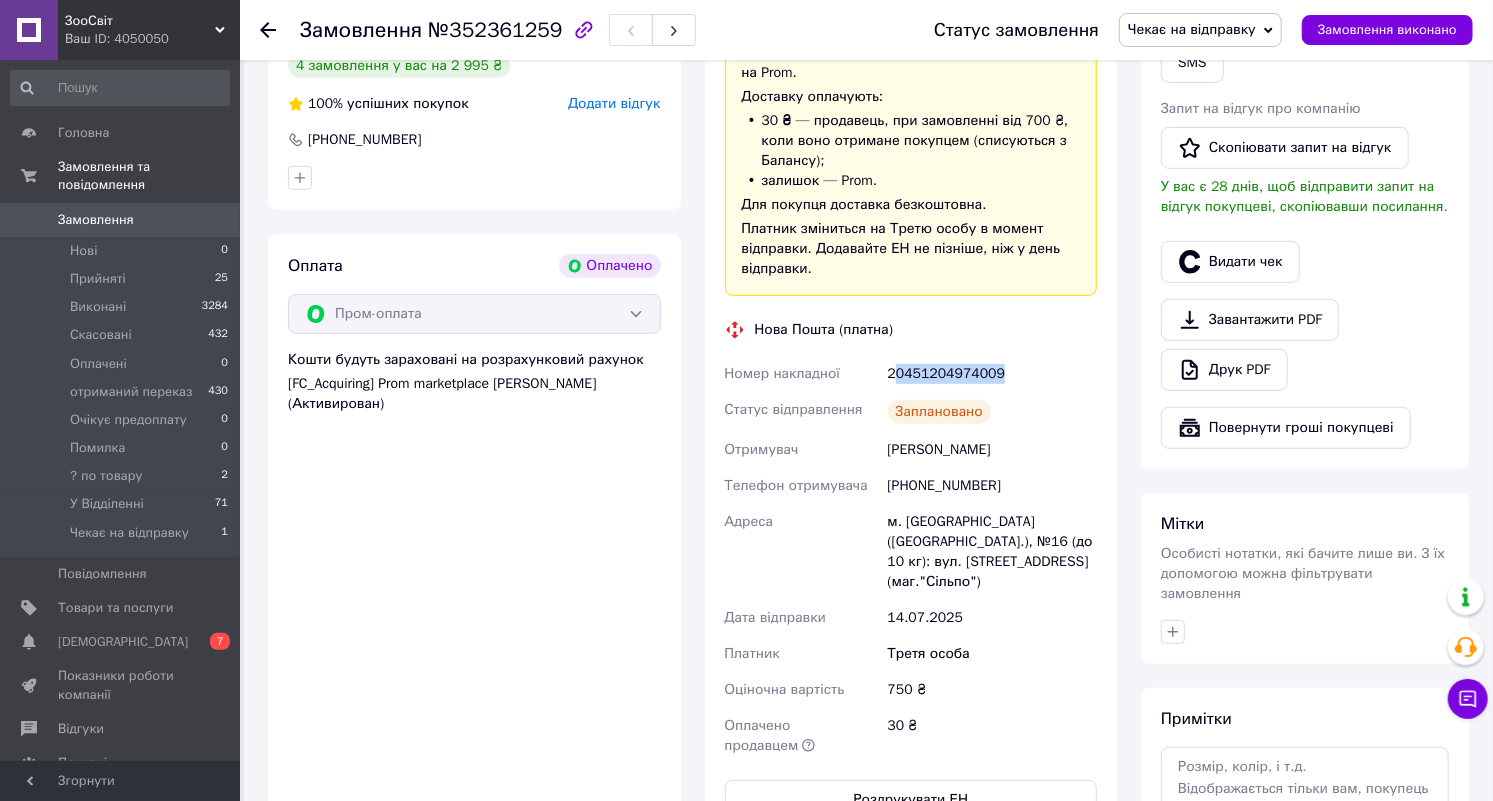 drag, startPoint x: 893, startPoint y: 377, endPoint x: 1007, endPoint y: 375, distance: 114.01754 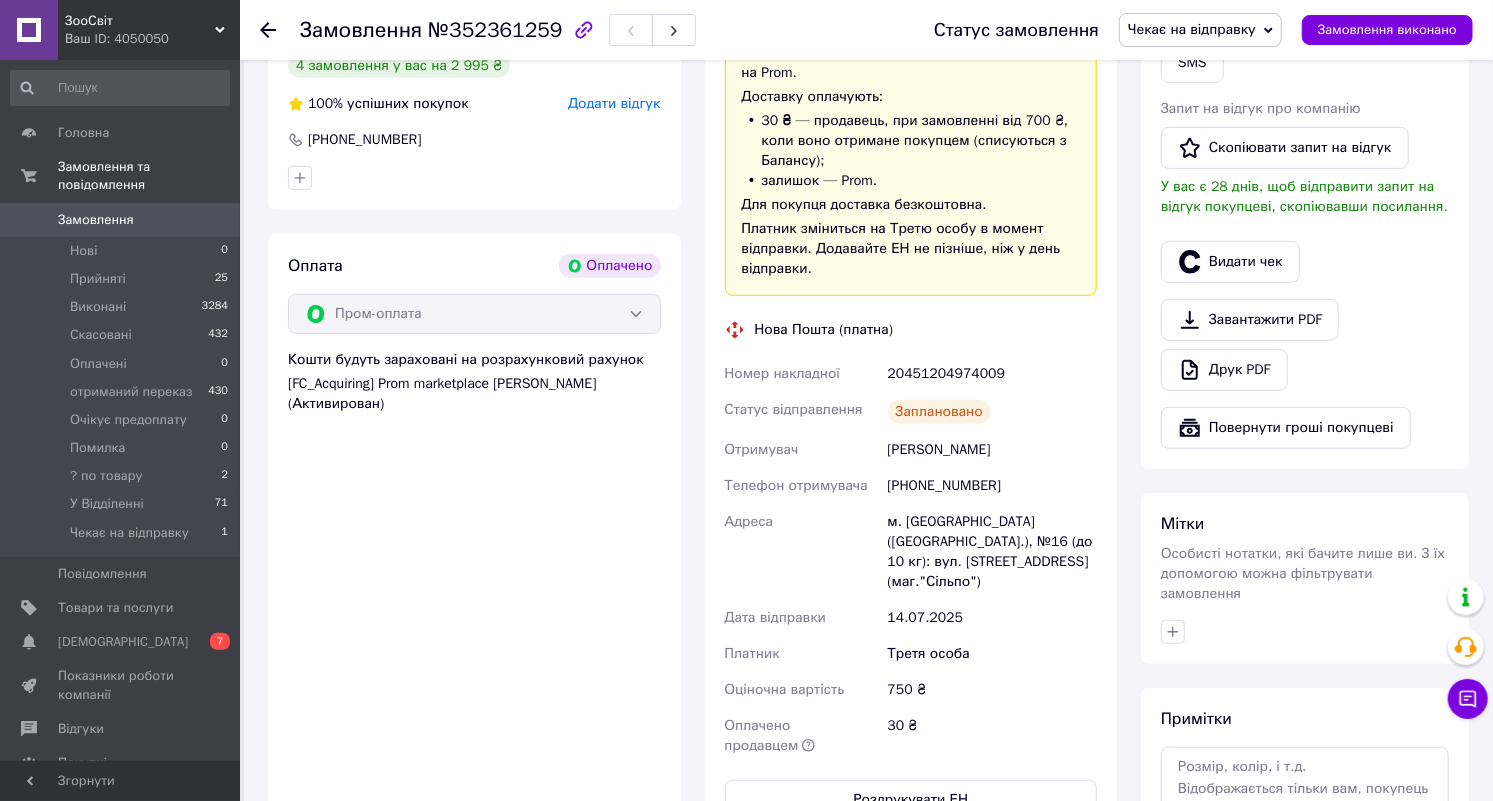 click on "20451204974009" at bounding box center [992, 374] 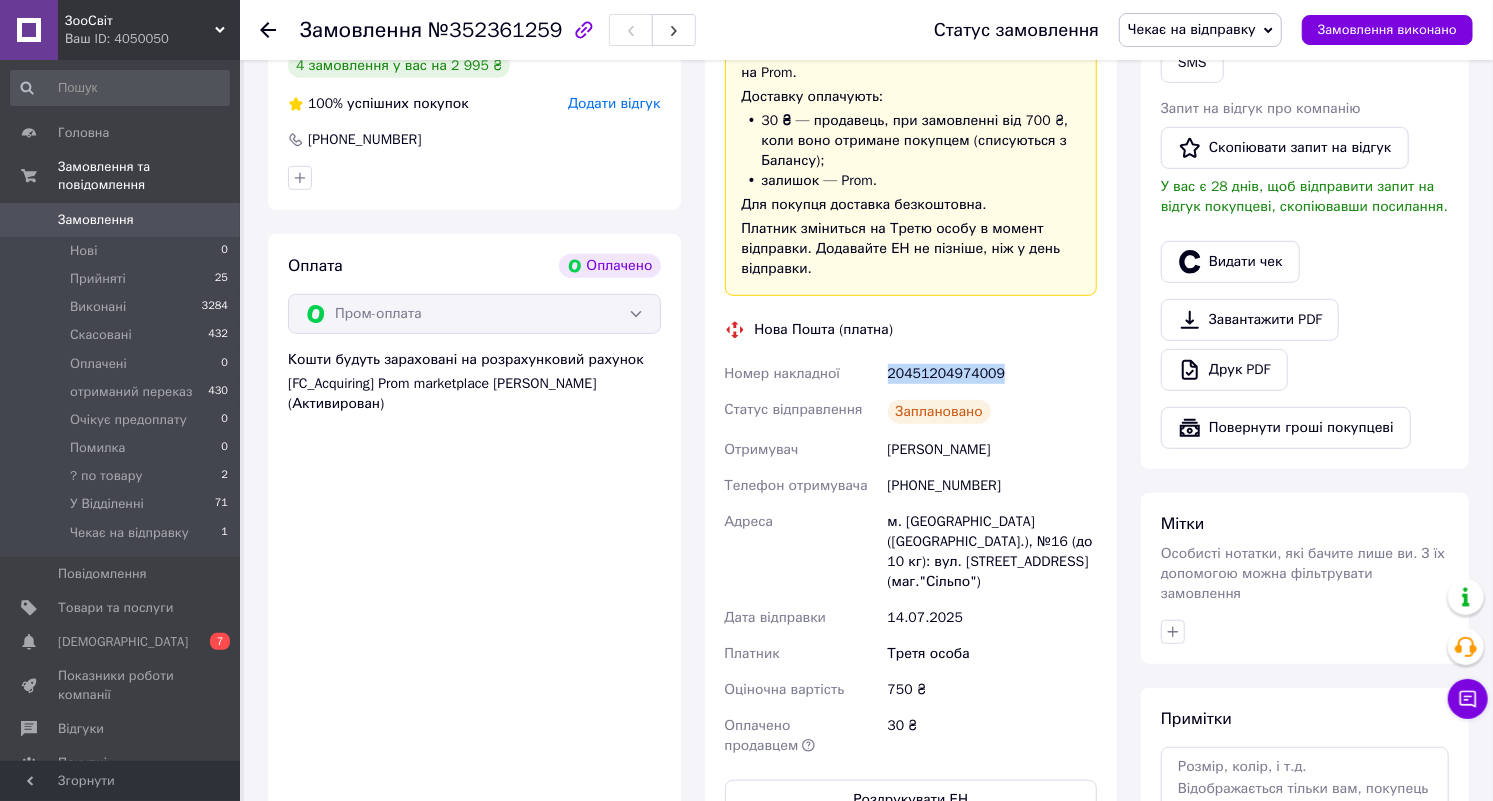 drag, startPoint x: 1009, startPoint y: 373, endPoint x: 911, endPoint y: 374, distance: 98.005104 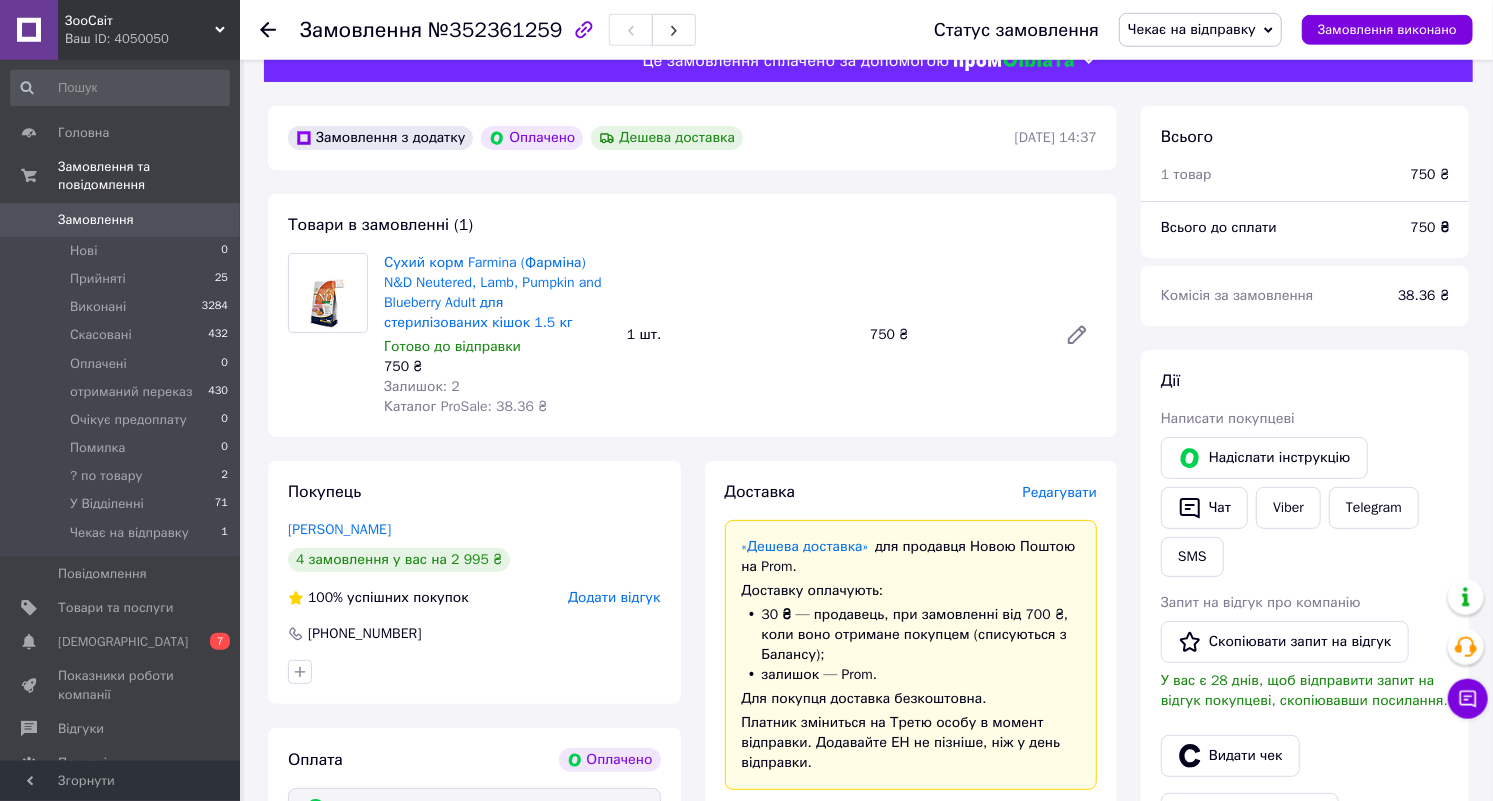 scroll, scrollTop: 0, scrollLeft: 0, axis: both 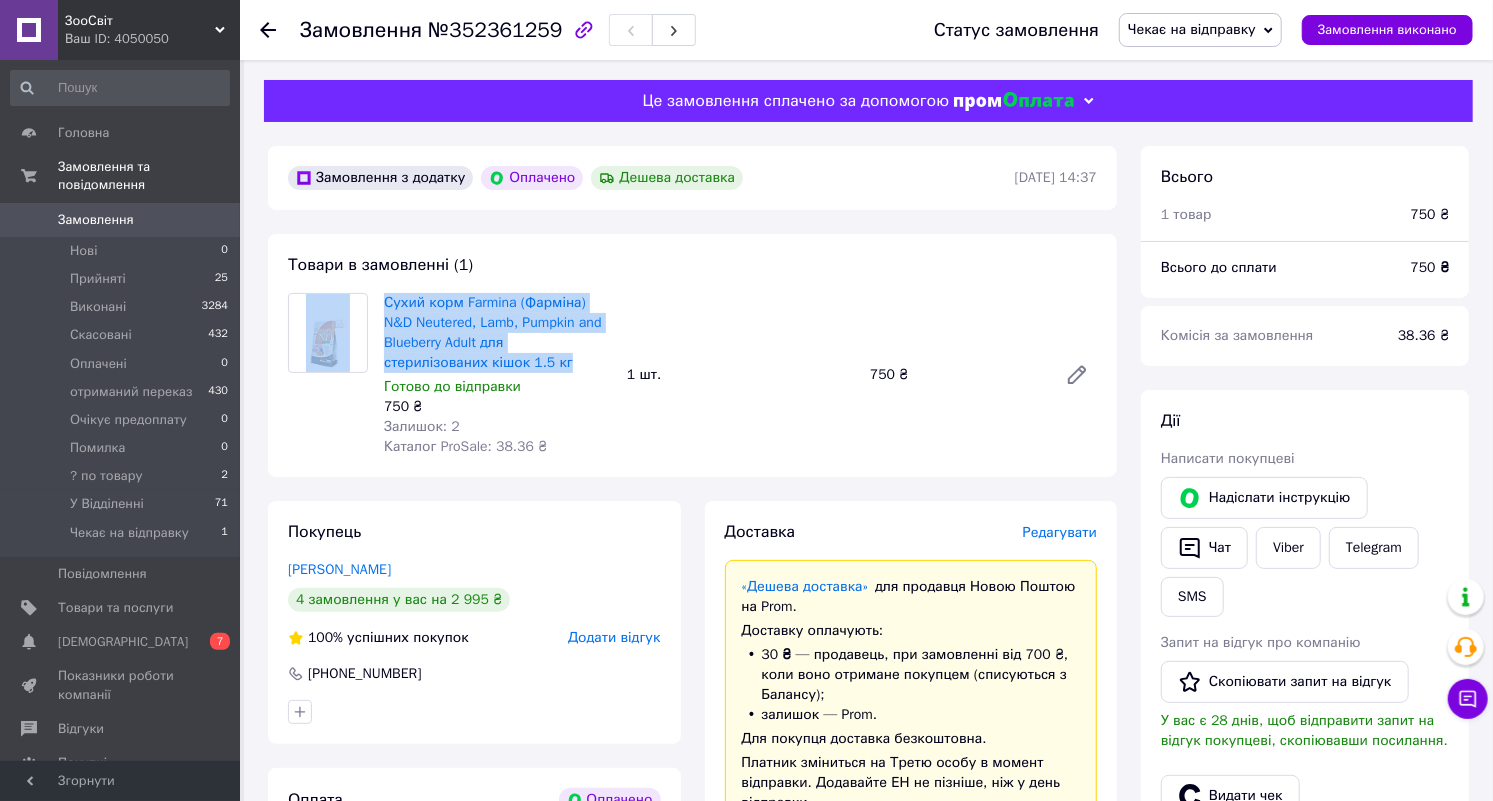 drag, startPoint x: 374, startPoint y: 301, endPoint x: 465, endPoint y: 365, distance: 111.25197 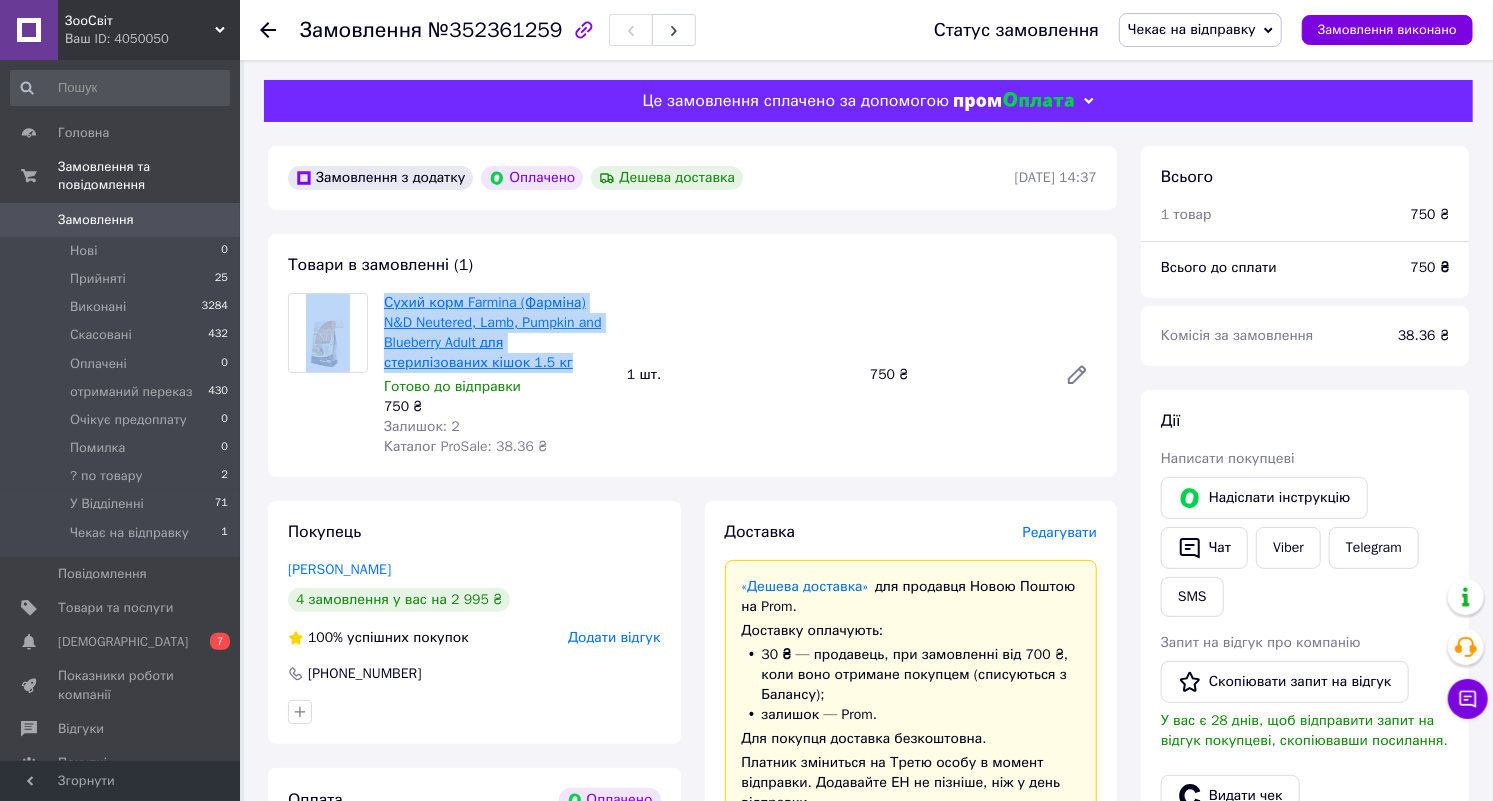 copy on "Сухий корм Farmina (Фарміна) N&D Neutered, Lamb, Pumpkin and Blueberry Adult для стерилізованих кішок 1.5 кг" 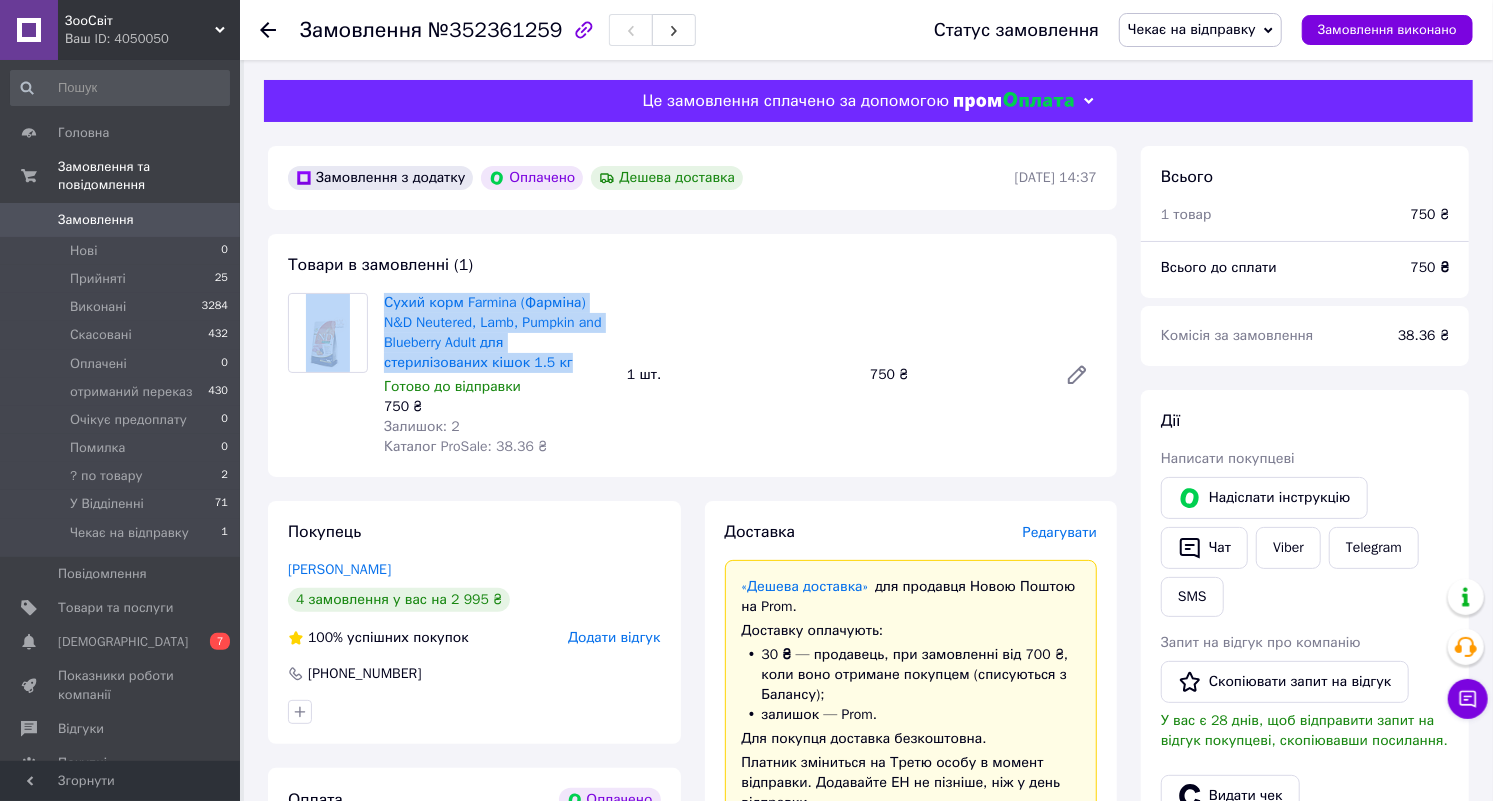 click on "Замовлення" at bounding box center (121, 220) 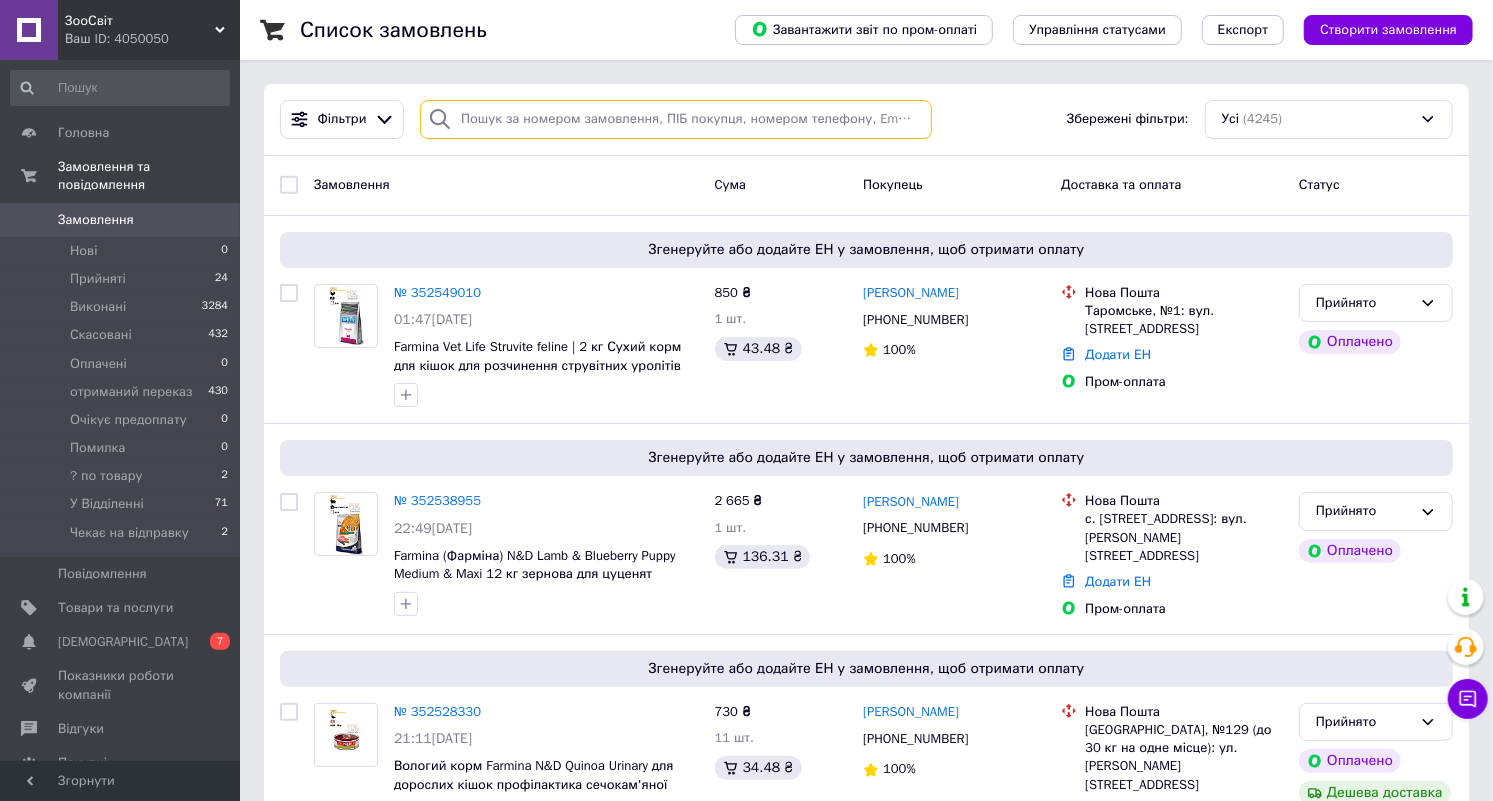 click at bounding box center (676, 119) 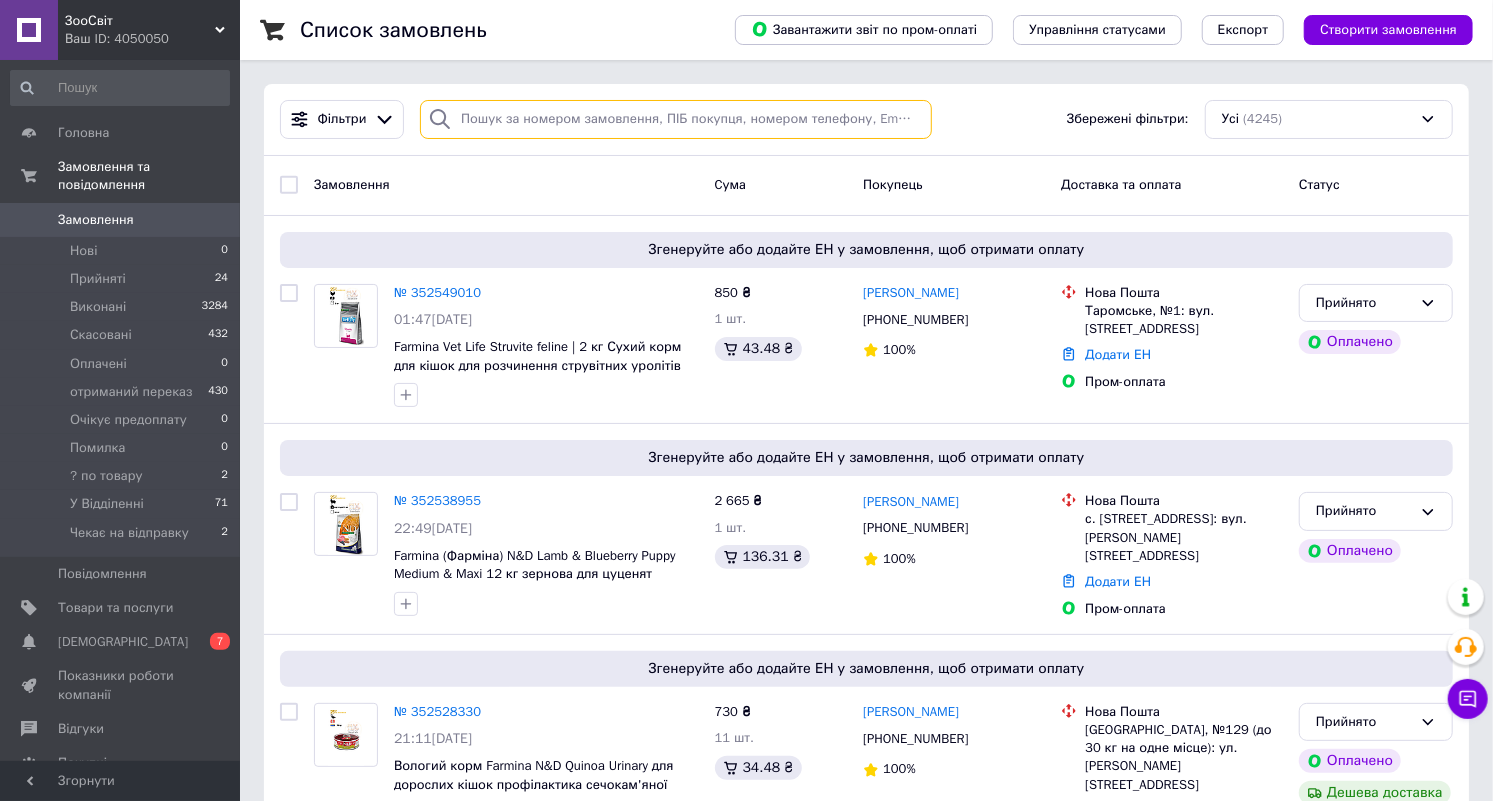 paste on "20451197488946" 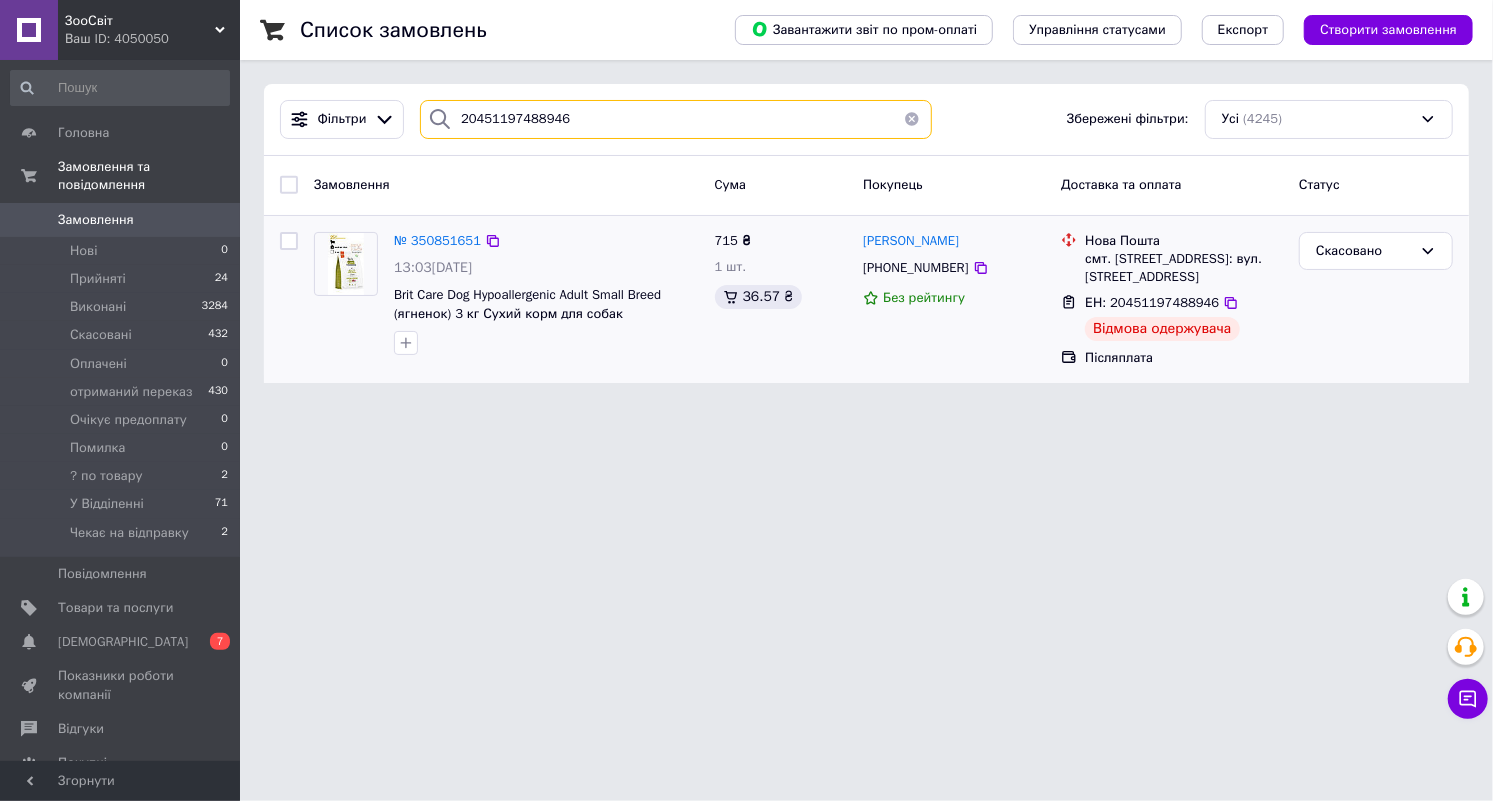 type on "20451197488946" 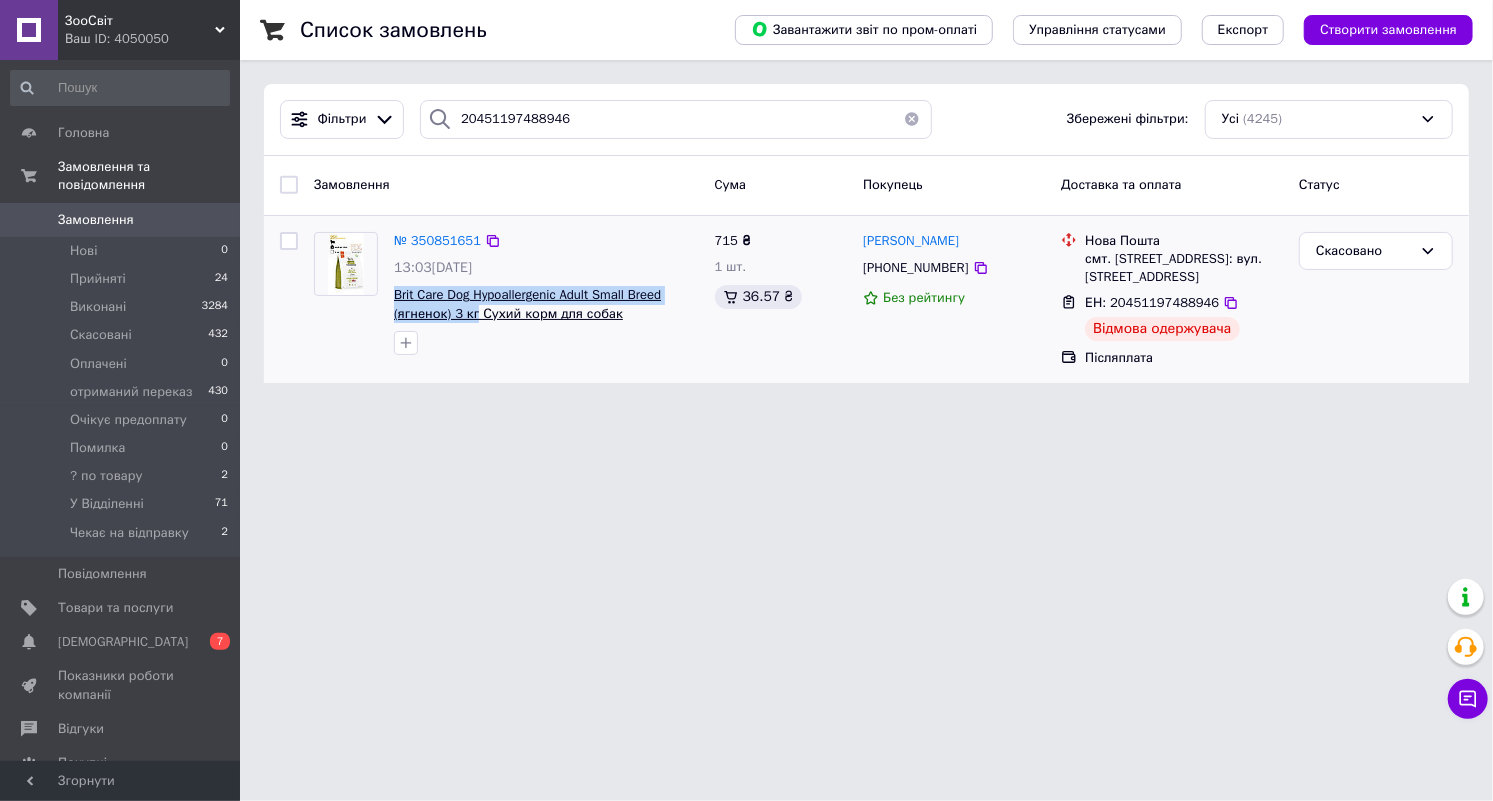 drag, startPoint x: 387, startPoint y: 289, endPoint x: 473, endPoint y: 307, distance: 87.86353 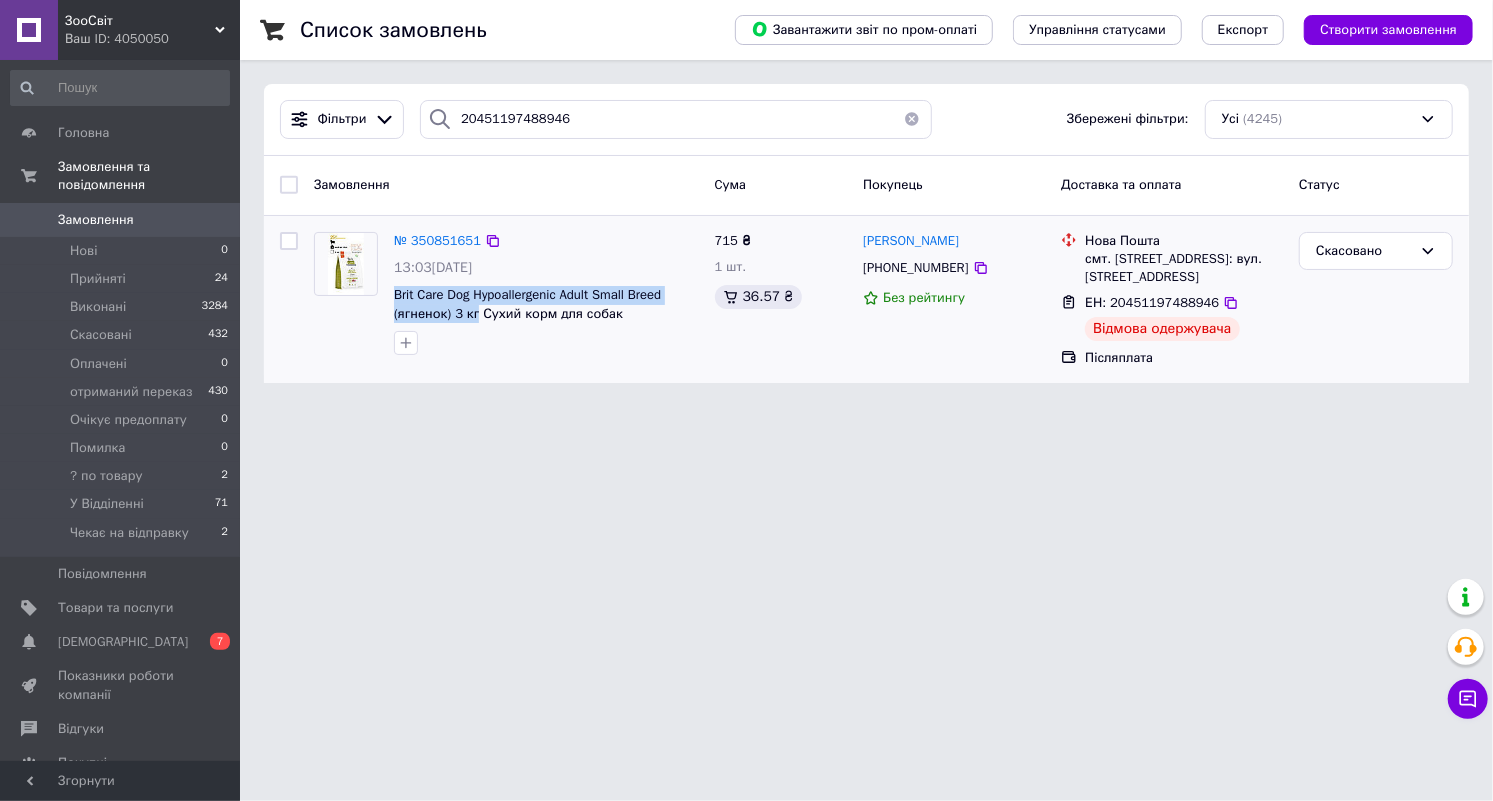 copy on "Brit Care Dog Hypoallergenic Adult Small Breed (ягненок) 3 кг" 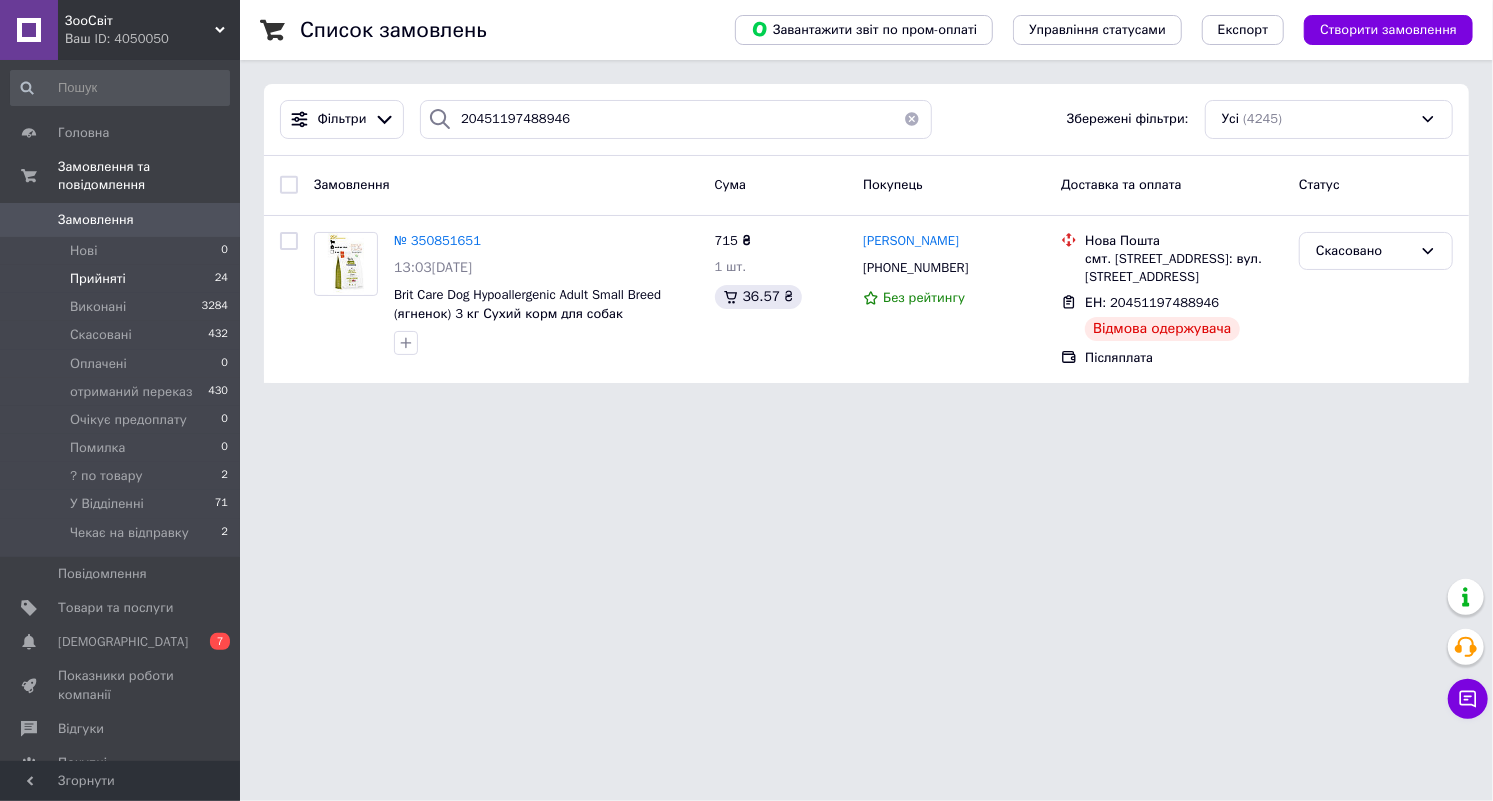 click on "Прийняті" at bounding box center (98, 279) 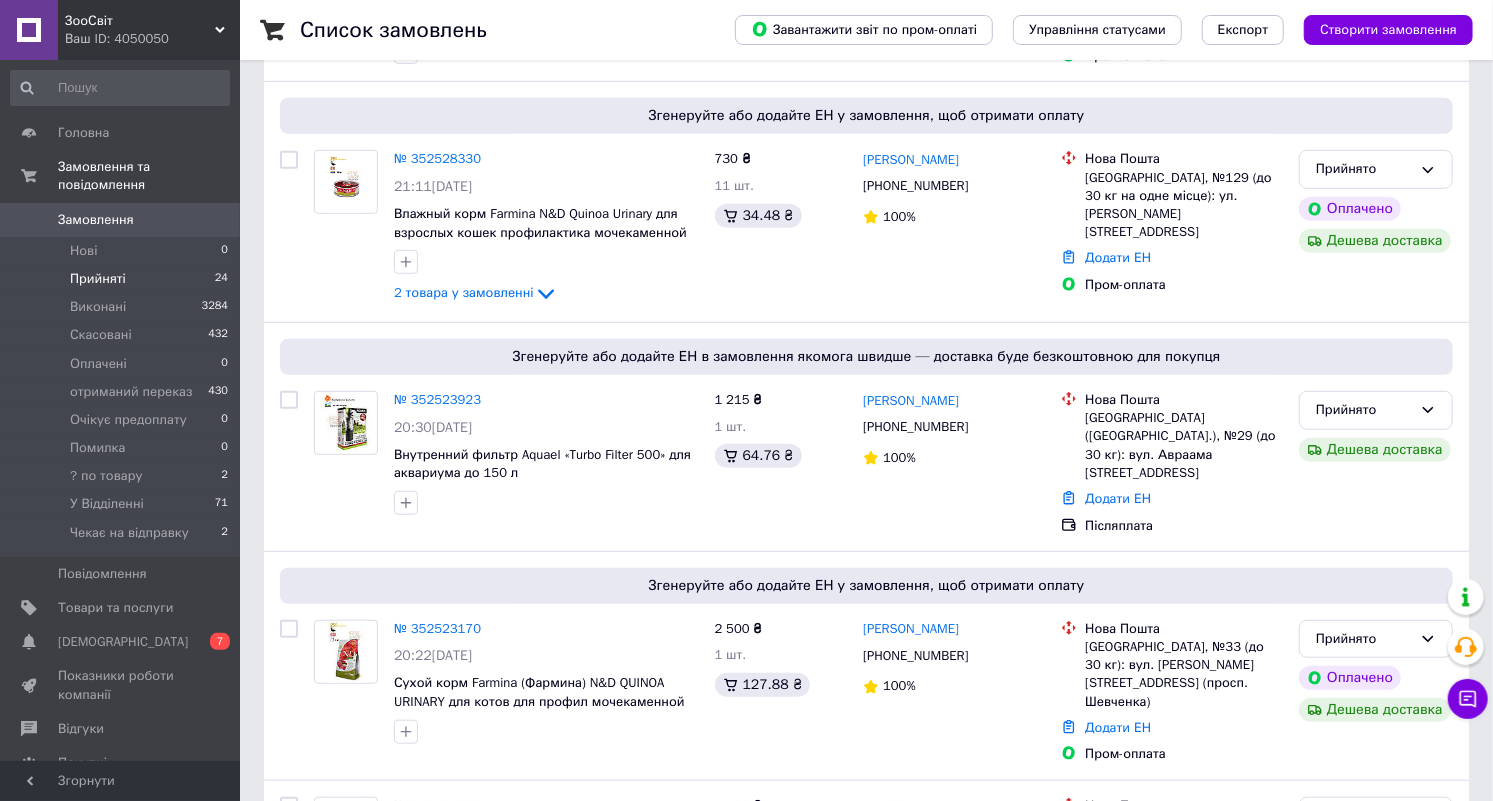 scroll, scrollTop: 1248, scrollLeft: 0, axis: vertical 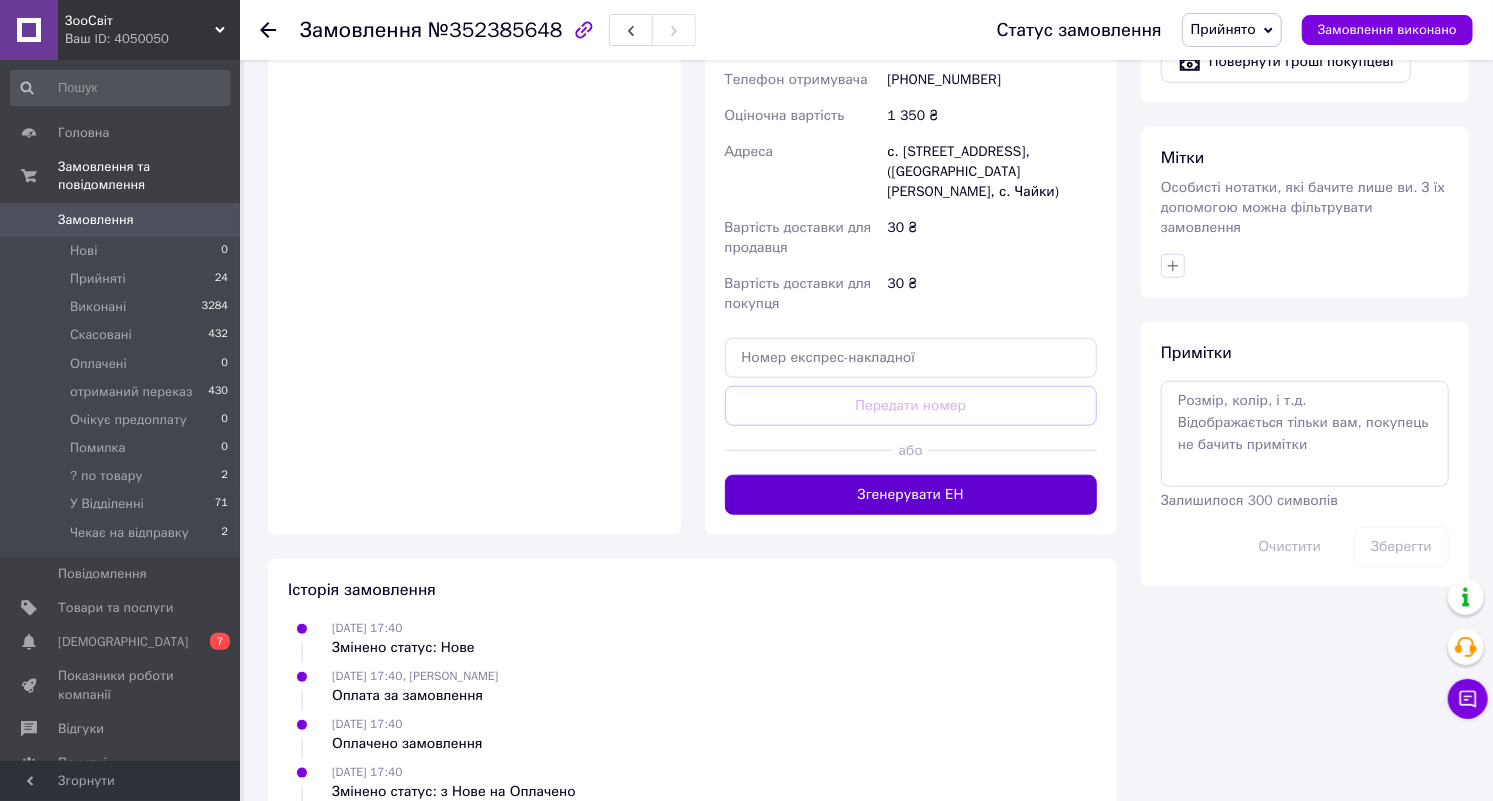 click on "Згенерувати ЕН" at bounding box center [911, 495] 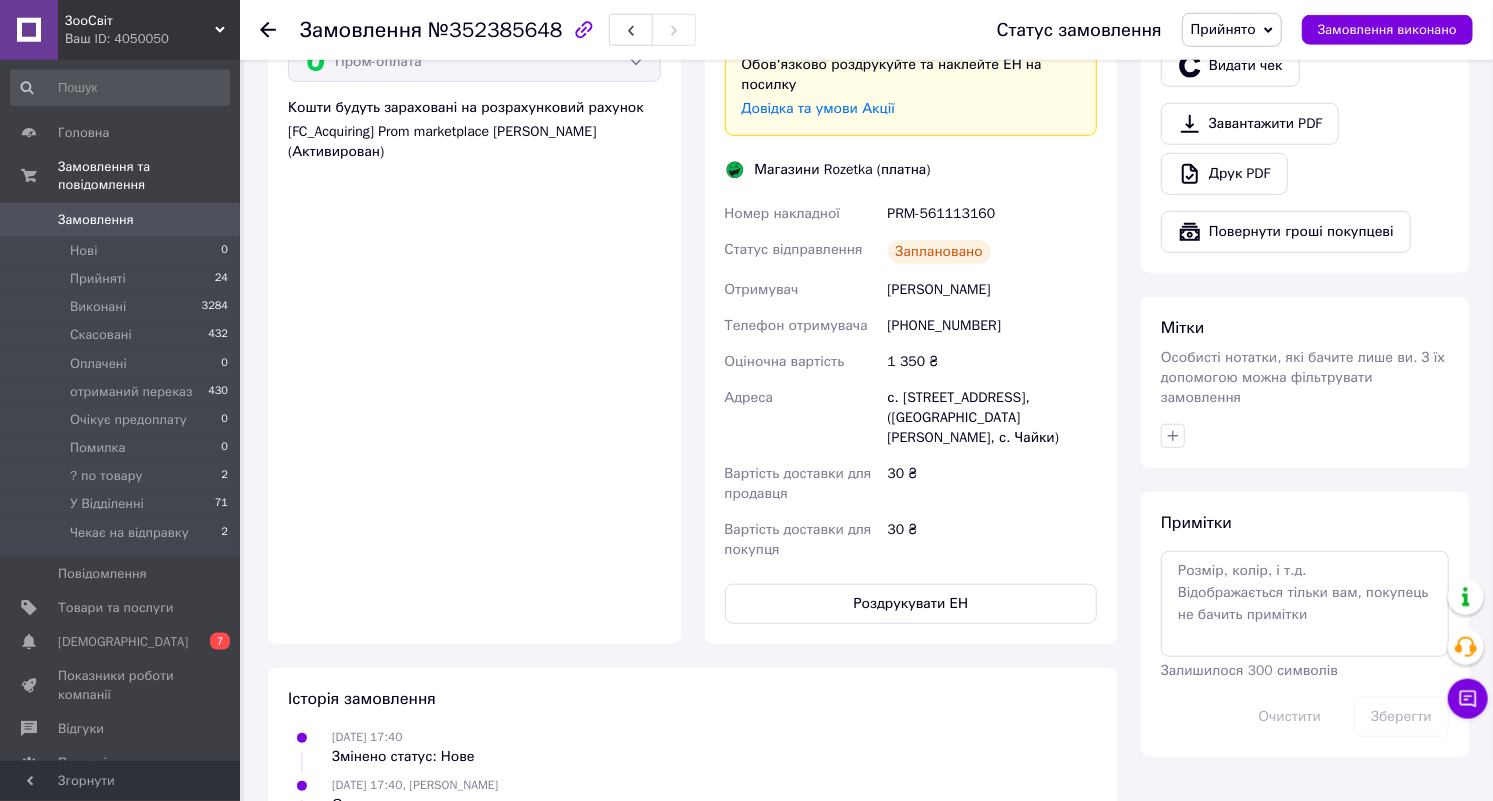 scroll, scrollTop: 808, scrollLeft: 0, axis: vertical 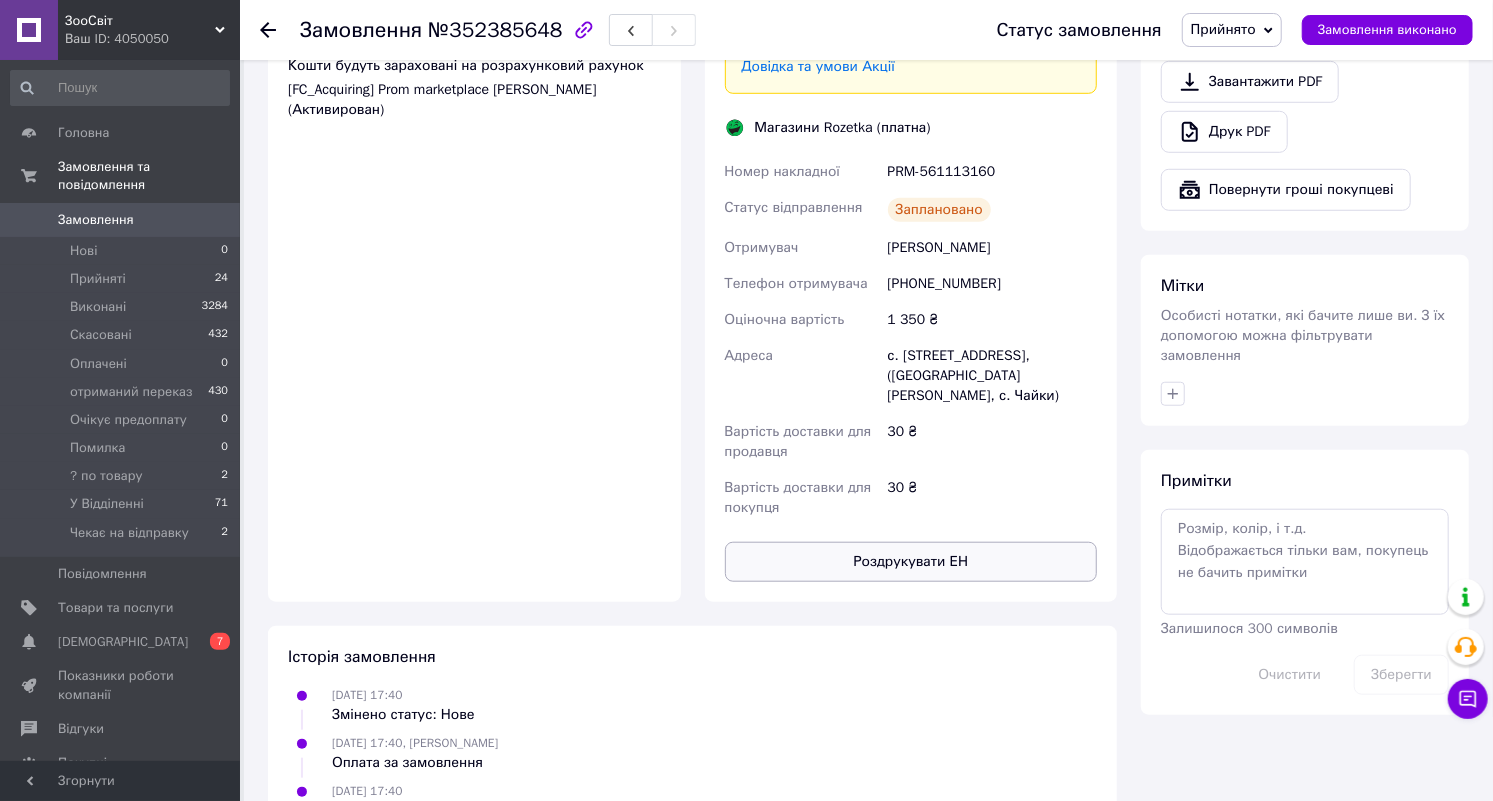 click on "Роздрукувати ЕН" at bounding box center (911, 562) 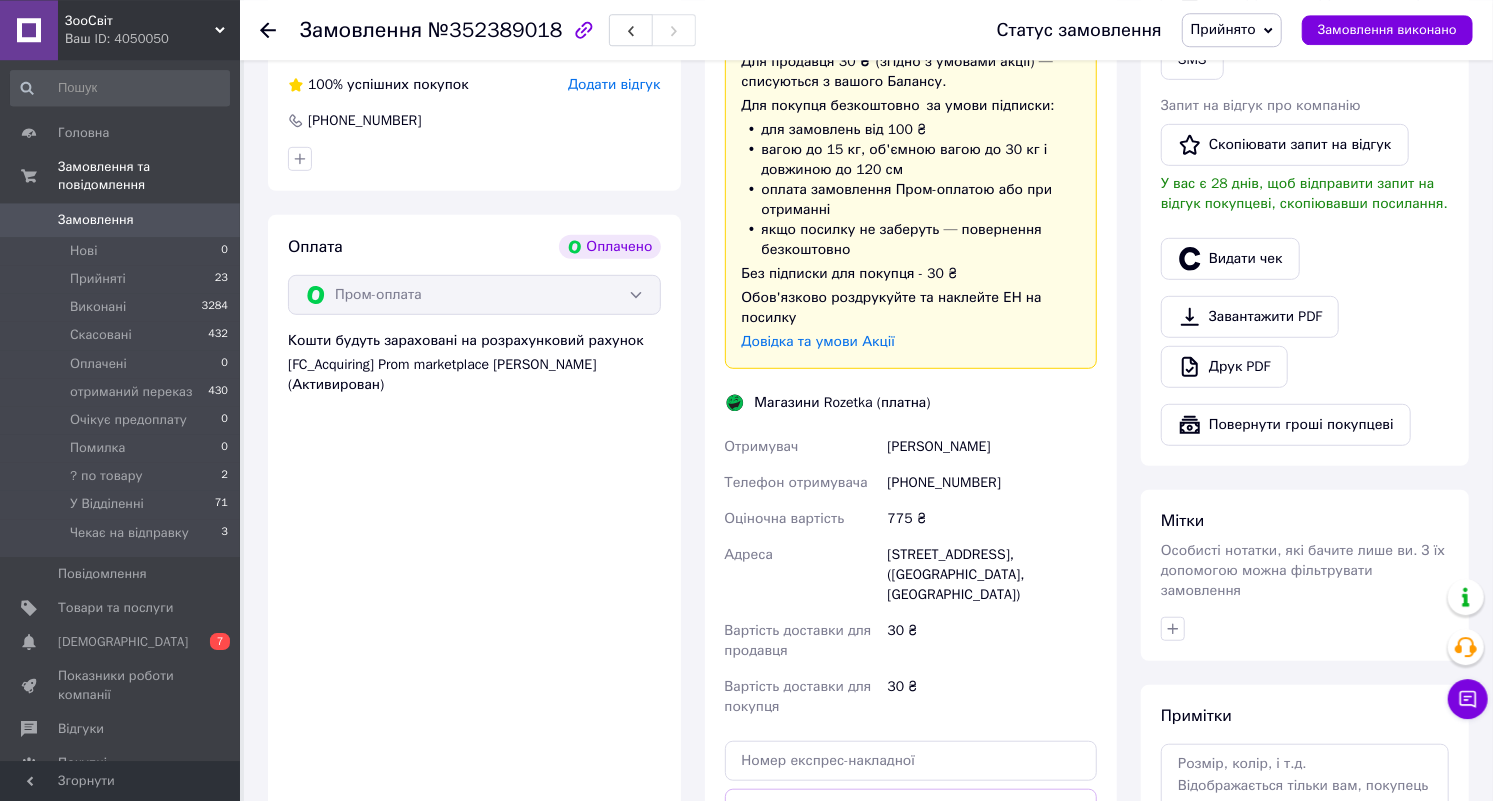 scroll, scrollTop: 936, scrollLeft: 0, axis: vertical 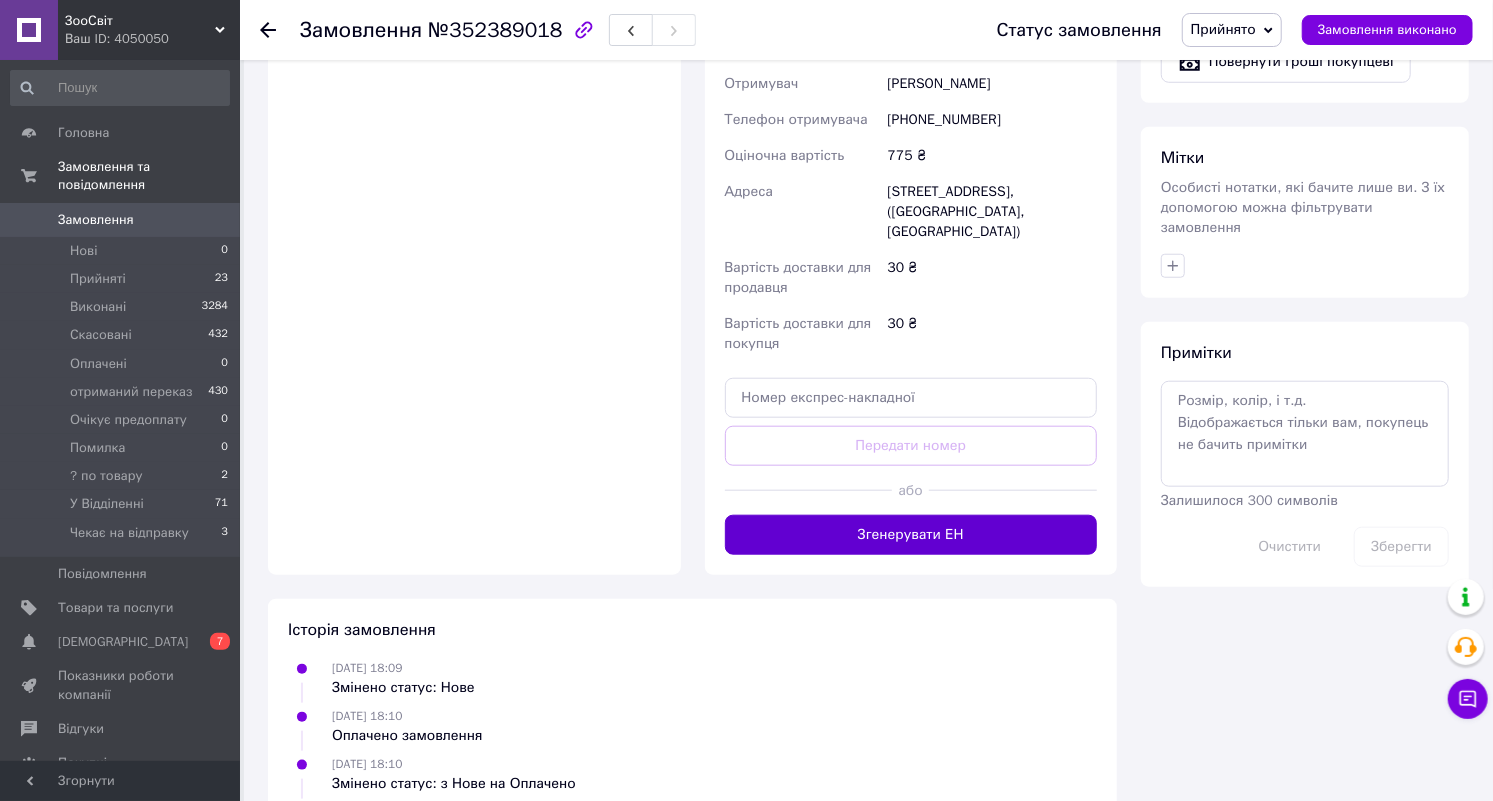 click on "Згенерувати ЕН" at bounding box center (911, 535) 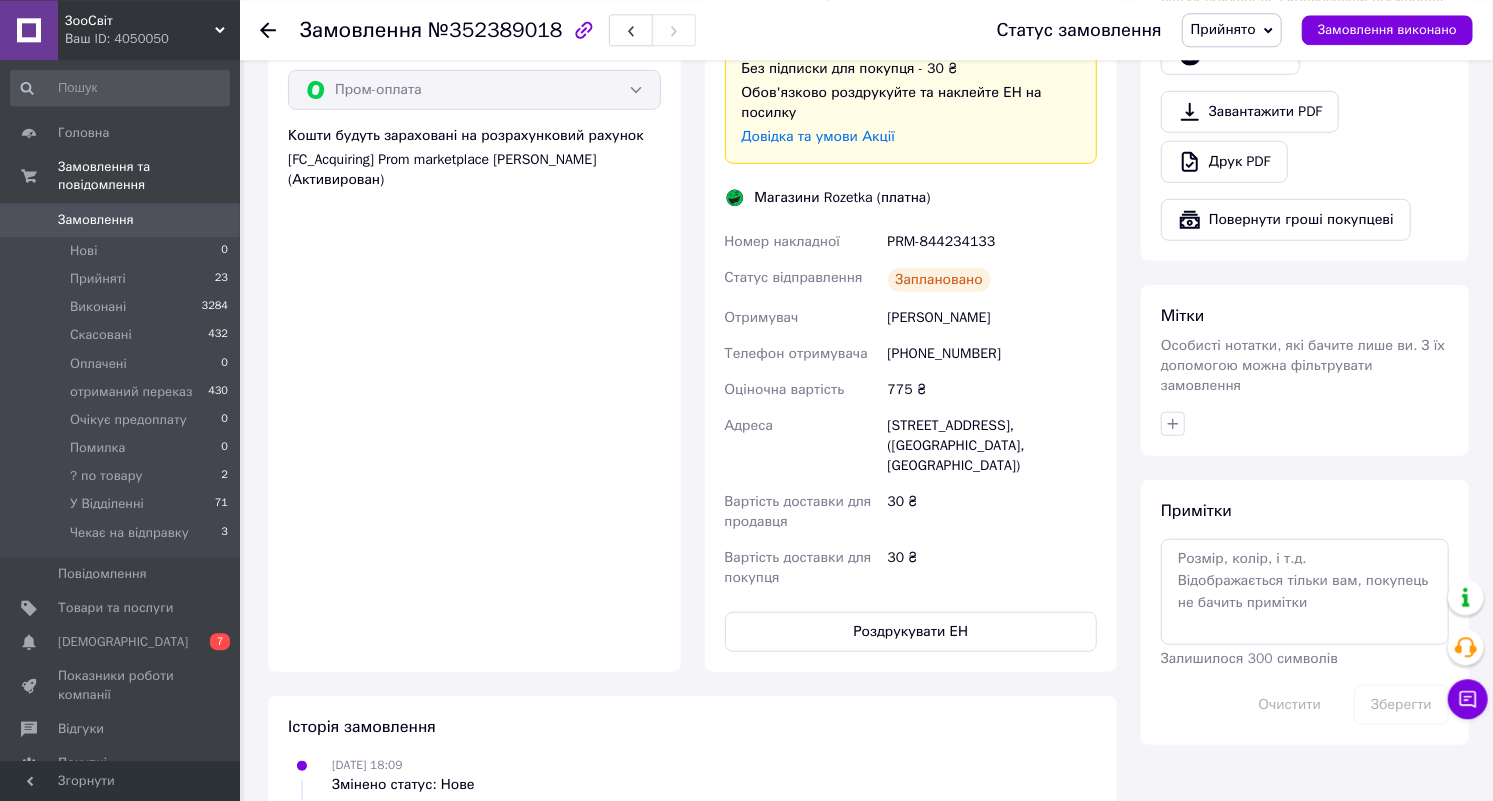 scroll, scrollTop: 676, scrollLeft: 0, axis: vertical 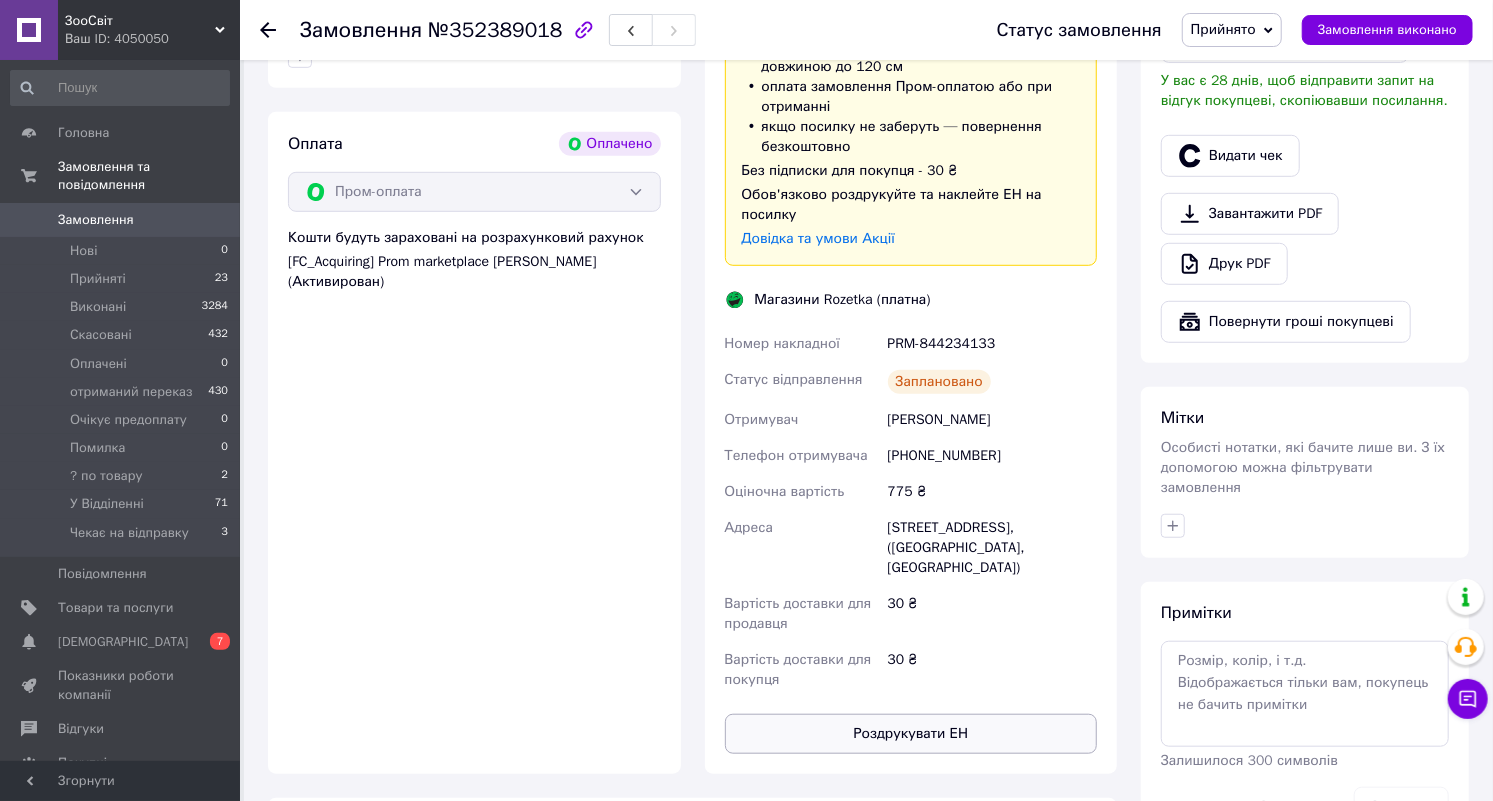 click on "Роздрукувати ЕН" at bounding box center [911, 734] 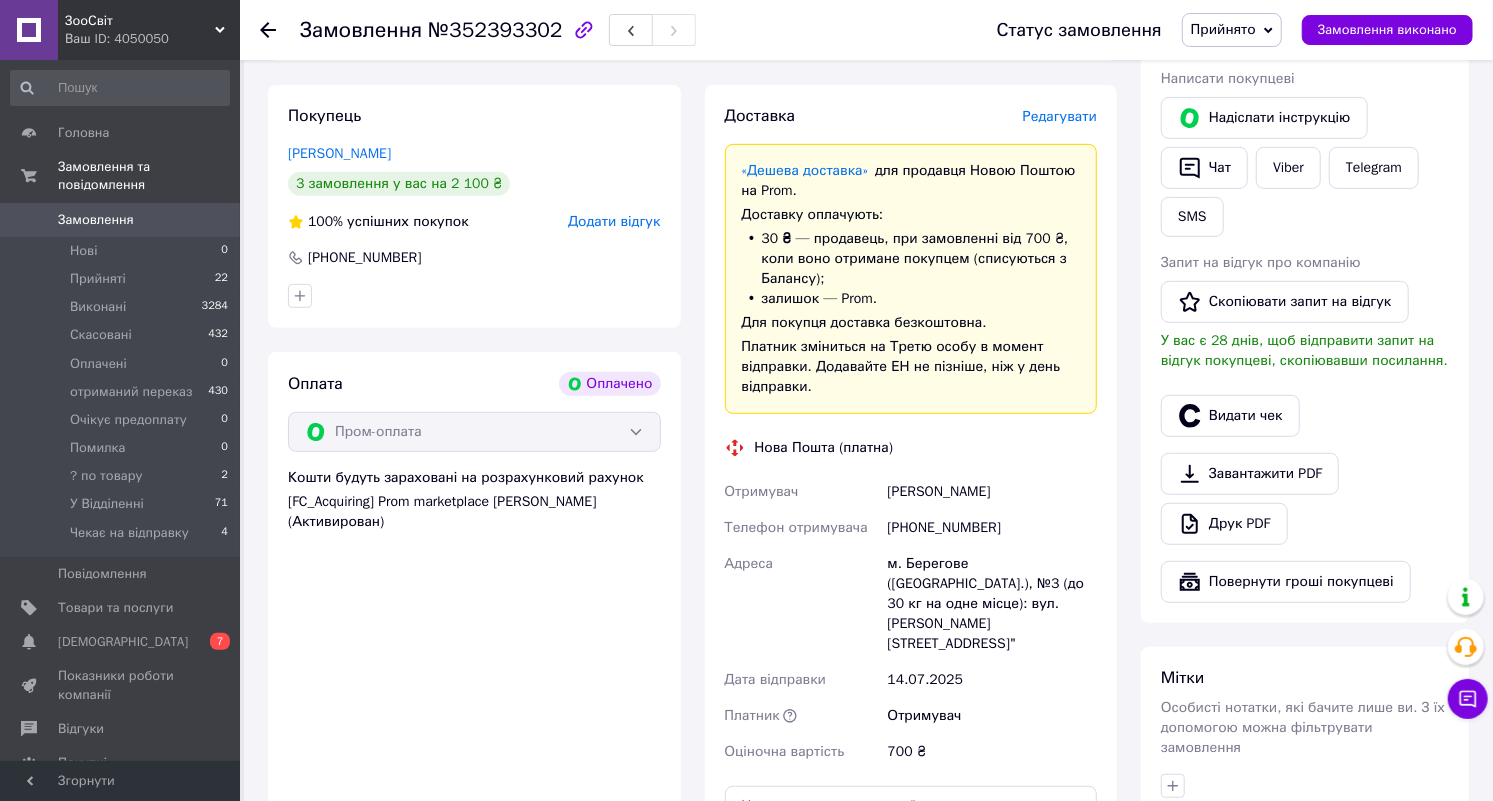 scroll, scrollTop: 832, scrollLeft: 0, axis: vertical 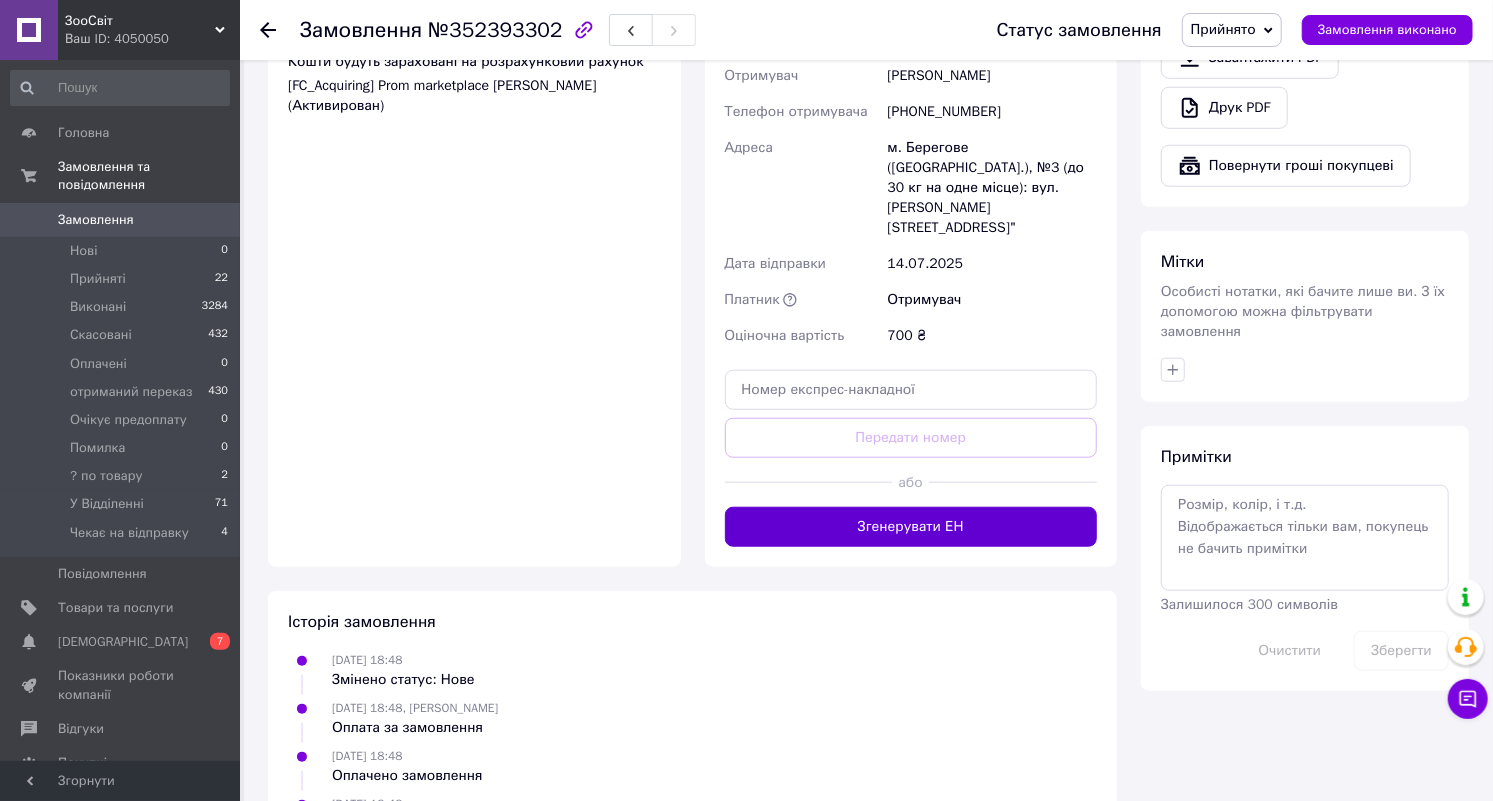 click on "Згенерувати ЕН" at bounding box center [911, 527] 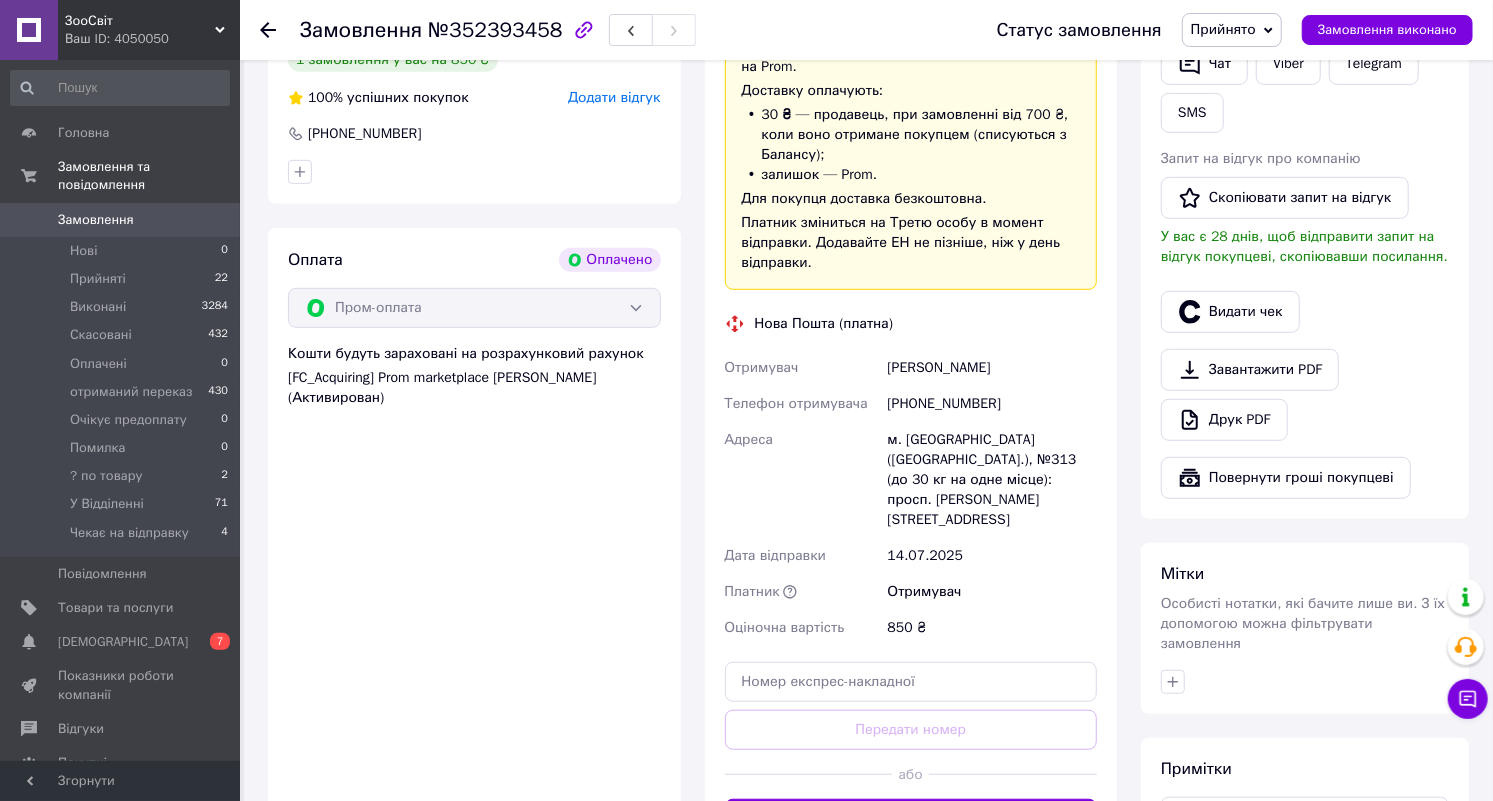 scroll, scrollTop: 728, scrollLeft: 0, axis: vertical 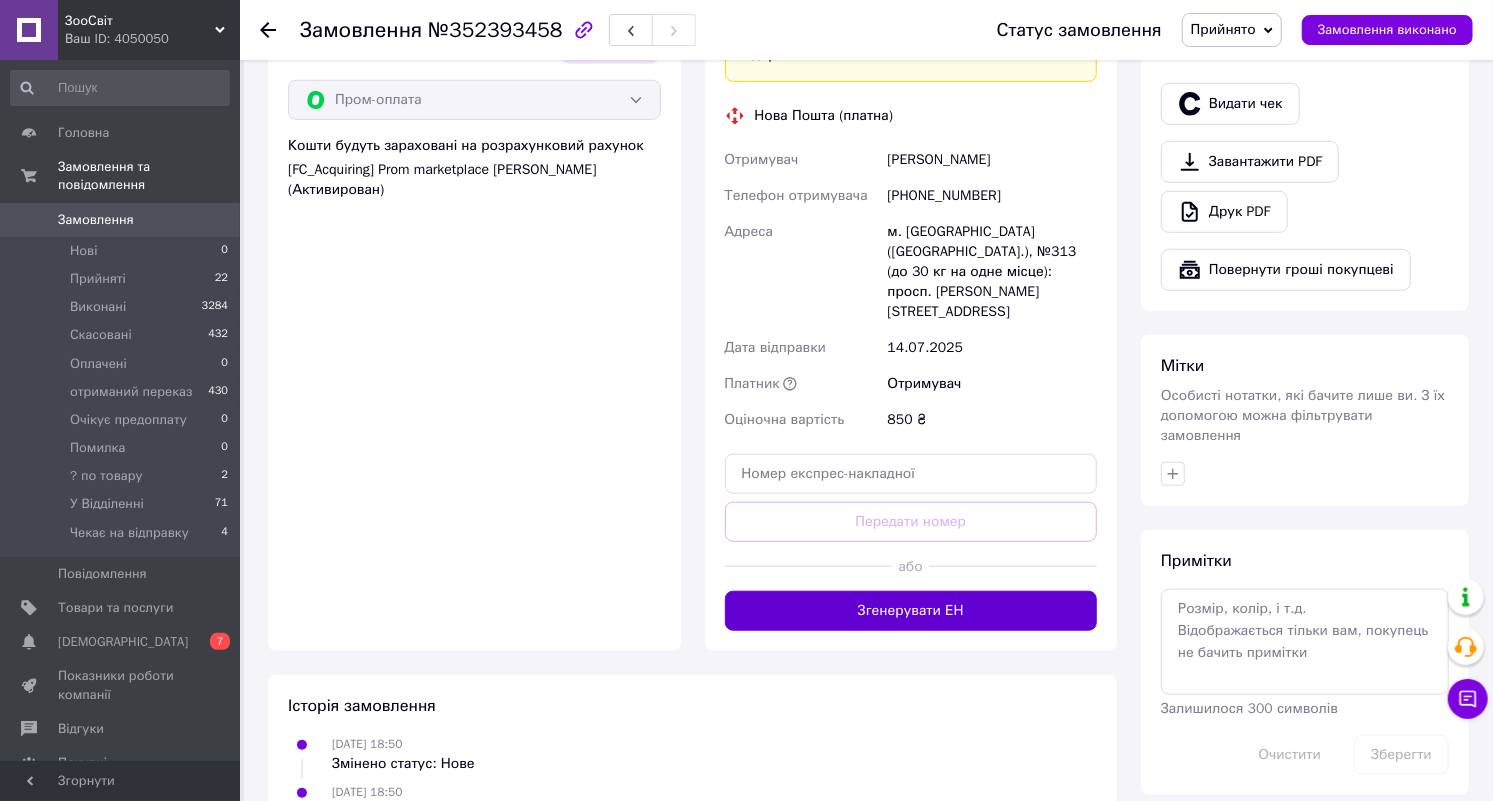 click on "Згенерувати ЕН" at bounding box center [911, 611] 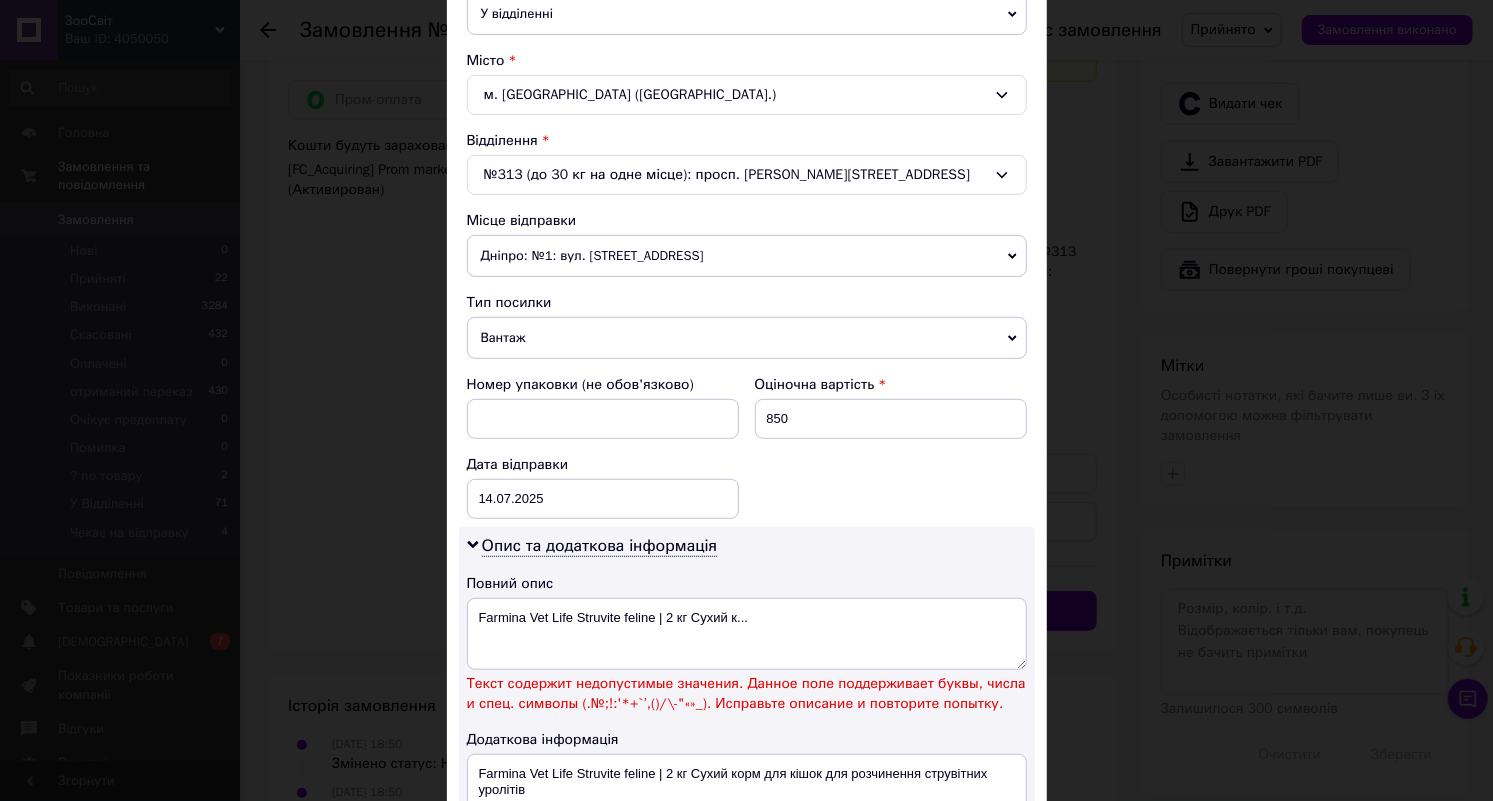 scroll, scrollTop: 560, scrollLeft: 0, axis: vertical 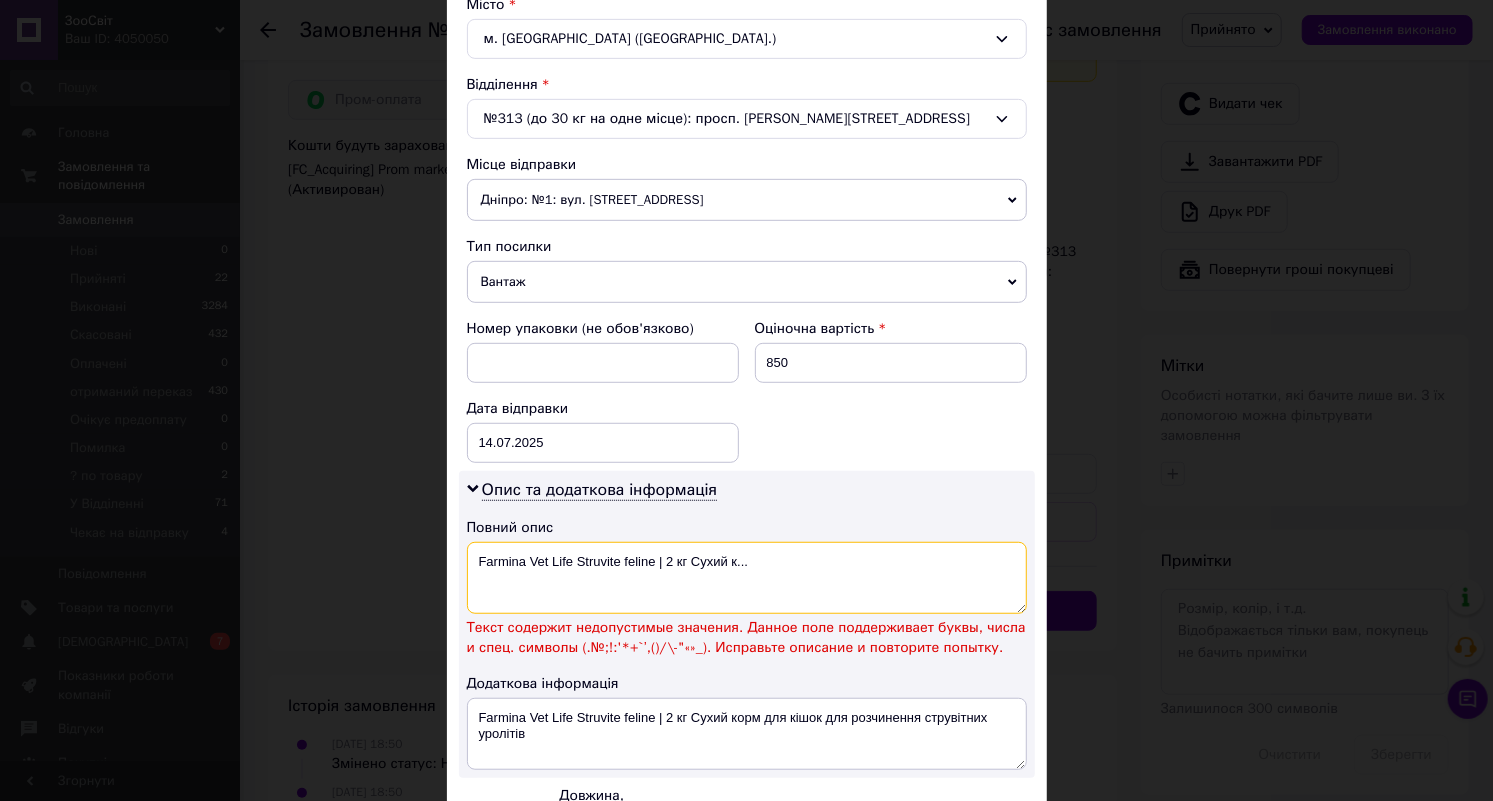 click on "Farmina Vet Life Struvite feline | 2 кг Сухий к..." at bounding box center (747, 578) 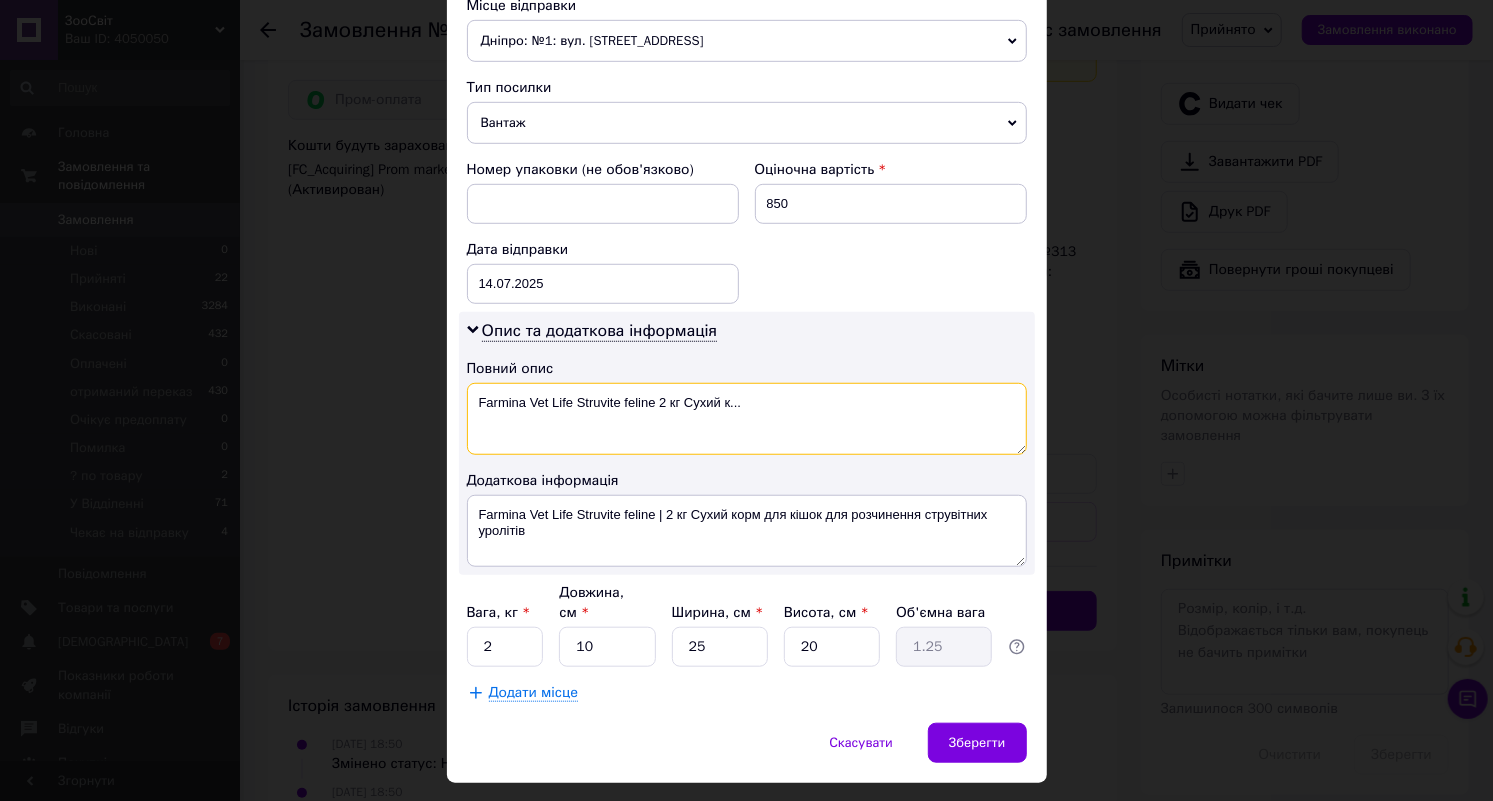 scroll, scrollTop: 741, scrollLeft: 0, axis: vertical 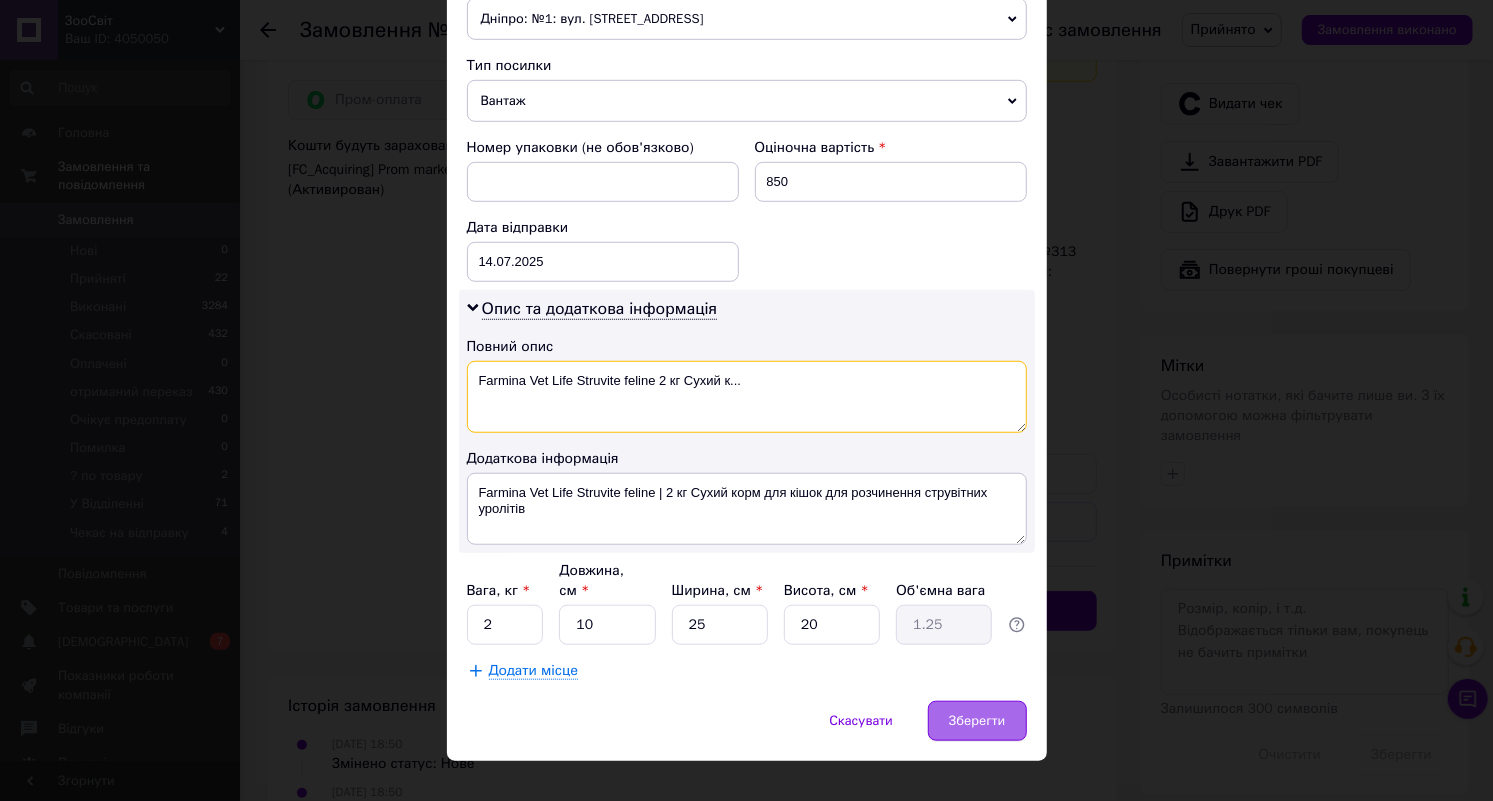 type on "Farmina Vet Life Struvite feline 2 кг Сухий к..." 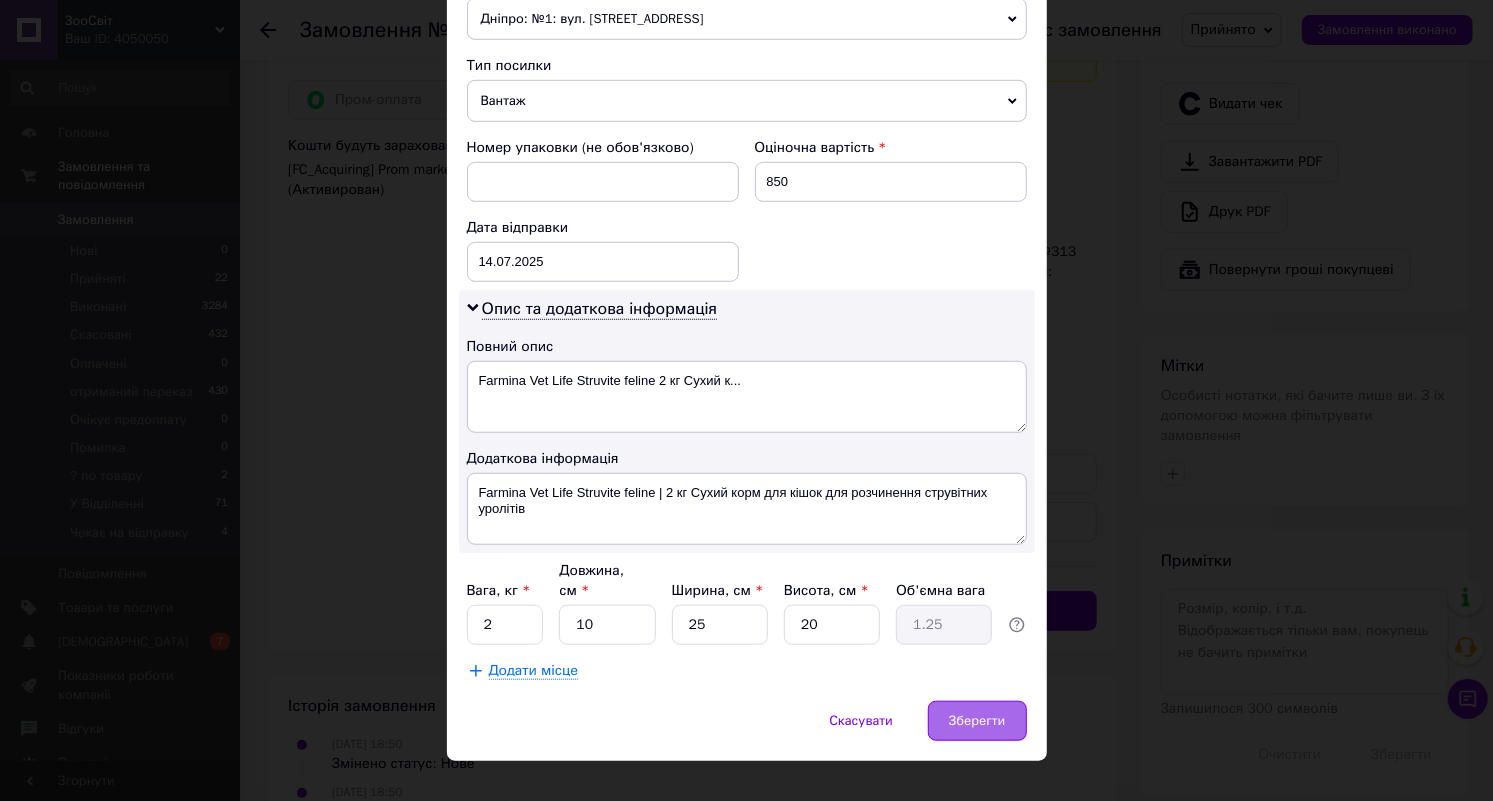 click on "Зберегти" at bounding box center (977, 721) 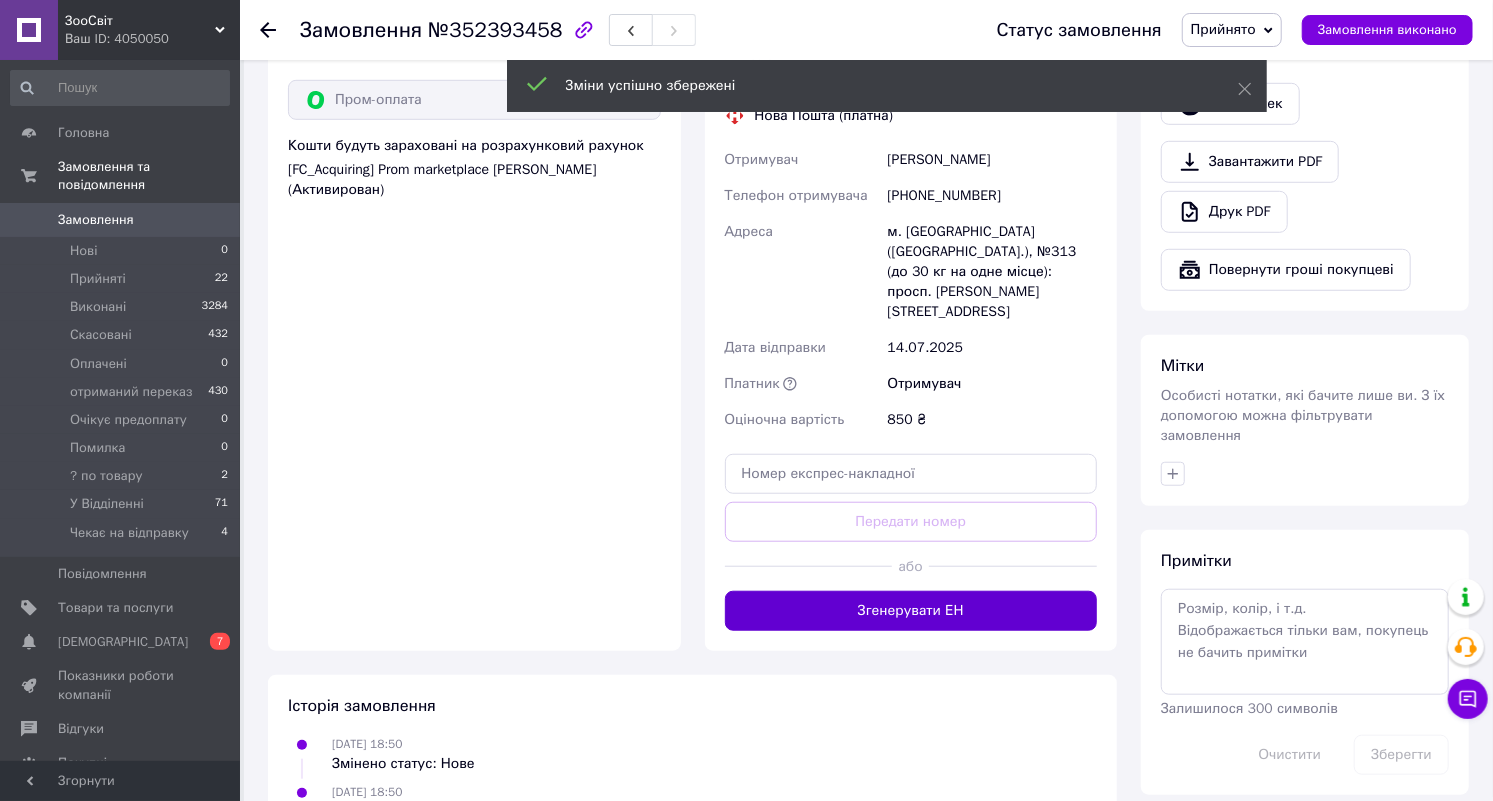click on "Згенерувати ЕН" at bounding box center (911, 611) 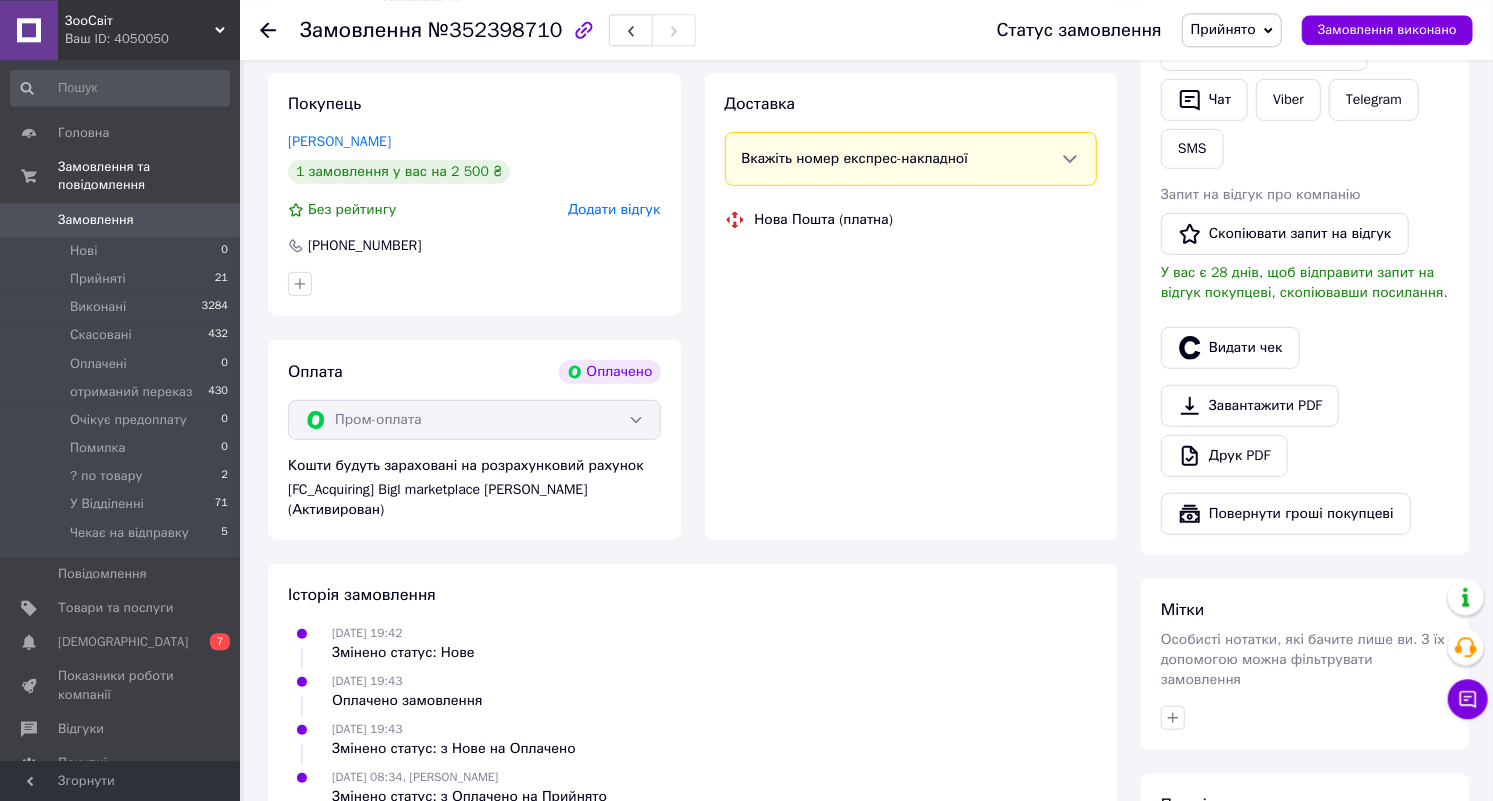 scroll, scrollTop: 520, scrollLeft: 0, axis: vertical 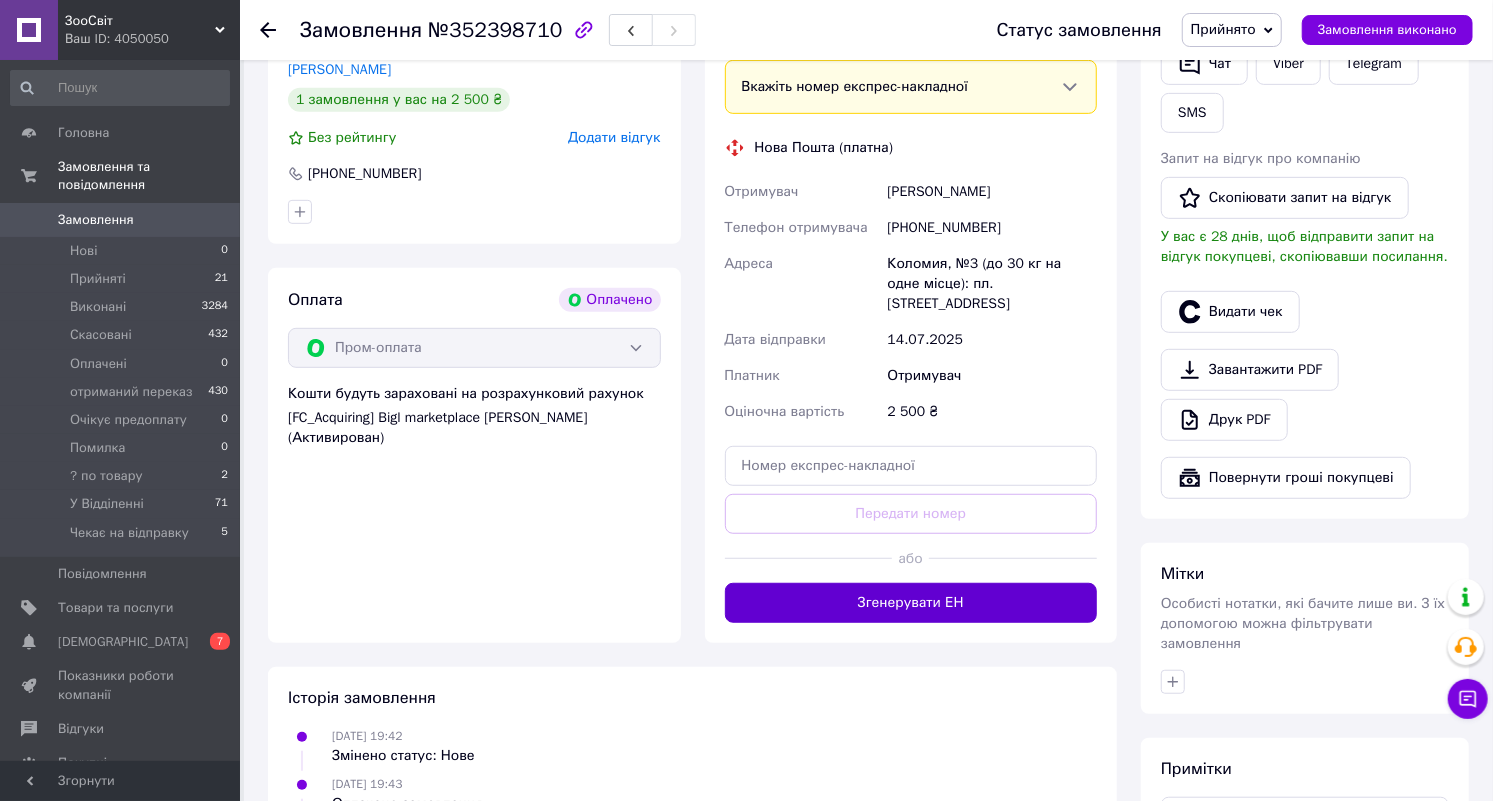 click on "Згенерувати ЕН" at bounding box center [911, 603] 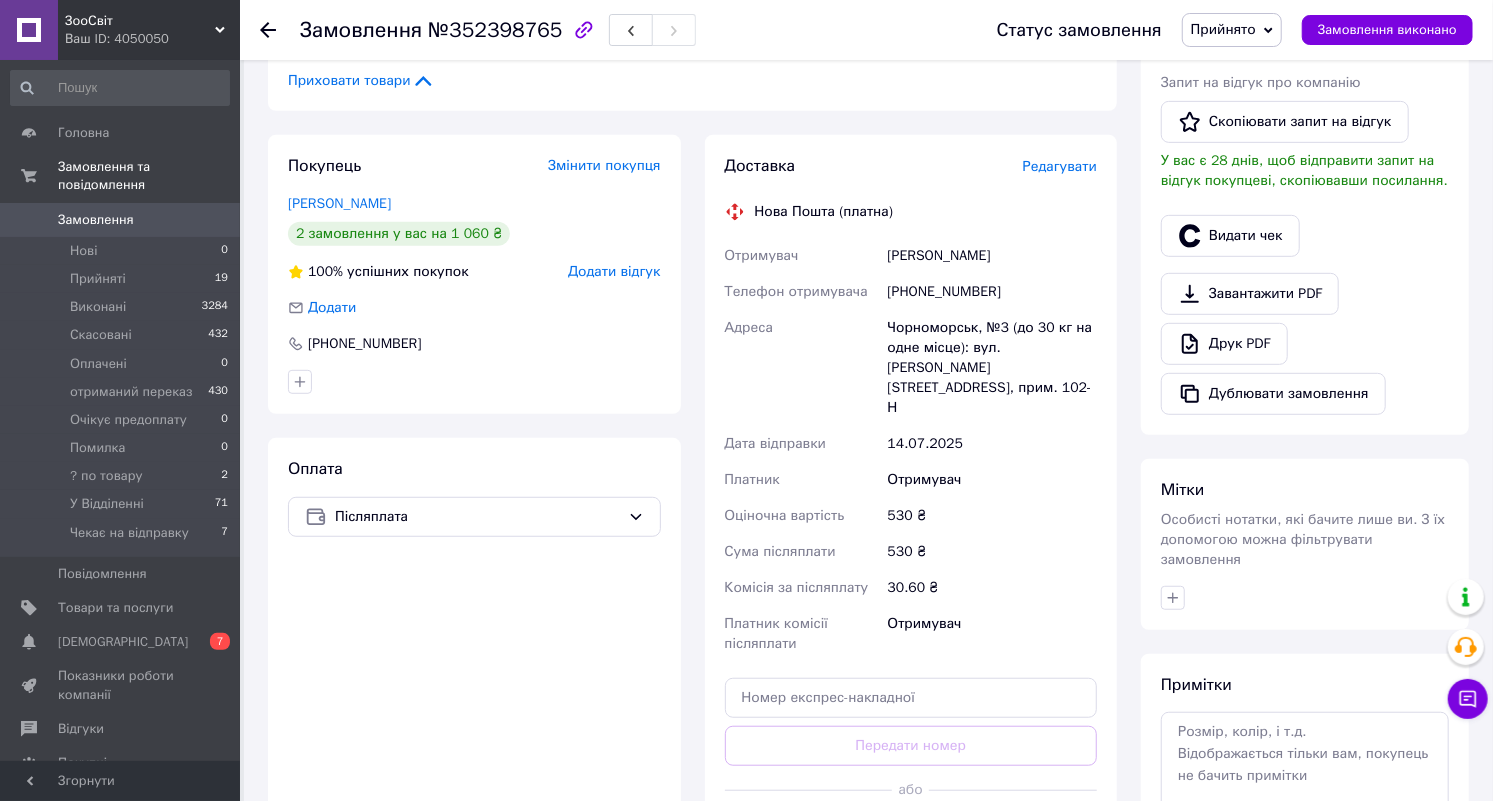 scroll, scrollTop: 767, scrollLeft: 0, axis: vertical 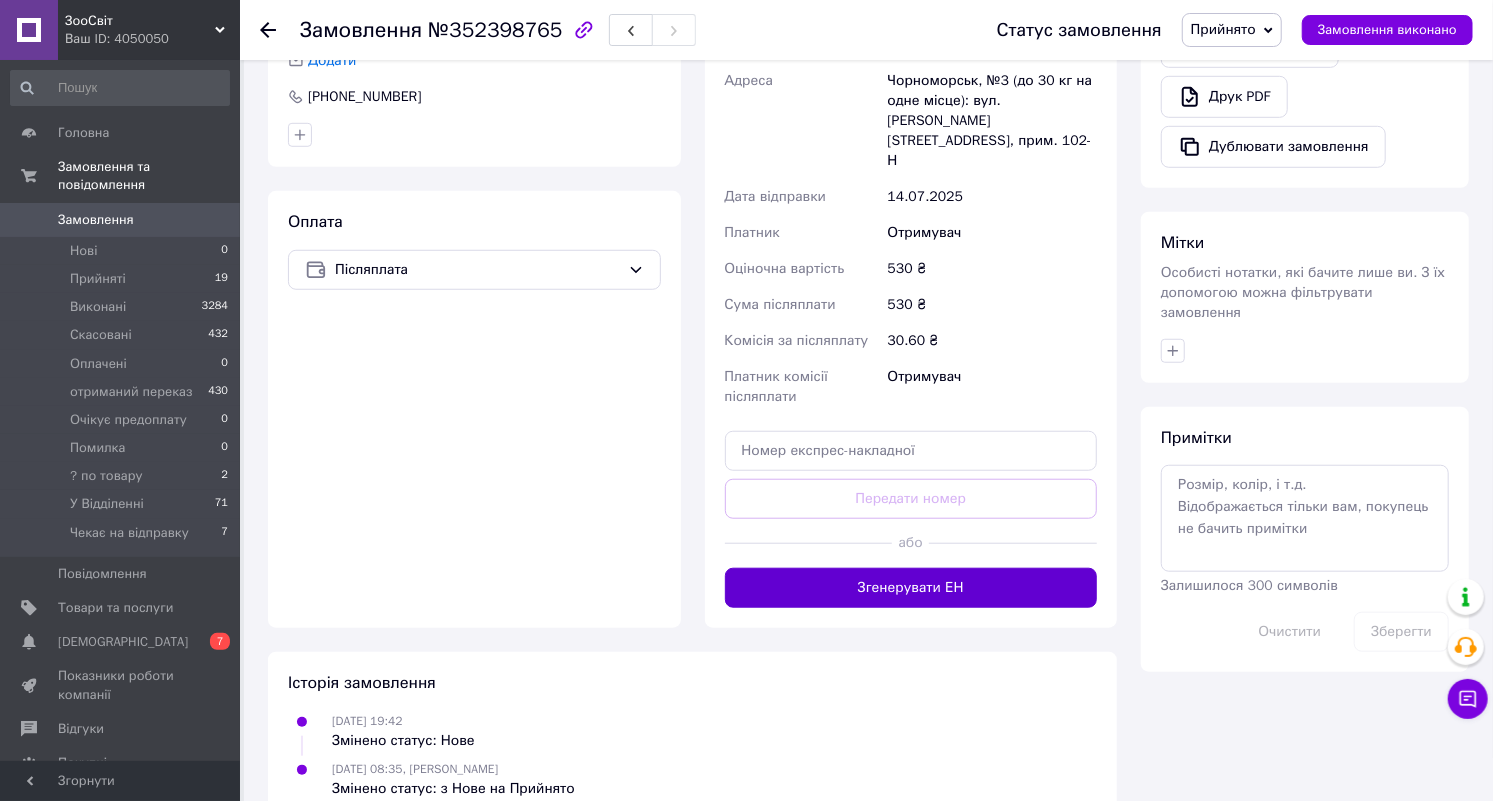 click on "Згенерувати ЕН" at bounding box center [911, 588] 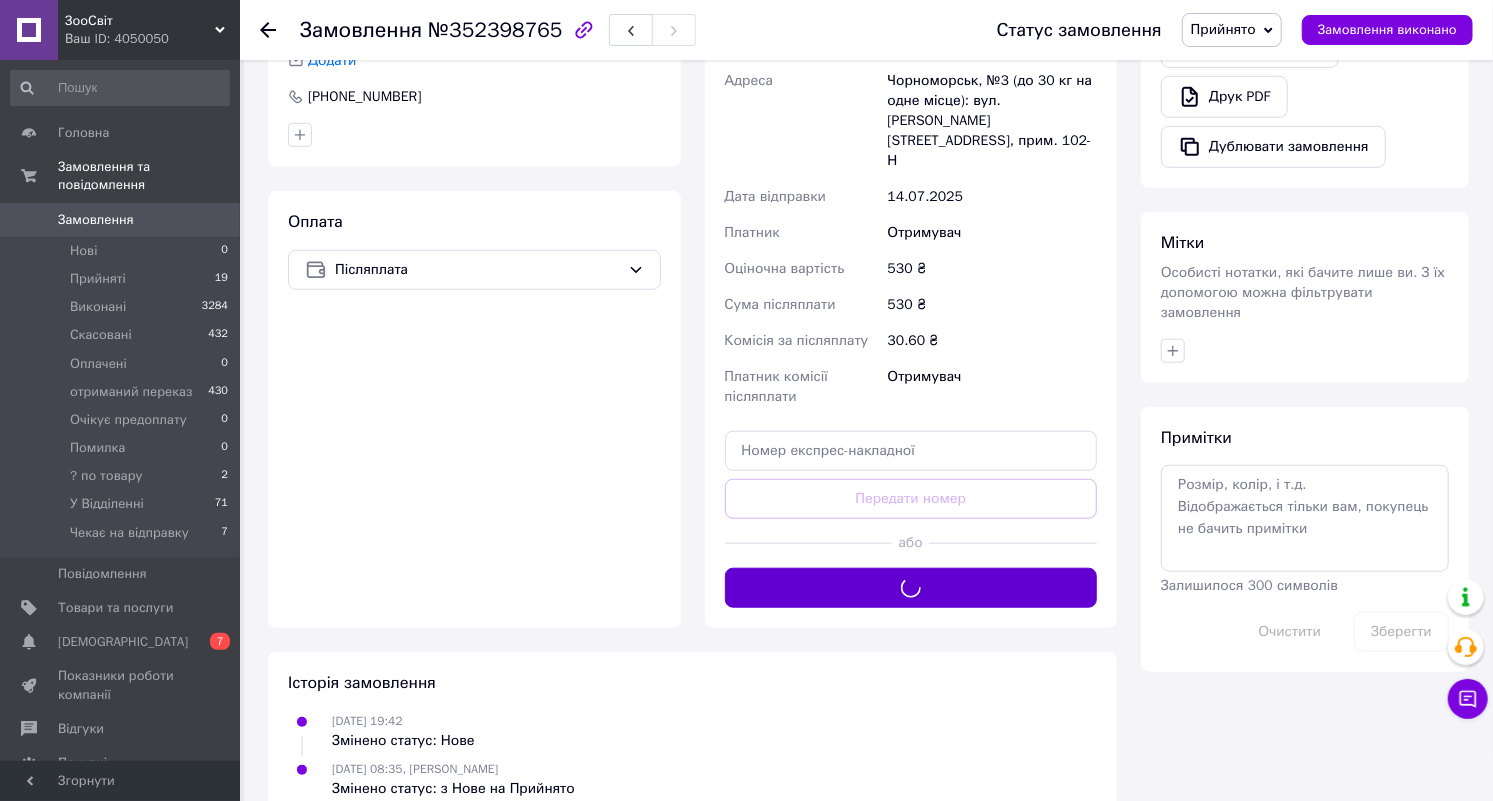 scroll, scrollTop: 744, scrollLeft: 0, axis: vertical 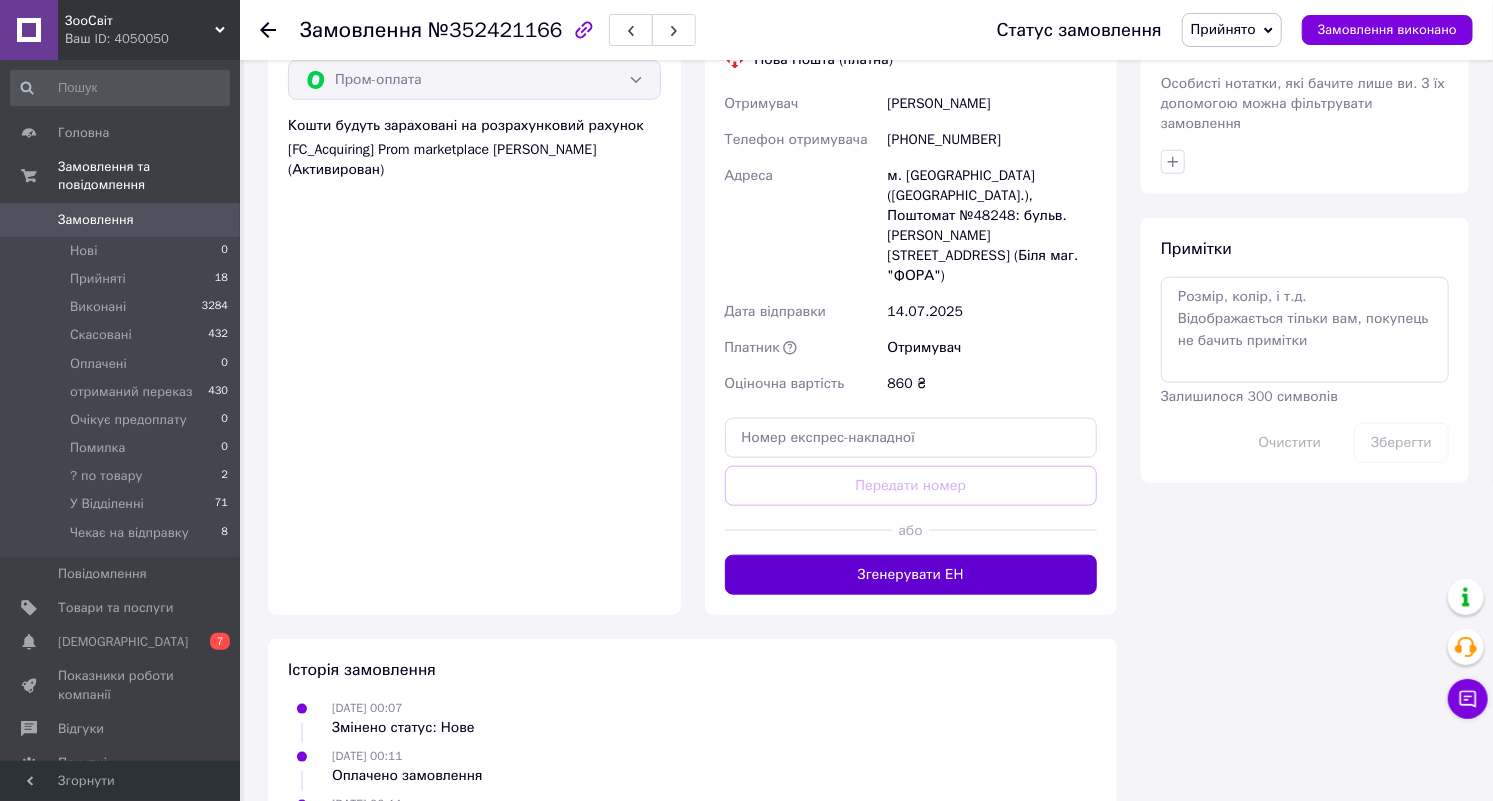 click on "Згенерувати ЕН" at bounding box center [911, 575] 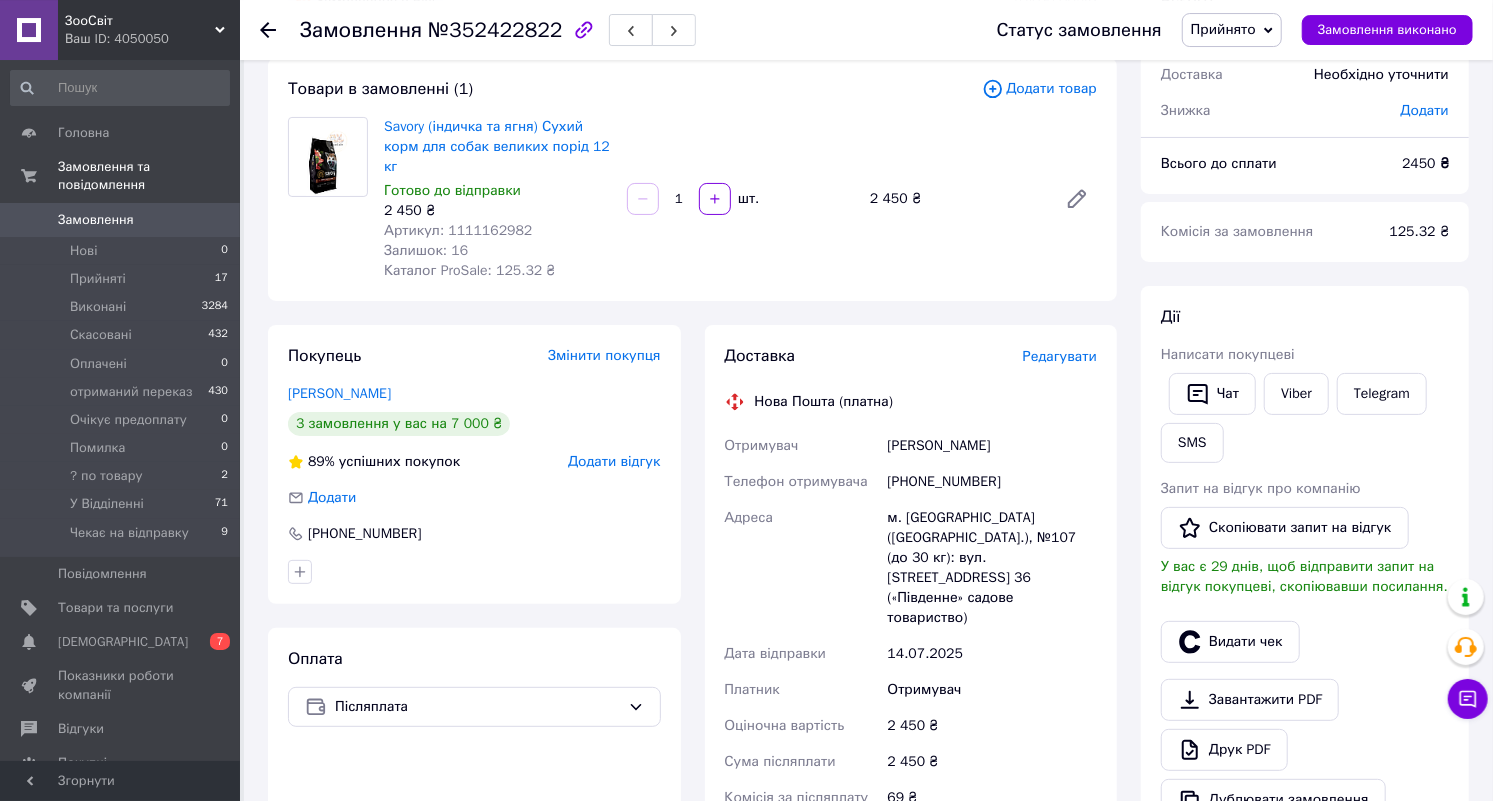 scroll, scrollTop: 416, scrollLeft: 0, axis: vertical 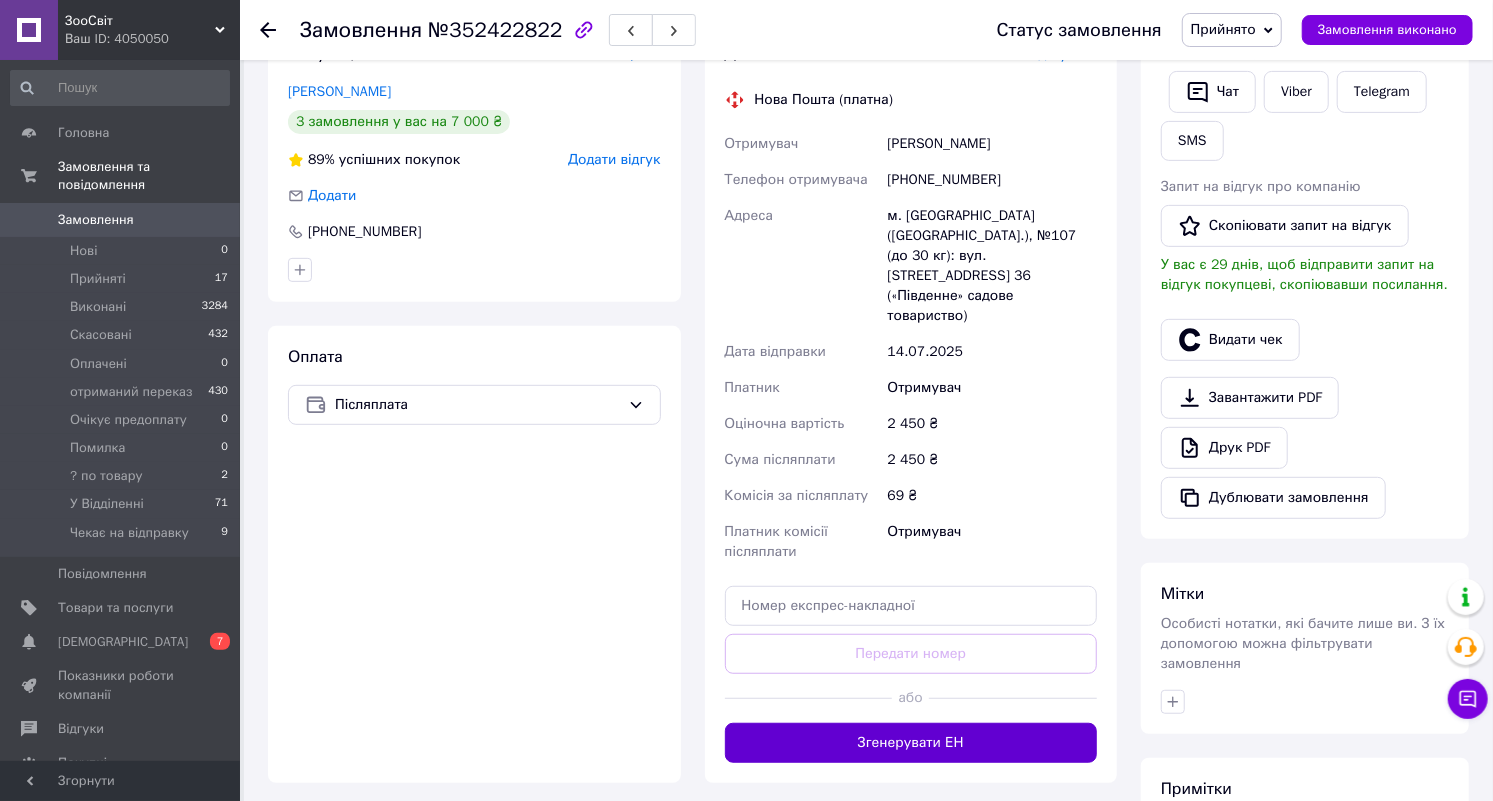 click on "Згенерувати ЕН" at bounding box center [911, 743] 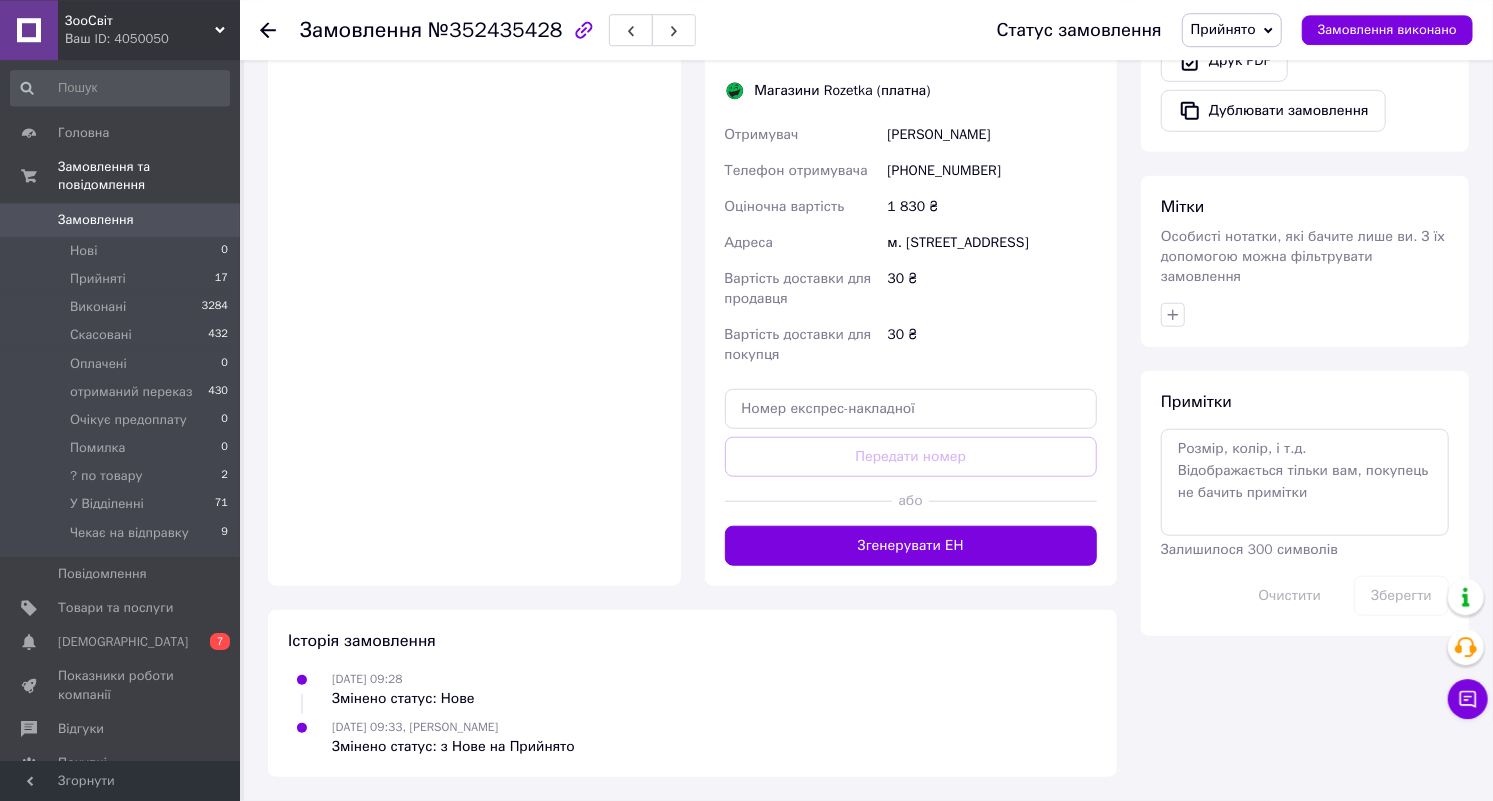 scroll, scrollTop: 820, scrollLeft: 0, axis: vertical 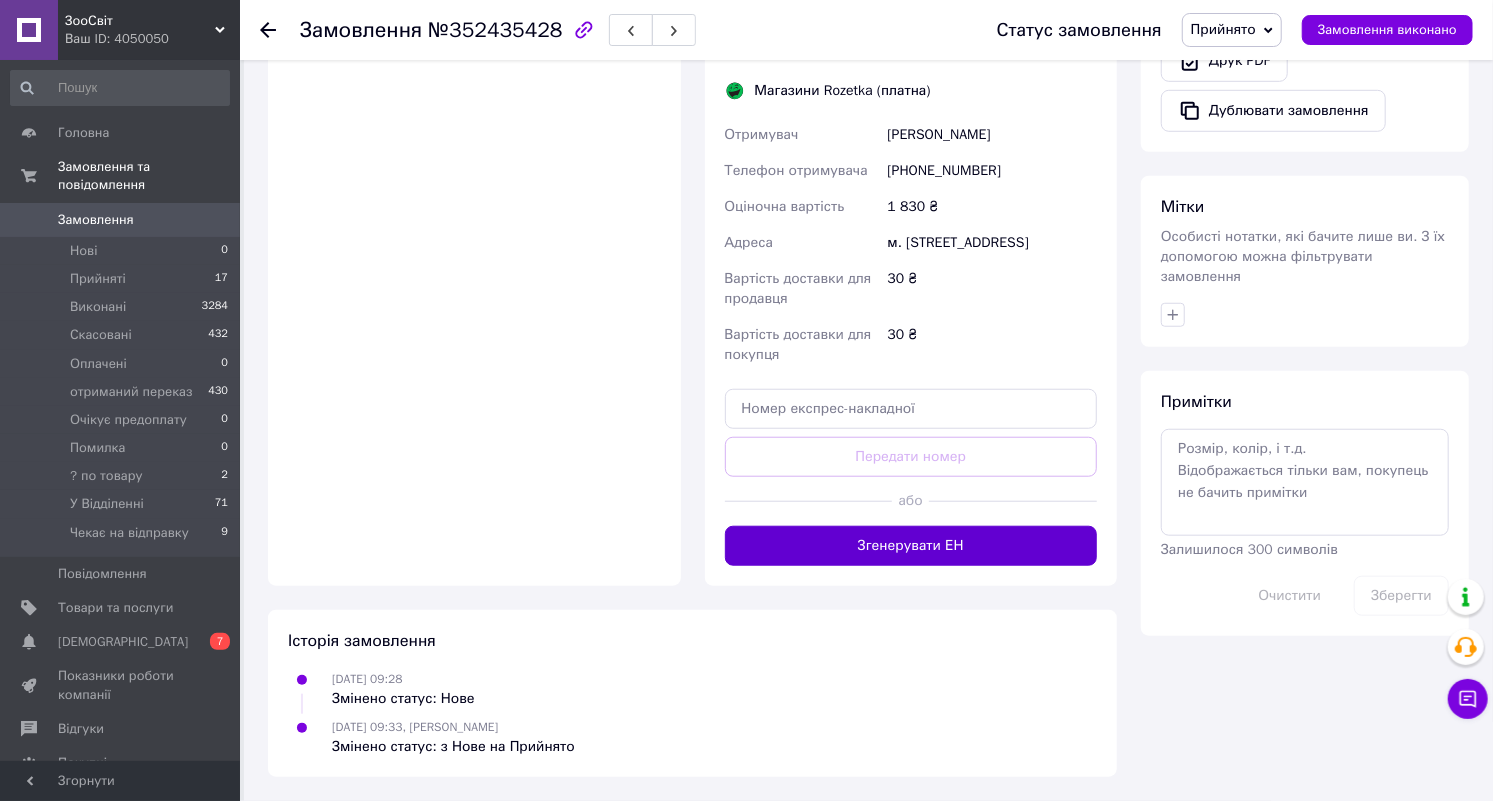 click on "Згенерувати ЕН" at bounding box center (911, 546) 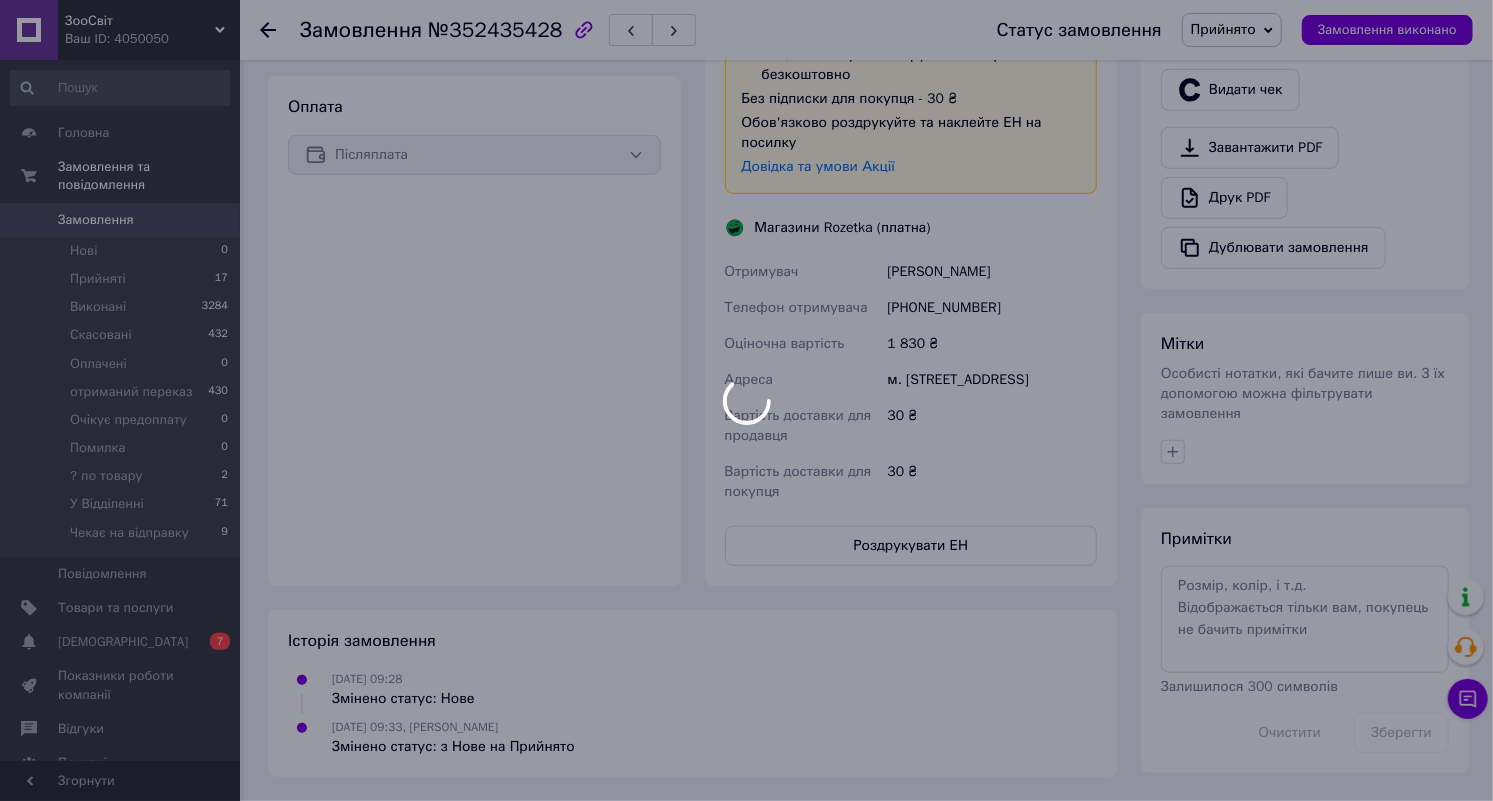 scroll, scrollTop: 685, scrollLeft: 0, axis: vertical 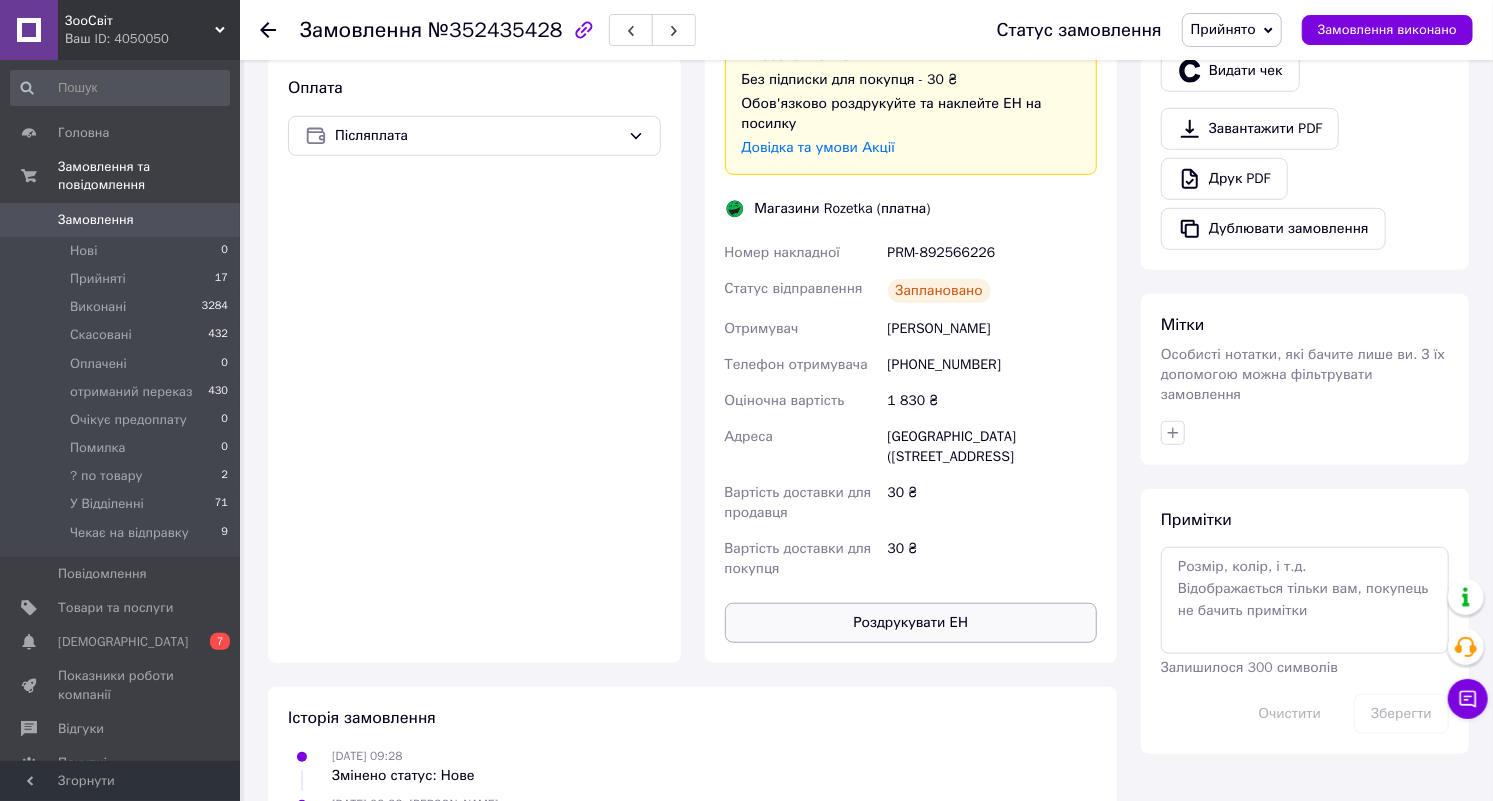 click on "Роздрукувати ЕН" at bounding box center (911, 623) 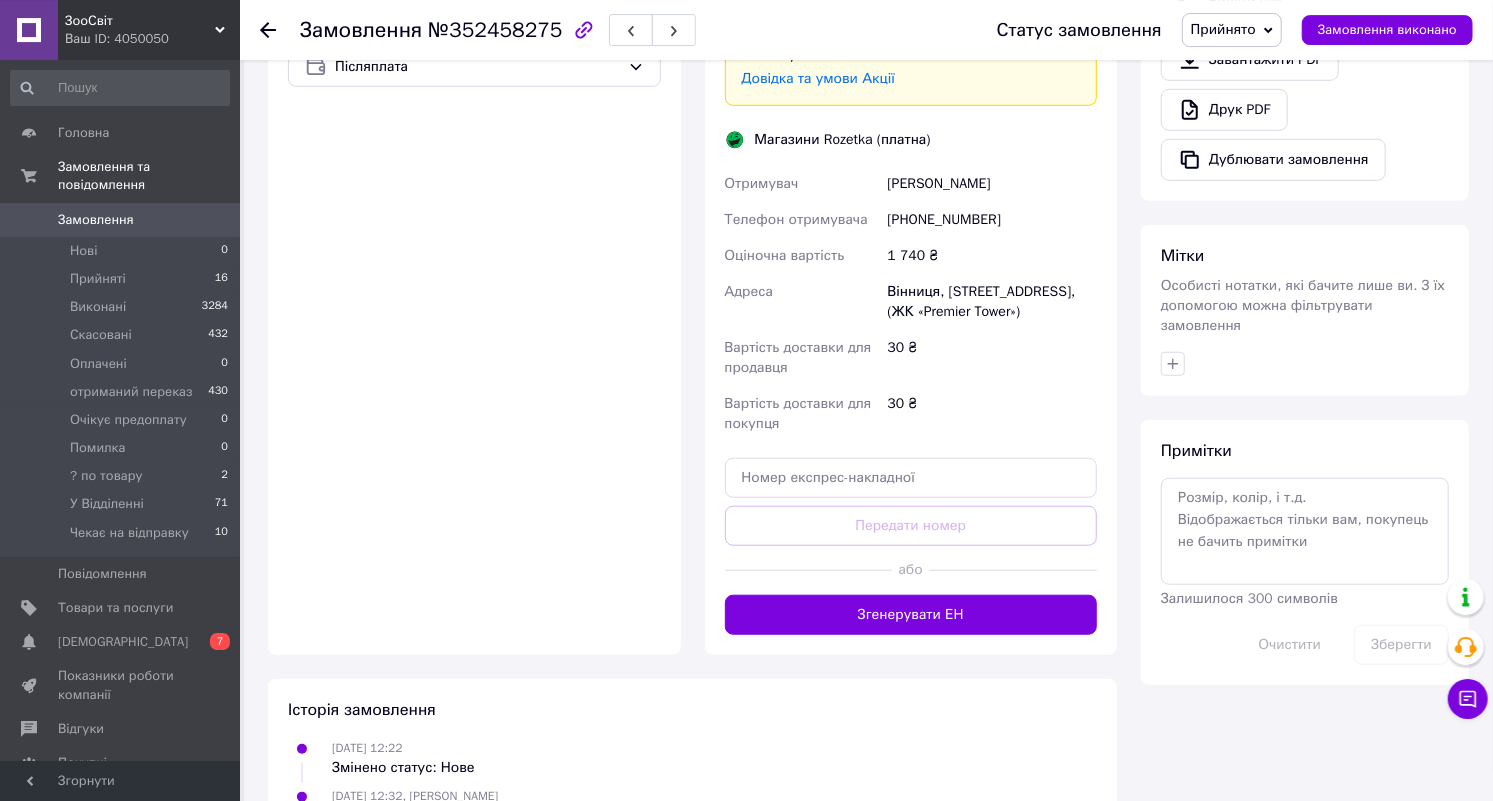 scroll, scrollTop: 820, scrollLeft: 0, axis: vertical 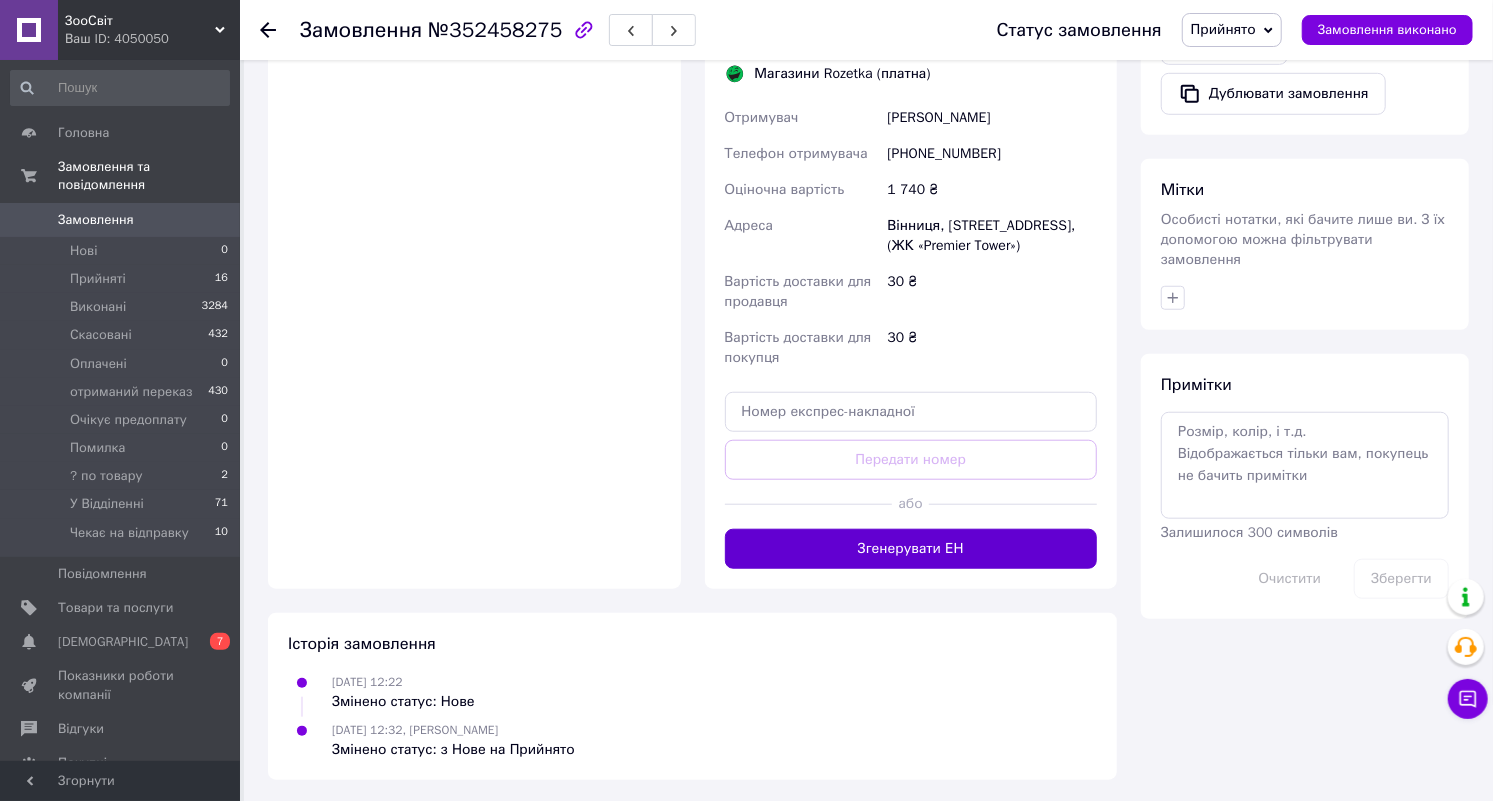 click on "Згенерувати ЕН" at bounding box center [911, 549] 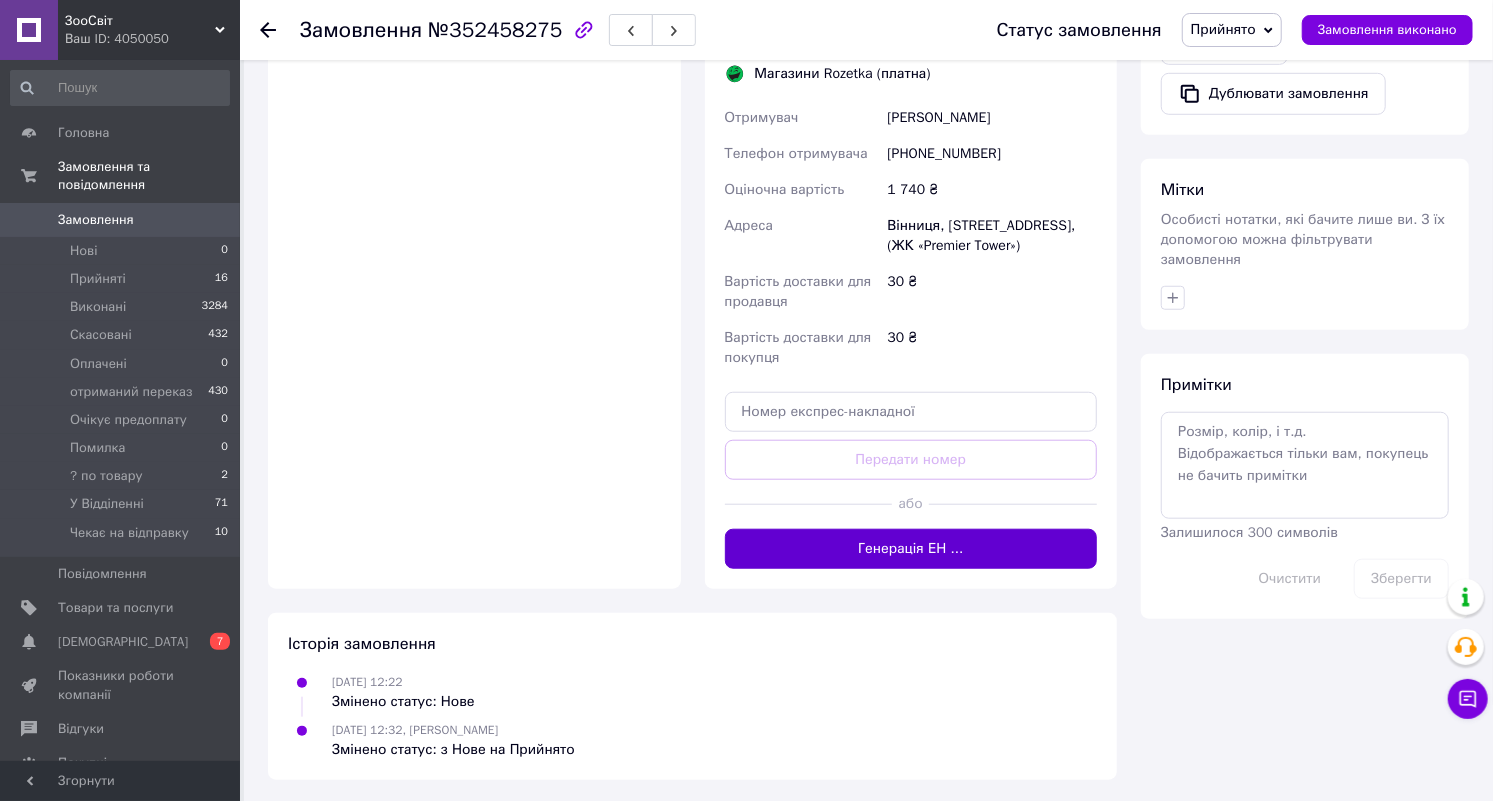scroll, scrollTop: 685, scrollLeft: 0, axis: vertical 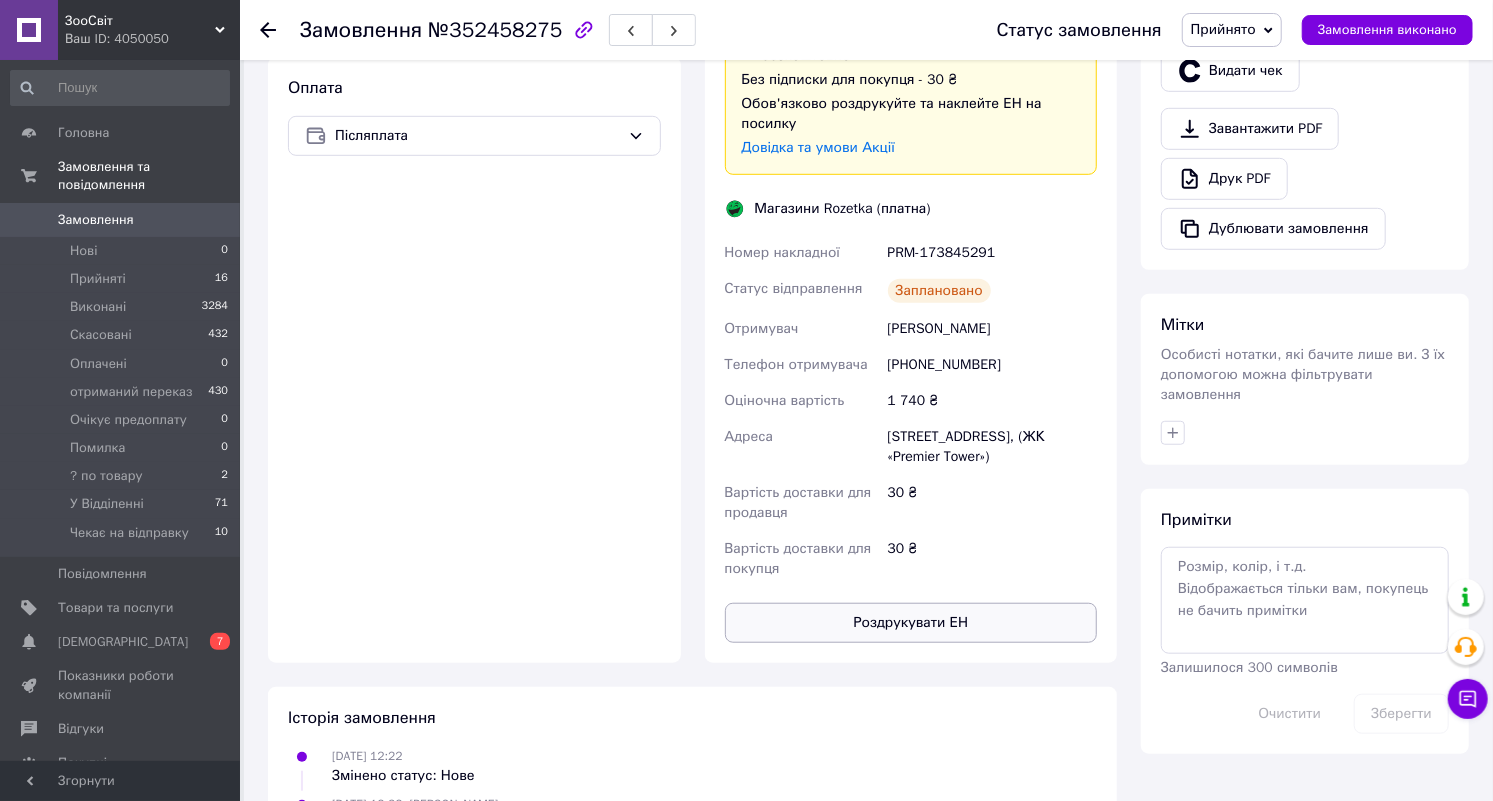 click on "Роздрукувати ЕН" at bounding box center (911, 623) 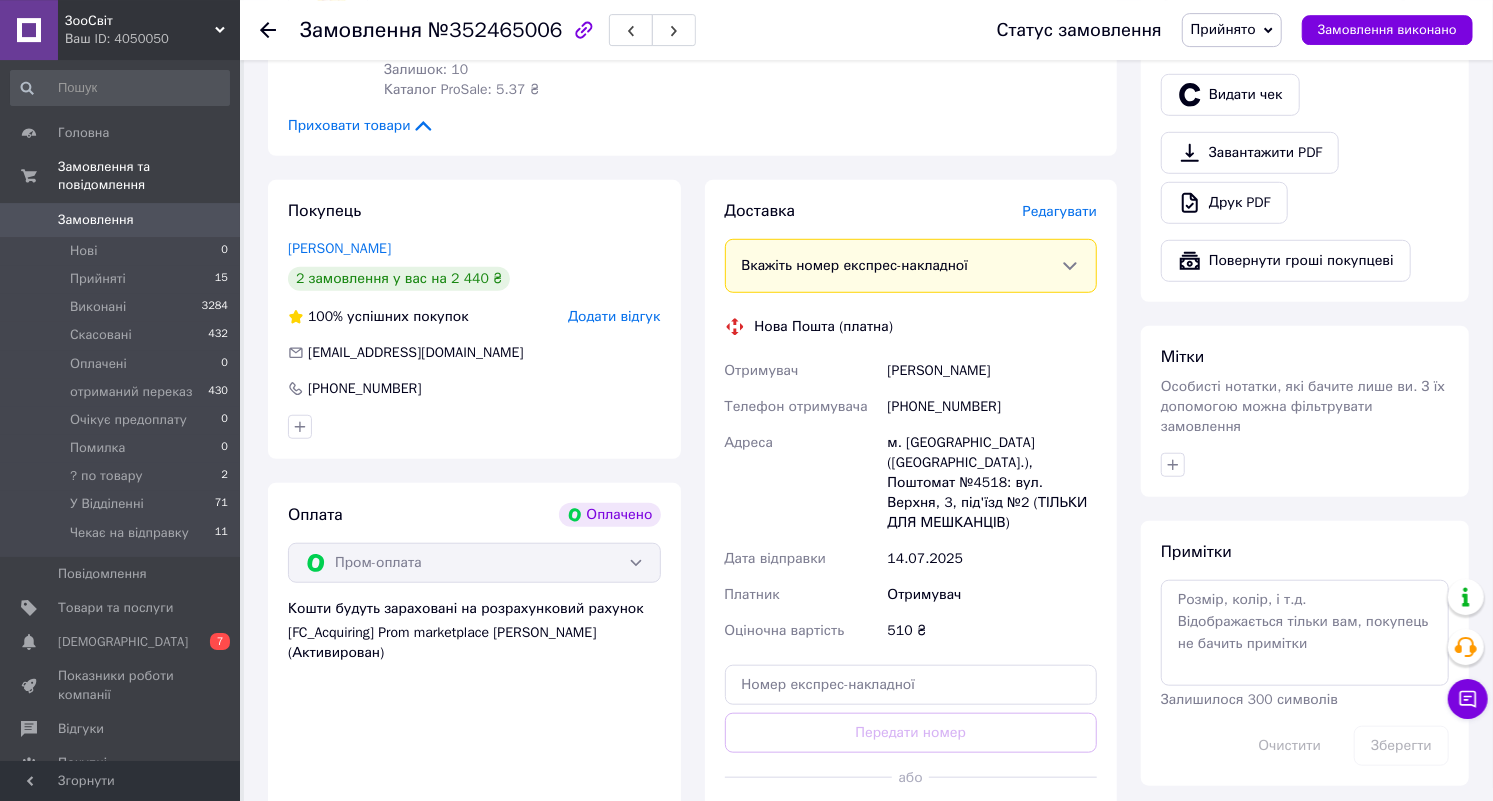 scroll, scrollTop: 1040, scrollLeft: 0, axis: vertical 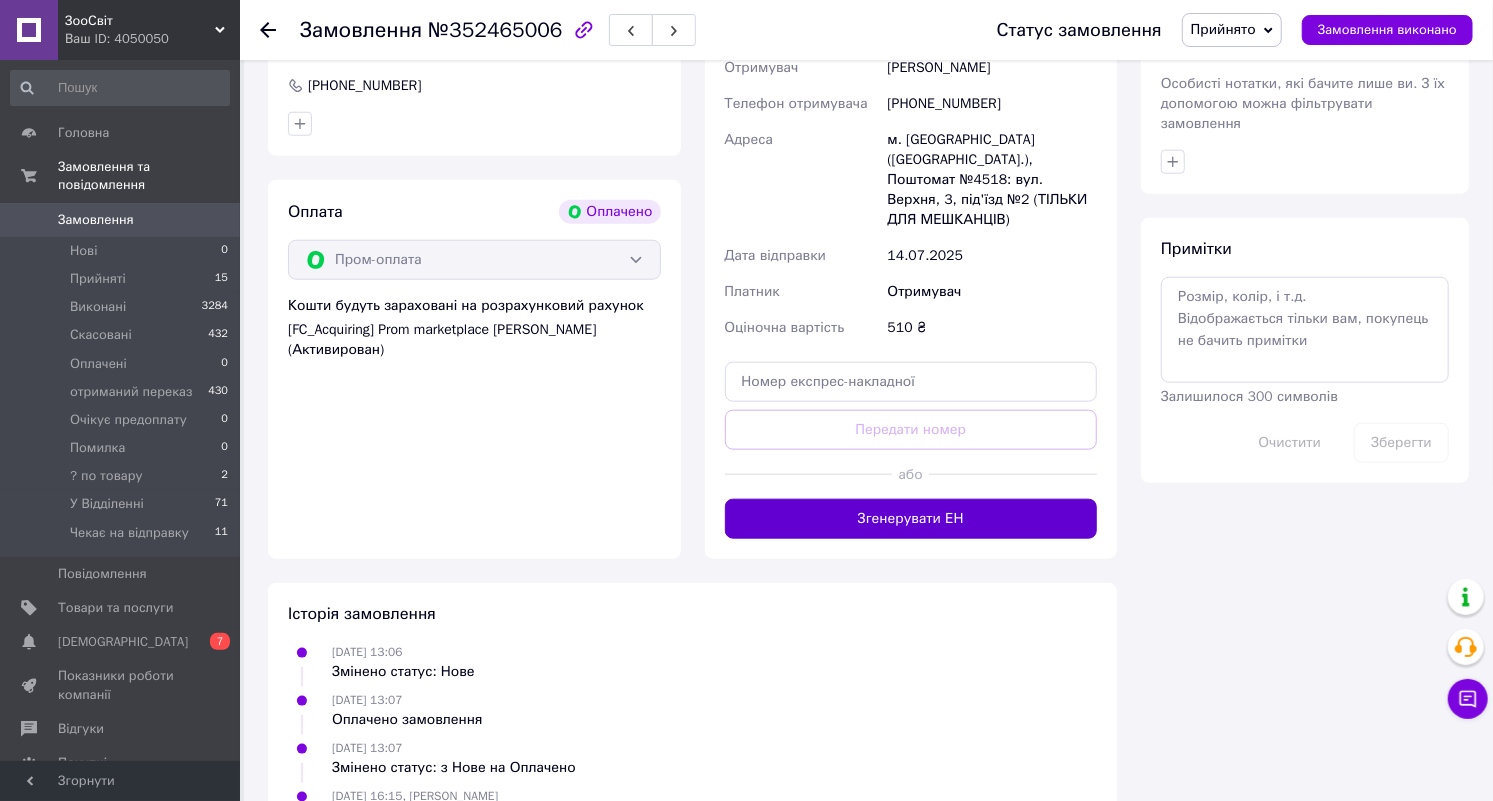 click on "Згенерувати ЕН" at bounding box center [911, 519] 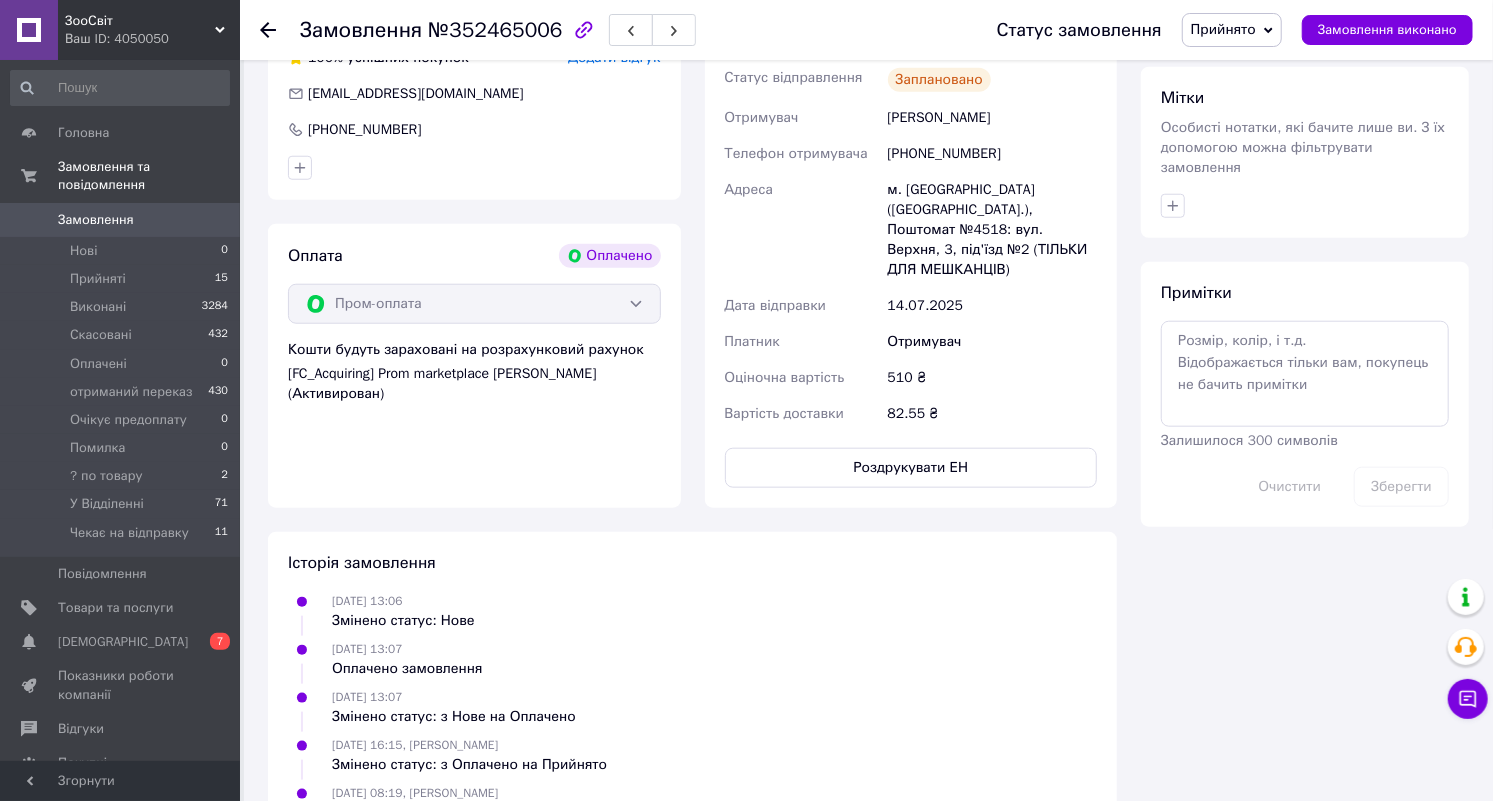 scroll, scrollTop: 684, scrollLeft: 0, axis: vertical 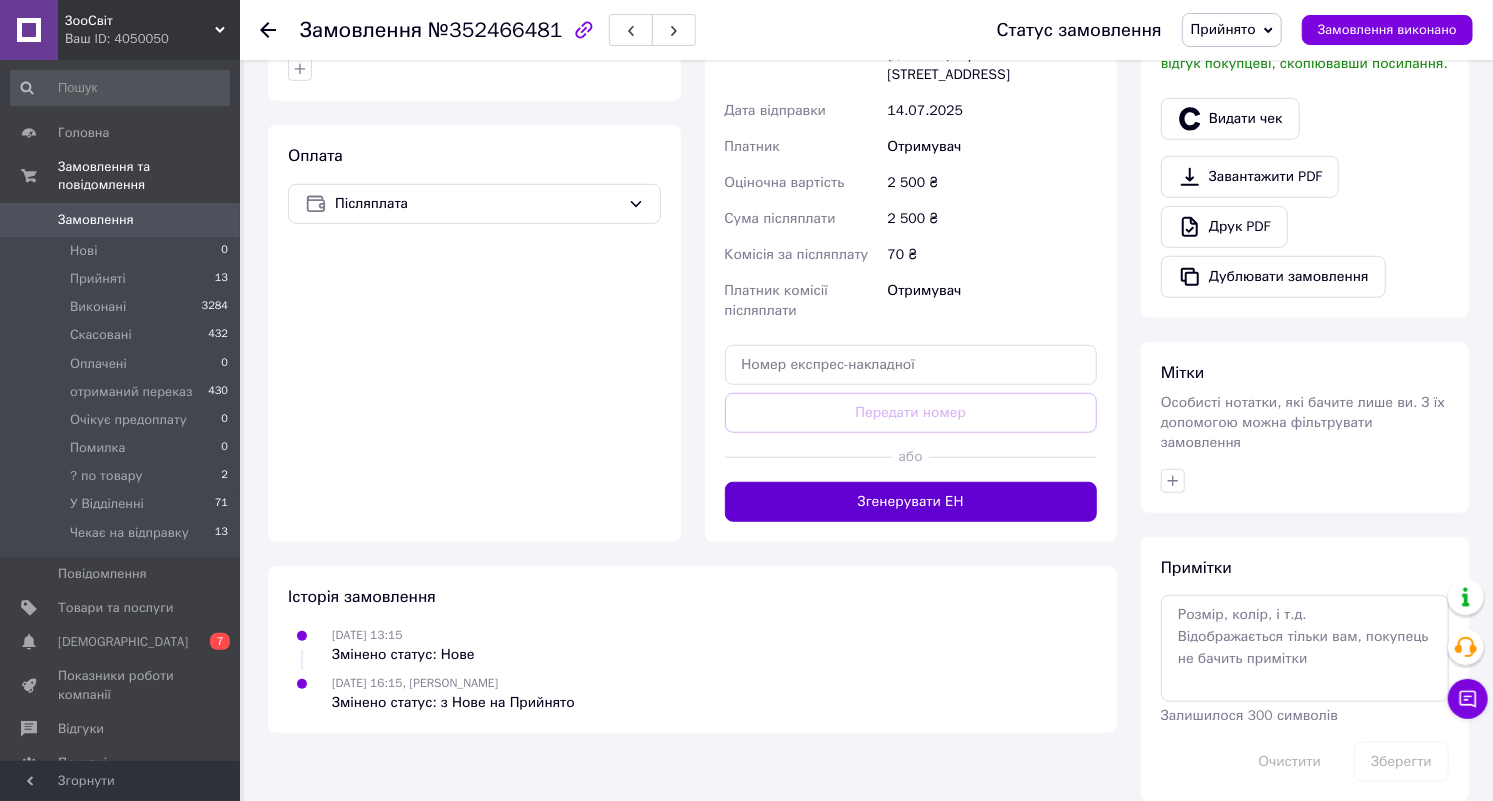 click on "Згенерувати ЕН" at bounding box center [911, 502] 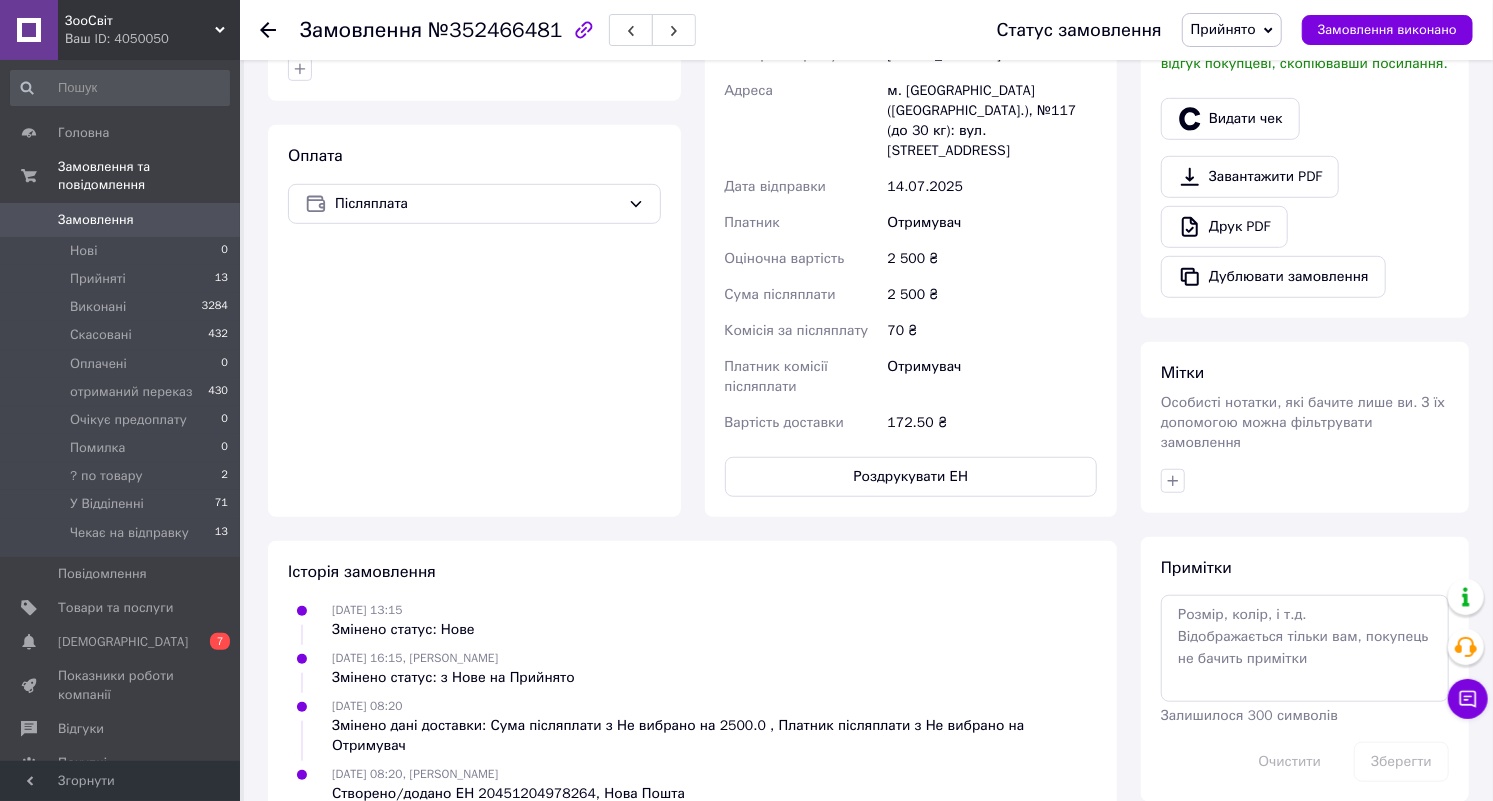 scroll, scrollTop: 221, scrollLeft: 0, axis: vertical 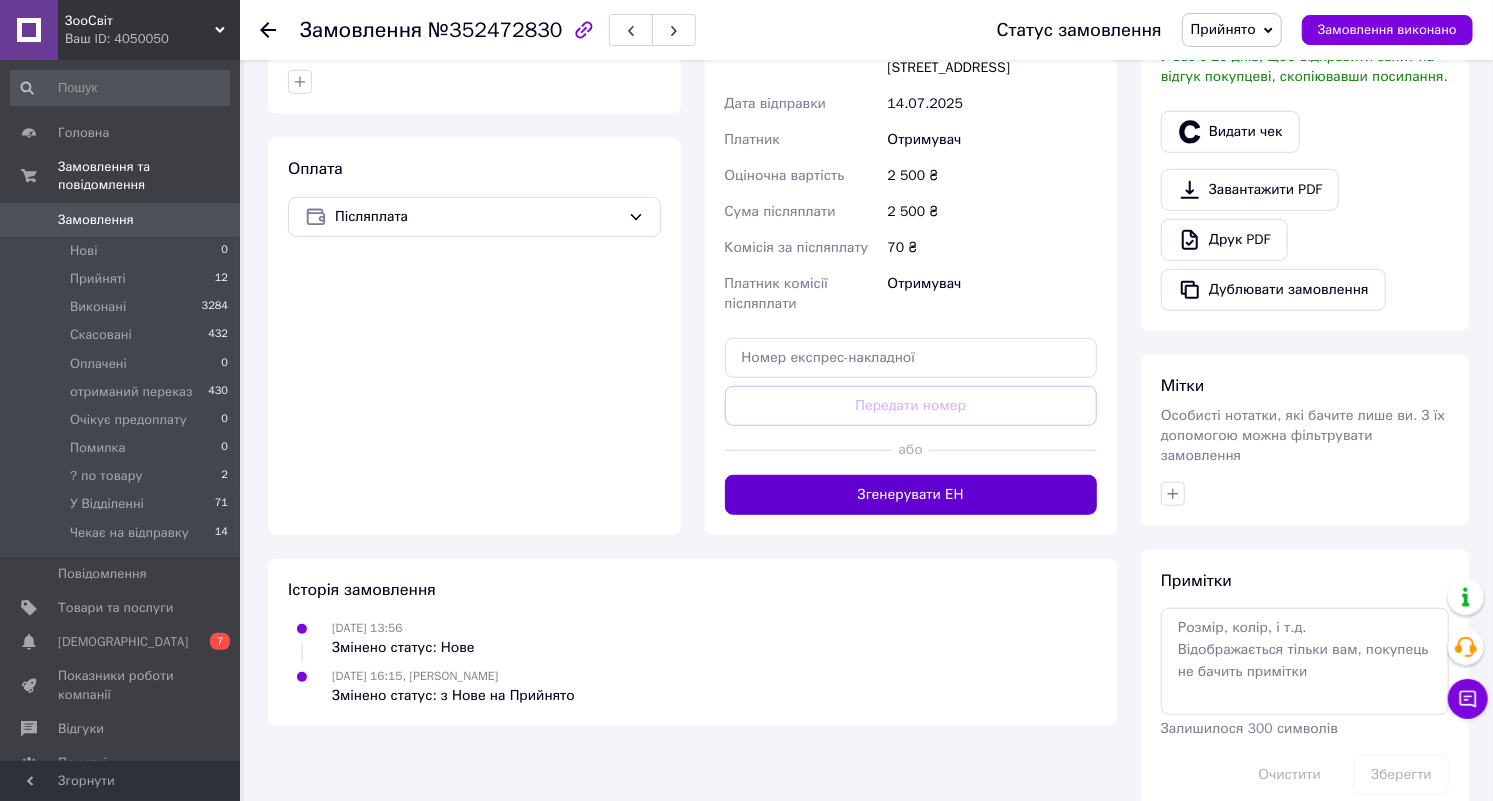 click on "Згенерувати ЕН" at bounding box center [911, 495] 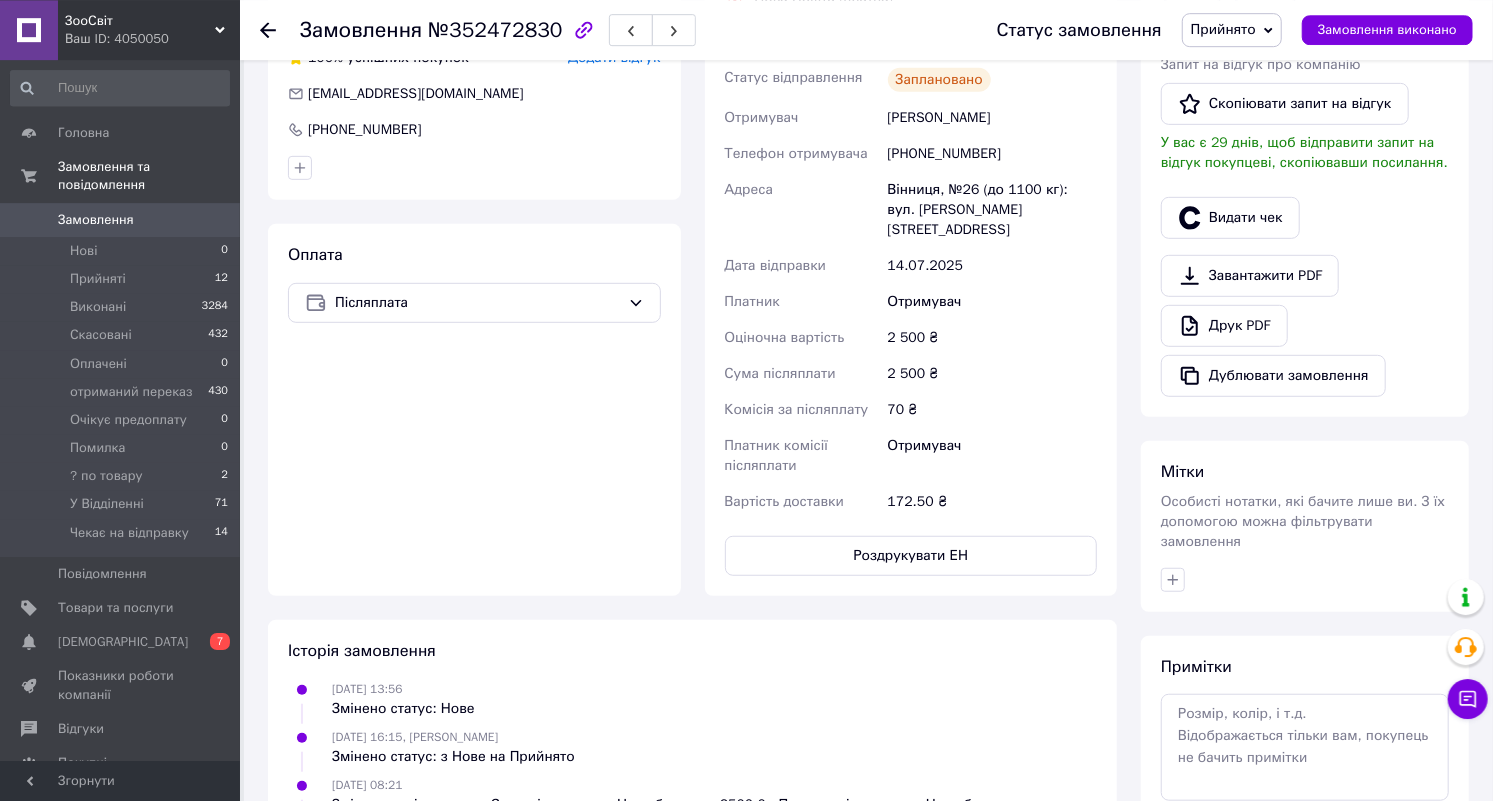 scroll, scrollTop: 416, scrollLeft: 0, axis: vertical 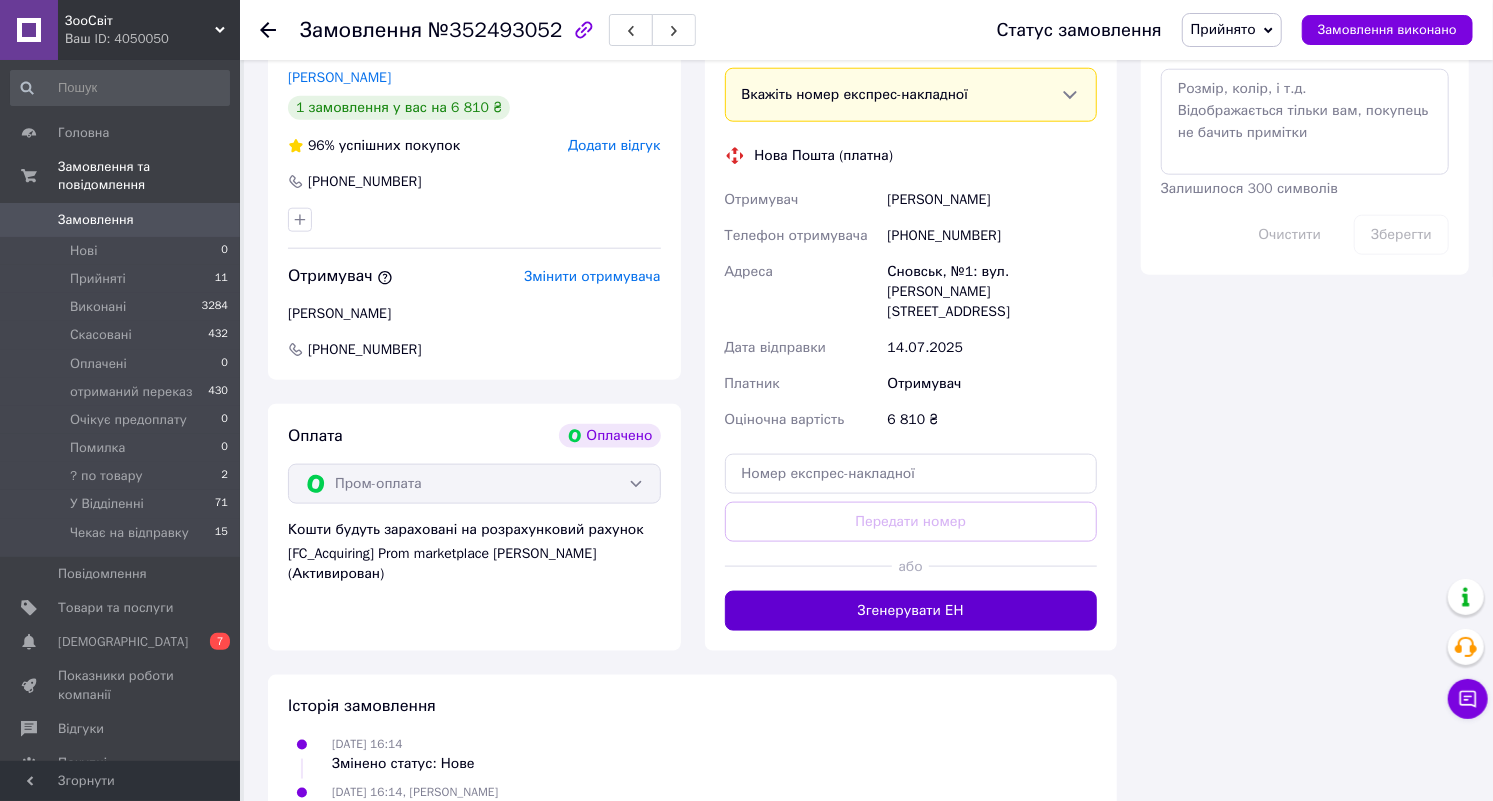 click on "Згенерувати ЕН" at bounding box center [911, 611] 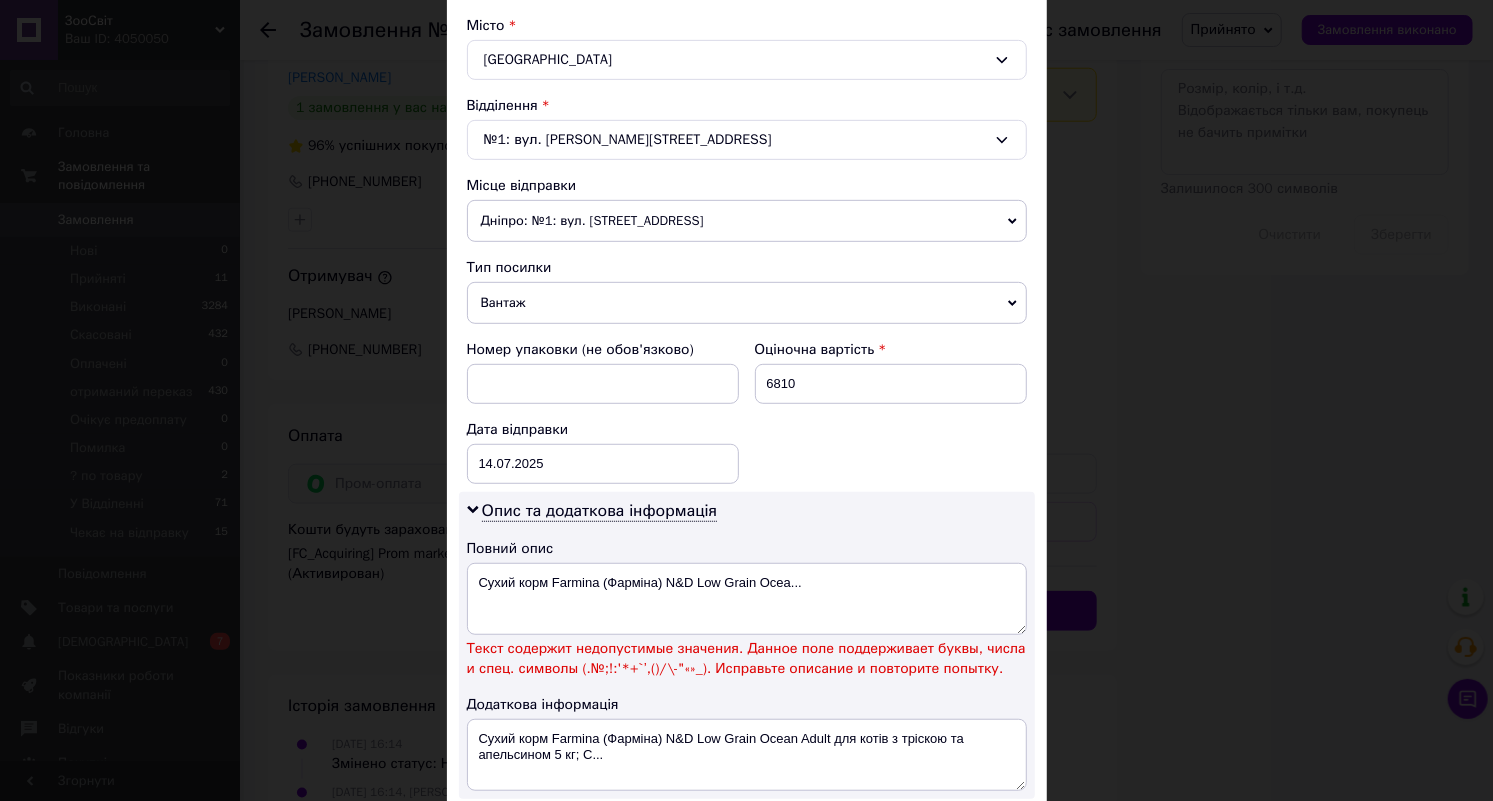 scroll, scrollTop: 560, scrollLeft: 0, axis: vertical 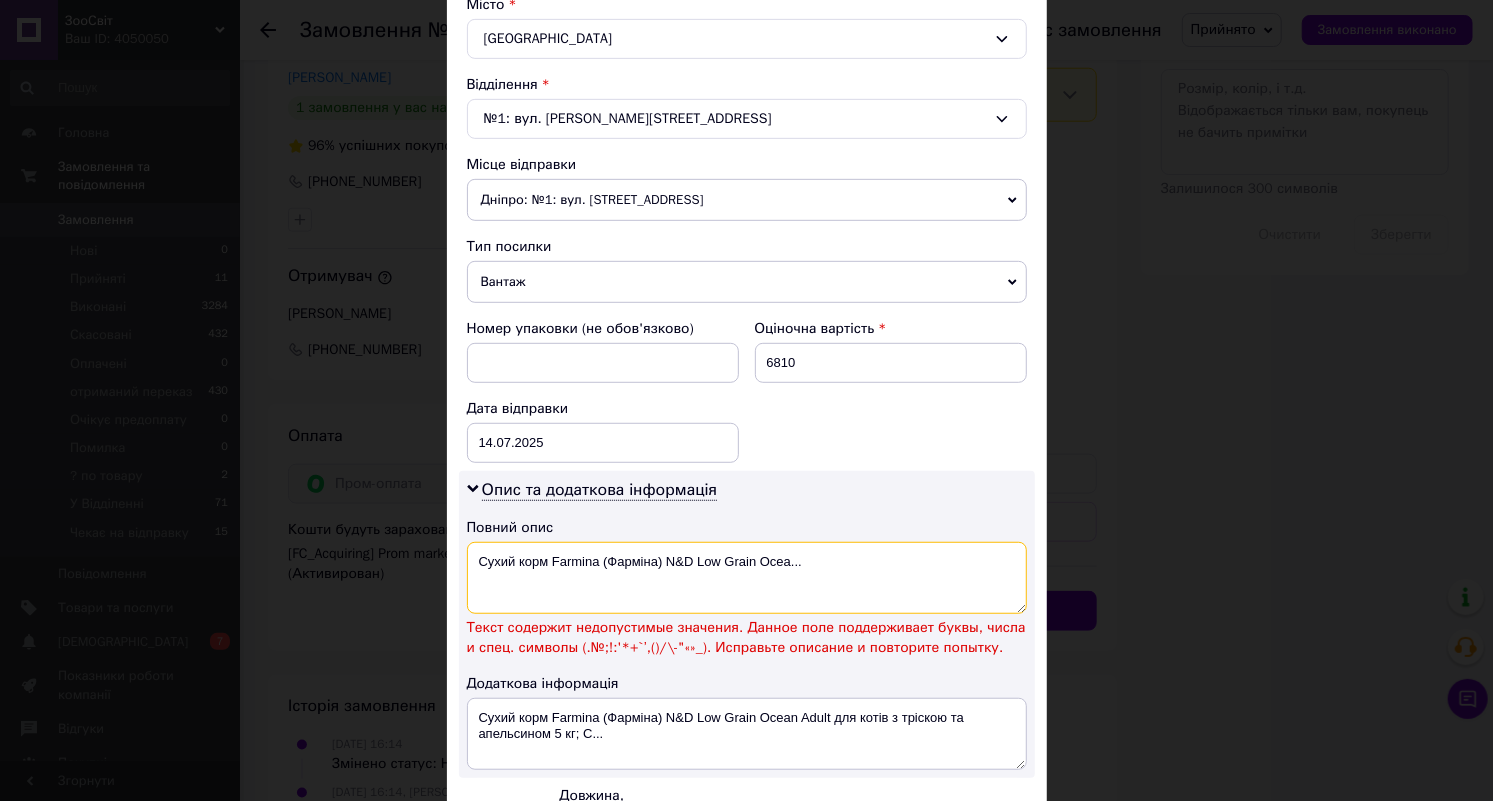 click on "Сухий корм Farmina (Фарміна) N&D Low Grain Ocea..." at bounding box center (747, 578) 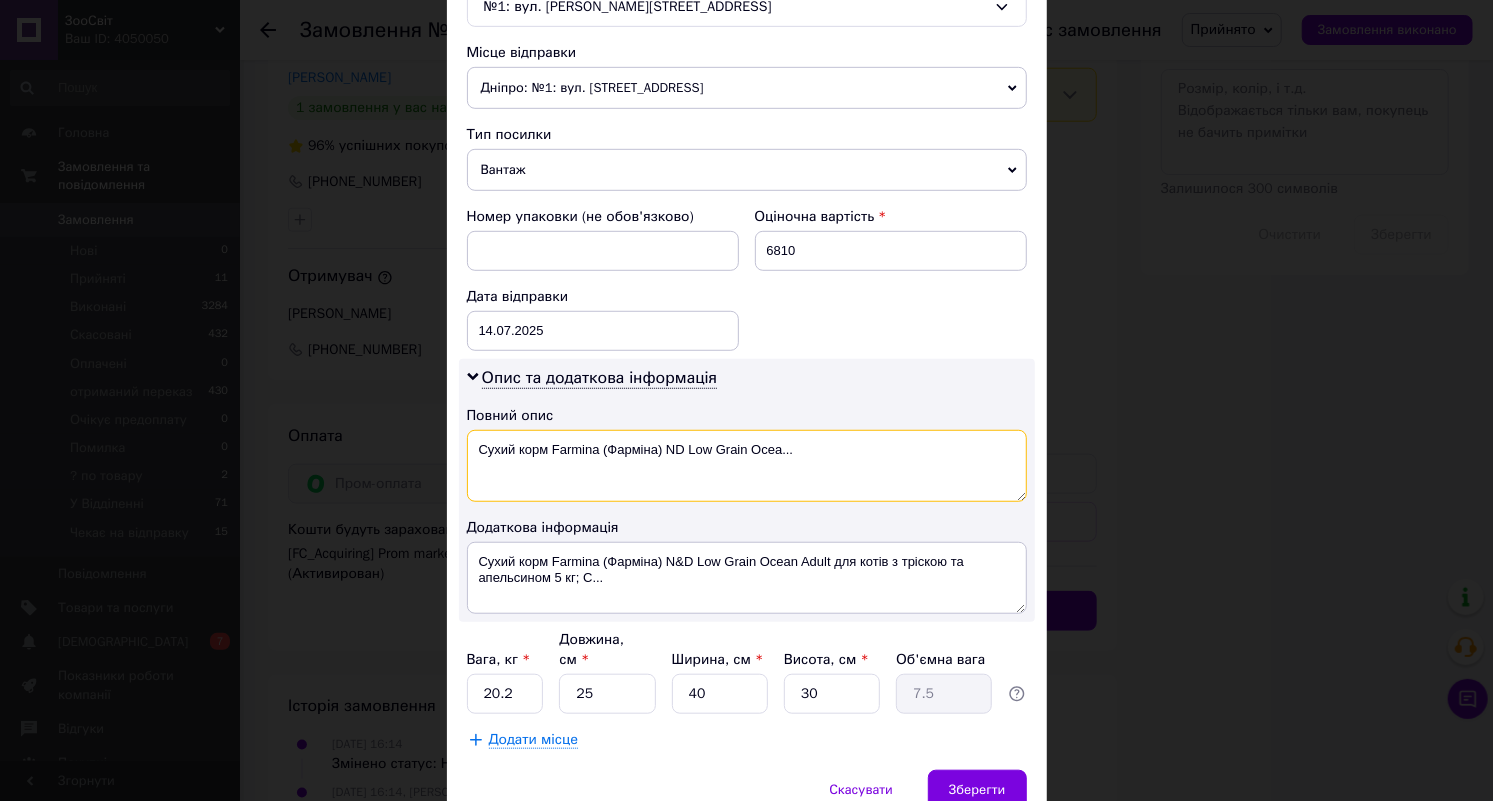 type on "Сухий корм Farmina (Фарміна) ND Low Grain Ocea..." 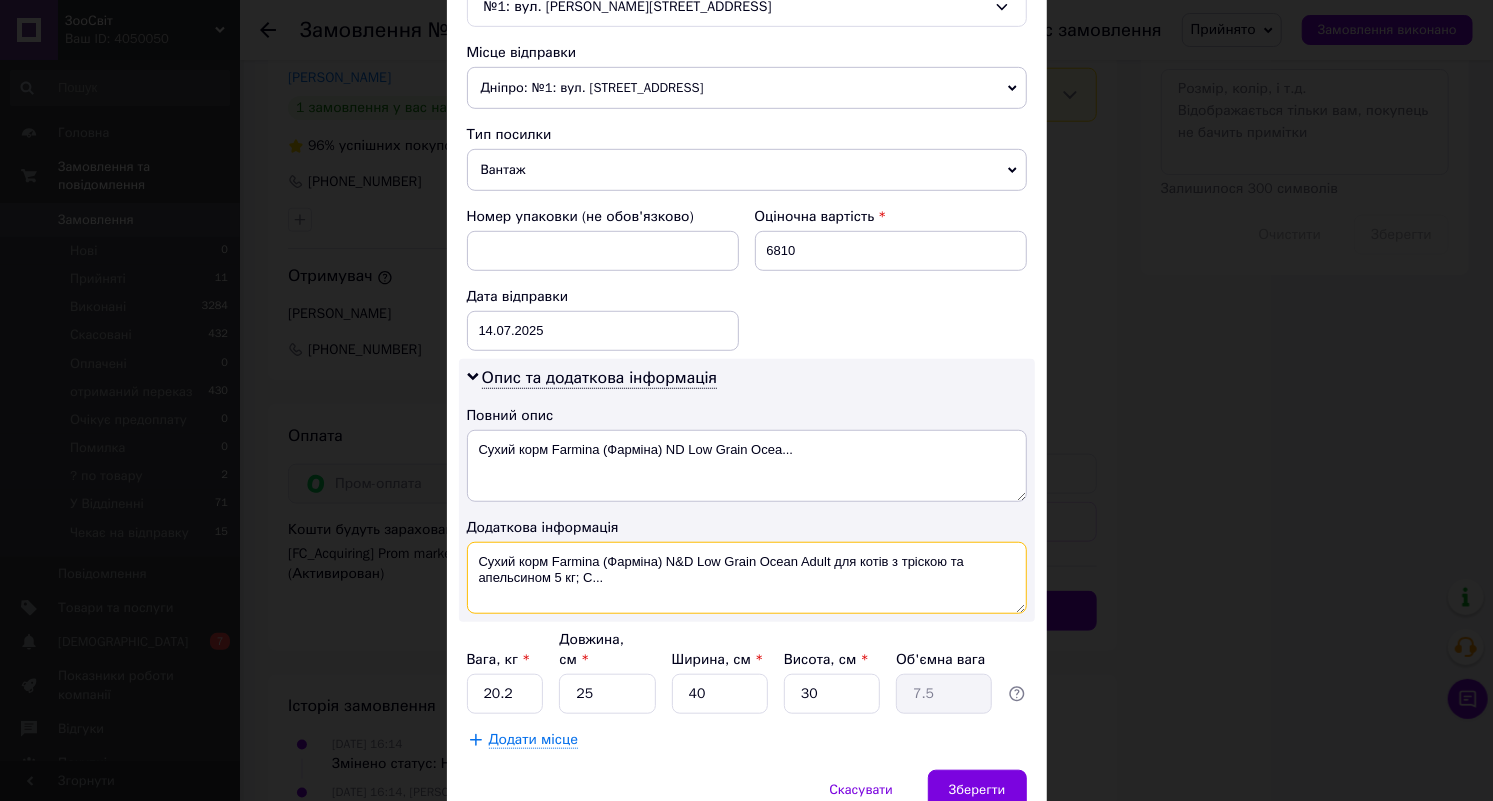 click on "Сухий корм Farmina (Фарміна) N&D Low Grain Ocean Adult для котів з тріскою та апельсином 5 кг; С..." at bounding box center [747, 578] 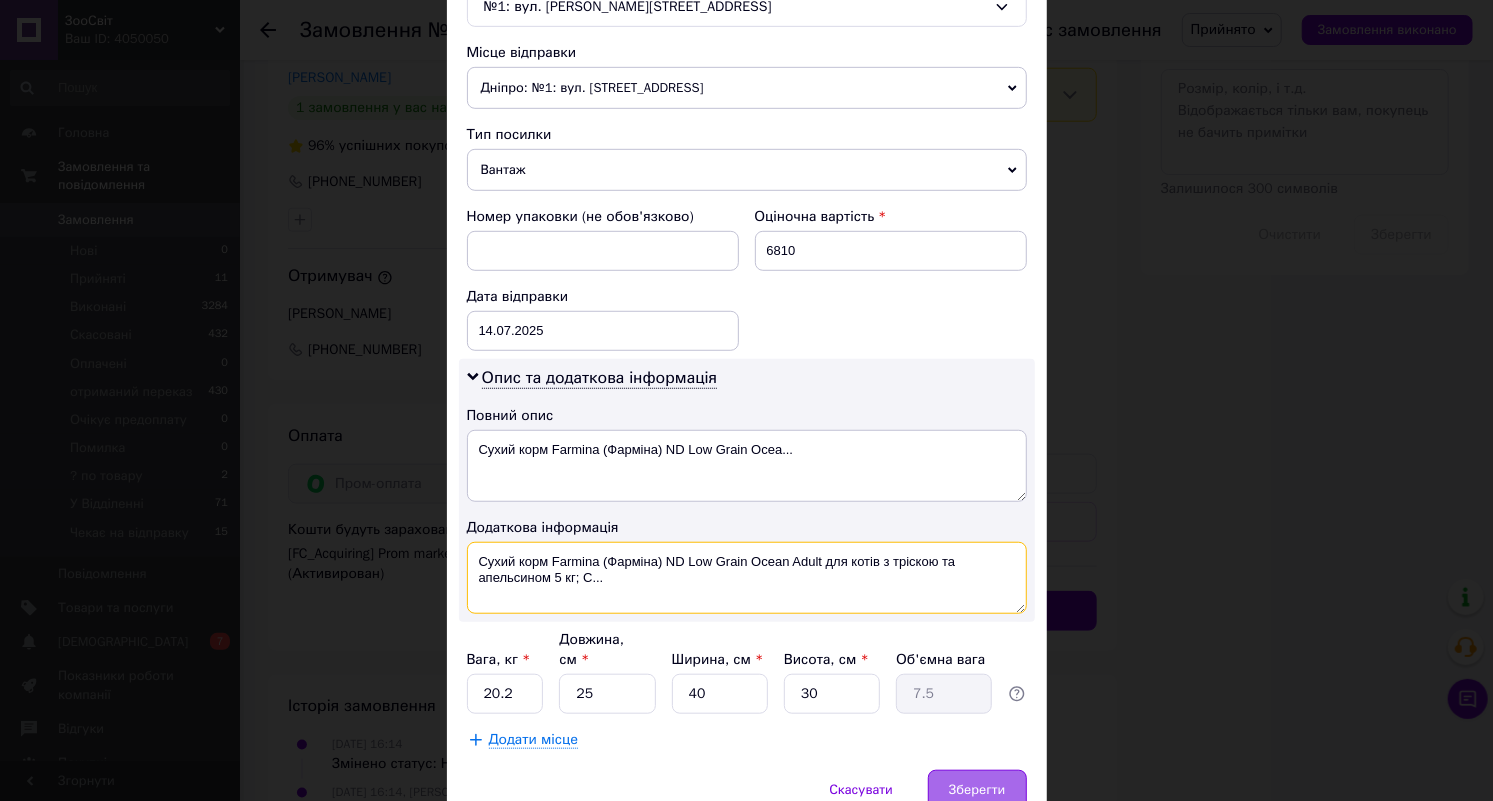 type on "Сухий корм Farmina (Фарміна) ND Low Grain Ocean Adult для котів з тріскою та апельсином 5 кг; С..." 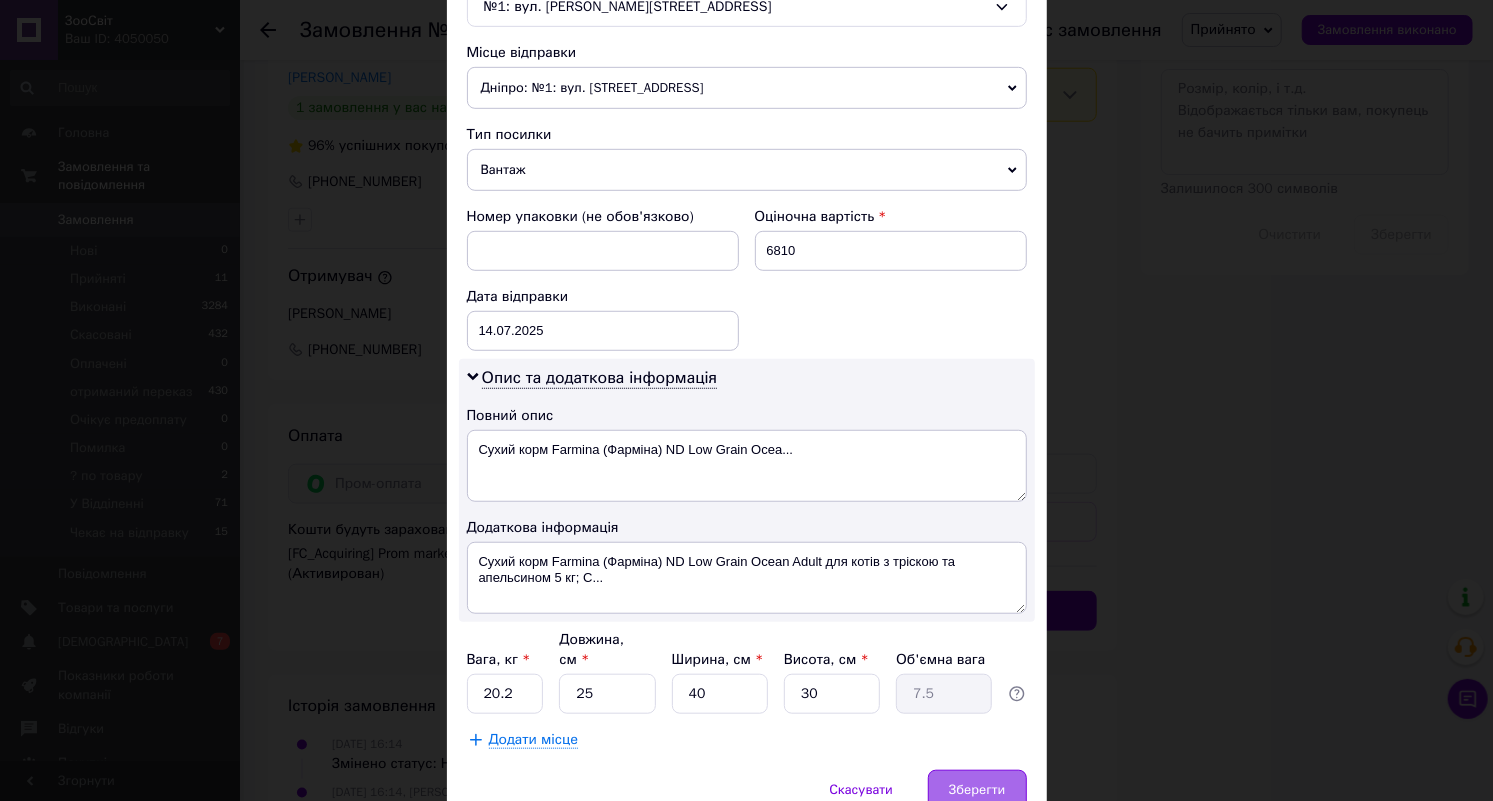 click on "Зберегти" at bounding box center (977, 790) 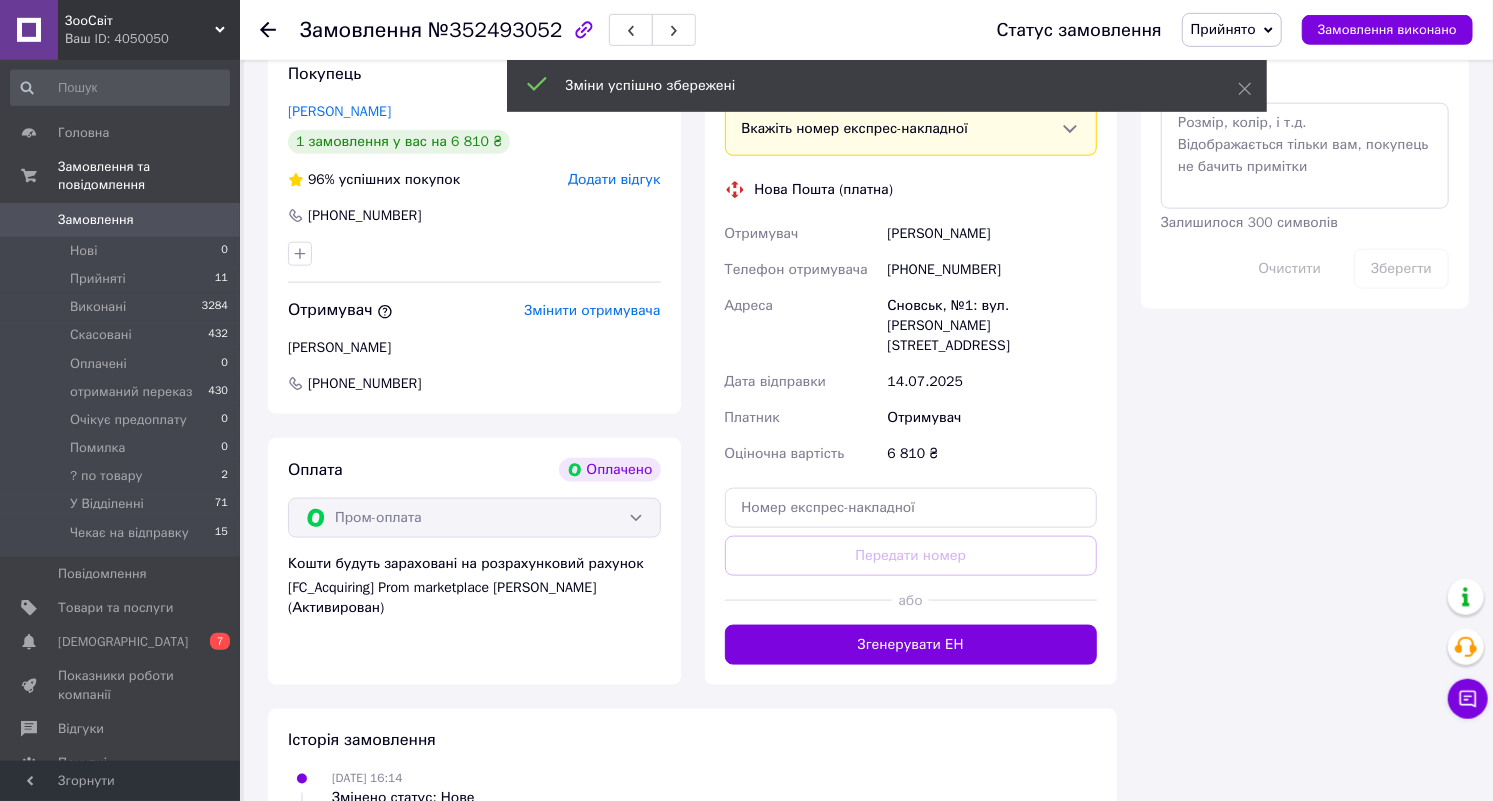 scroll, scrollTop: 1144, scrollLeft: 0, axis: vertical 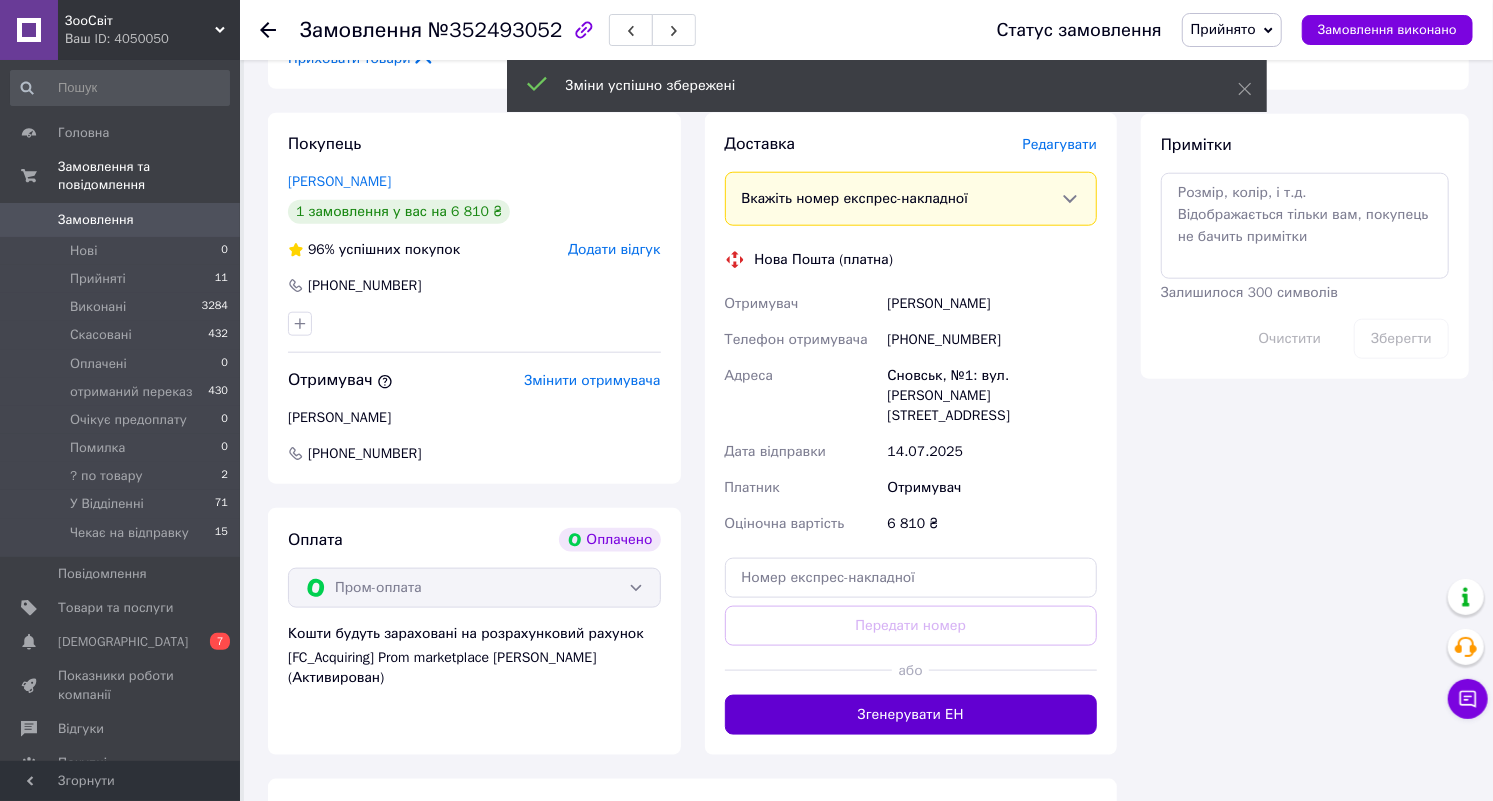 click on "Згенерувати ЕН" at bounding box center (911, 715) 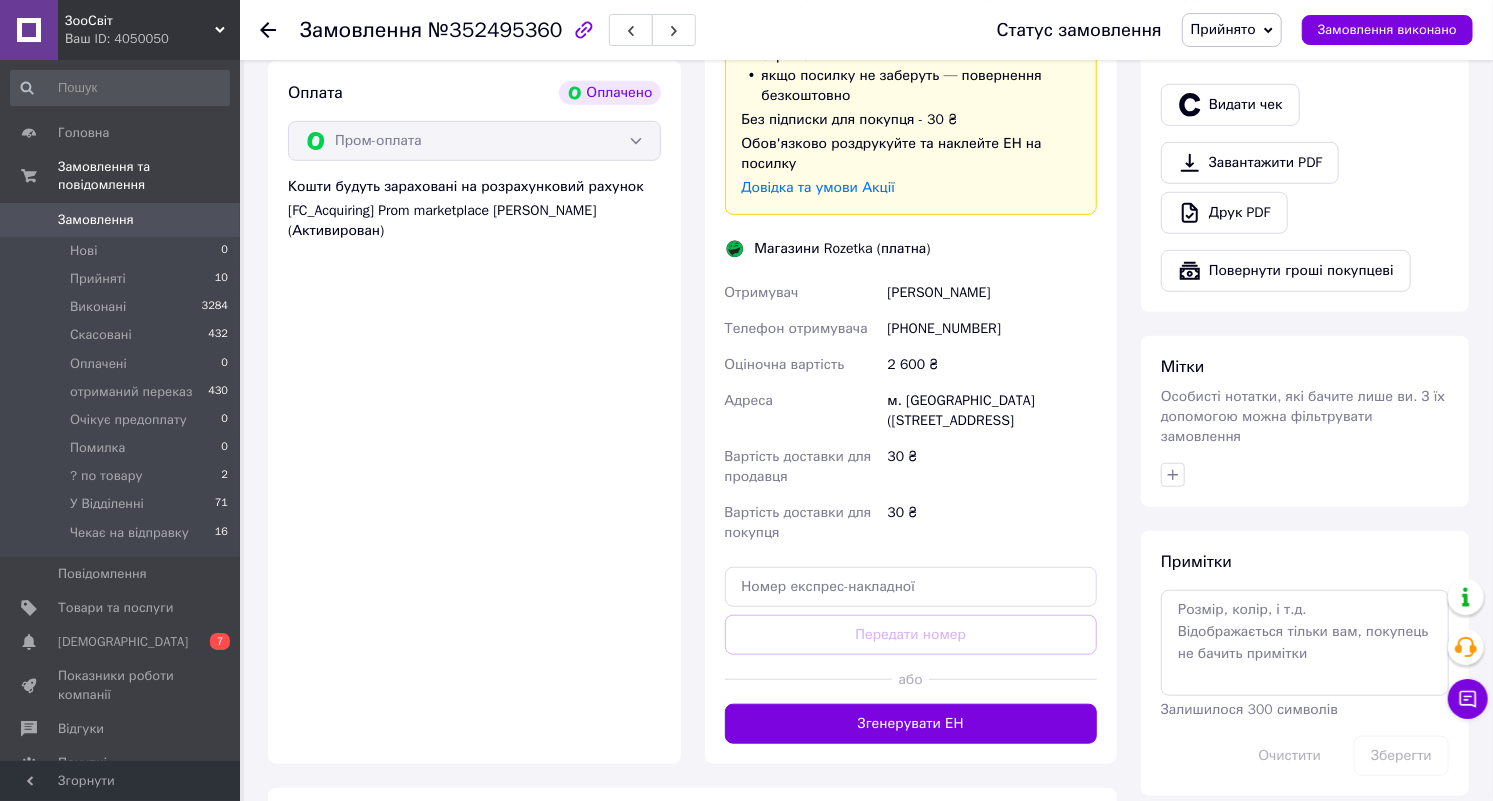 scroll, scrollTop: 728, scrollLeft: 0, axis: vertical 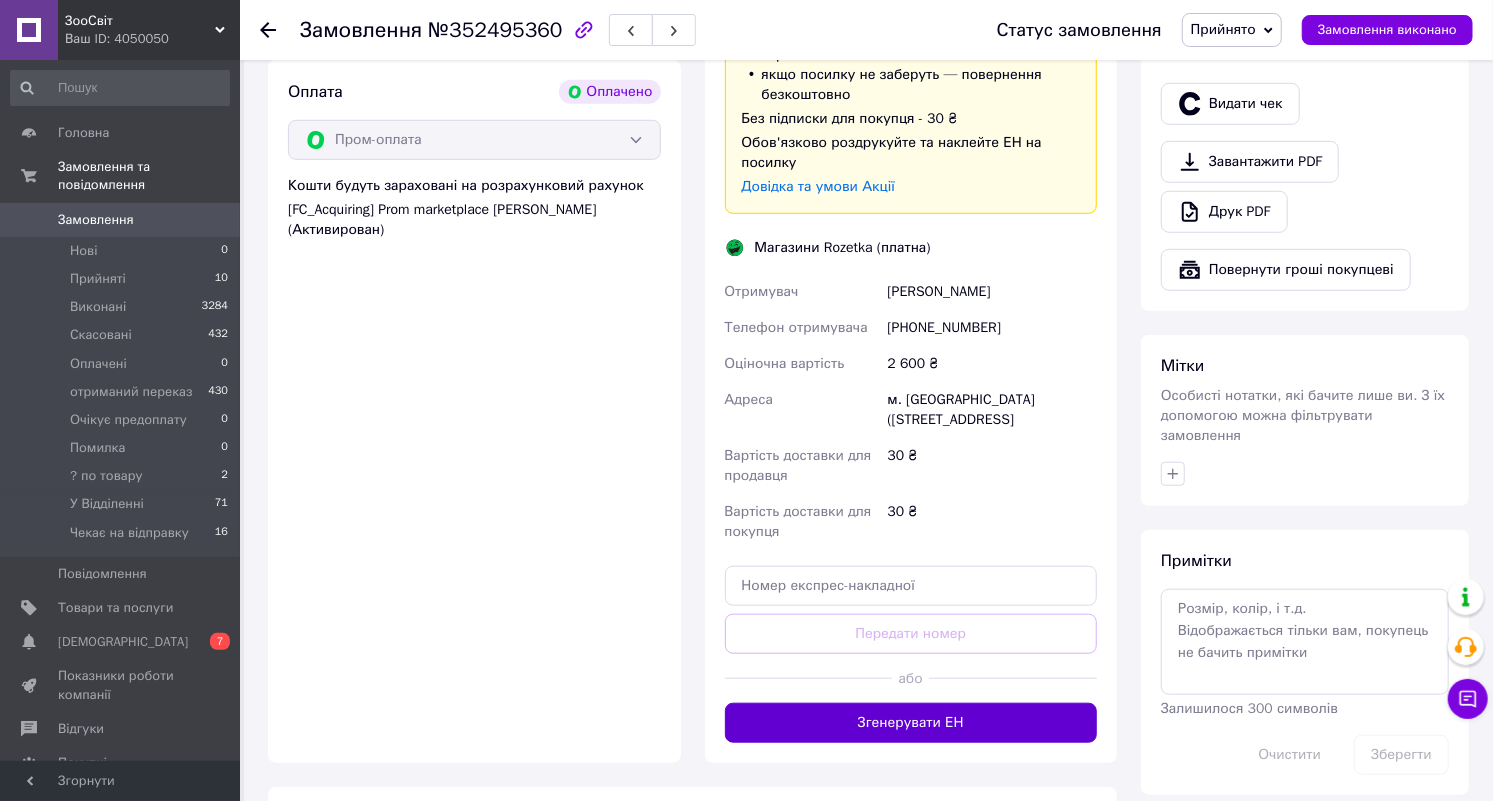 click on "Згенерувати ЕН" at bounding box center (911, 723) 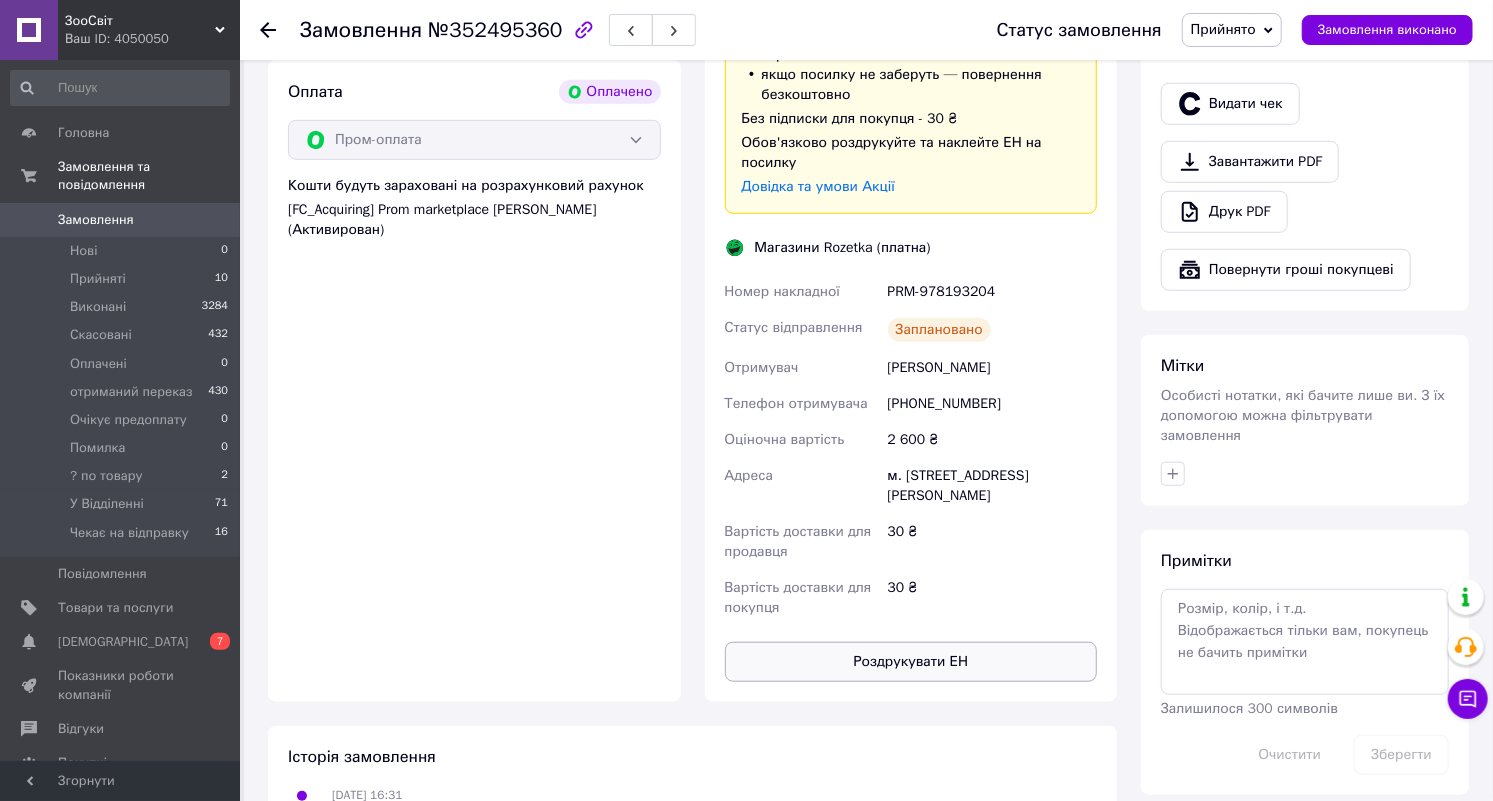click on "Роздрукувати ЕН" at bounding box center [911, 662] 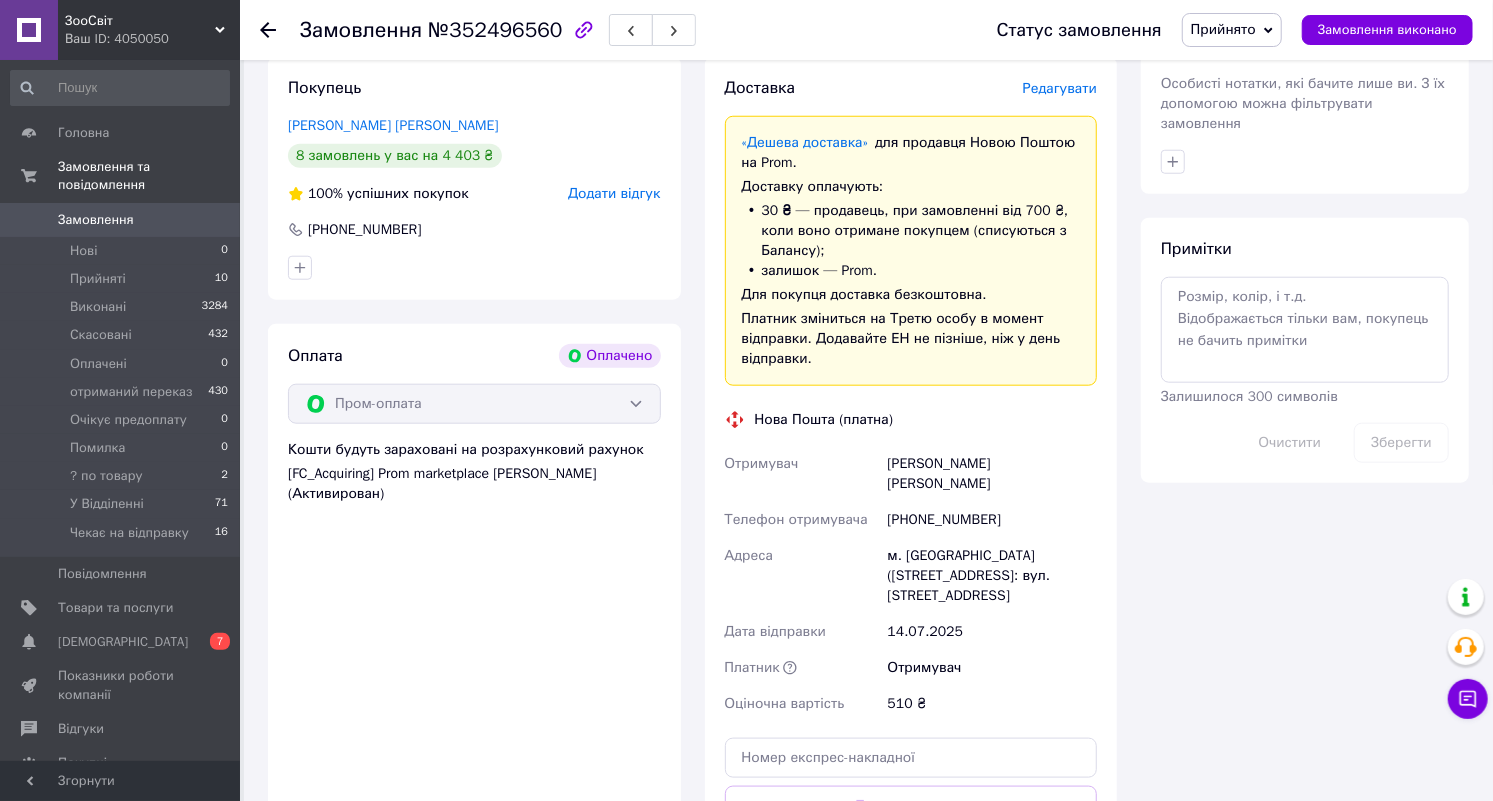 scroll, scrollTop: 1456, scrollLeft: 0, axis: vertical 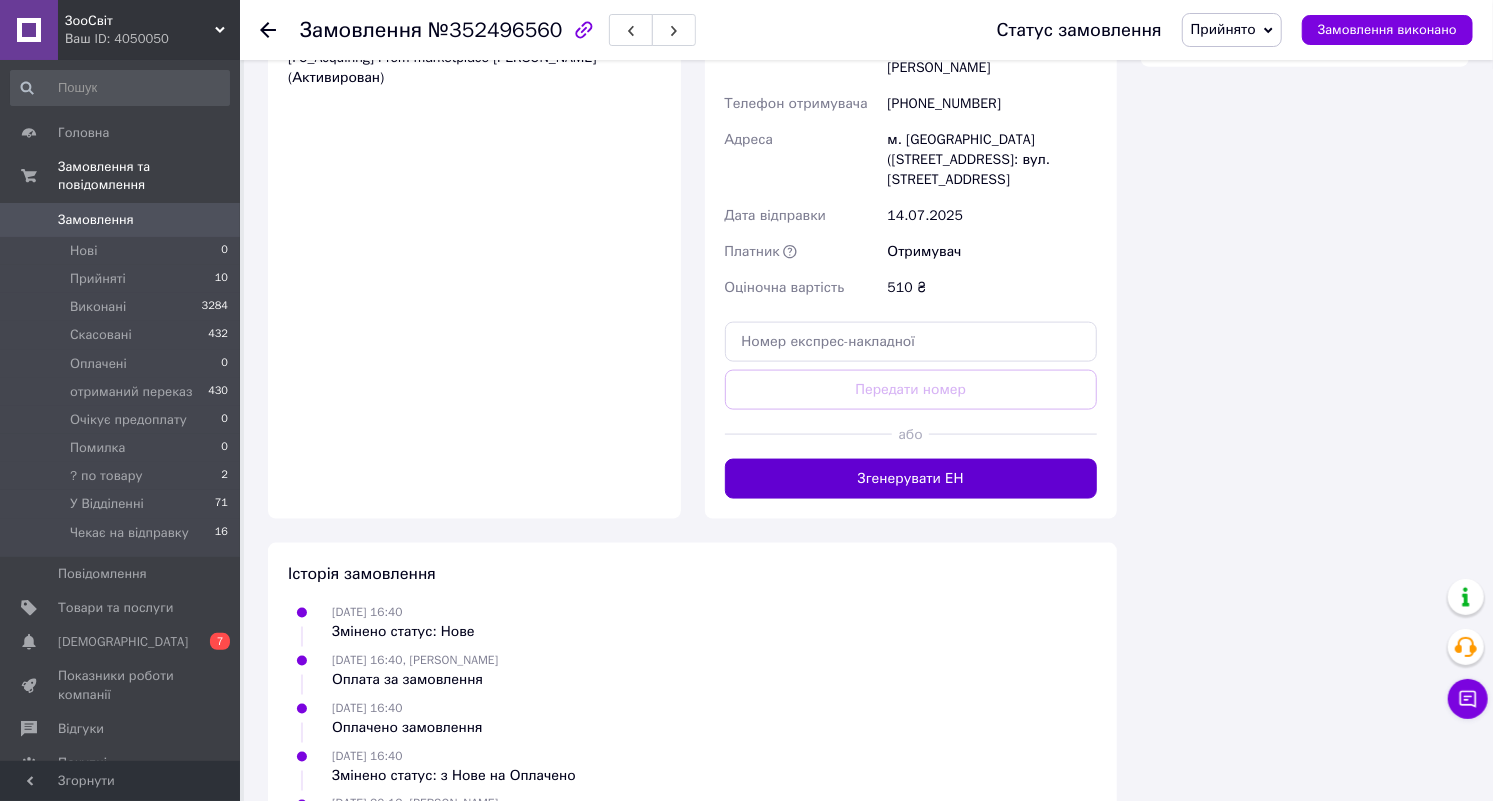 click on "Згенерувати ЕН" at bounding box center (911, 479) 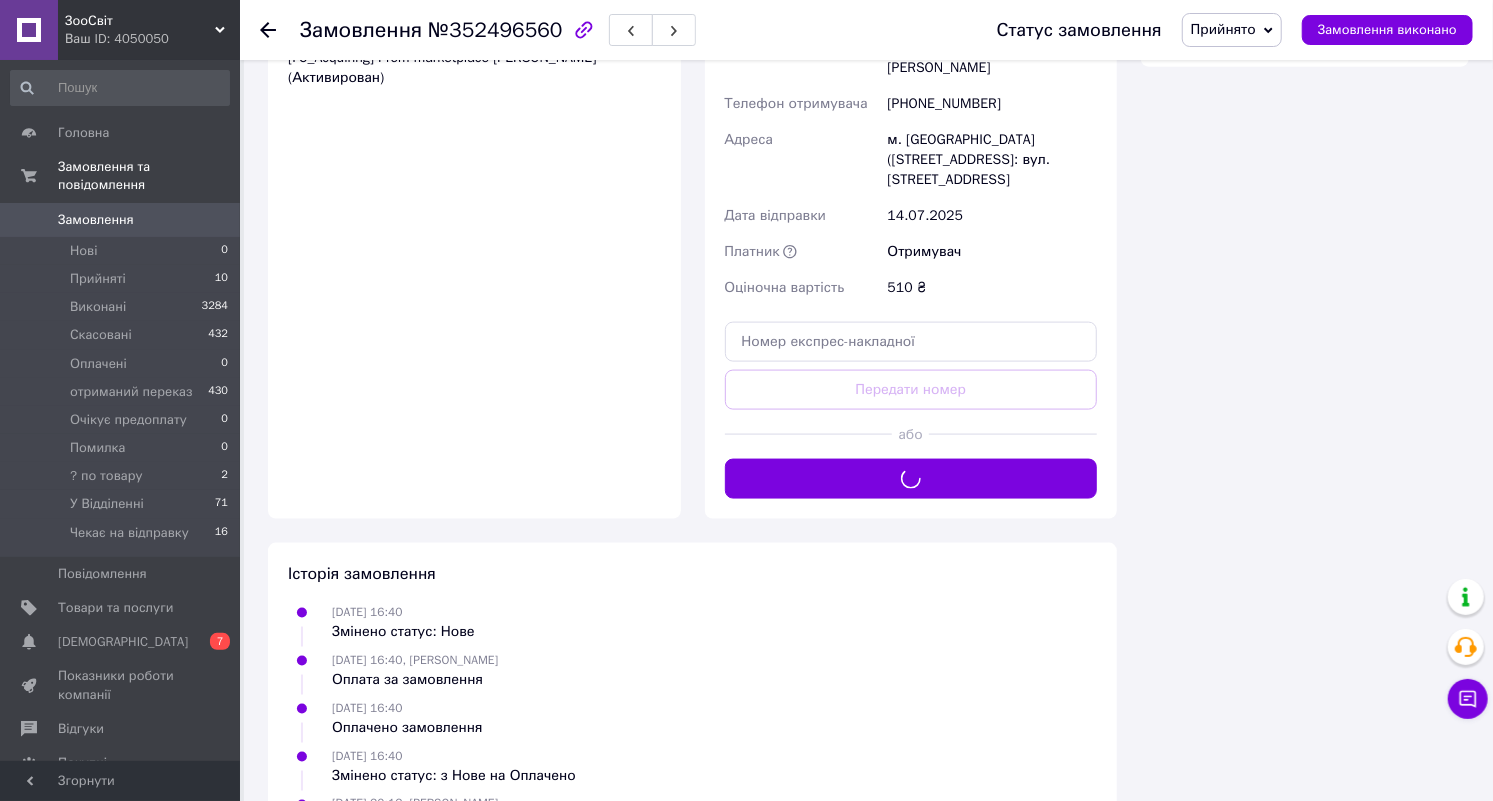 scroll, scrollTop: 1453, scrollLeft: 0, axis: vertical 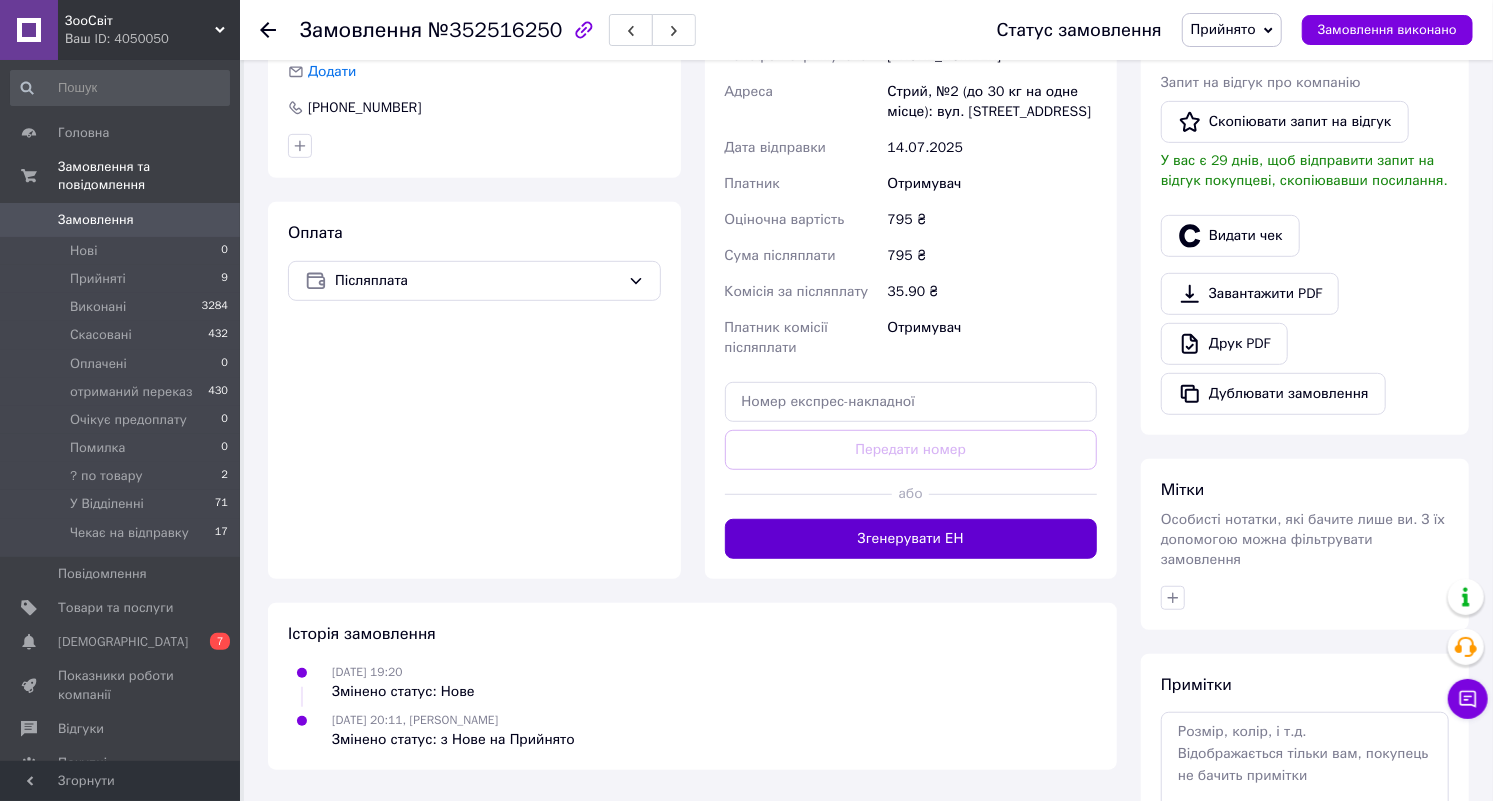 click on "Згенерувати ЕН" at bounding box center [911, 539] 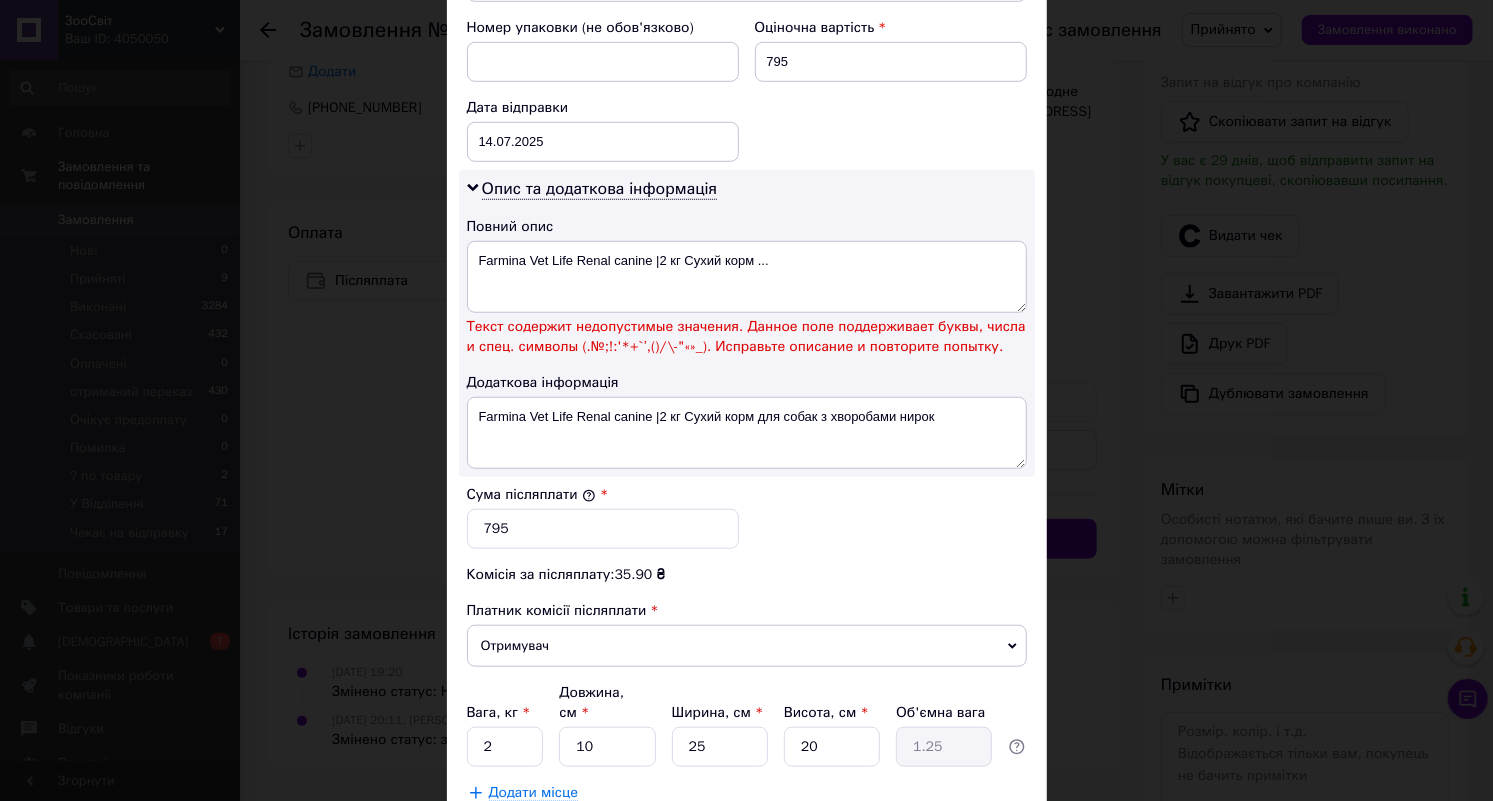 scroll, scrollTop: 896, scrollLeft: 0, axis: vertical 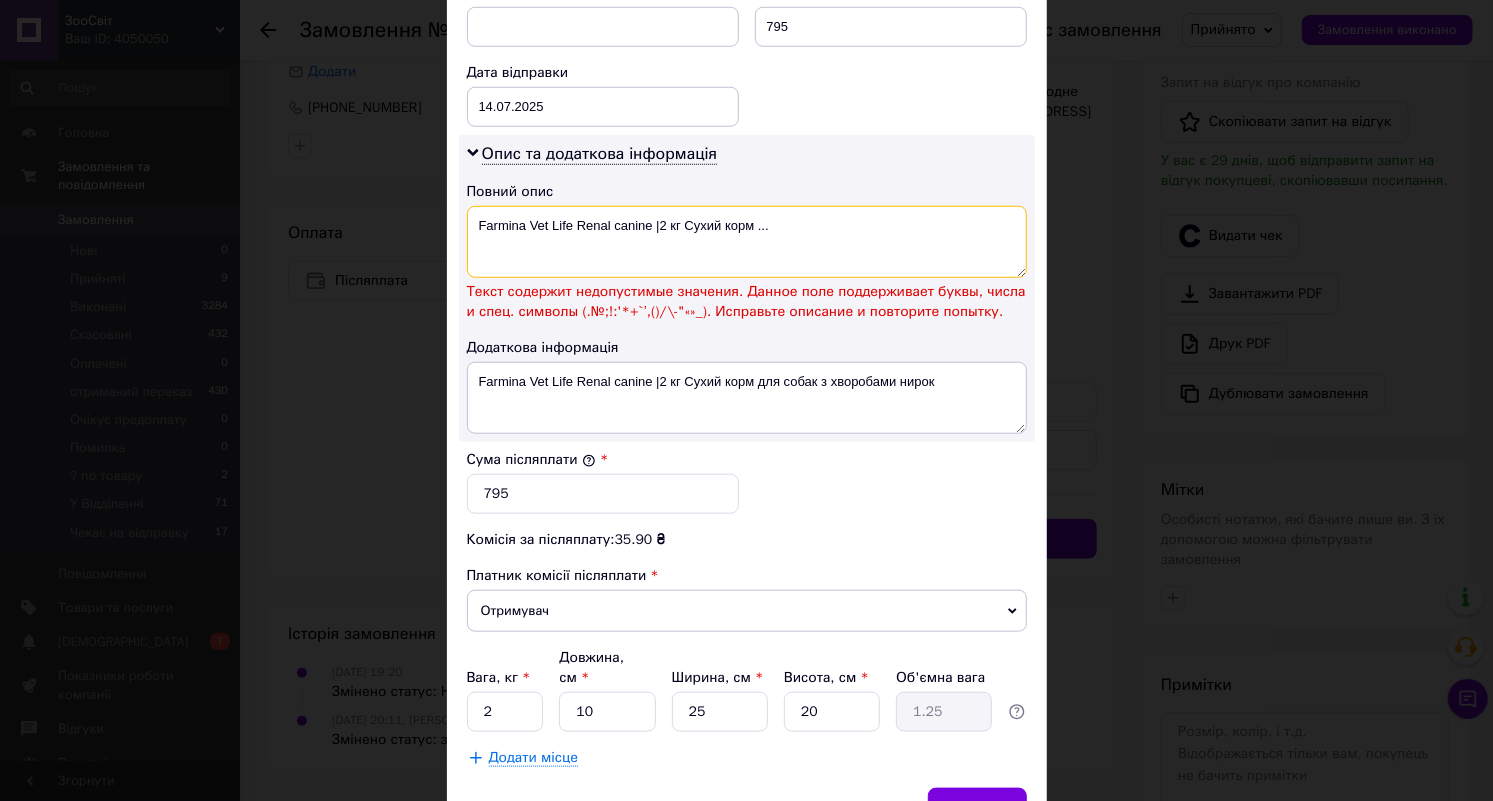 click on "Farmina Vet Life Renal canine |2 кг Сухий корм ..." at bounding box center [747, 242] 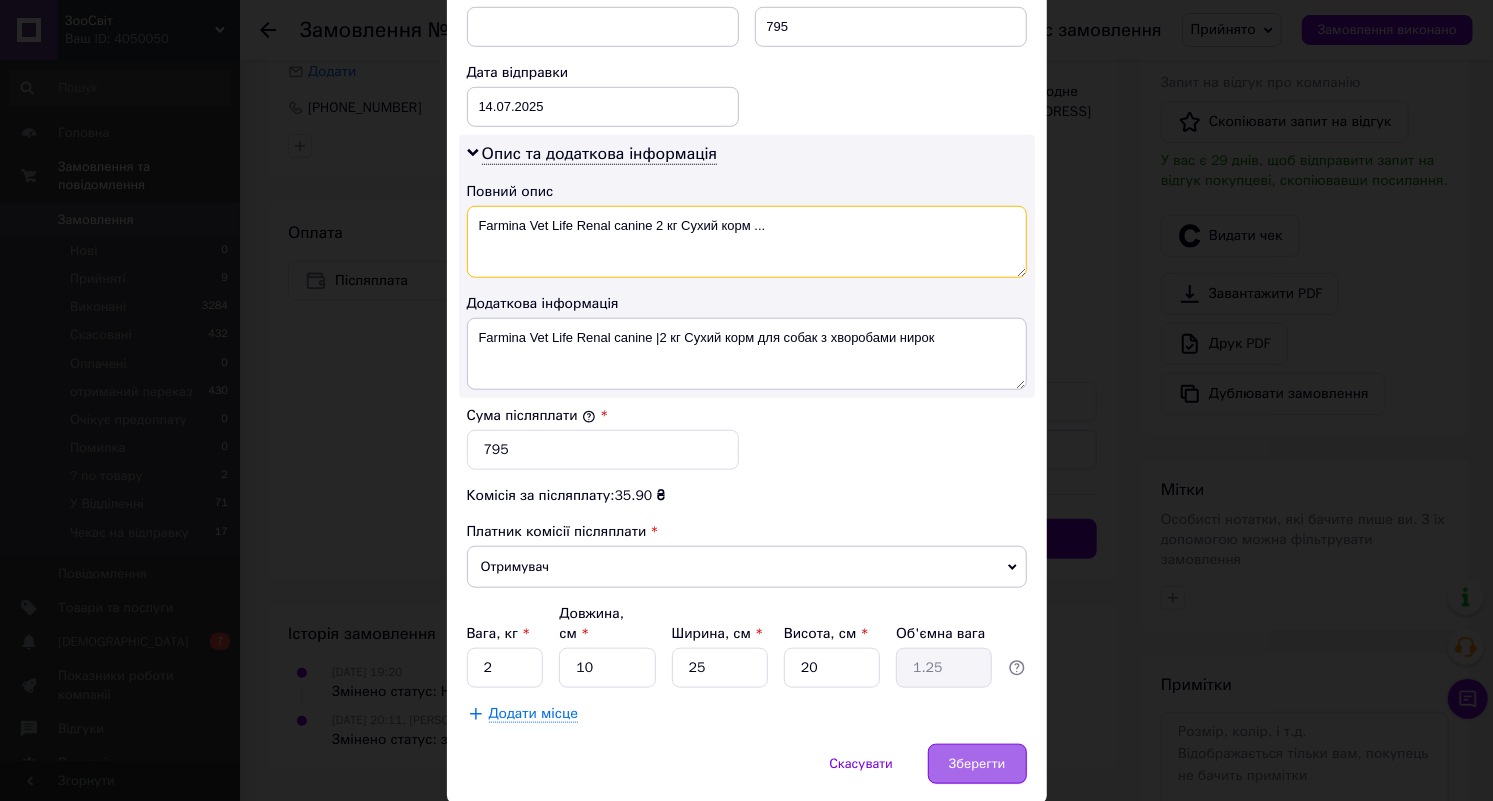 type on "Farmina Vet Life Renal canine 2 кг Сухий корм ..." 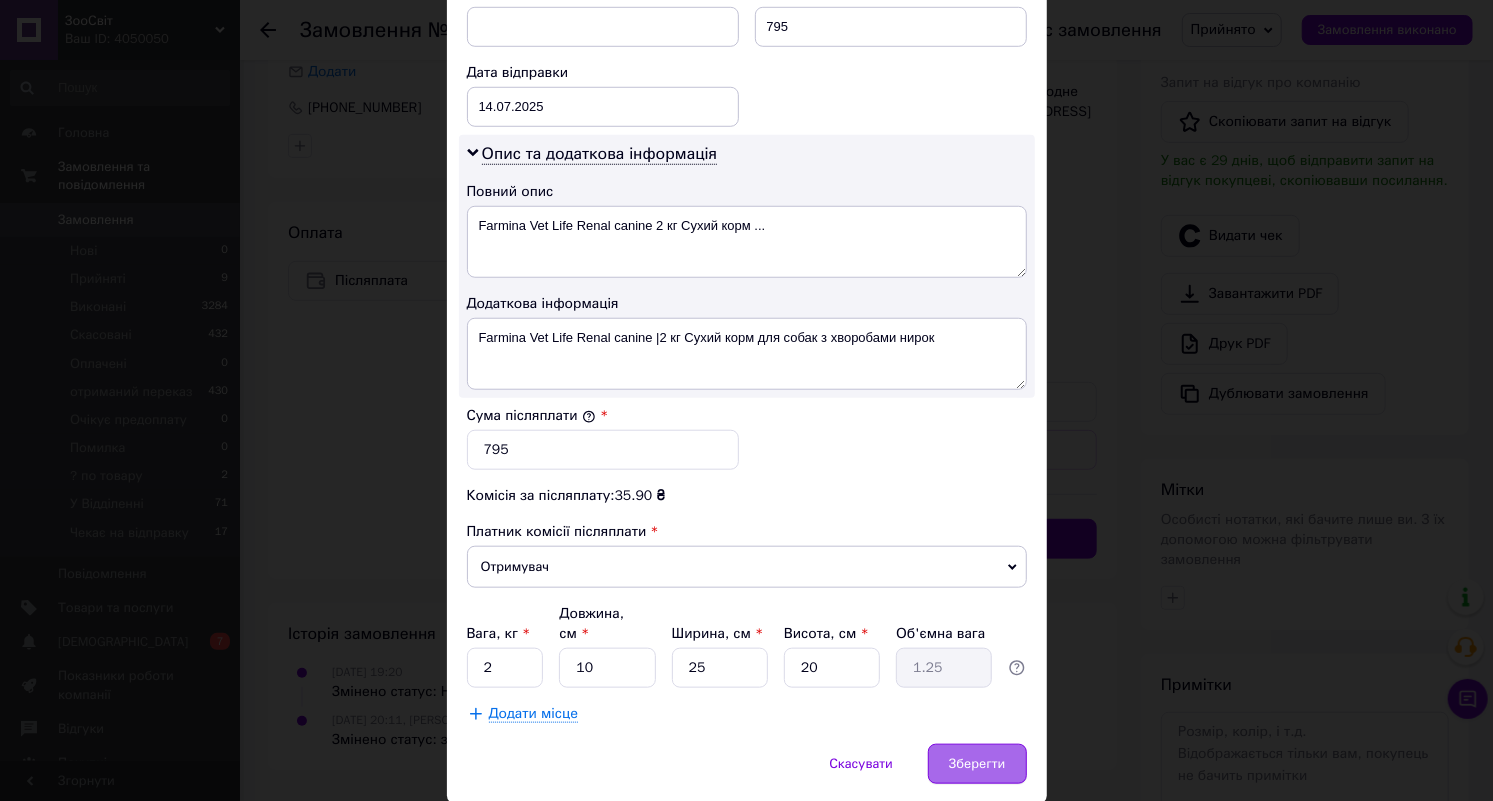 click on "Зберегти" at bounding box center [977, 764] 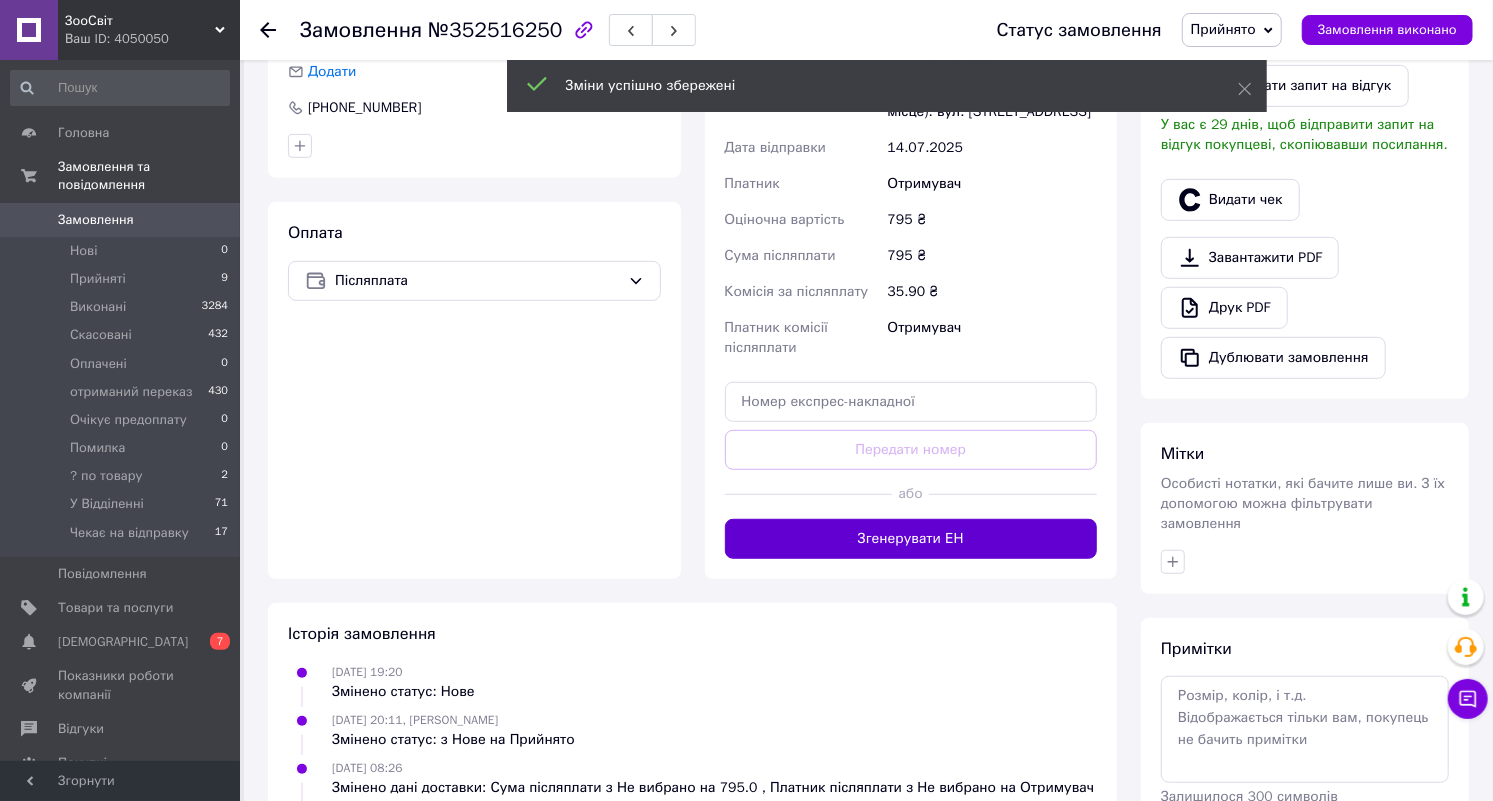 click on "Згенерувати ЕН" at bounding box center [911, 539] 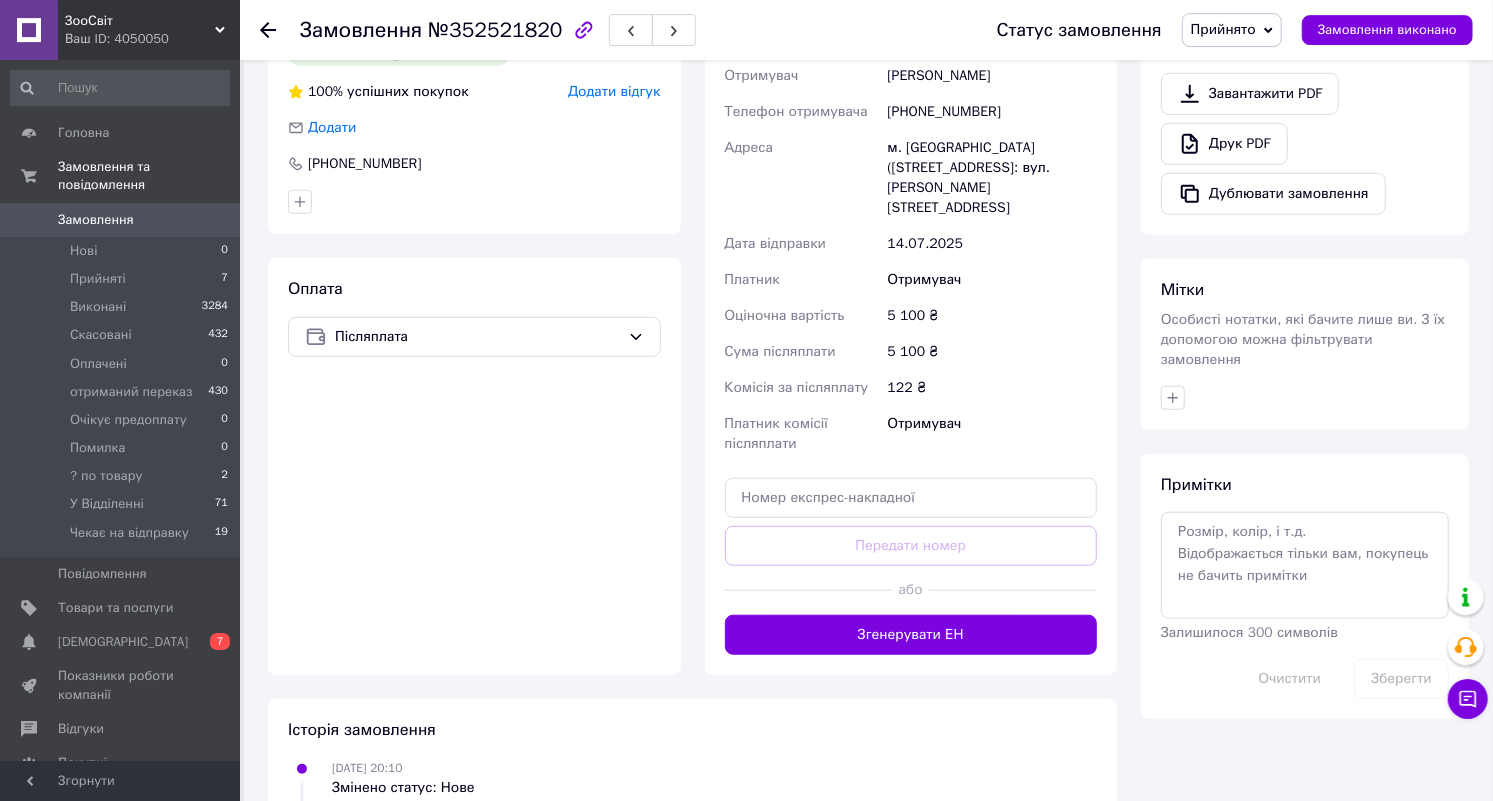 scroll, scrollTop: 728, scrollLeft: 0, axis: vertical 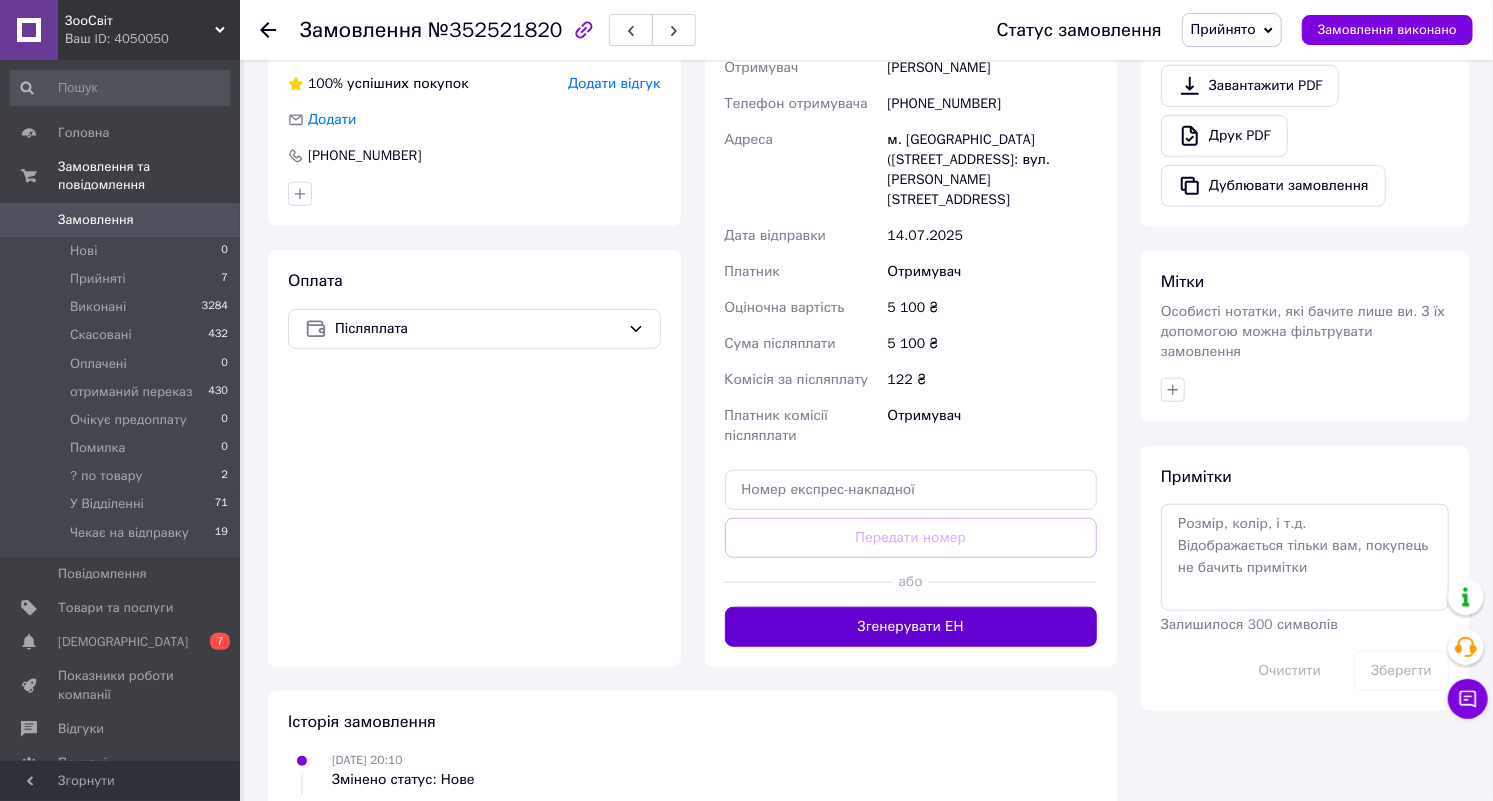 click on "Згенерувати ЕН" at bounding box center (911, 627) 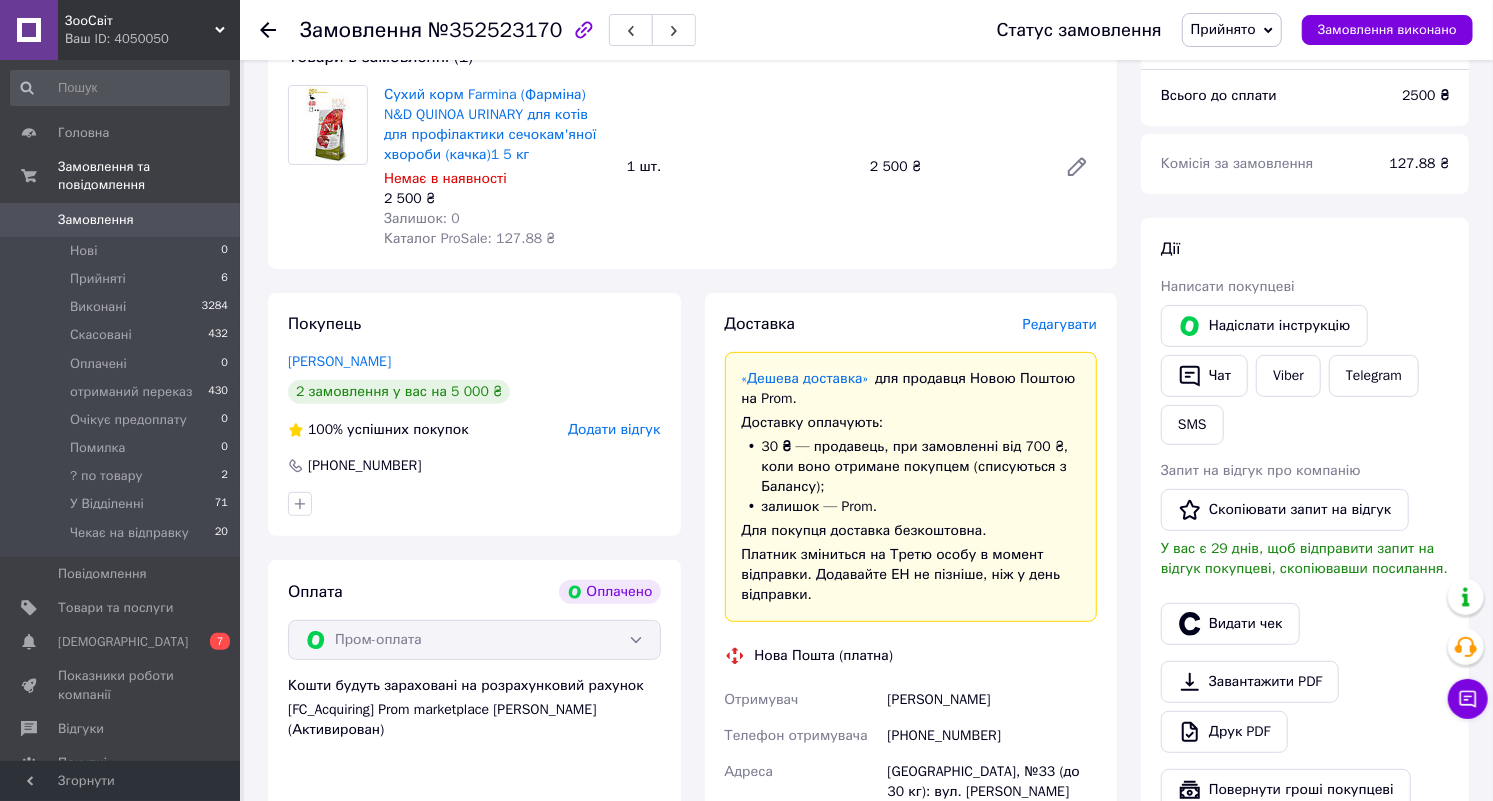 scroll, scrollTop: 624, scrollLeft: 0, axis: vertical 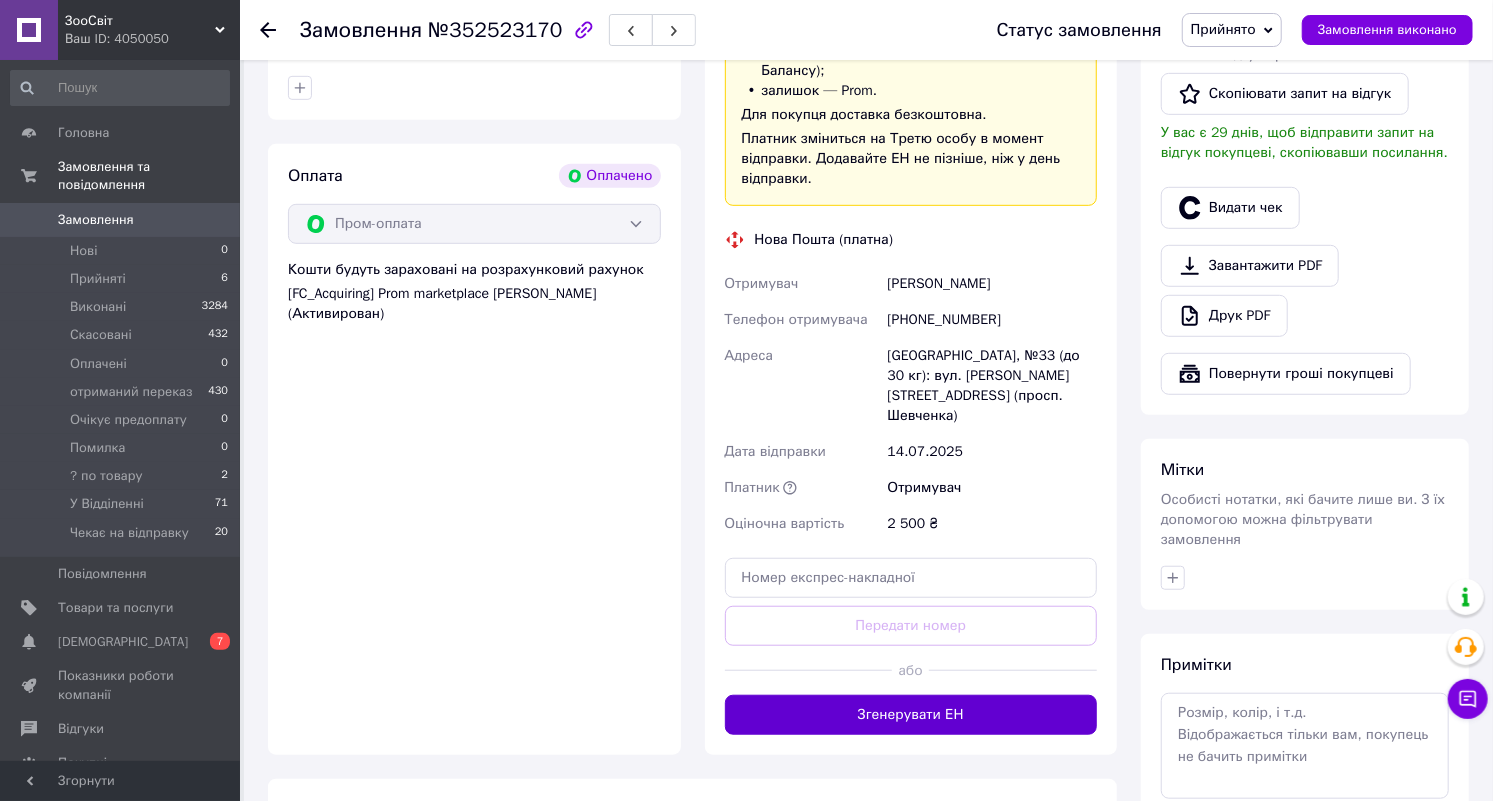 click on "Згенерувати ЕН" at bounding box center [911, 715] 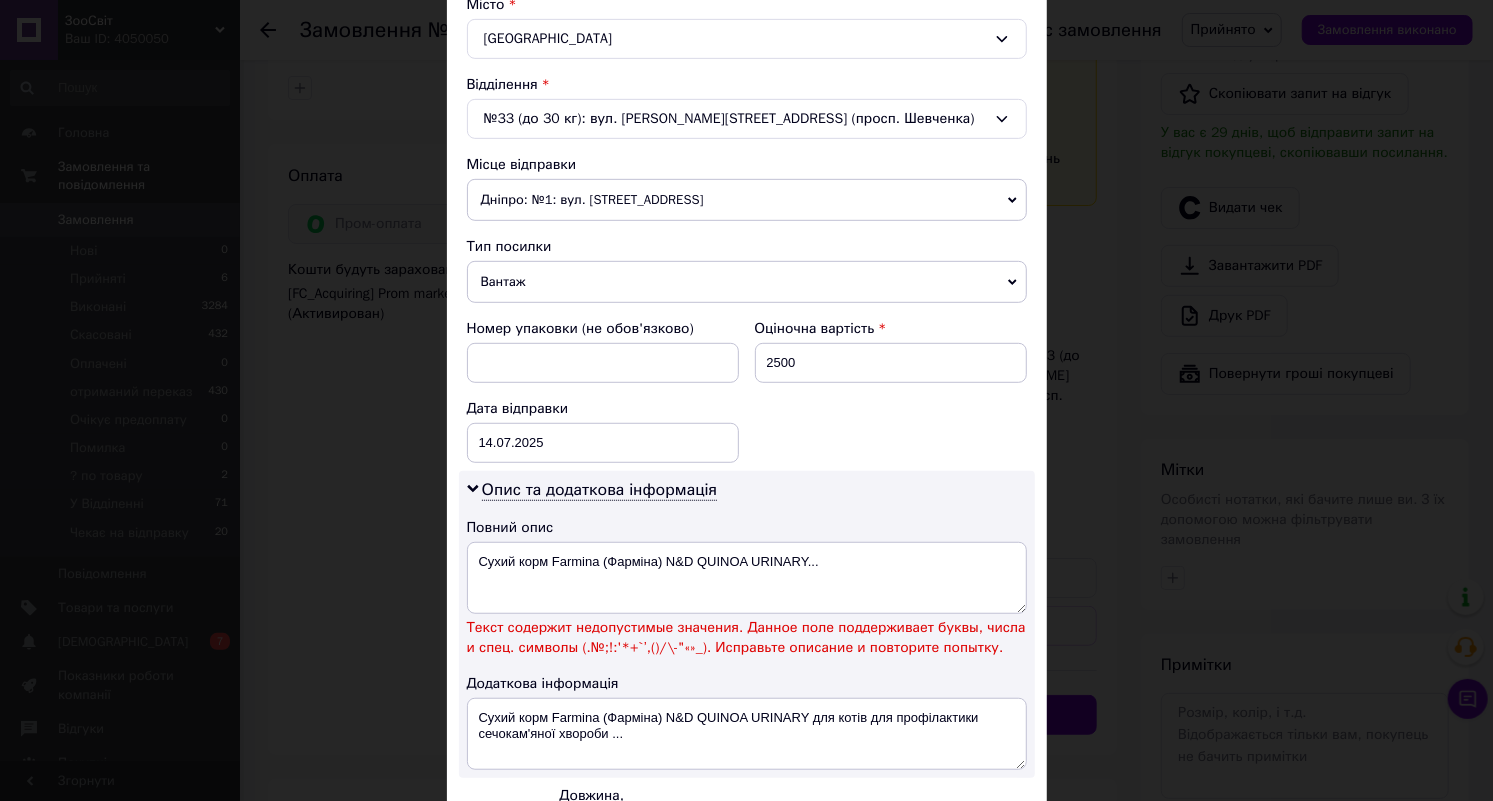 scroll, scrollTop: 784, scrollLeft: 0, axis: vertical 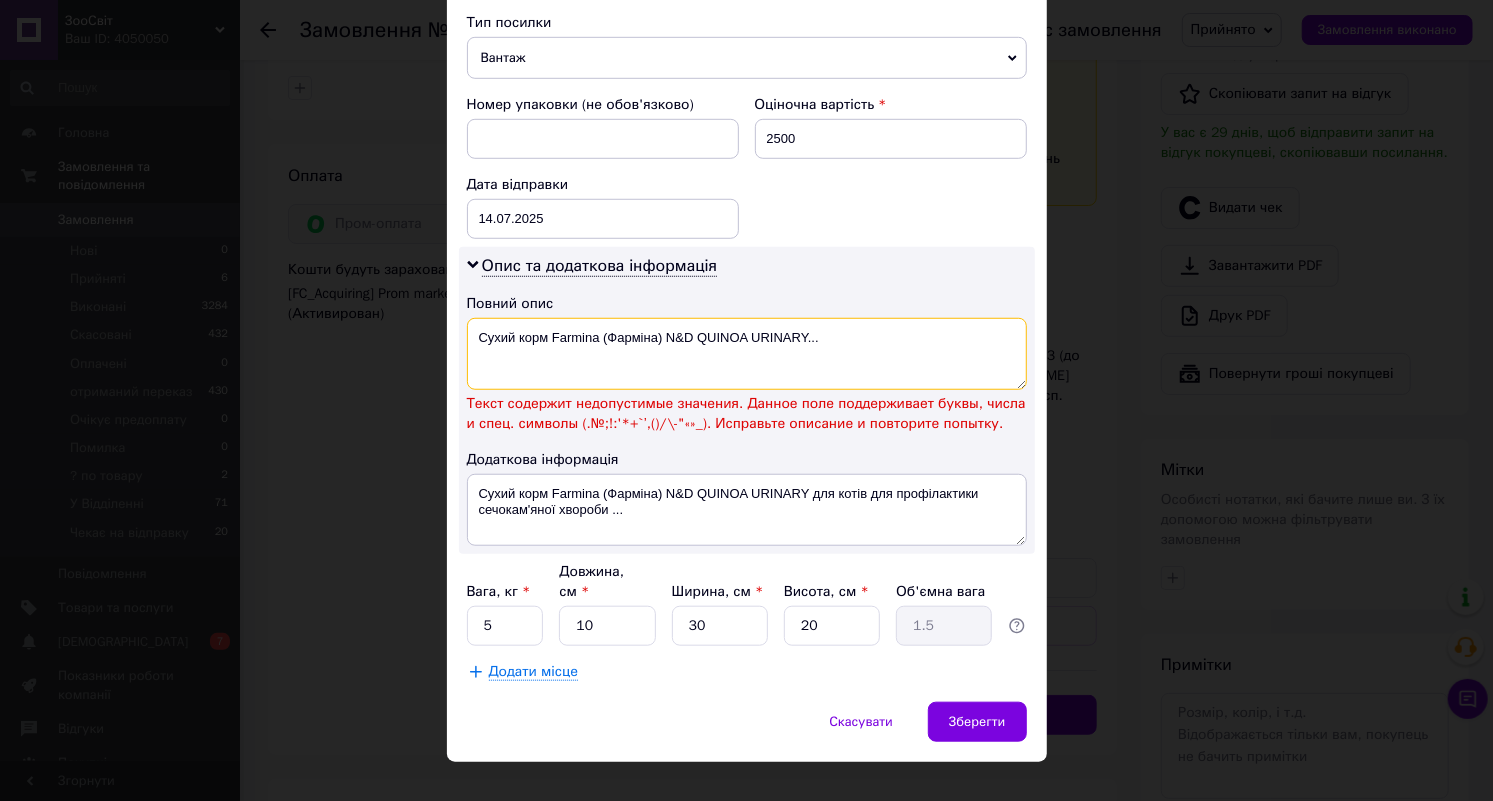 click on "Сухий корм Farmina (Фарміна) N&D QUINOA URINARY..." at bounding box center [747, 354] 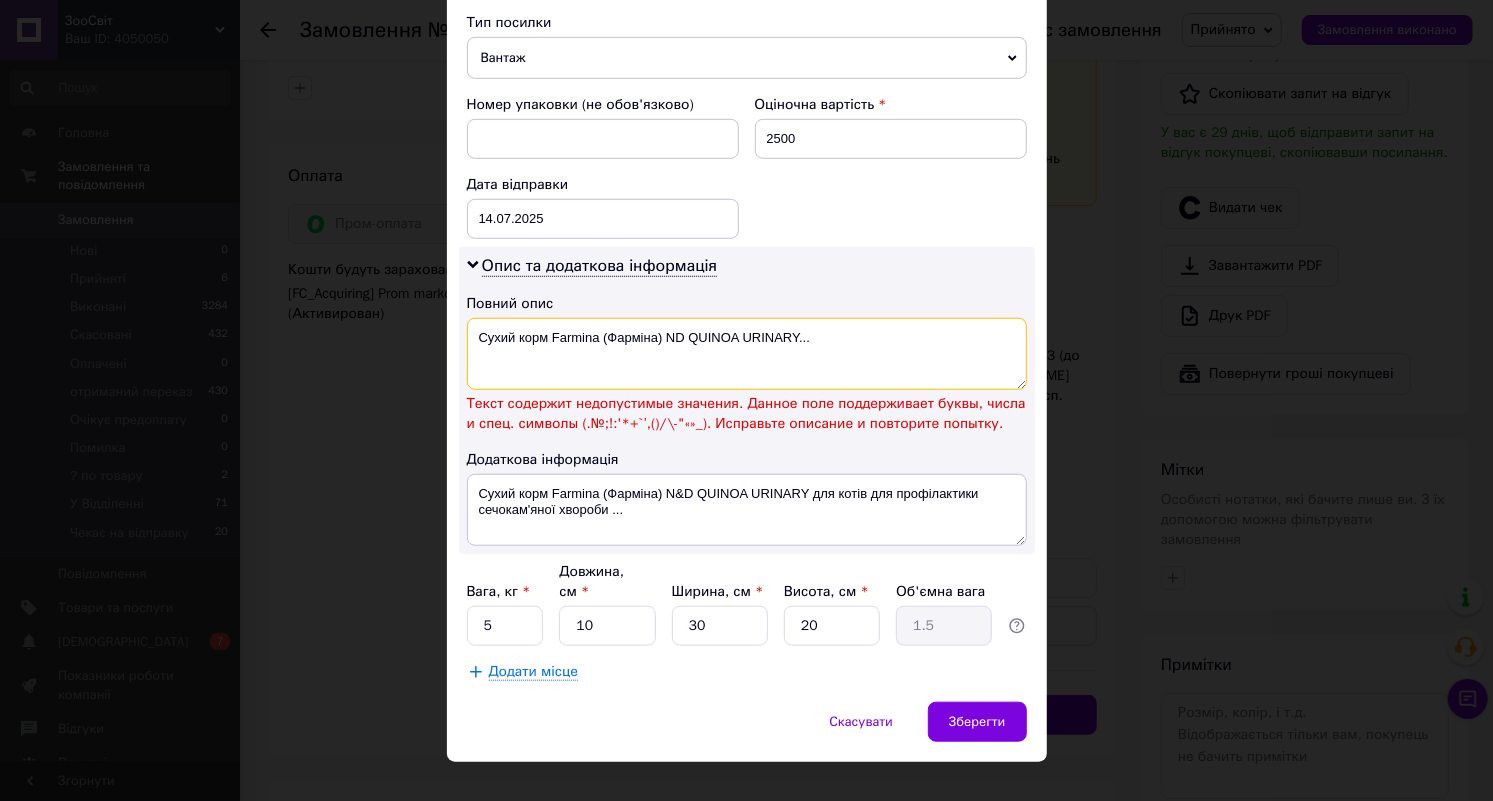 scroll, scrollTop: 741, scrollLeft: 0, axis: vertical 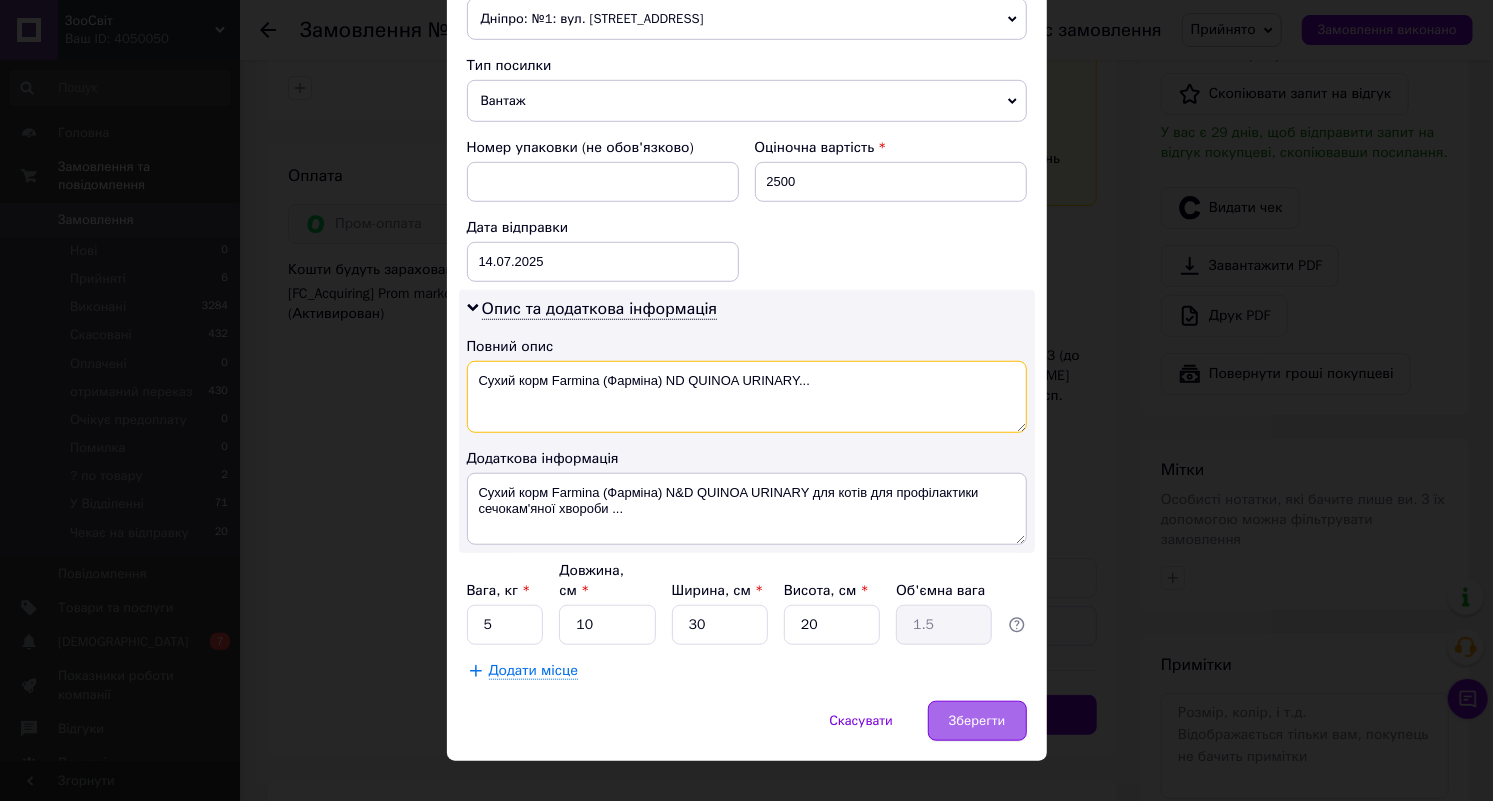 type on "Сухий корм Farmina (Фарміна) ND QUINOA URINARY..." 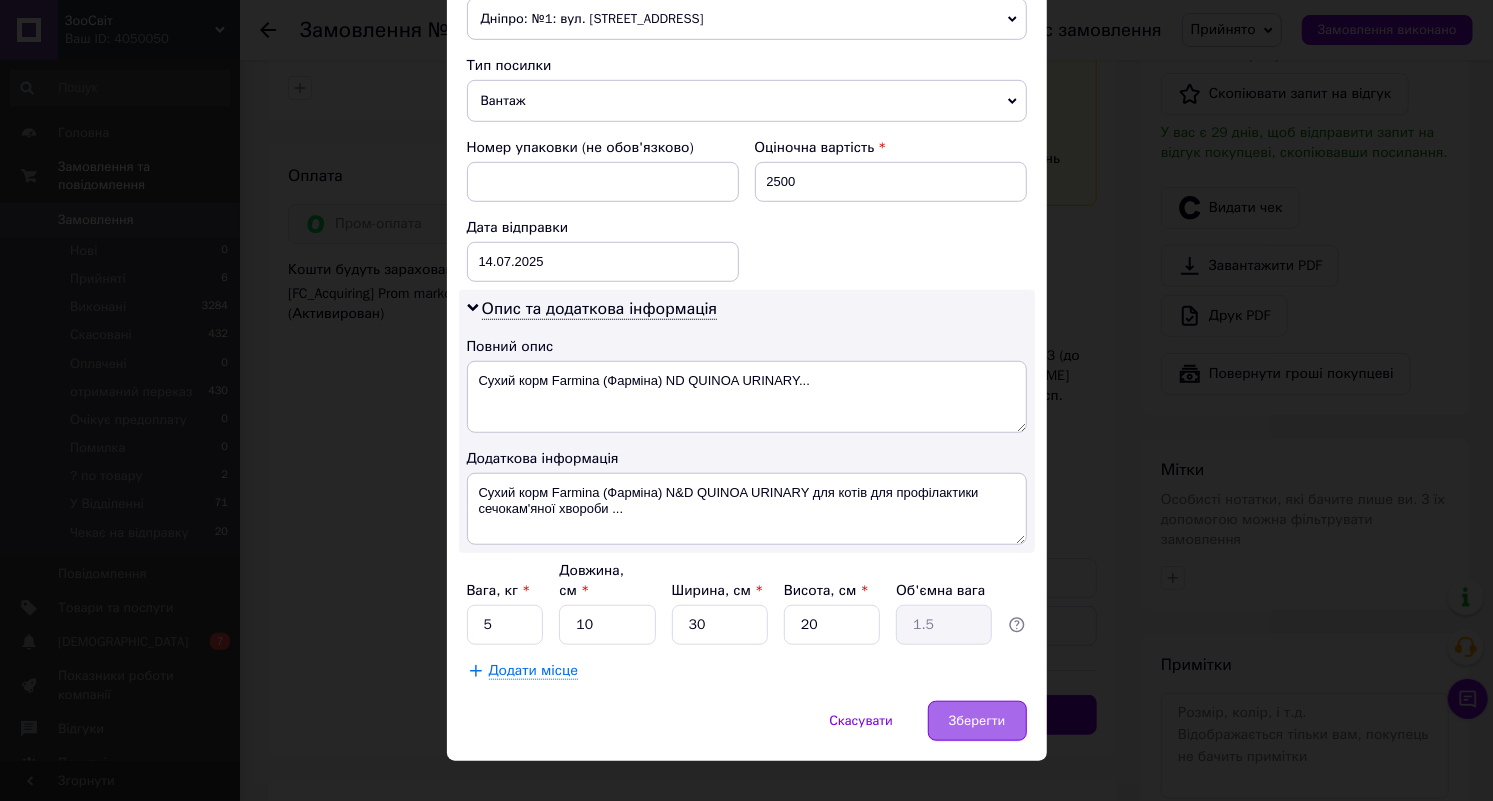 click on "Зберегти" at bounding box center [977, 721] 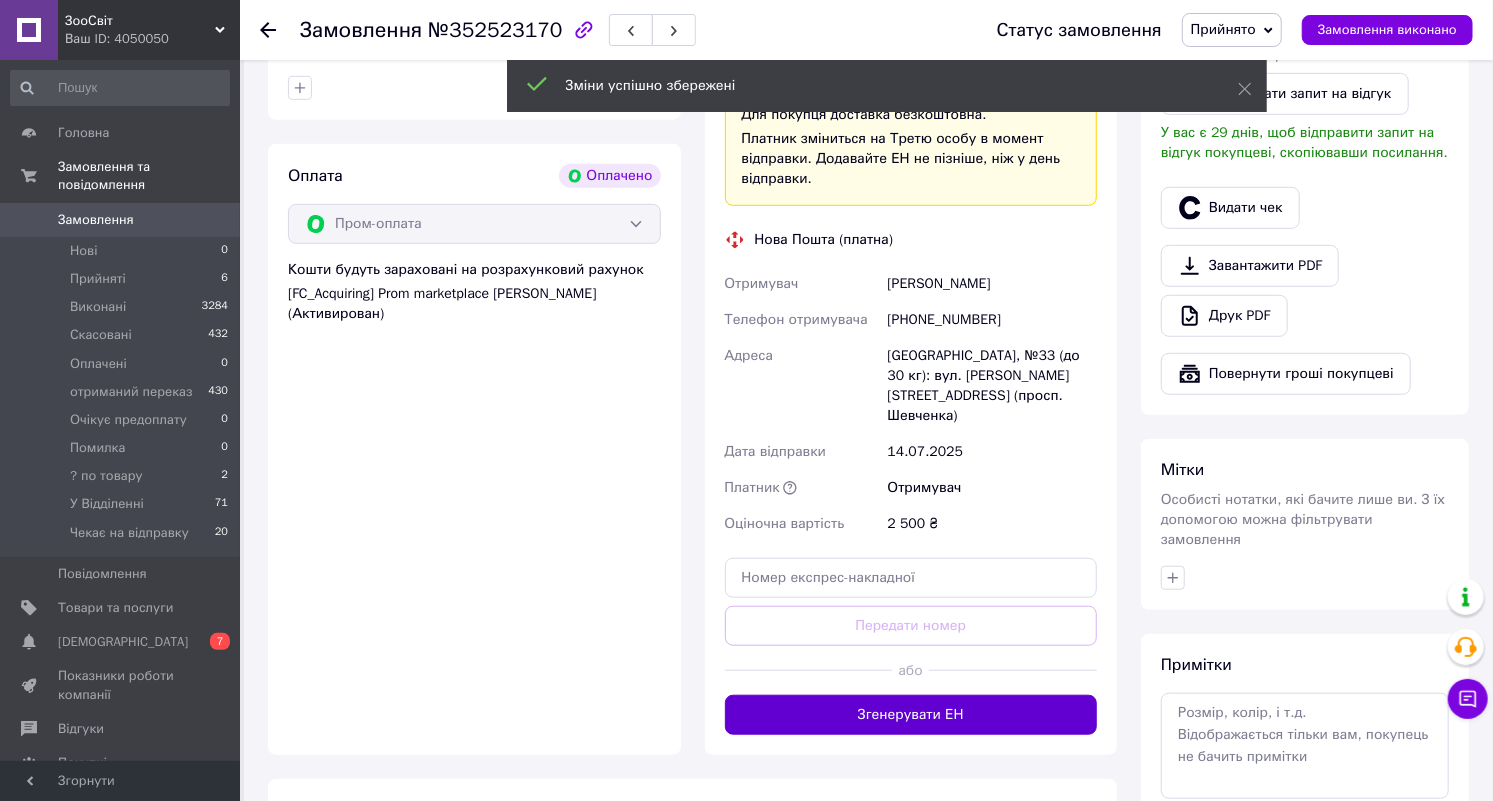click on "Згенерувати ЕН" at bounding box center [911, 715] 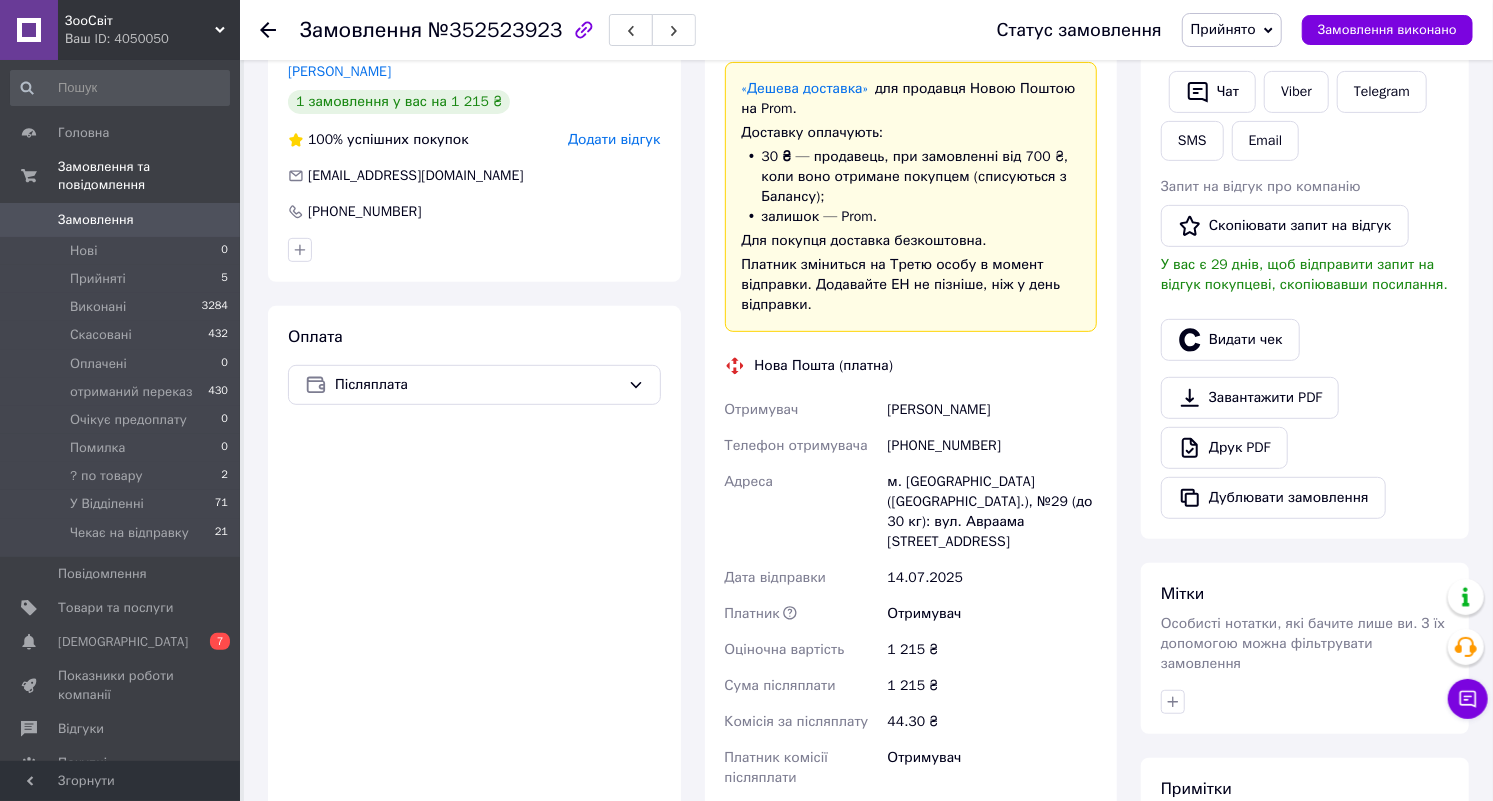 scroll, scrollTop: 816, scrollLeft: 0, axis: vertical 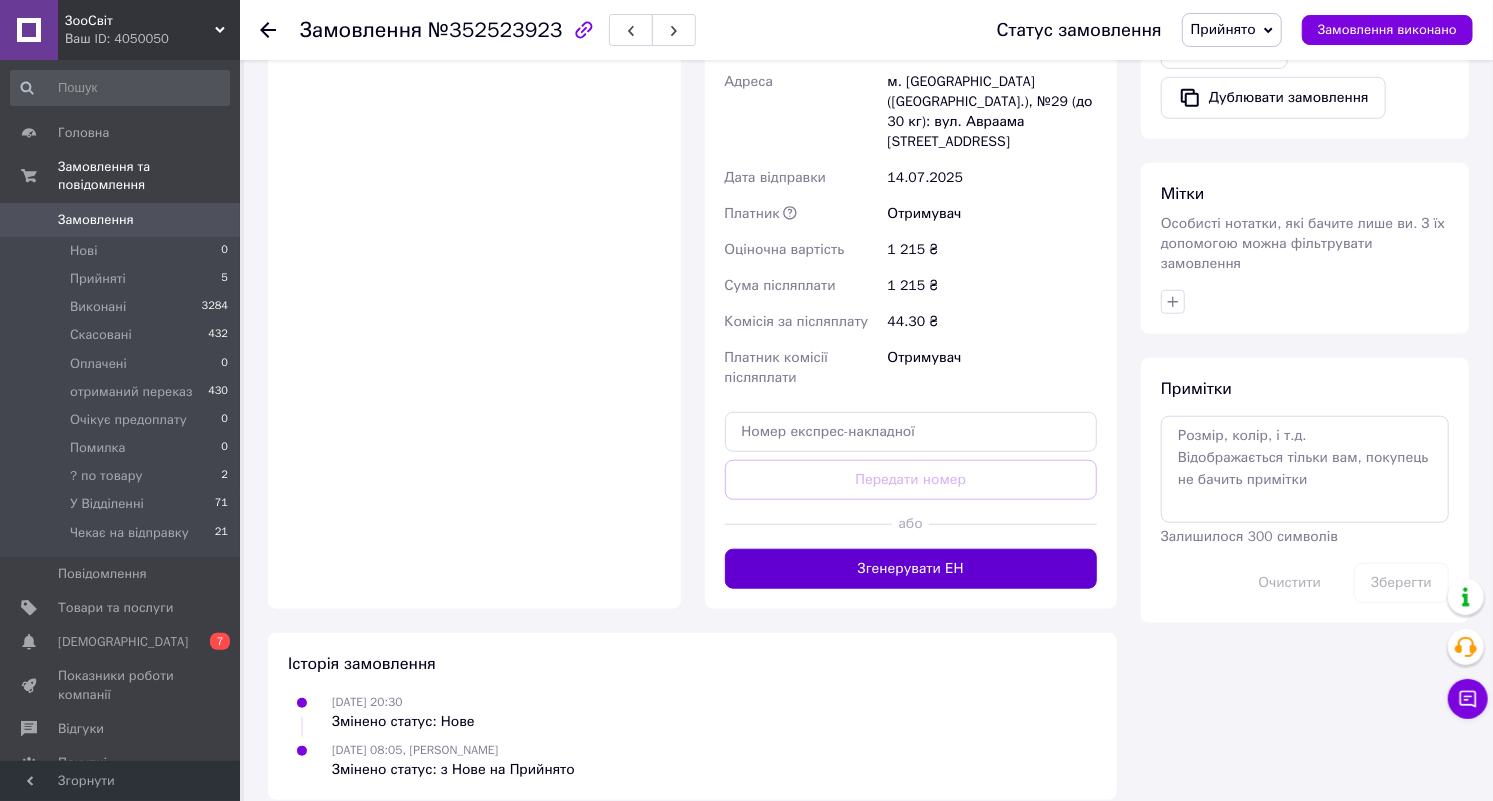 click on "Згенерувати ЕН" at bounding box center [911, 569] 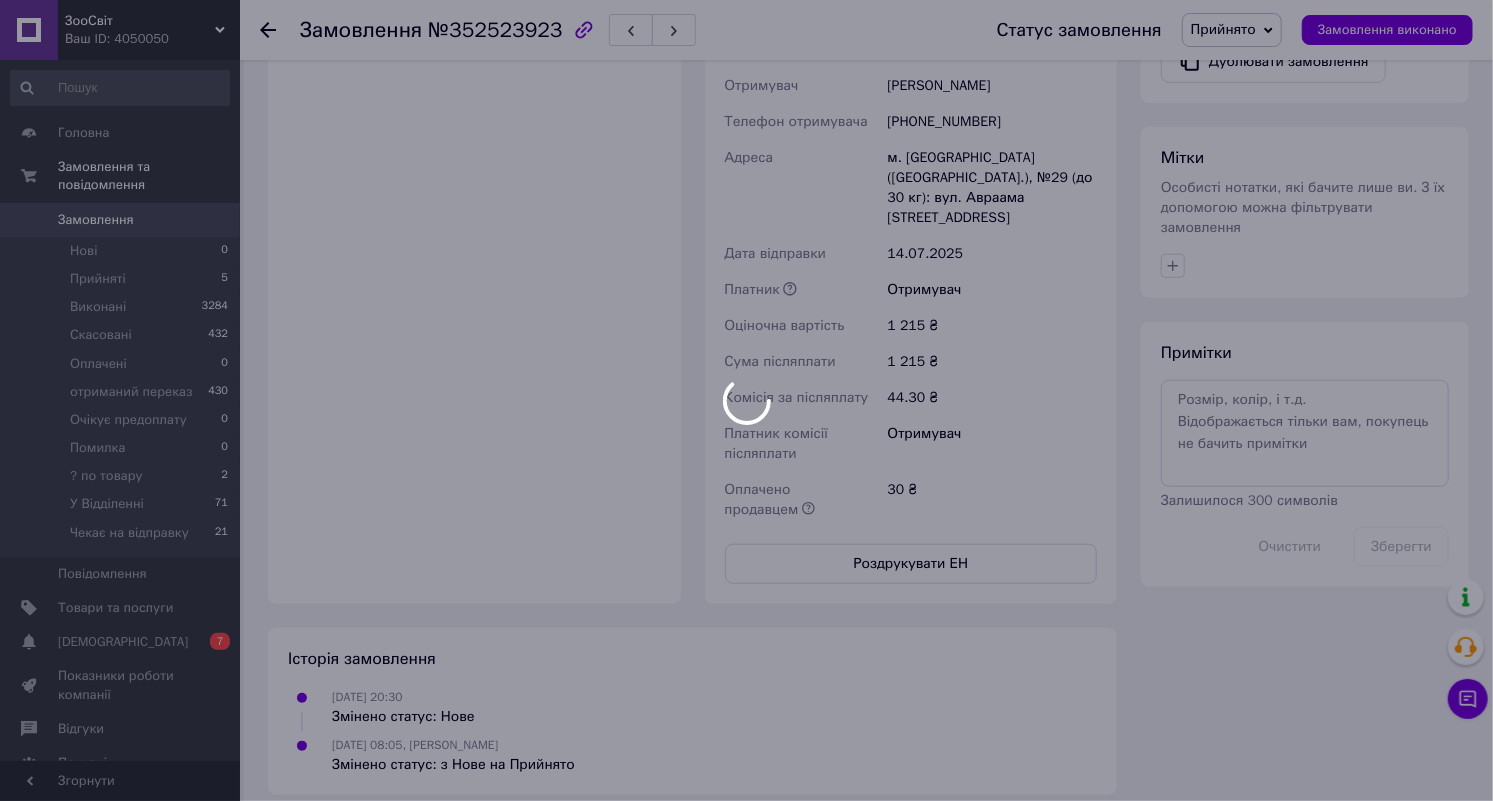 scroll, scrollTop: 813, scrollLeft: 0, axis: vertical 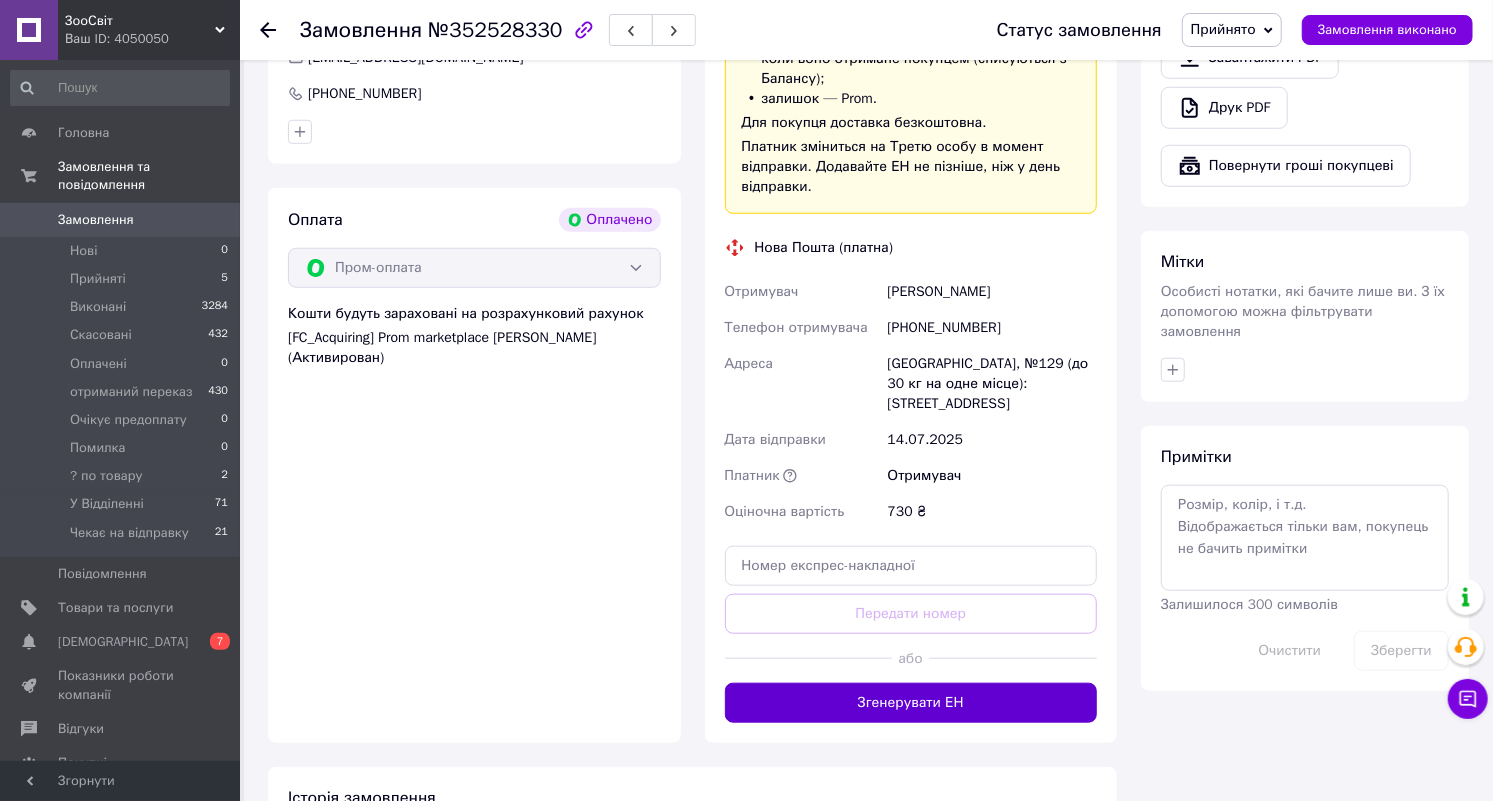 click on "Згенерувати ЕН" at bounding box center (911, 703) 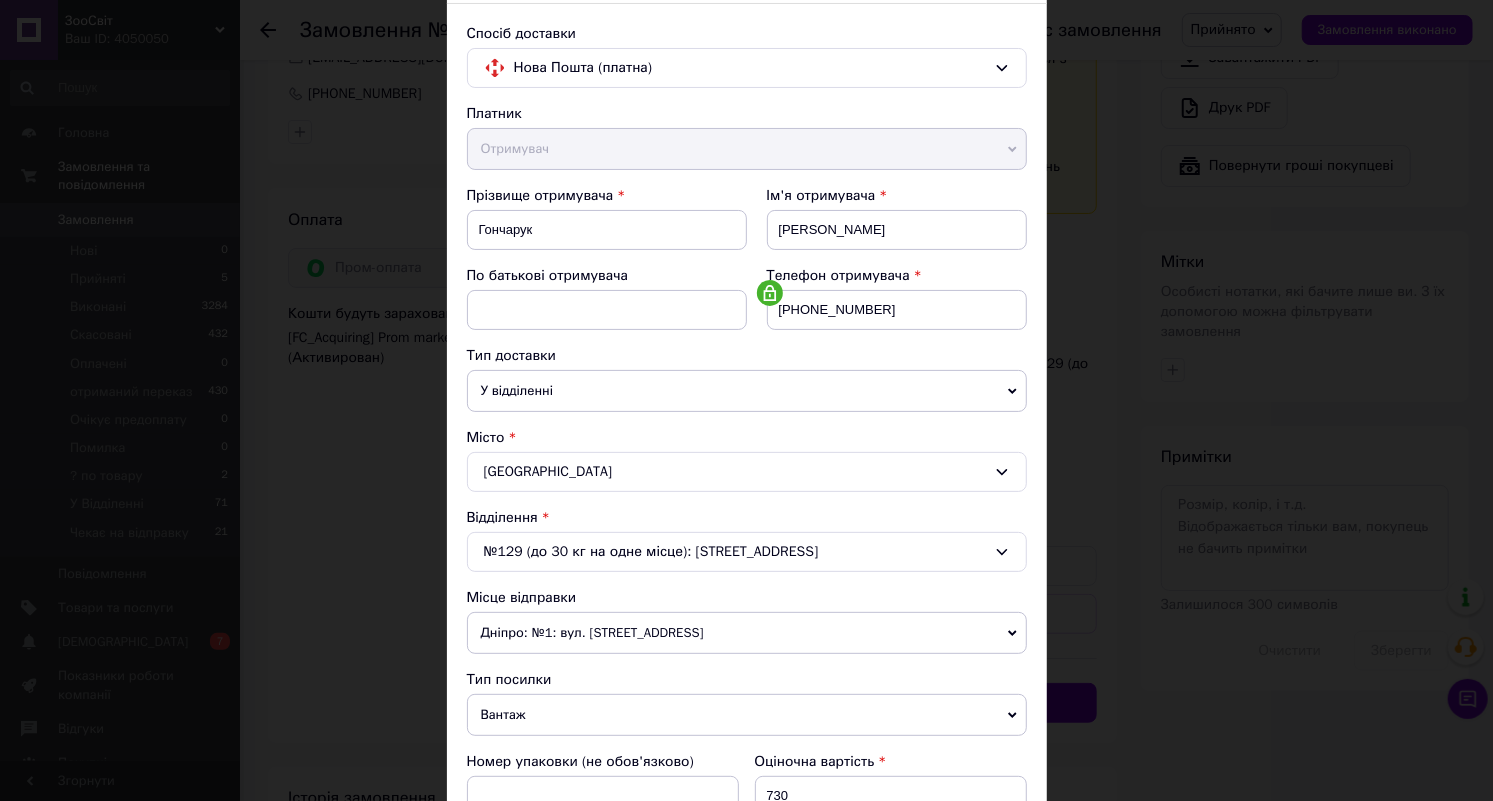 scroll, scrollTop: 448, scrollLeft: 0, axis: vertical 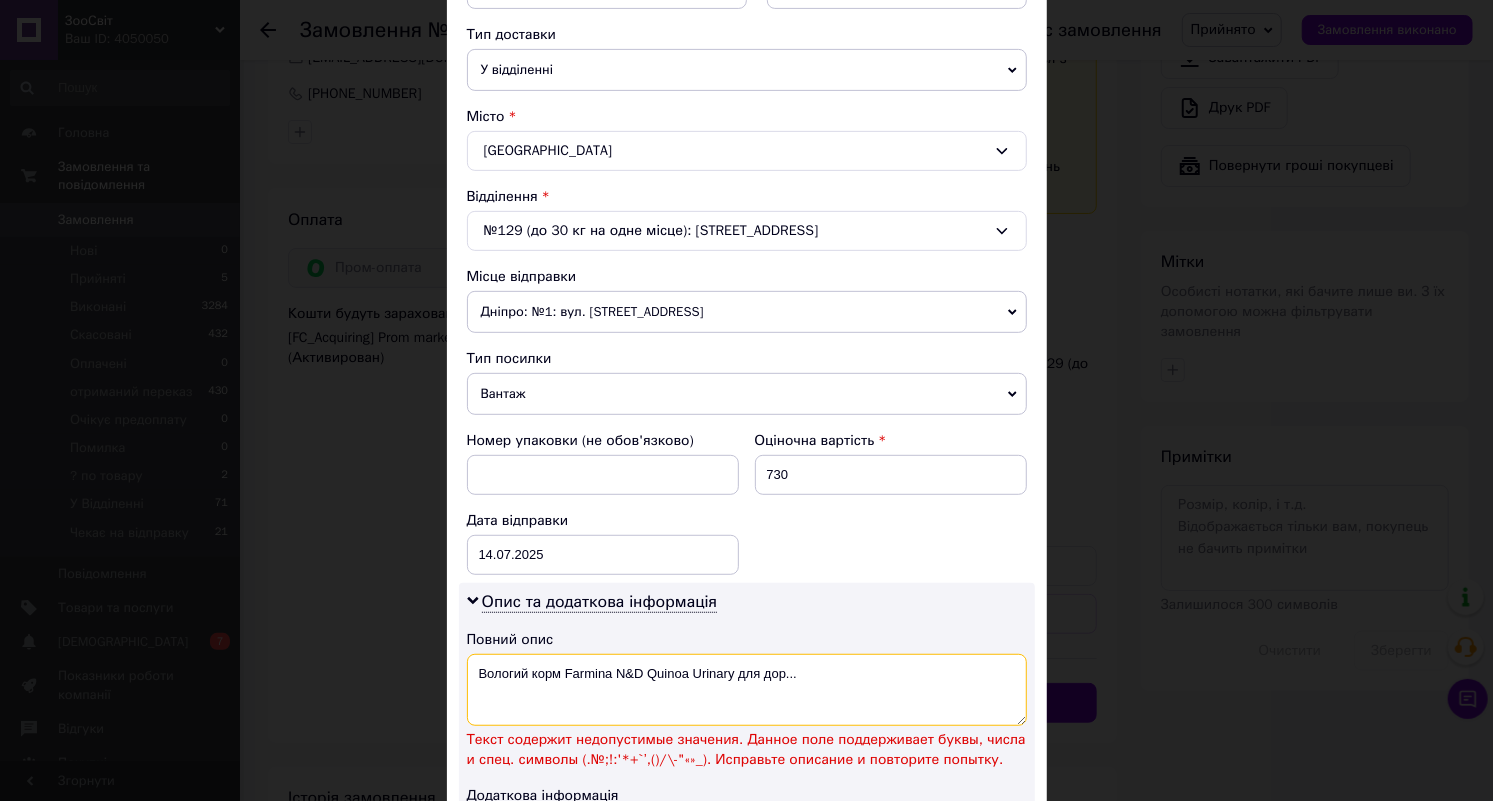 click on "Вологий корм Farmina N&D Quinoa Urinary для дор..." at bounding box center [747, 690] 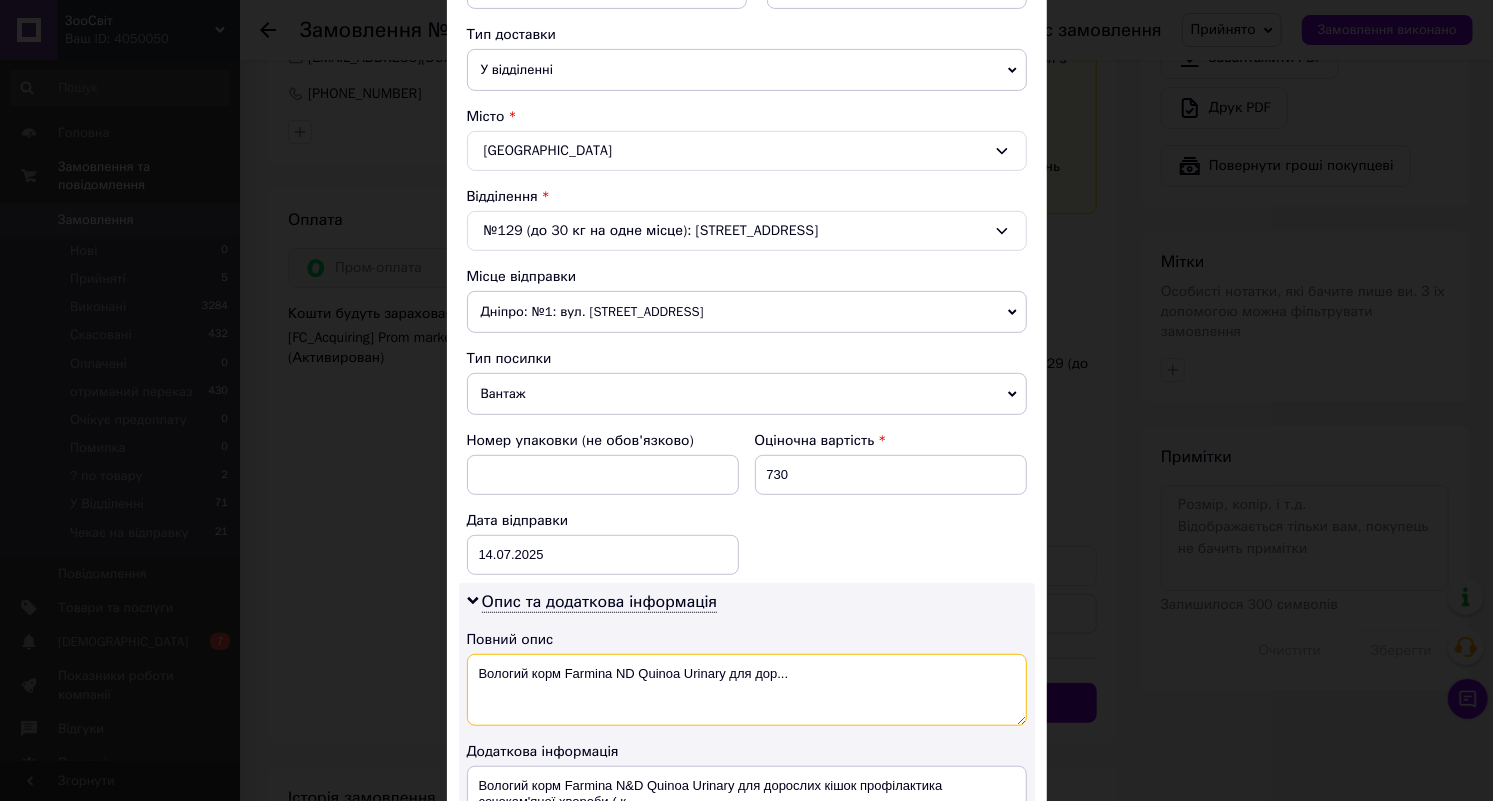 scroll, scrollTop: 741, scrollLeft: 0, axis: vertical 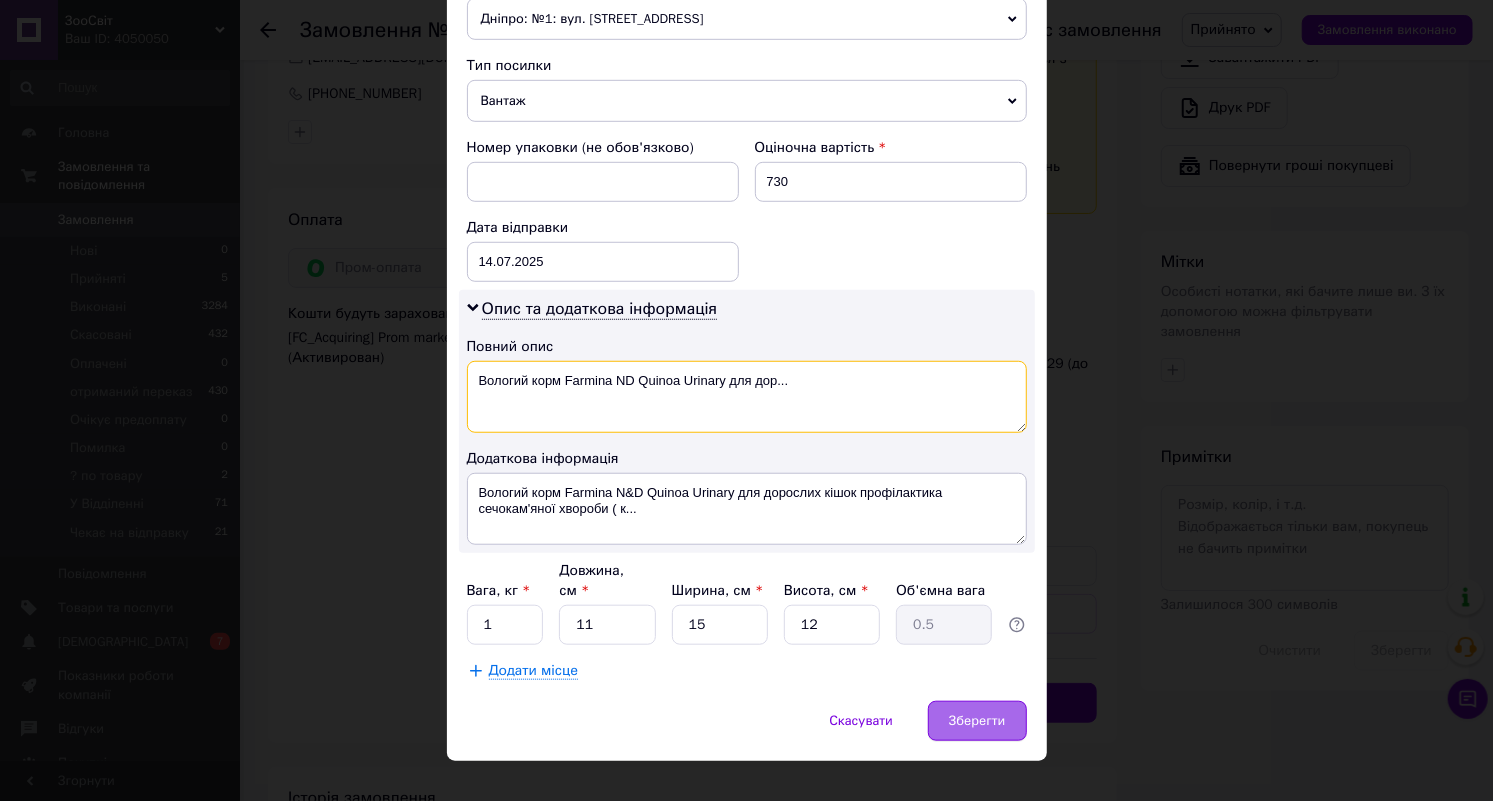type on "Вологий корм Farmina ND Quinoa Urinary для дор..." 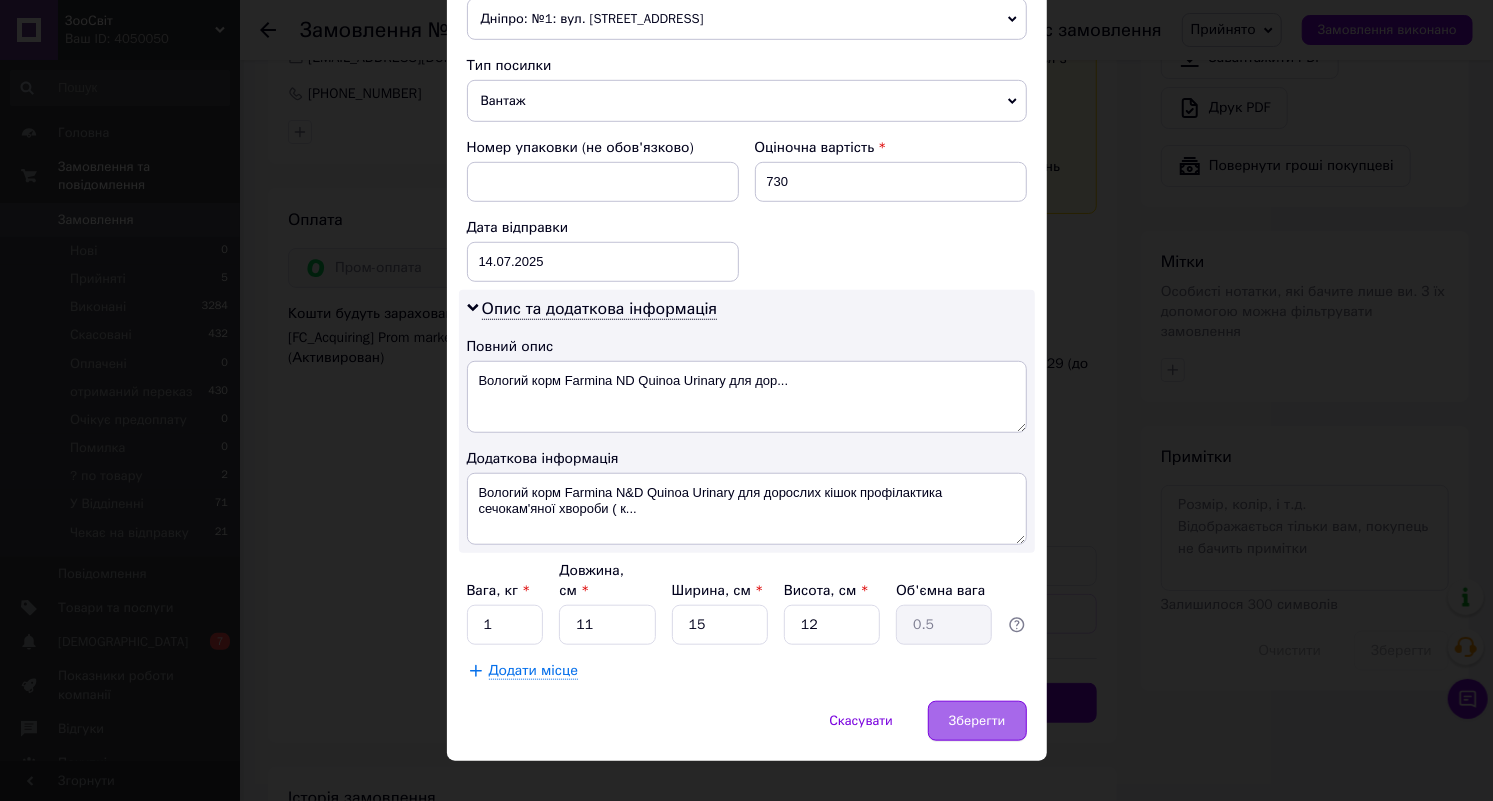 click on "Зберегти" at bounding box center [977, 721] 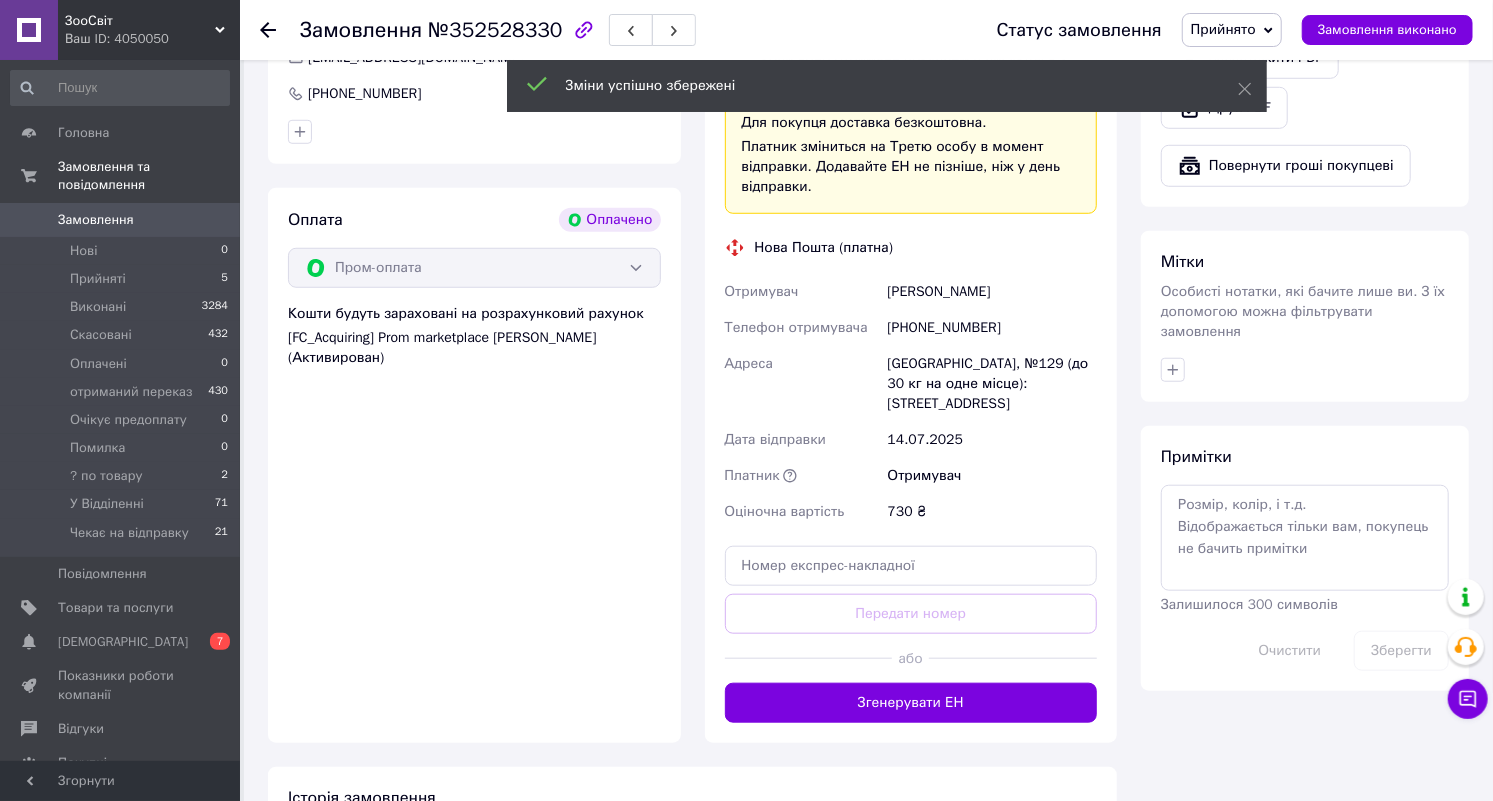 click on "Згенерувати ЕН" at bounding box center [911, 703] 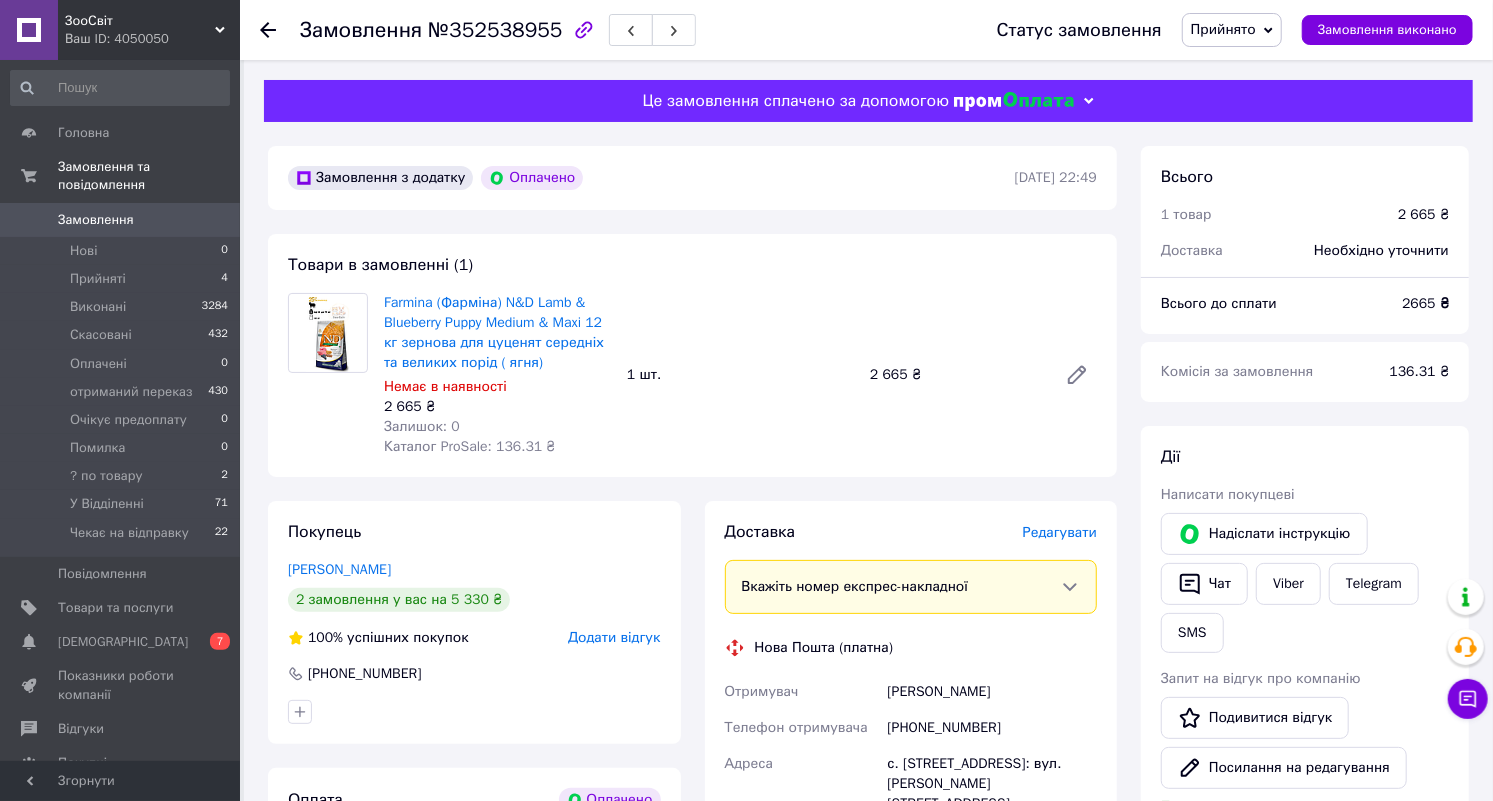 scroll, scrollTop: 416, scrollLeft: 0, axis: vertical 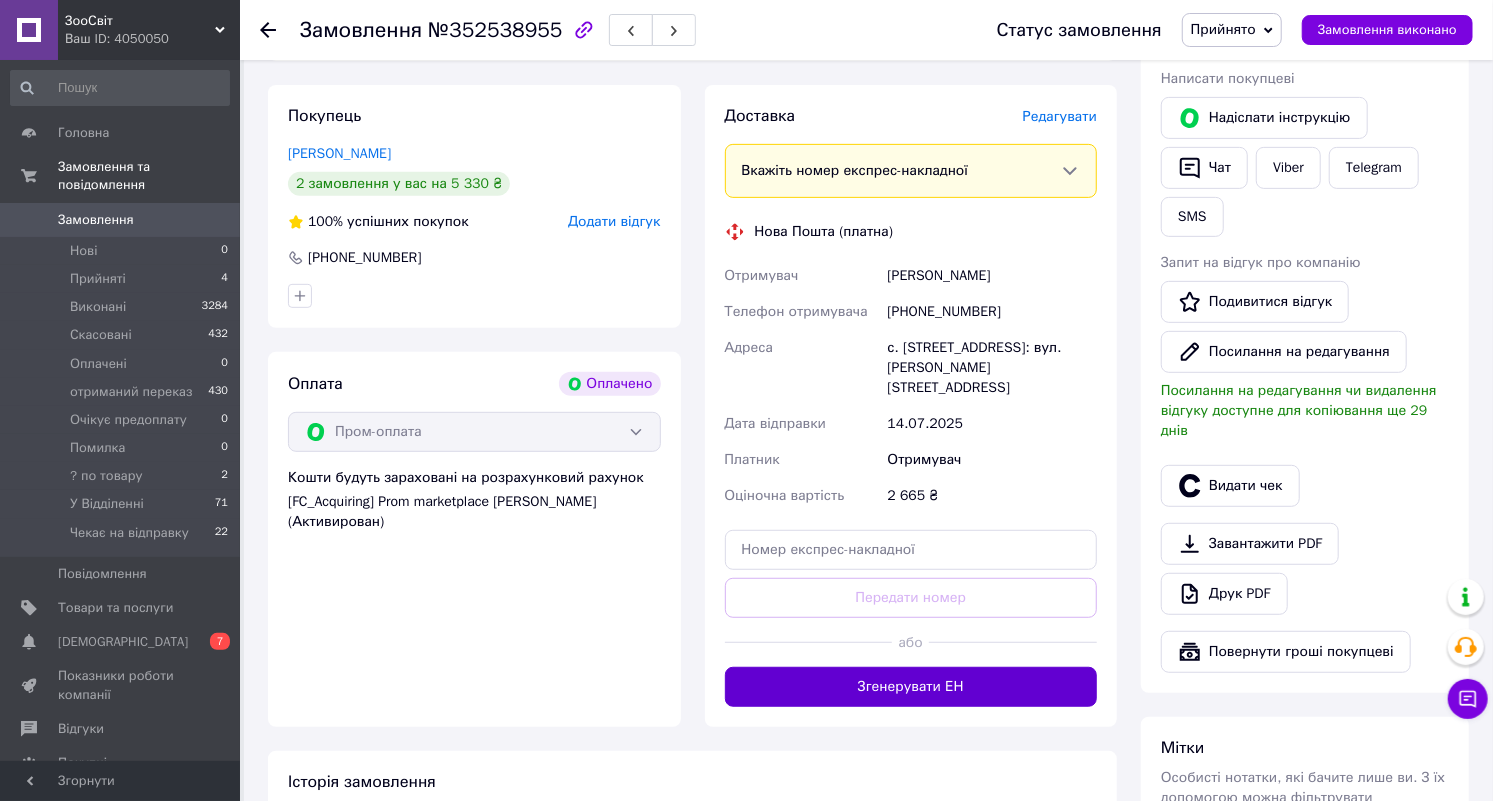 click on "Згенерувати ЕН" at bounding box center [911, 687] 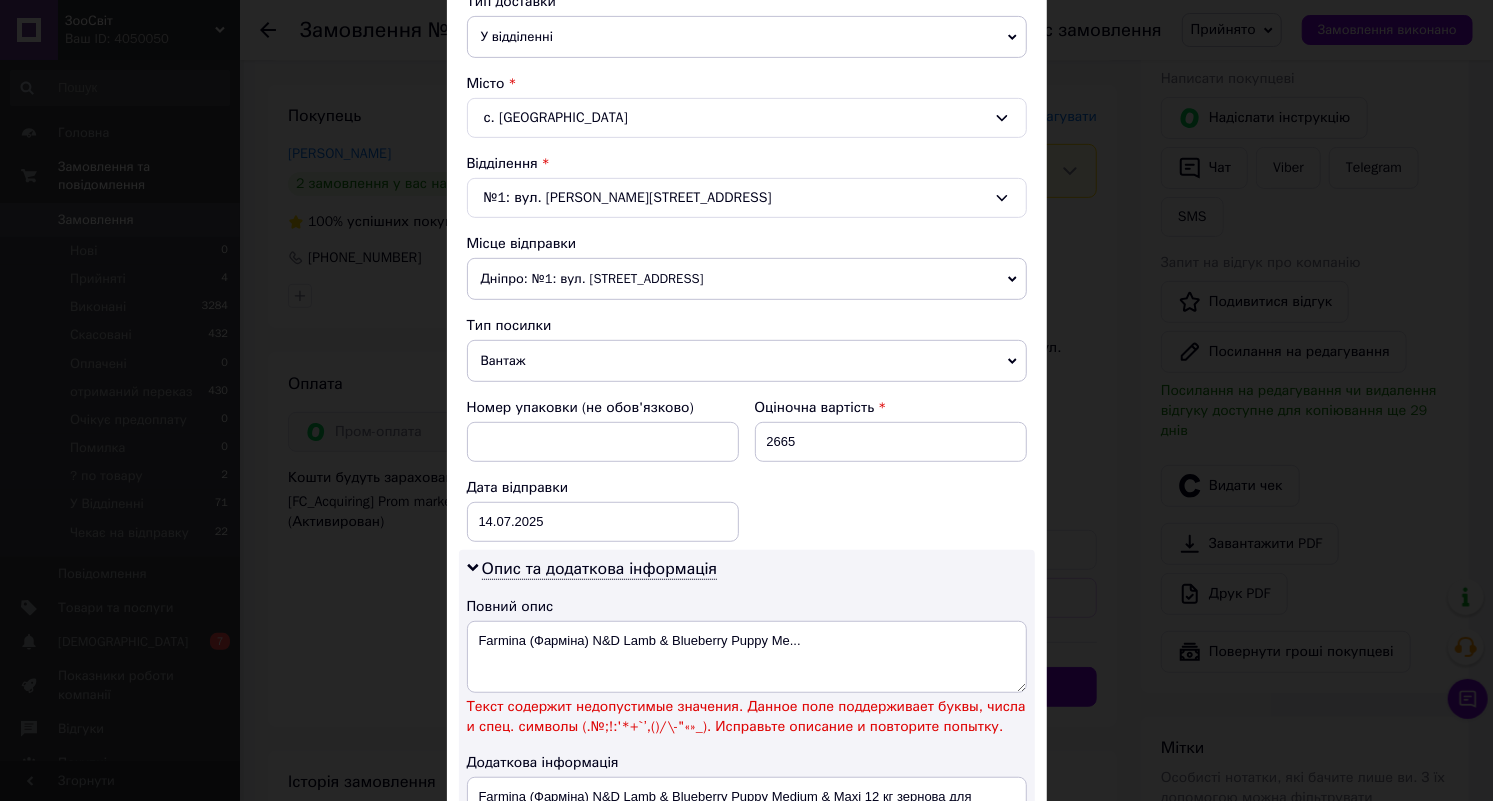 scroll, scrollTop: 560, scrollLeft: 0, axis: vertical 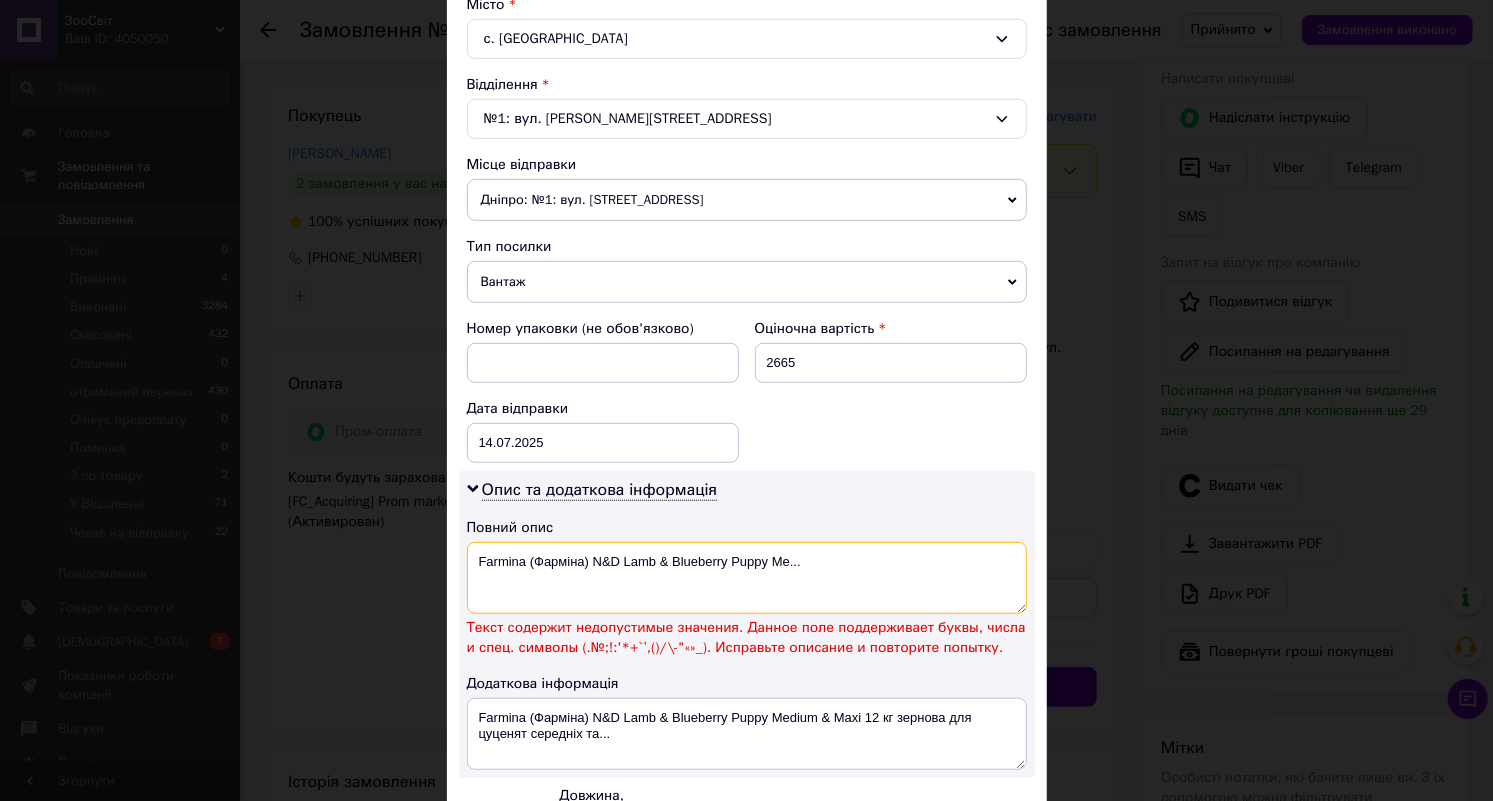 click on "Farmina (Фарміна) N&D Lamb & Blueberry Puppy Me..." at bounding box center [747, 578] 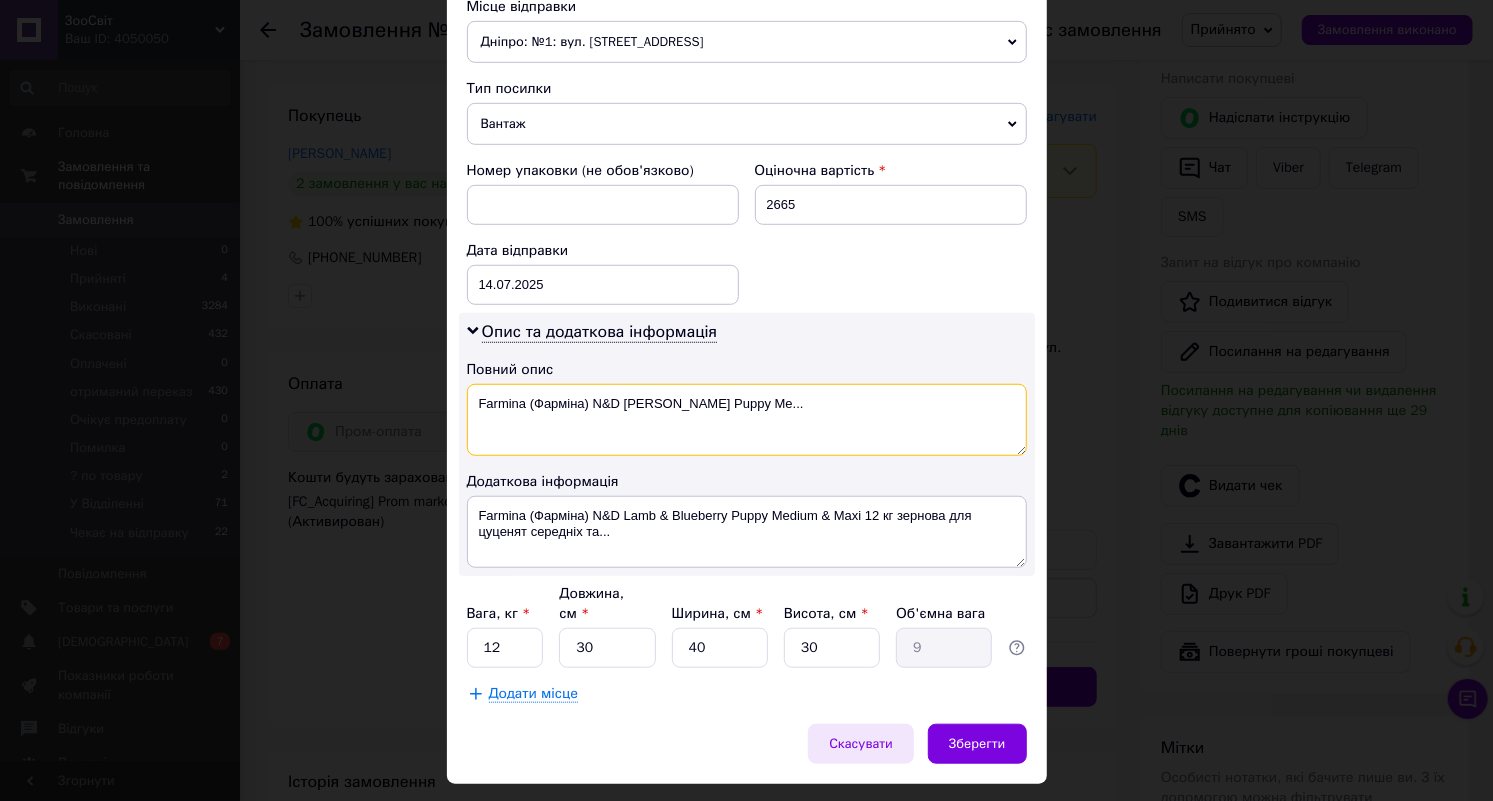 scroll, scrollTop: 741, scrollLeft: 0, axis: vertical 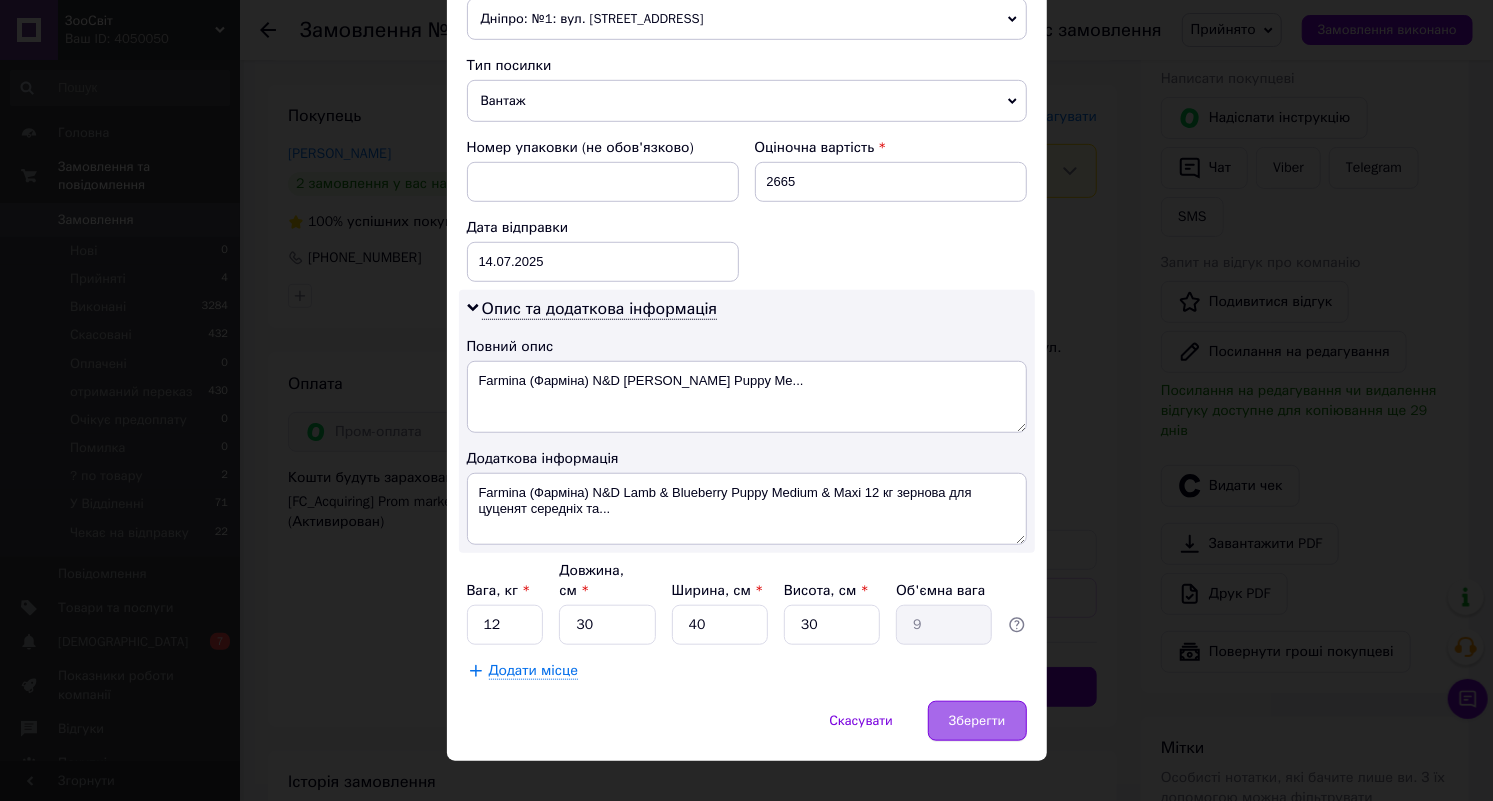 click on "Зберегти" at bounding box center (977, 721) 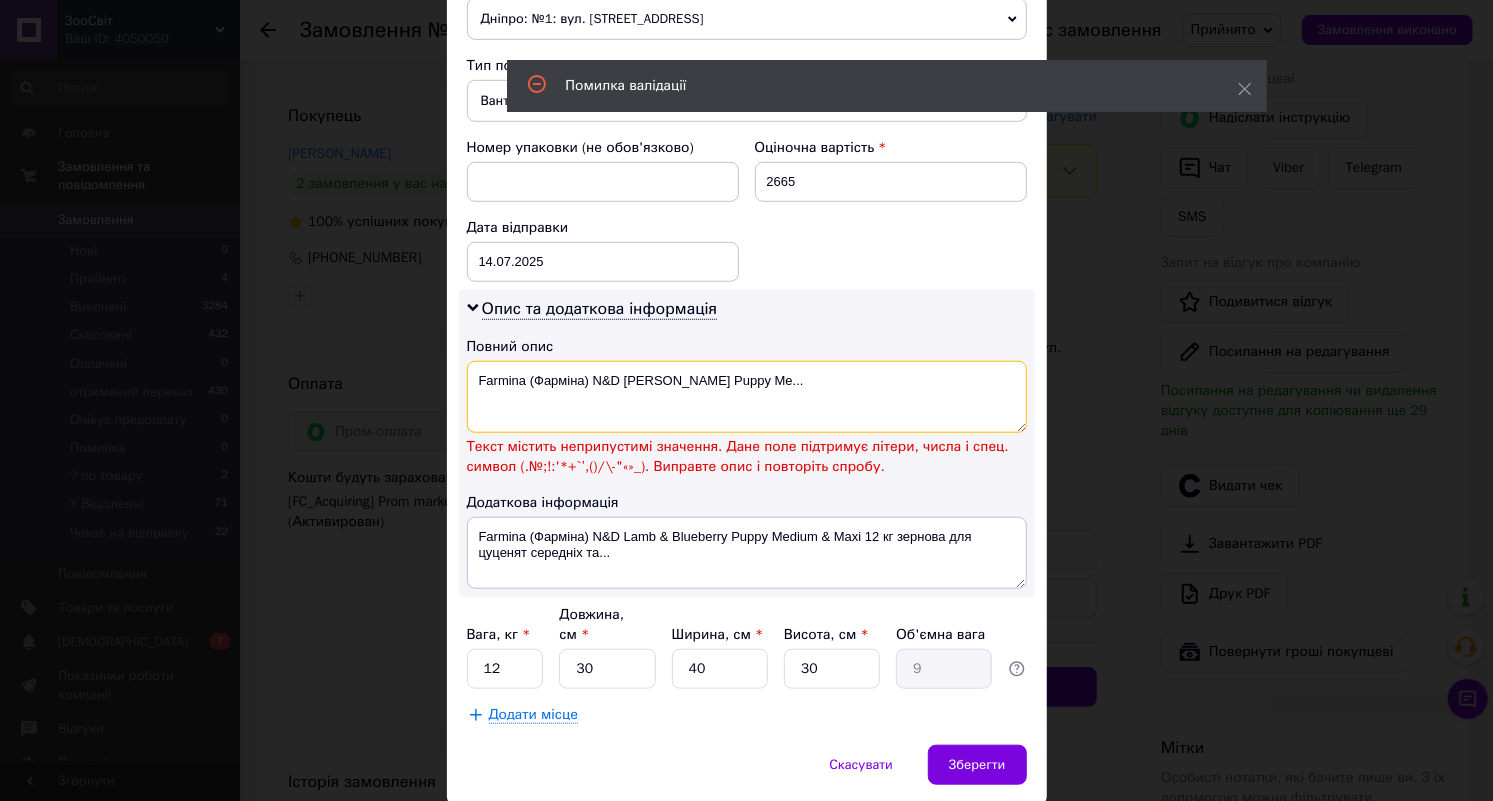 click on "Farmina (Фарміна) N&D Lamb  Blueberry Puppy Me..." at bounding box center (747, 397) 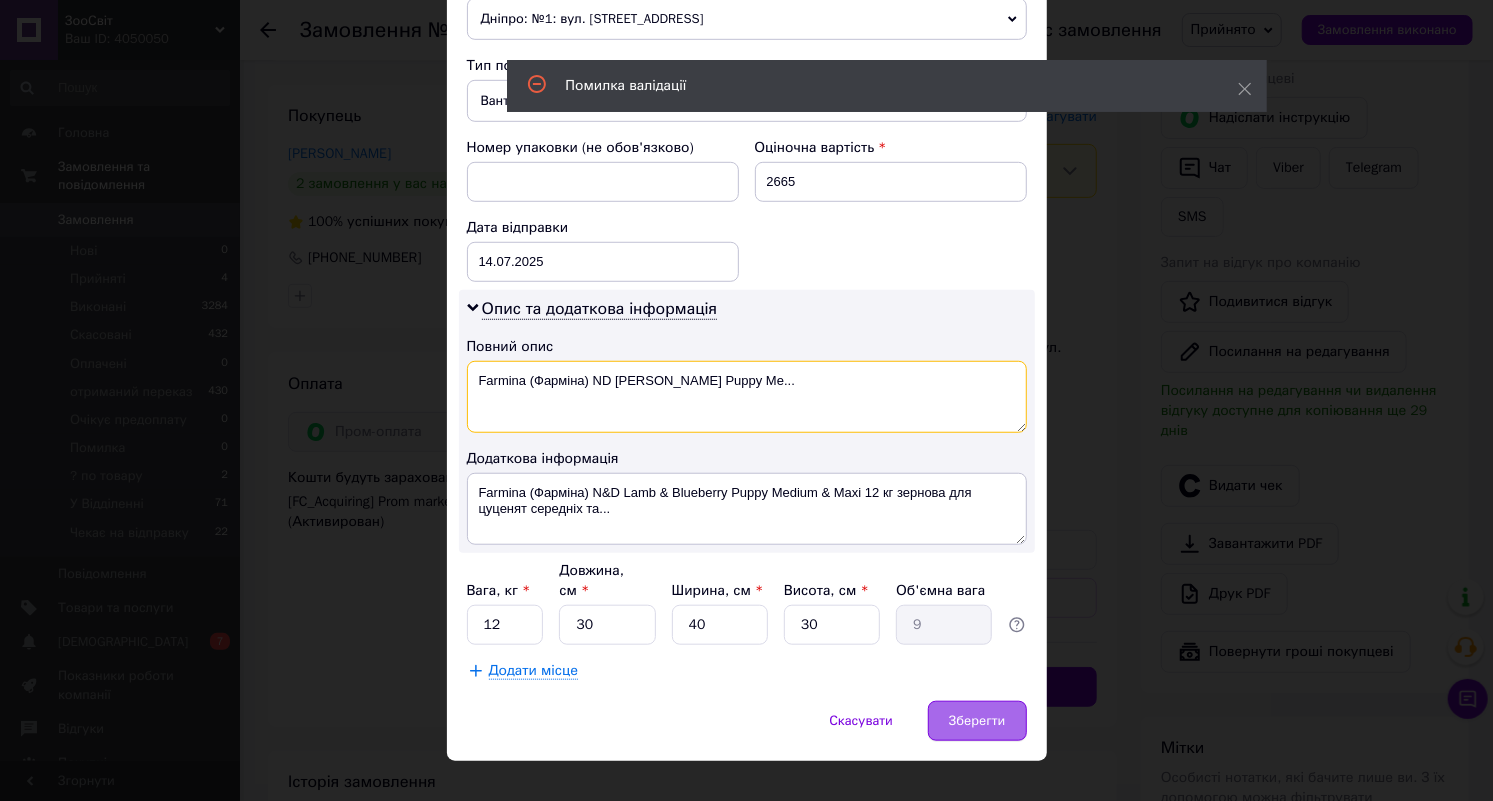 type on "Farmina (Фарміна) ND Lamb  Blueberry Puppy Me..." 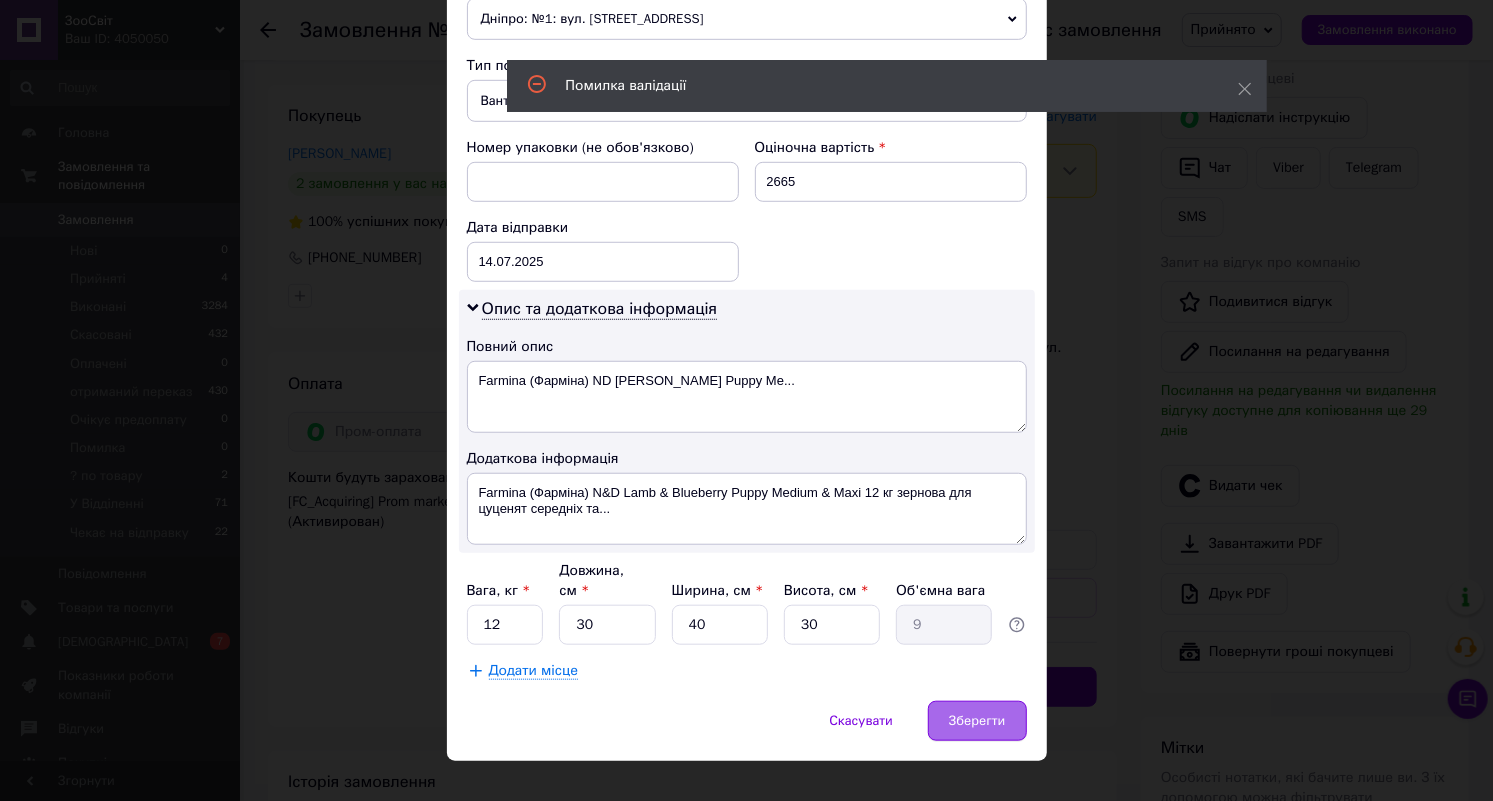 click on "Зберегти" at bounding box center [977, 721] 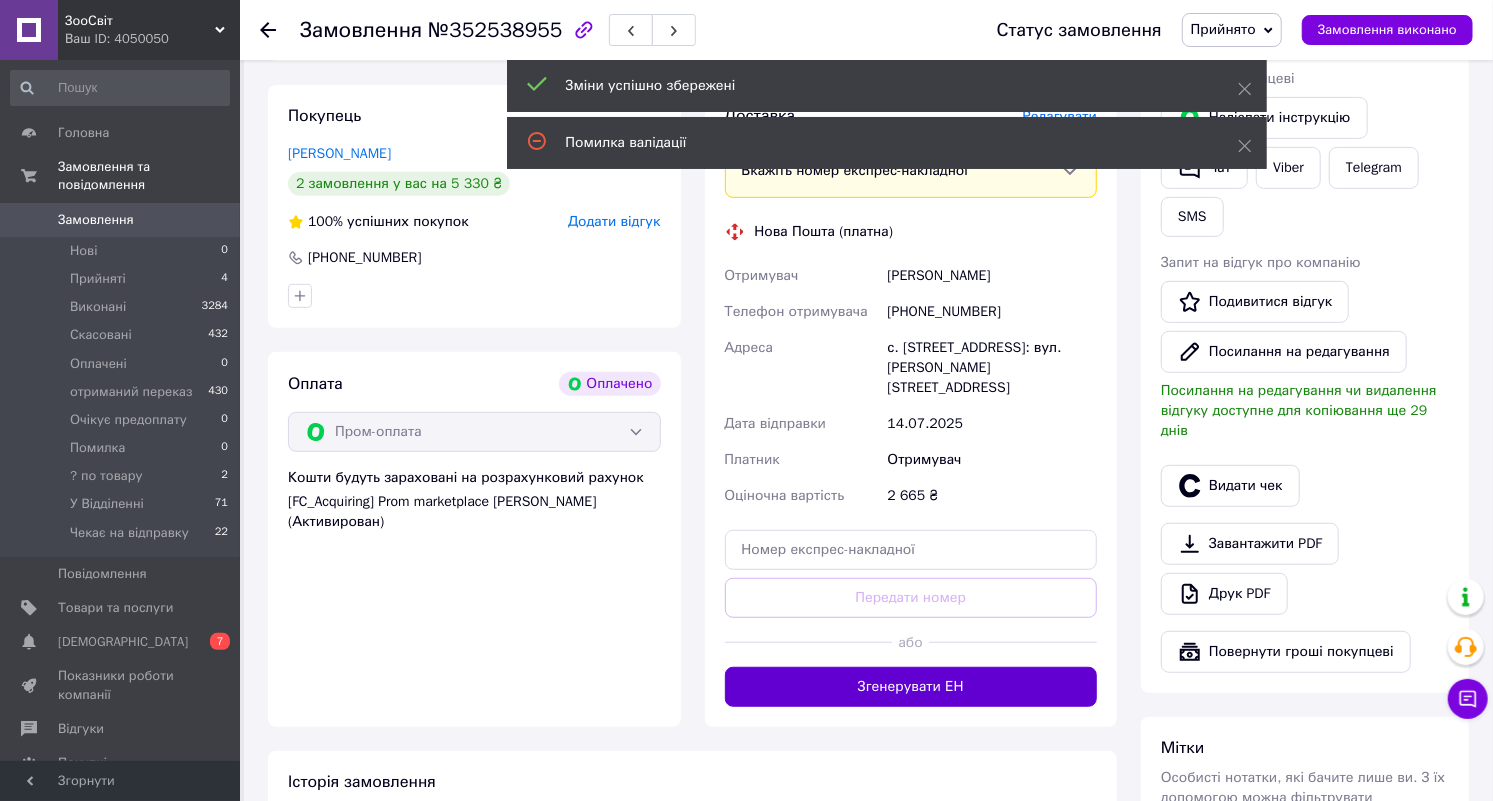 click on "Згенерувати ЕН" at bounding box center (911, 687) 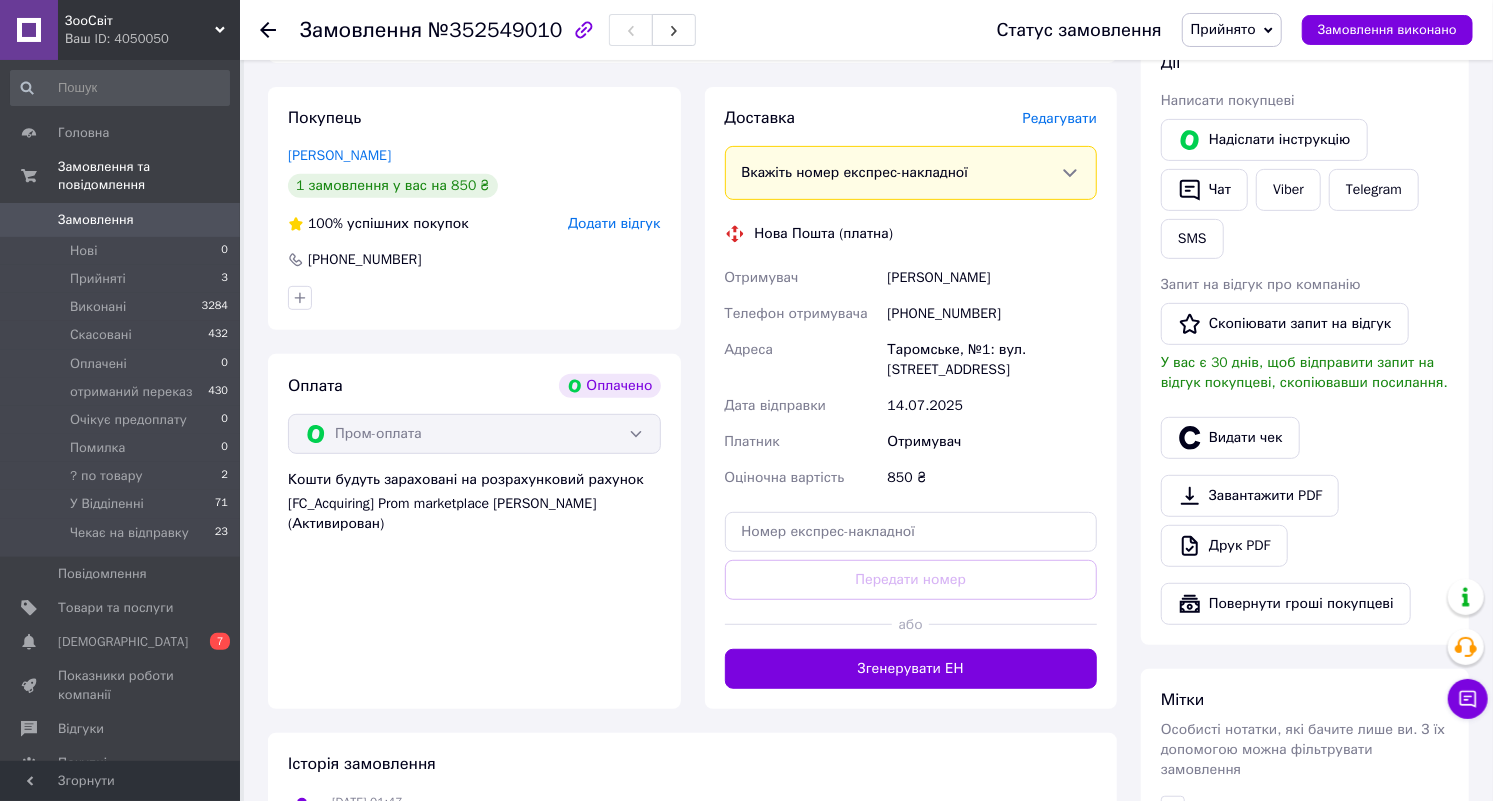 scroll, scrollTop: 410, scrollLeft: 0, axis: vertical 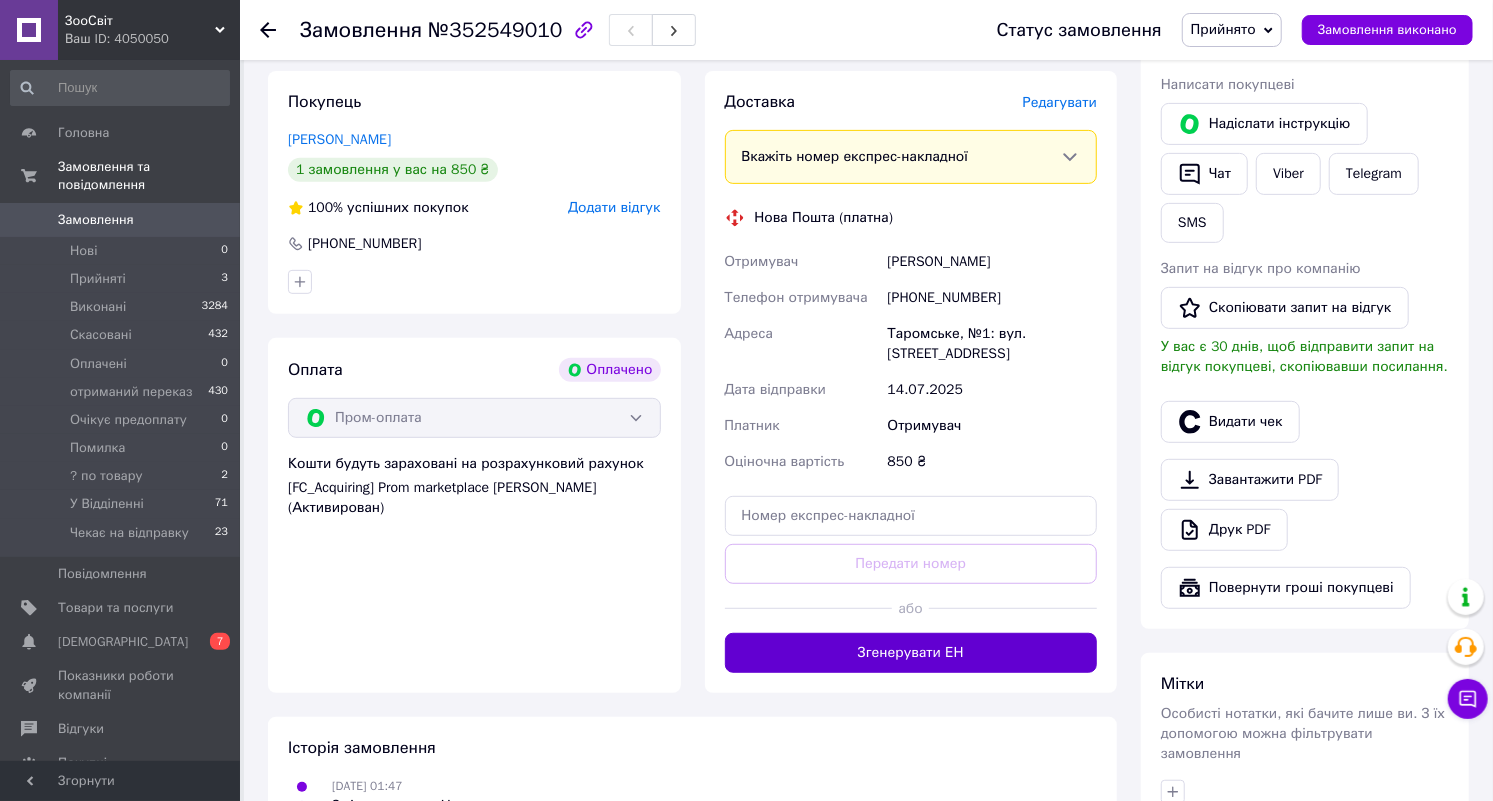 click on "Згенерувати ЕН" at bounding box center [911, 653] 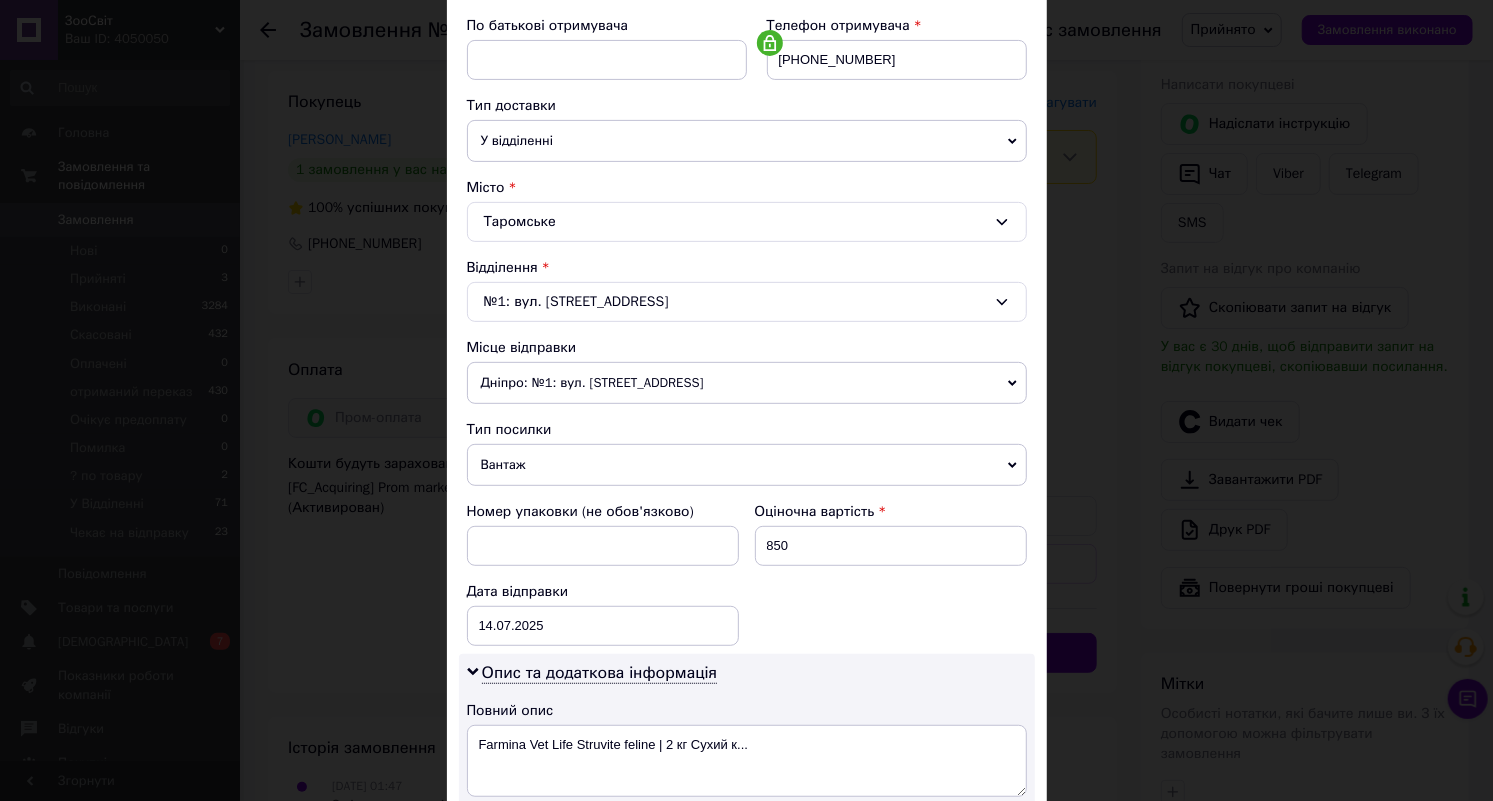 scroll, scrollTop: 560, scrollLeft: 0, axis: vertical 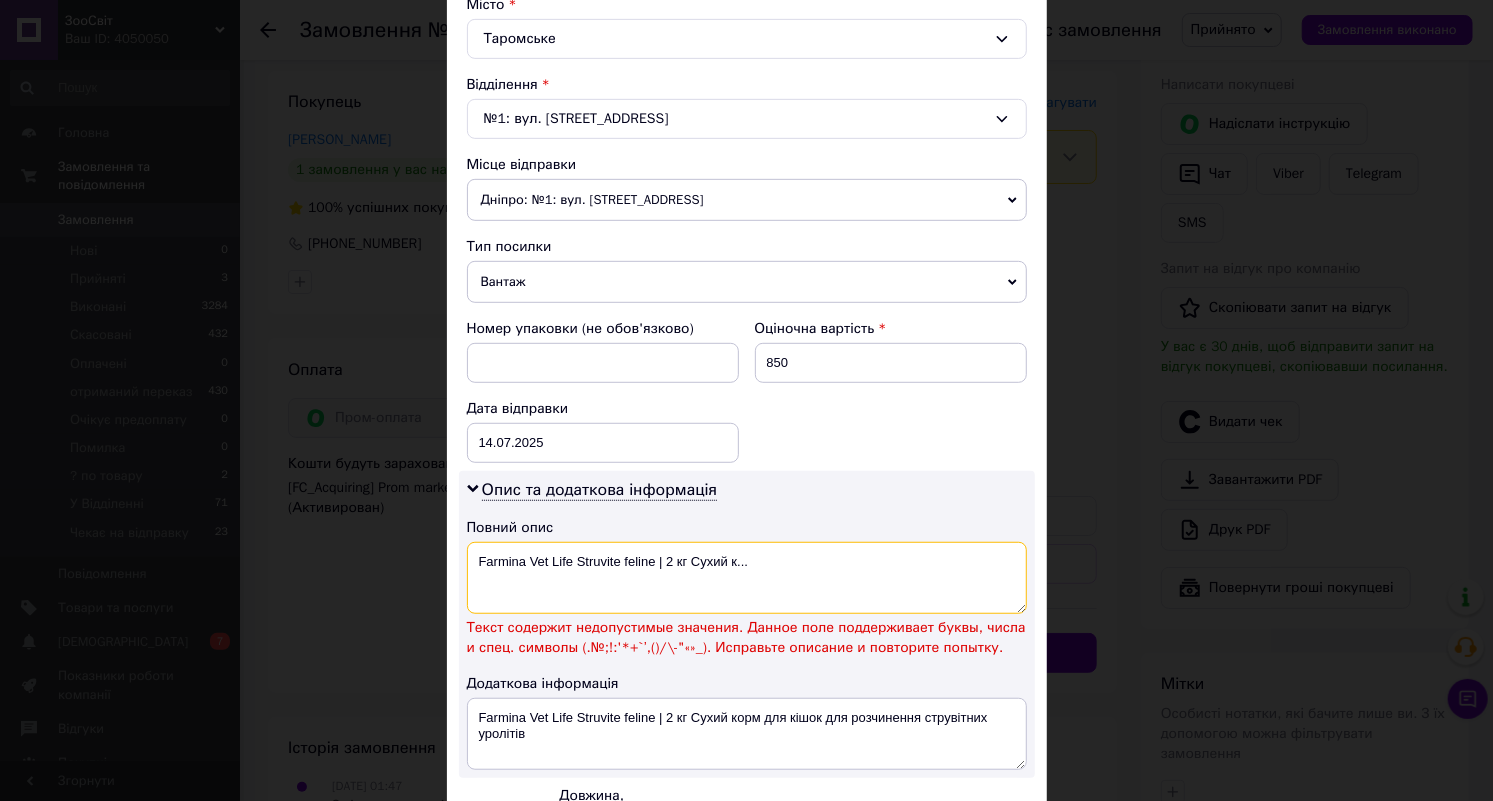 click on "Farmina Vet Life Struvite feline | 2 кг Сухий к..." at bounding box center (747, 578) 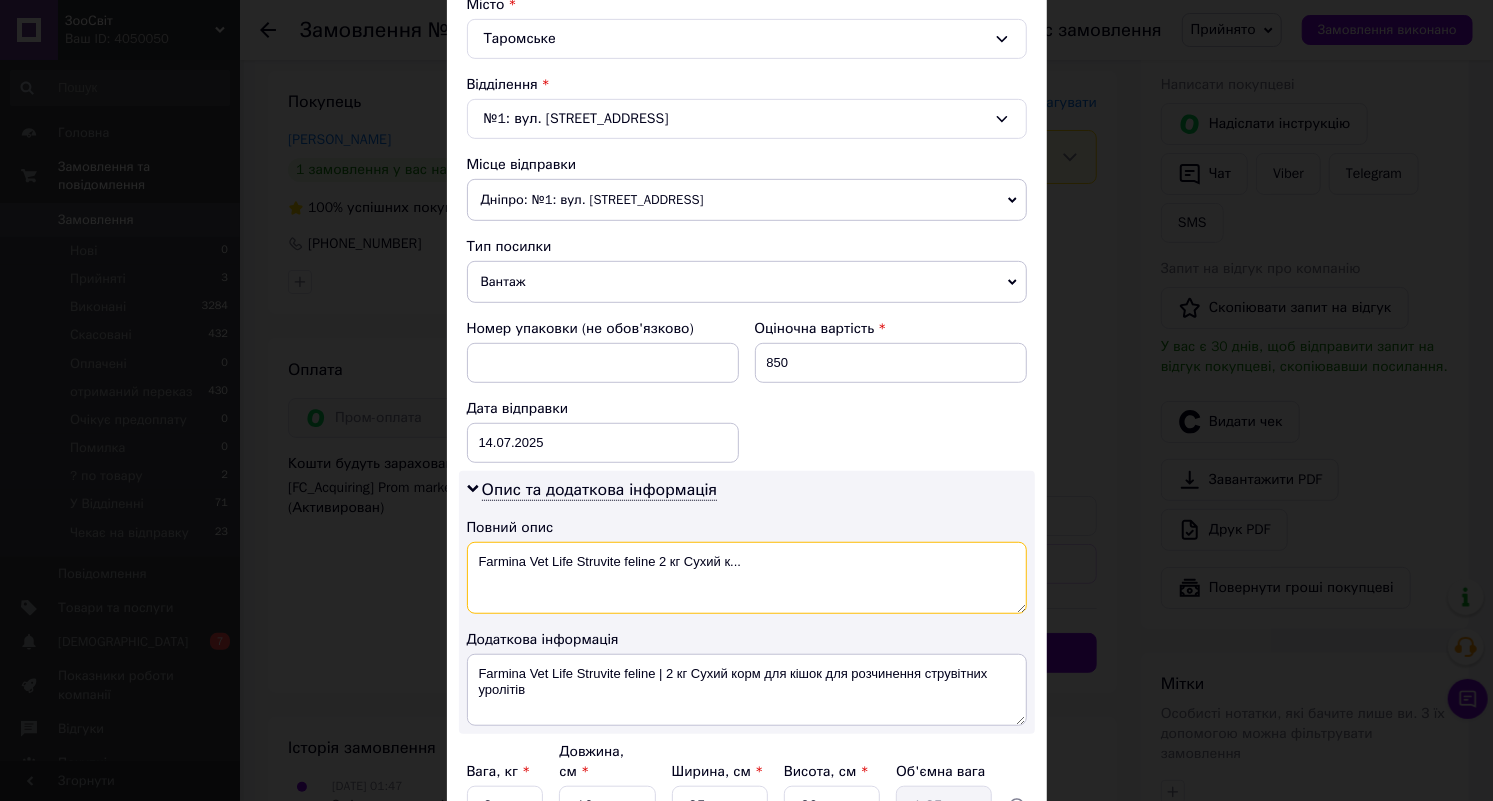 scroll, scrollTop: 741, scrollLeft: 0, axis: vertical 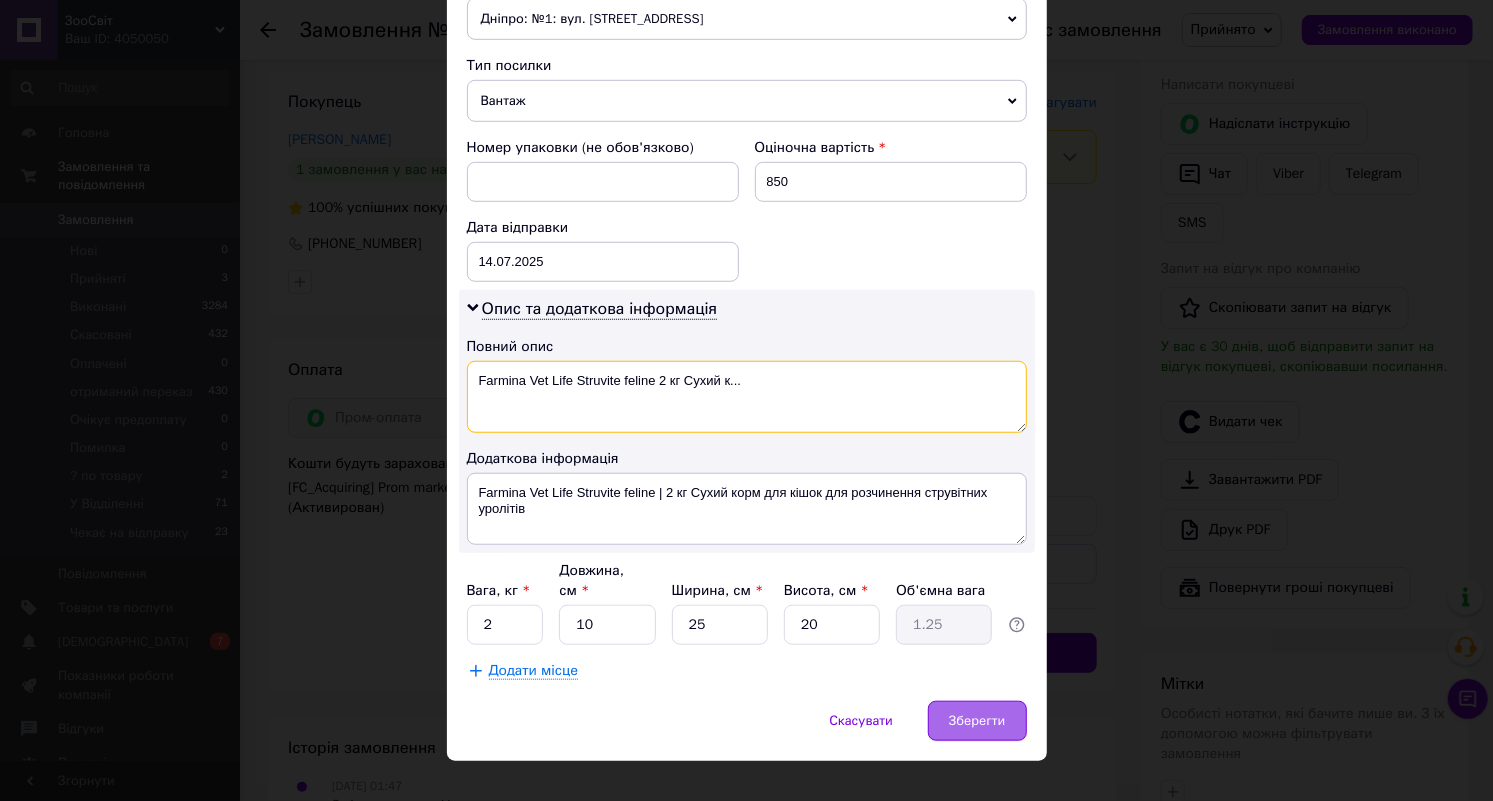 type on "Farmina Vet Life Struvite feline 2 кг Сухий к..." 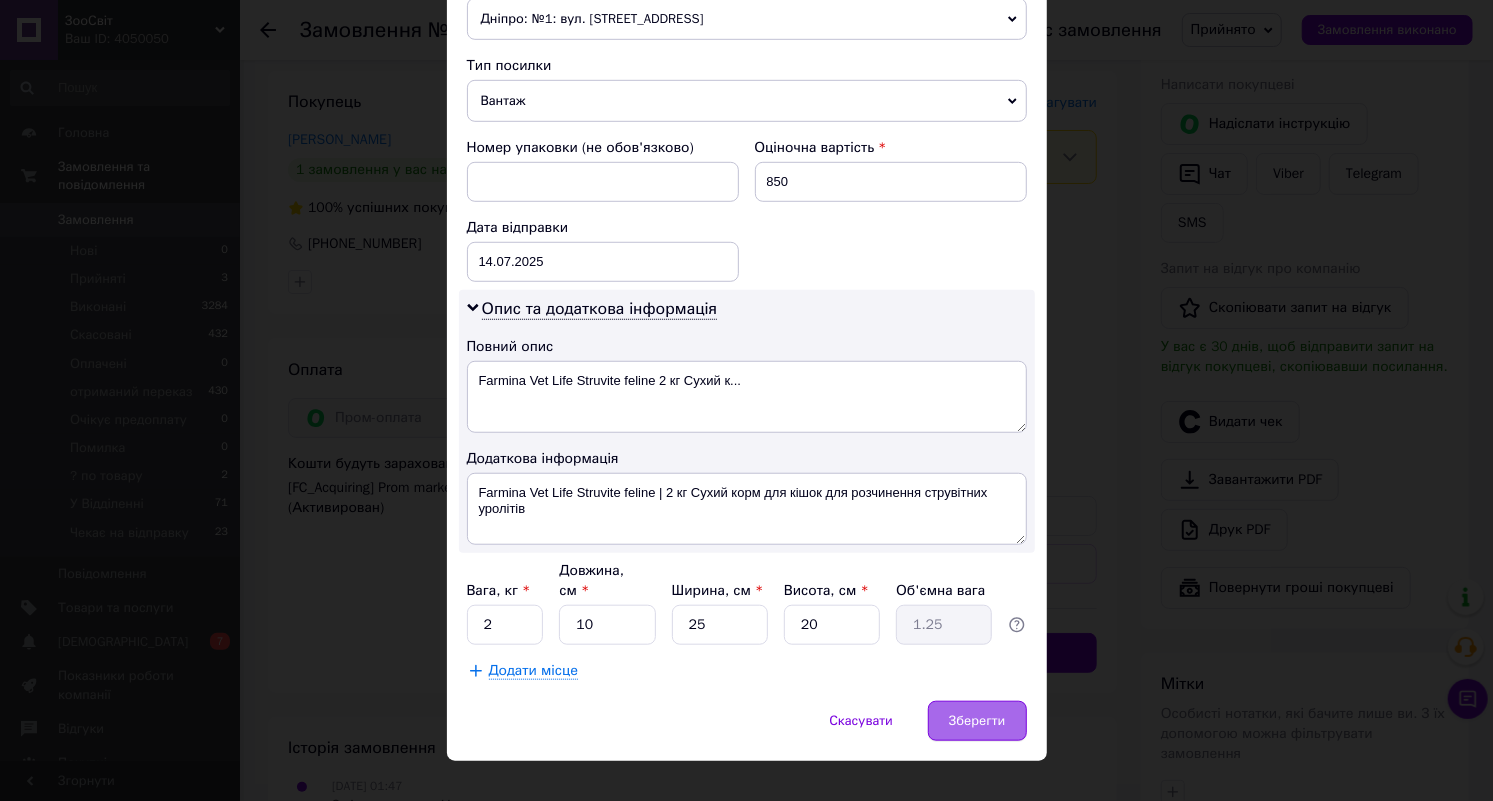 click on "Зберегти" at bounding box center [977, 721] 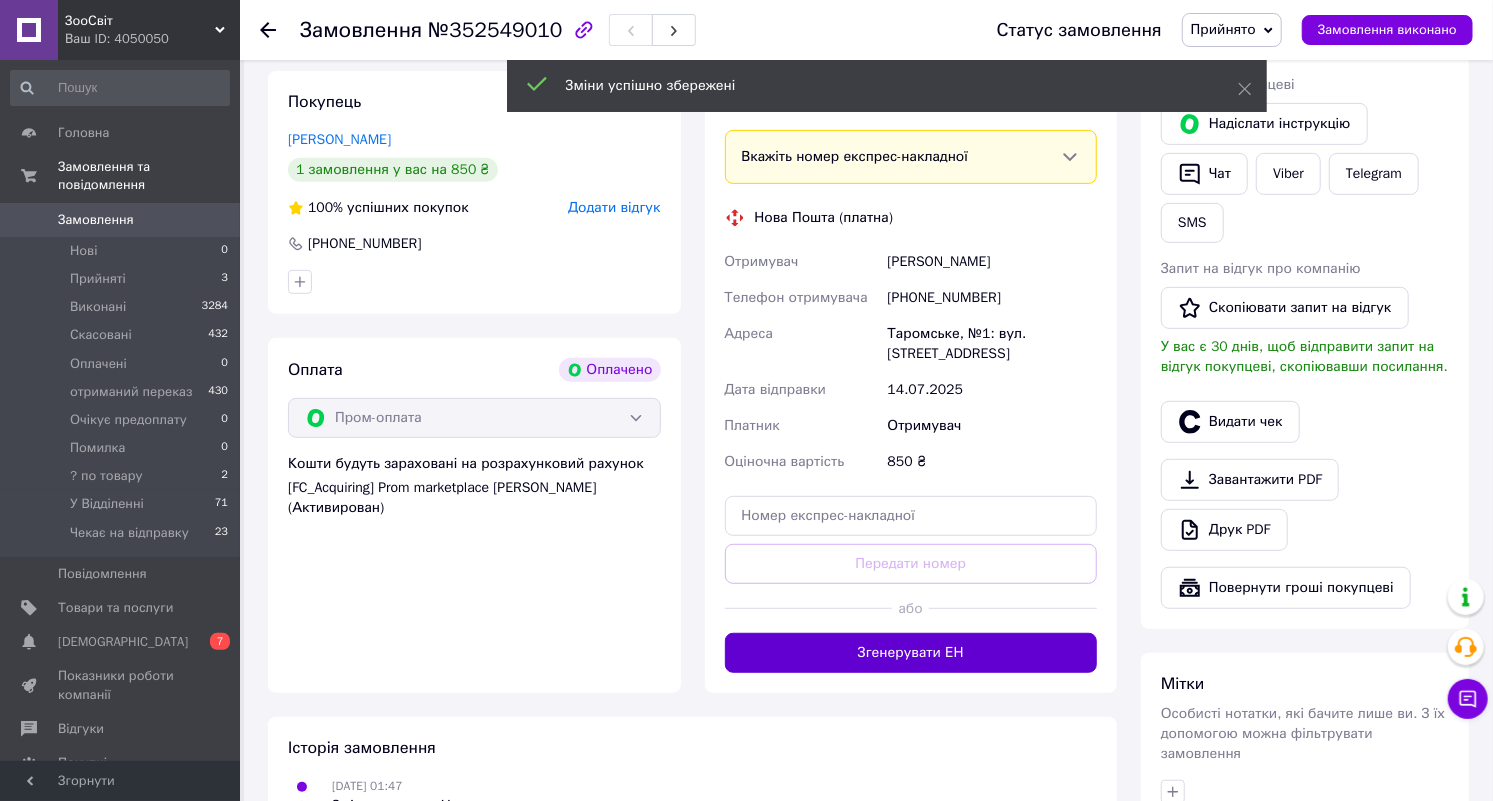 click on "Згенерувати ЕН" at bounding box center (911, 653) 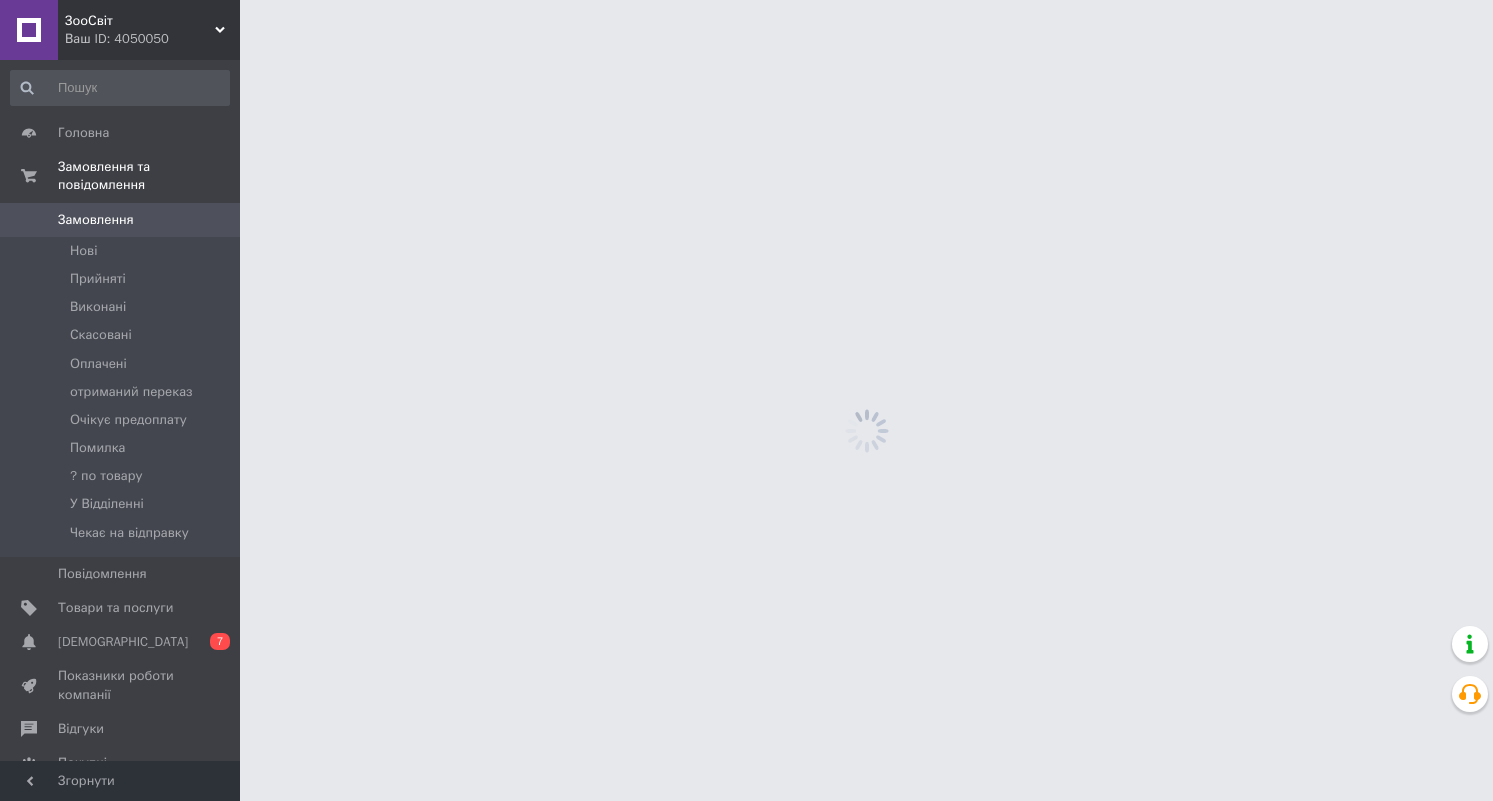 scroll, scrollTop: 0, scrollLeft: 0, axis: both 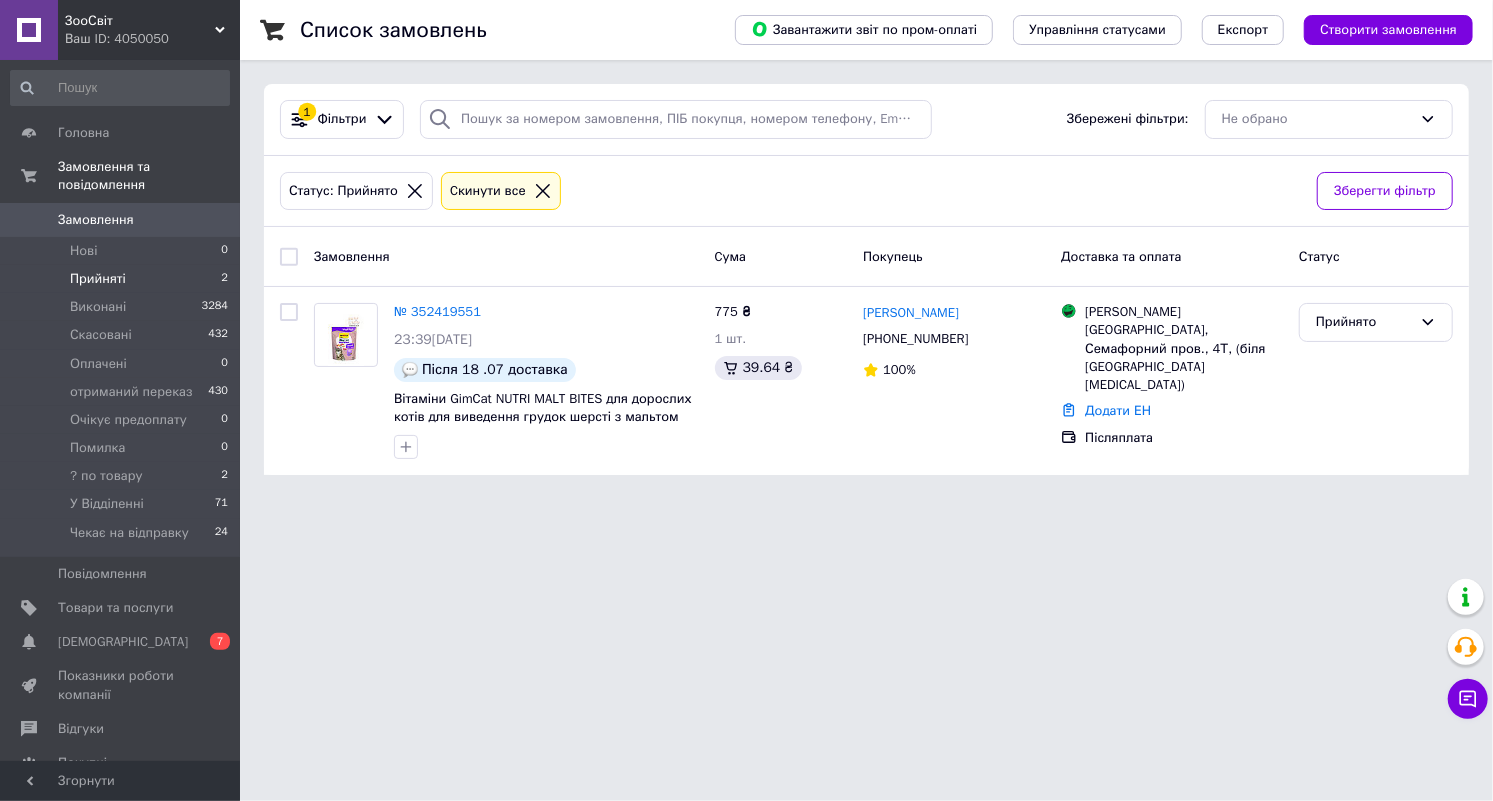 click on "Прийняті" at bounding box center [98, 279] 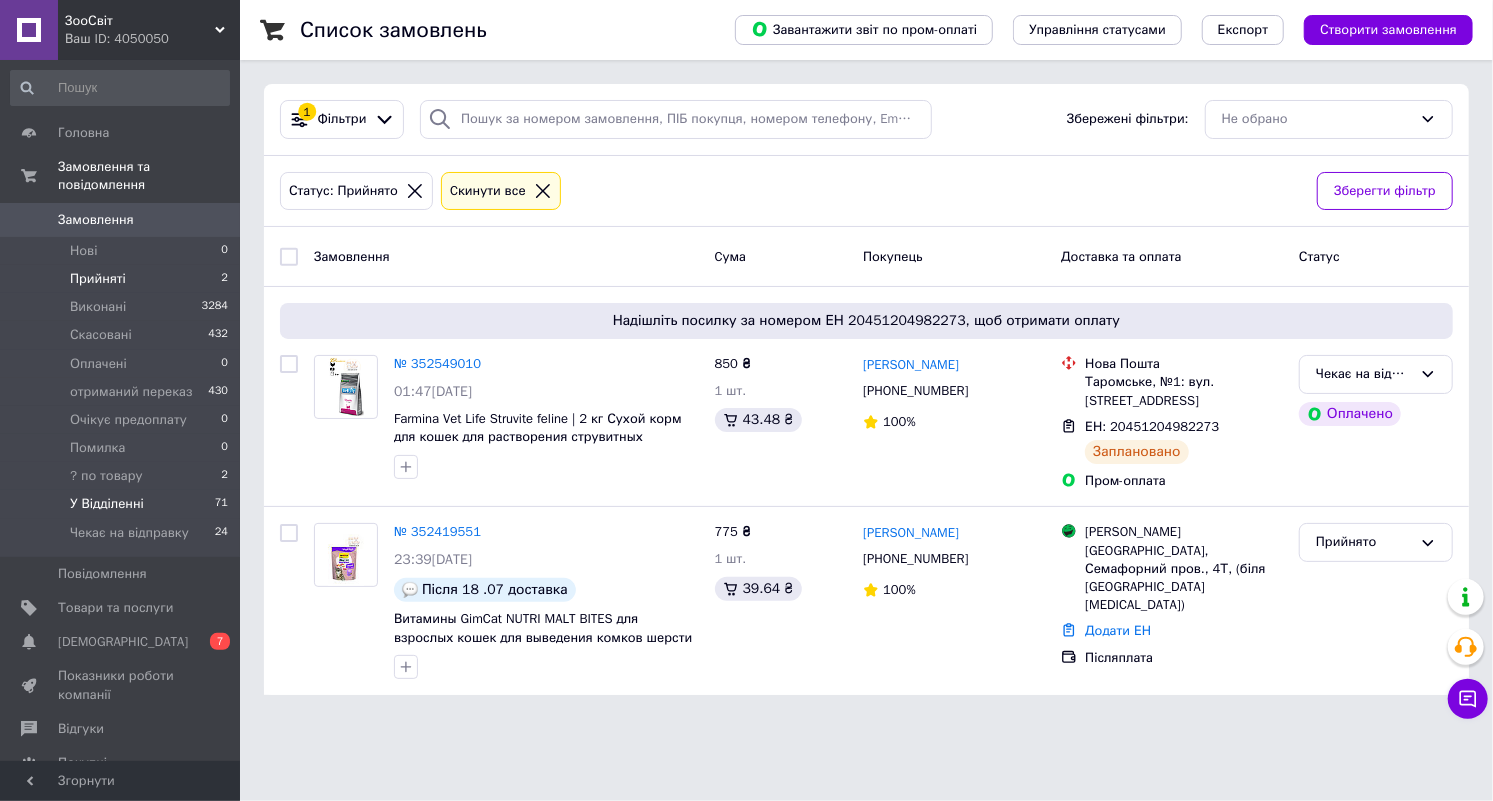 click on "У Відділенні" at bounding box center [107, 504] 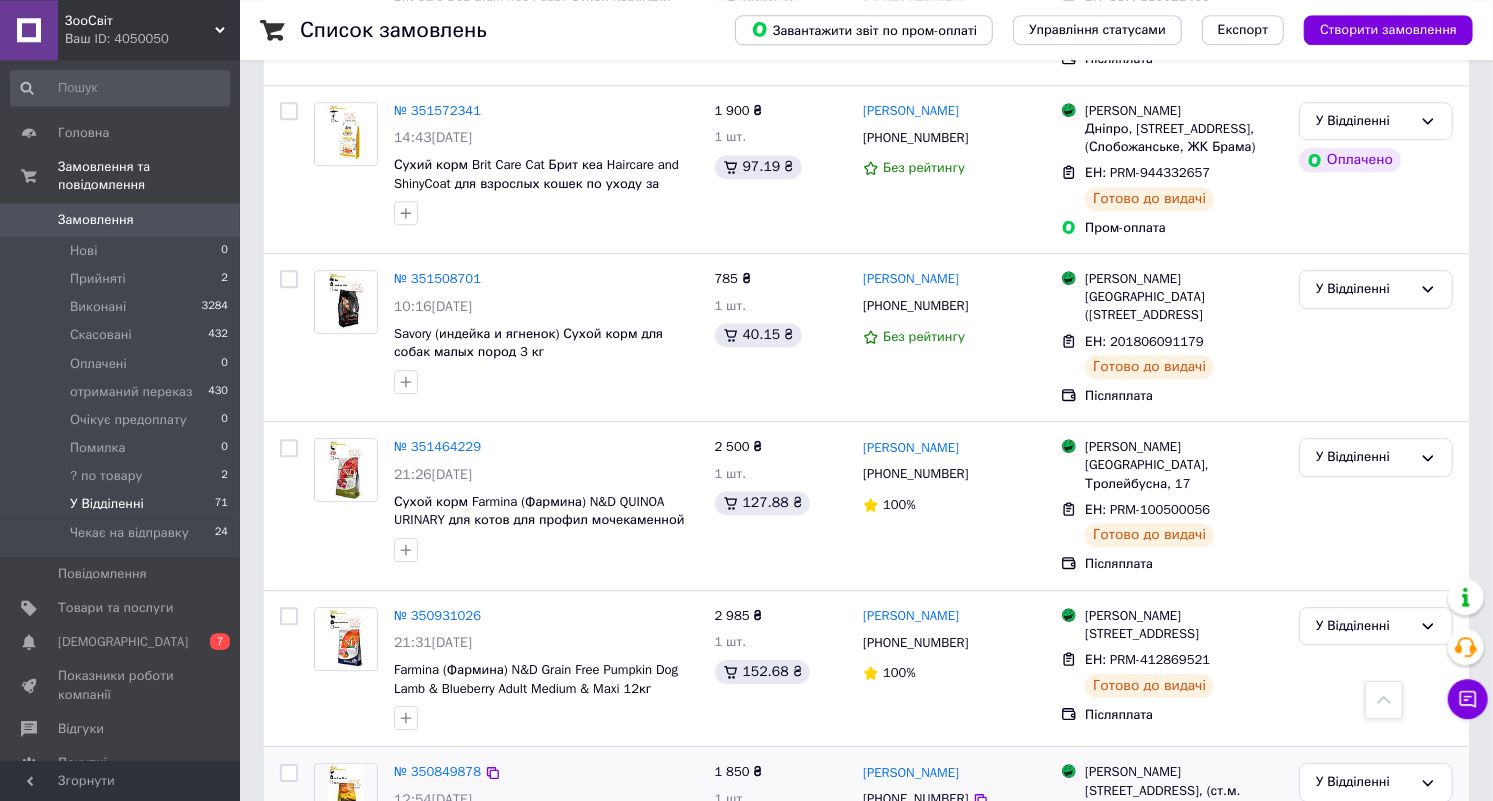 scroll, scrollTop: 12263, scrollLeft: 0, axis: vertical 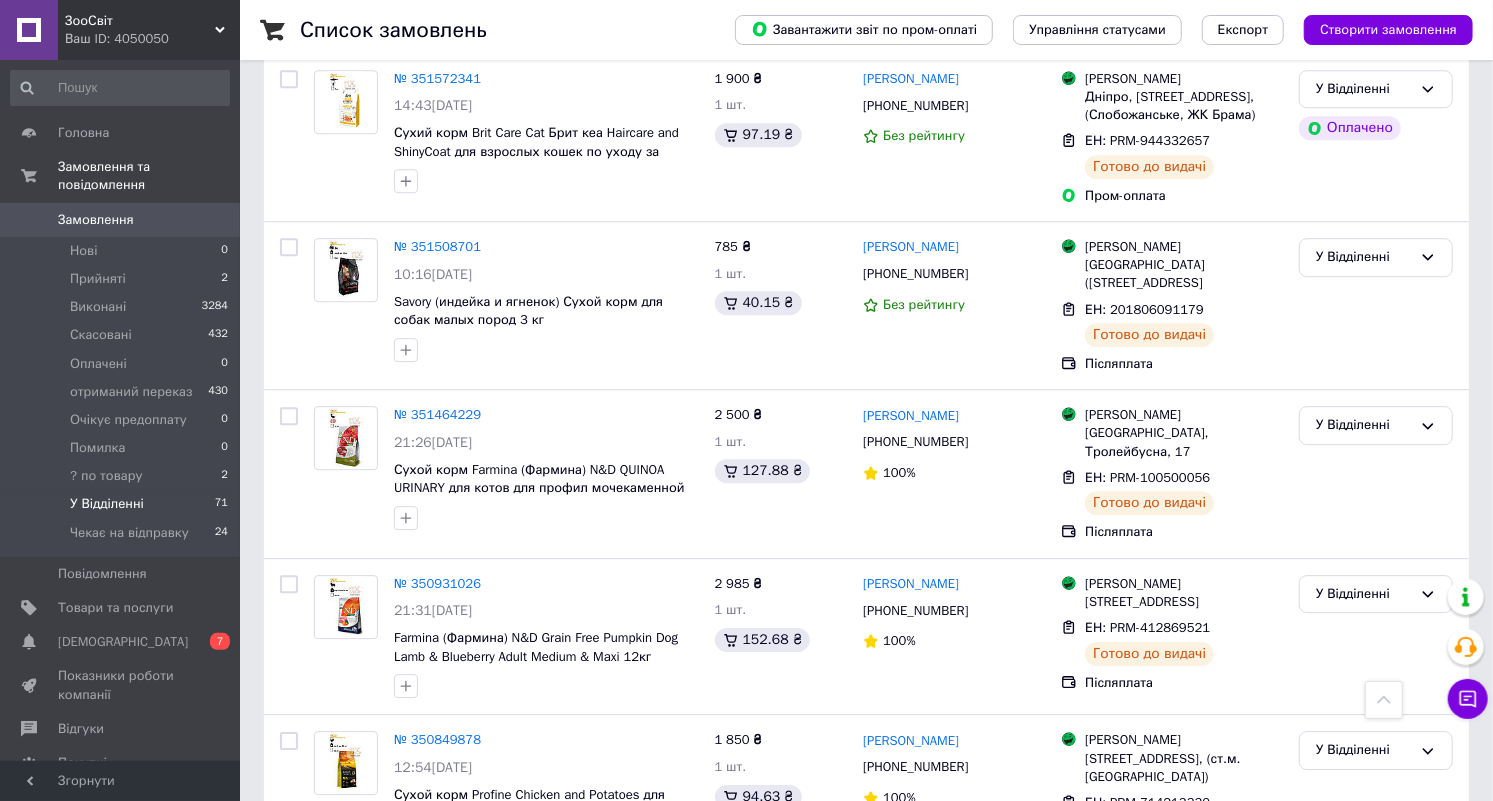 click 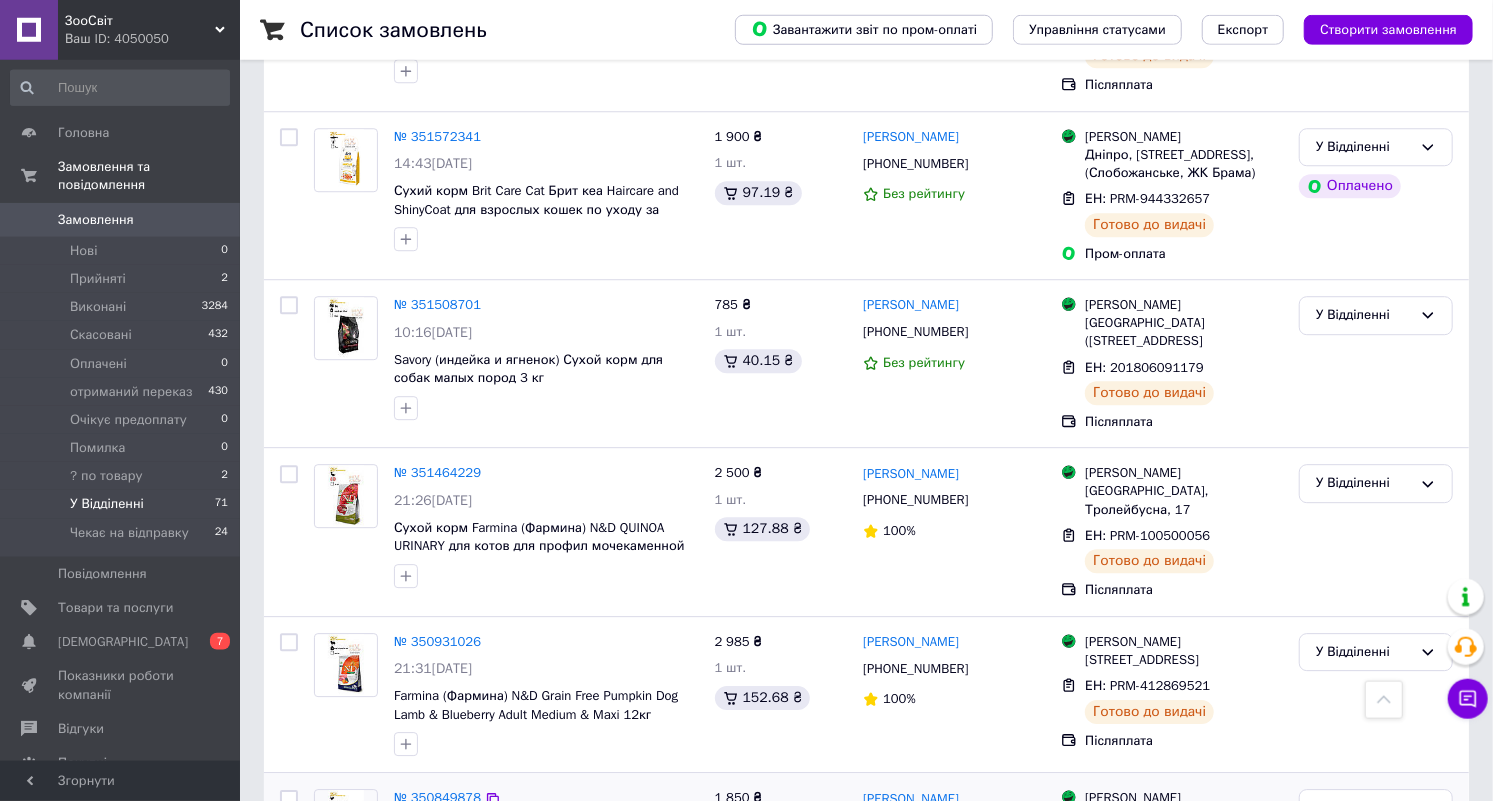 scroll, scrollTop: 12159, scrollLeft: 0, axis: vertical 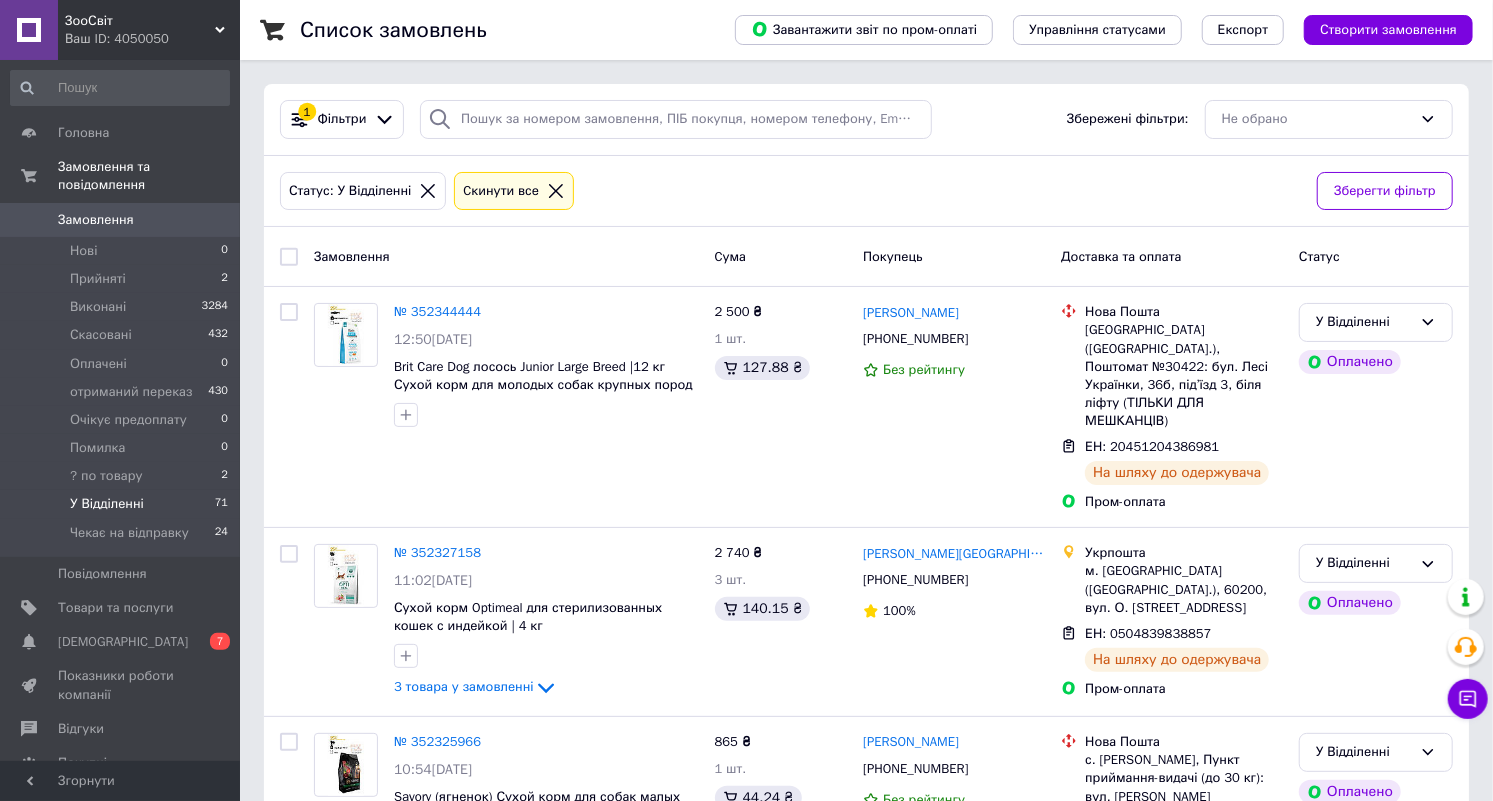 click on "Замовлення" at bounding box center (121, 220) 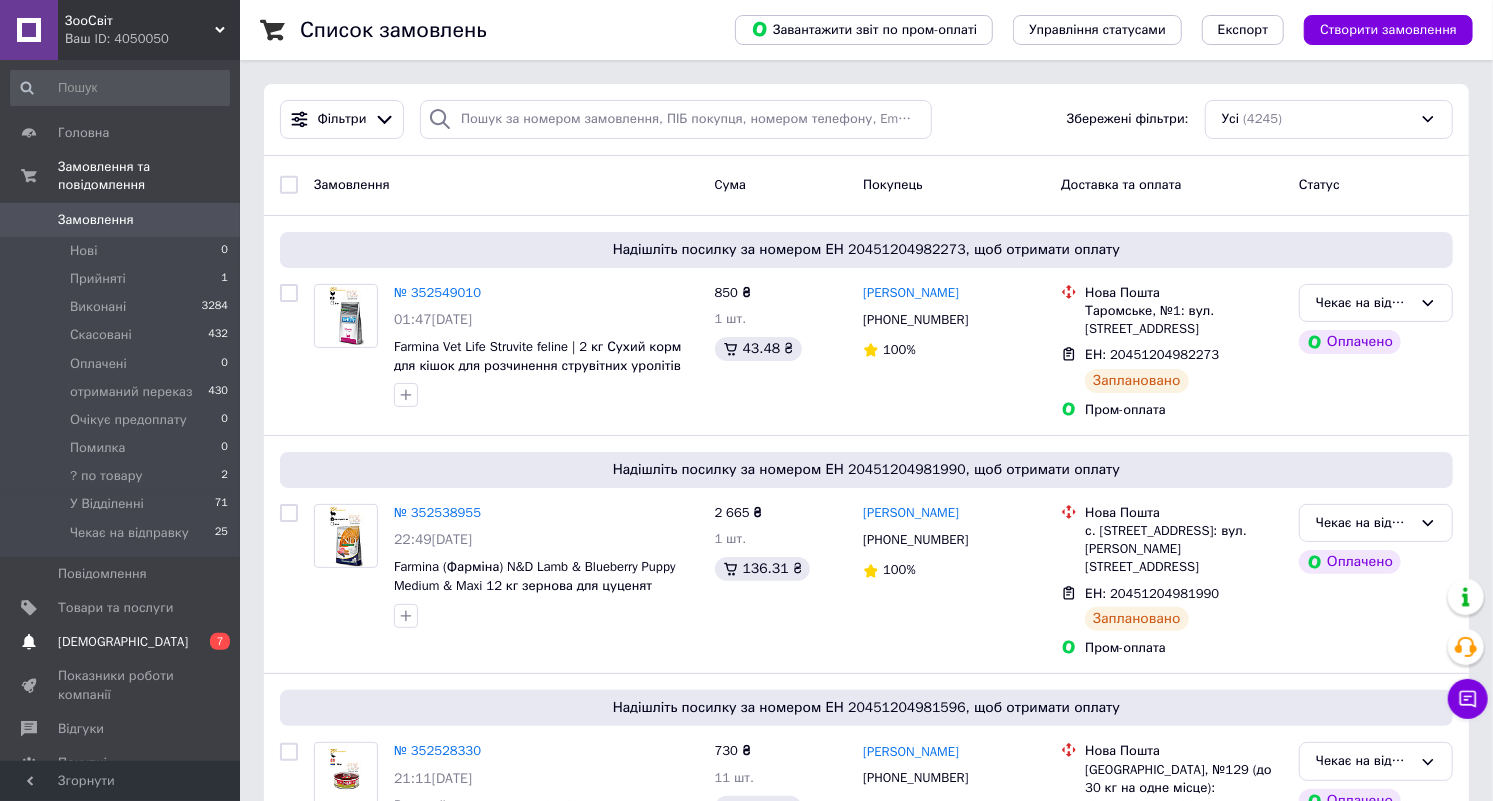 click on "Сповіщення 0 7" at bounding box center [120, 642] 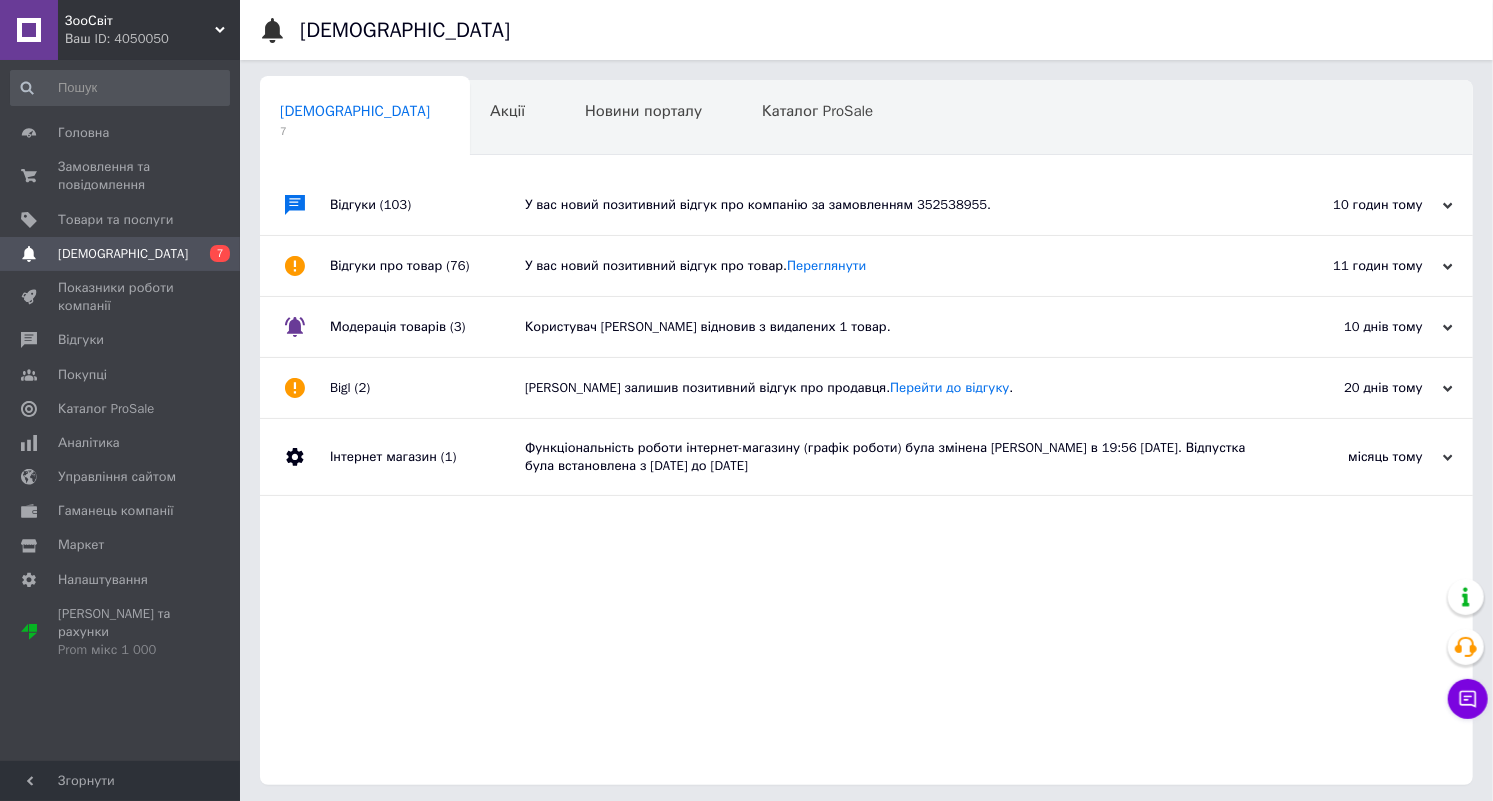 click on "У вас новий позитивний відгук про компанію за замовленням 352538955." at bounding box center (889, 205) 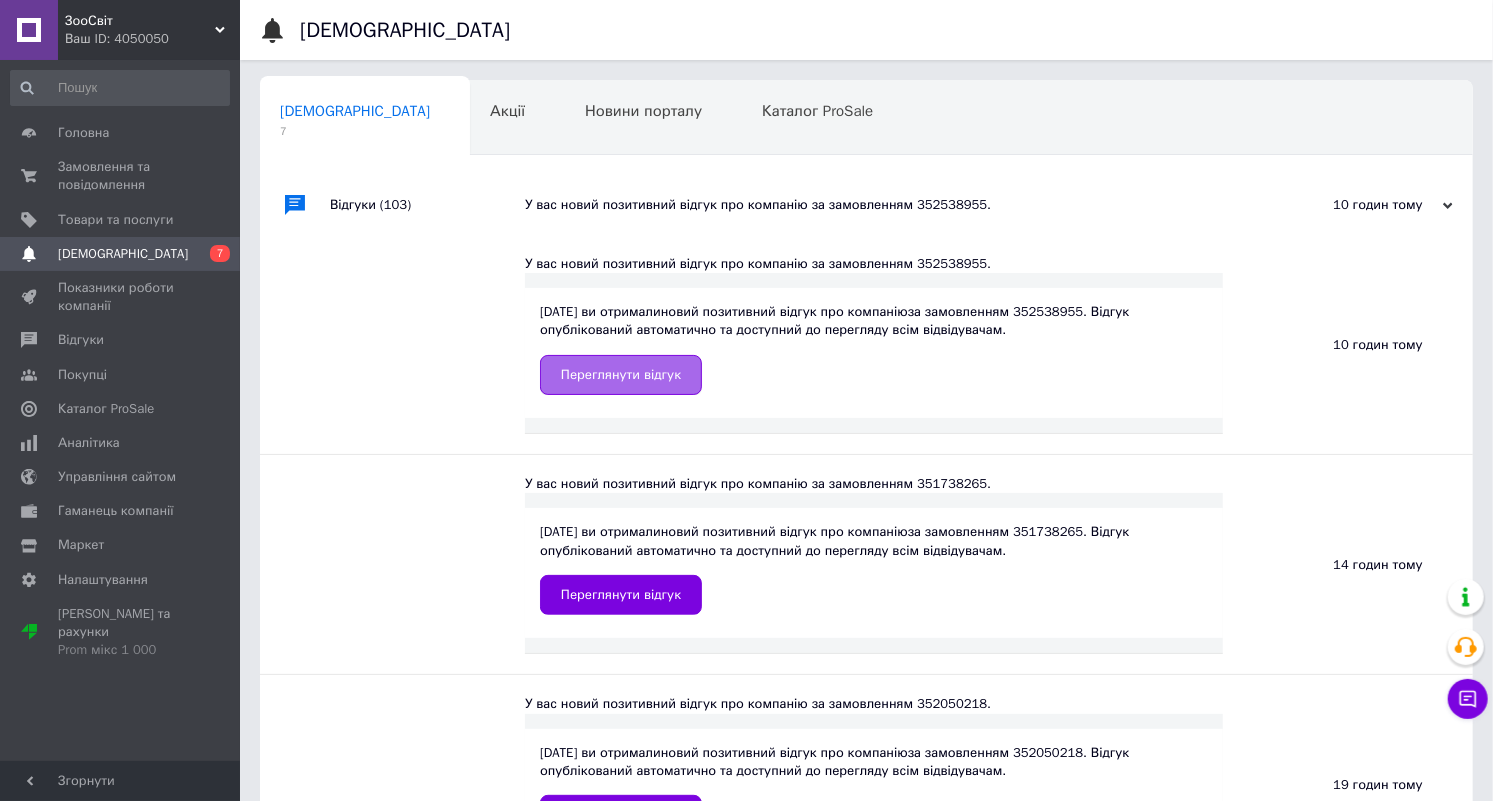 click on "Переглянути відгук" at bounding box center (621, 375) 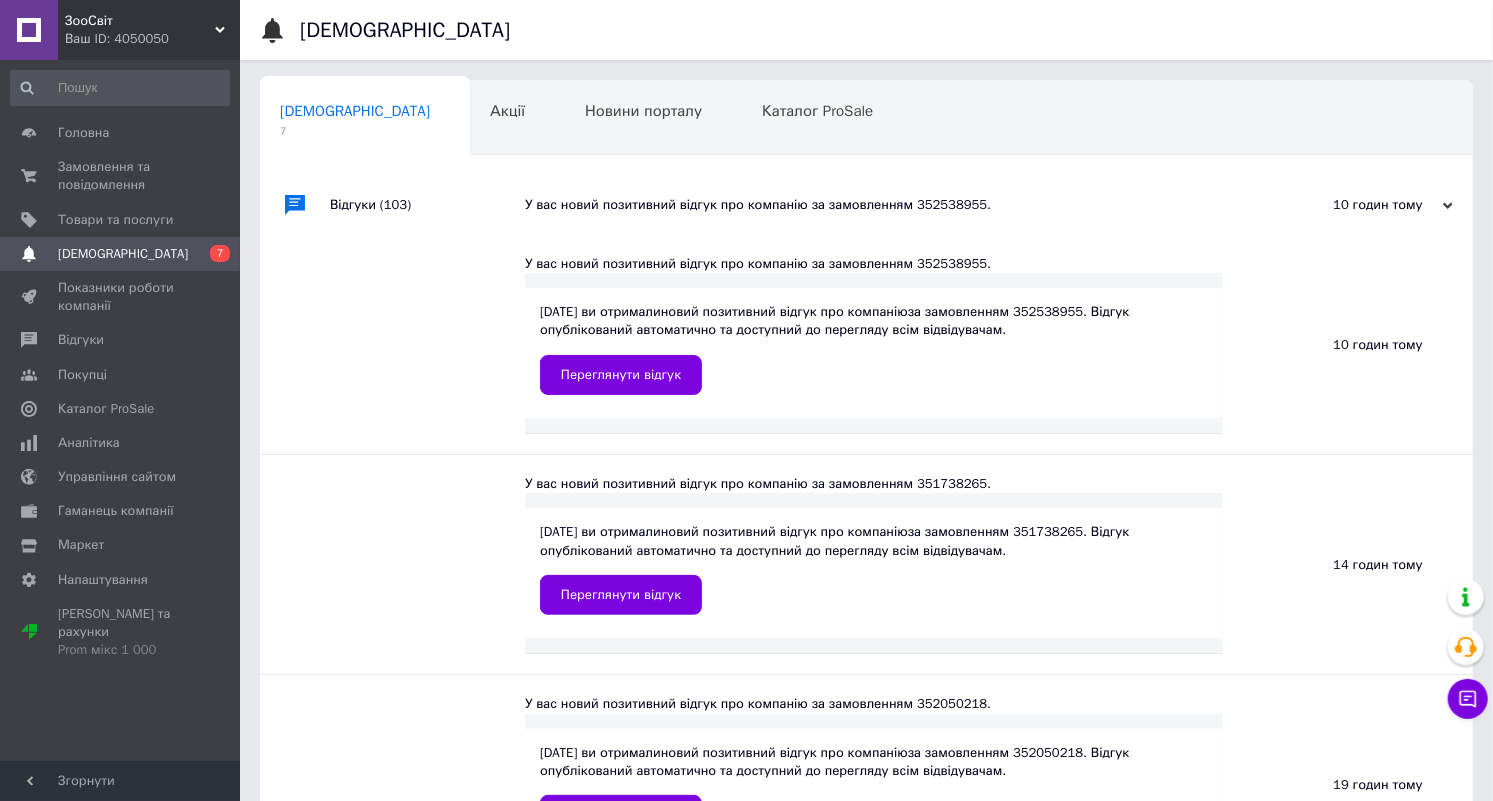 click on "[DEMOGRAPHIC_DATA]" at bounding box center [123, 254] 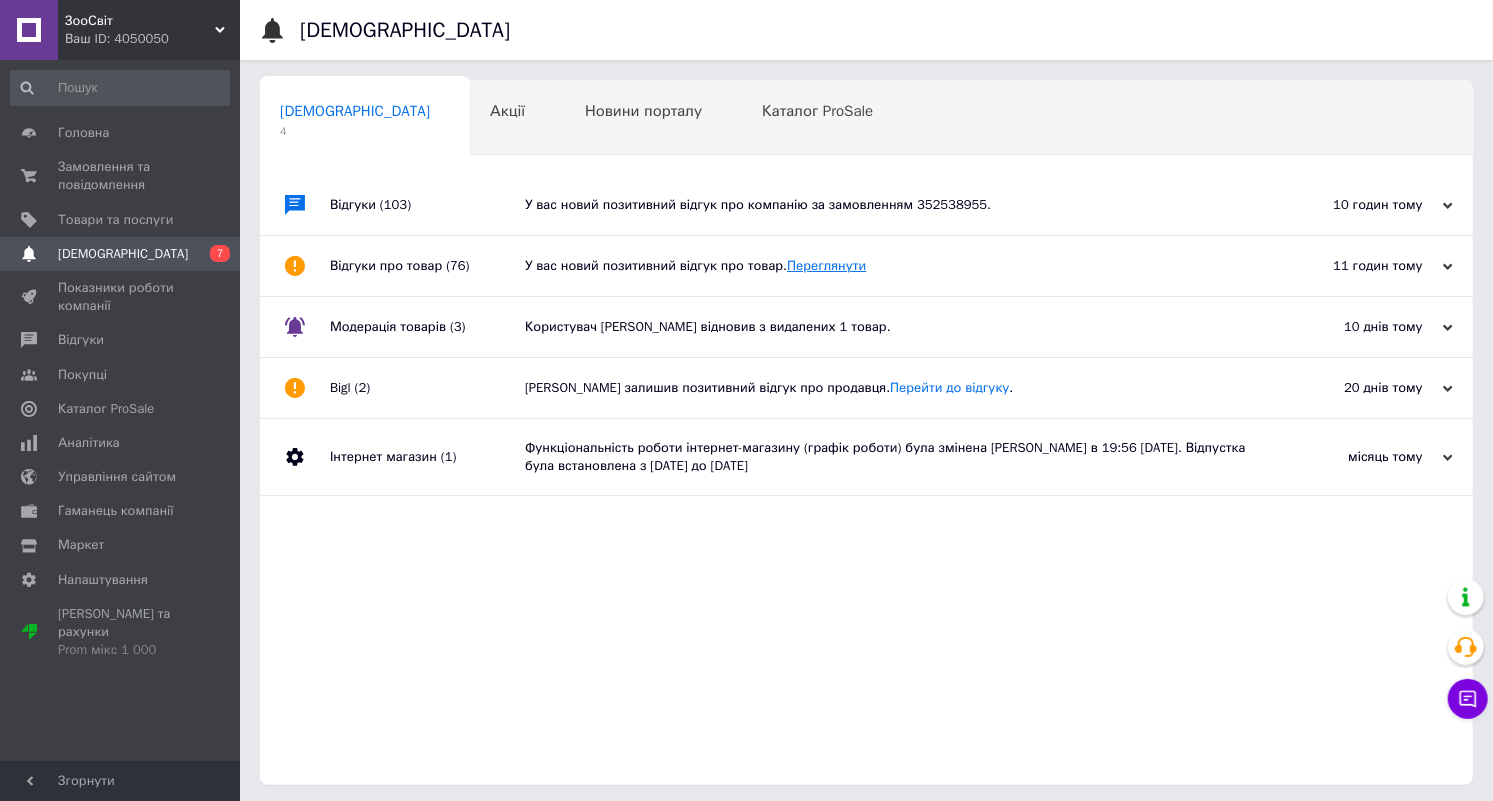 click on "Переглянути" at bounding box center [826, 265] 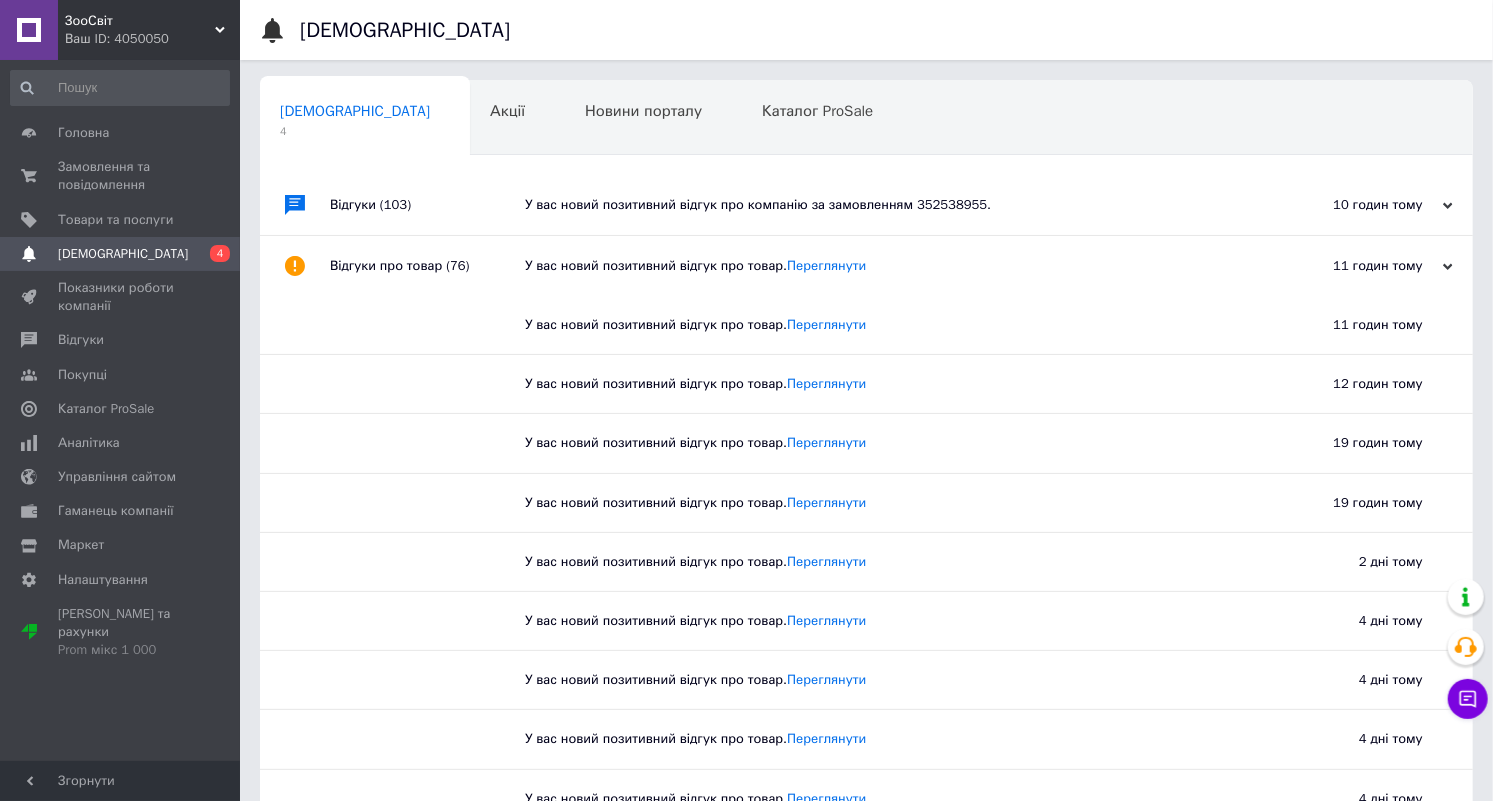 click on "Сповіщення 0 4" at bounding box center (120, 254) 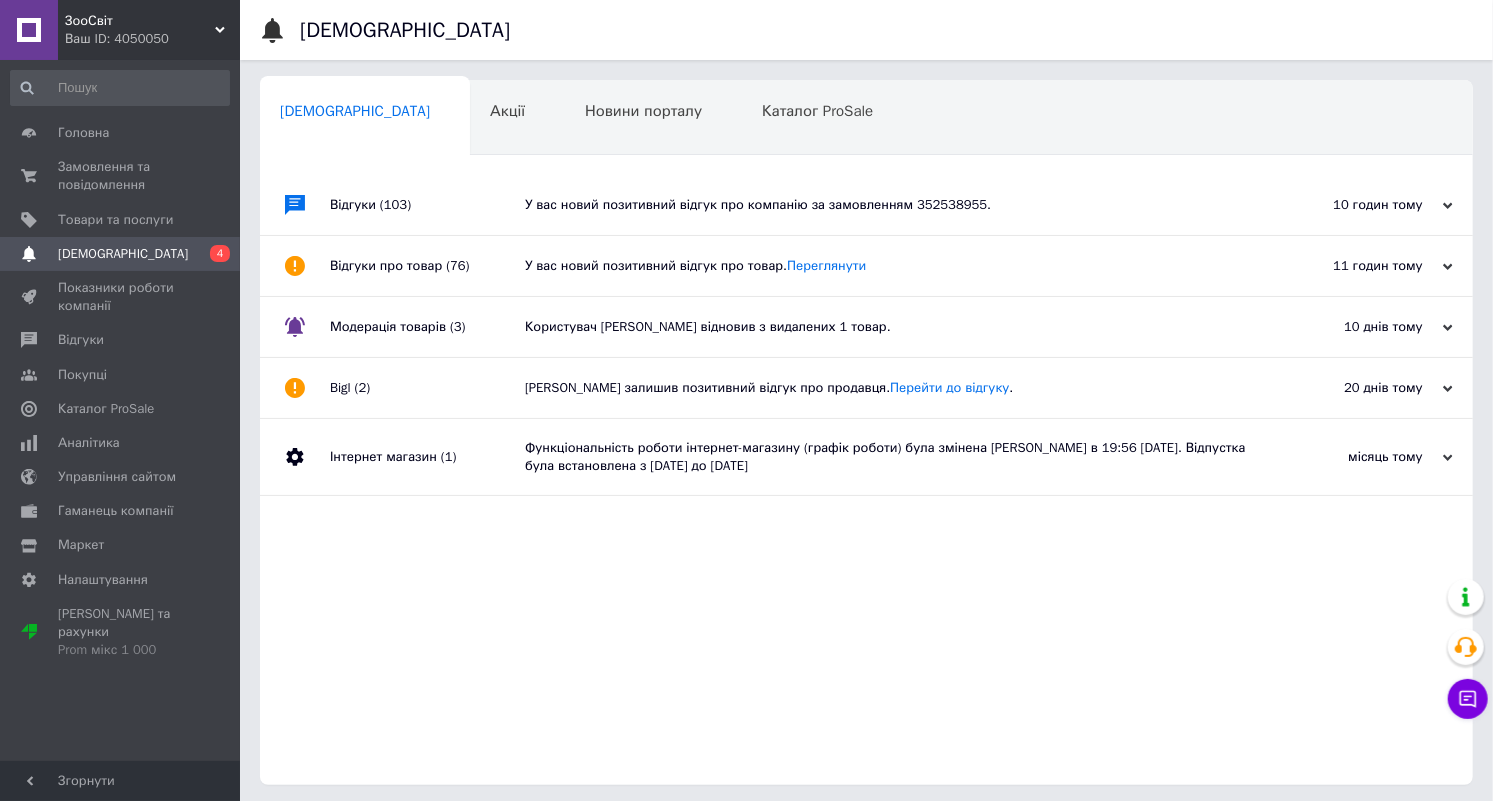 click on "Сповіщення 0 4" at bounding box center (120, 254) 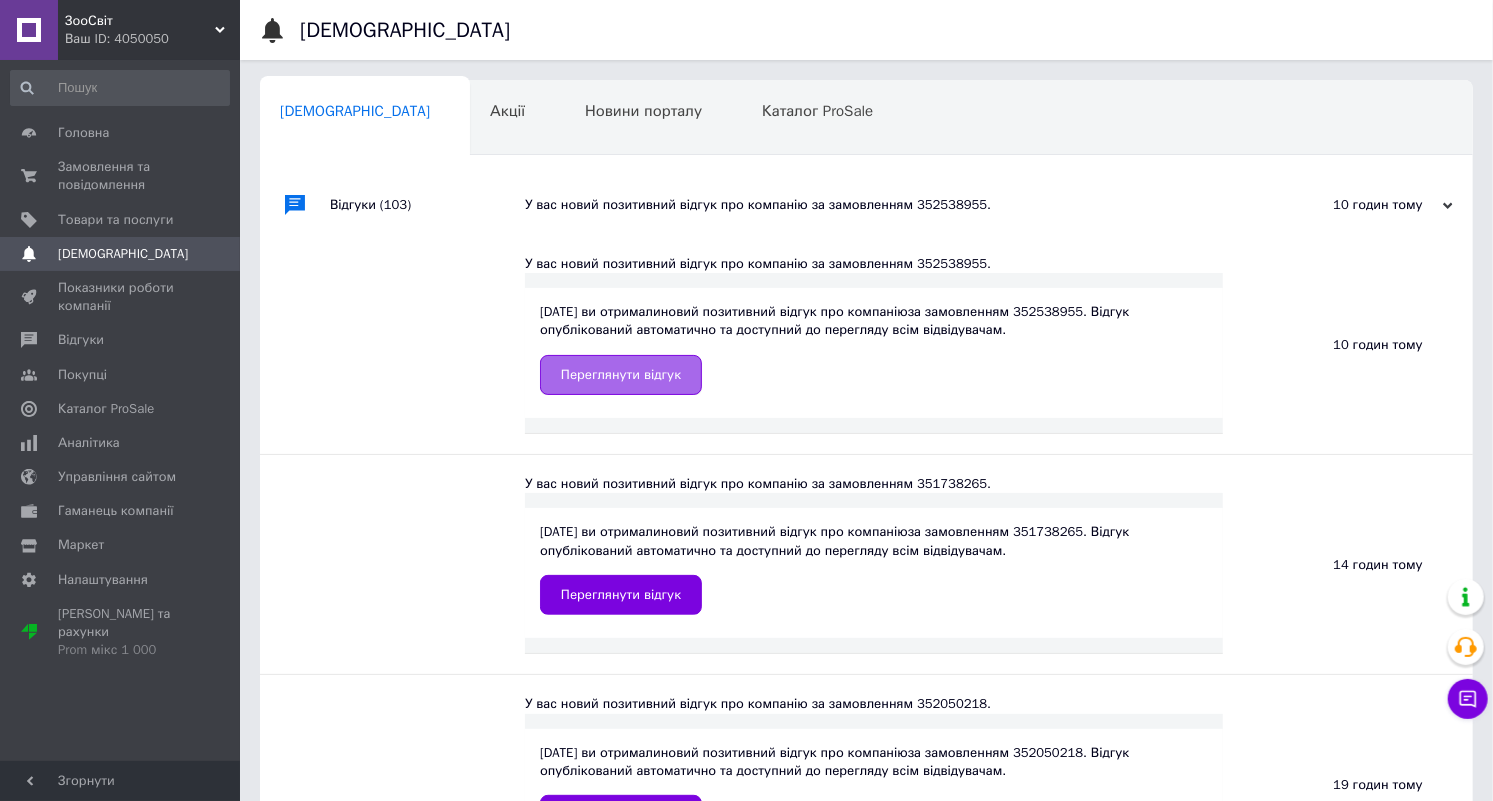 click on "Переглянути відгук" at bounding box center [621, 375] 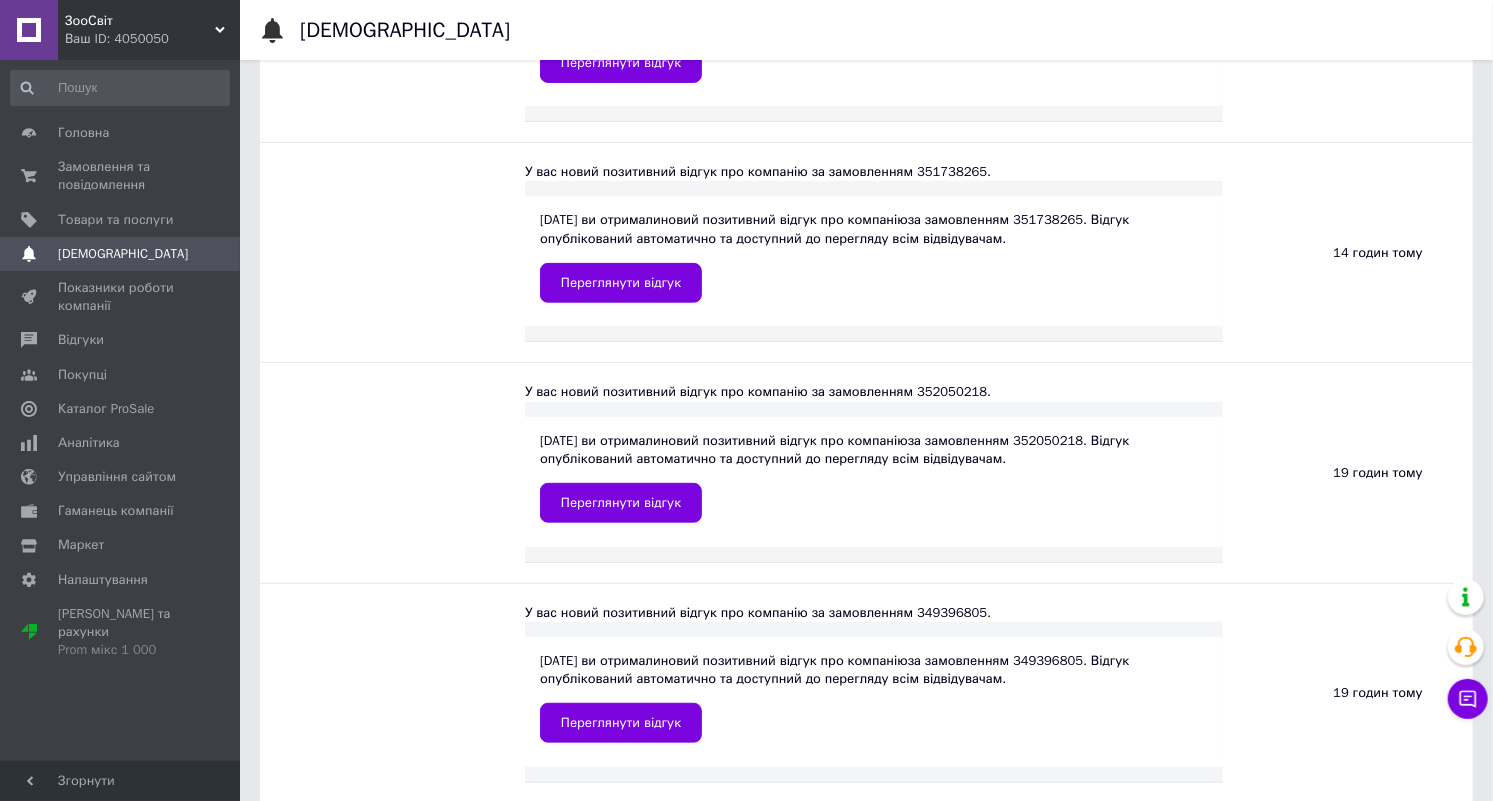 scroll, scrollTop: 0, scrollLeft: 0, axis: both 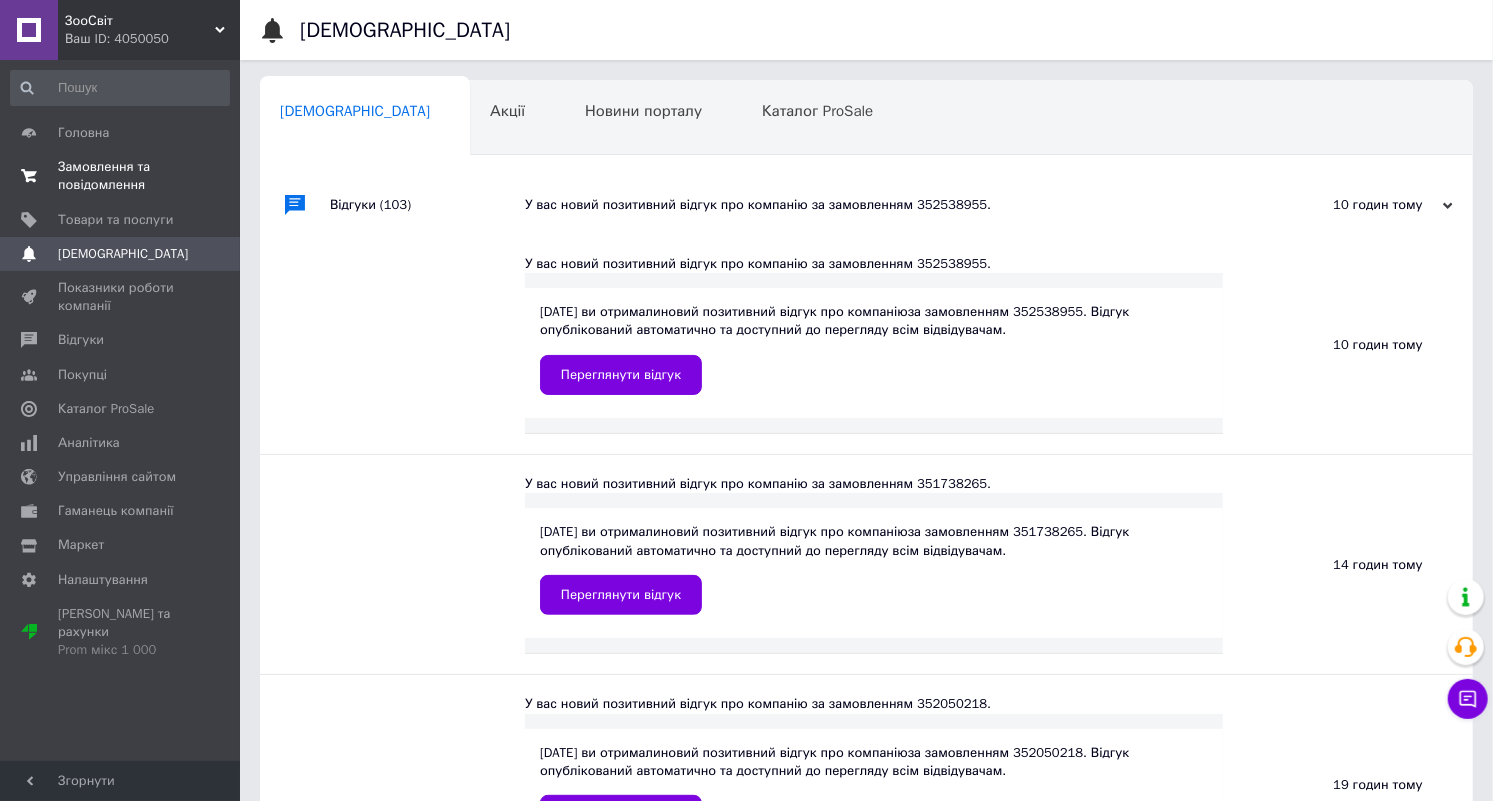 click on "Замовлення та повідомлення" at bounding box center (121, 176) 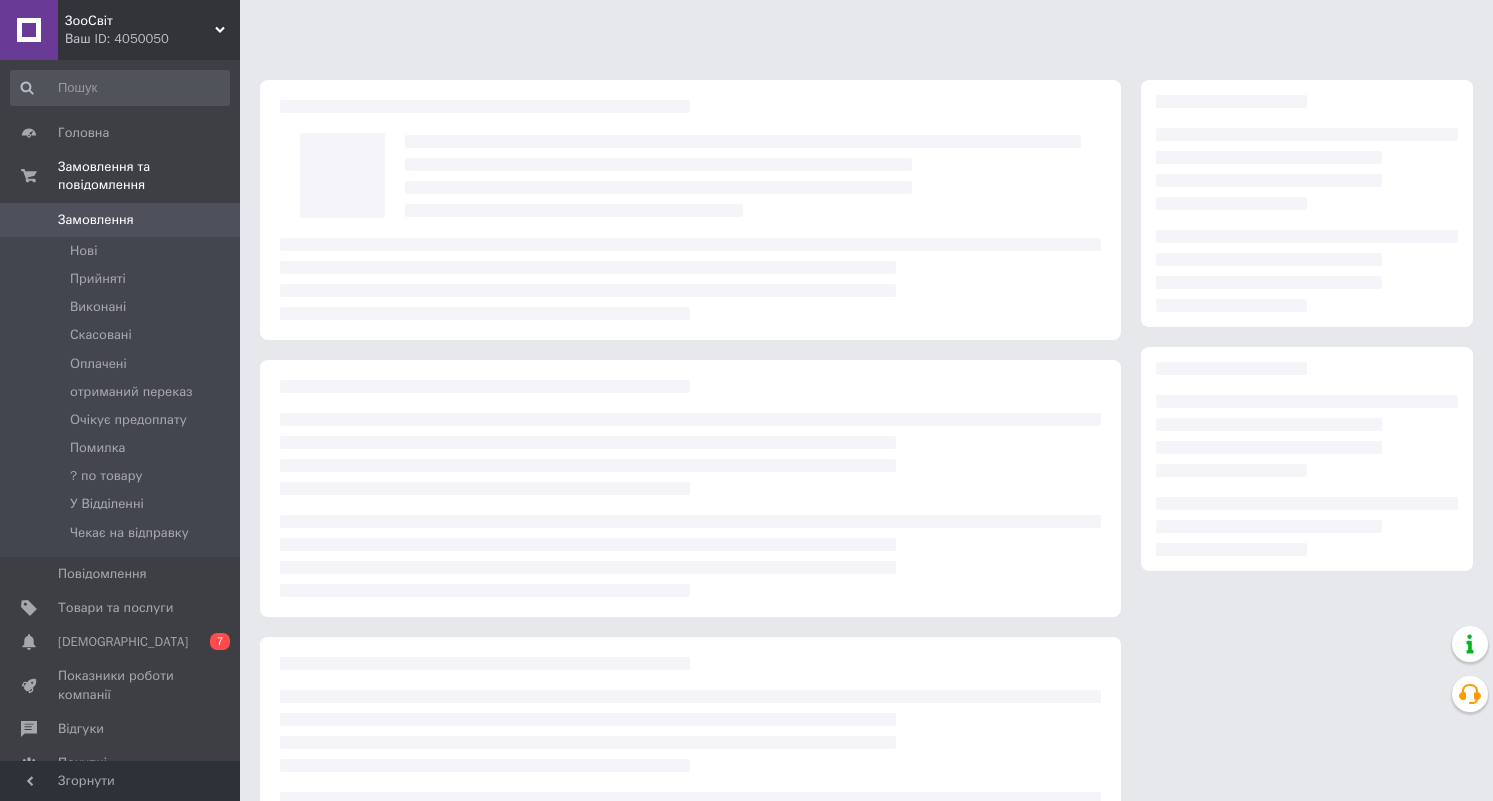 scroll, scrollTop: 0, scrollLeft: 0, axis: both 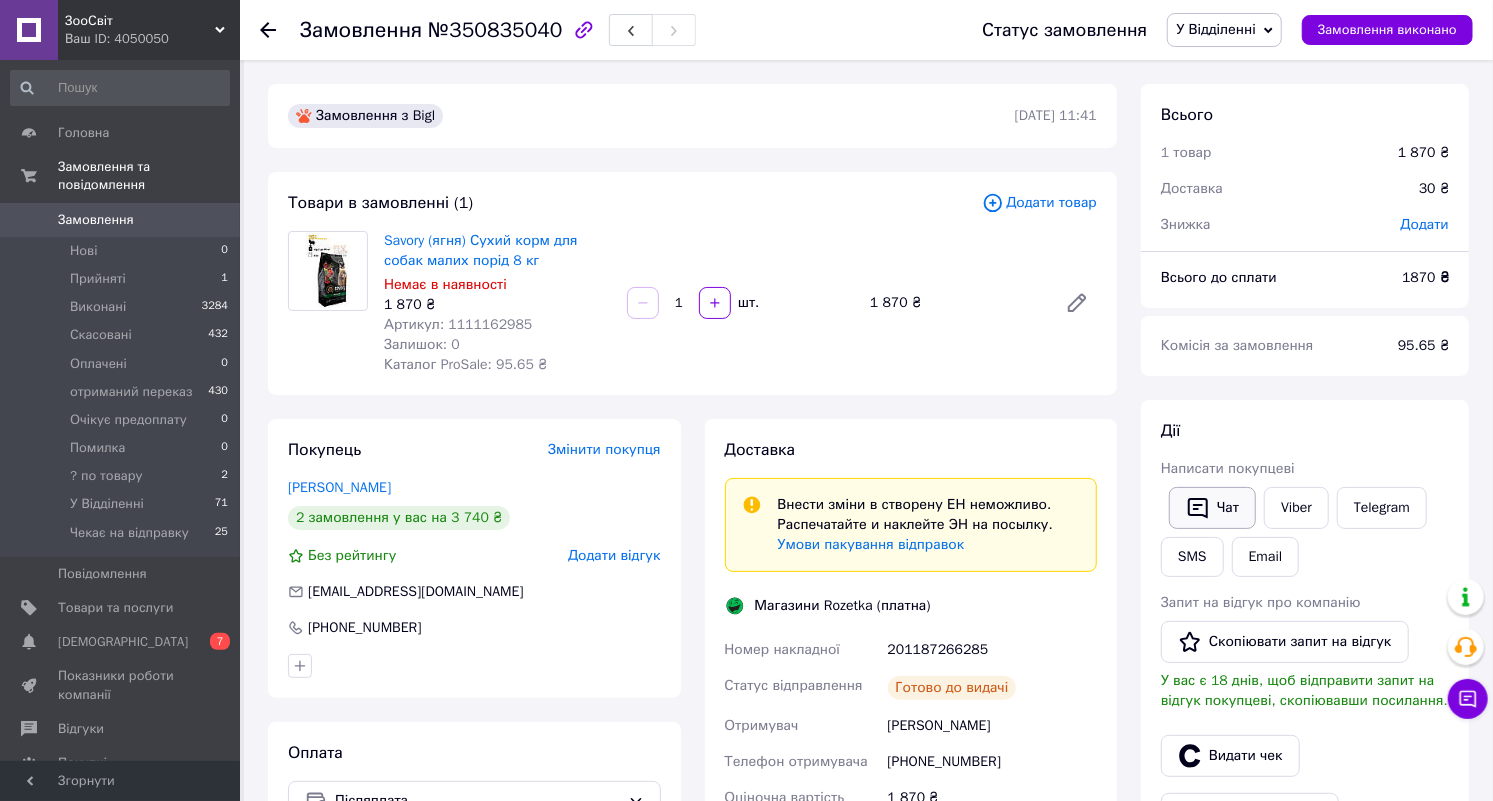 click 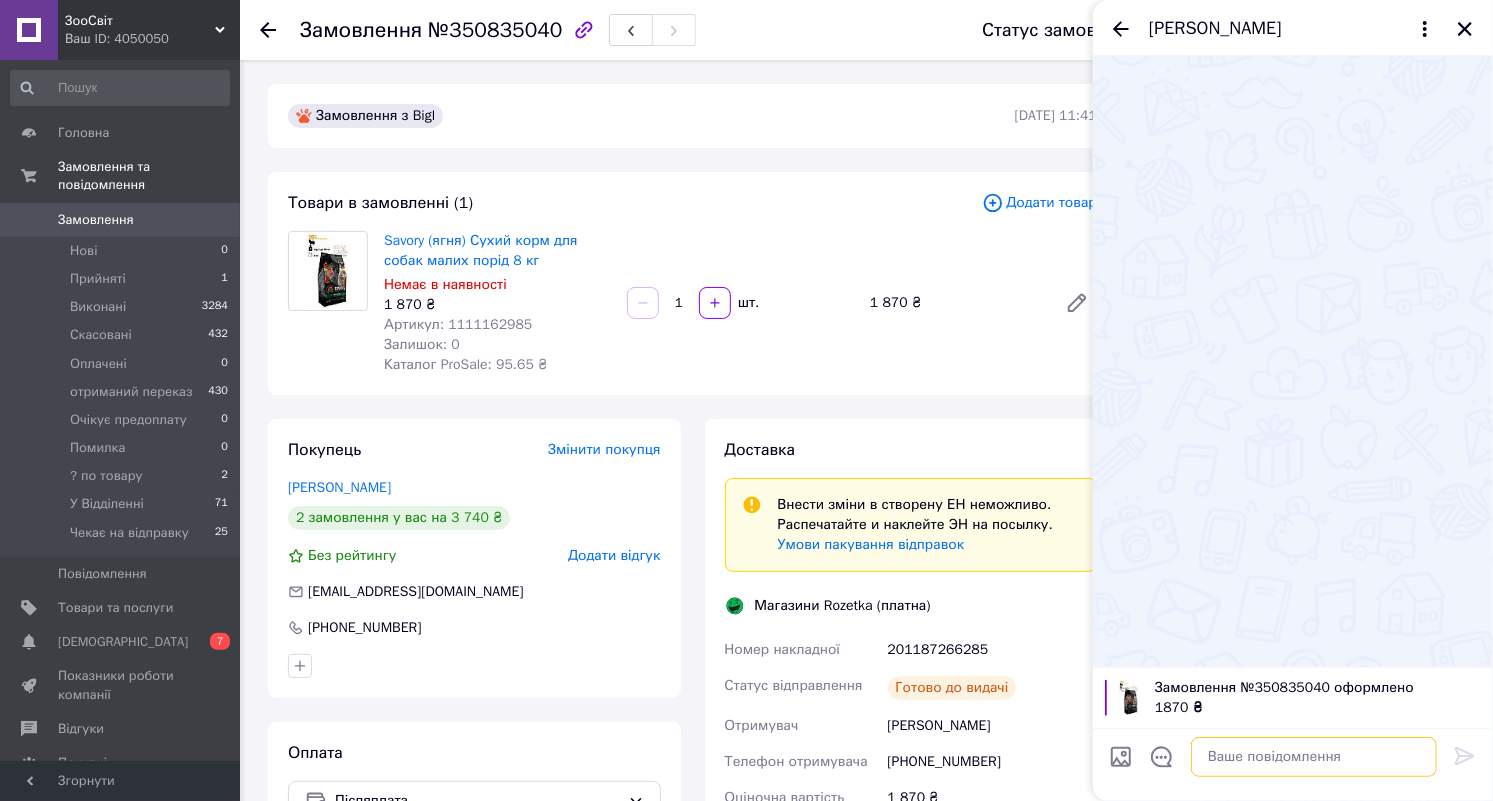 click at bounding box center (1314, 757) 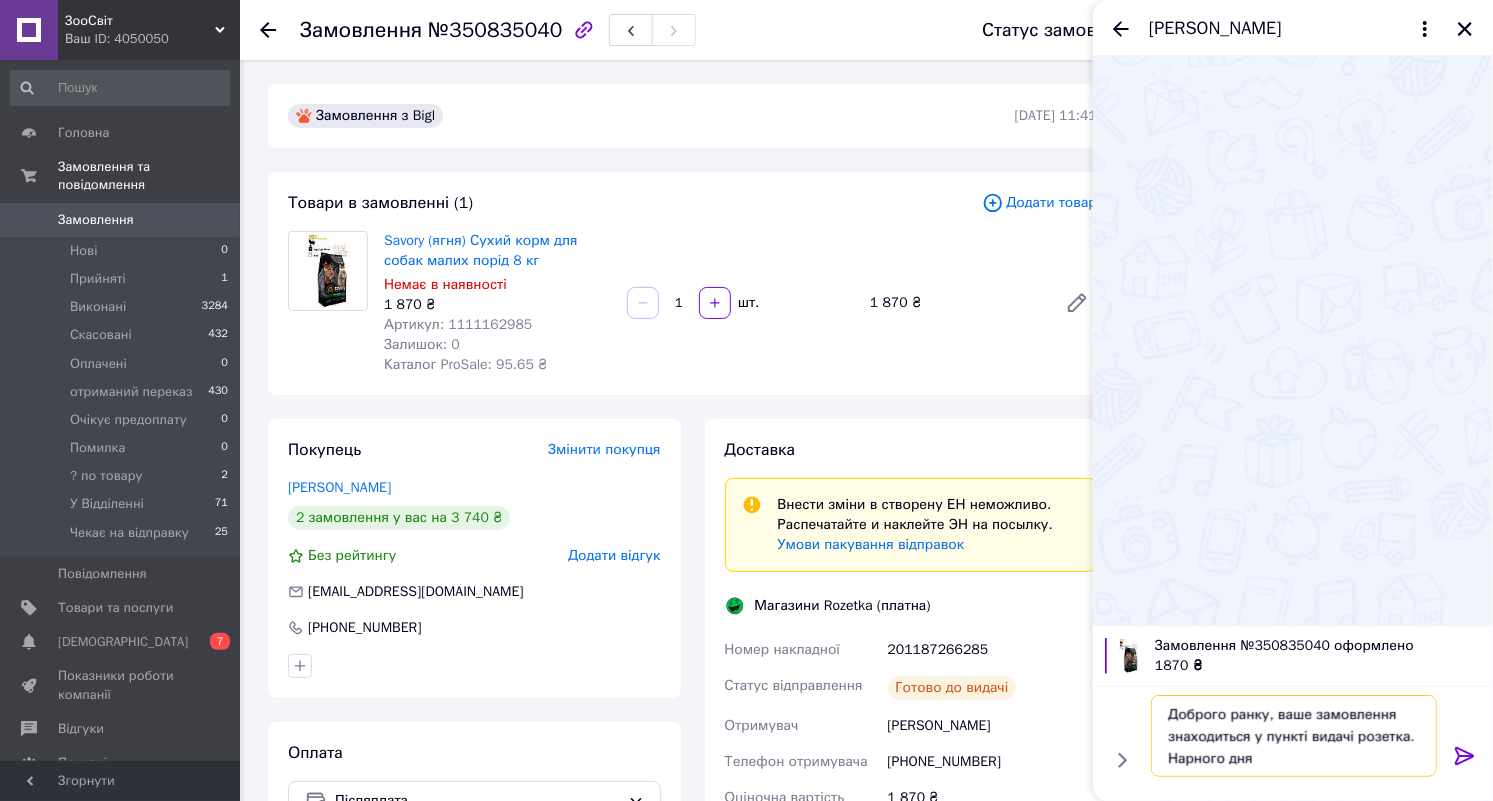 click on "Доброго ранку, ваше замовлення знаходиться у пункті видачі розетка. Нарного дня" at bounding box center (1294, 736) 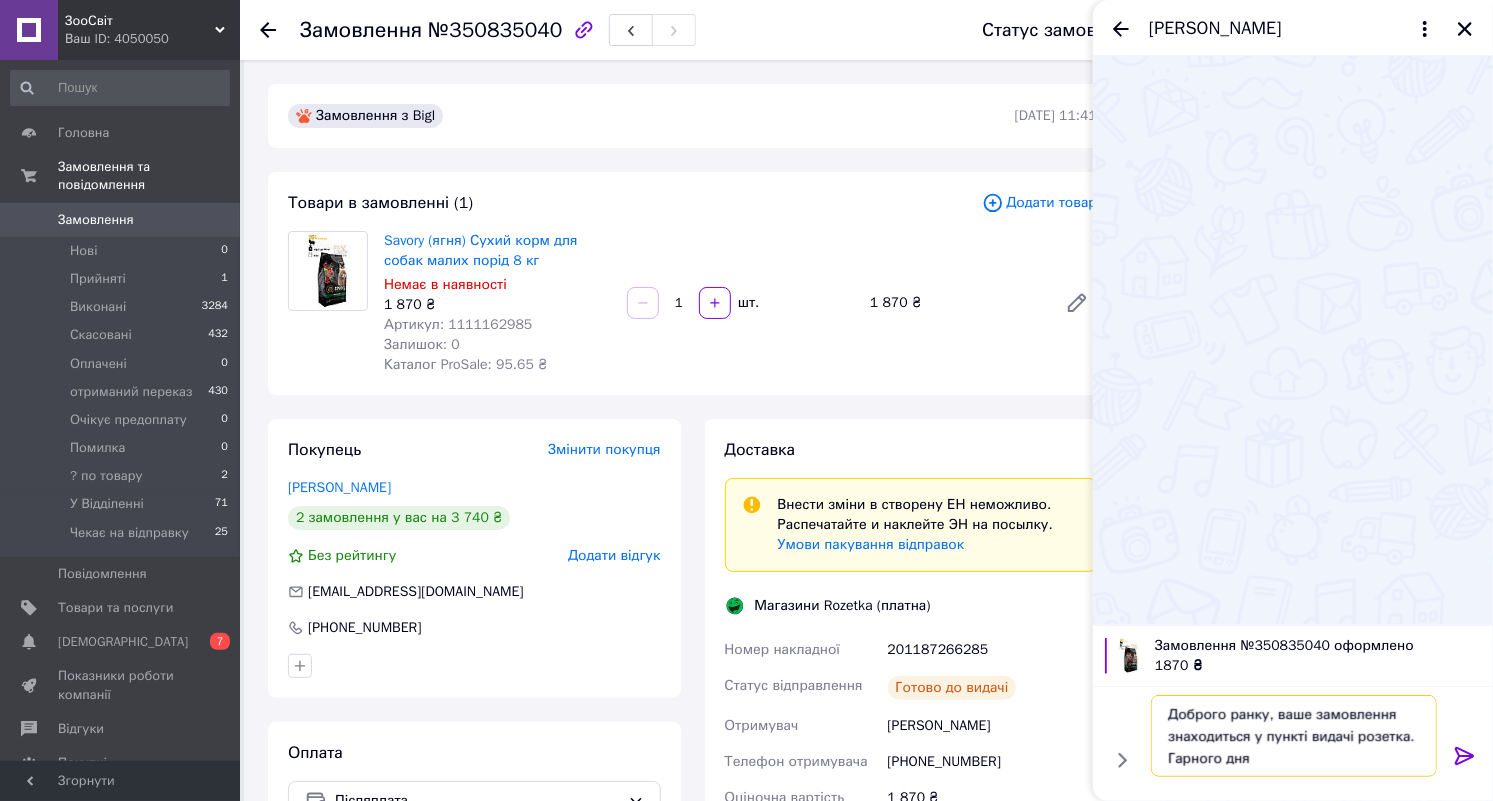 drag, startPoint x: 1173, startPoint y: 719, endPoint x: 1263, endPoint y: 757, distance: 97.6934 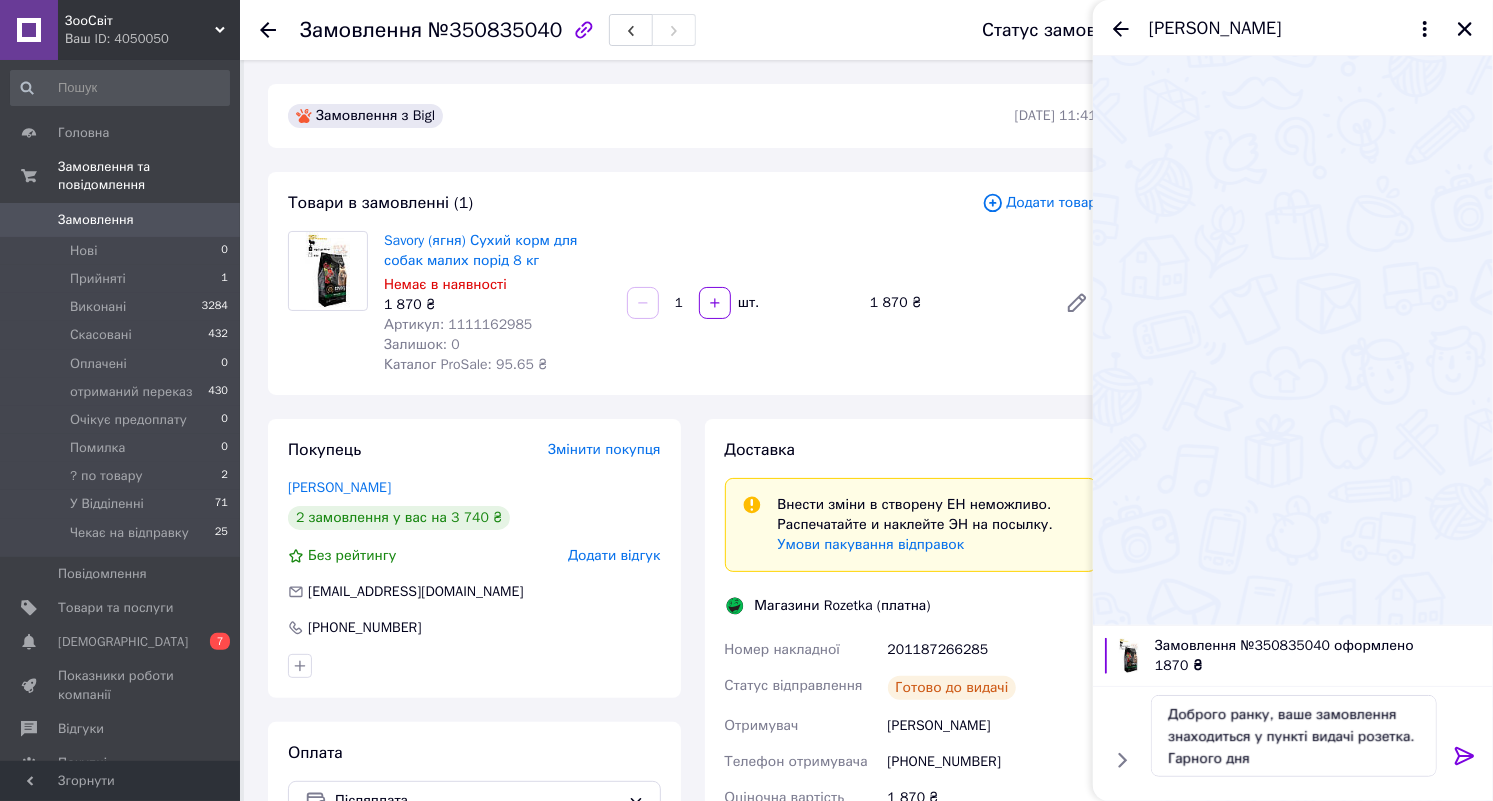 click 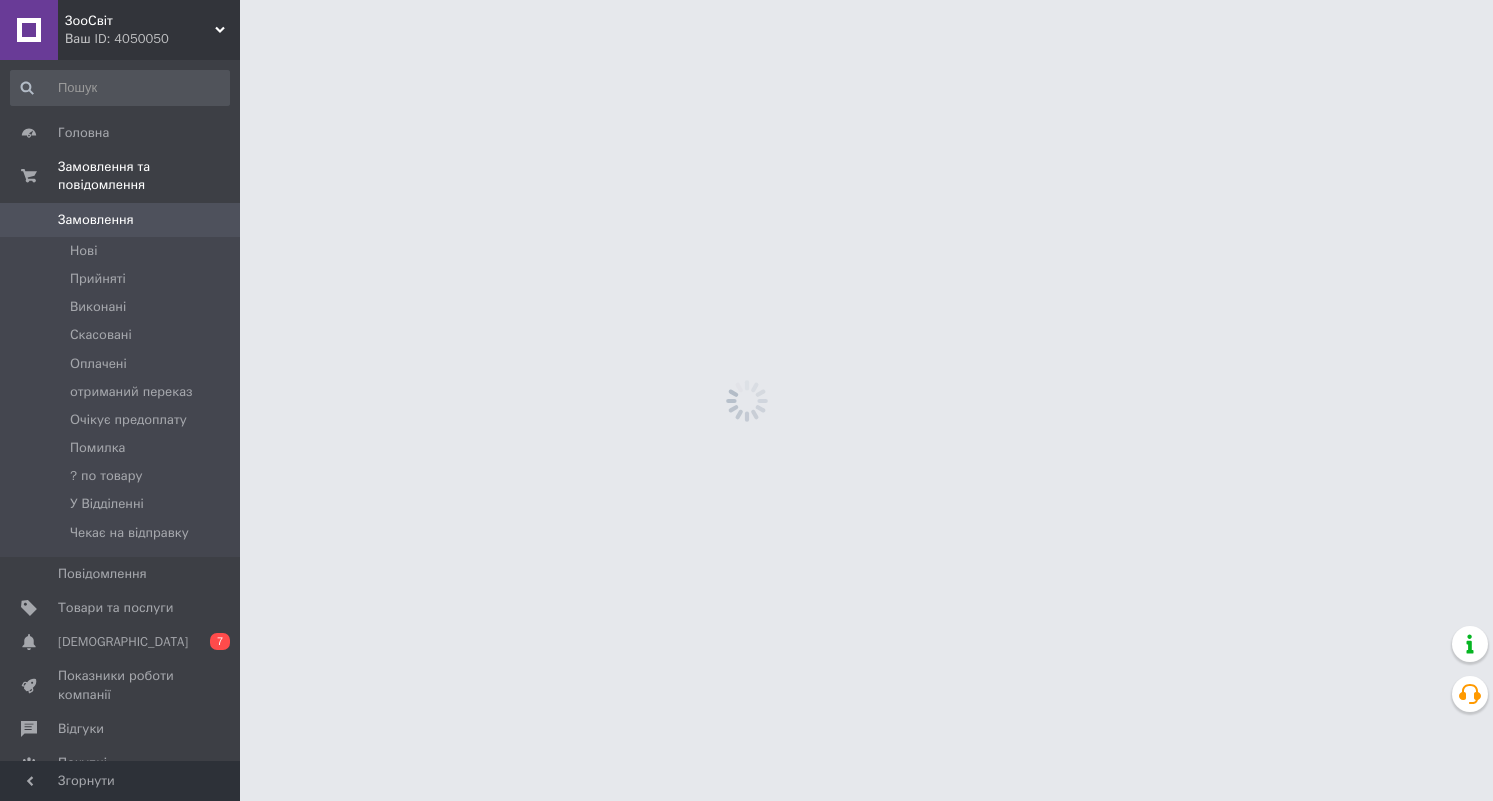 scroll, scrollTop: 0, scrollLeft: 0, axis: both 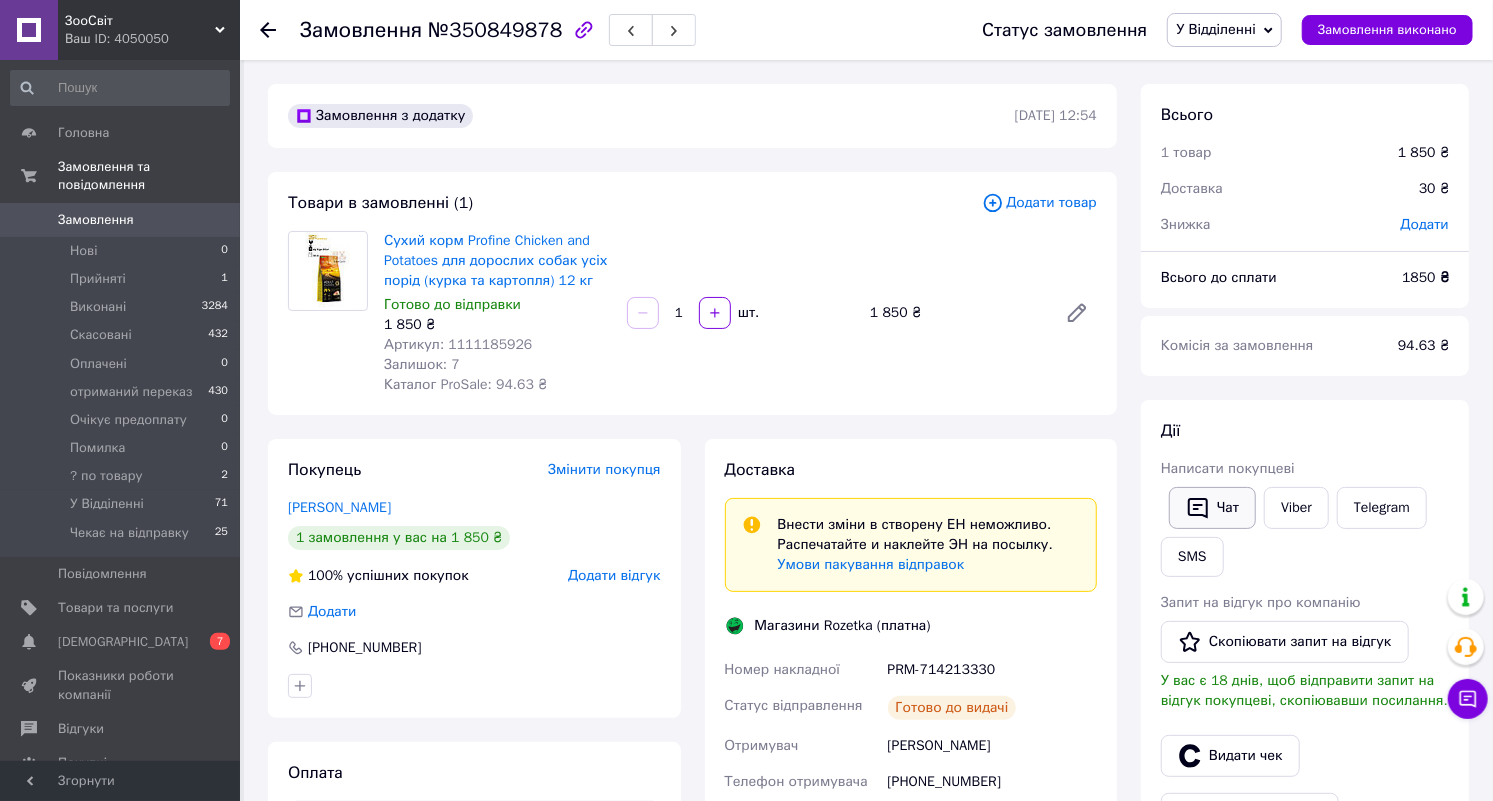 click 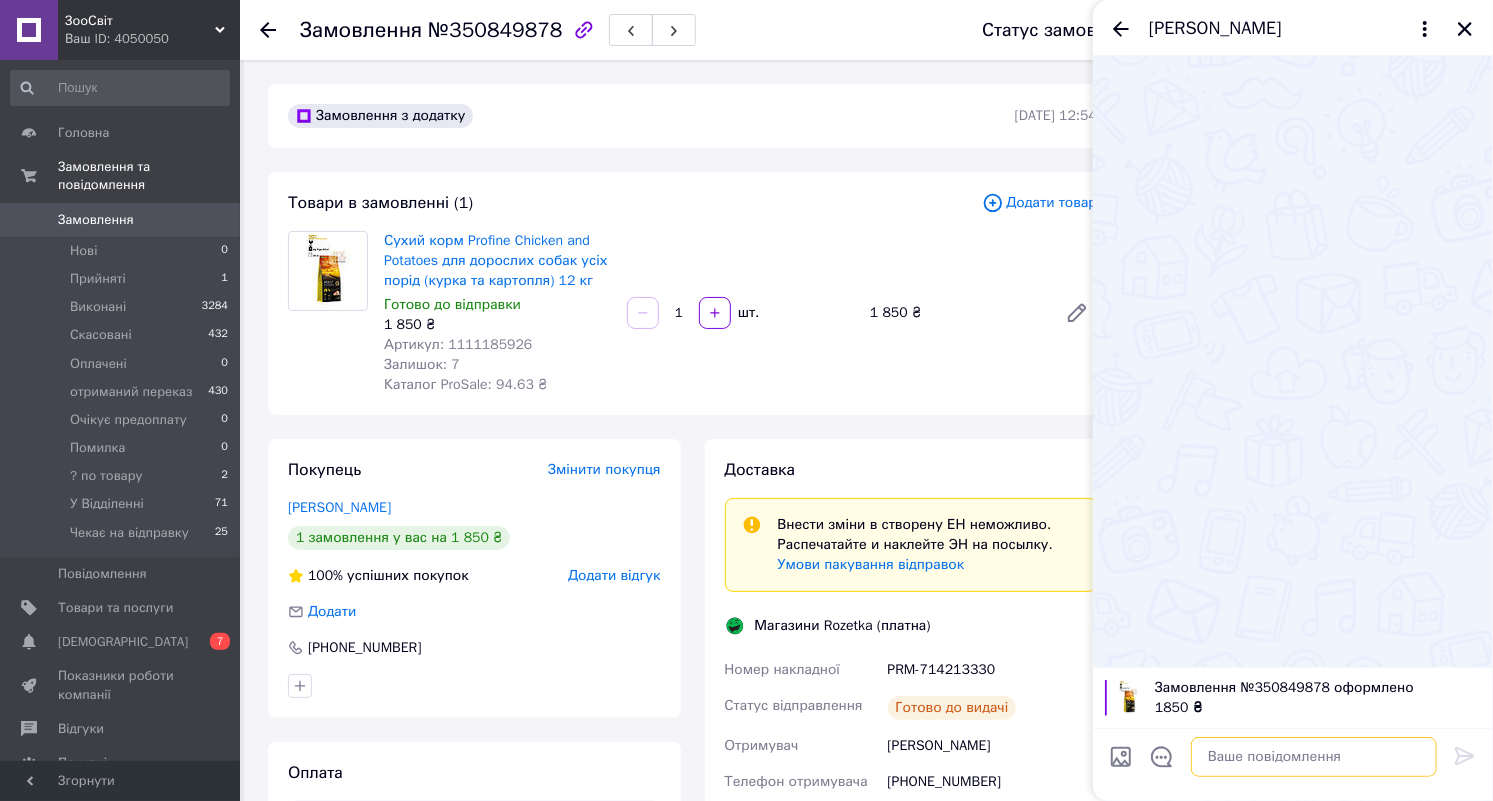paste on "Доброго ранку, ваше замовлення знаходиться у пункті видачі розетка. Гарного дня" 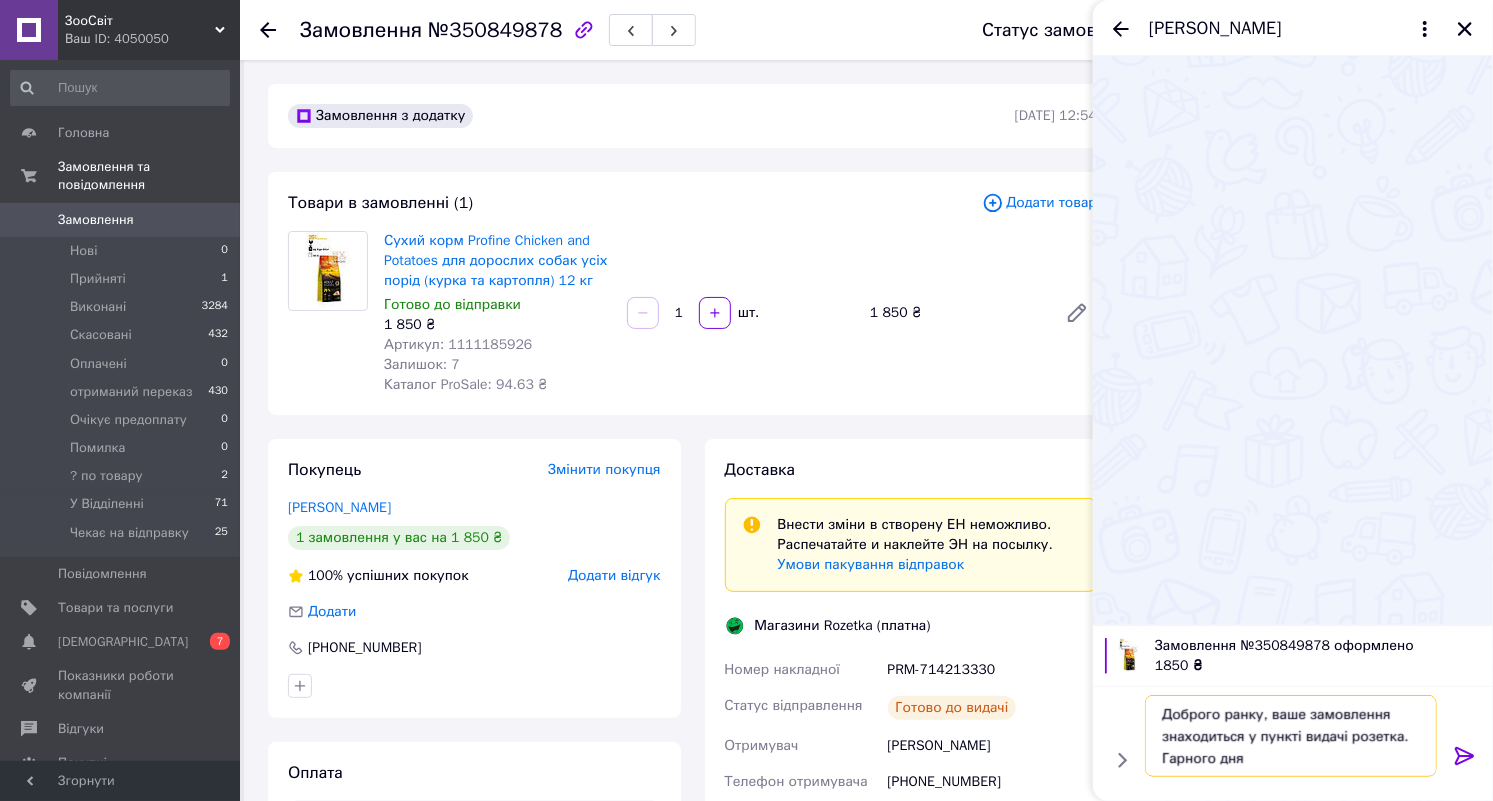 scroll, scrollTop: 1, scrollLeft: 0, axis: vertical 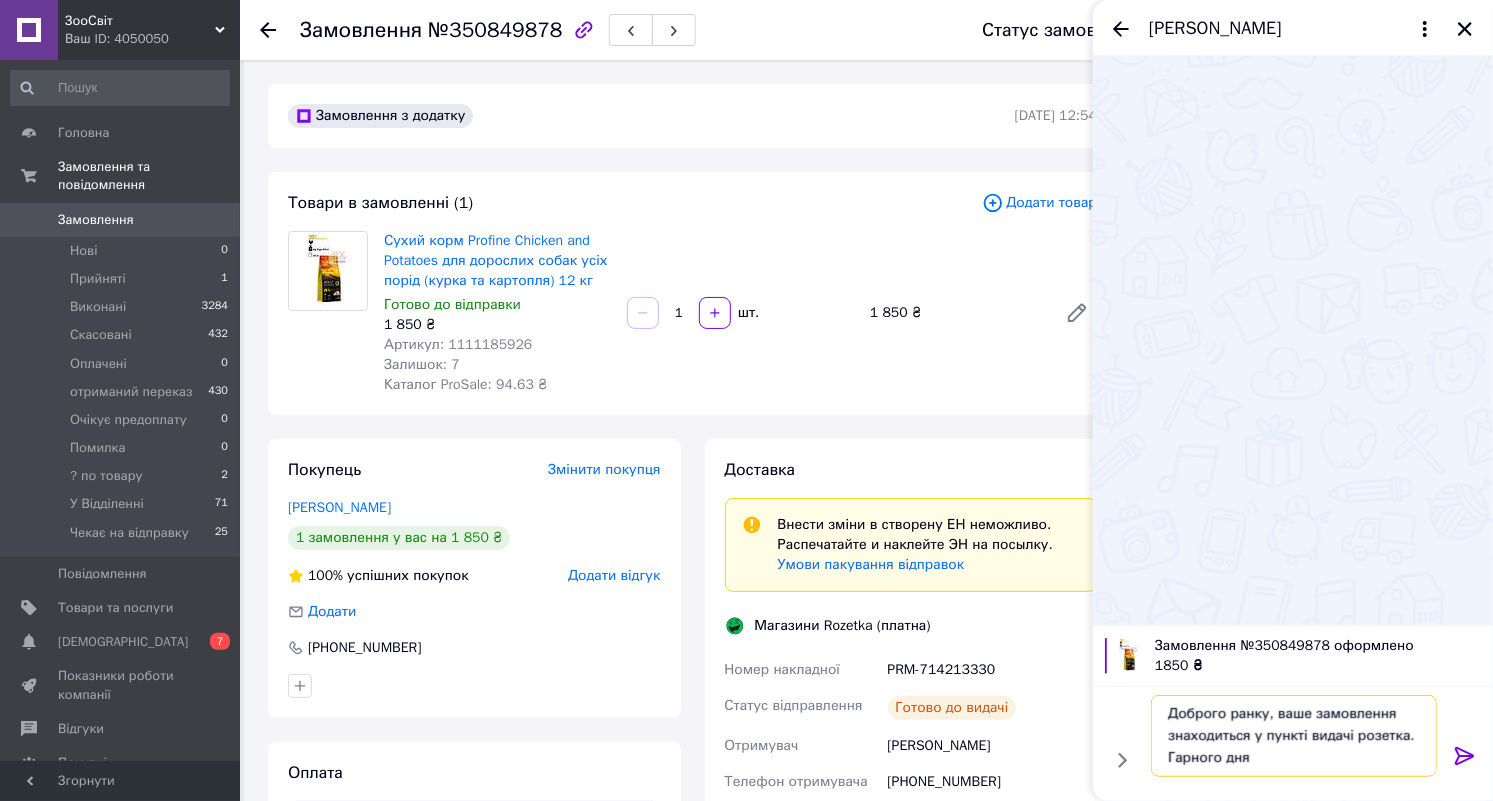 type on "Доброго ранку, ваше замовлення знаходиться у пункті видачі розетка. Гарного дня" 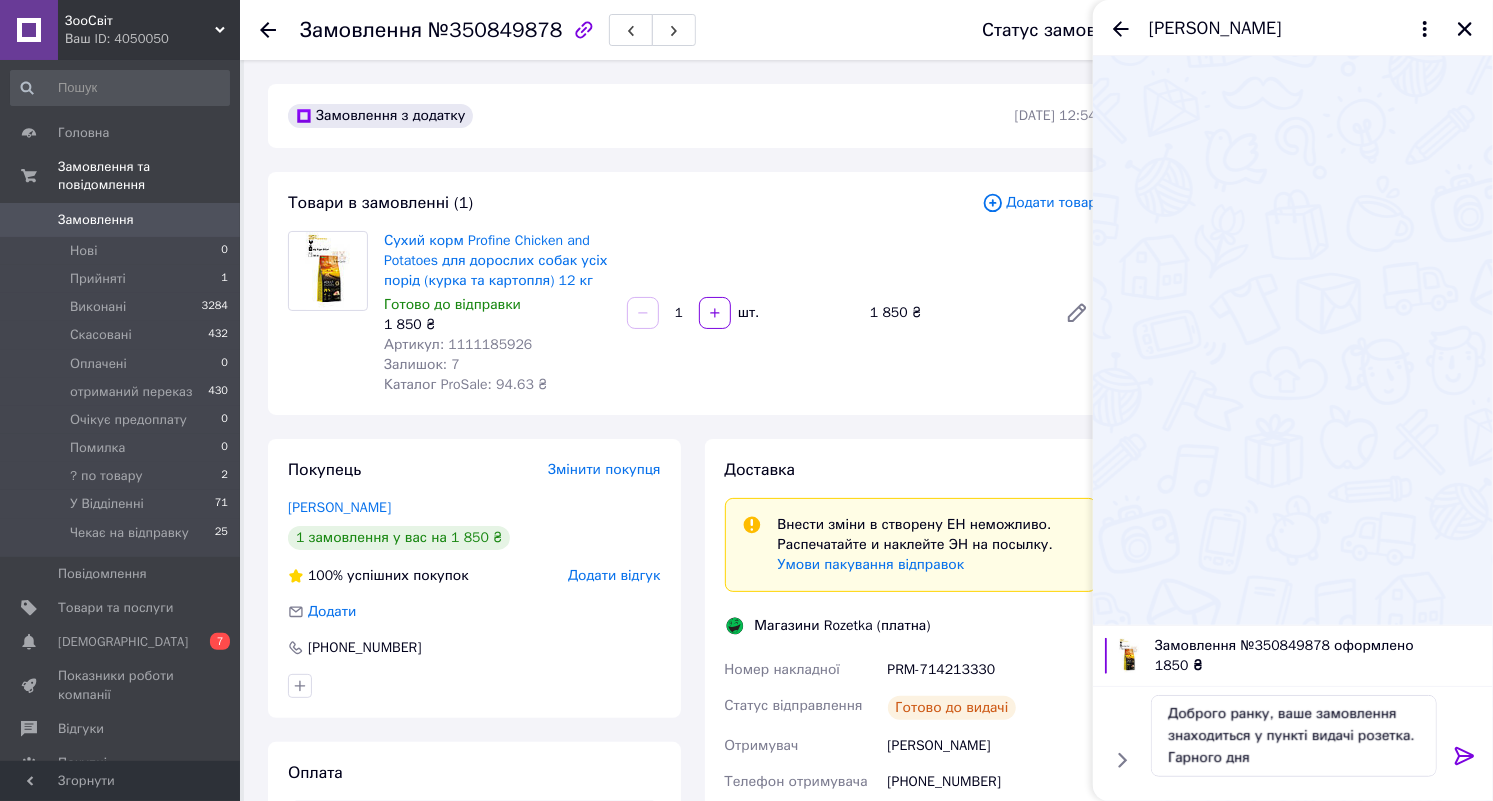 click 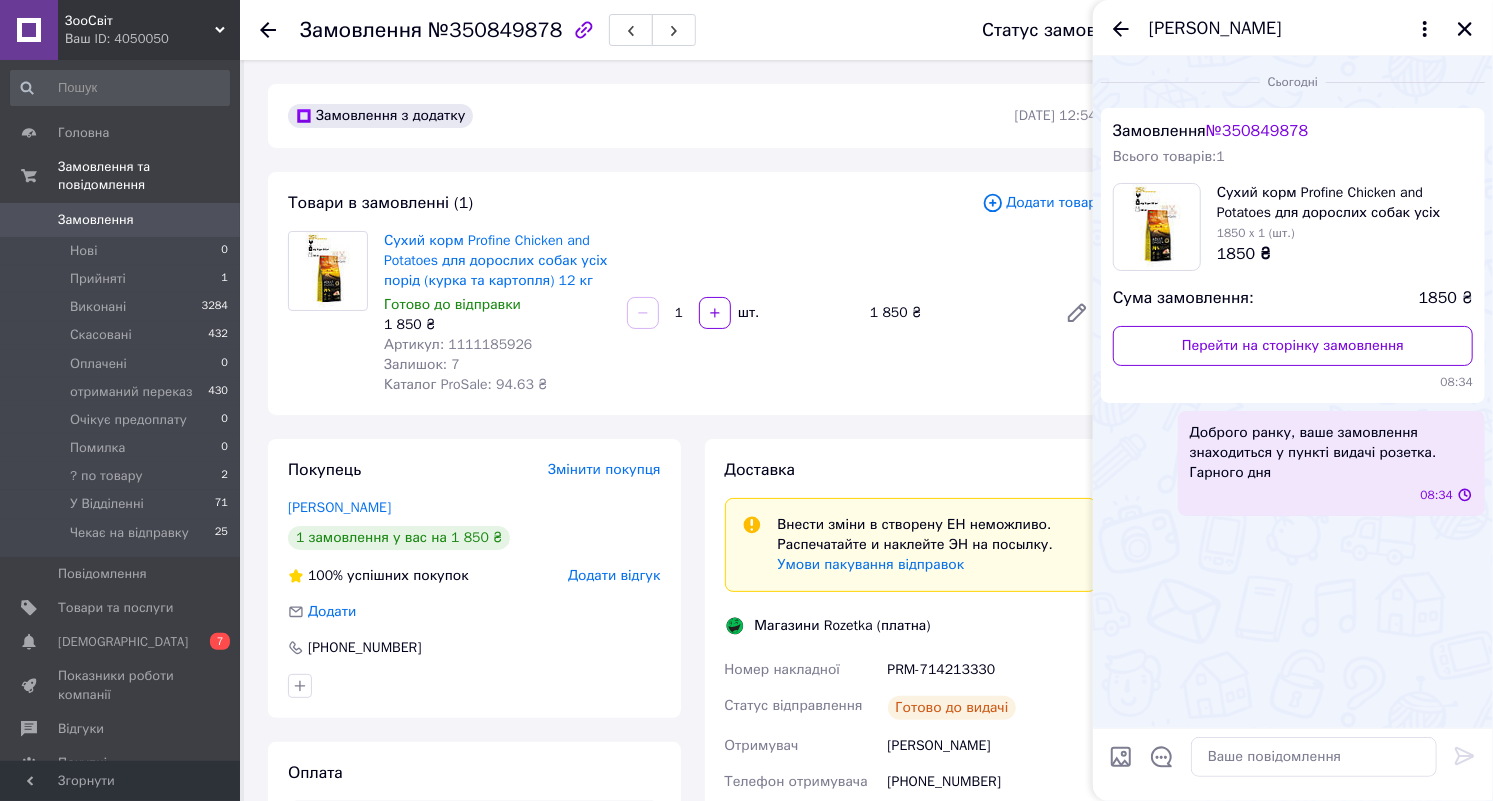 scroll, scrollTop: 0, scrollLeft: 0, axis: both 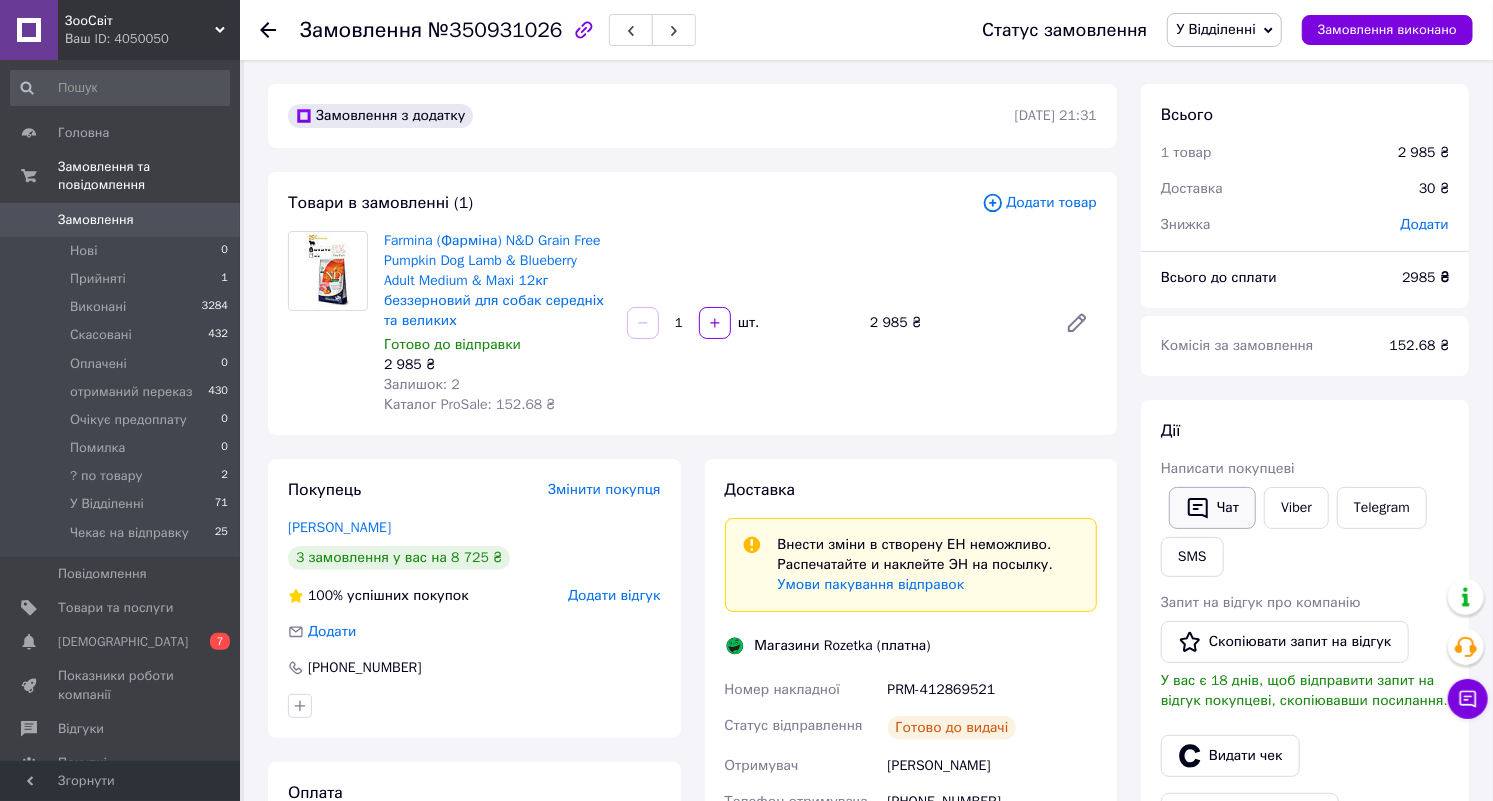 click on "Чат" at bounding box center [1212, 508] 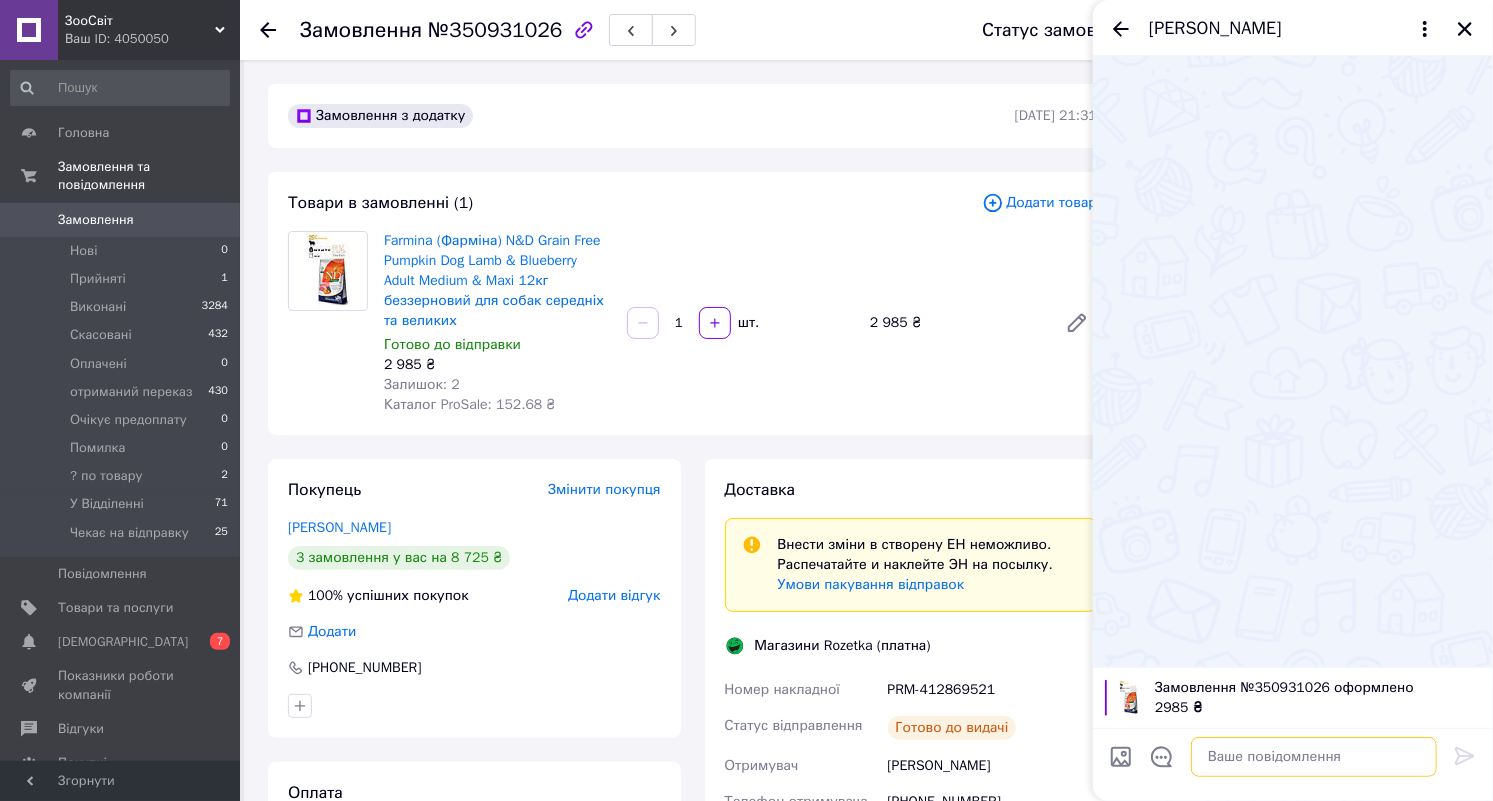 paste on "Доброго ранку, ваше замовлення знаходиться у пункті видачі розетка. Гарного дня" 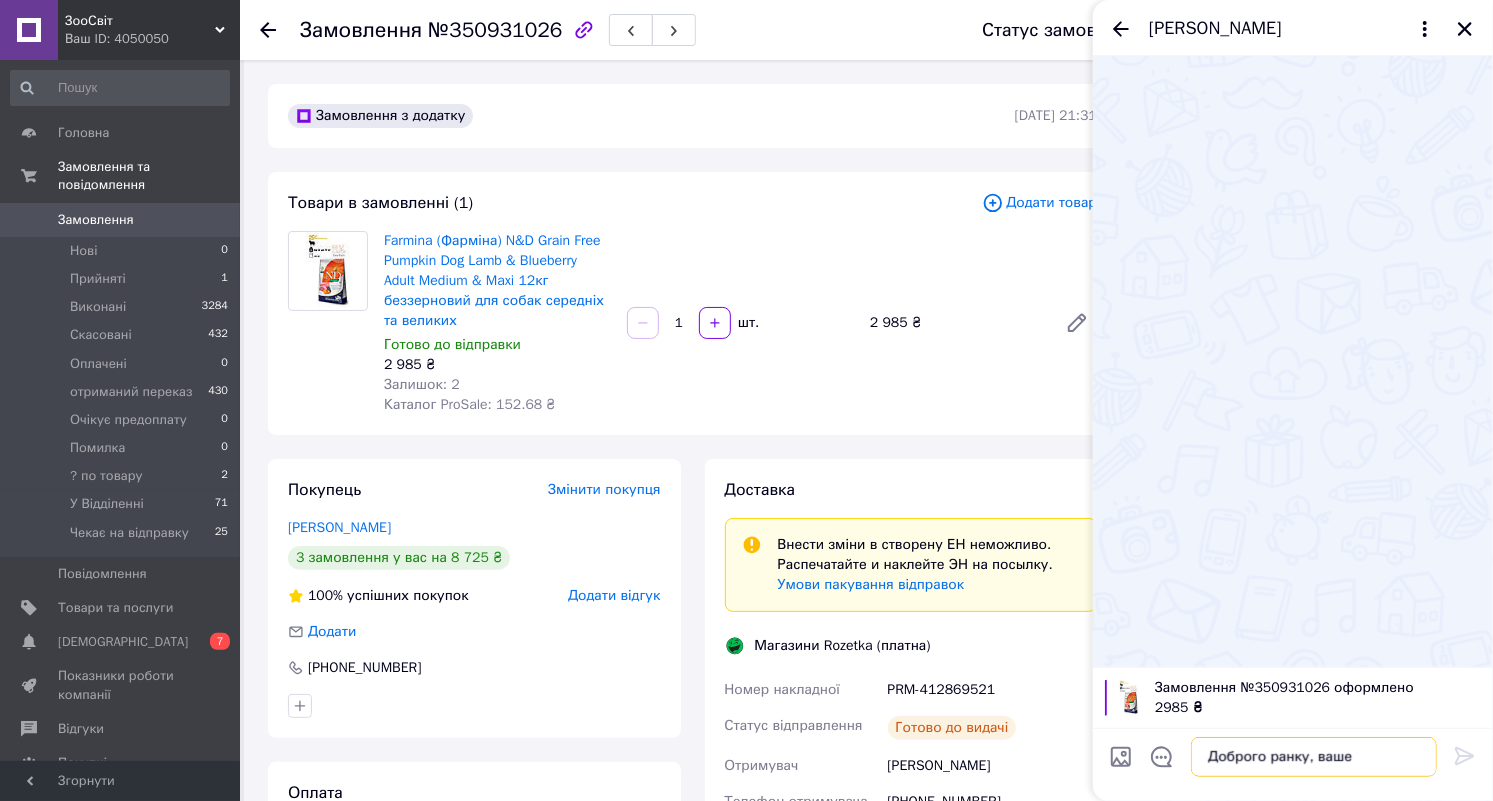 scroll, scrollTop: 1, scrollLeft: 0, axis: vertical 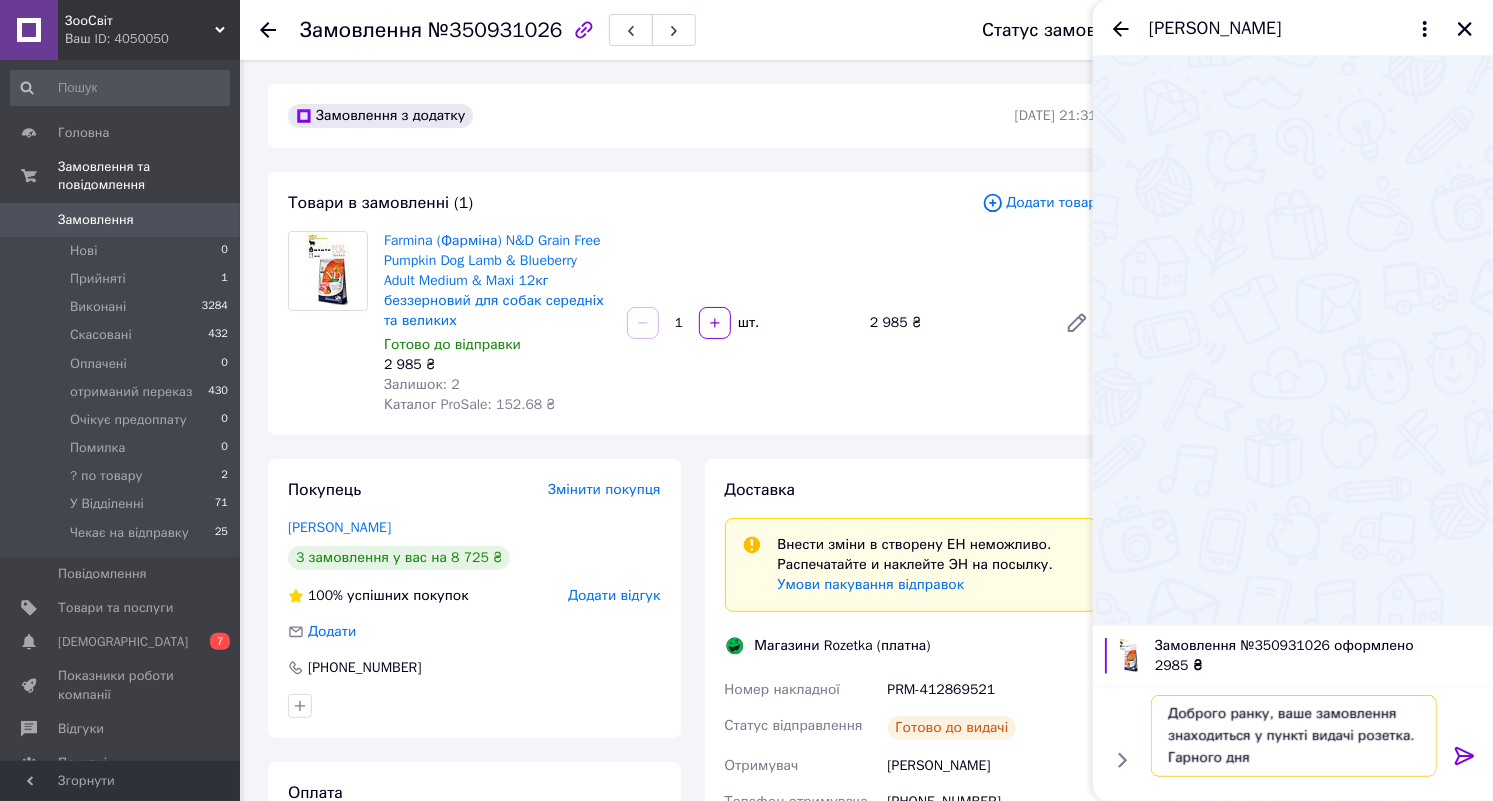 type on "Доброго ранку, ваше замовлення знаходиться у пункті видачі розетка. Гарного дня" 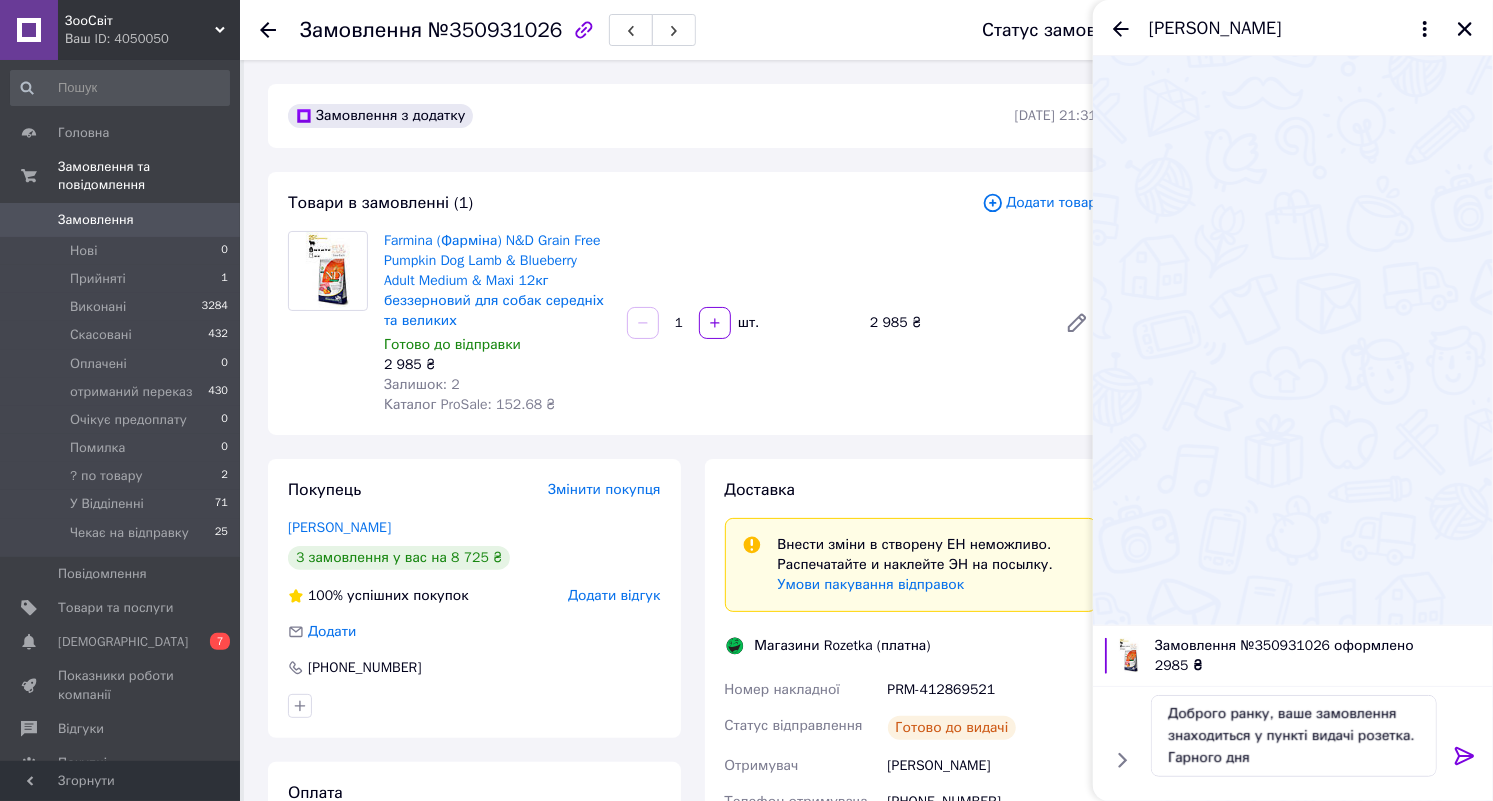 click 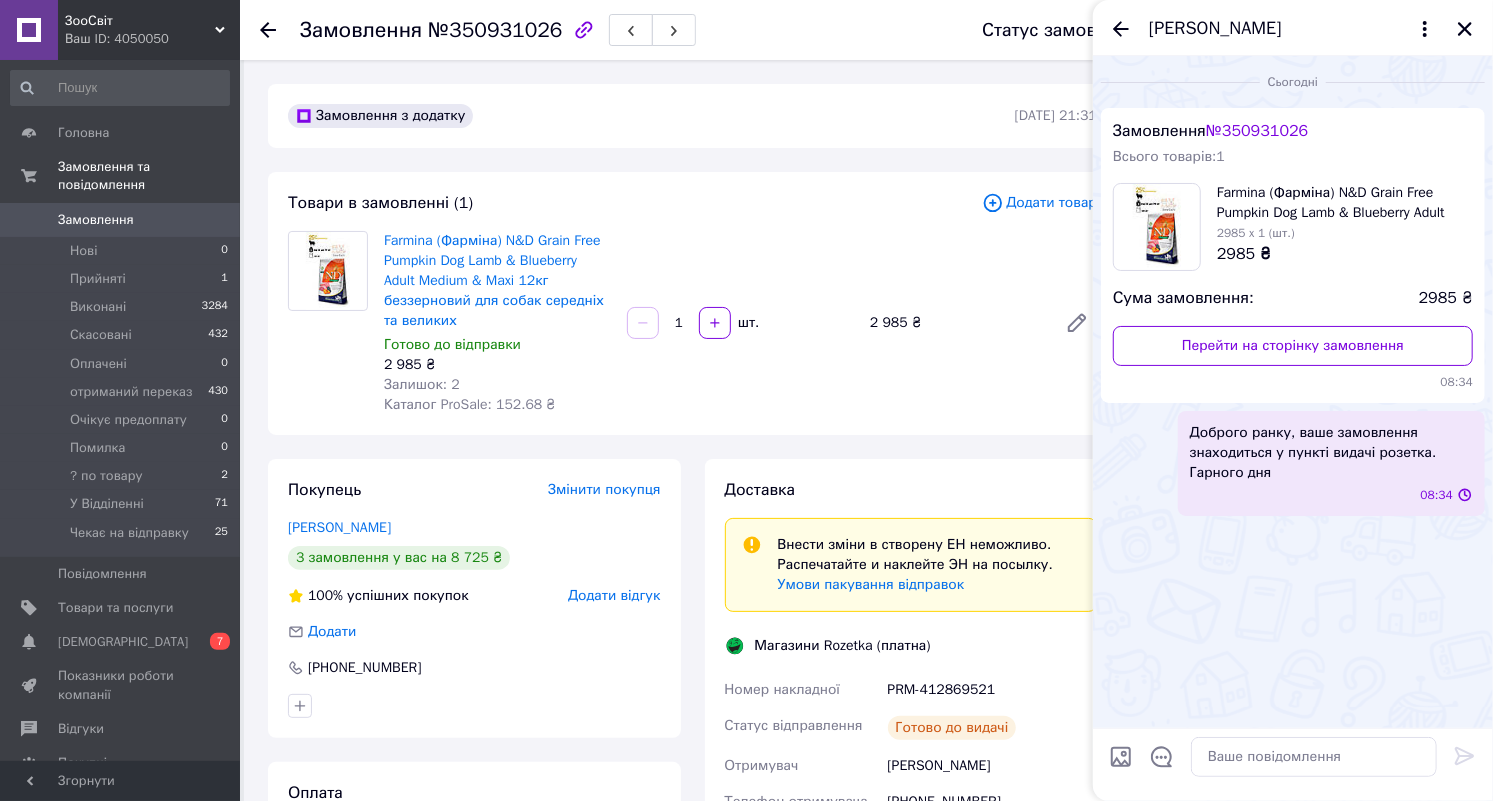 scroll, scrollTop: 0, scrollLeft: 0, axis: both 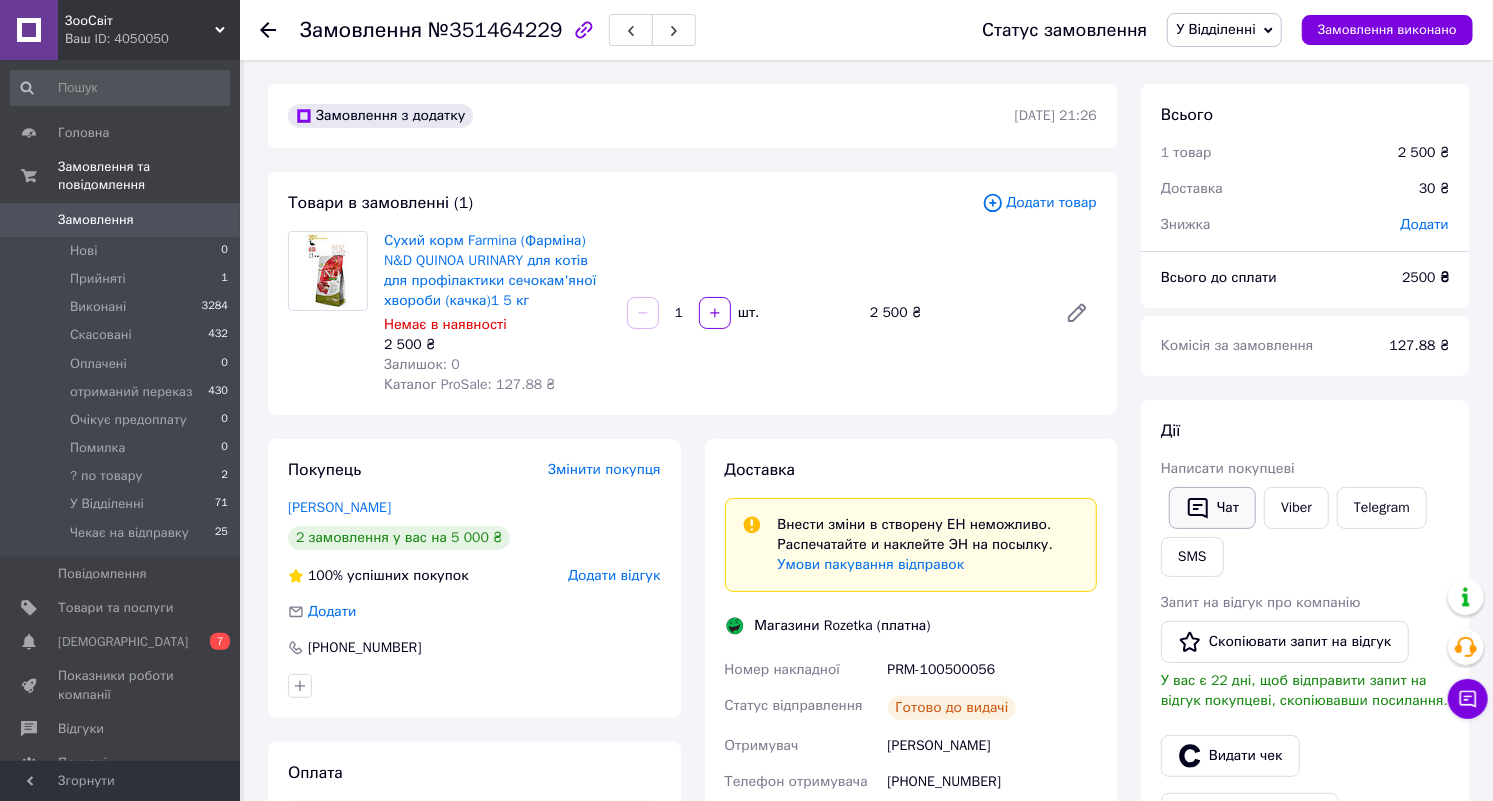 click on "Чат" at bounding box center [1212, 508] 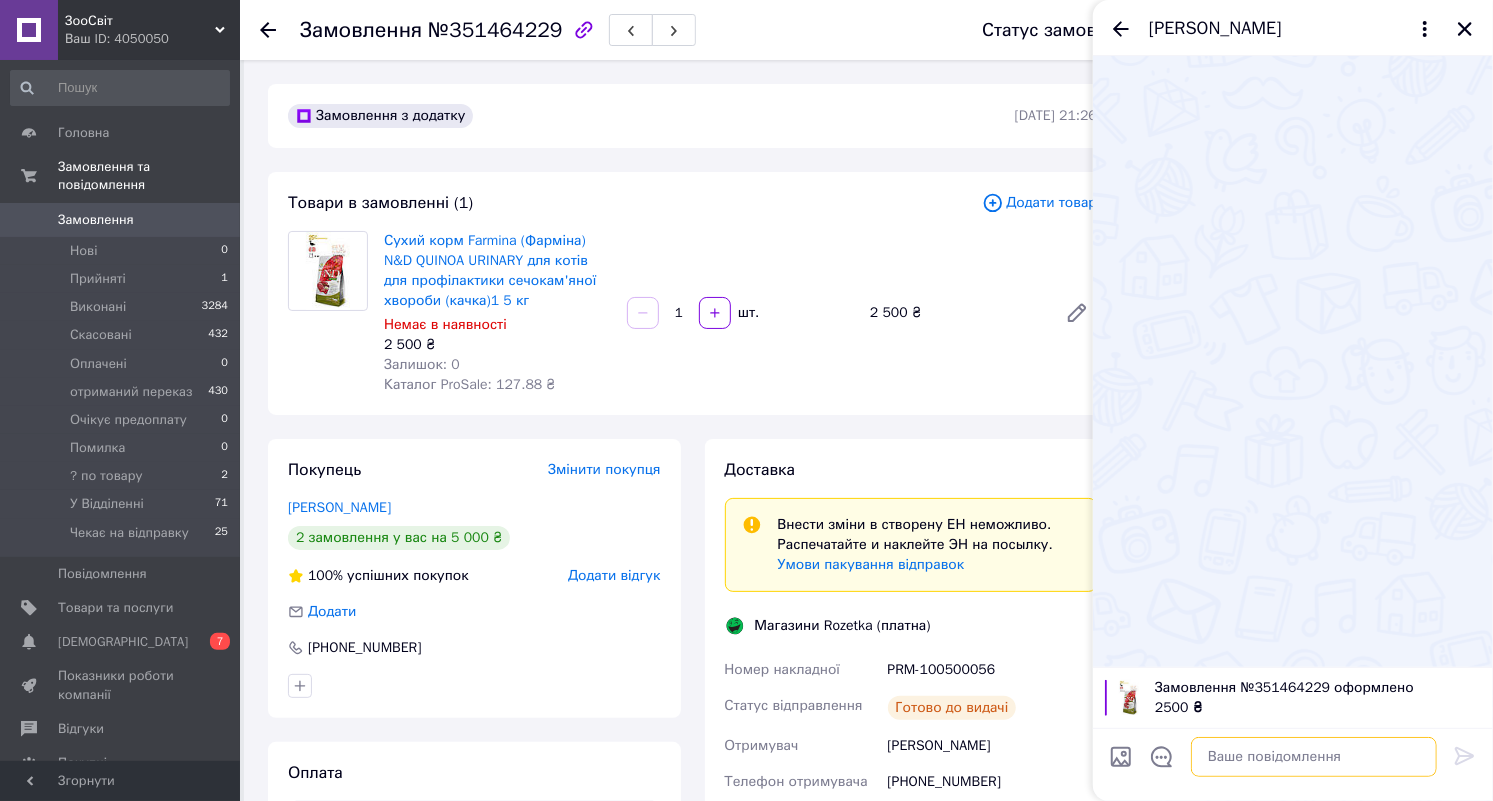 paste on "Доброго ранку, ваше замовлення знаходиться у пункті видачі розетка. Гарного дня" 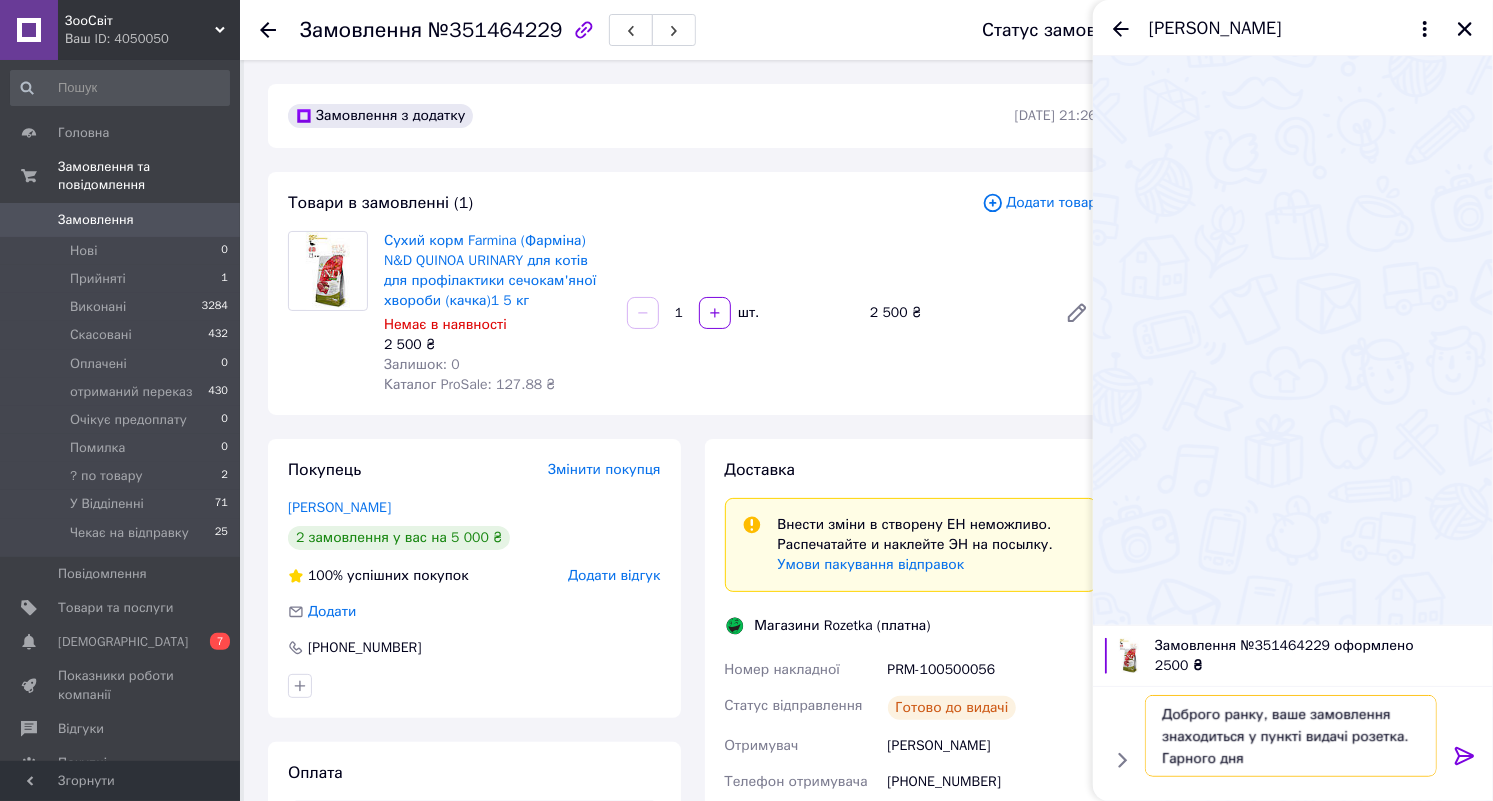 scroll, scrollTop: 1, scrollLeft: 0, axis: vertical 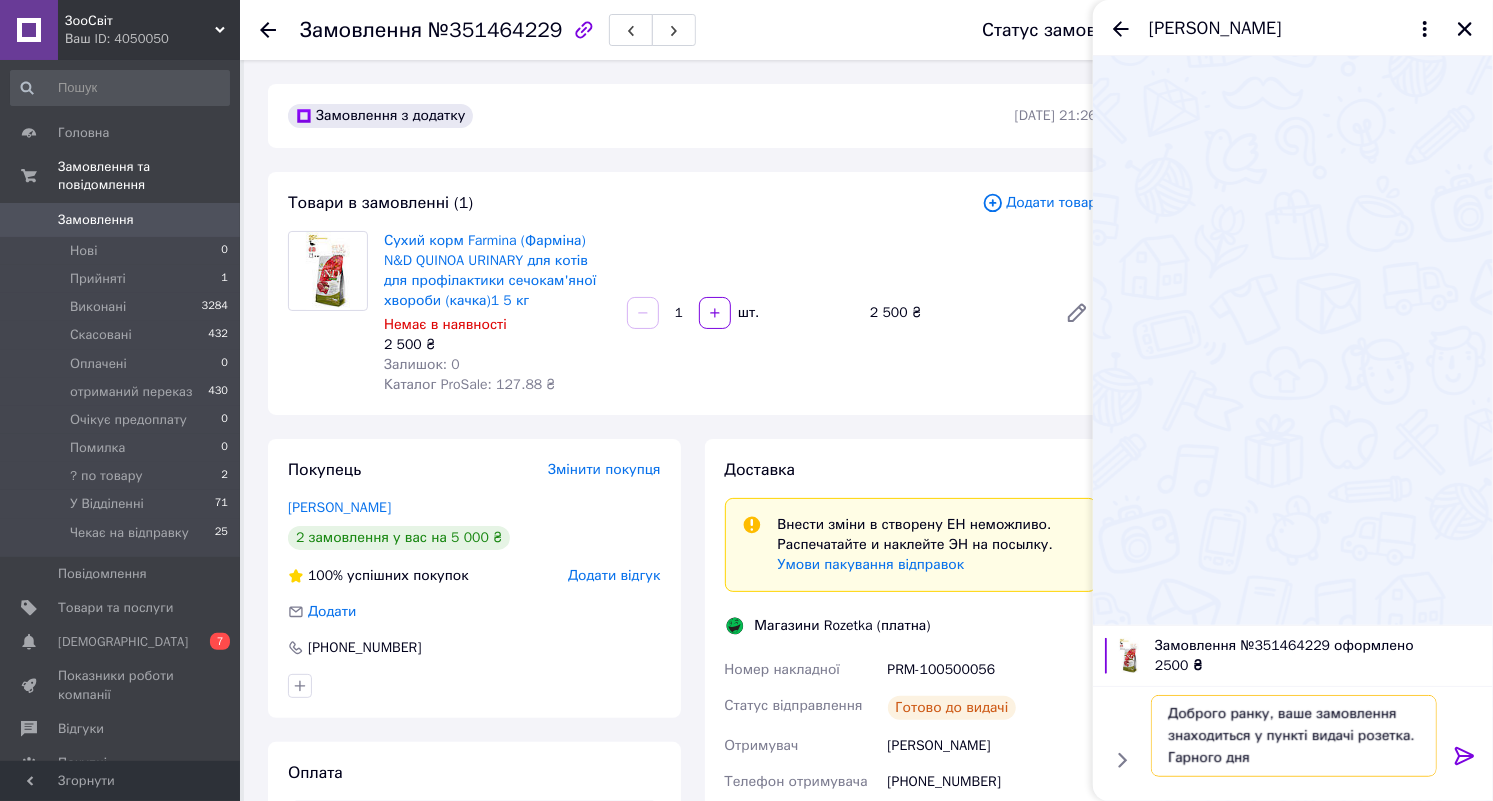 type on "Доброго ранку, ваше замовлення знаходиться у пункті видачі розетка. Гарного дня" 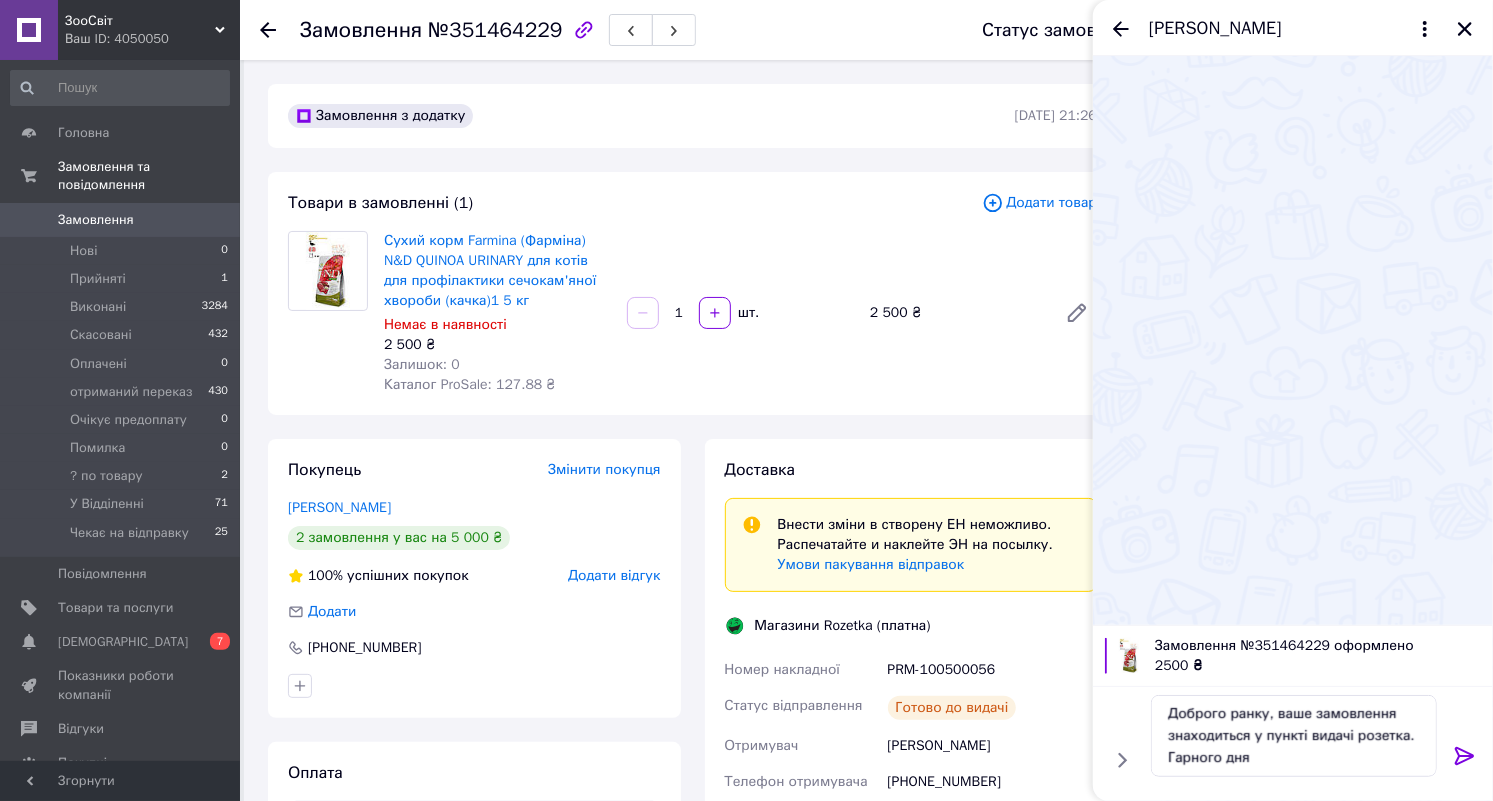 click 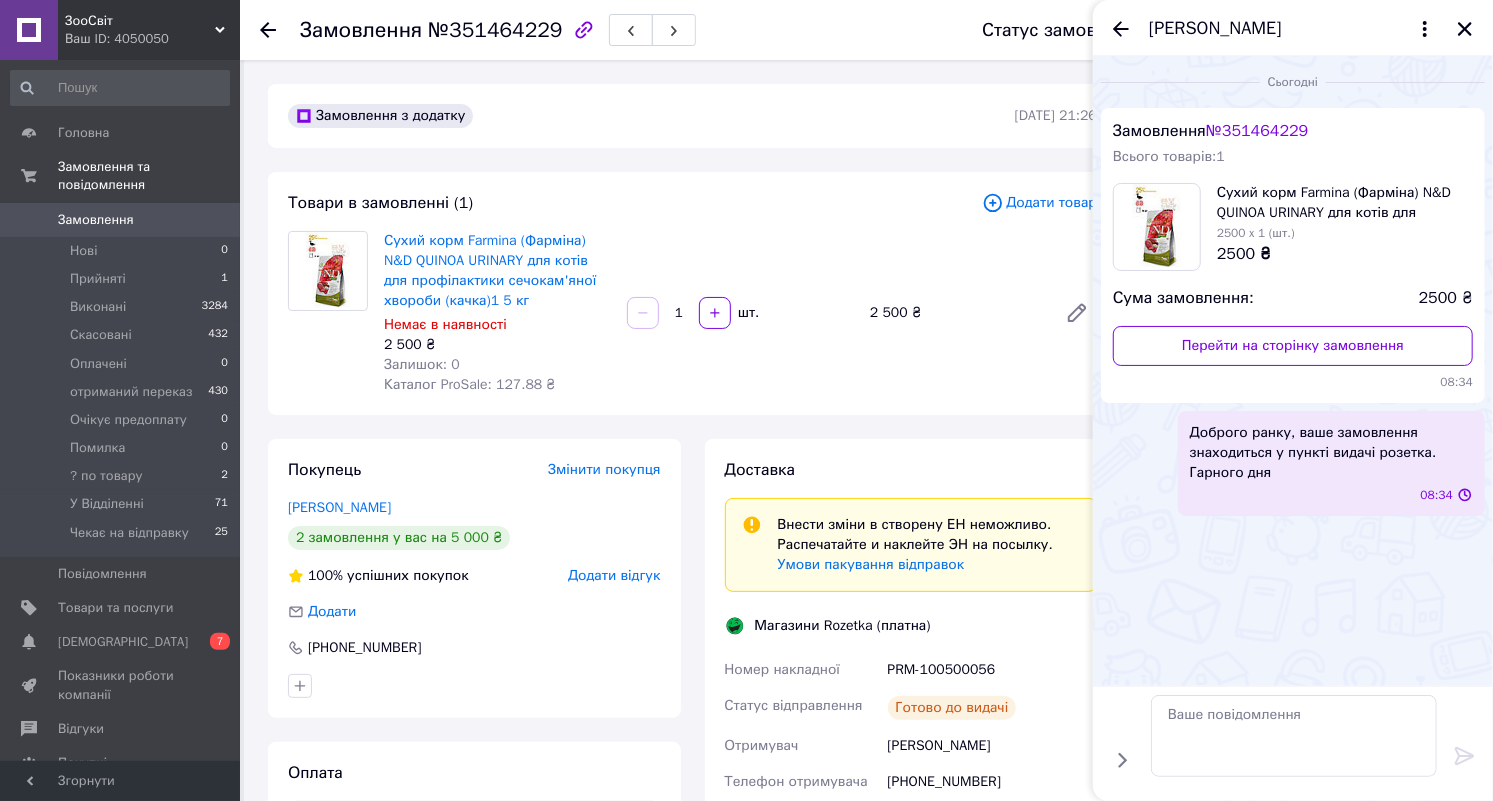 scroll, scrollTop: 0, scrollLeft: 0, axis: both 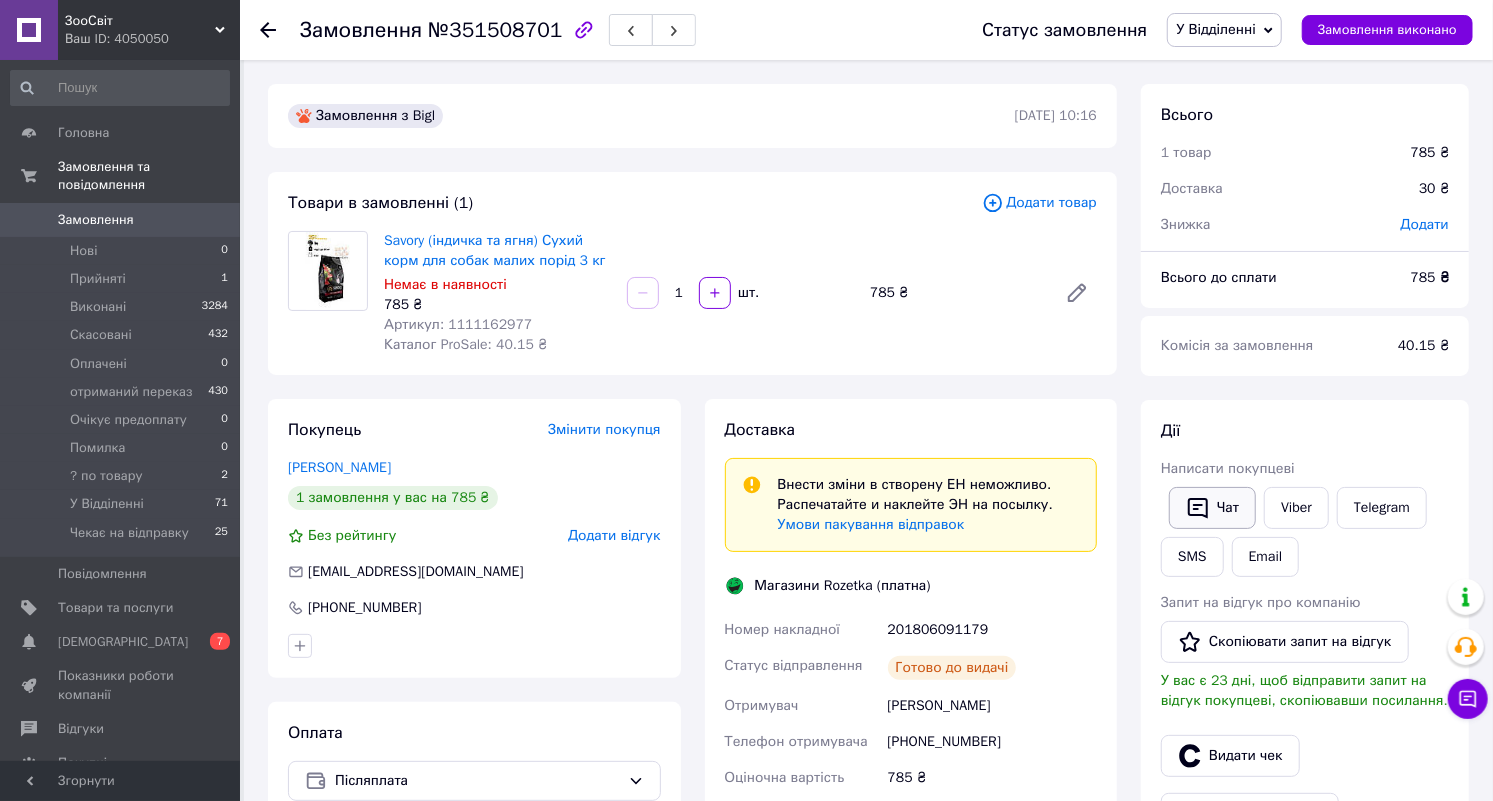 click on "Чат" at bounding box center [1212, 508] 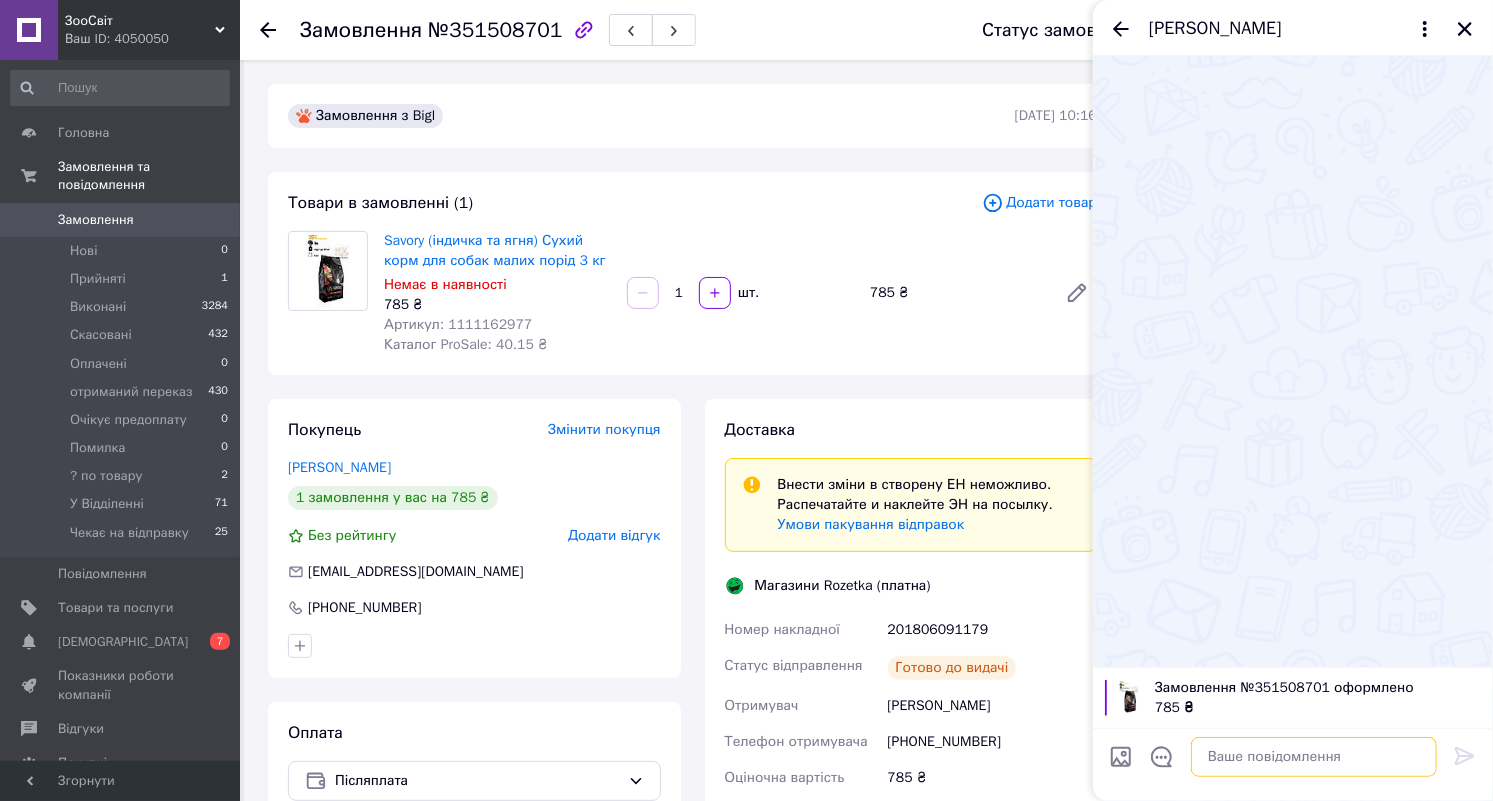 paste on "Доброго ранку, ваше замовлення знаходиться у пункті видачі розетка. Гарного дня" 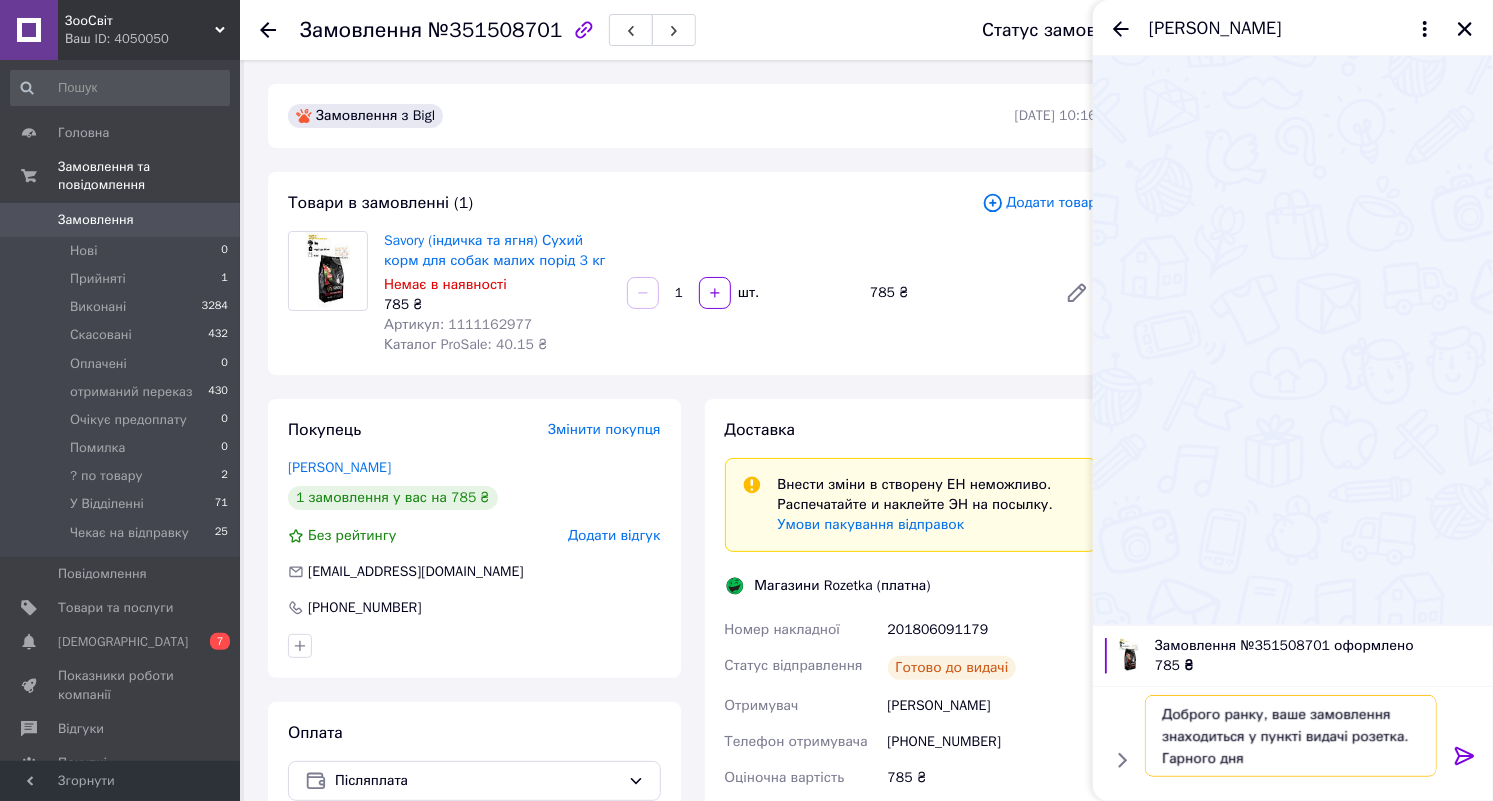 scroll, scrollTop: 1, scrollLeft: 0, axis: vertical 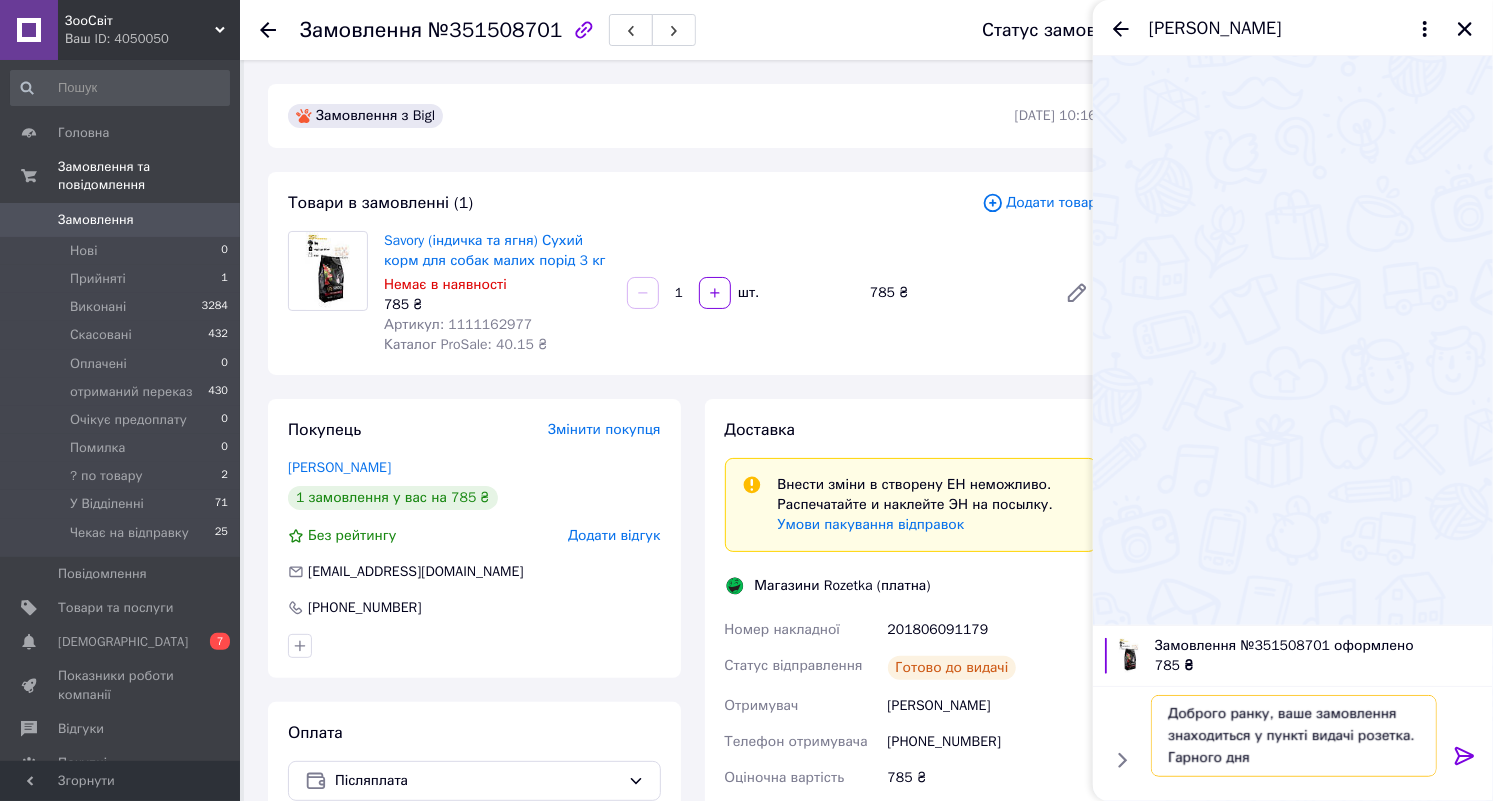 type on "Доброго ранку, ваше замовлення знаходиться у пункті видачі розетка. Гарного дня" 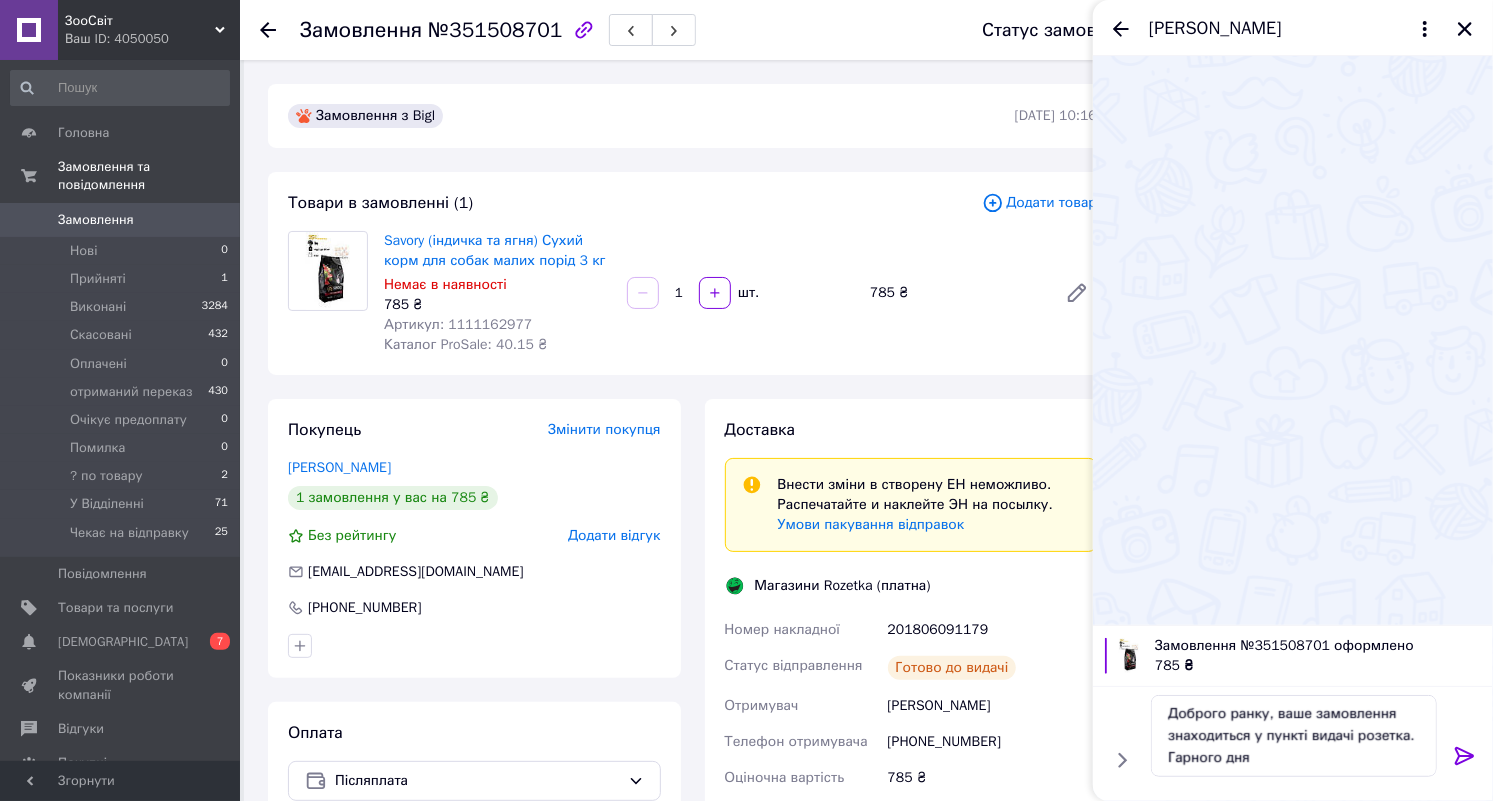 click 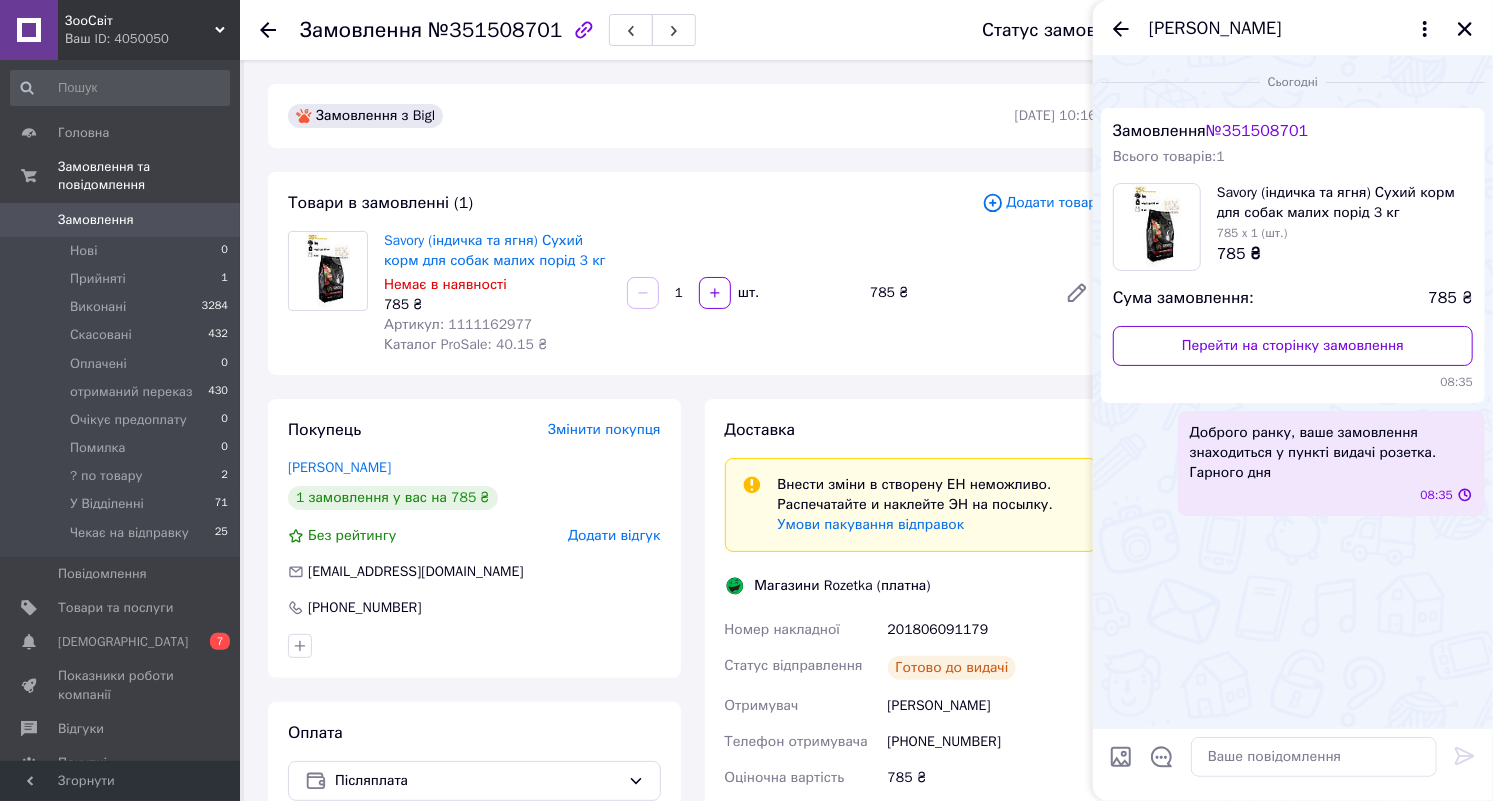 scroll, scrollTop: 0, scrollLeft: 0, axis: both 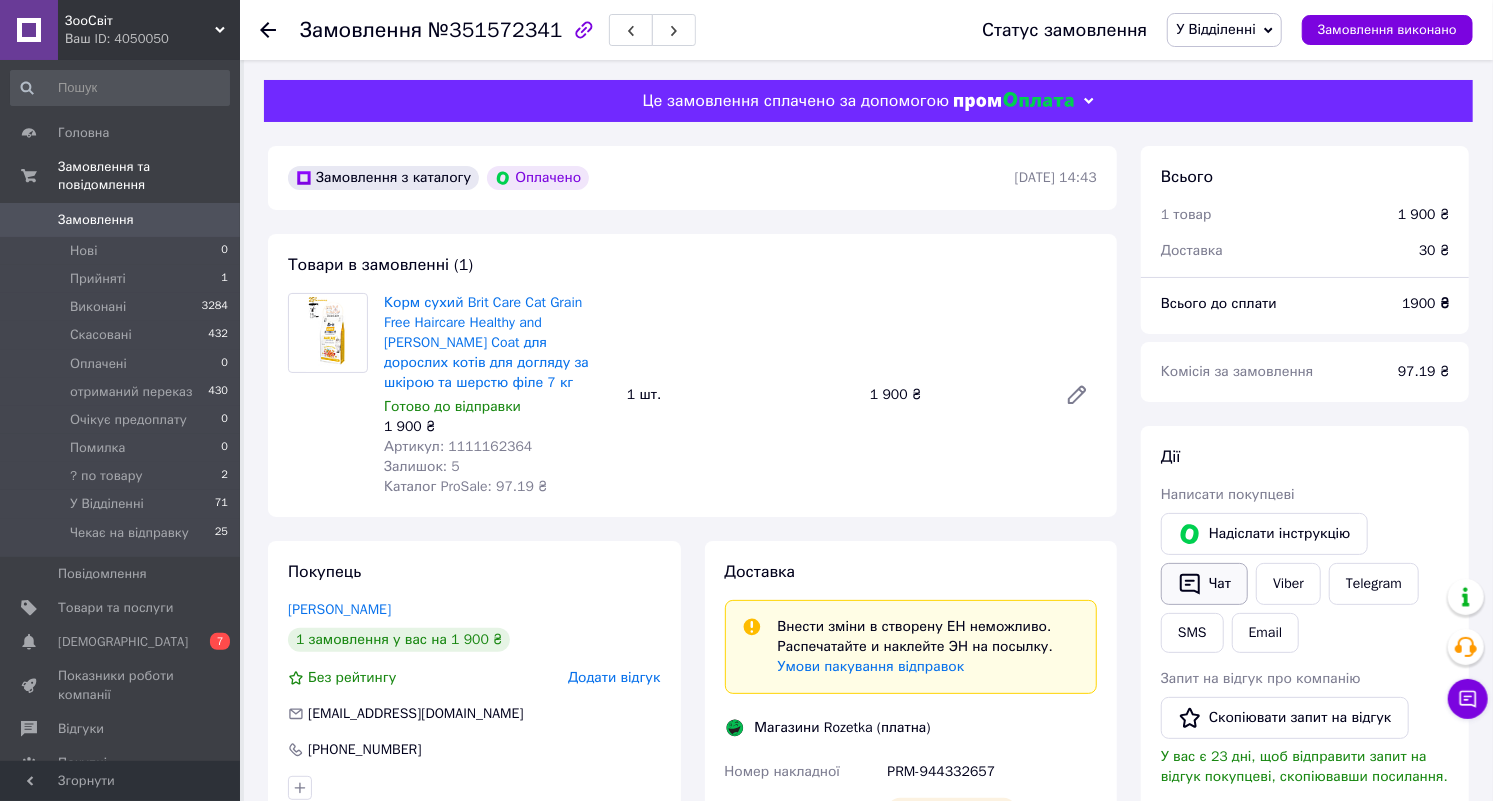 click on "Чат" at bounding box center [1204, 584] 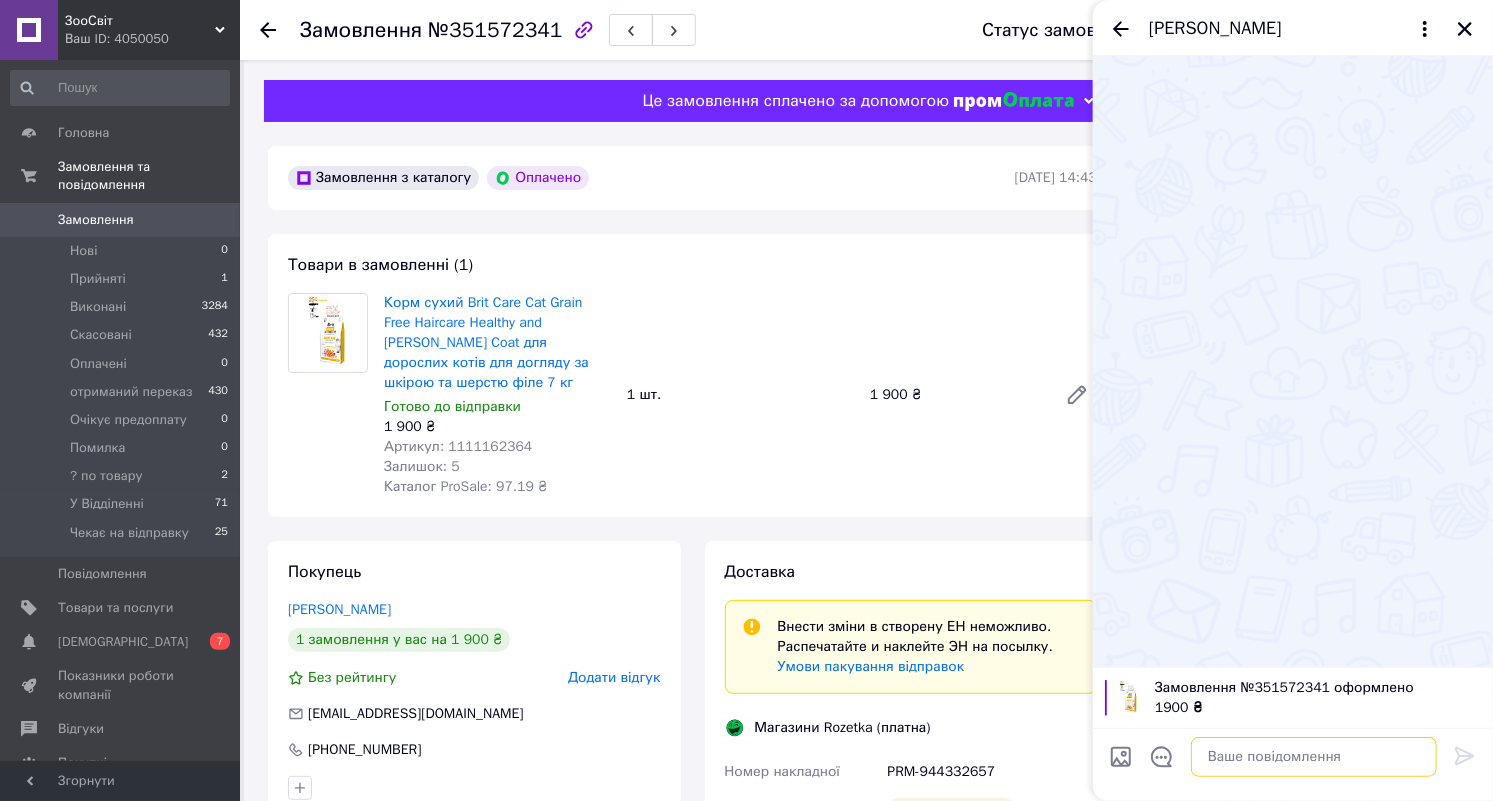 paste on "Доброго ранку, ваше замовлення знаходиться у пункті видачі розетка. Гарного дня" 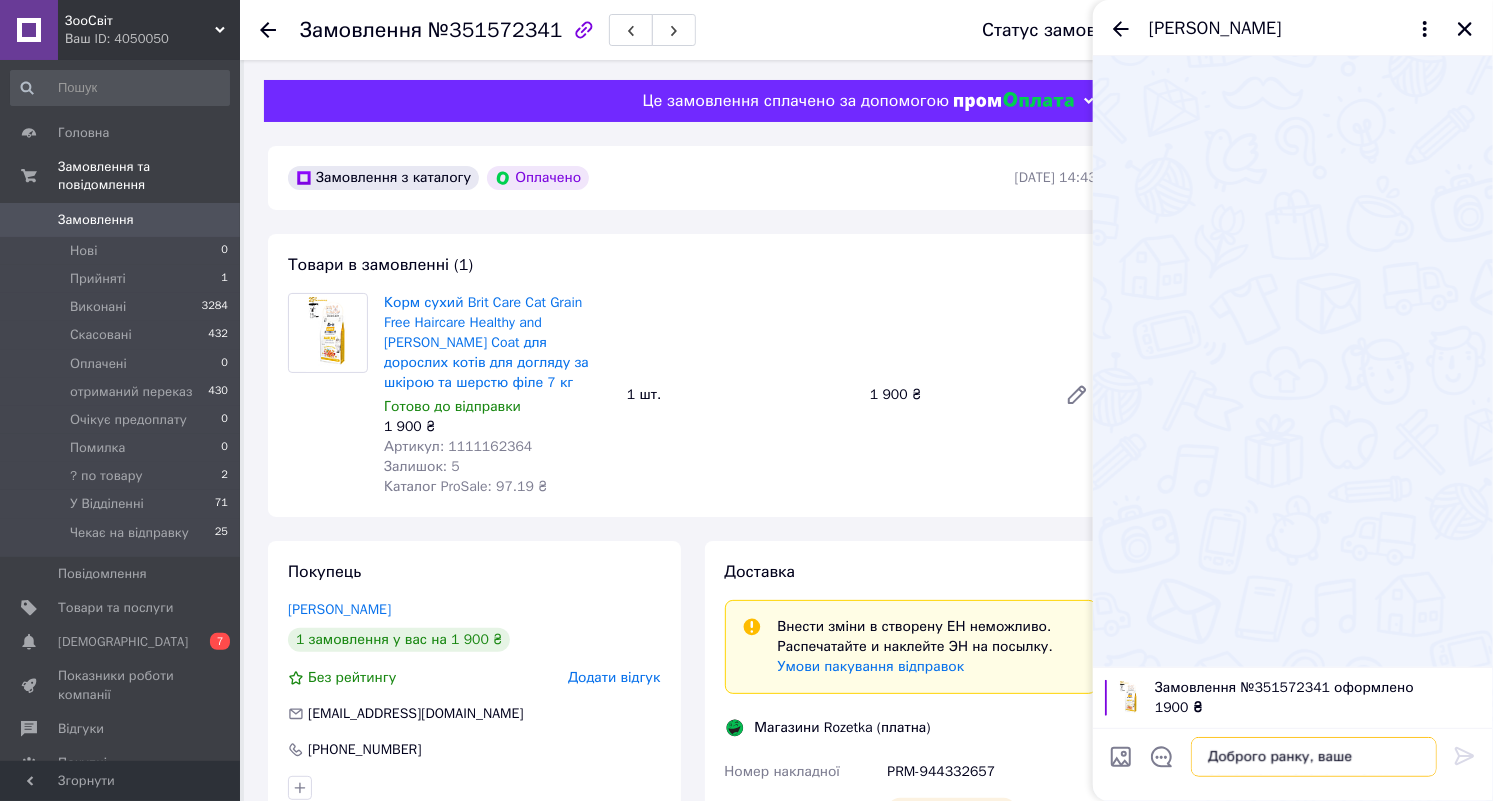 scroll, scrollTop: 1, scrollLeft: 0, axis: vertical 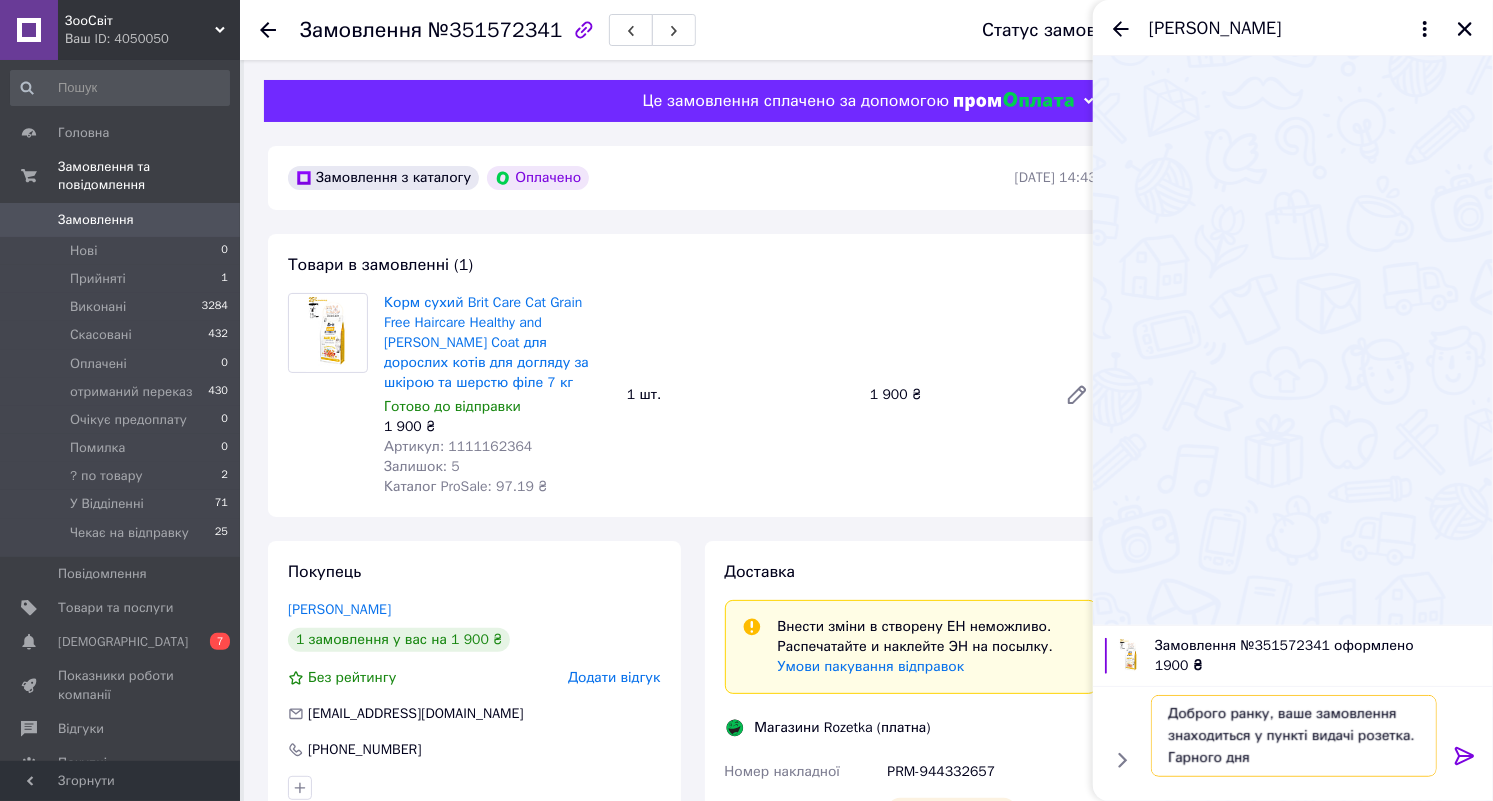 type on "Доброго ранку, ваше замовлення знаходиться у пункті видачі розетка. Гарного дня" 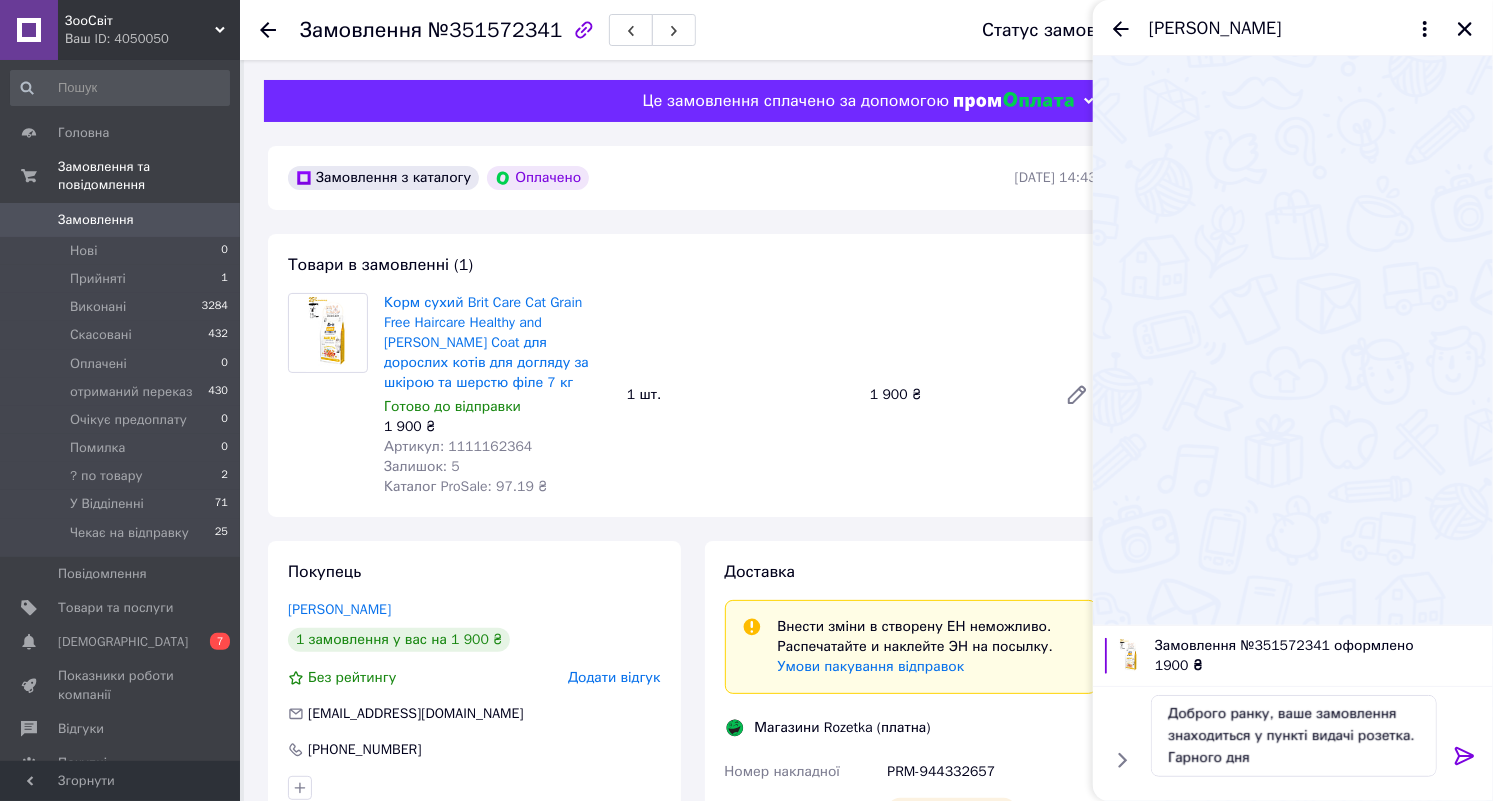 click 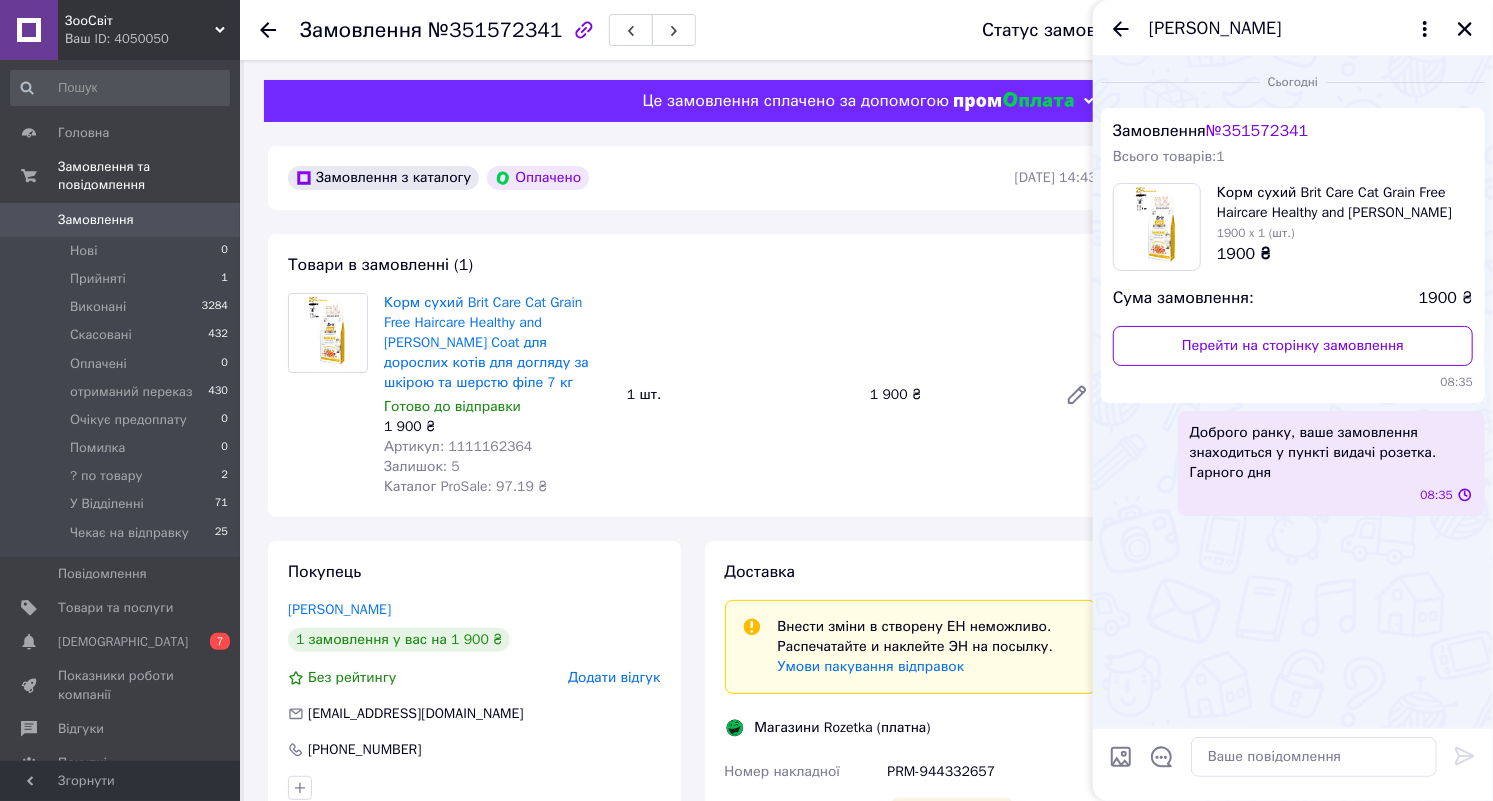 scroll, scrollTop: 0, scrollLeft: 0, axis: both 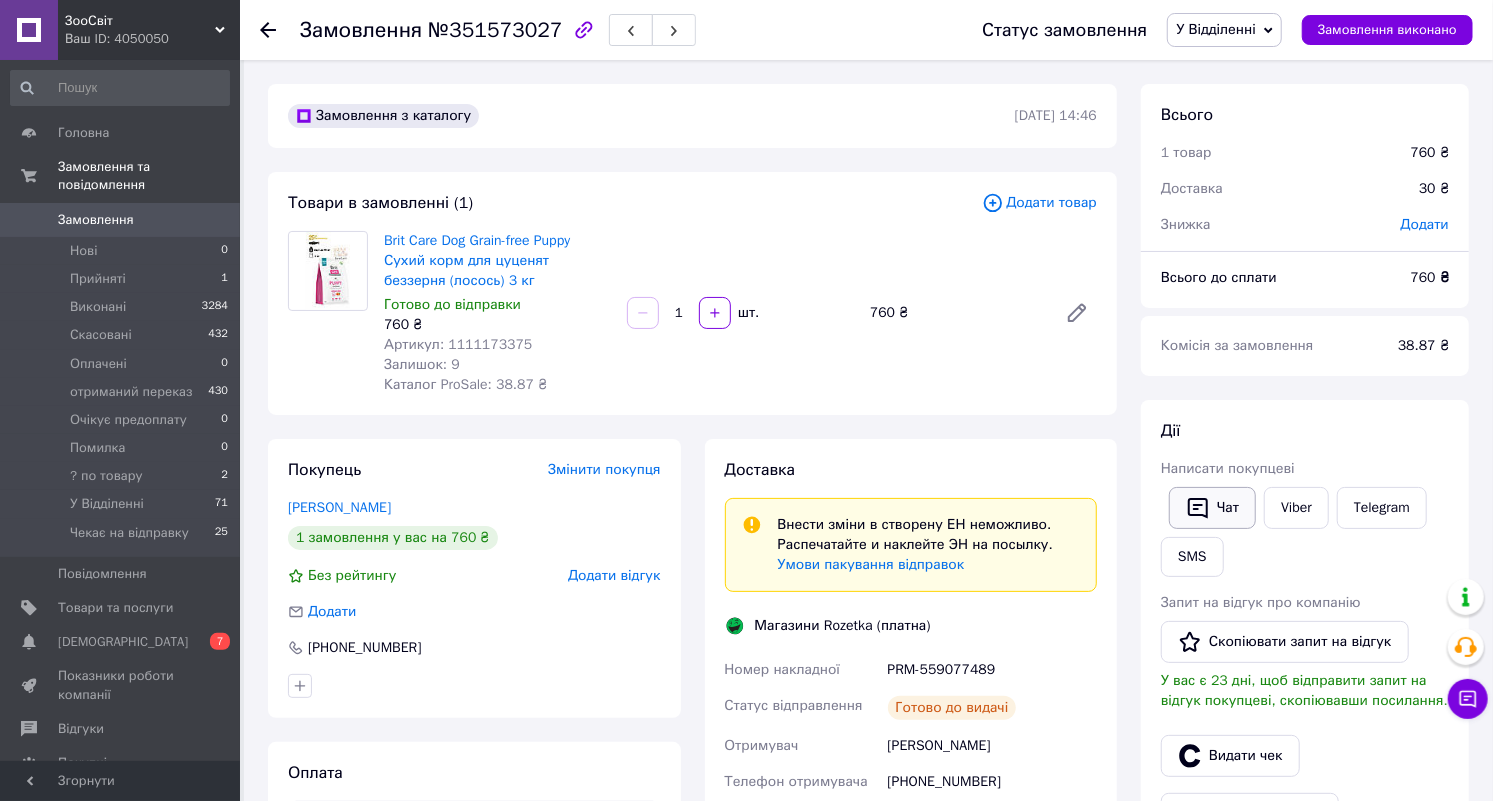click on "Чат" at bounding box center (1212, 508) 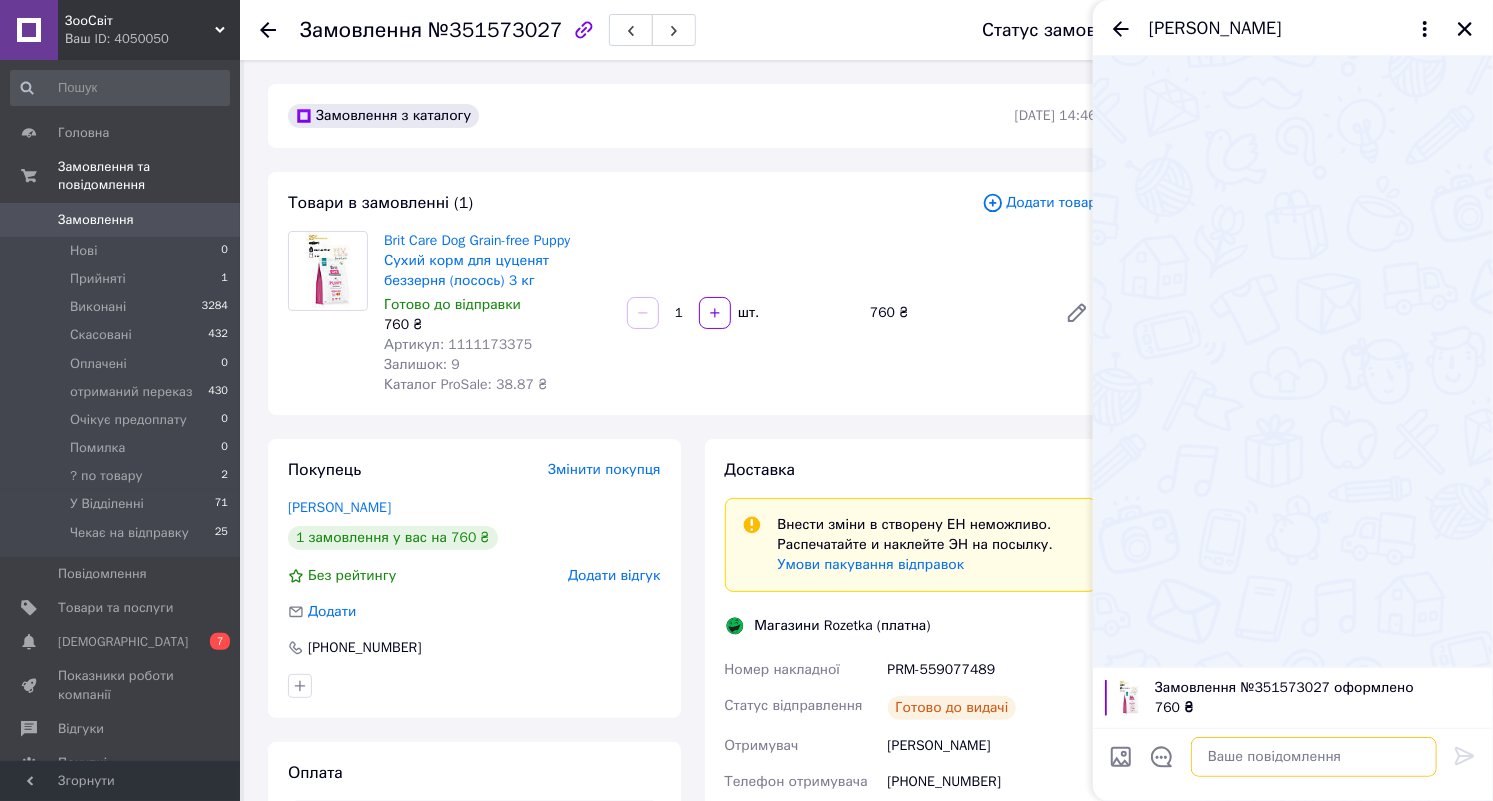 paste on "Доброго ранку, ваше замовлення знаходиться у пункті видачі розетка. Гарного дня" 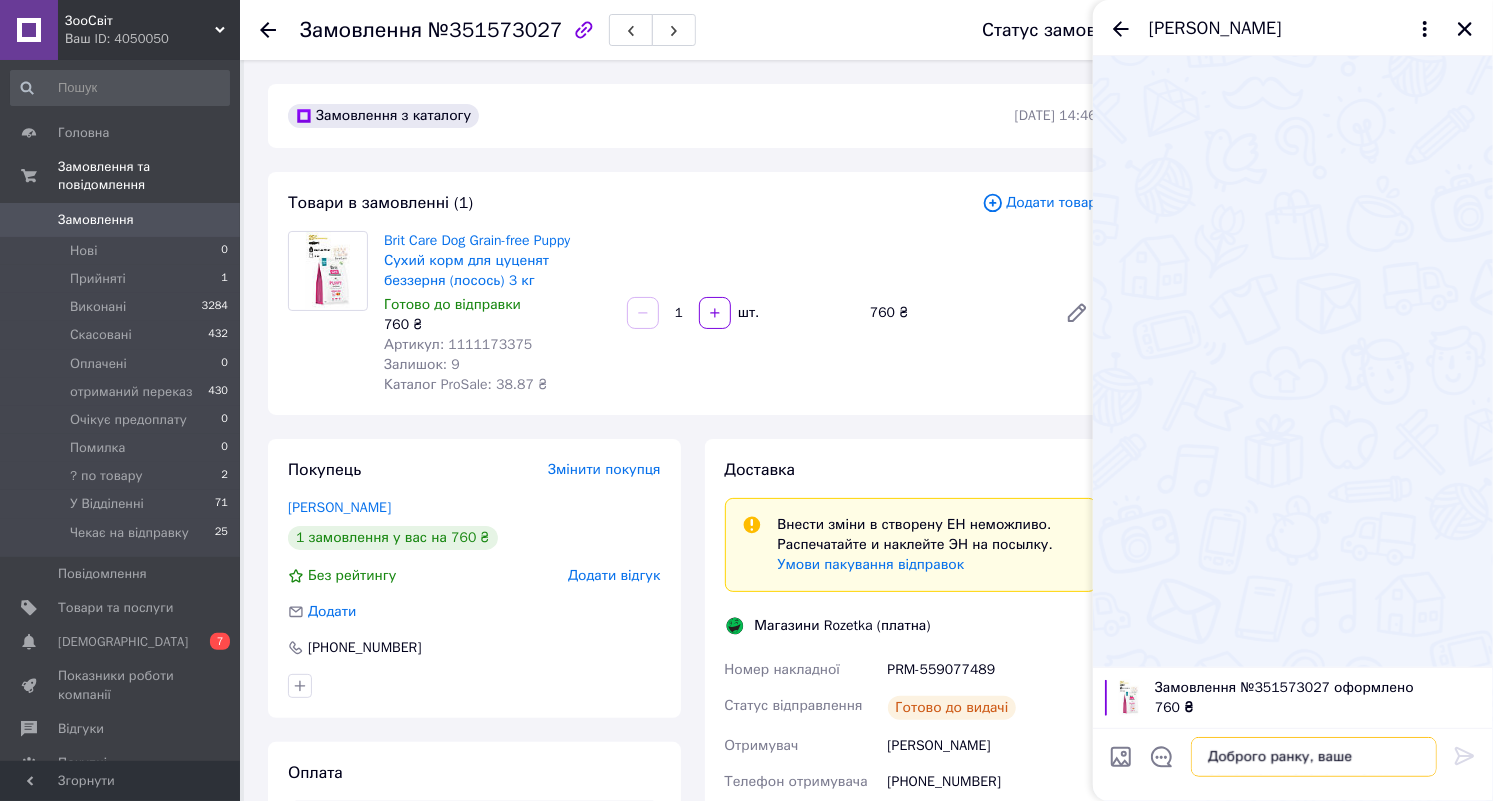 scroll, scrollTop: 1, scrollLeft: 0, axis: vertical 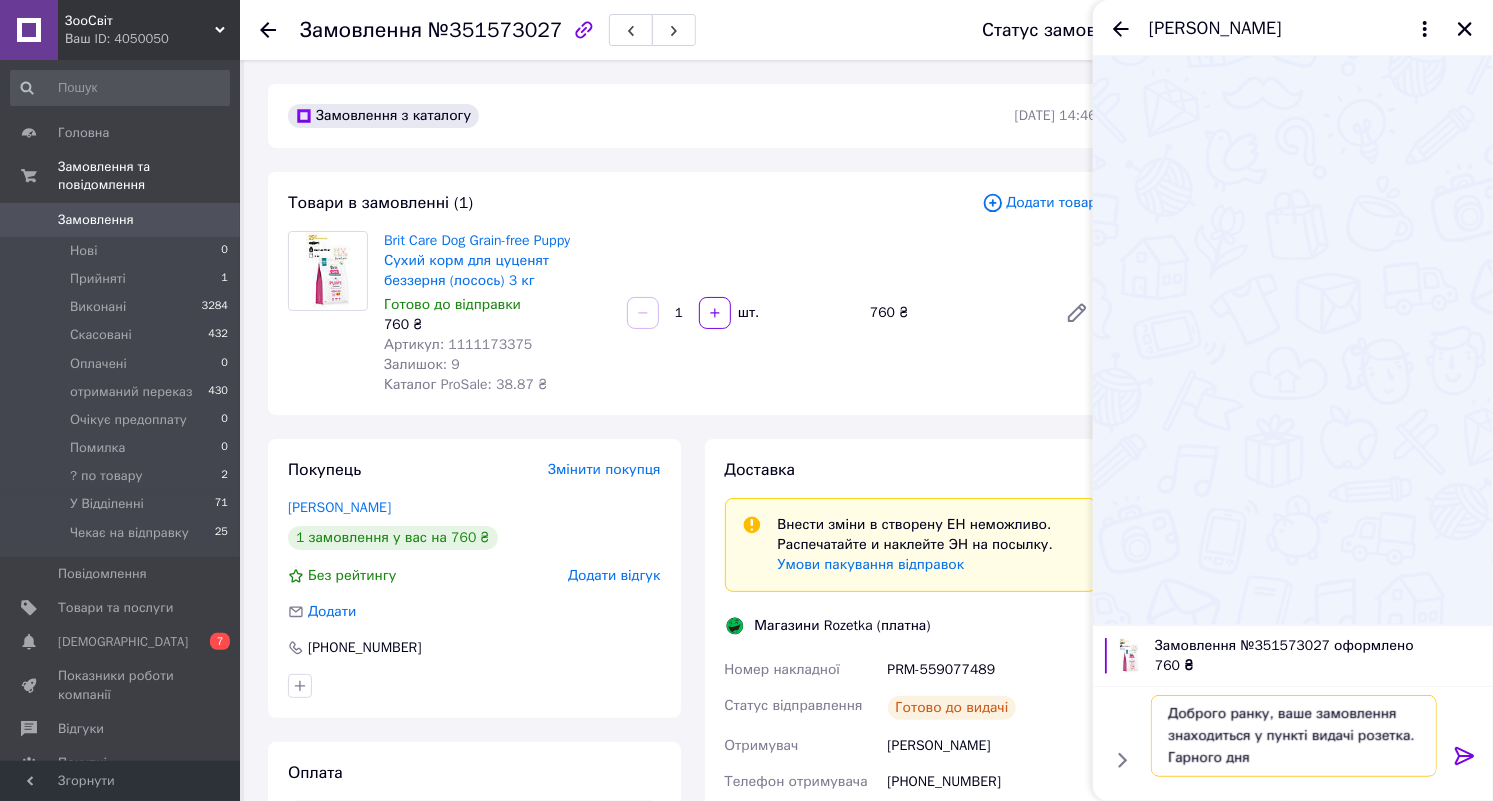 type on "Доброго ранку, ваше замовлення знаходиться у пункті видачі розетка. Гарного дня" 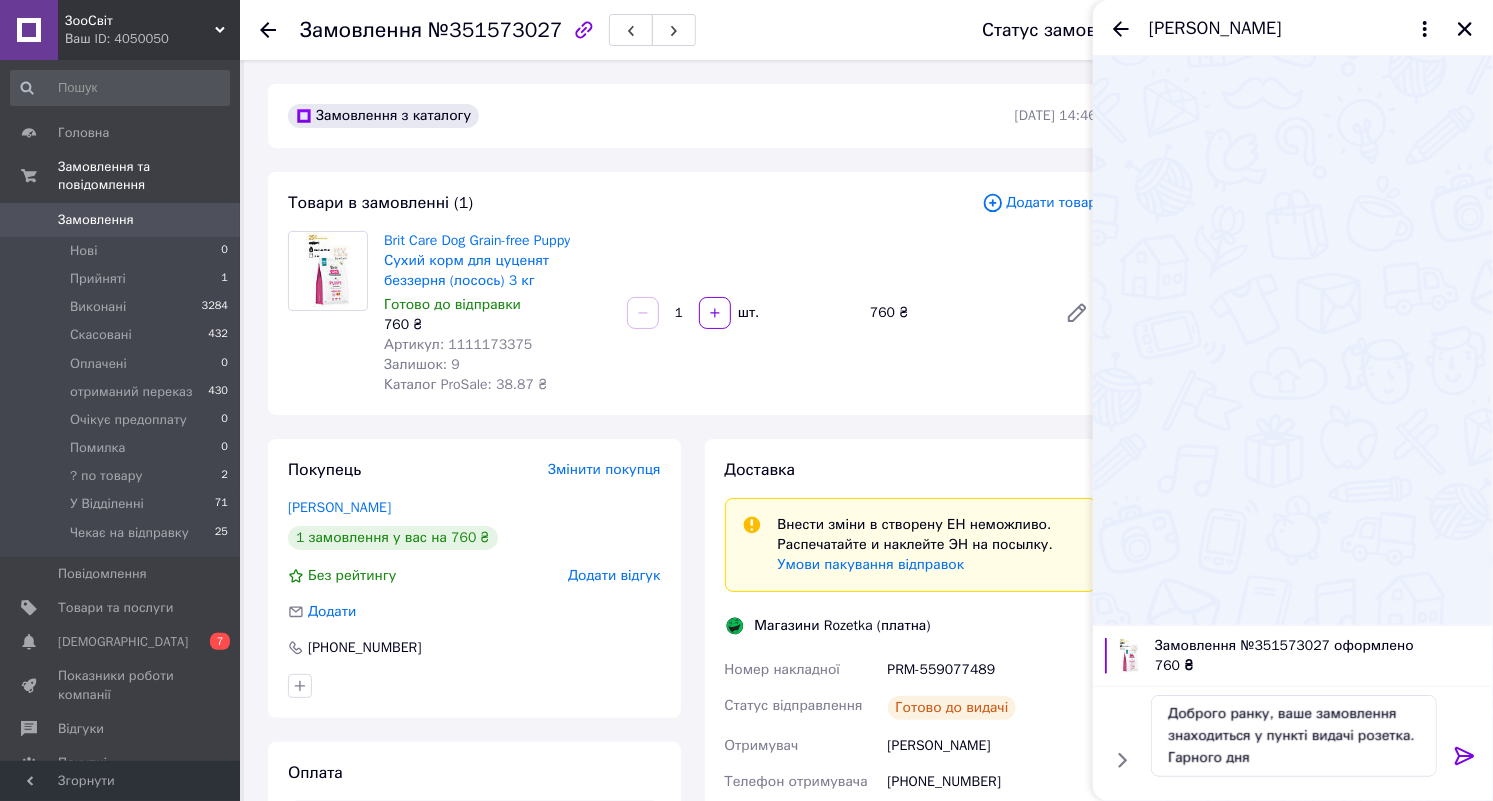 click 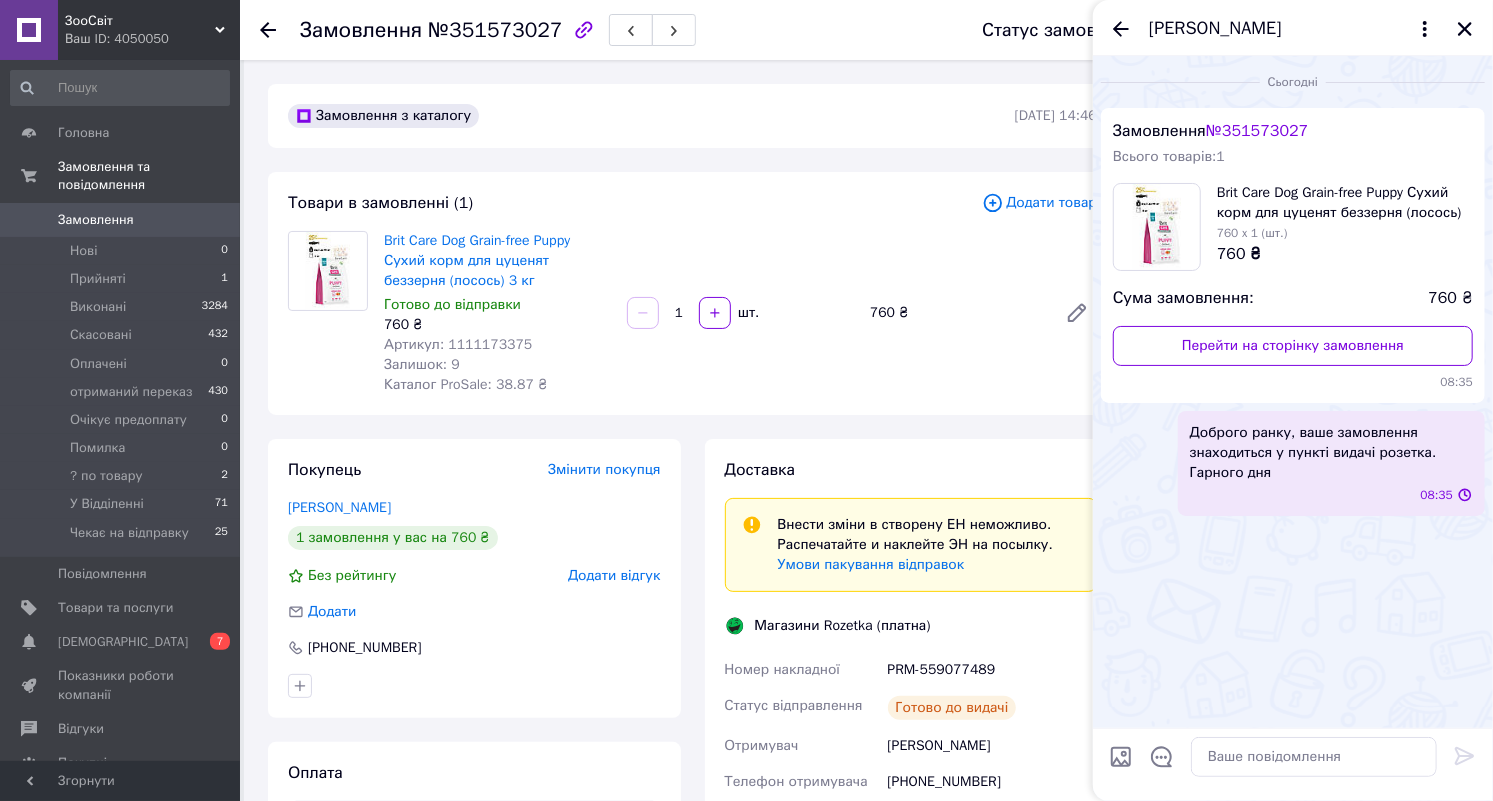 scroll, scrollTop: 0, scrollLeft: 0, axis: both 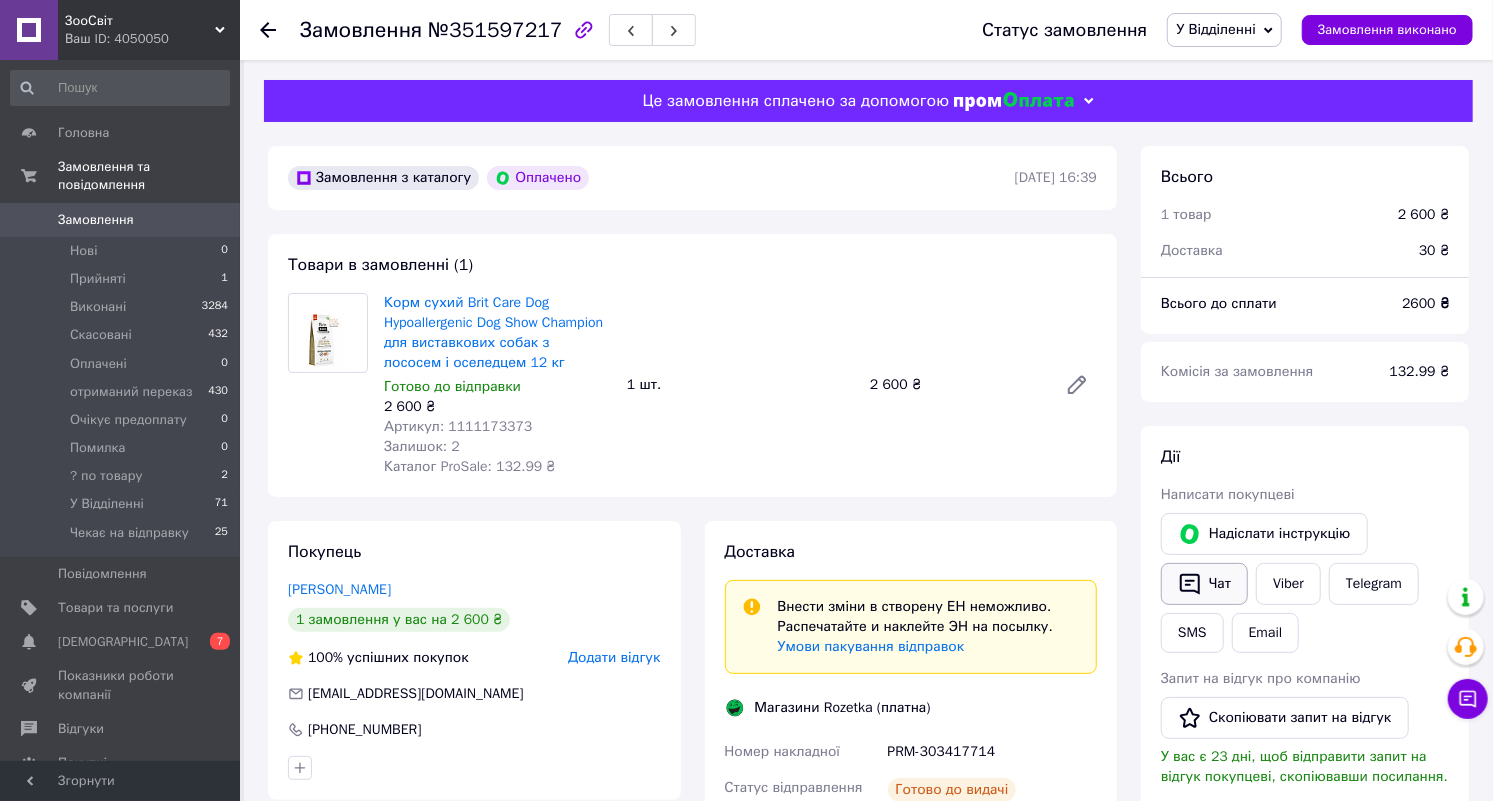 click on "Чат" at bounding box center (1204, 584) 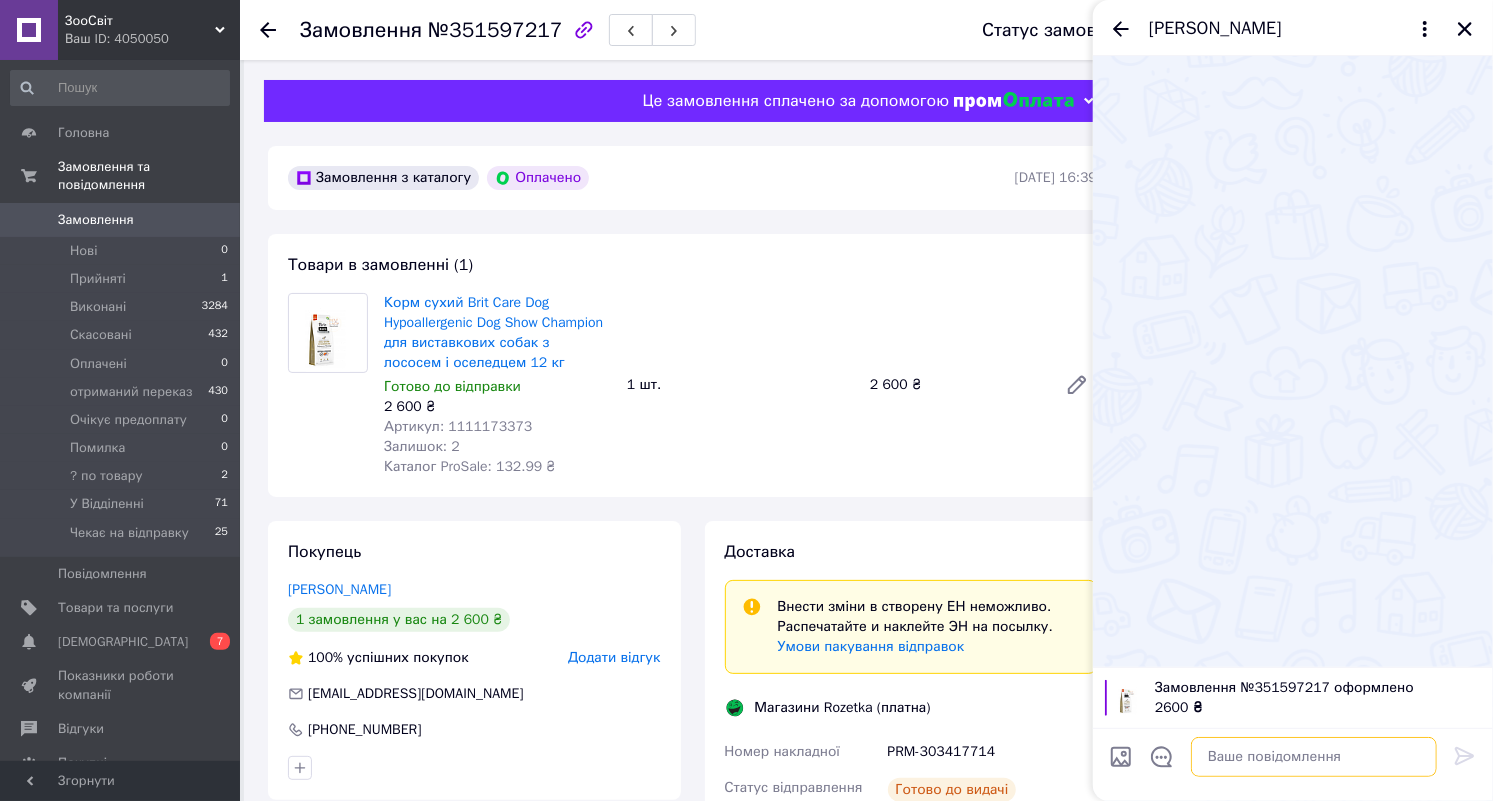 paste on "Доброго ранку, ваше замовлення знаходиться у пункті видачі розетка. Гарного дня" 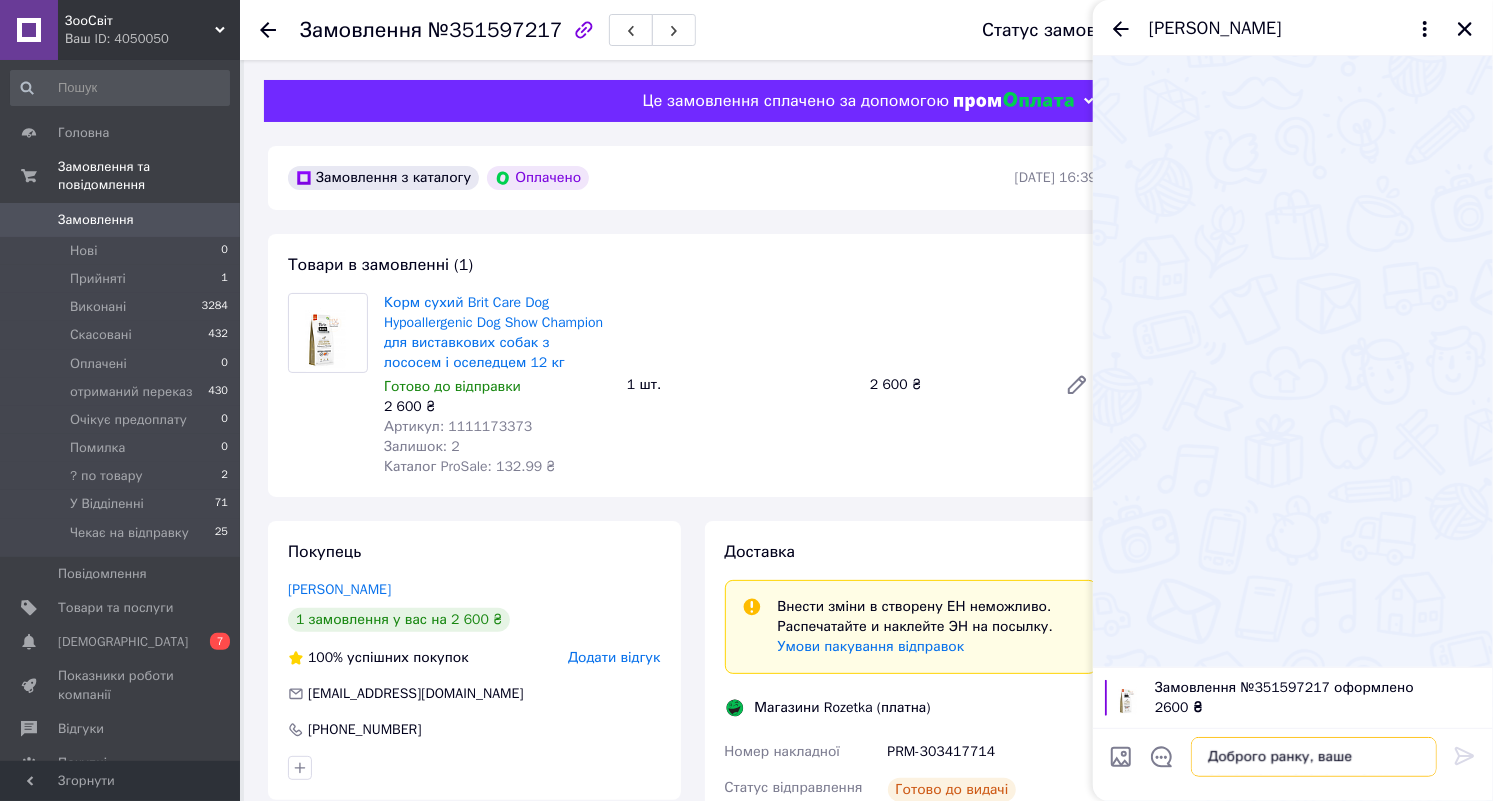 scroll, scrollTop: 1, scrollLeft: 0, axis: vertical 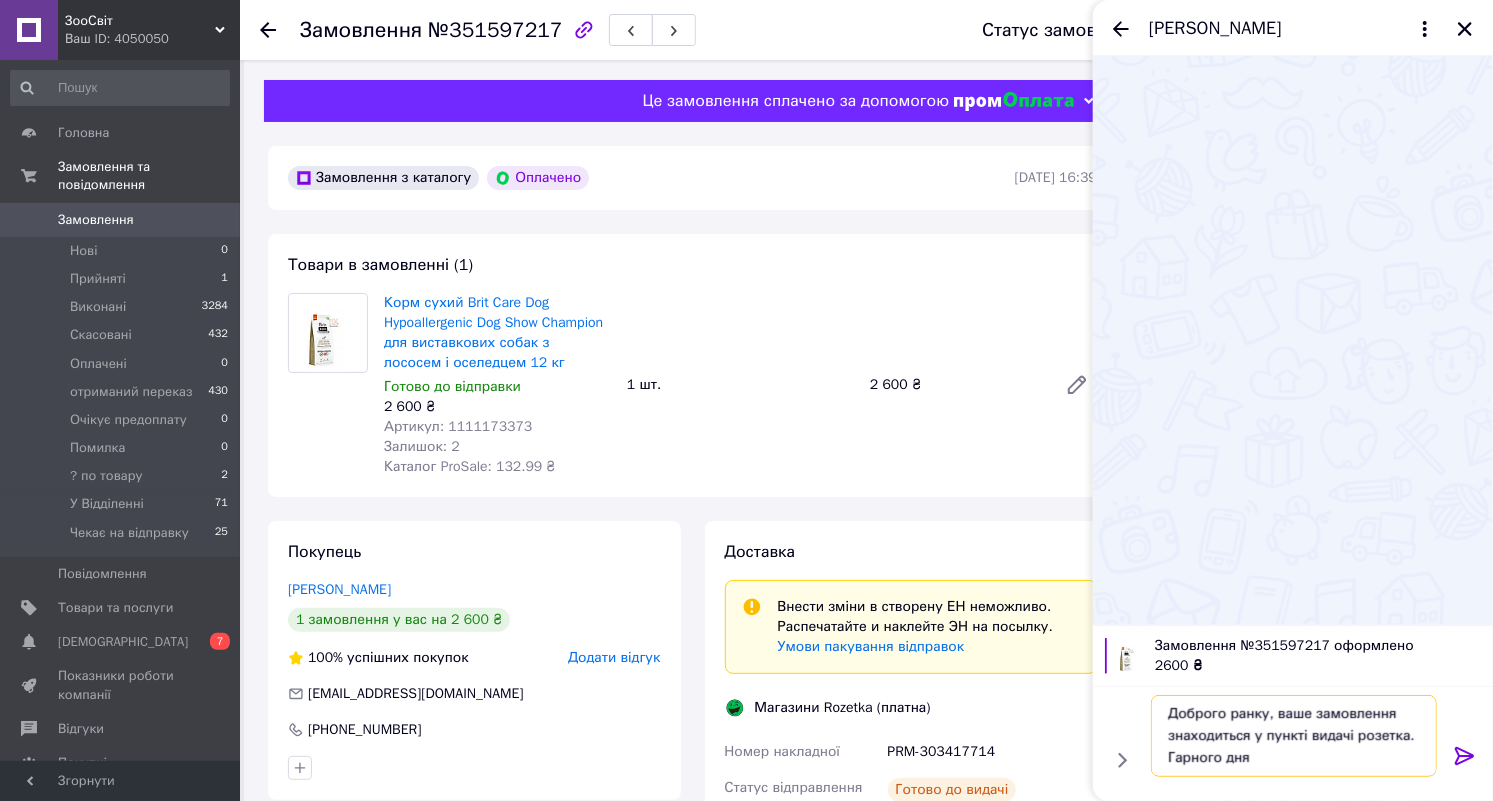type on "Доброго ранку, ваше замовлення знаходиться у пункті видачі розетка. Гарного дня" 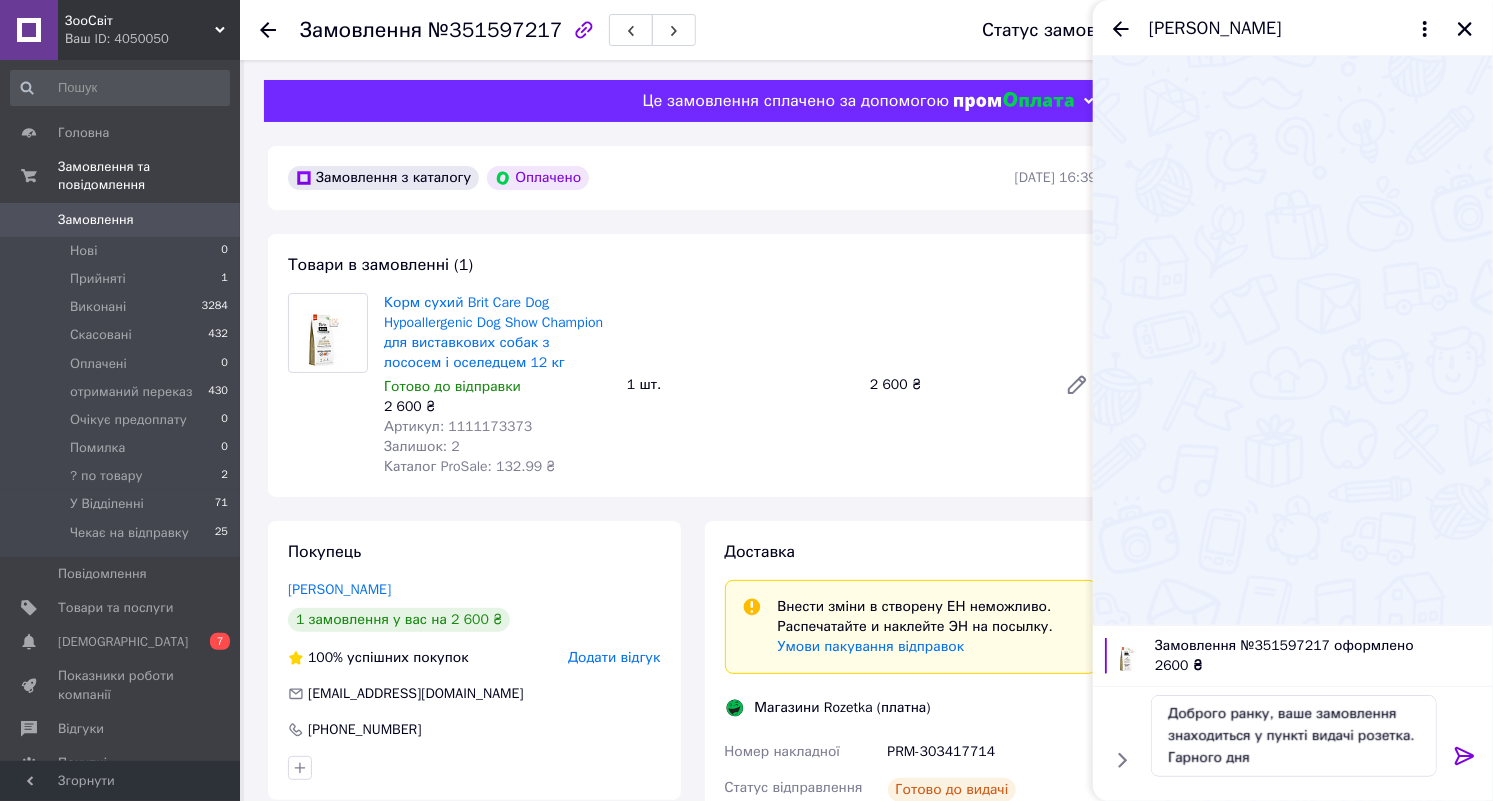 click 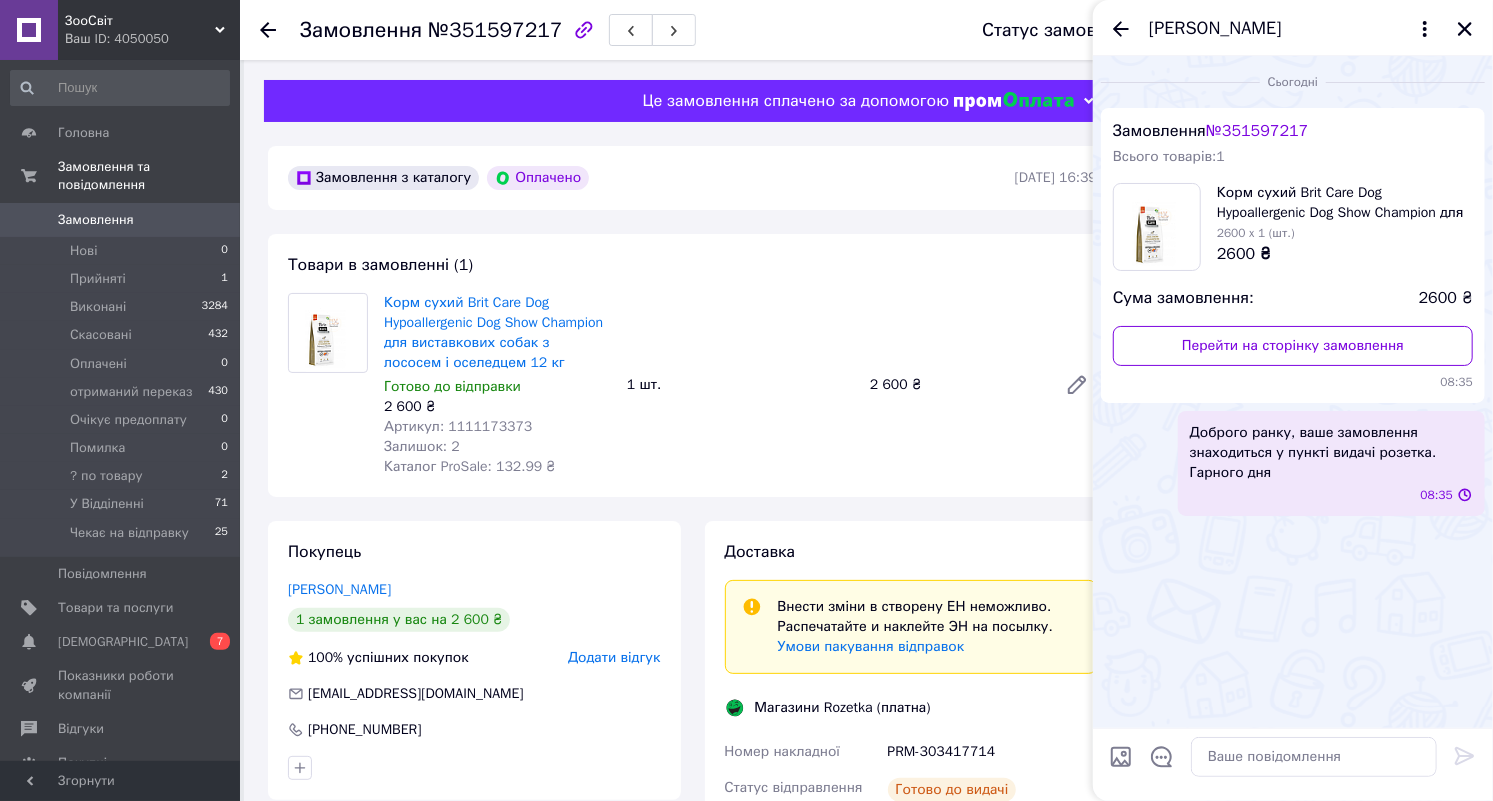 scroll, scrollTop: 0, scrollLeft: 0, axis: both 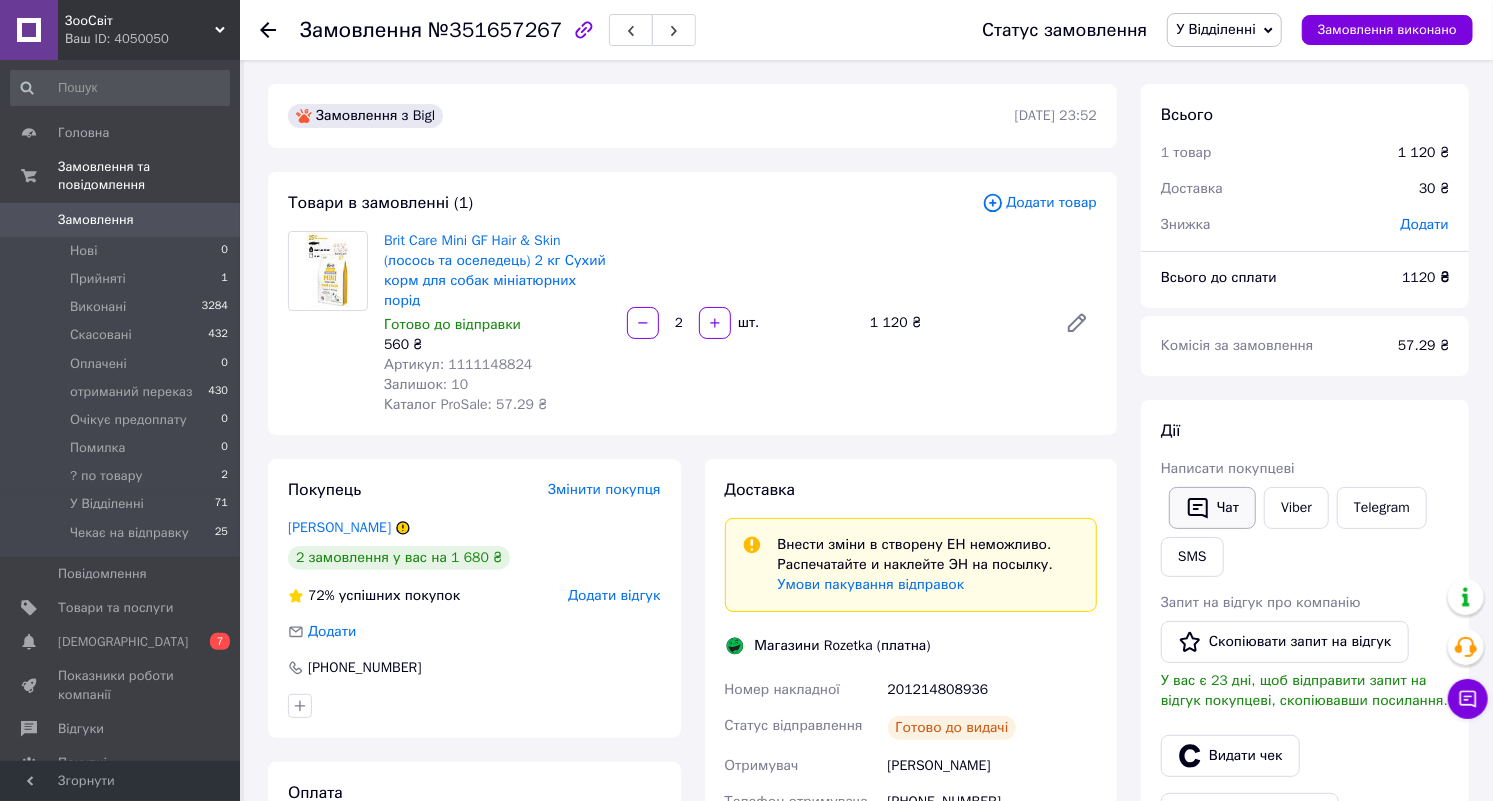 click 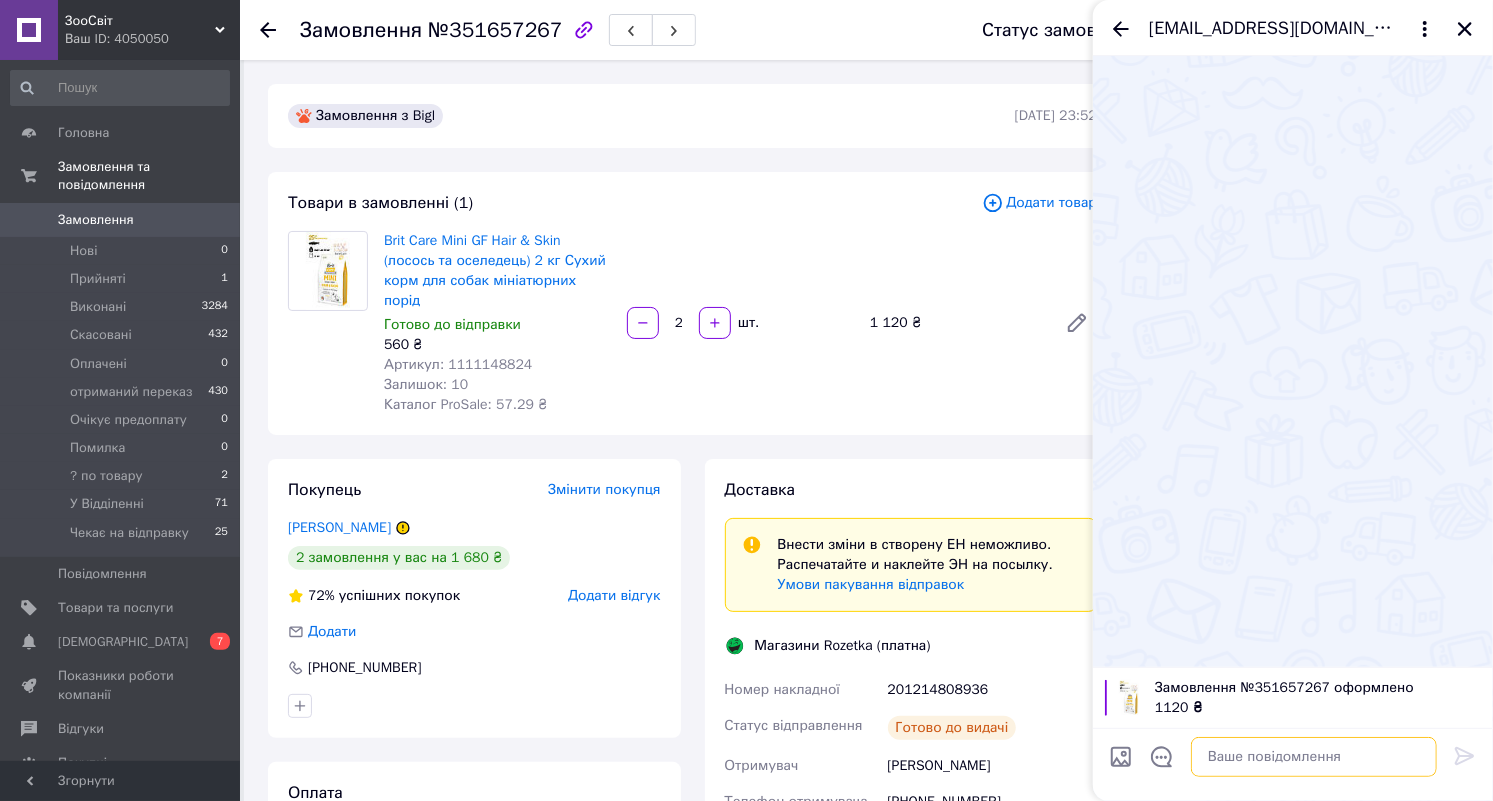 paste on "Доброго ранку, ваше замовлення знаходиться у пункті видачі розетка. Гарного дня" 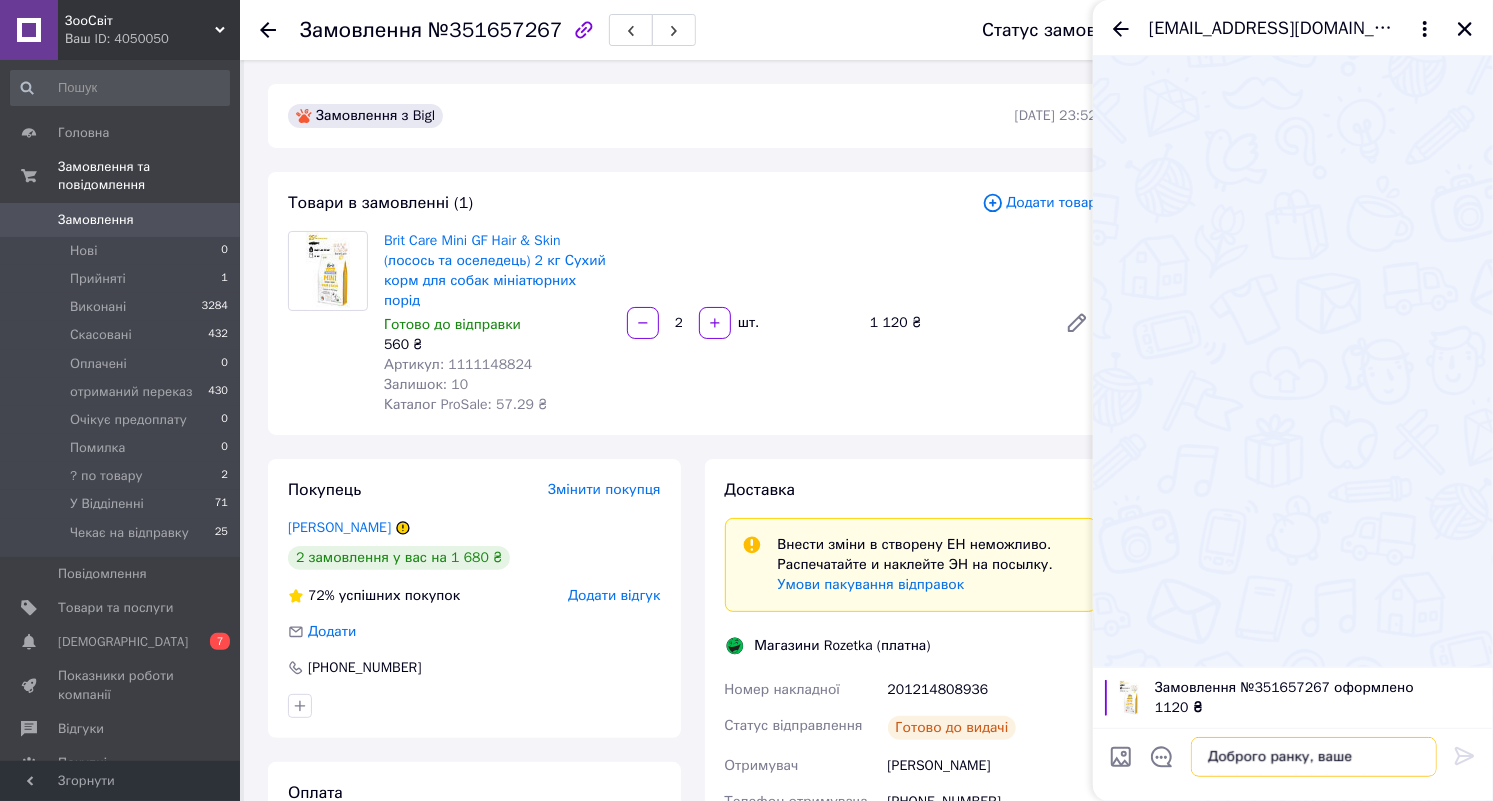 scroll, scrollTop: 1, scrollLeft: 0, axis: vertical 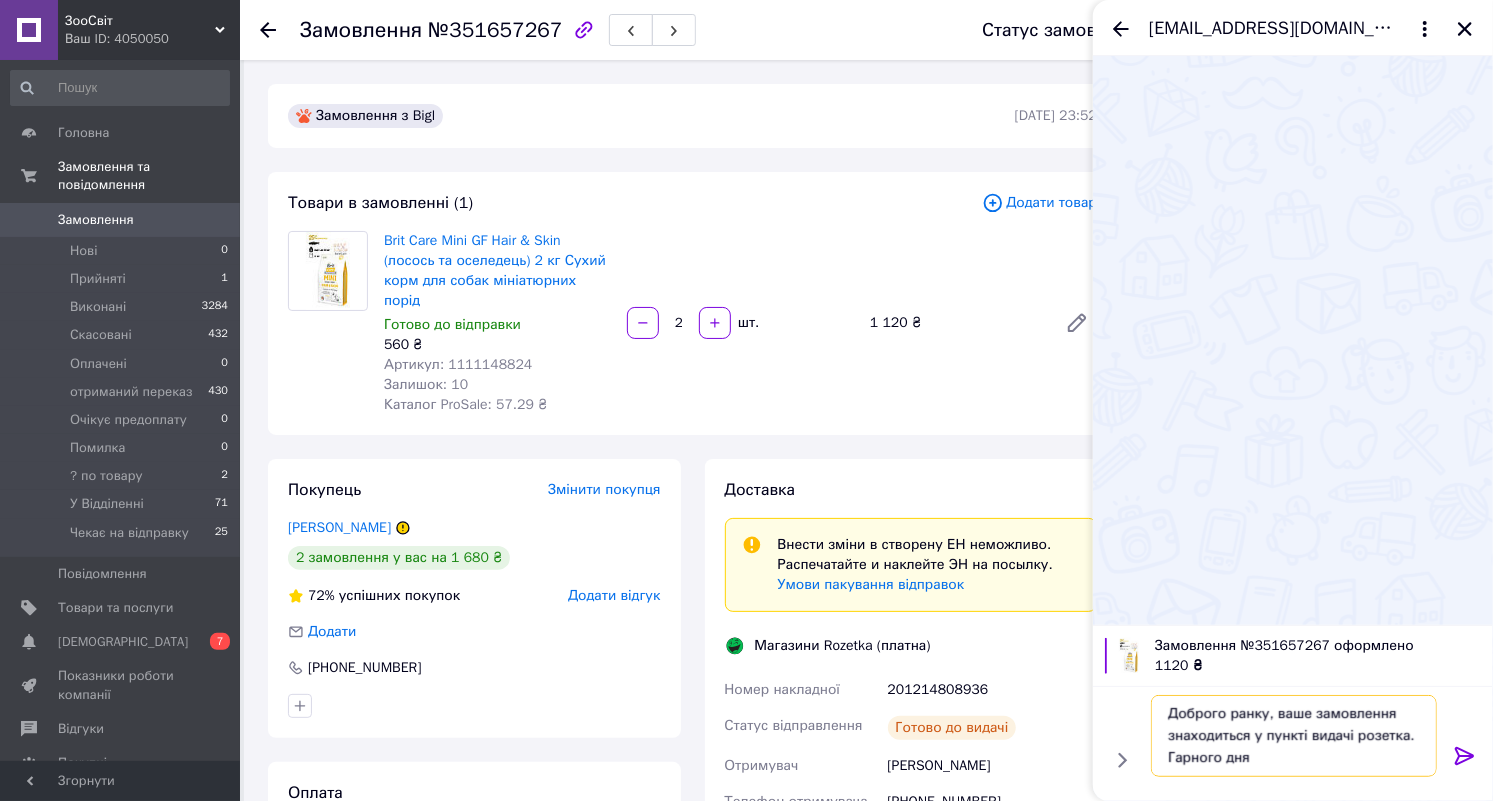 type on "Доброго ранку, ваше замовлення знаходиться у пункті видачі розетка. Гарного дня" 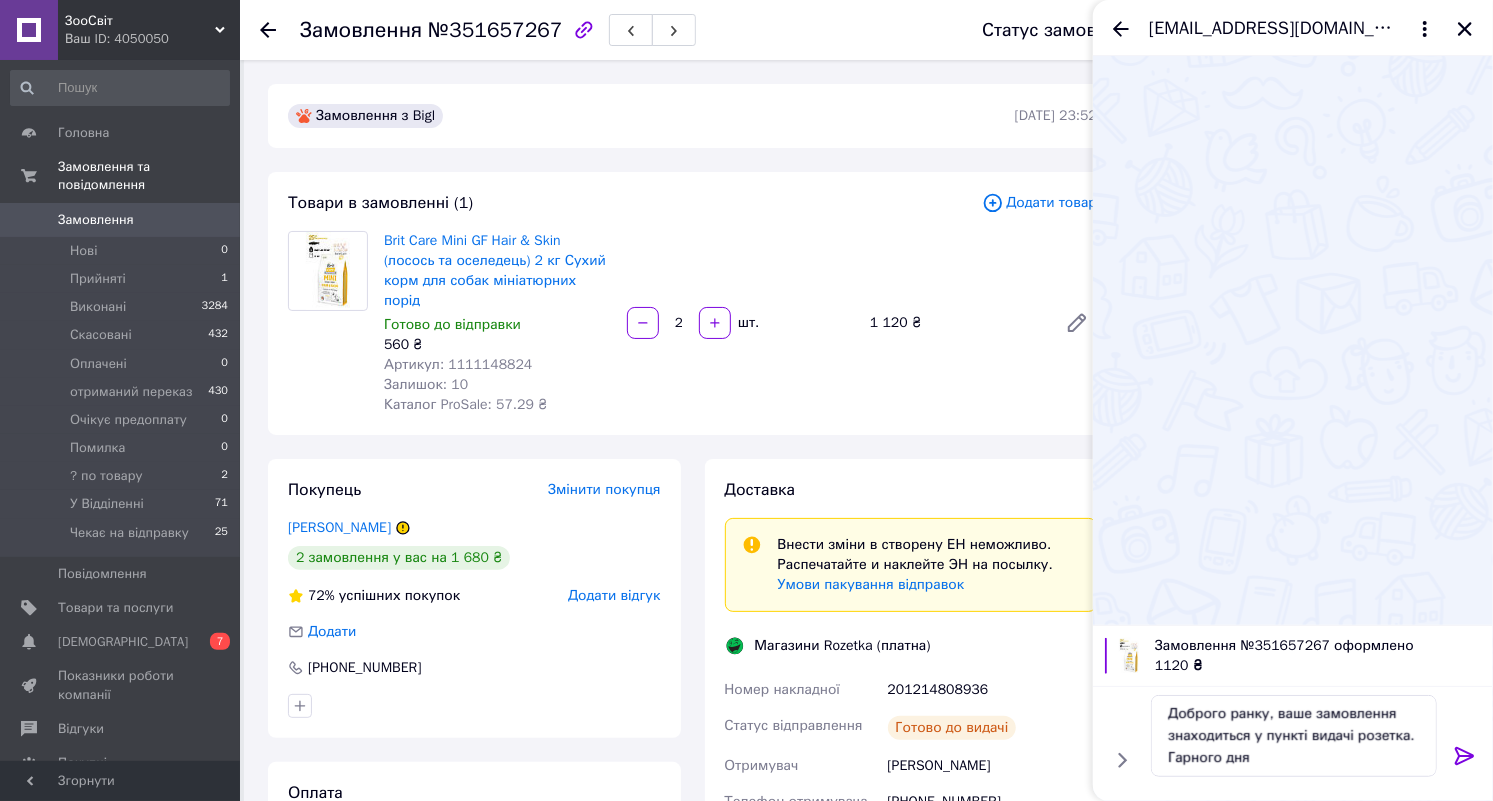 click 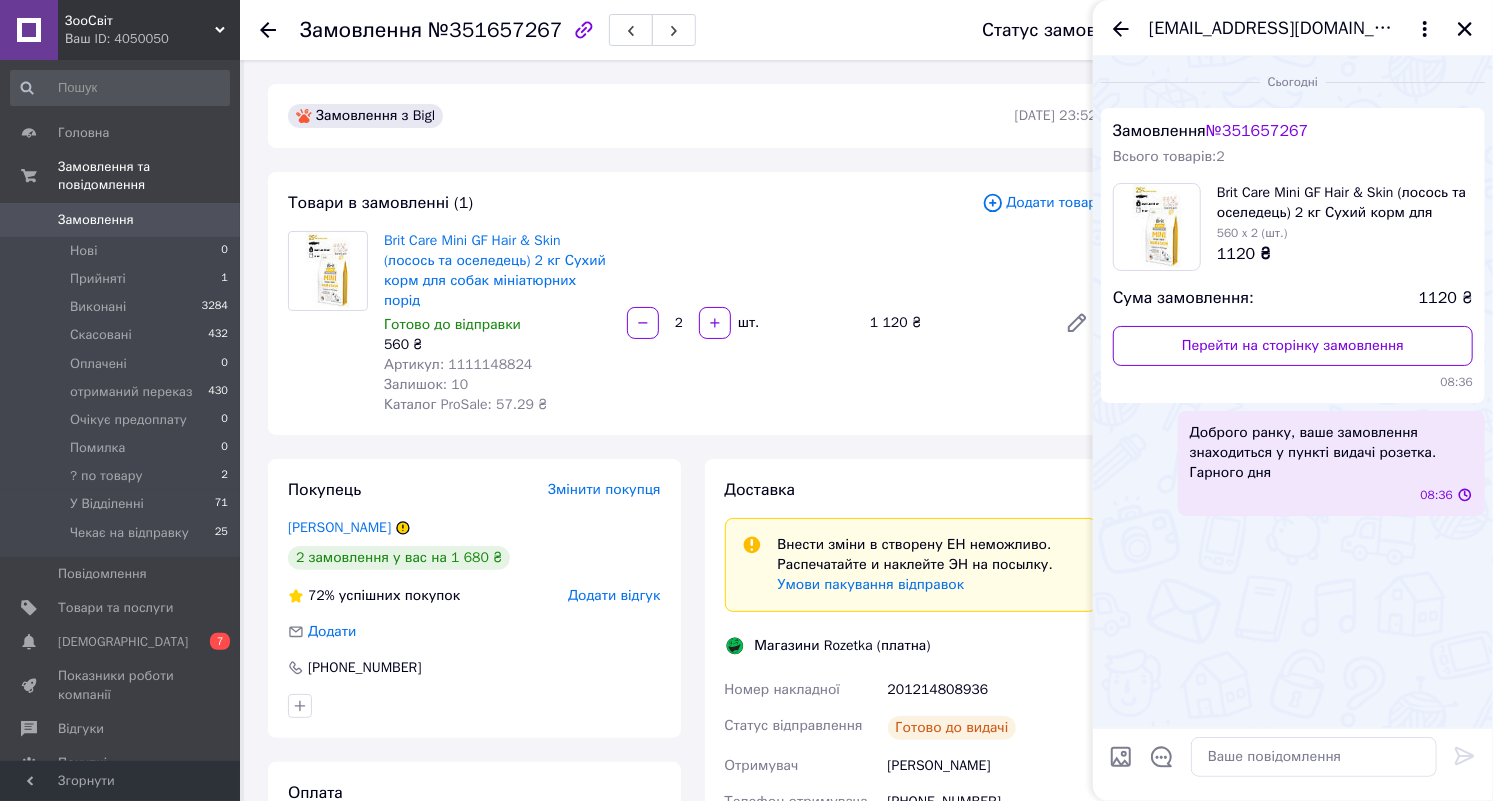 scroll, scrollTop: 0, scrollLeft: 0, axis: both 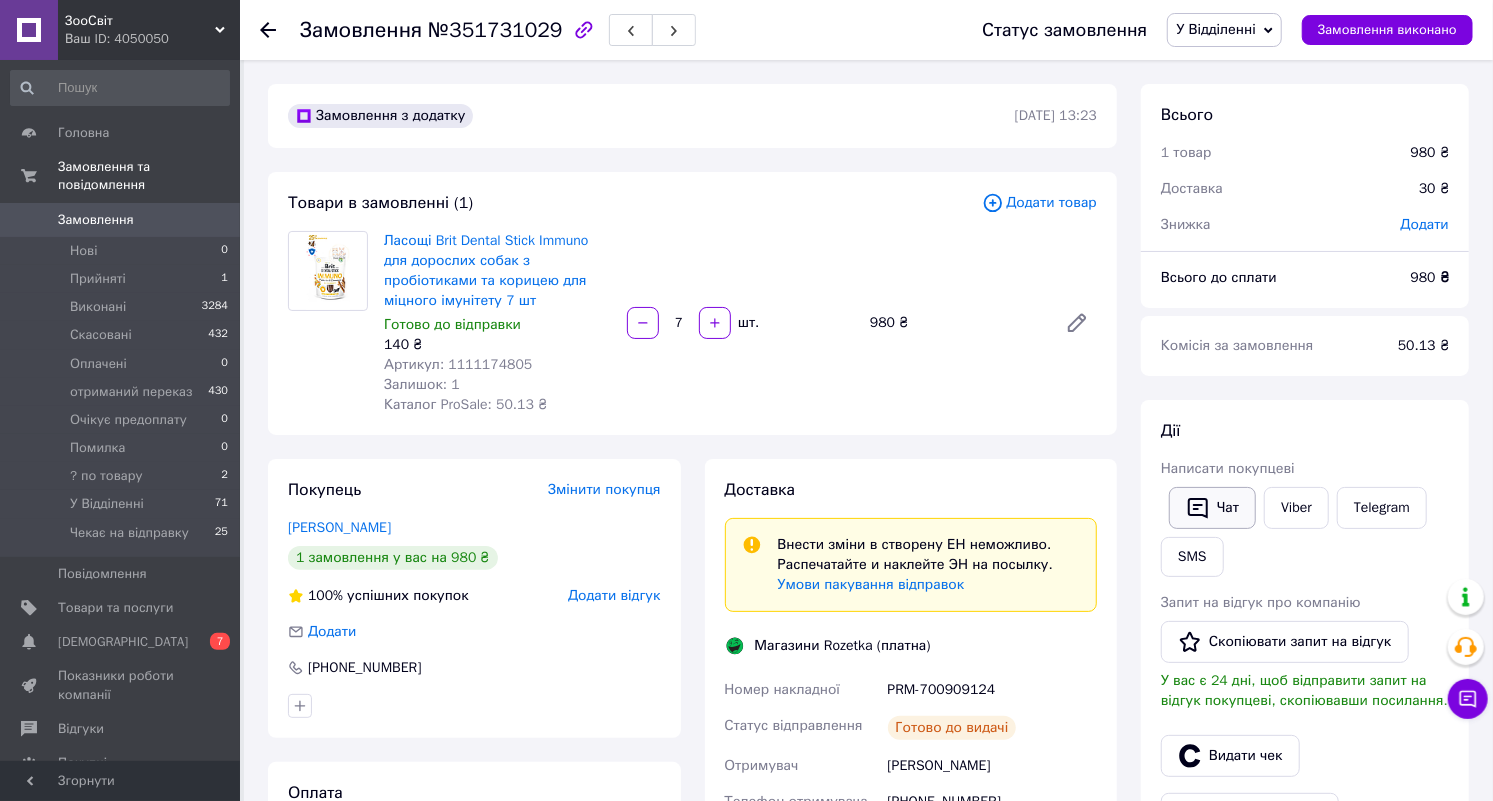click on "Чат" at bounding box center [1212, 508] 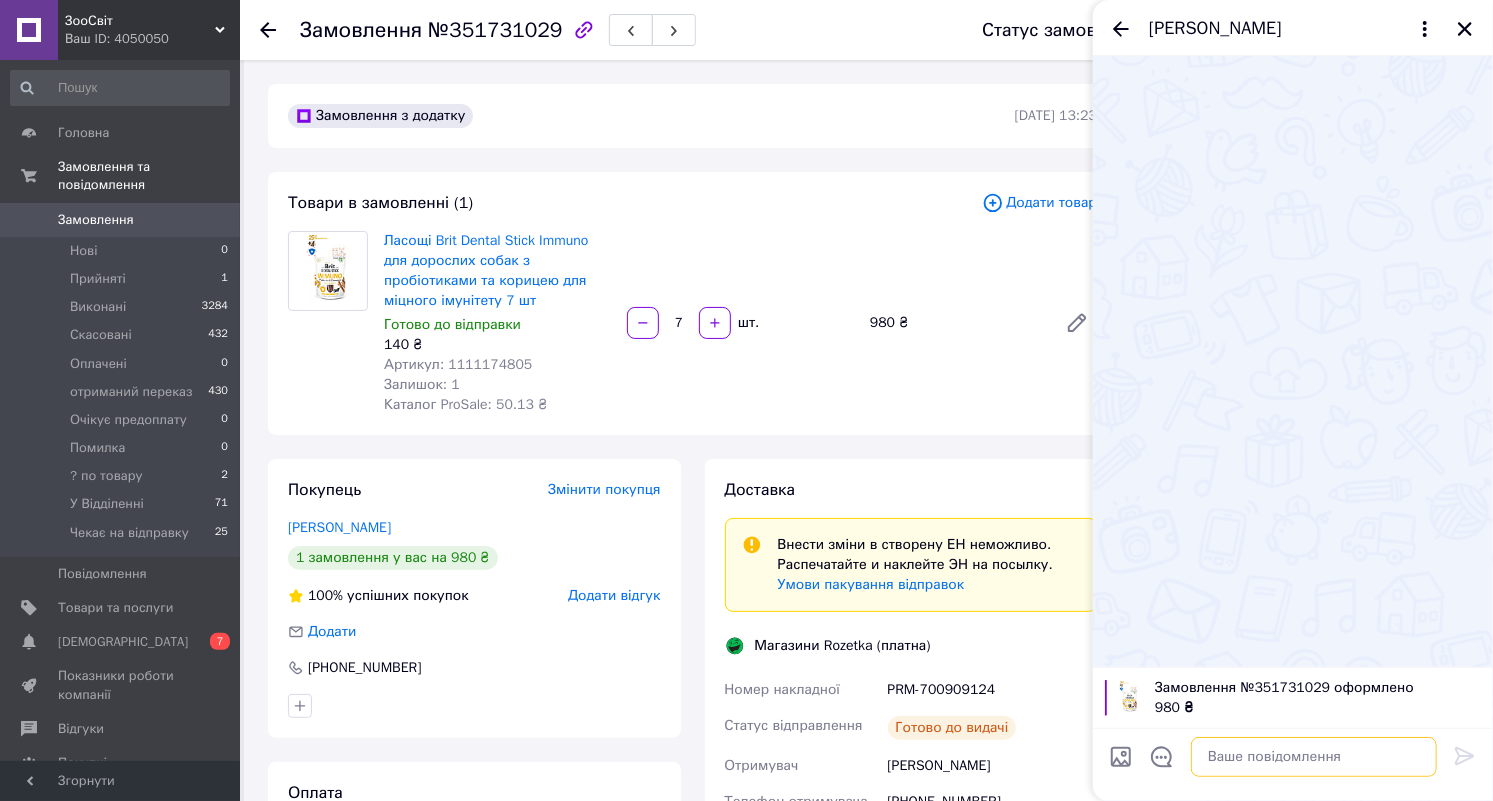 paste on "Доброго ранку, ваше замовлення знаходиться у пункті видачі розетка. Гарного дня" 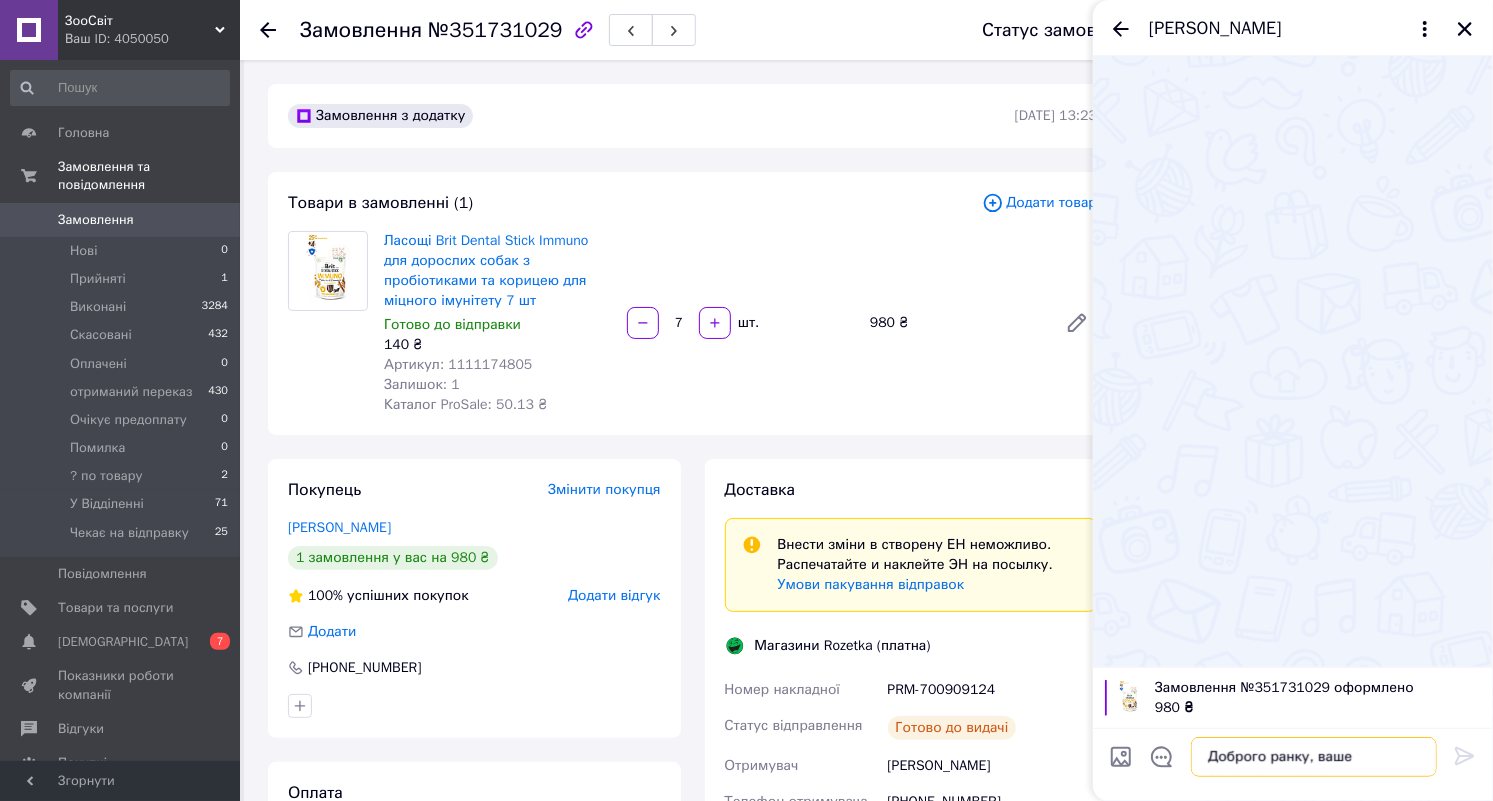 scroll, scrollTop: 1, scrollLeft: 0, axis: vertical 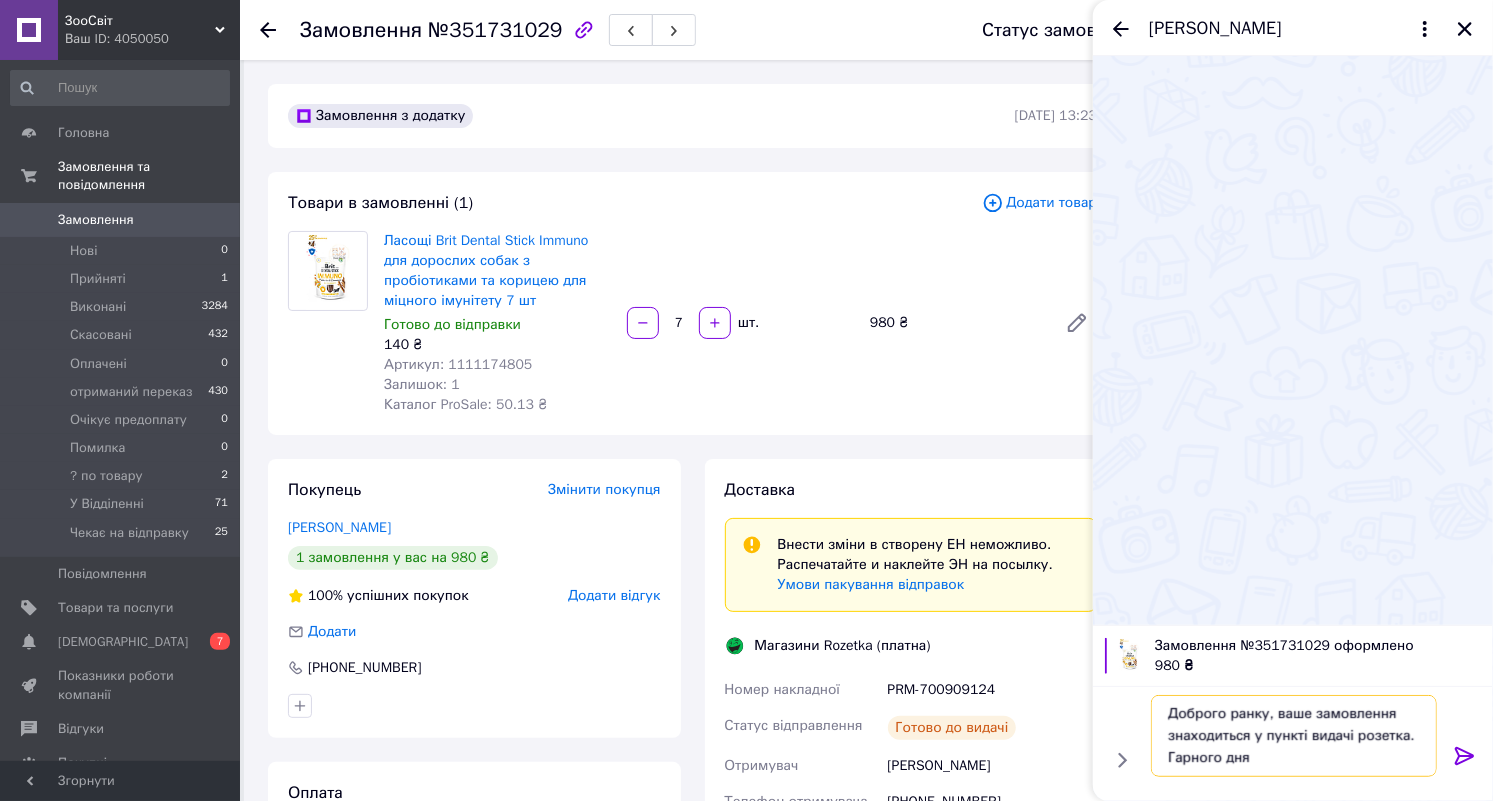 type on "Доброго ранку, ваше замовлення знаходиться у пункті видачі розетка. Гарного дня" 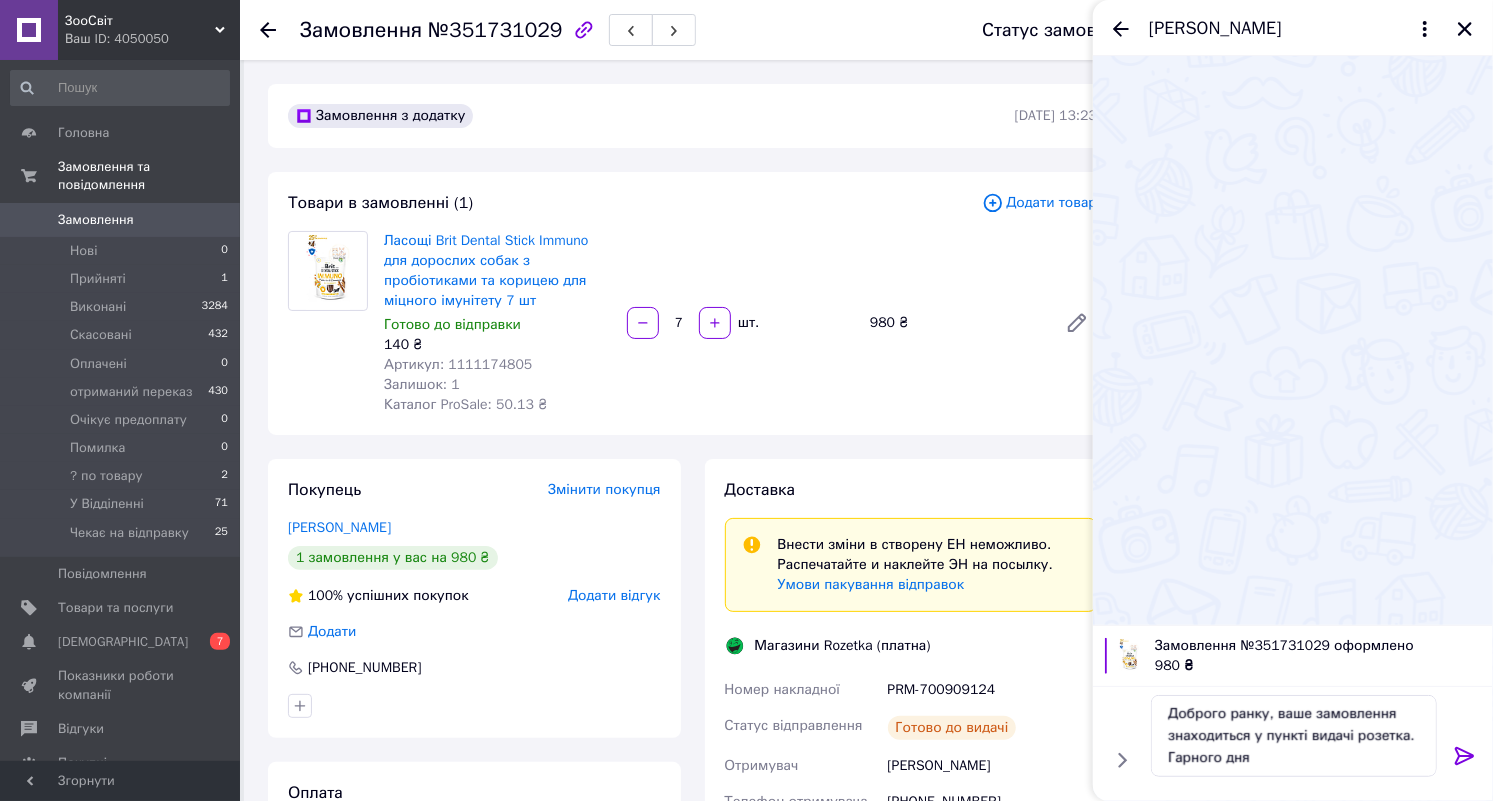 click 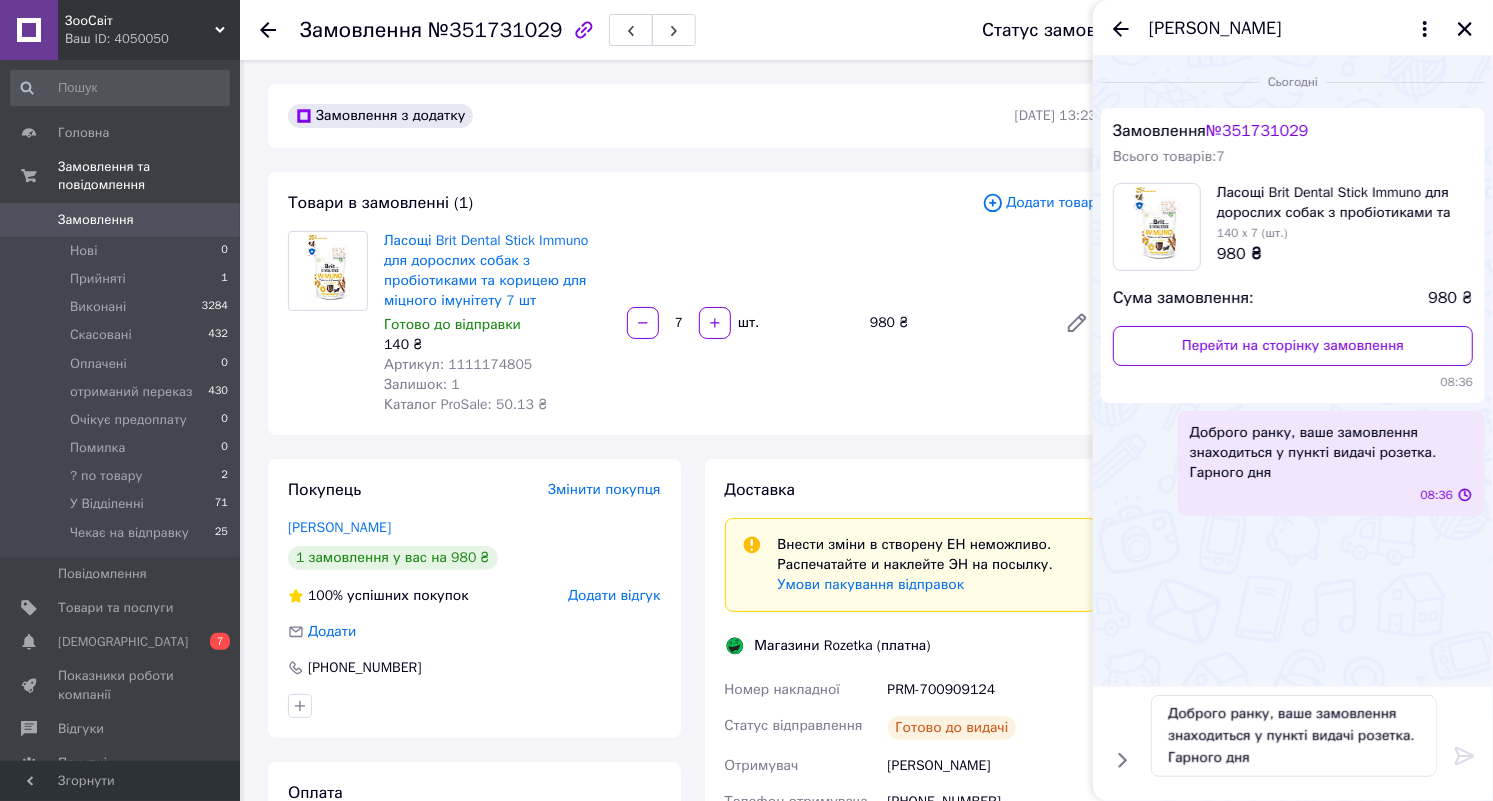 type 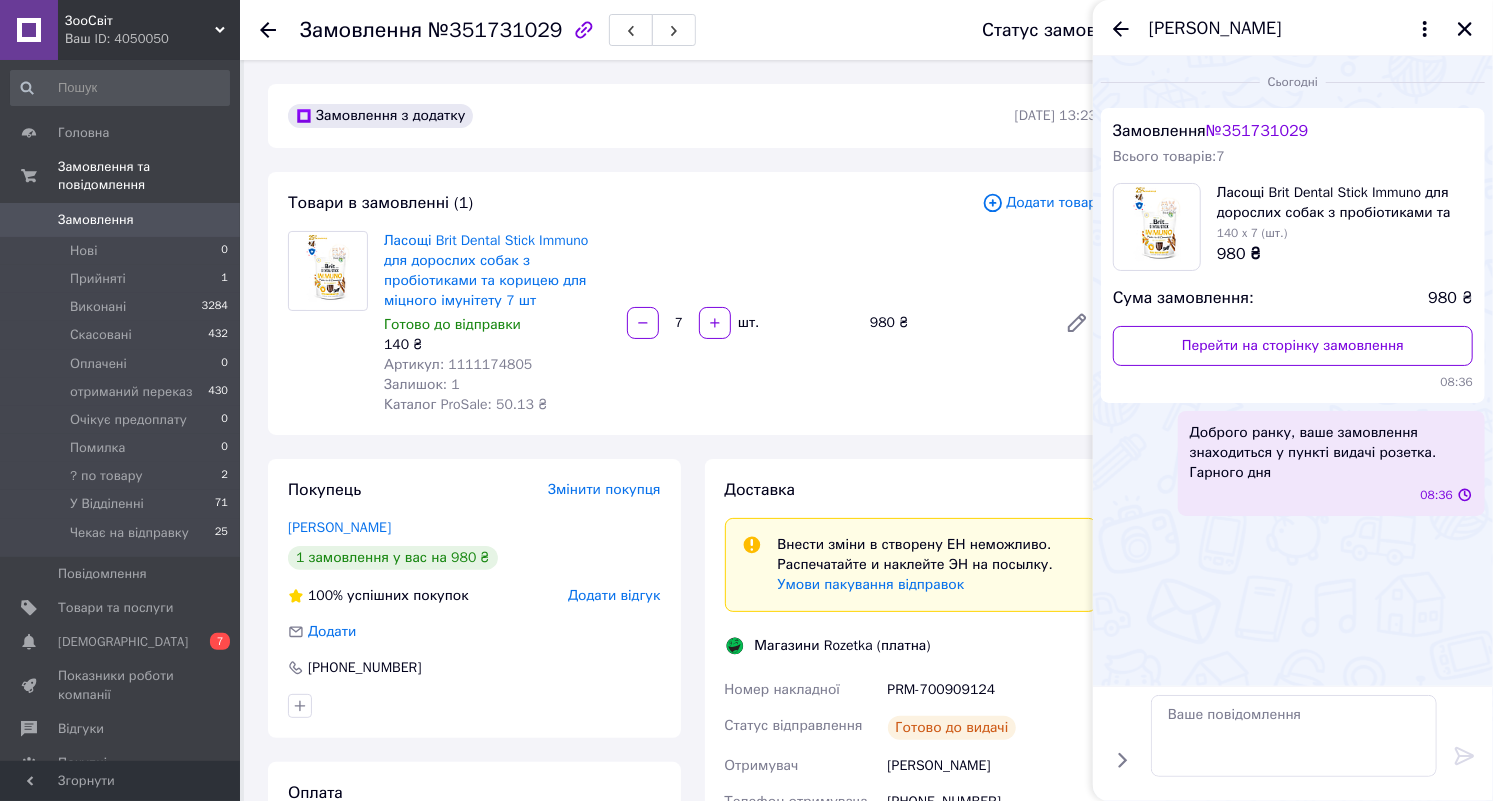 scroll, scrollTop: 0, scrollLeft: 0, axis: both 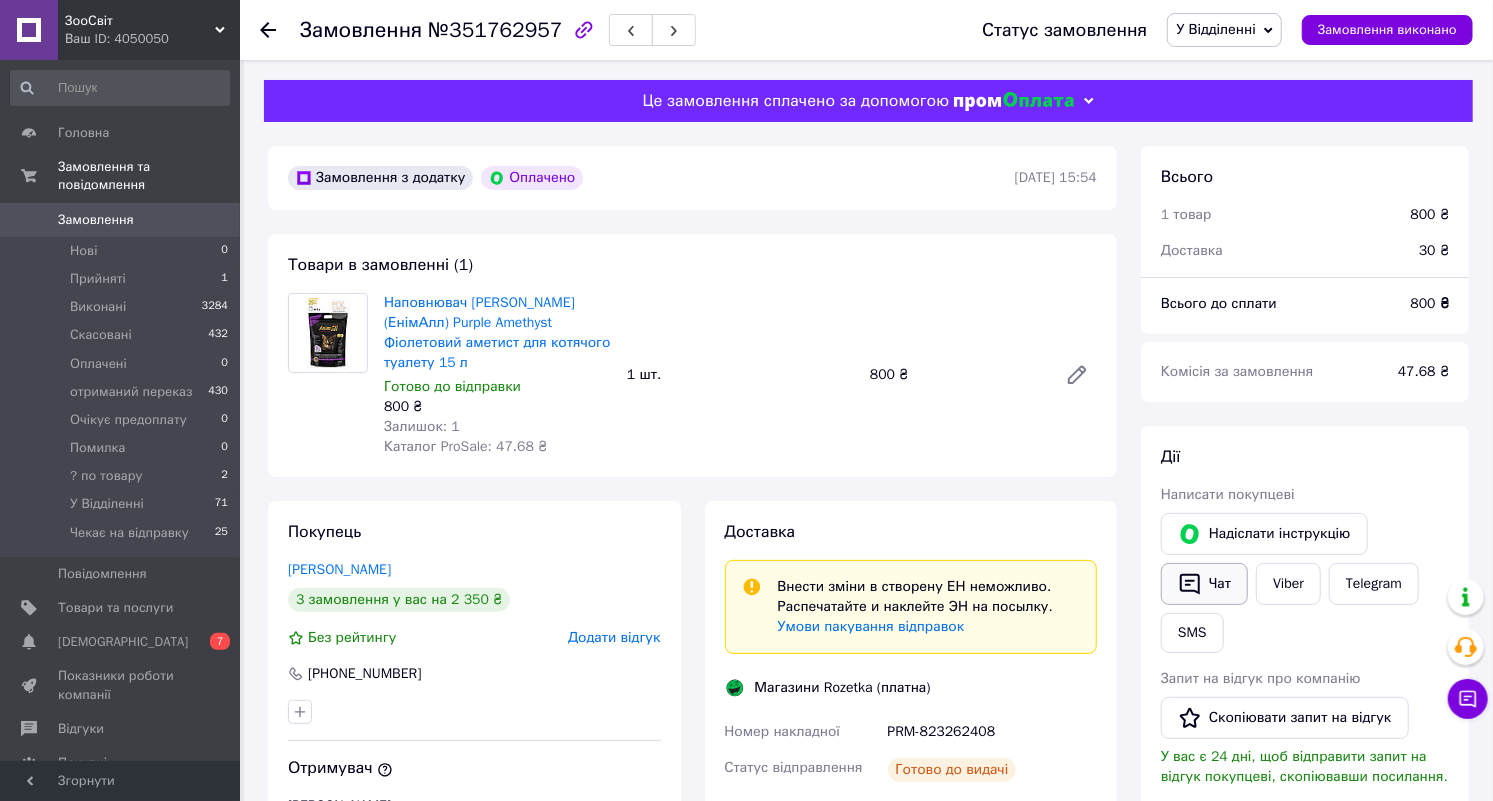 click on "Чат" at bounding box center (1204, 584) 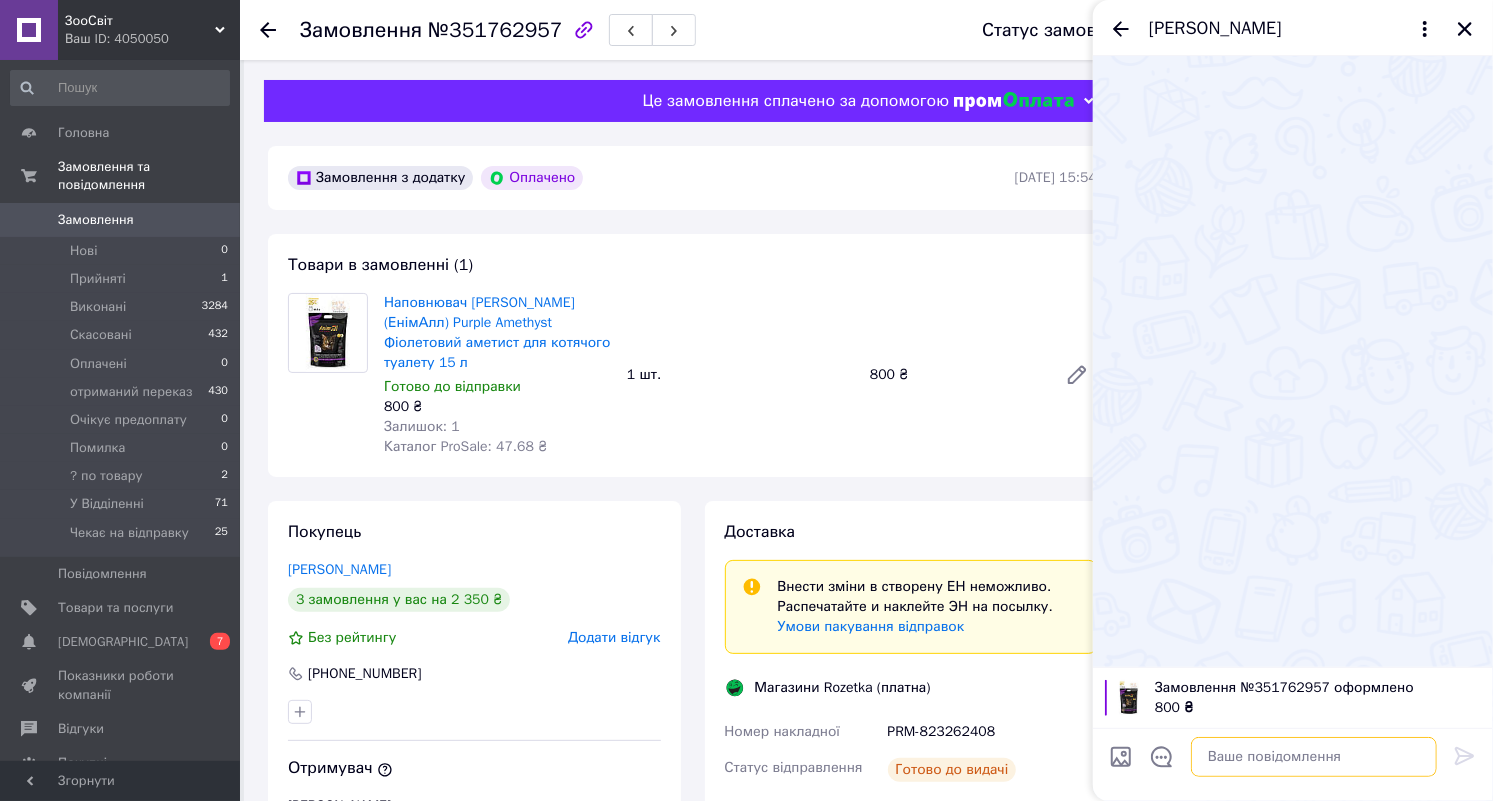 paste on "Доброго ранку, ваше замовлення знаходиться у пункті видачі розетка. Гарного дня" 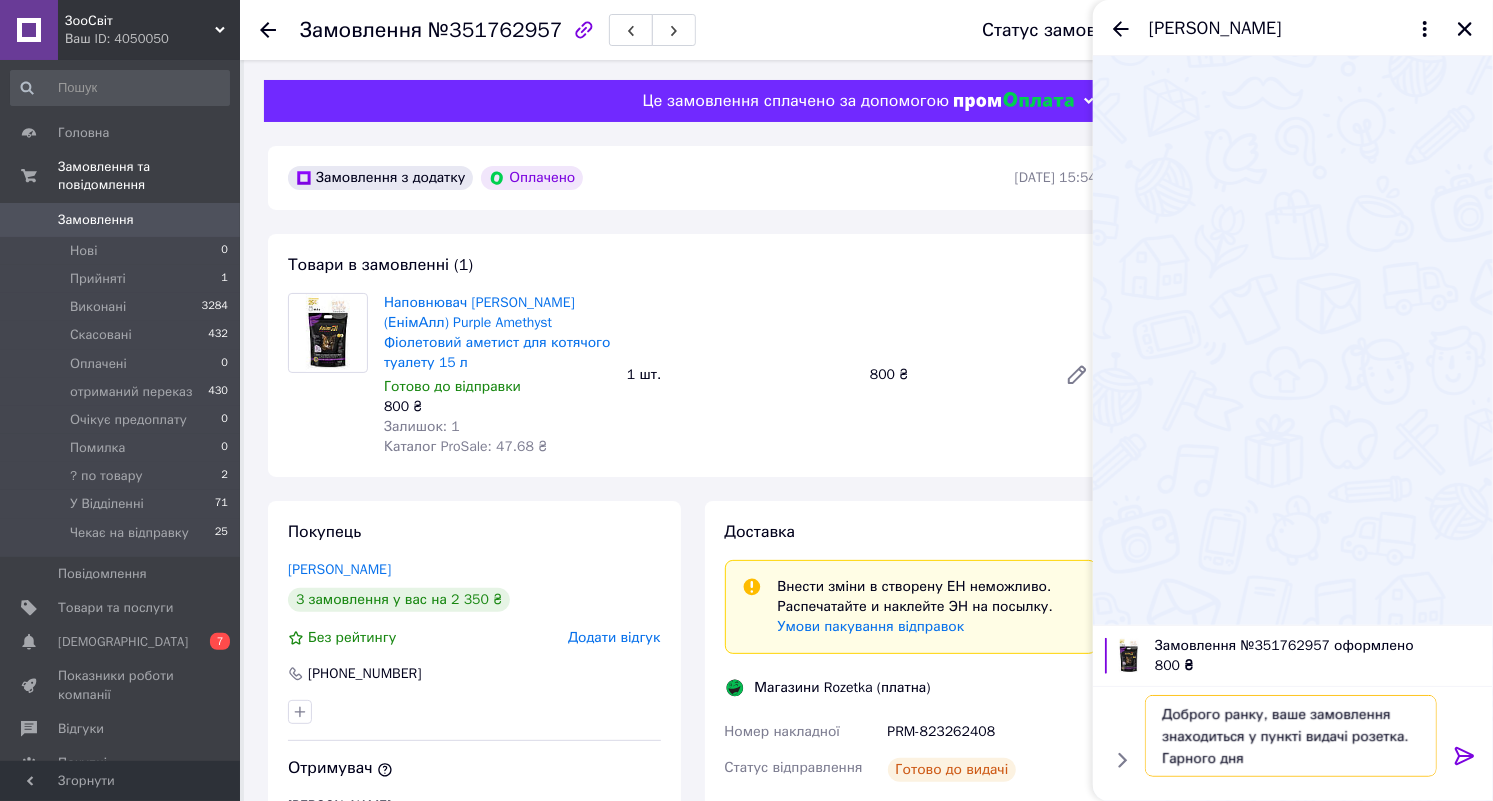 scroll, scrollTop: 1, scrollLeft: 0, axis: vertical 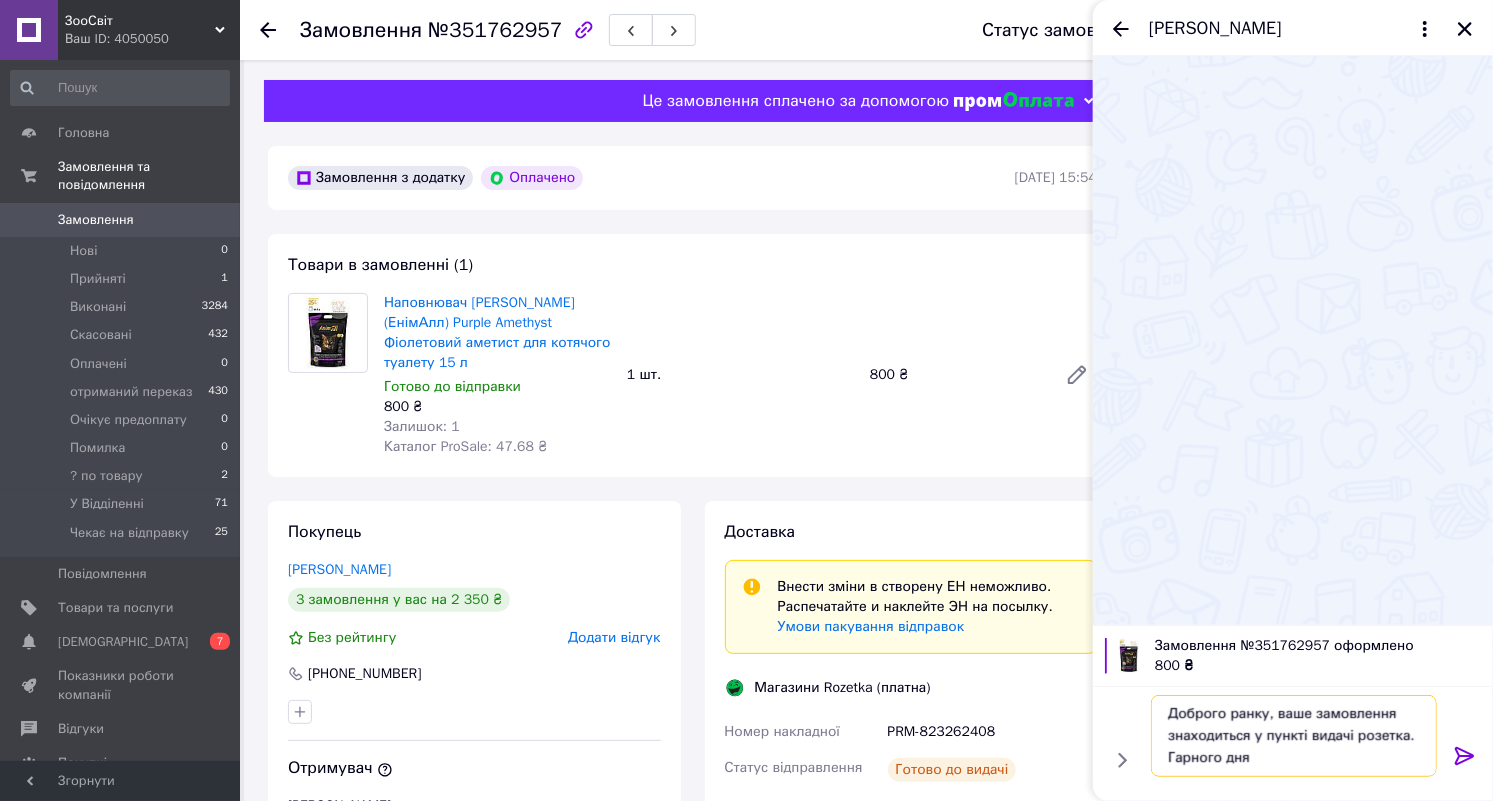 type on "Доброго ранку, ваше замовлення знаходиться у пункті видачі розетка. Гарного дня" 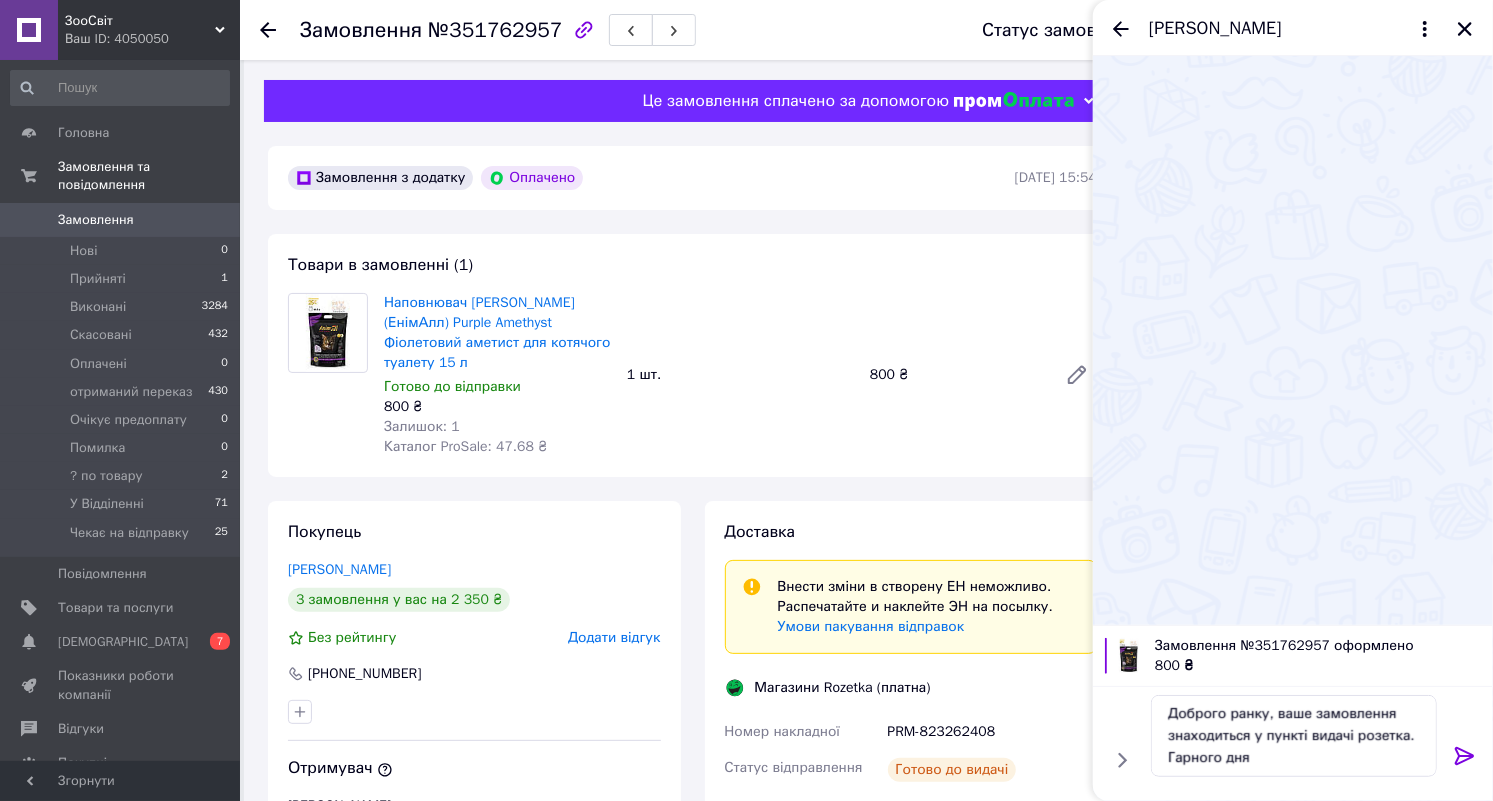 click 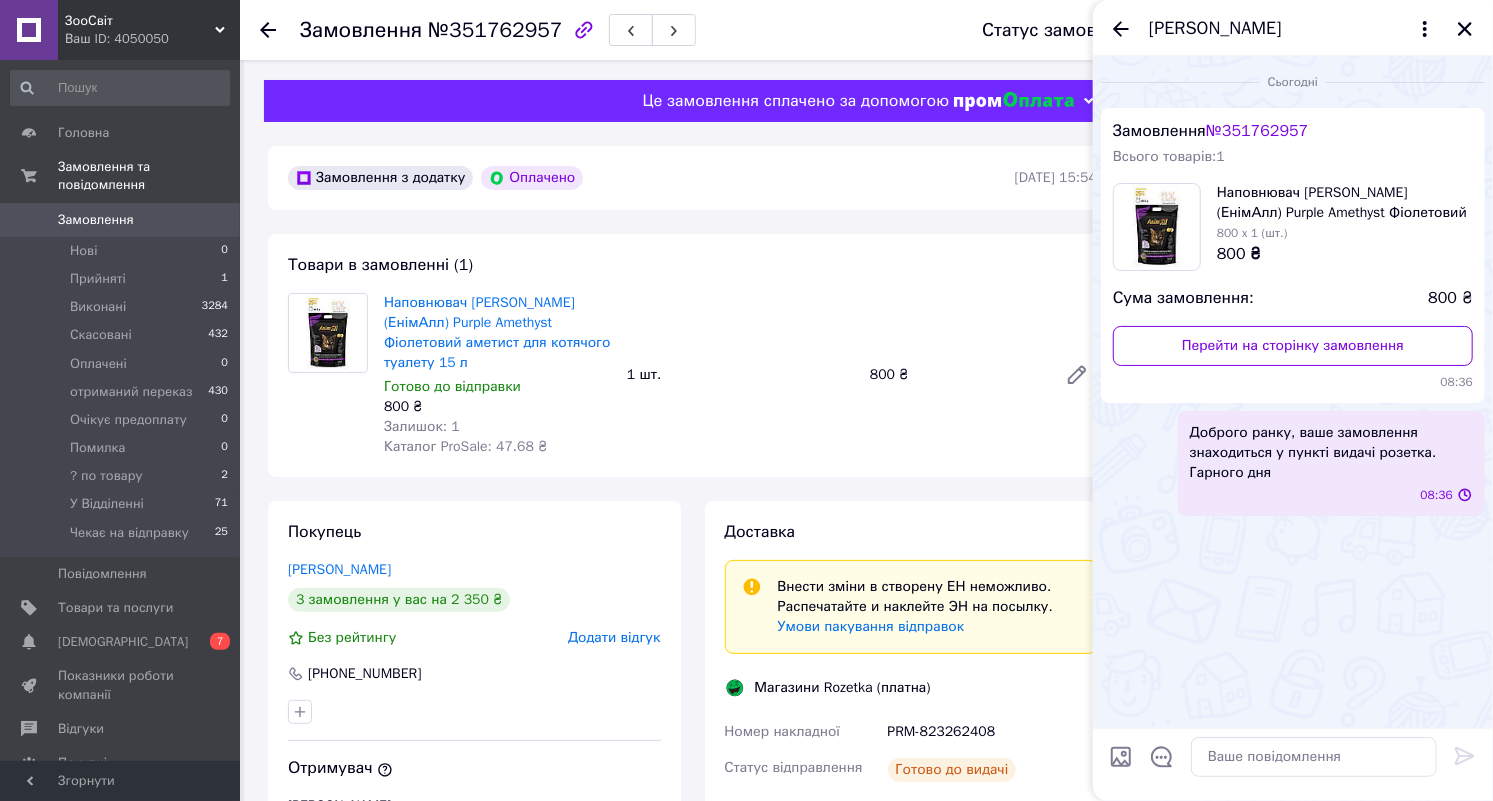 scroll, scrollTop: 0, scrollLeft: 0, axis: both 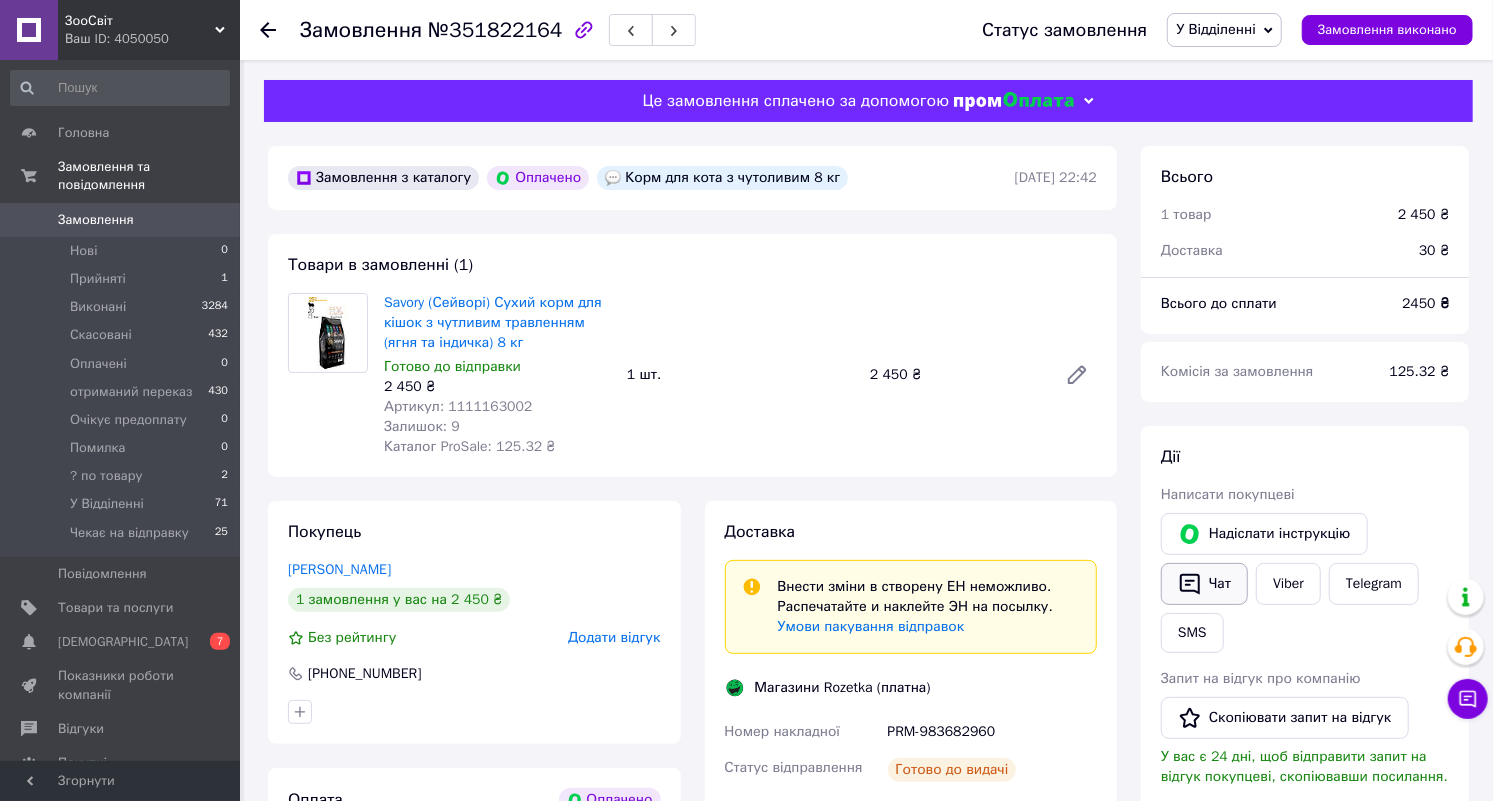 click on "Чат" at bounding box center [1204, 584] 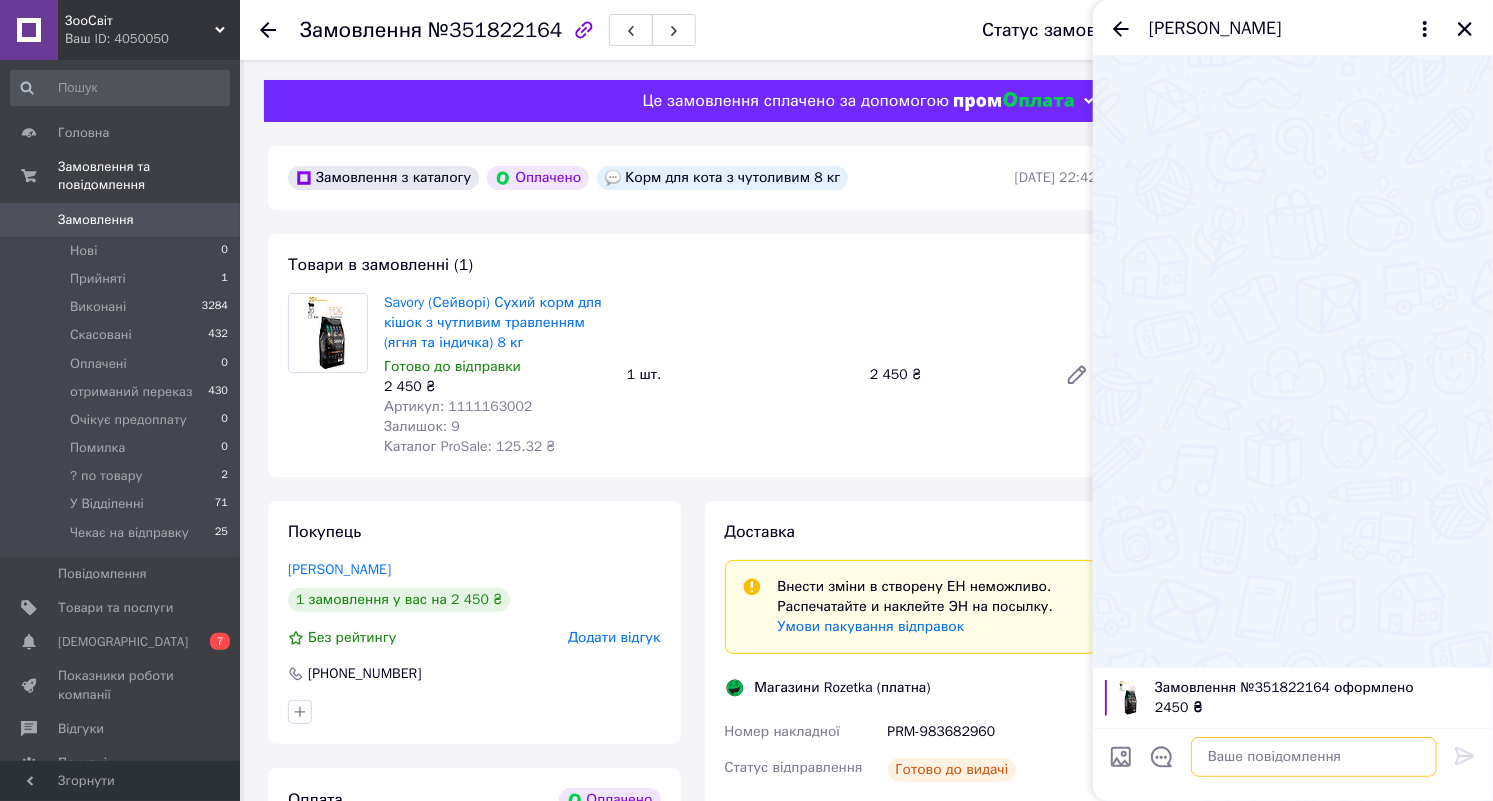 paste on "Доброго ранку, ваше замовлення знаходиться у пункті видачі розетка. Гарного дня" 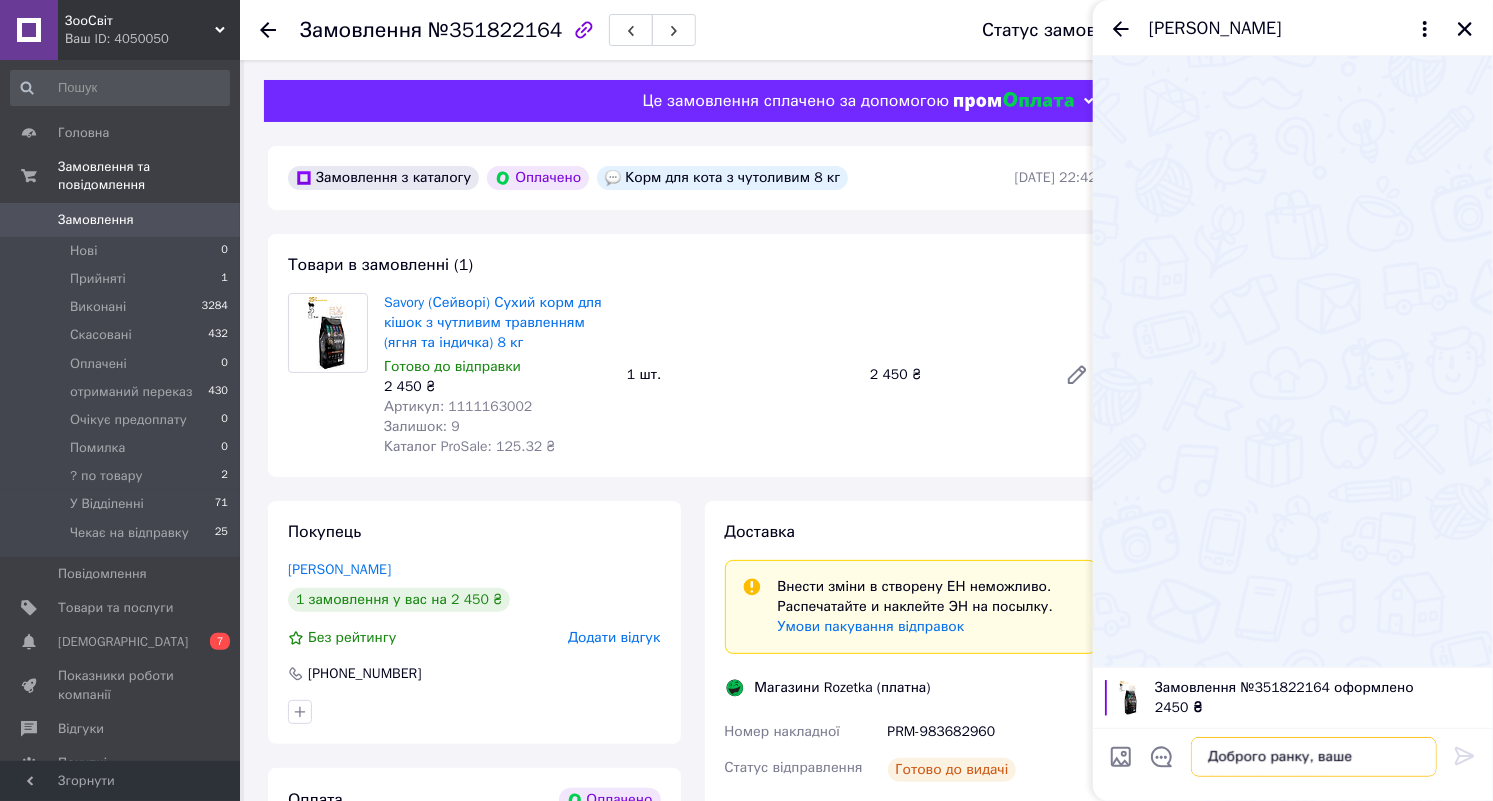 scroll, scrollTop: 1, scrollLeft: 0, axis: vertical 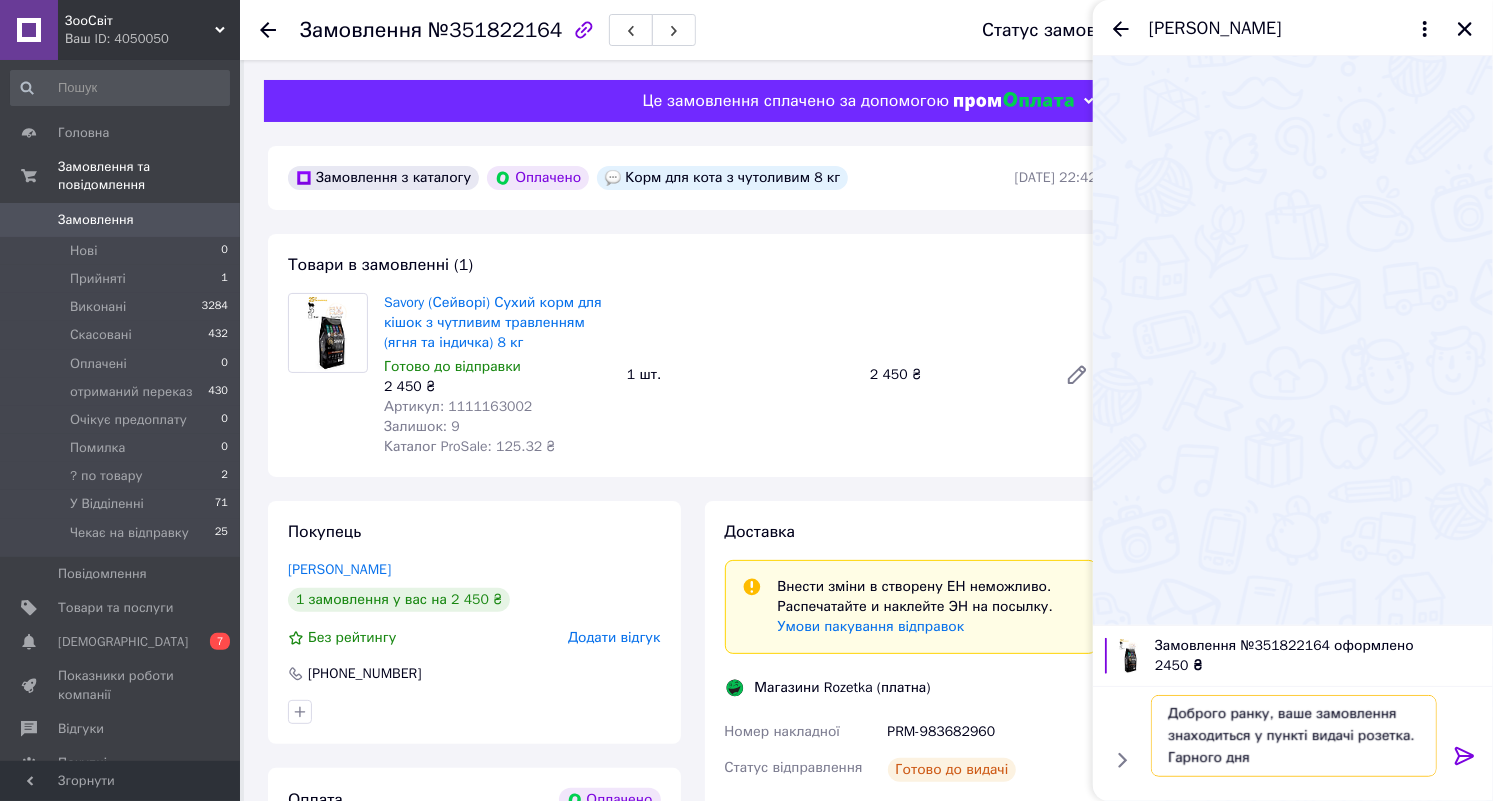 type on "Доброго ранку, ваше замовлення знаходиться у пункті видачі розетка. Гарного дня" 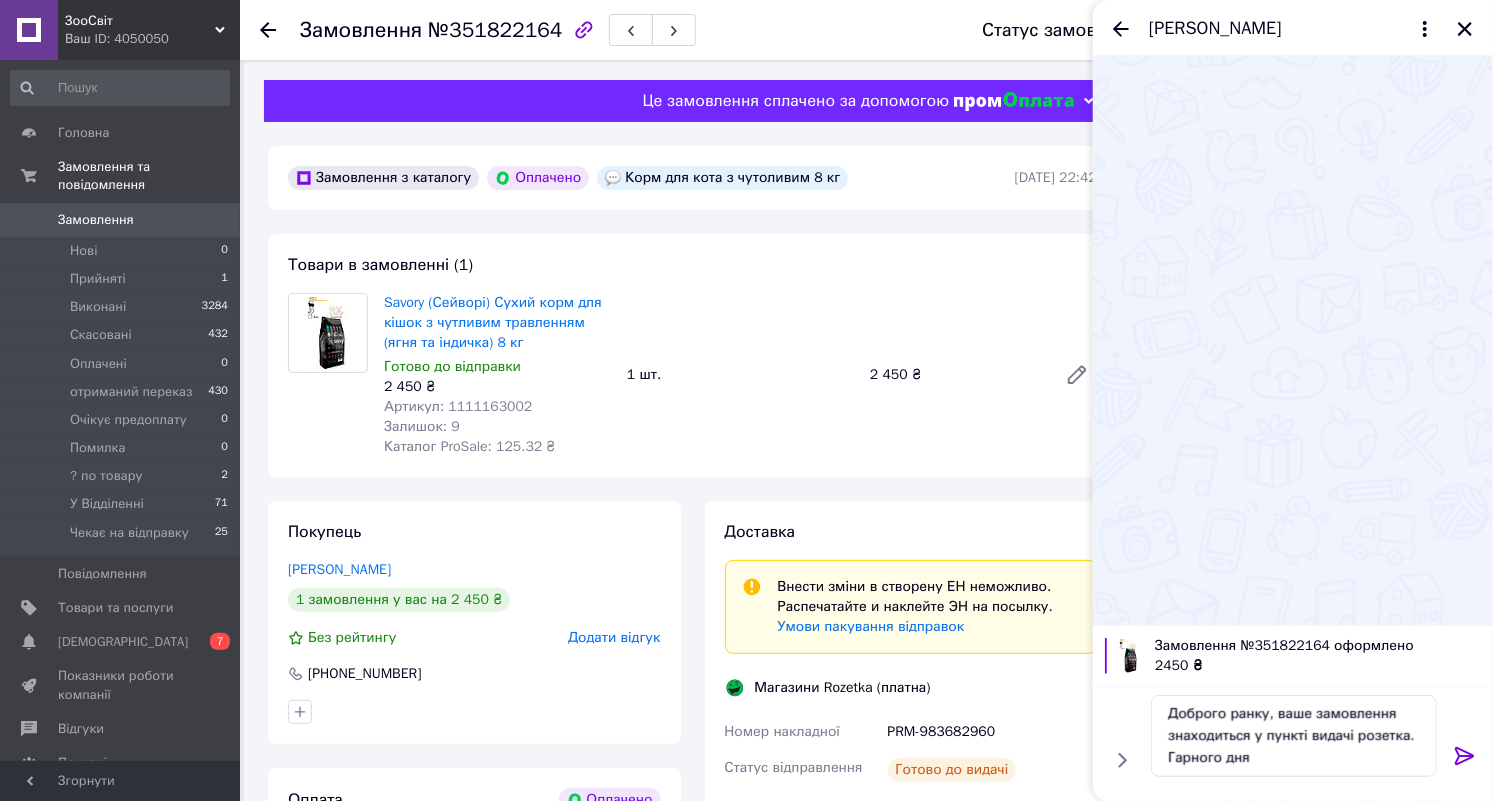 click 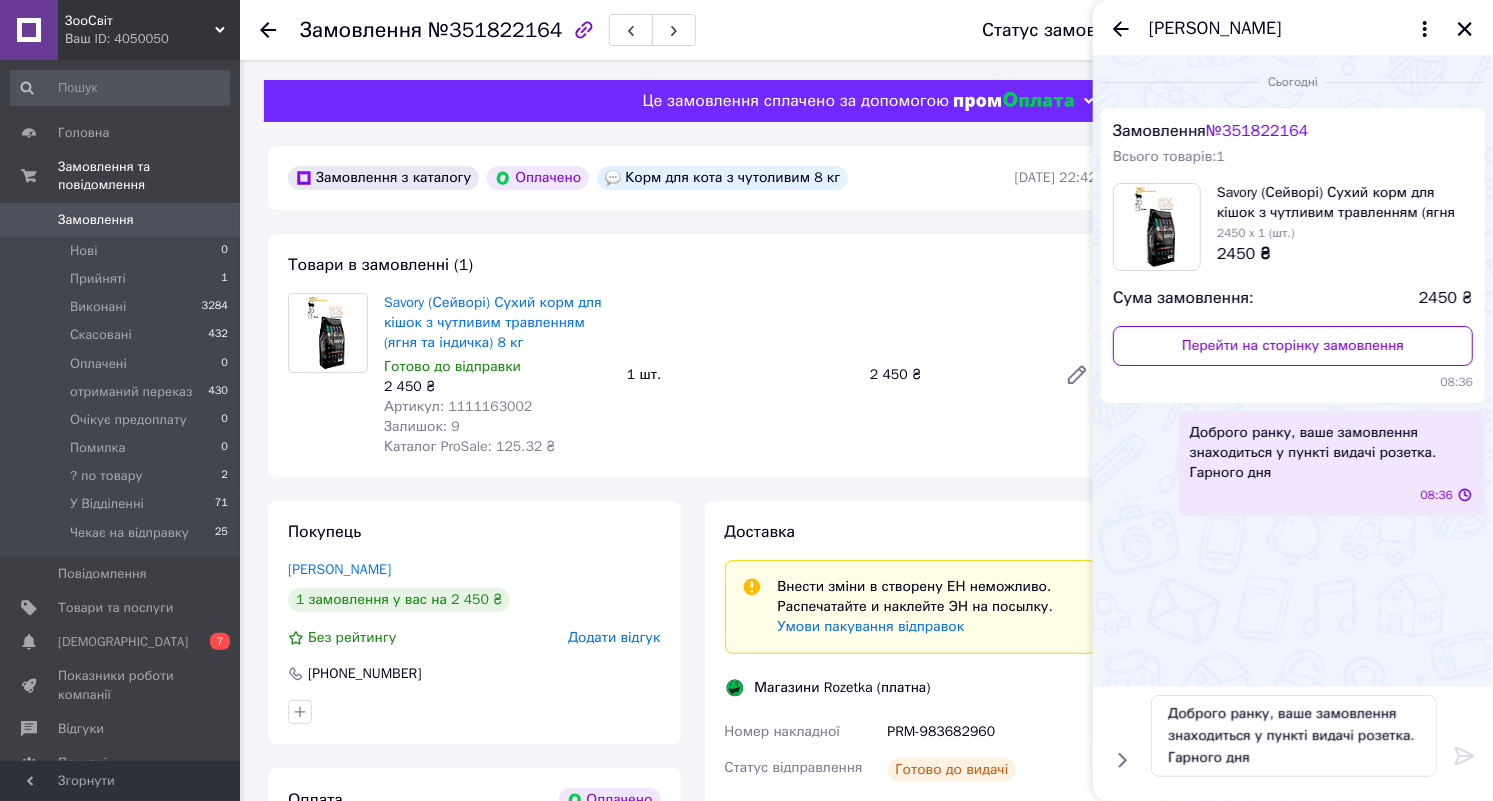 type 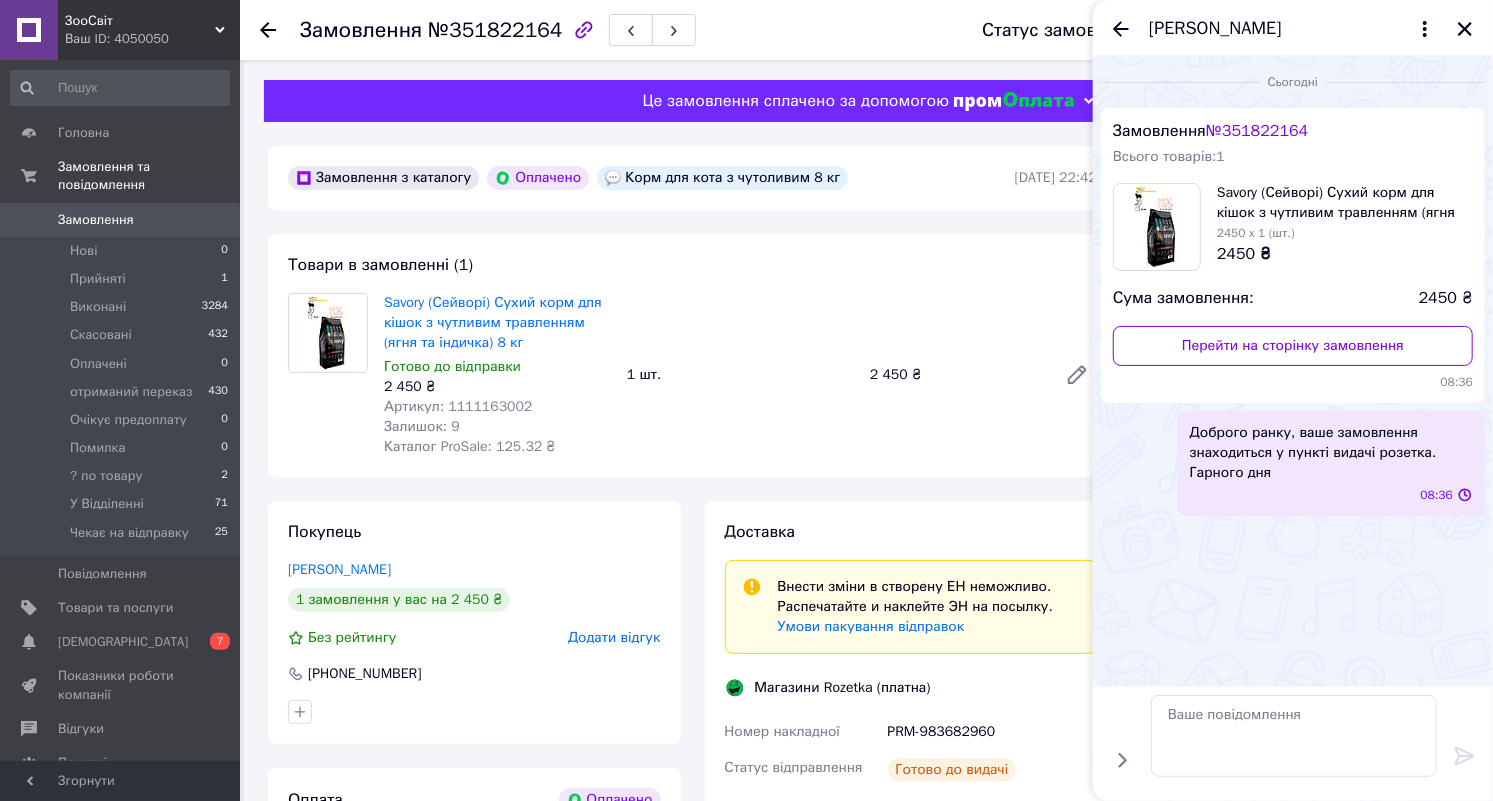 scroll, scrollTop: 0, scrollLeft: 0, axis: both 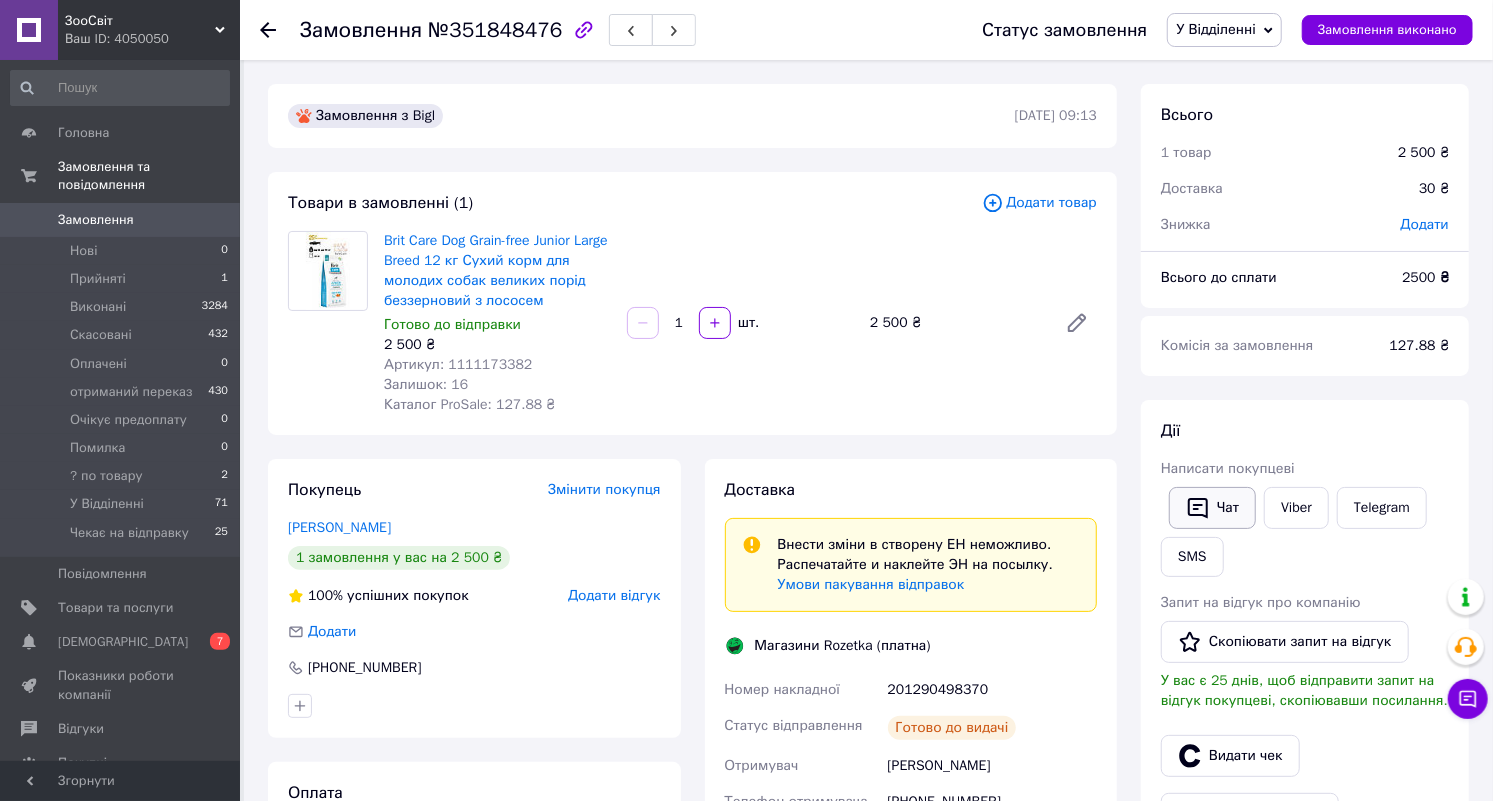 click on "Чат" at bounding box center [1212, 508] 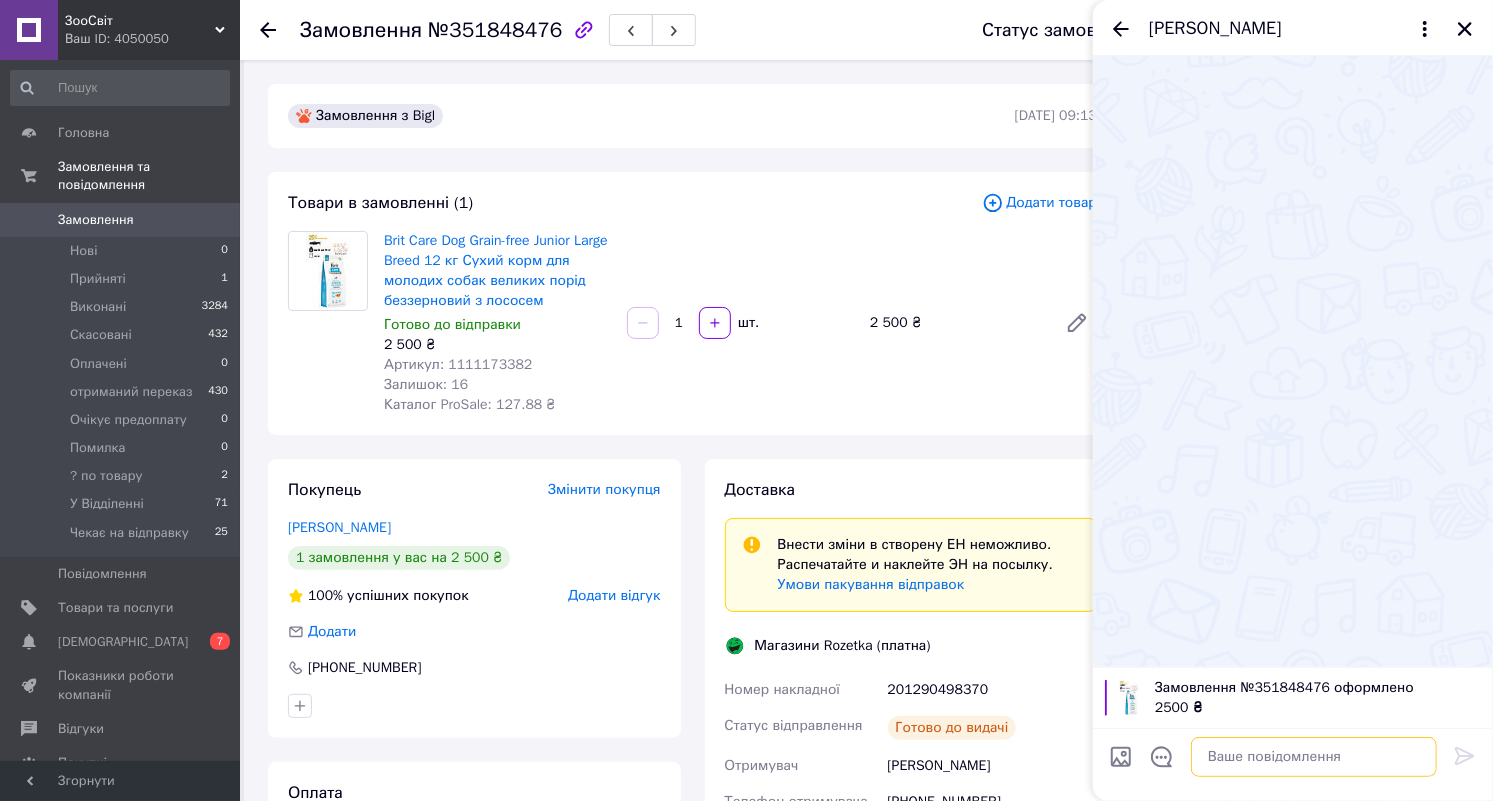 paste on "Доброго ранку, ваше замовлення знаходиться у пункті видачі розетка. Гарного дня" 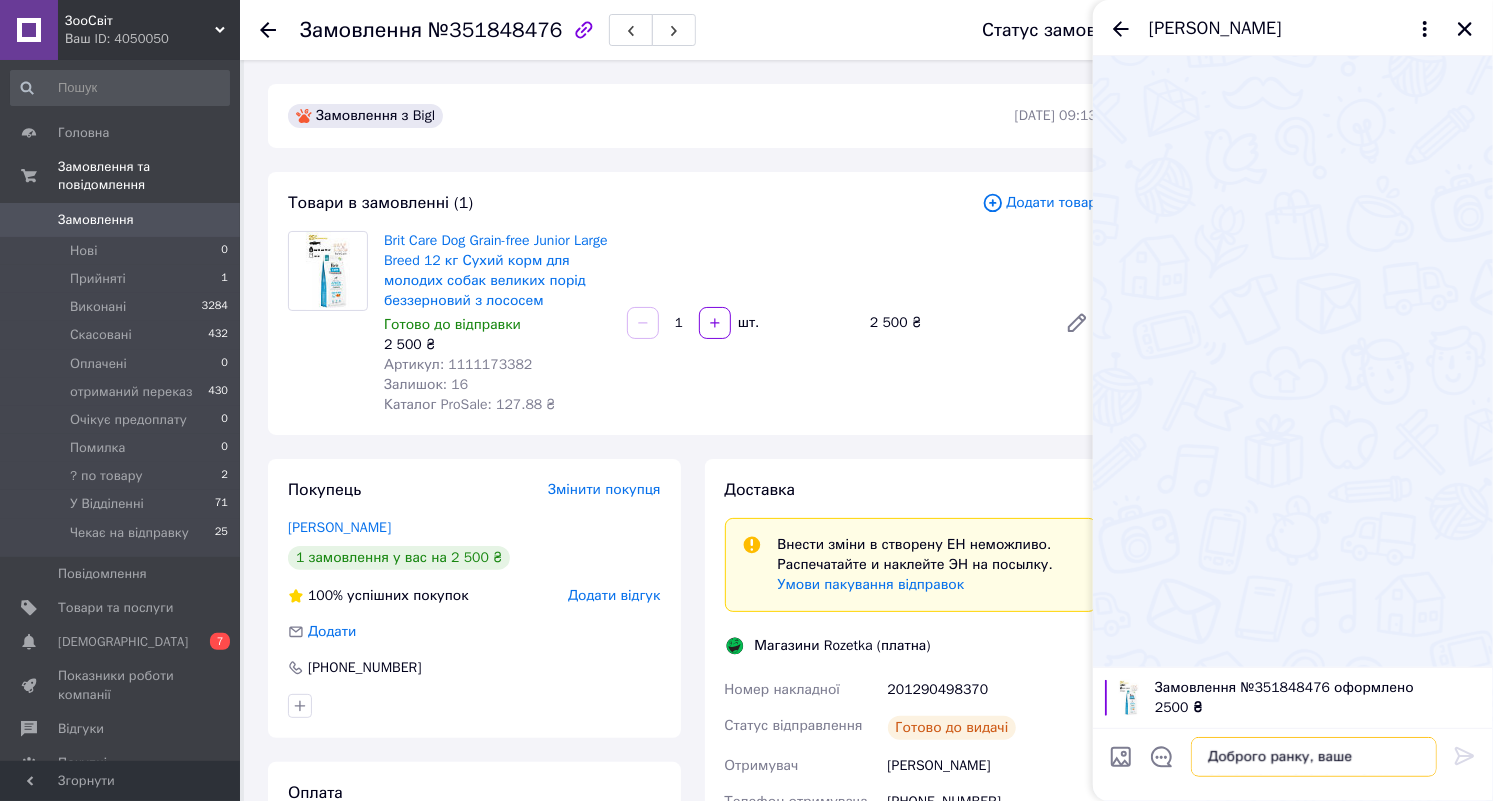 scroll, scrollTop: 1, scrollLeft: 0, axis: vertical 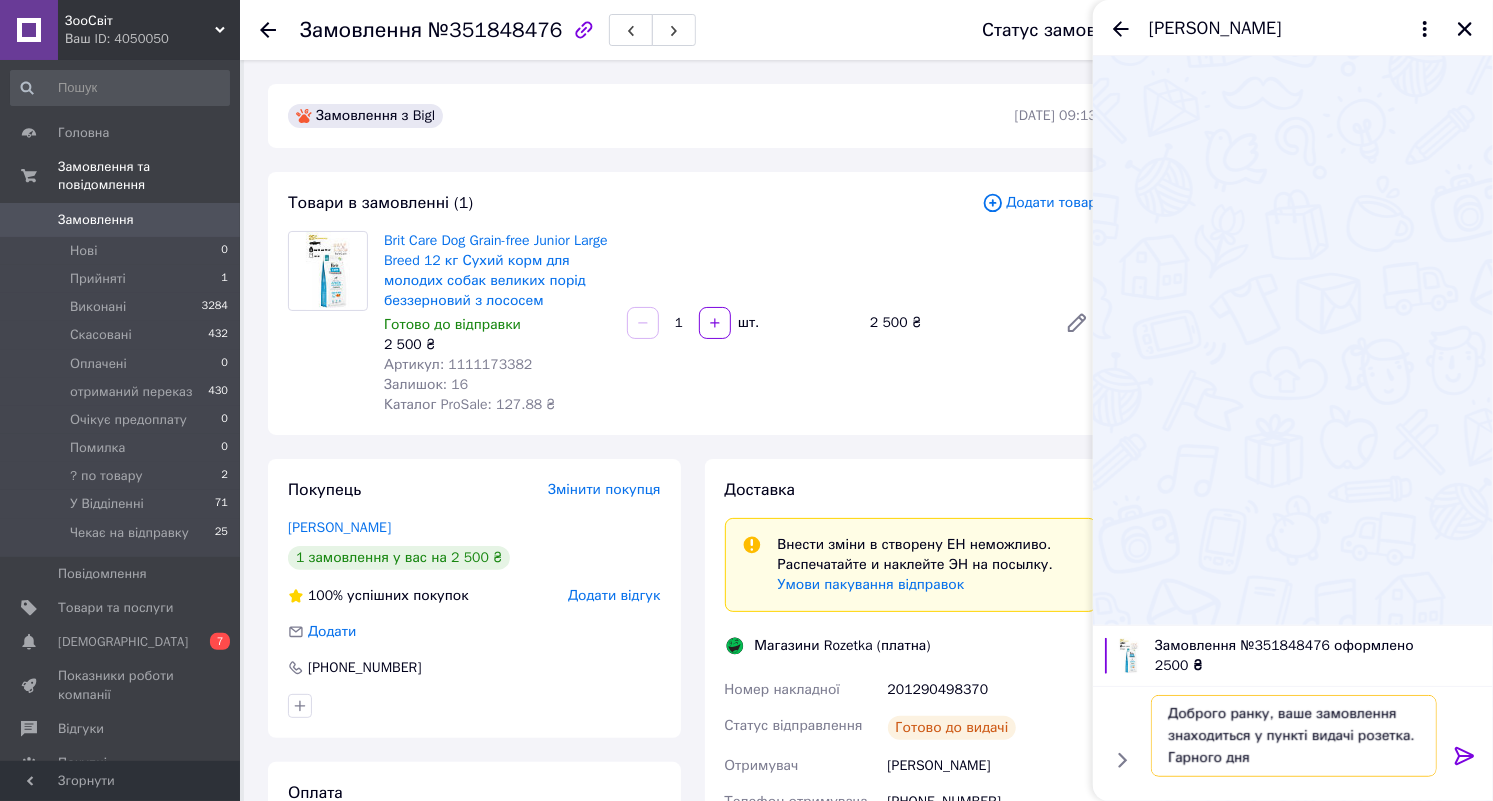 type on "Доброго ранку, ваше замовлення знаходиться у пункті видачі розетка. Гарного дня" 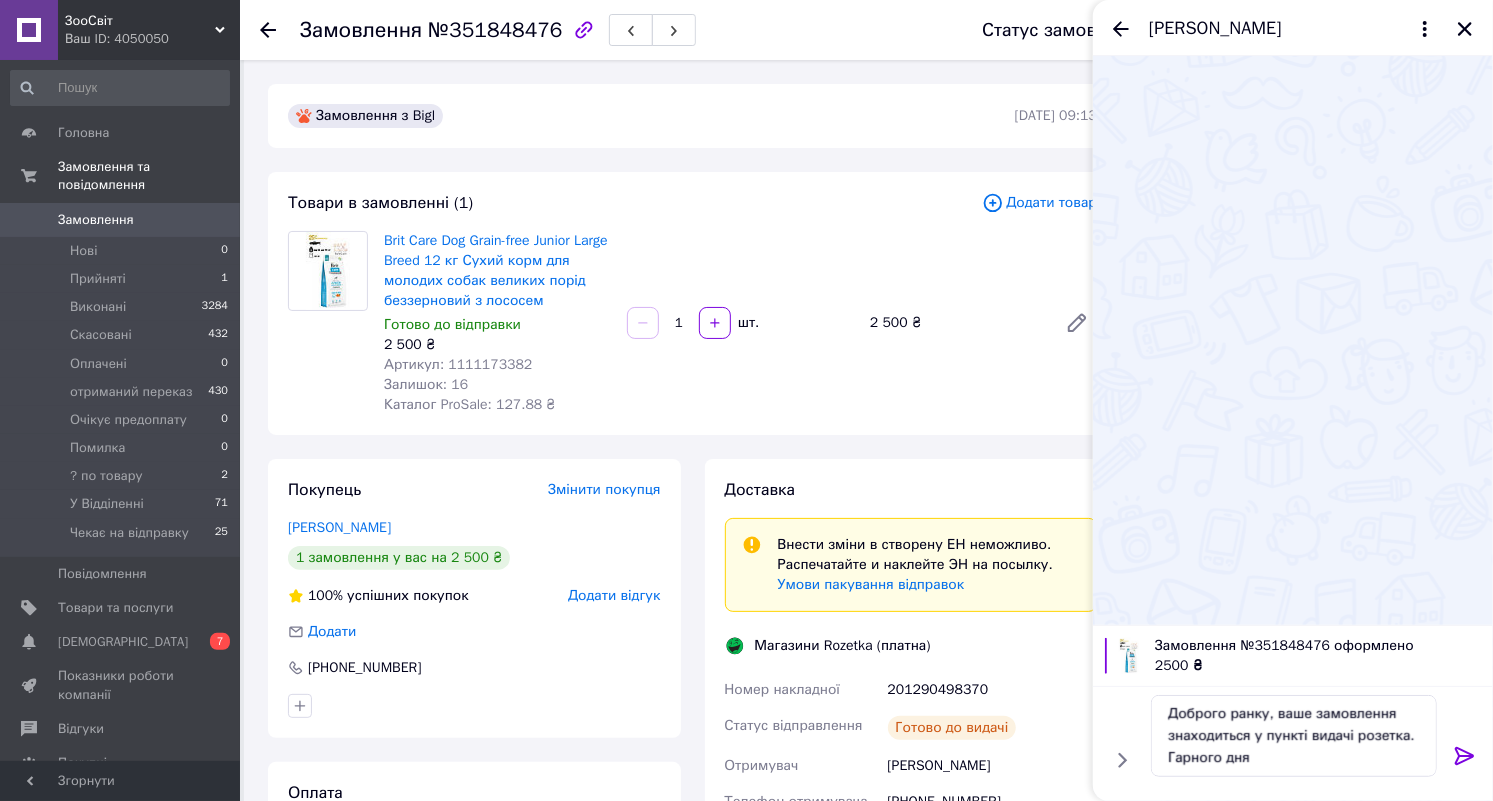 click 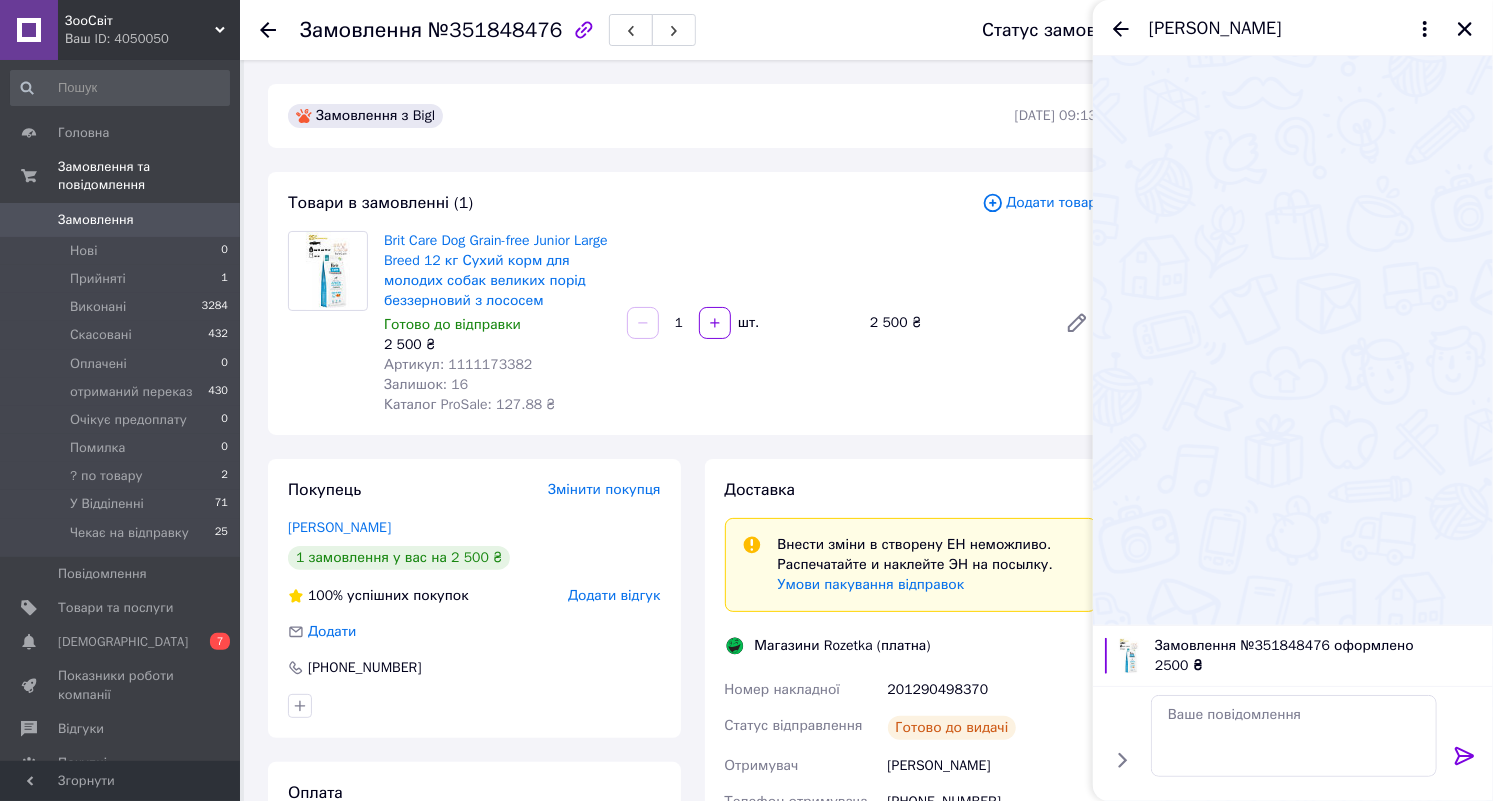 scroll, scrollTop: 0, scrollLeft: 0, axis: both 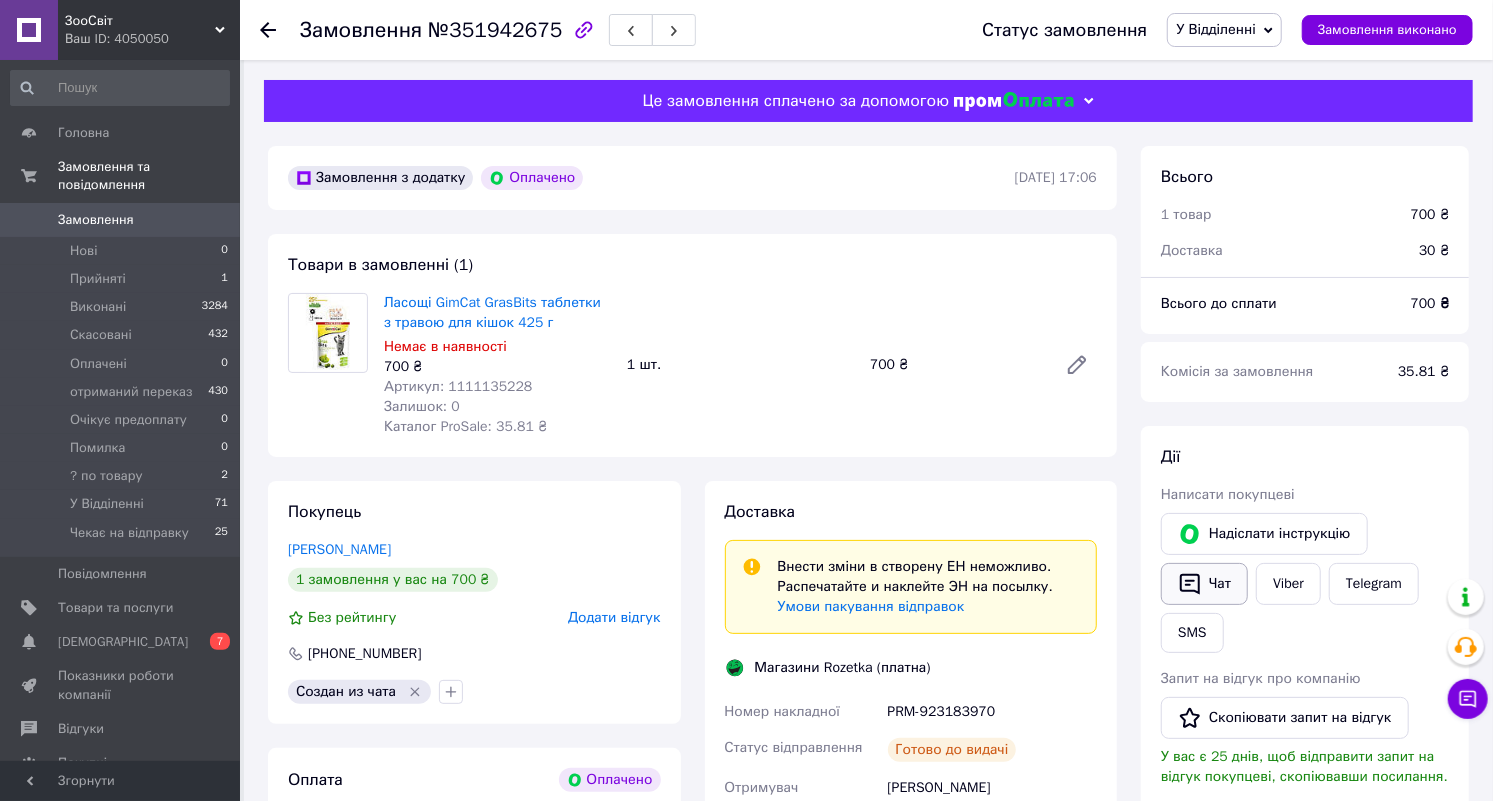 click on "Чат" at bounding box center (1204, 584) 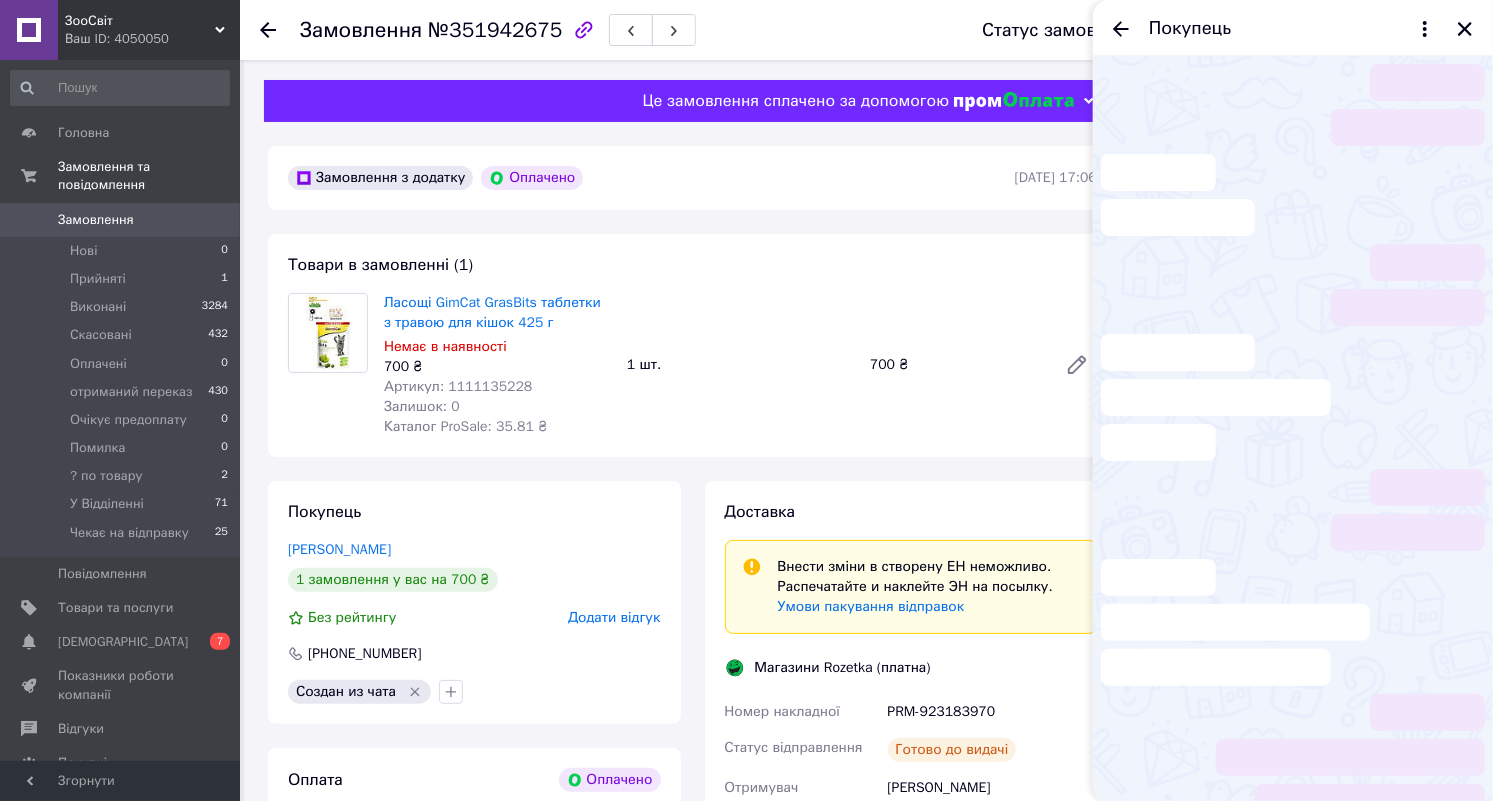 scroll, scrollTop: 114, scrollLeft: 0, axis: vertical 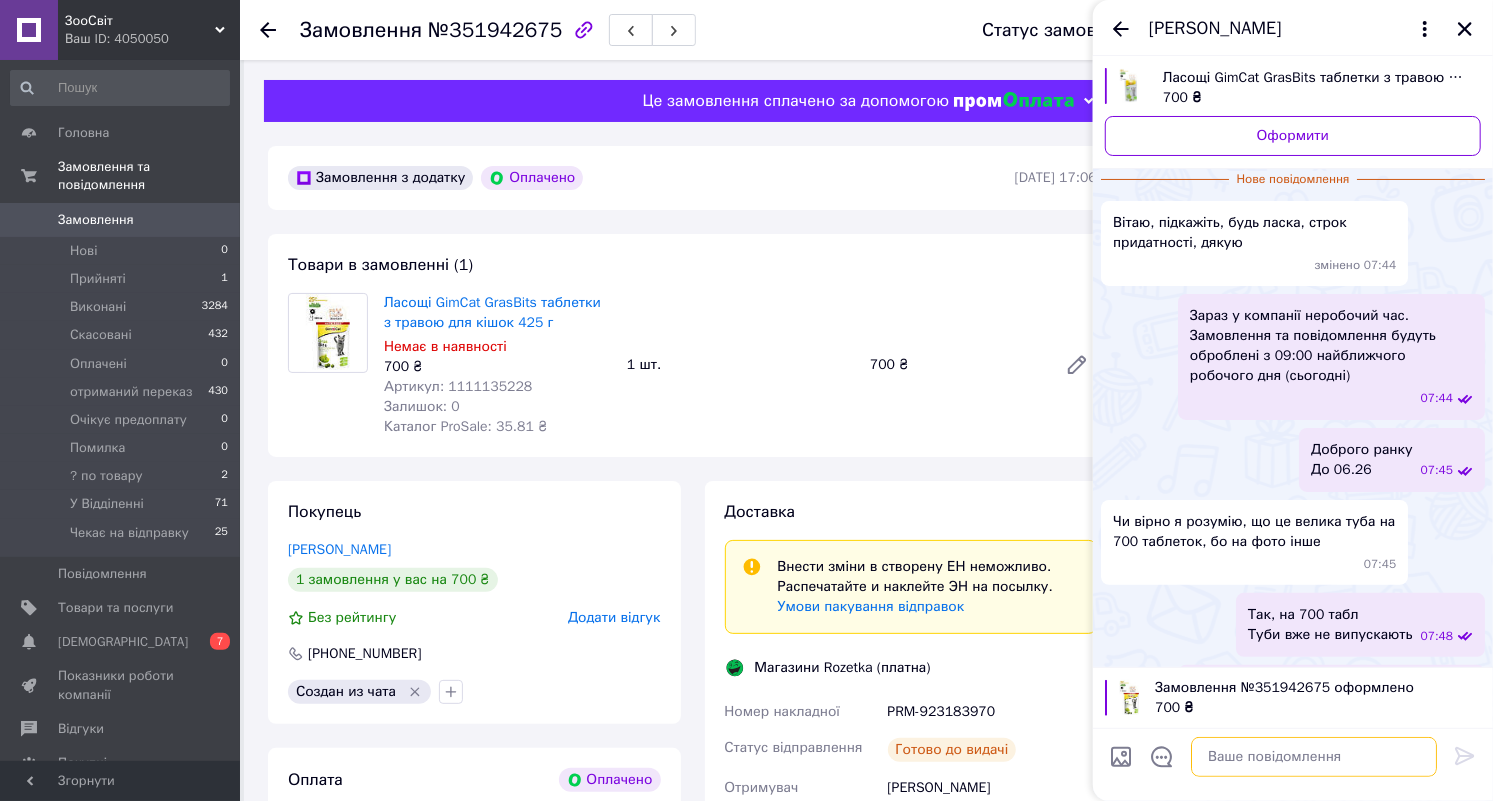 paste on "Доброго ранку, ваше замовлення знаходиться у пункті видачі розетка. Гарного дня" 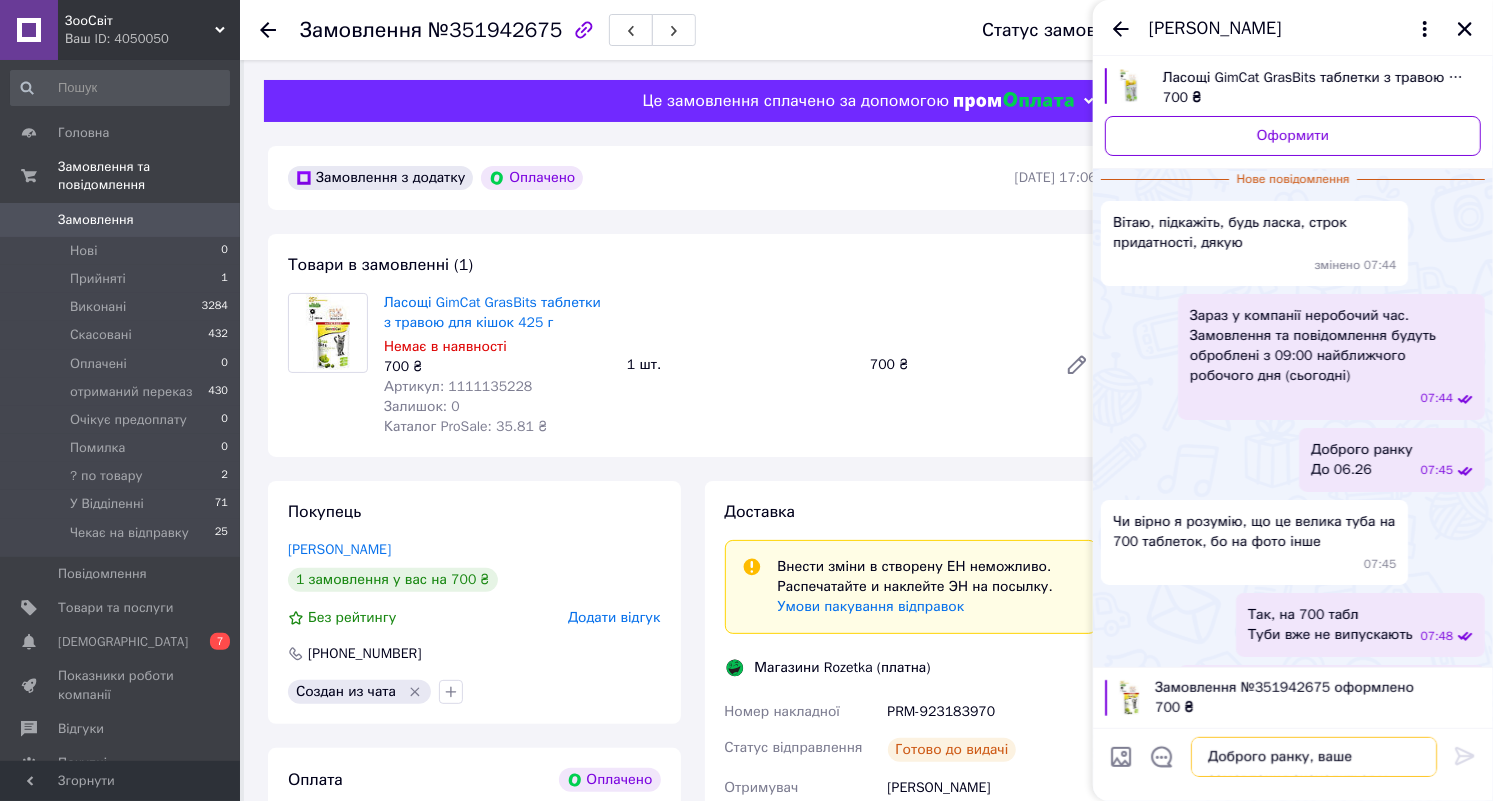 scroll, scrollTop: 1, scrollLeft: 0, axis: vertical 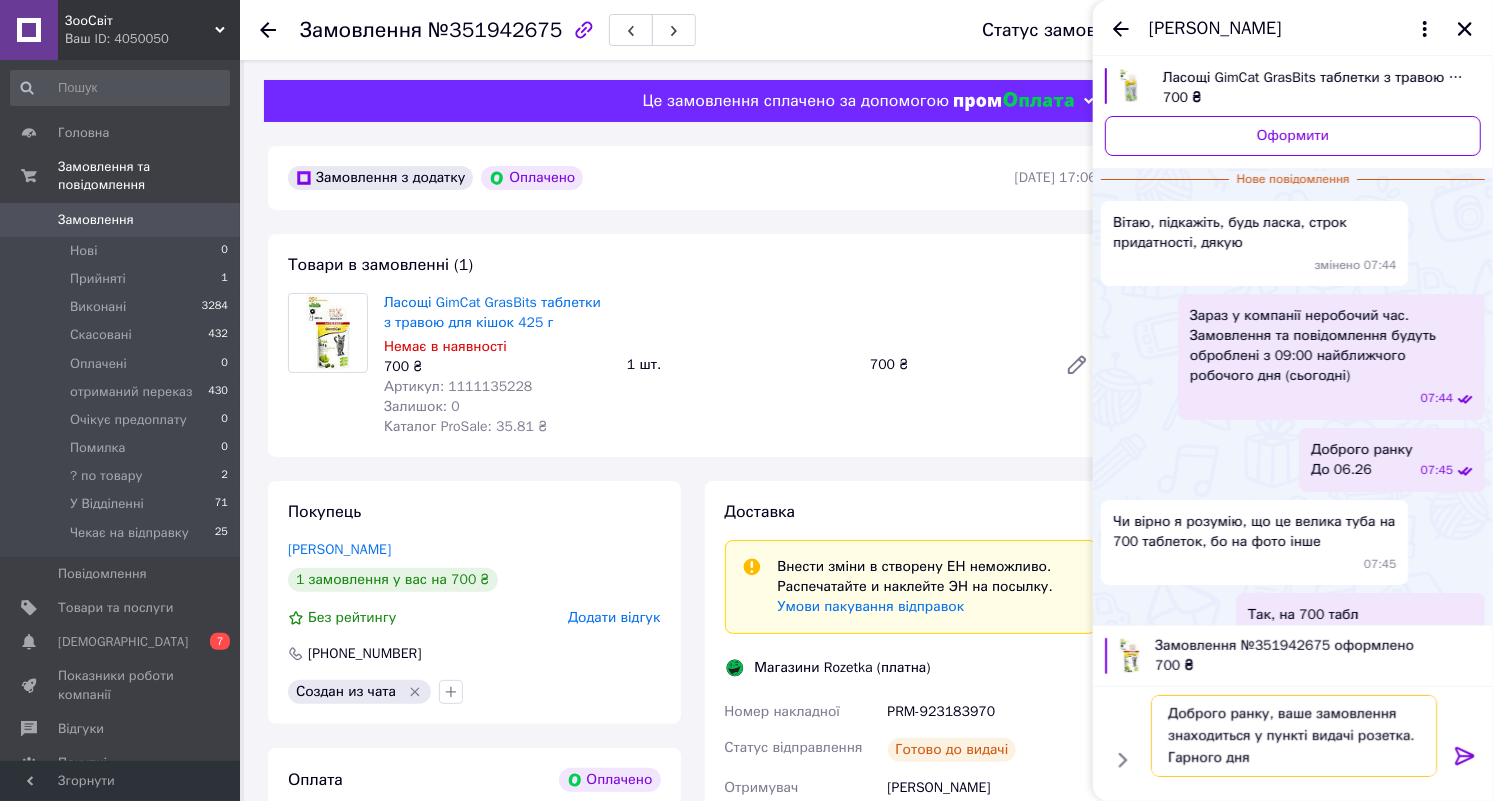 type on "Доброго ранку, ваше замовлення знаходиться у пункті видачі розетка. Гарного дня" 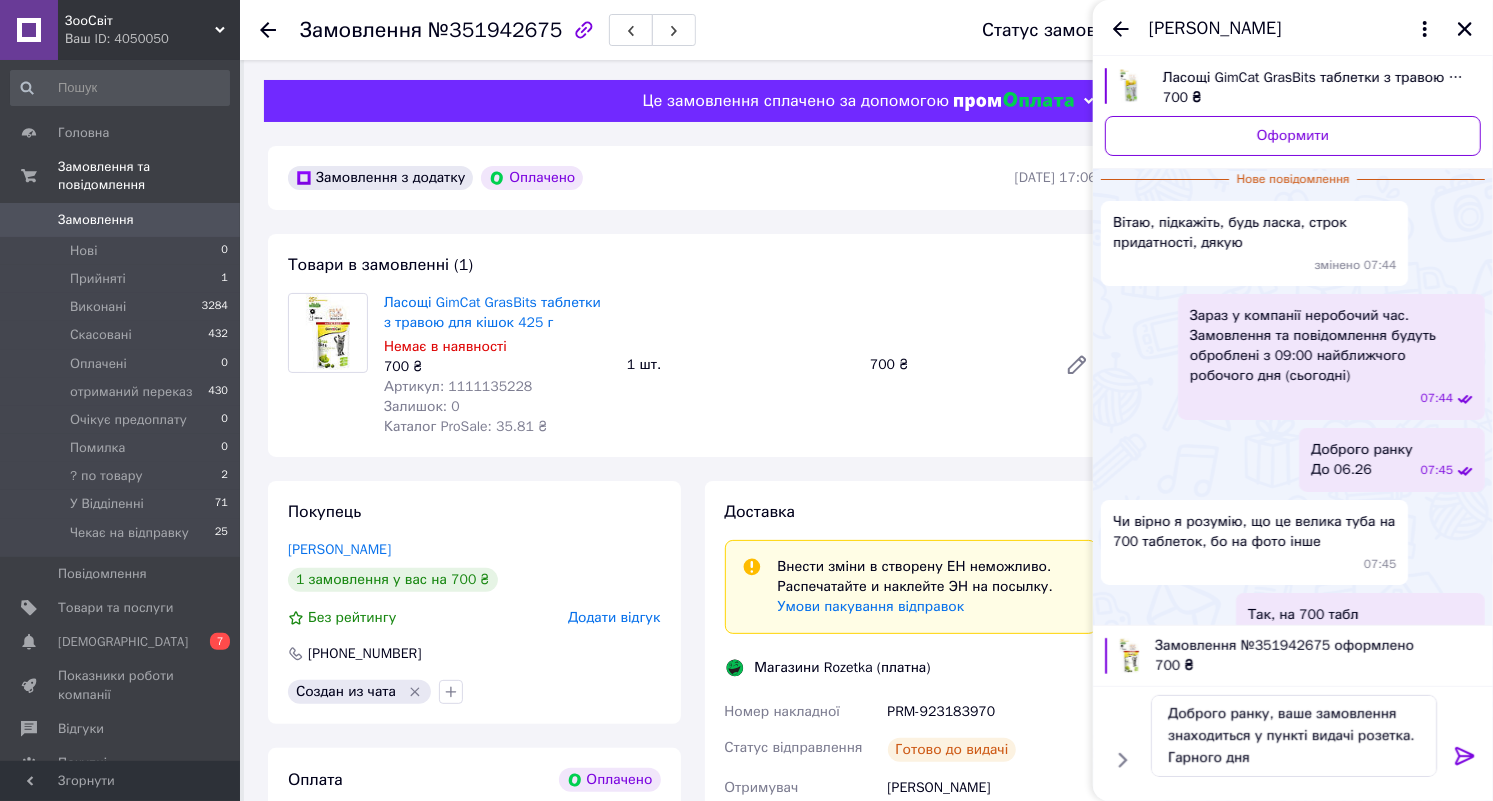 click 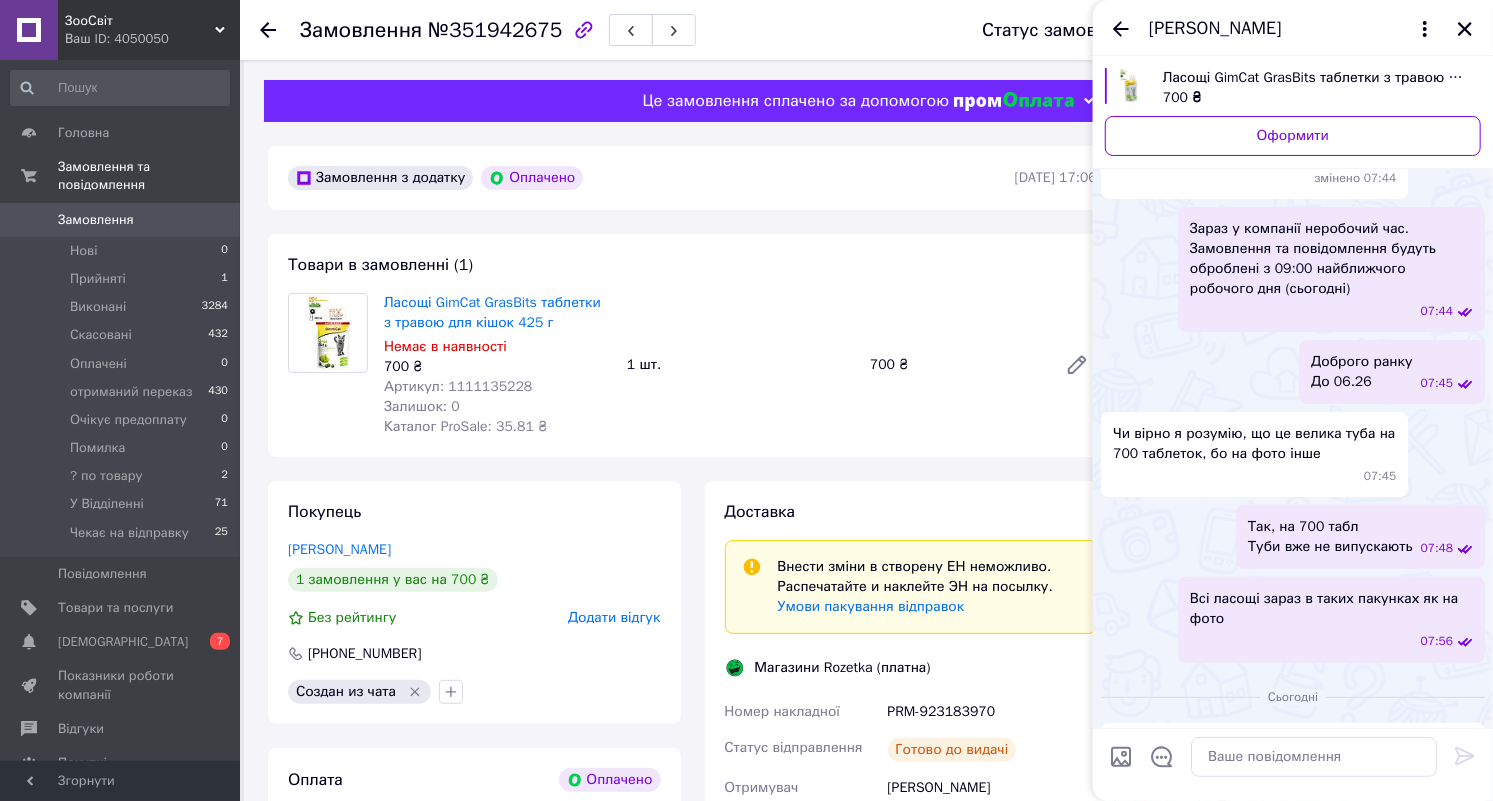 scroll, scrollTop: 59, scrollLeft: 0, axis: vertical 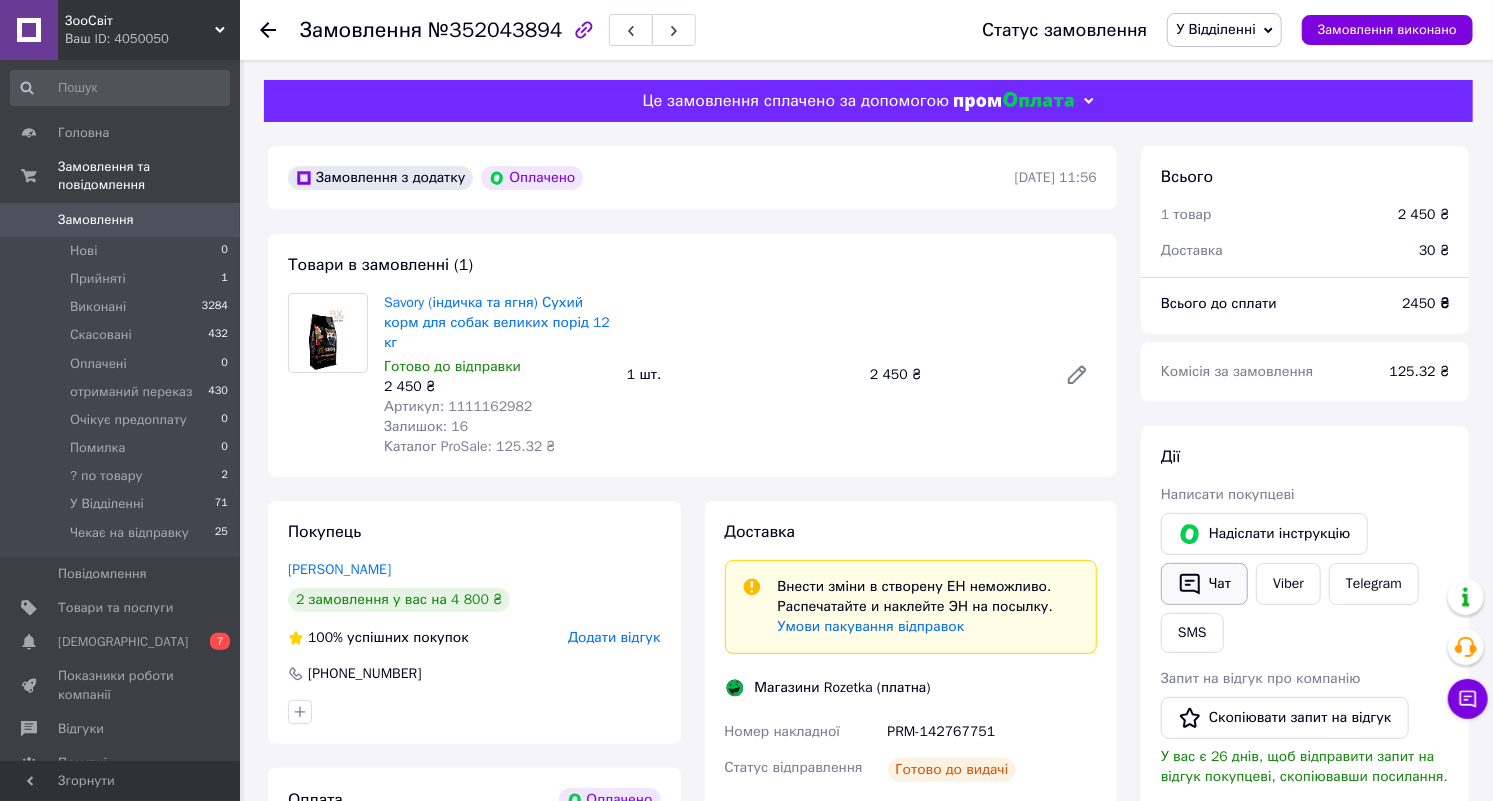 click on "Чат" at bounding box center (1204, 584) 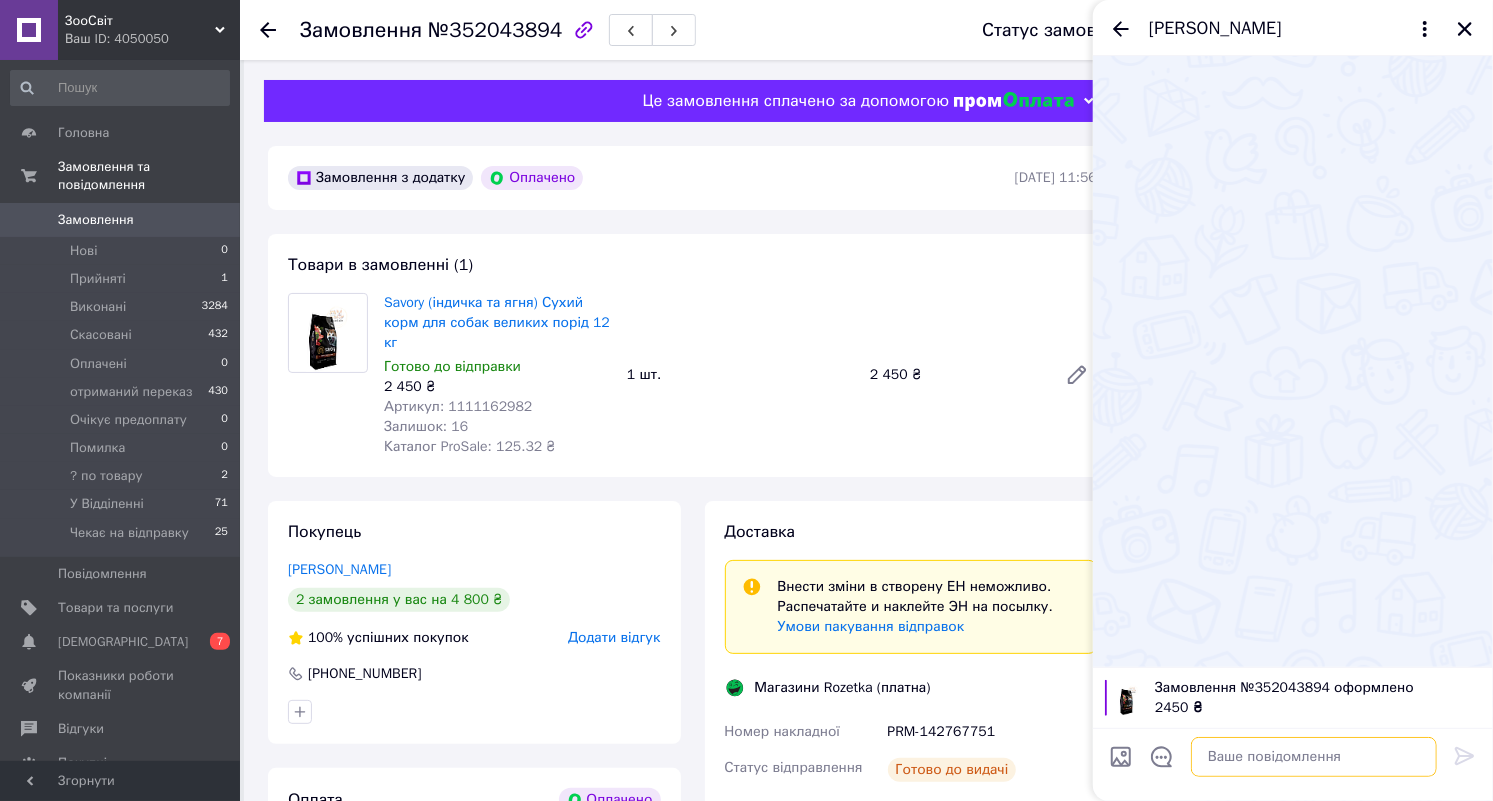 paste on "Доброго ранку, ваше замовлення знаходиться у пункті видачі розетка. Гарного дня" 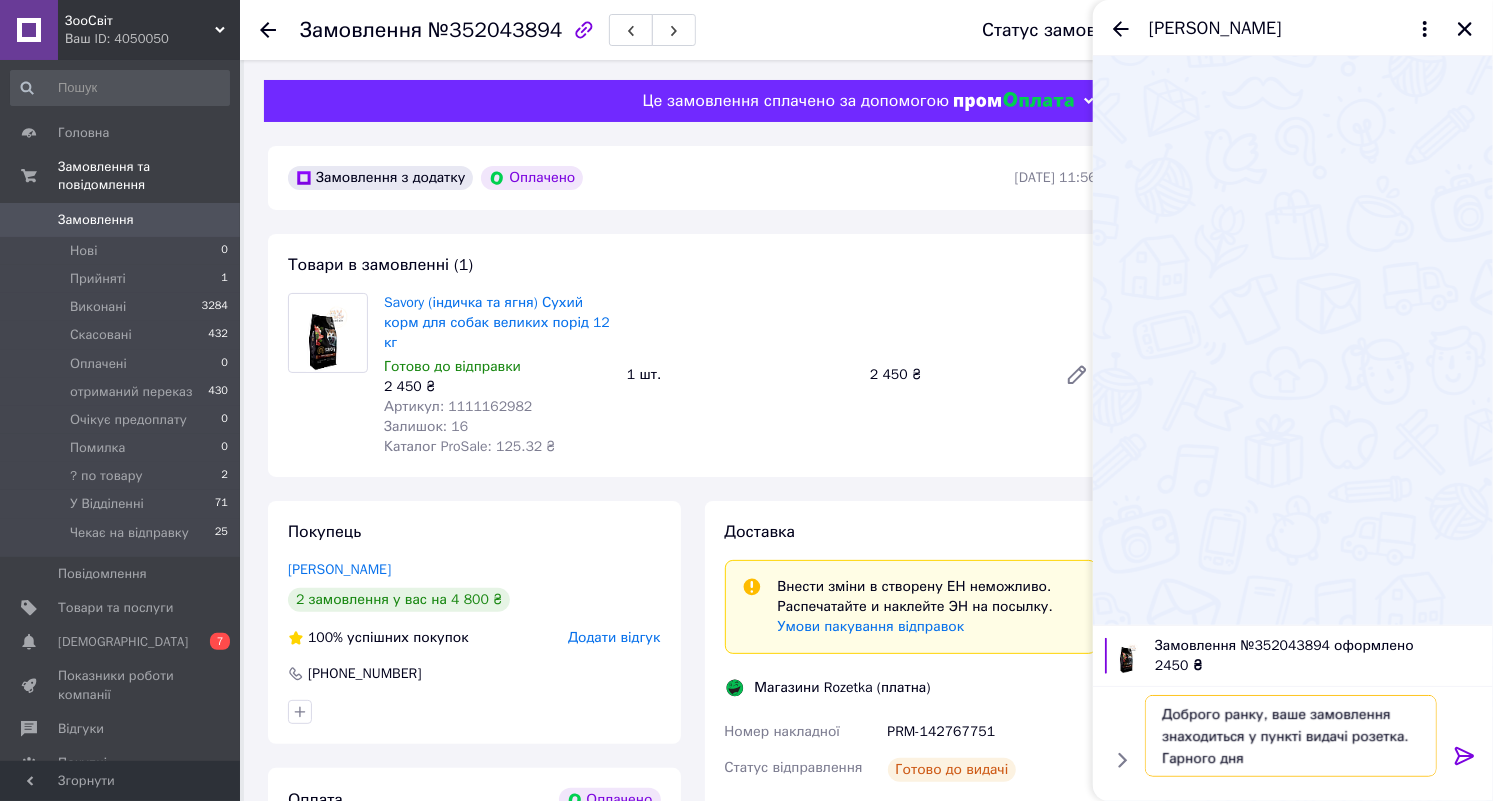 scroll, scrollTop: 1, scrollLeft: 0, axis: vertical 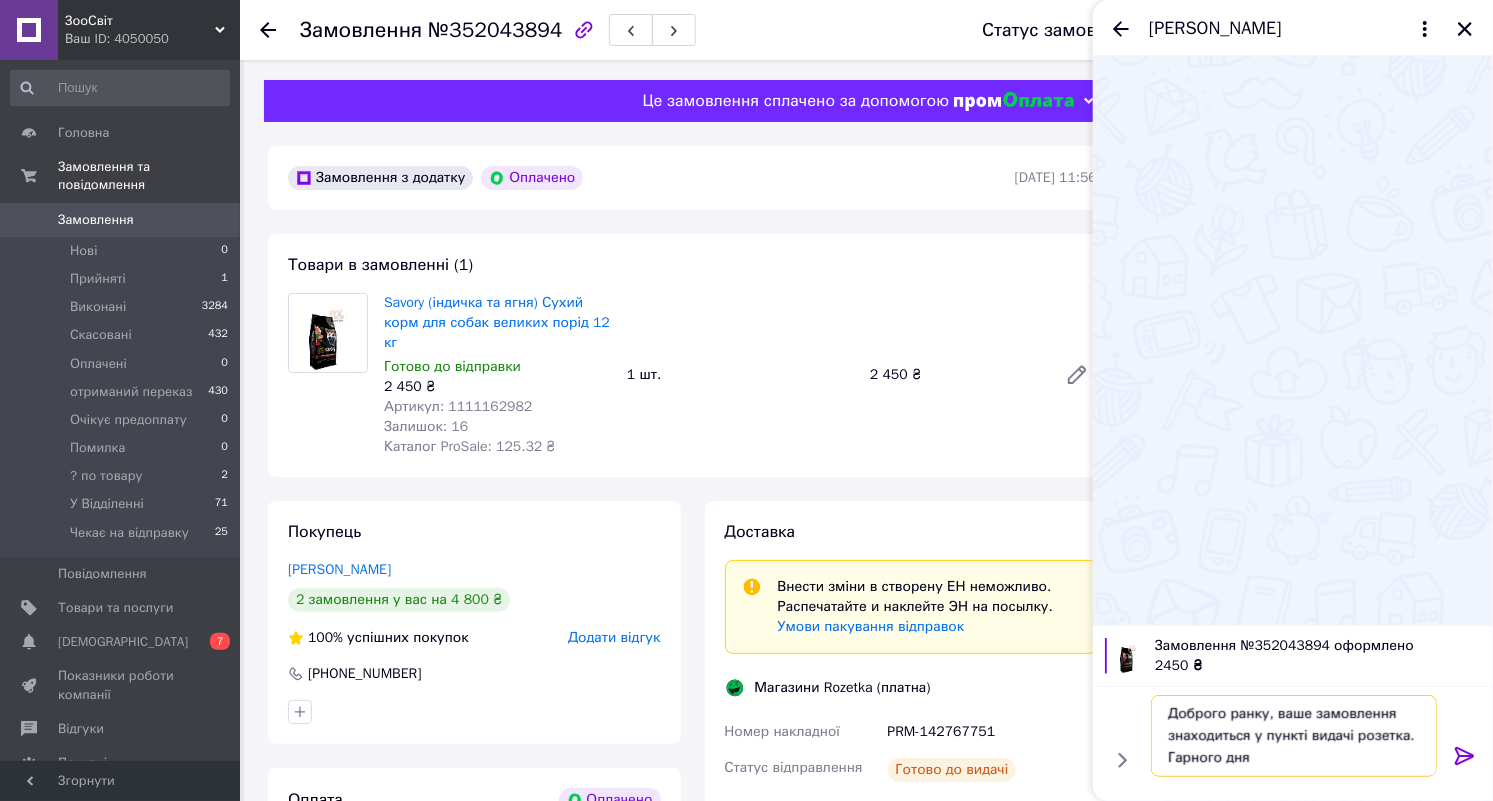 type on "Доброго ранку, ваше замовлення знаходиться у пункті видачі розетка. Гарного дня" 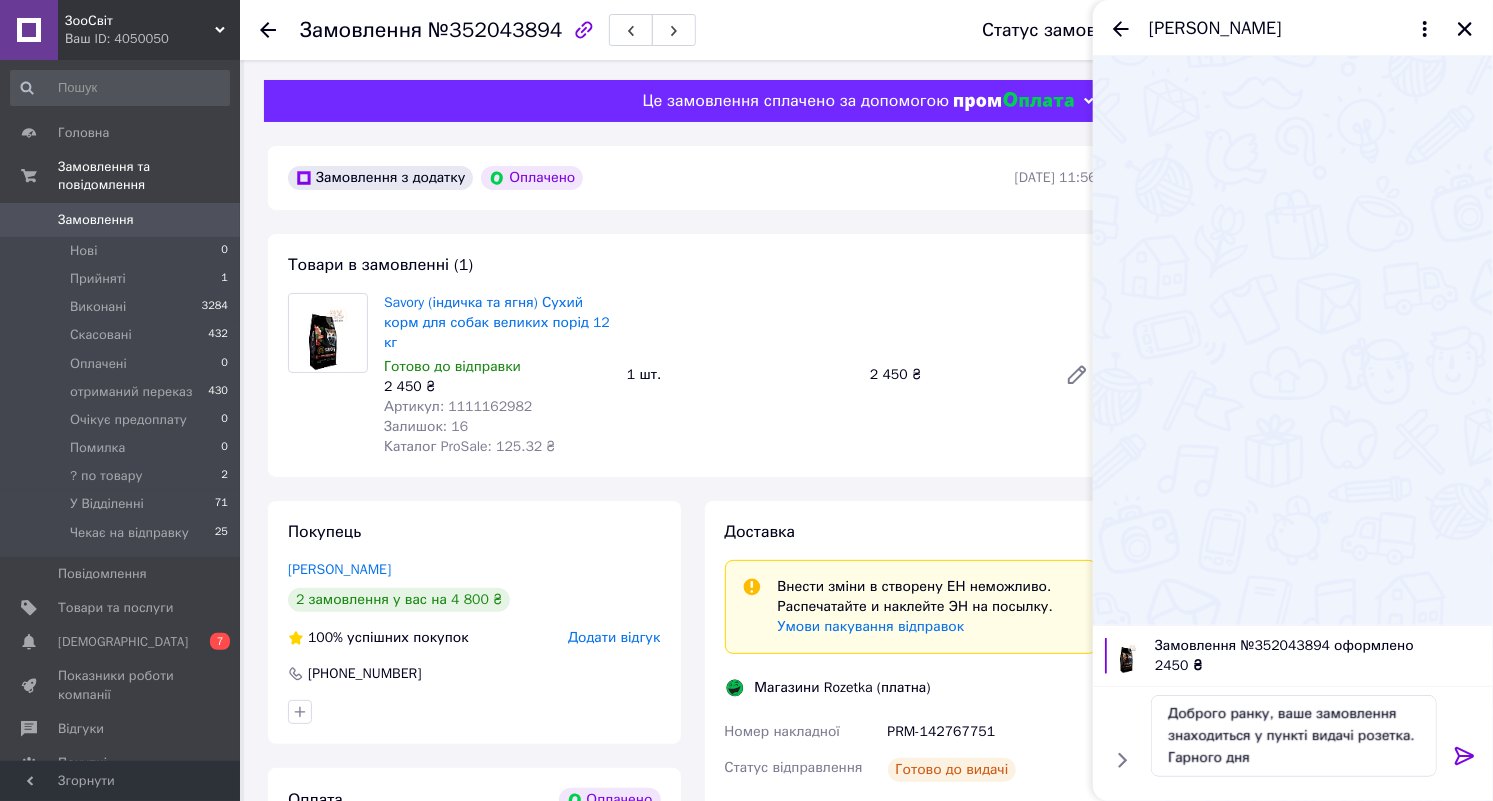 click 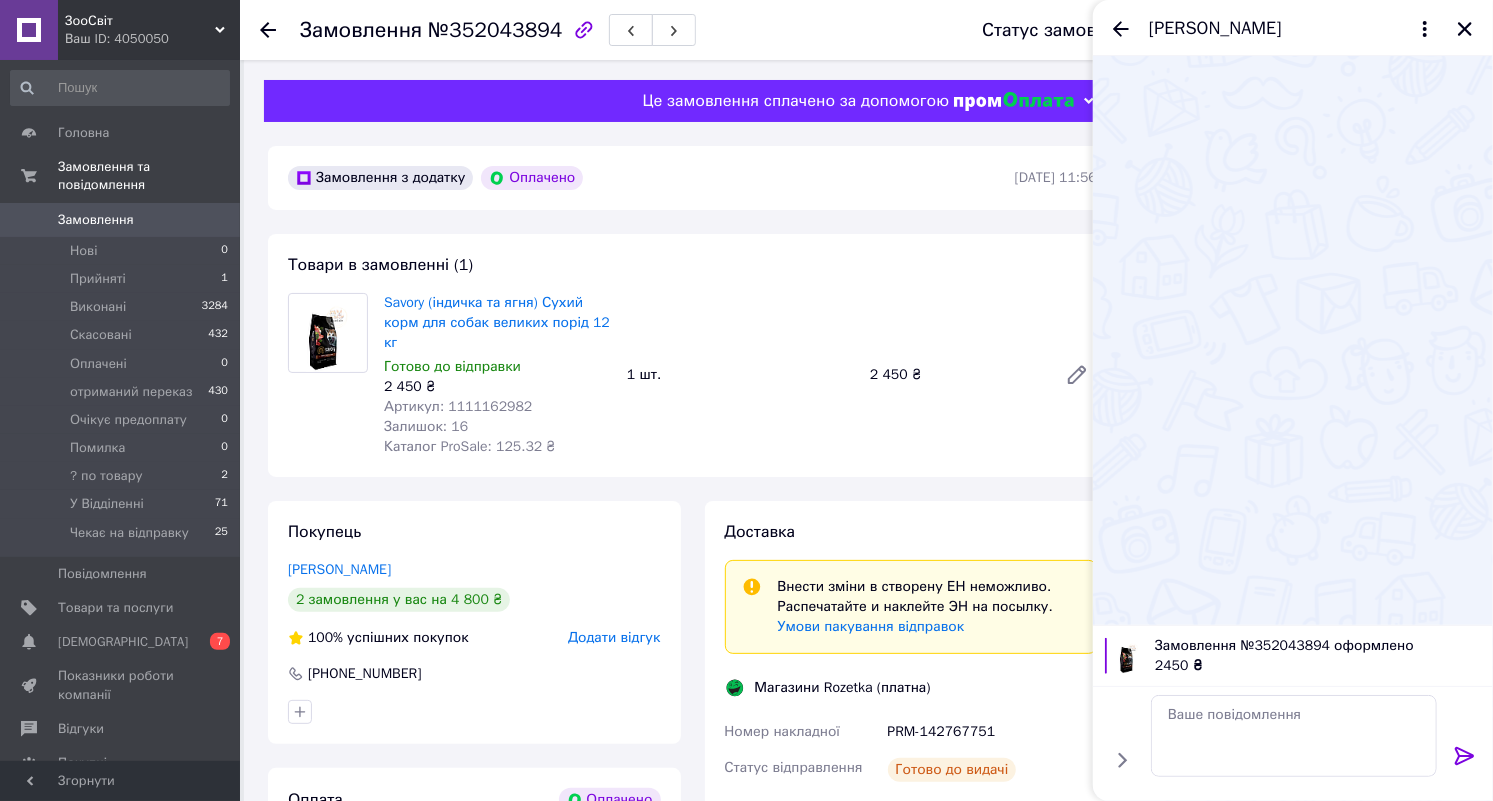 scroll, scrollTop: 0, scrollLeft: 0, axis: both 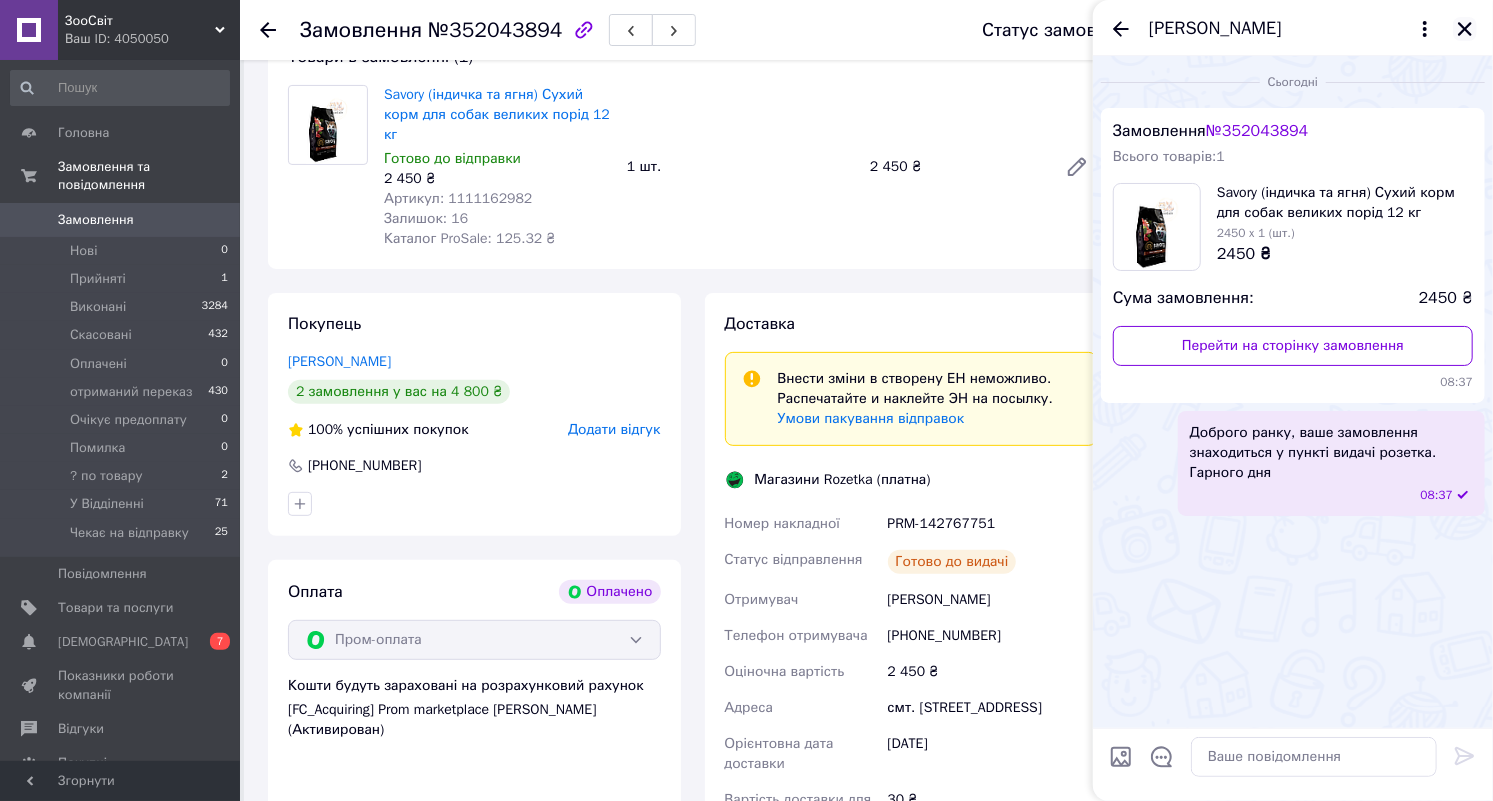 click 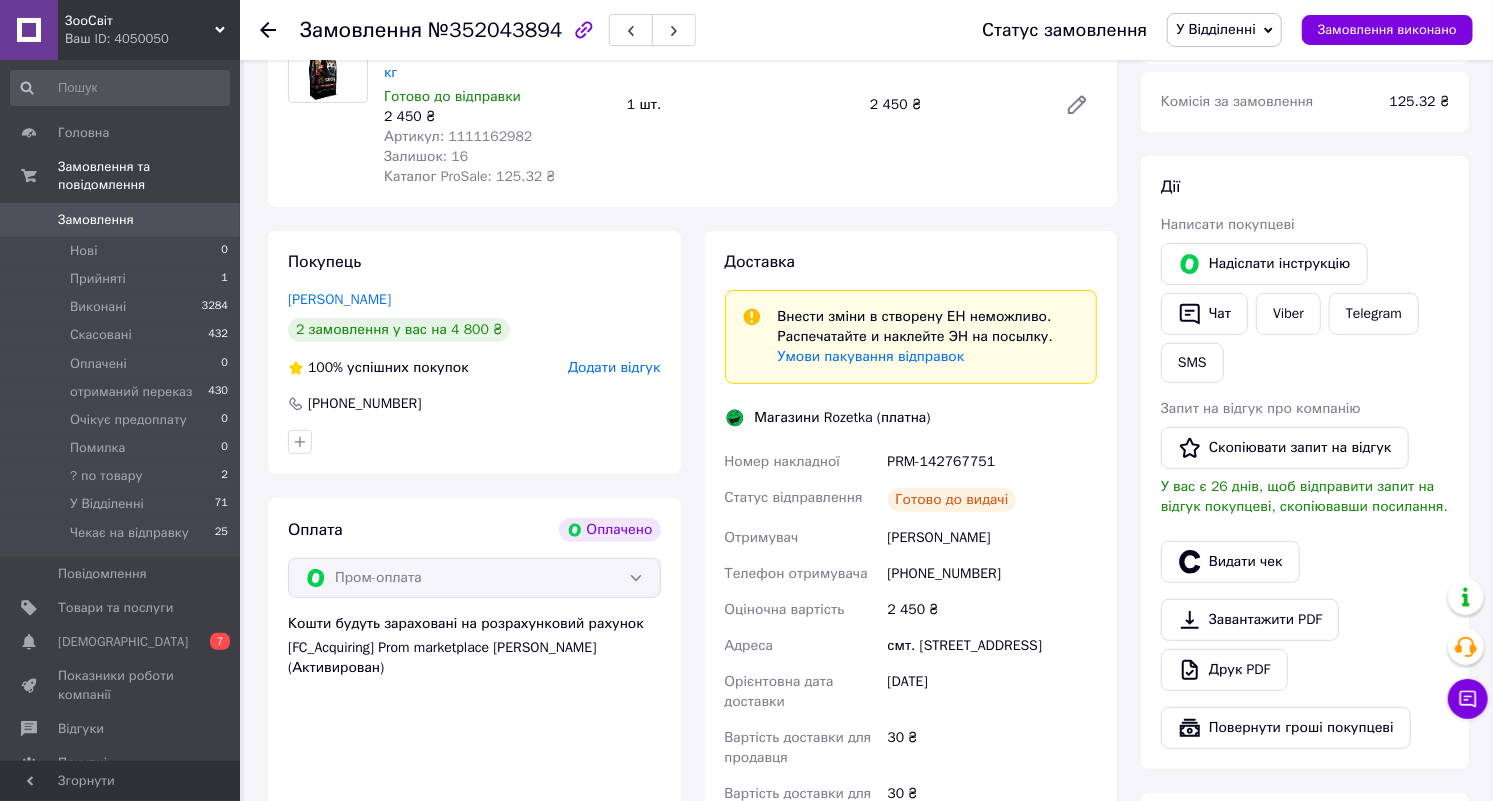scroll, scrollTop: 104, scrollLeft: 0, axis: vertical 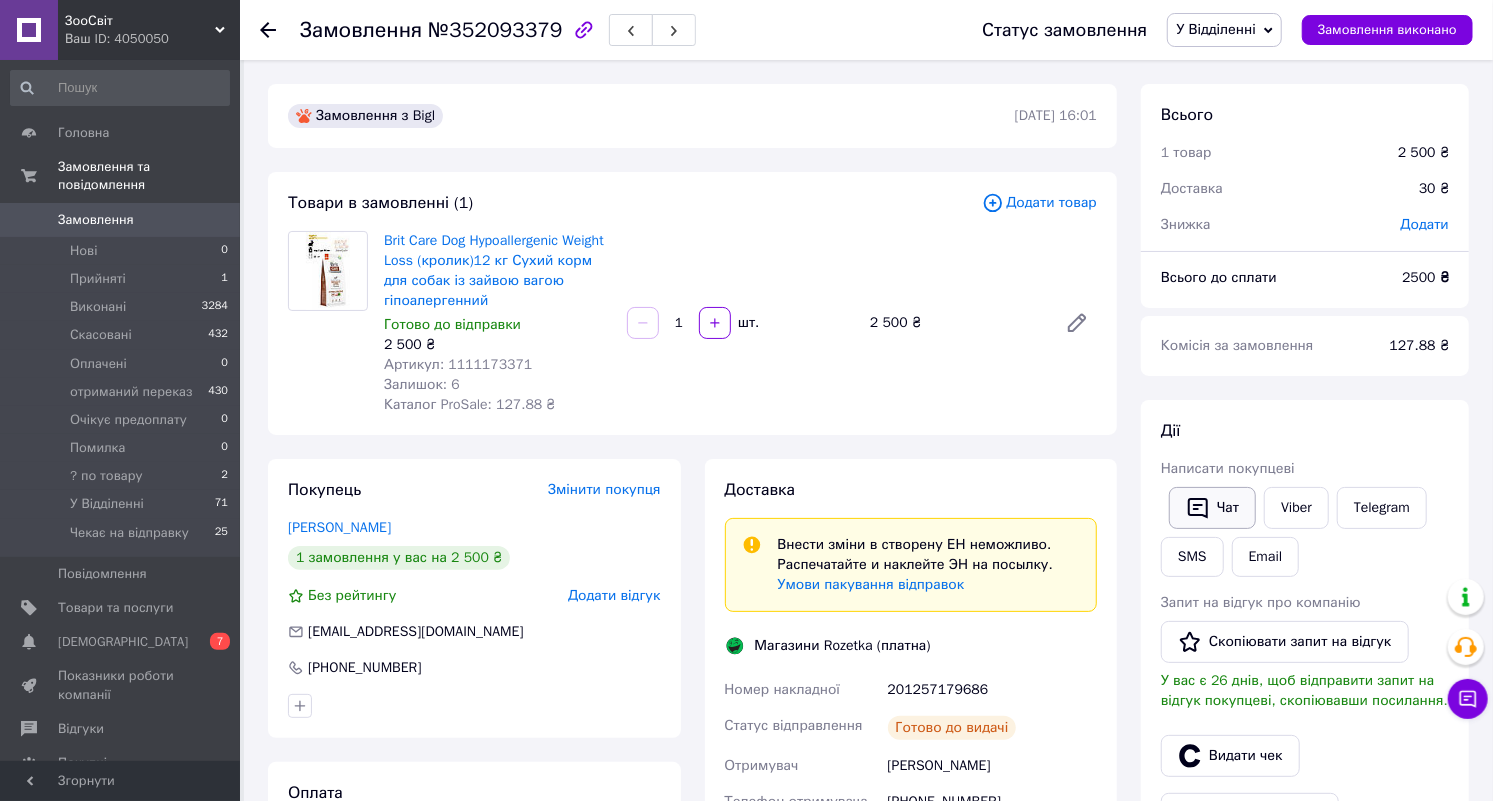 click on "Чат" at bounding box center (1212, 508) 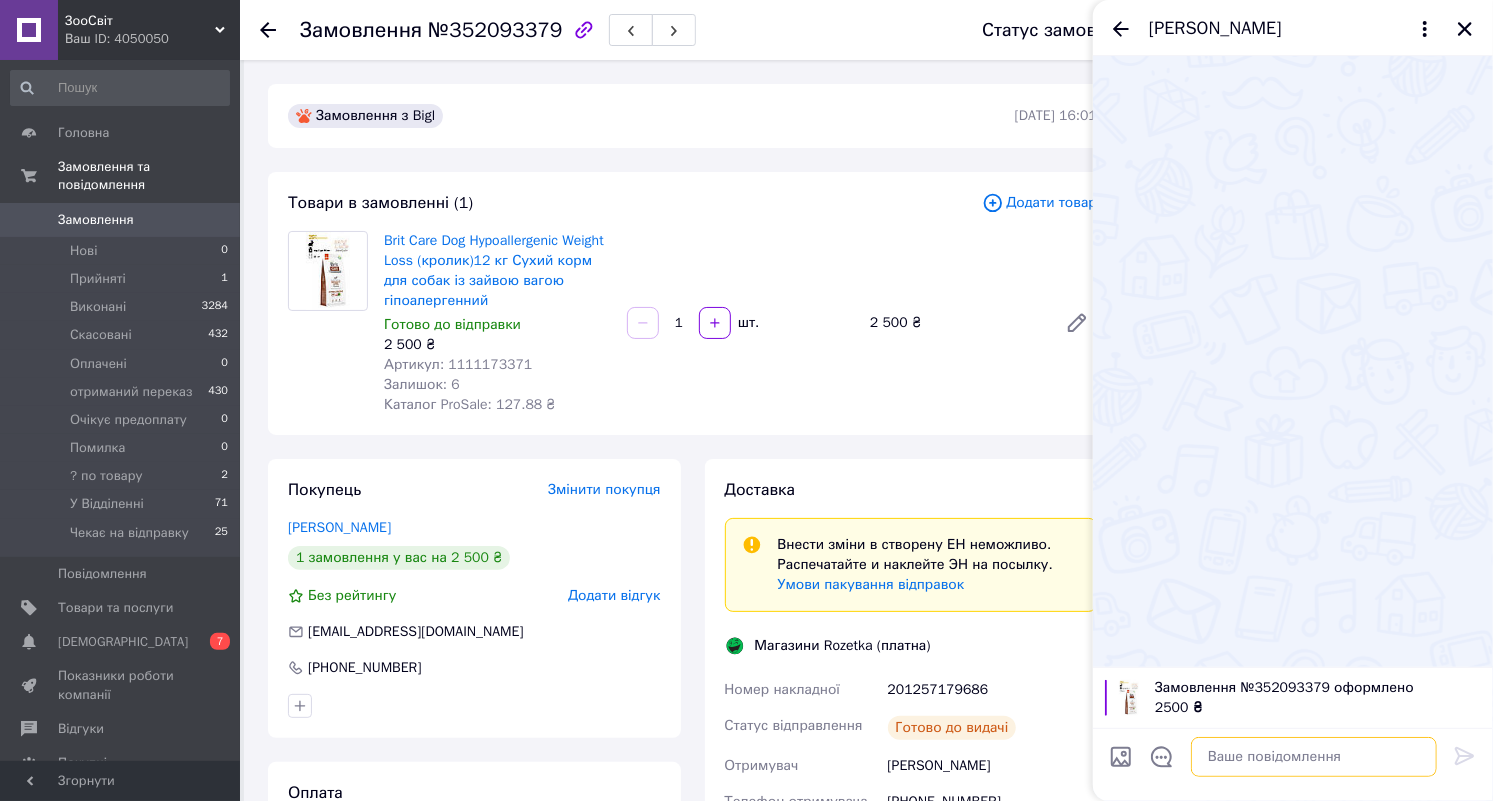 paste on "Доброго ранку, ваше замовлення знаходиться у пункті видачі розетка. Гарного дня" 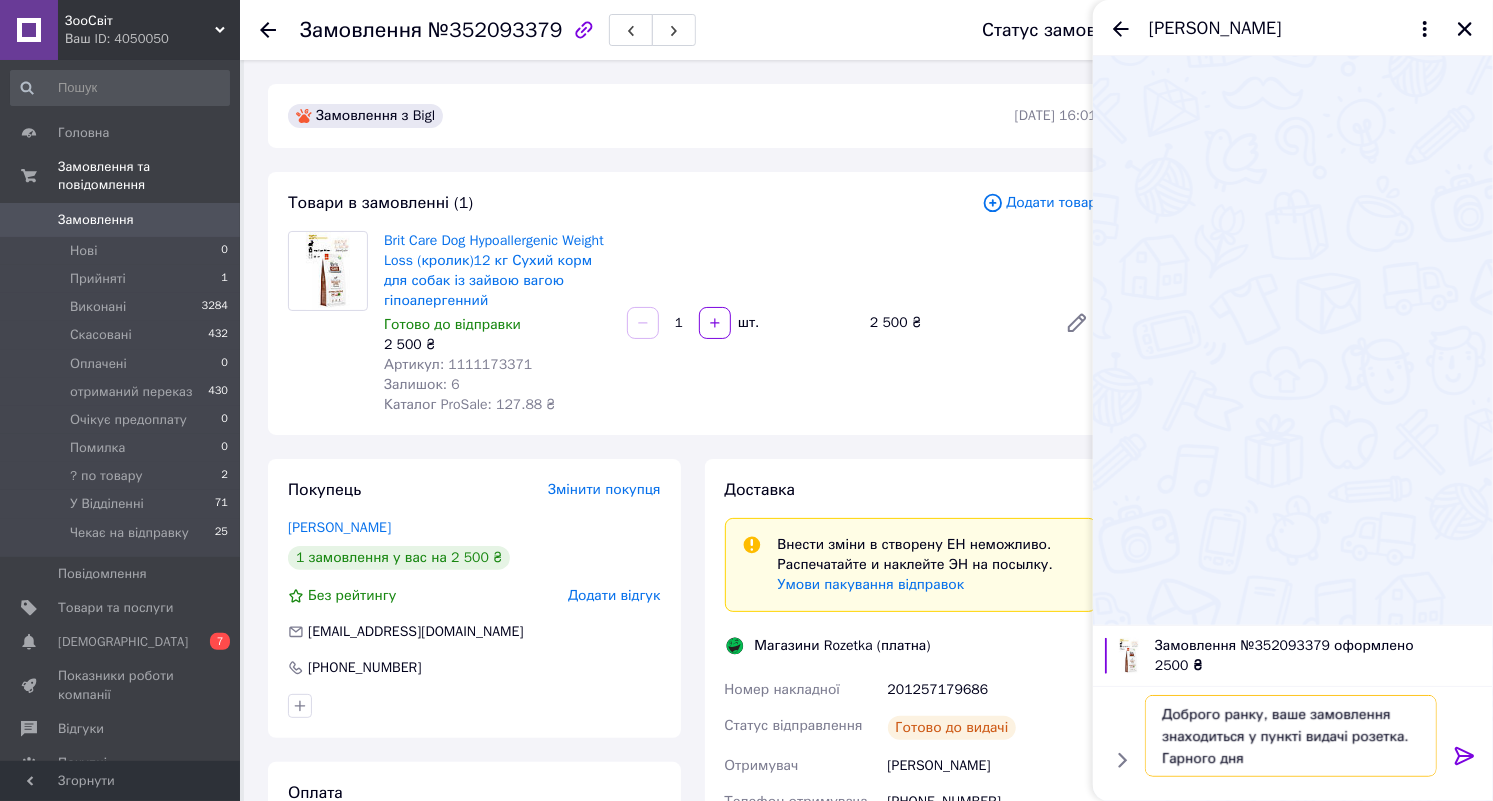 scroll, scrollTop: 1, scrollLeft: 0, axis: vertical 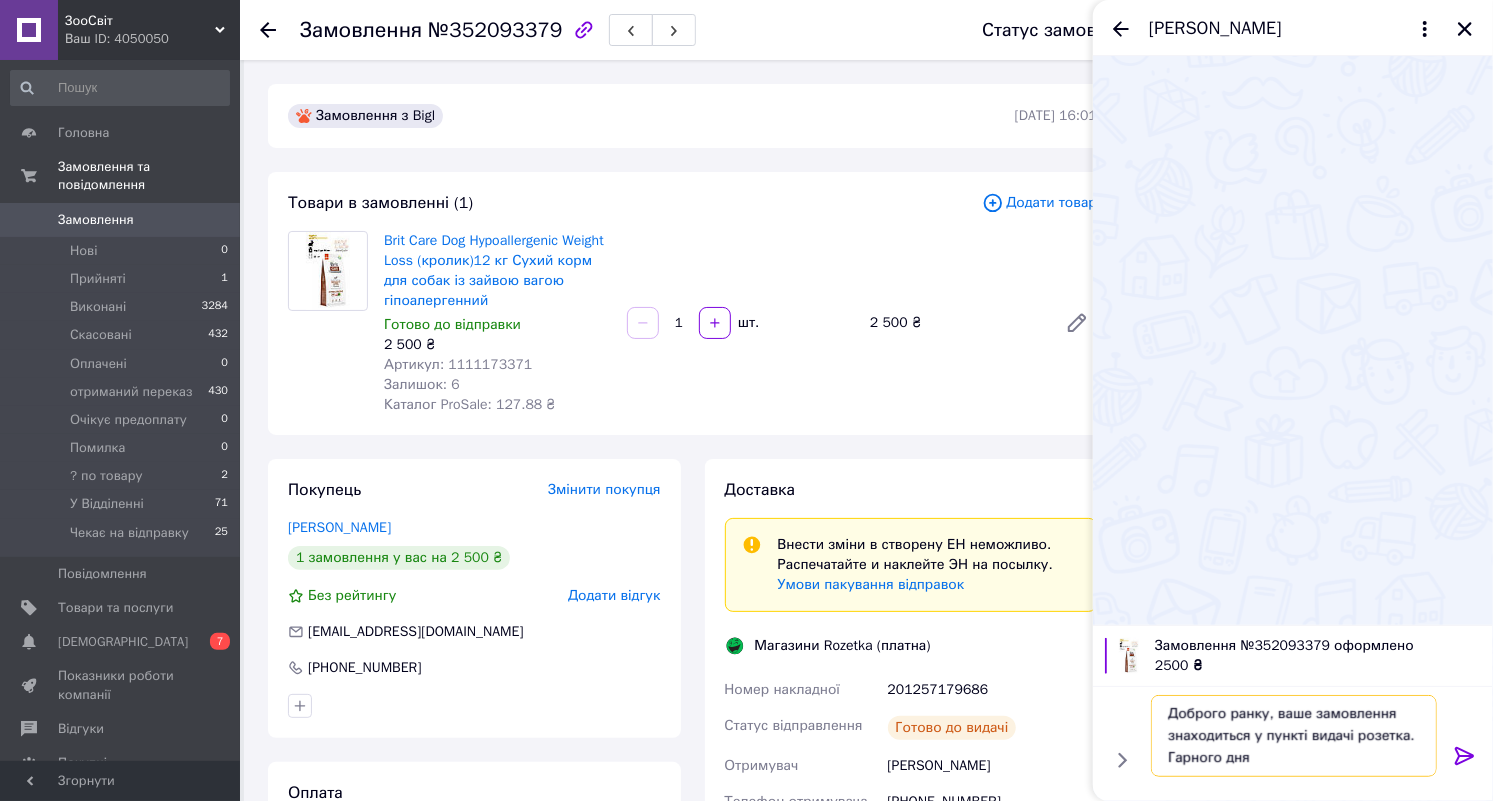 type on "Доброго ранку, ваше замовлення знаходиться у пункті видачі розетка. Гарного дня" 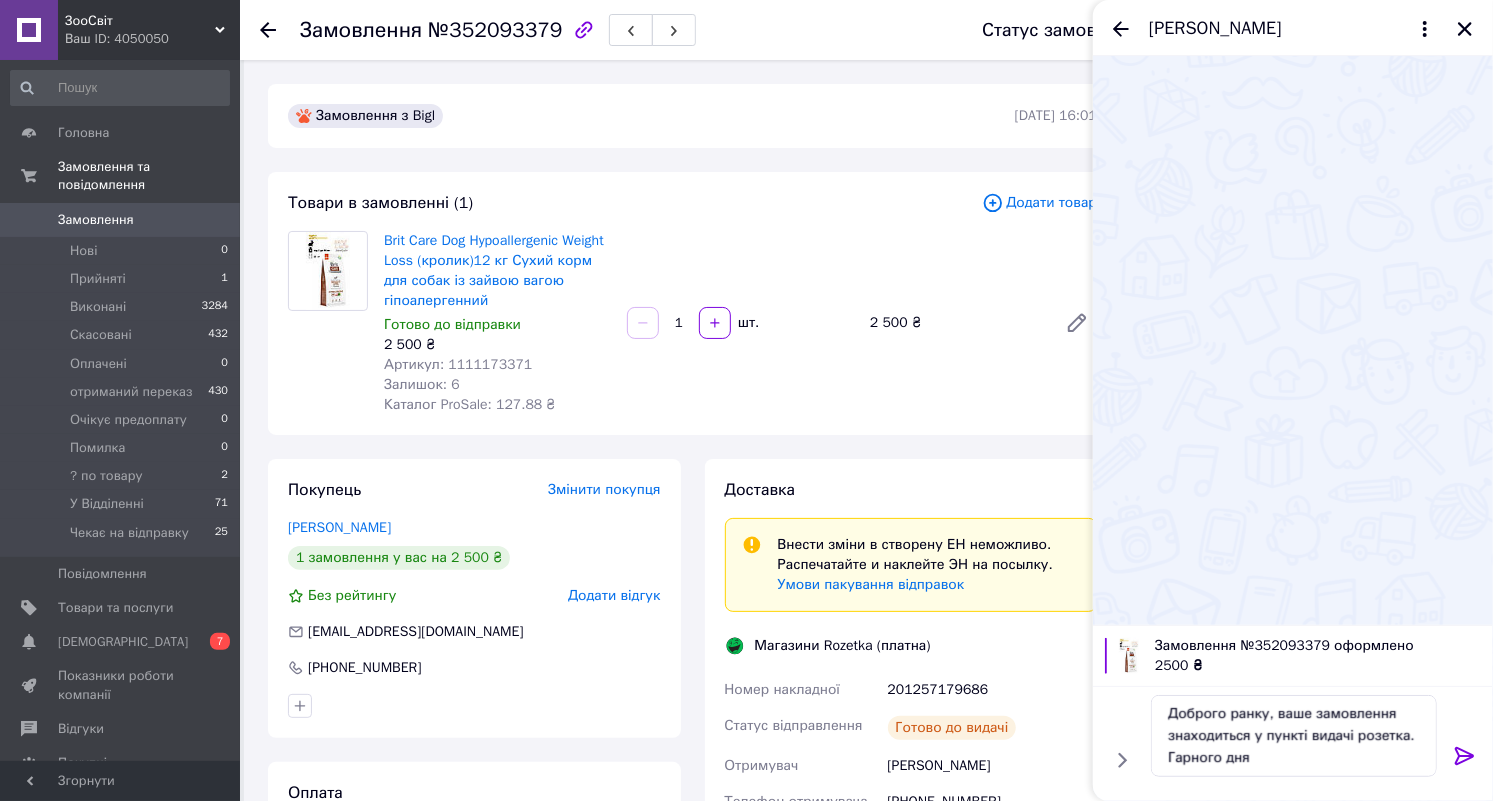 click 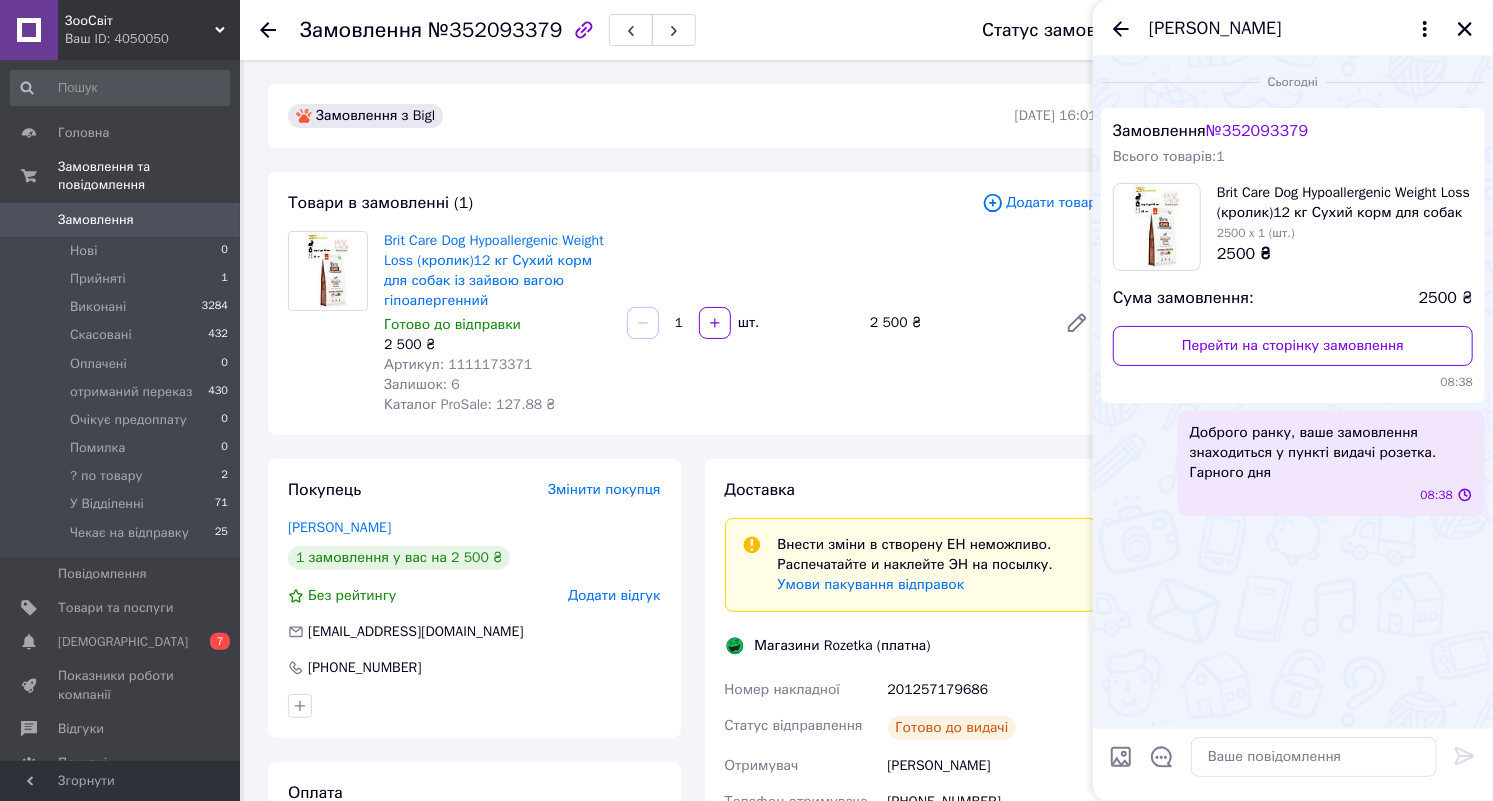 scroll, scrollTop: 0, scrollLeft: 0, axis: both 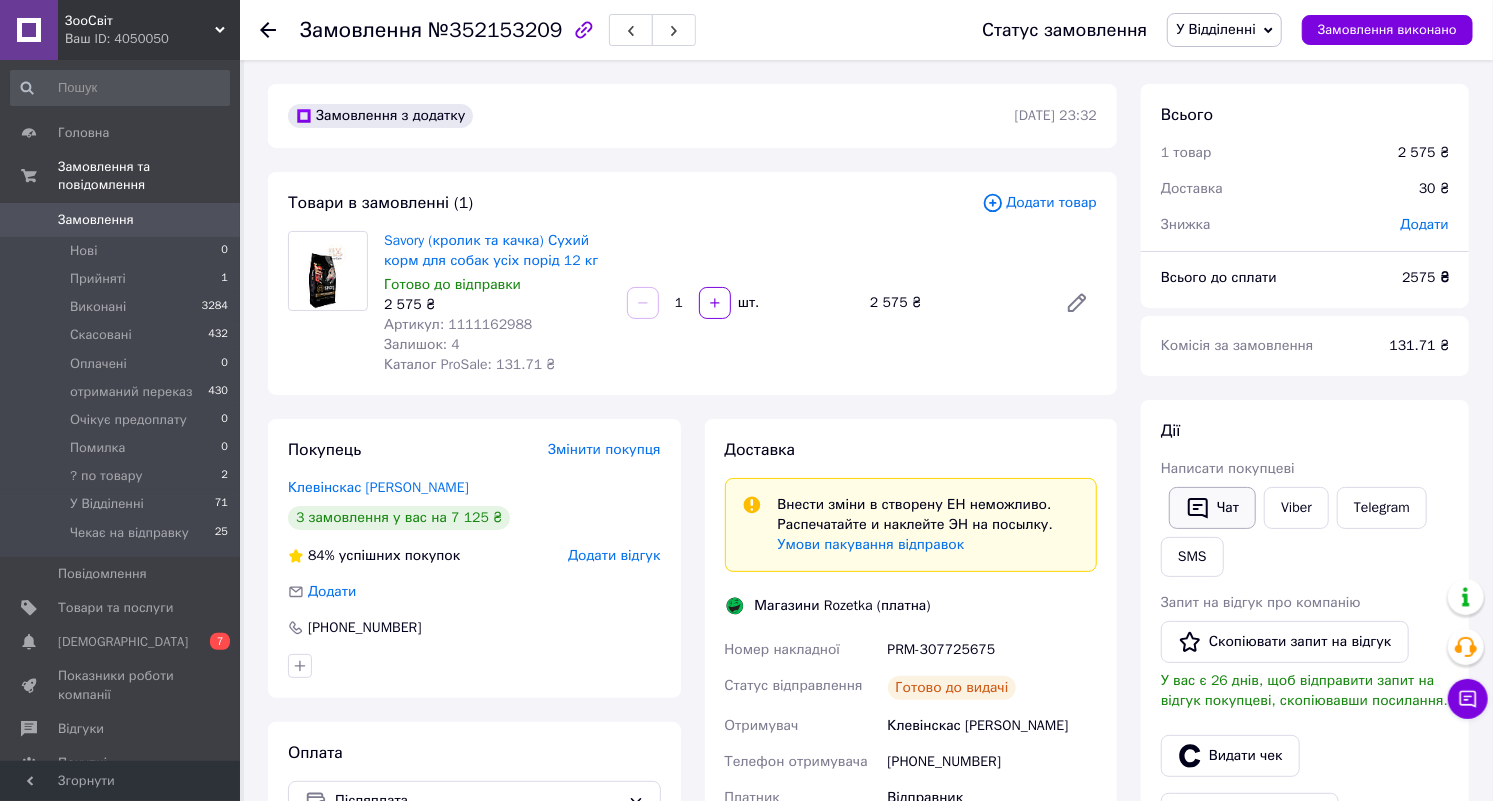 click on "Чат" at bounding box center (1212, 508) 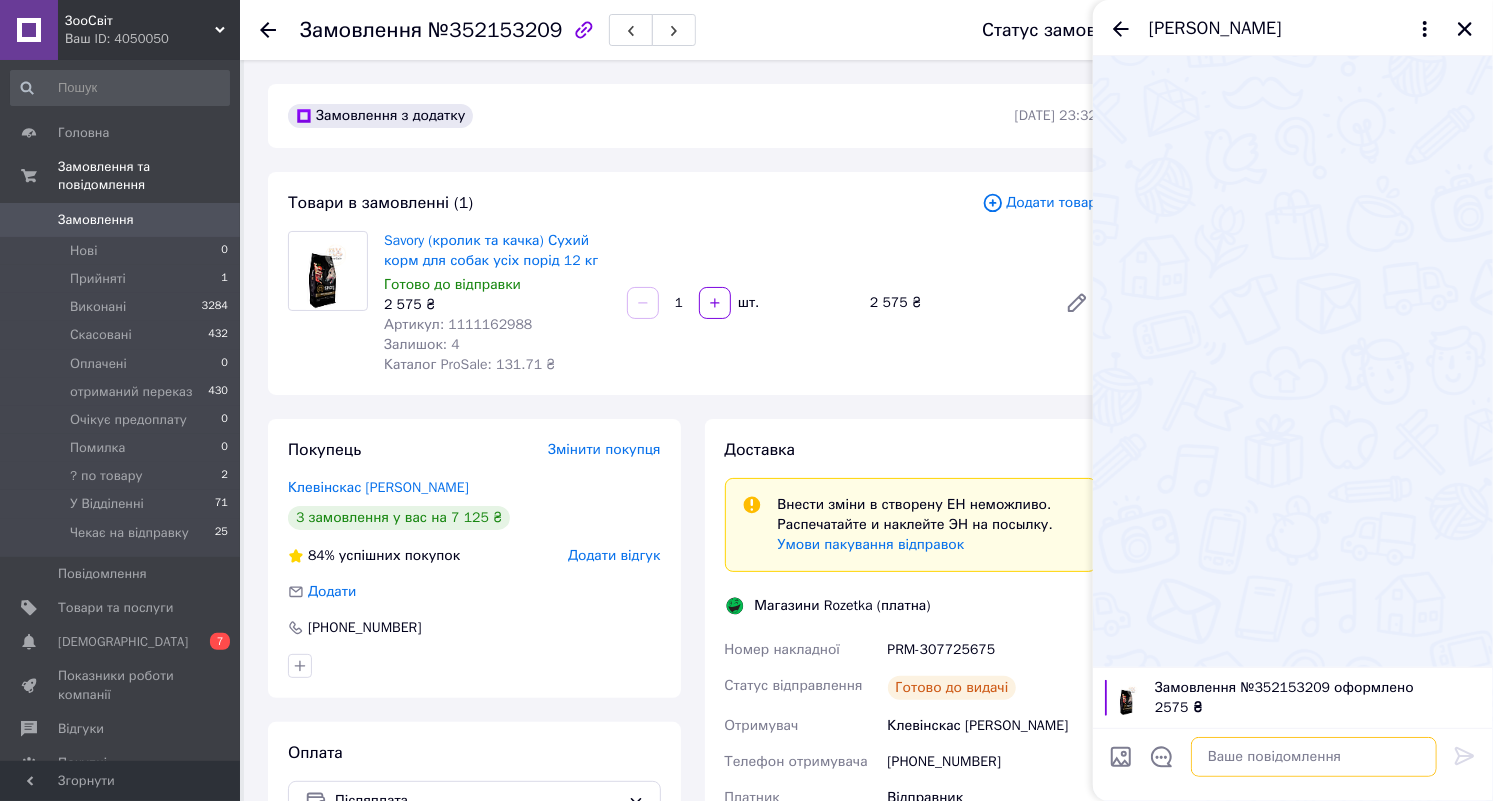 paste on "Доброго ранку, ваше замовлення знаходиться у пункті видачі розетка. Гарного дня" 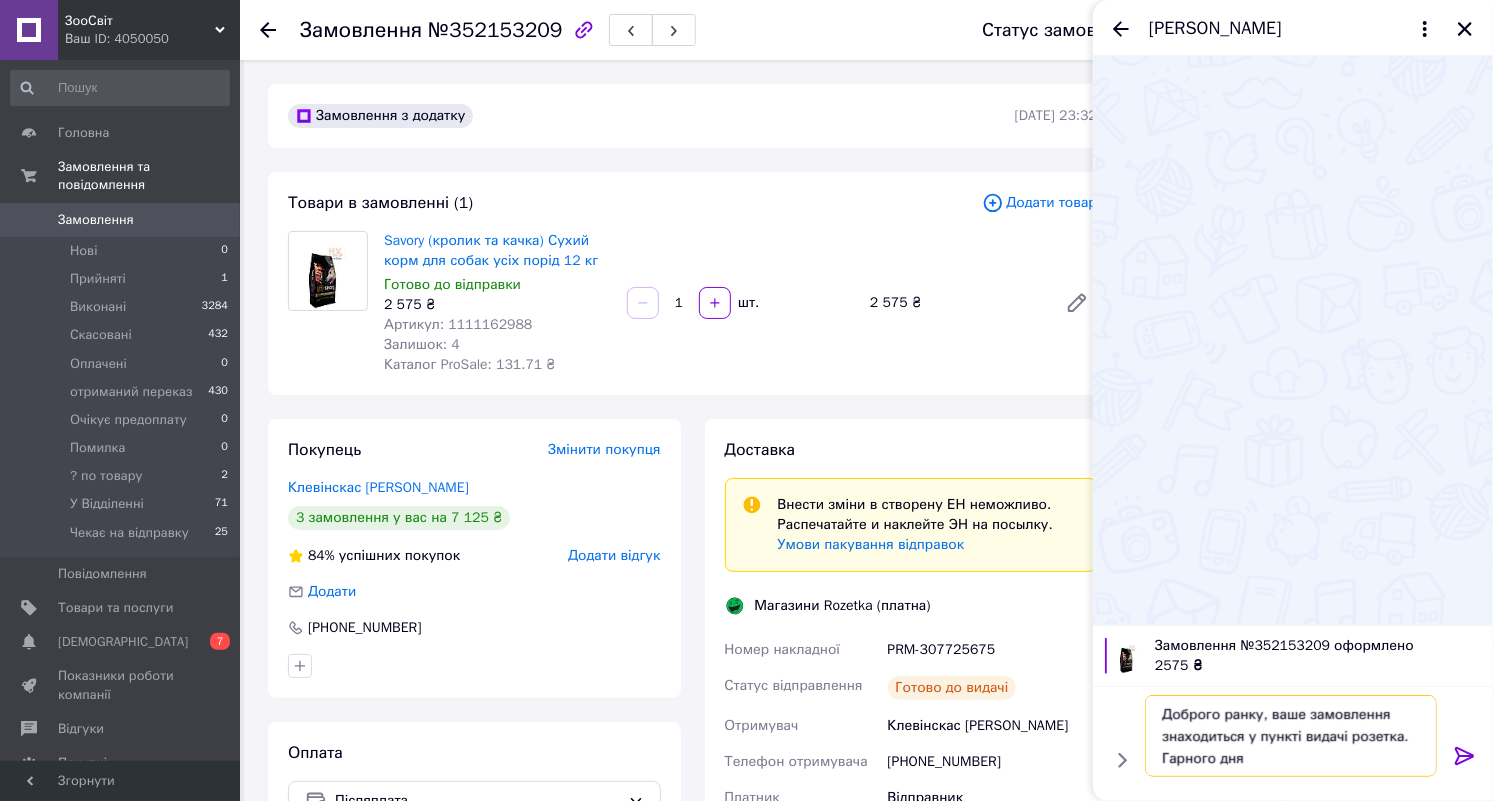 scroll, scrollTop: 1, scrollLeft: 0, axis: vertical 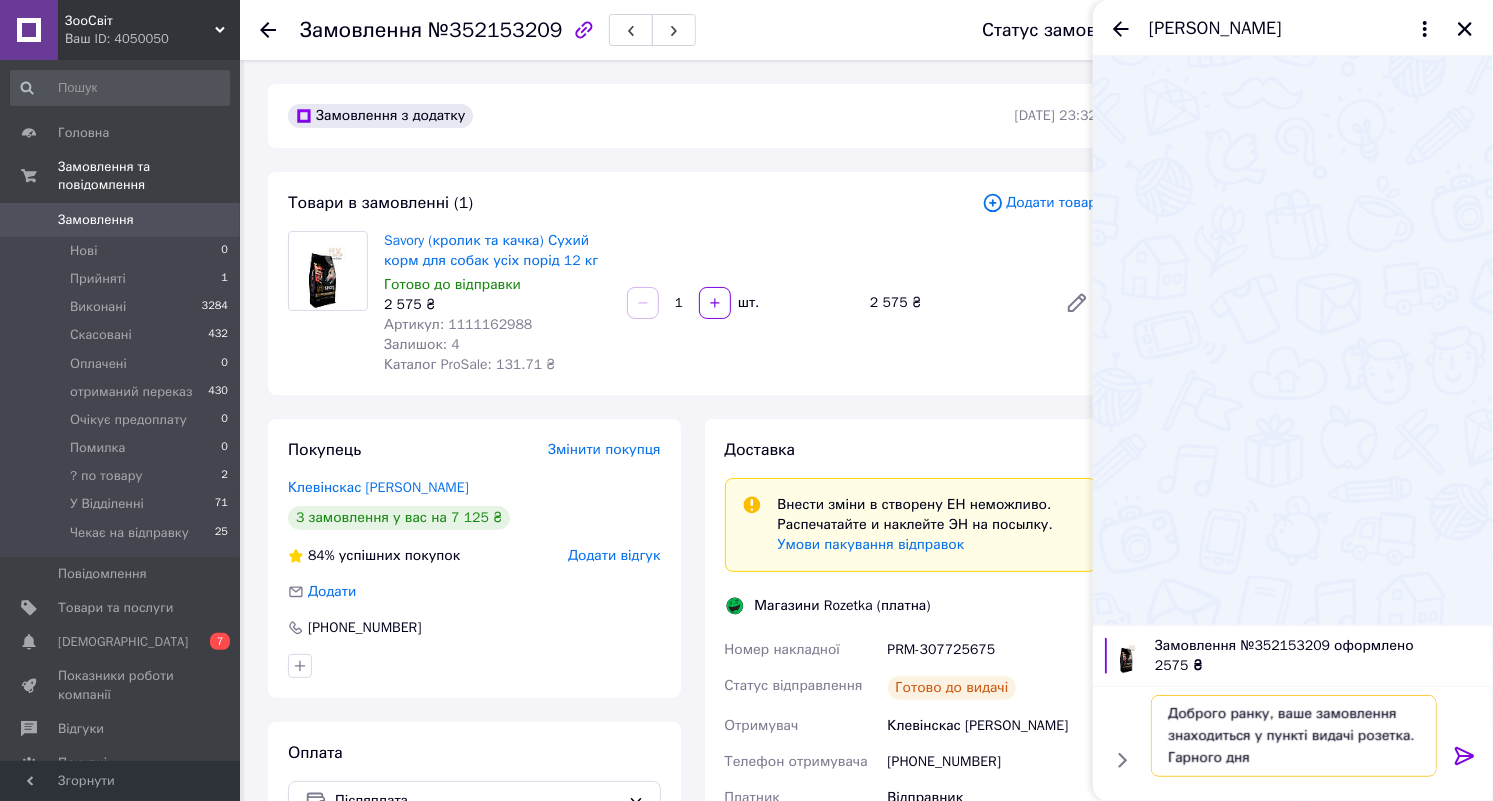 type on "Доброго ранку, ваше замовлення знаходиться у пункті видачі розетка. Гарного дня" 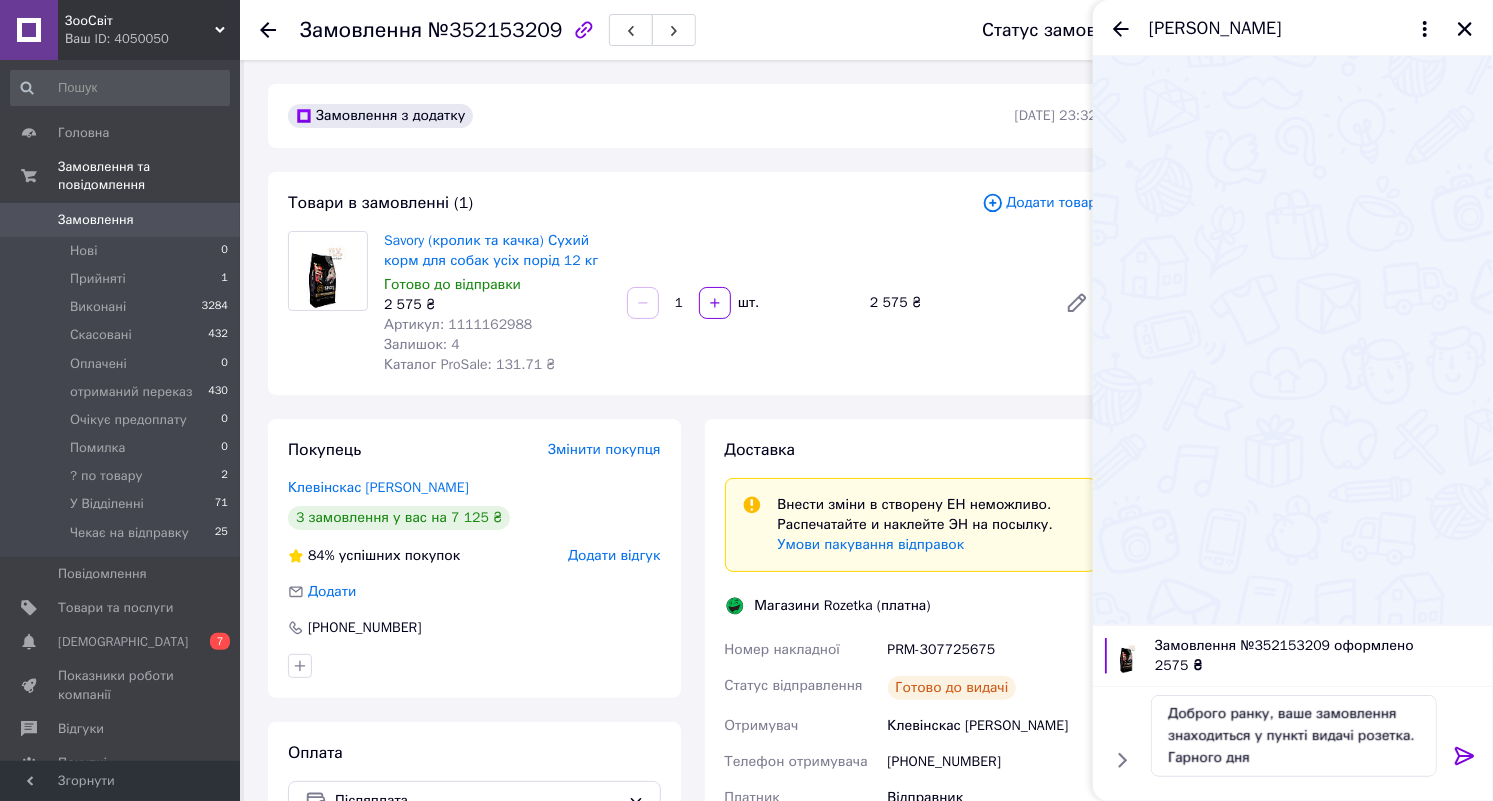 click at bounding box center (1465, 760) 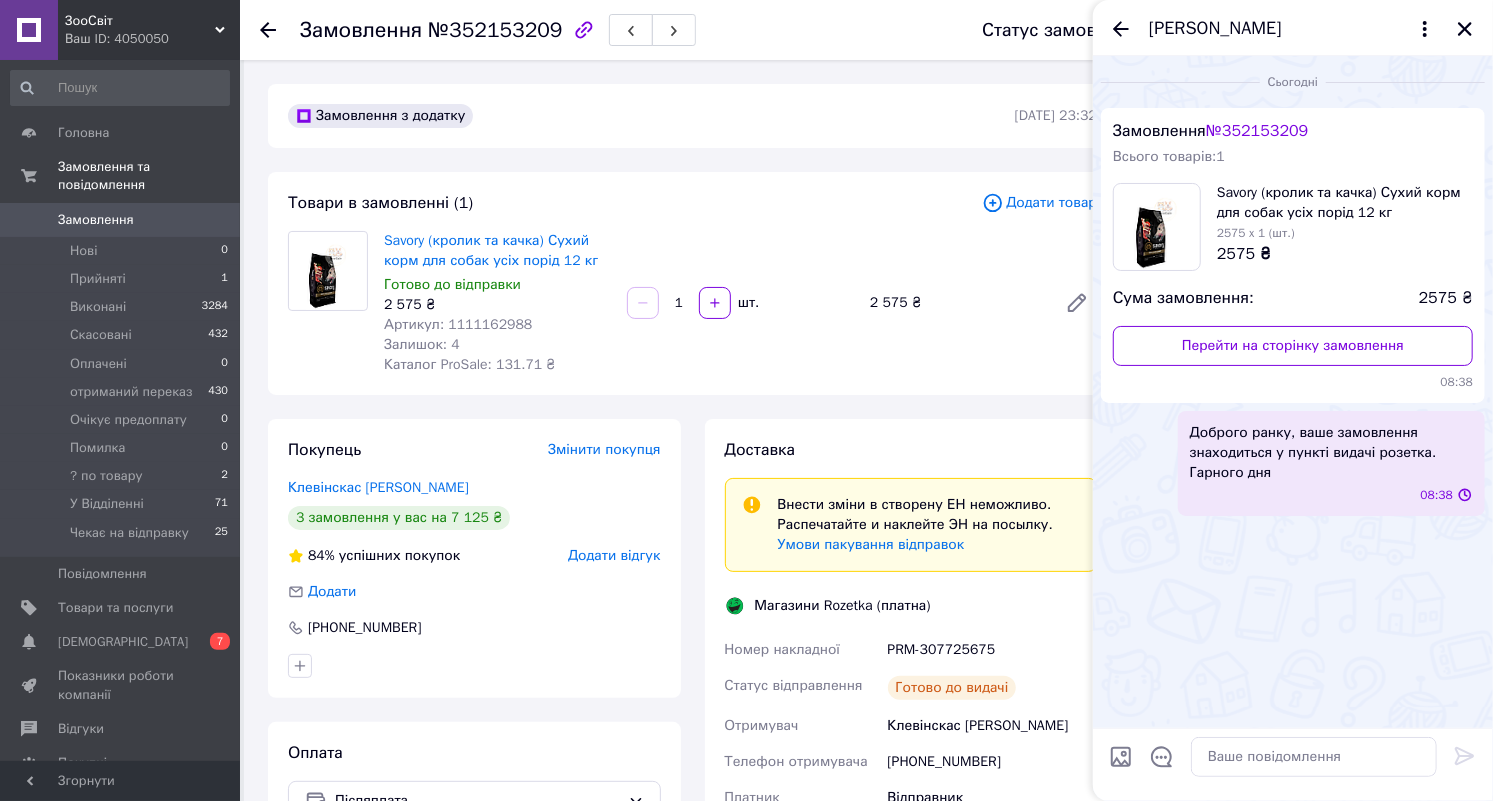 scroll, scrollTop: 0, scrollLeft: 0, axis: both 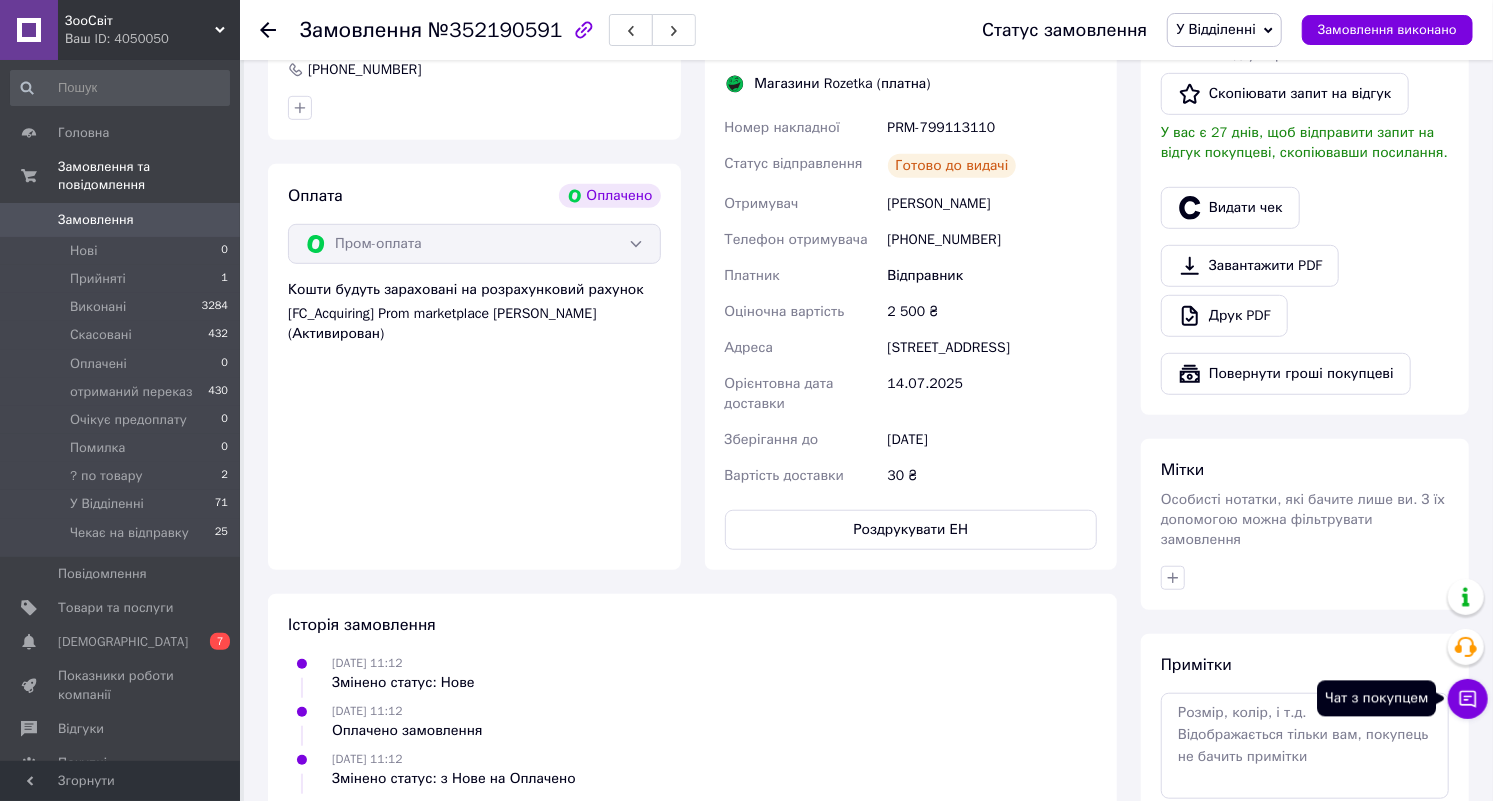 click on "Чат з покупцем" at bounding box center (1468, 699) 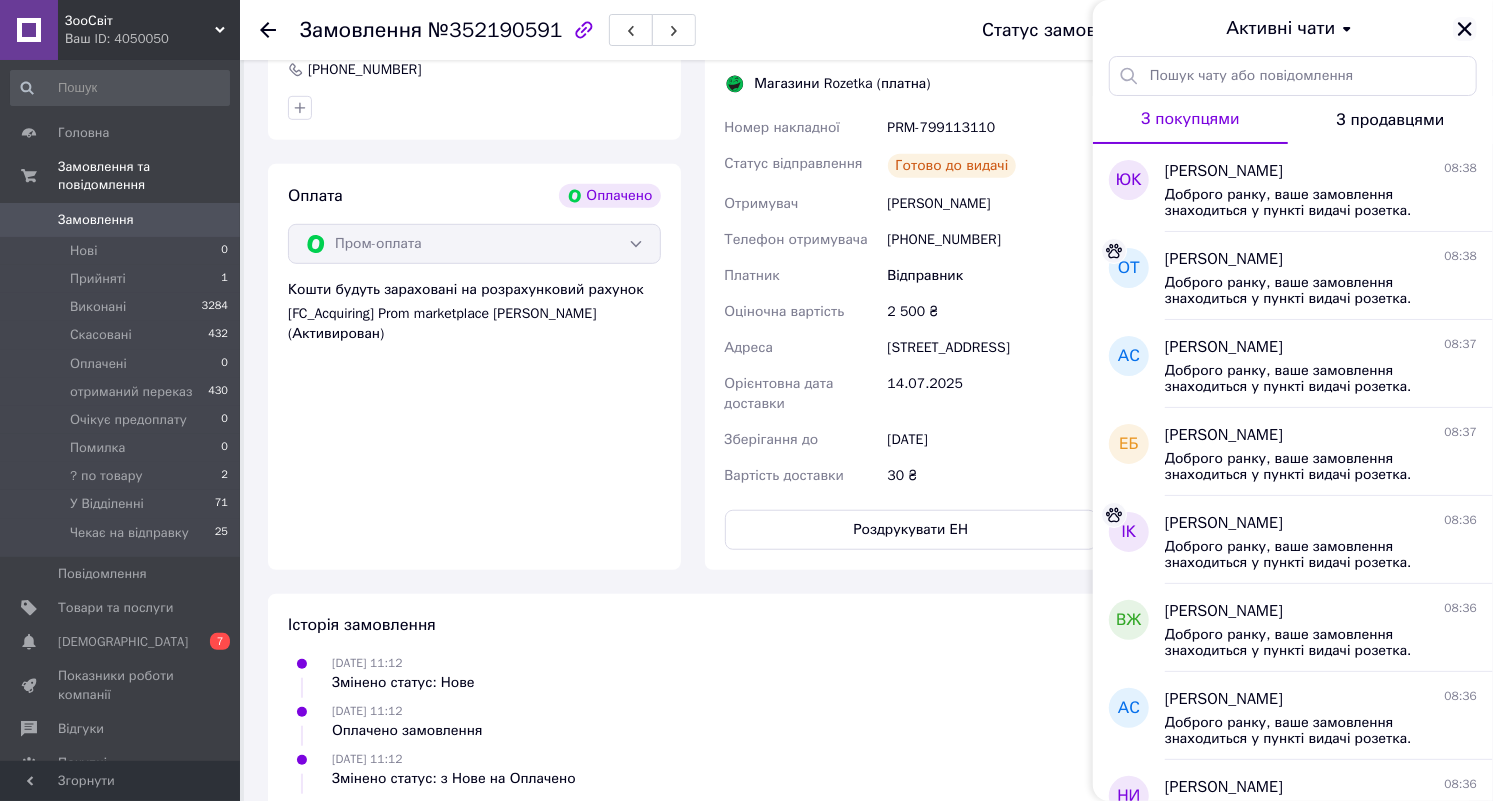 click 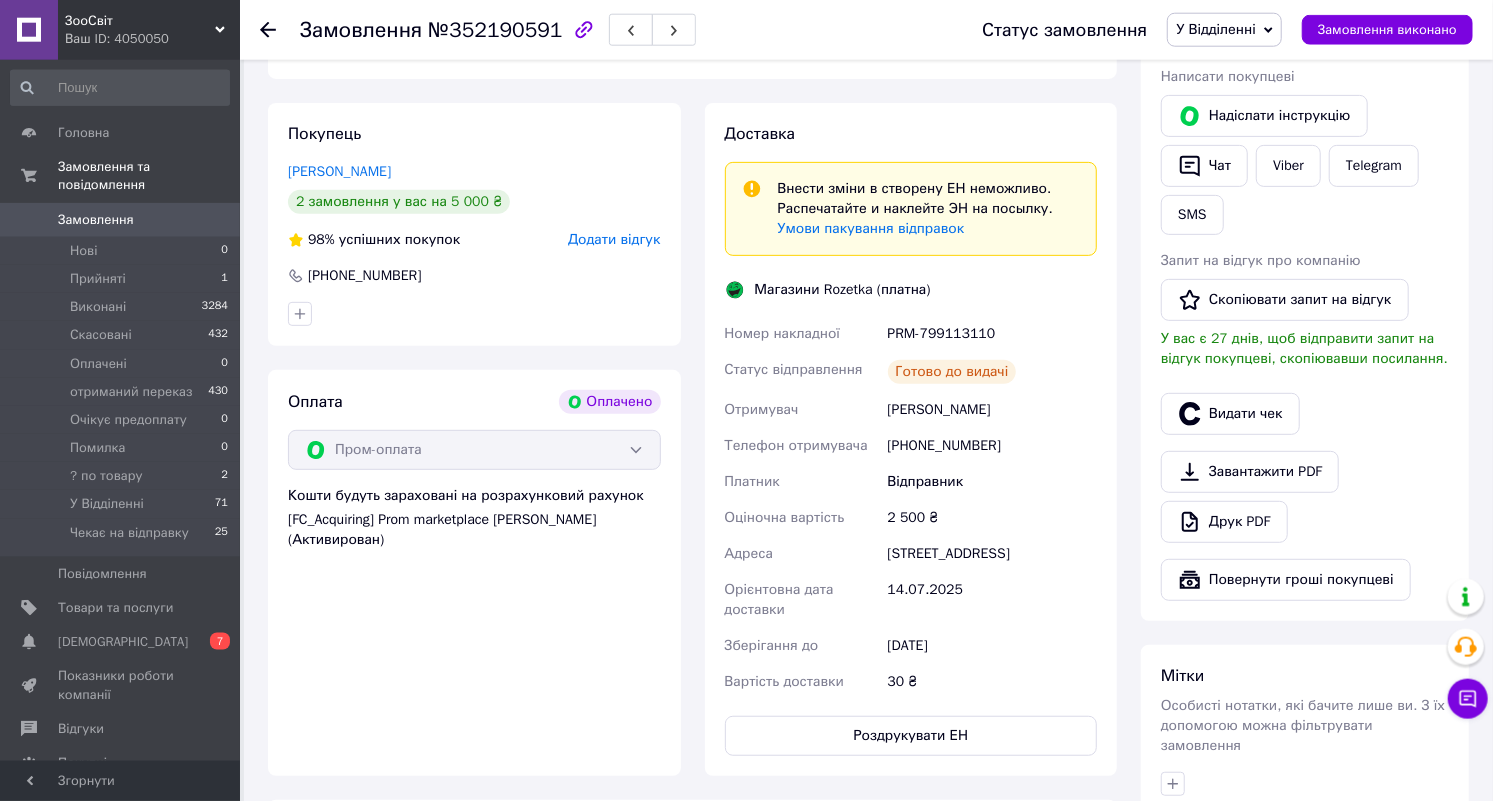 scroll, scrollTop: 416, scrollLeft: 0, axis: vertical 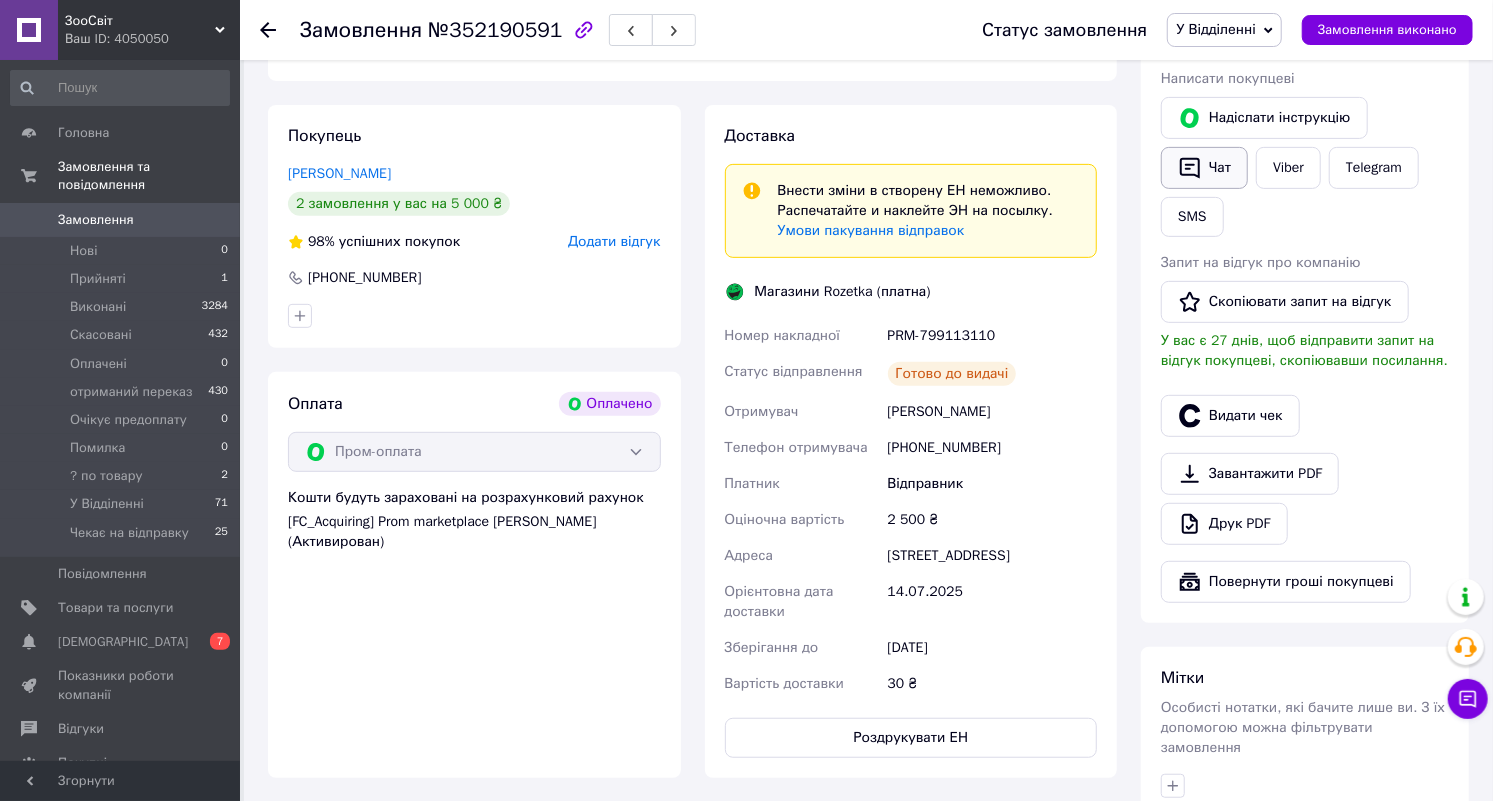 click on "Чат" at bounding box center [1204, 168] 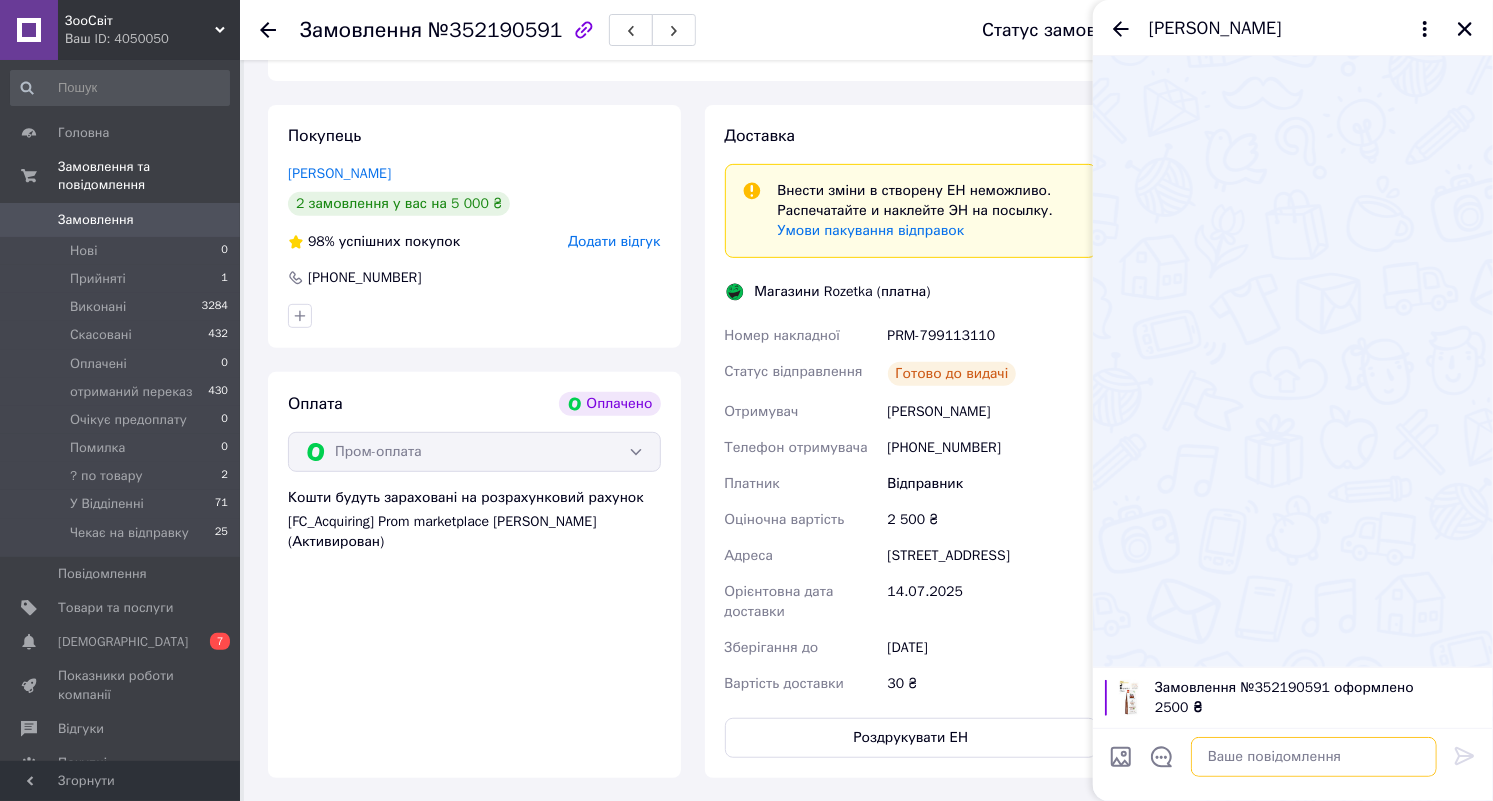 paste on "Доброго ранку, ваше замовлення знаходиться у пункті видачі розетка. Гарного дня" 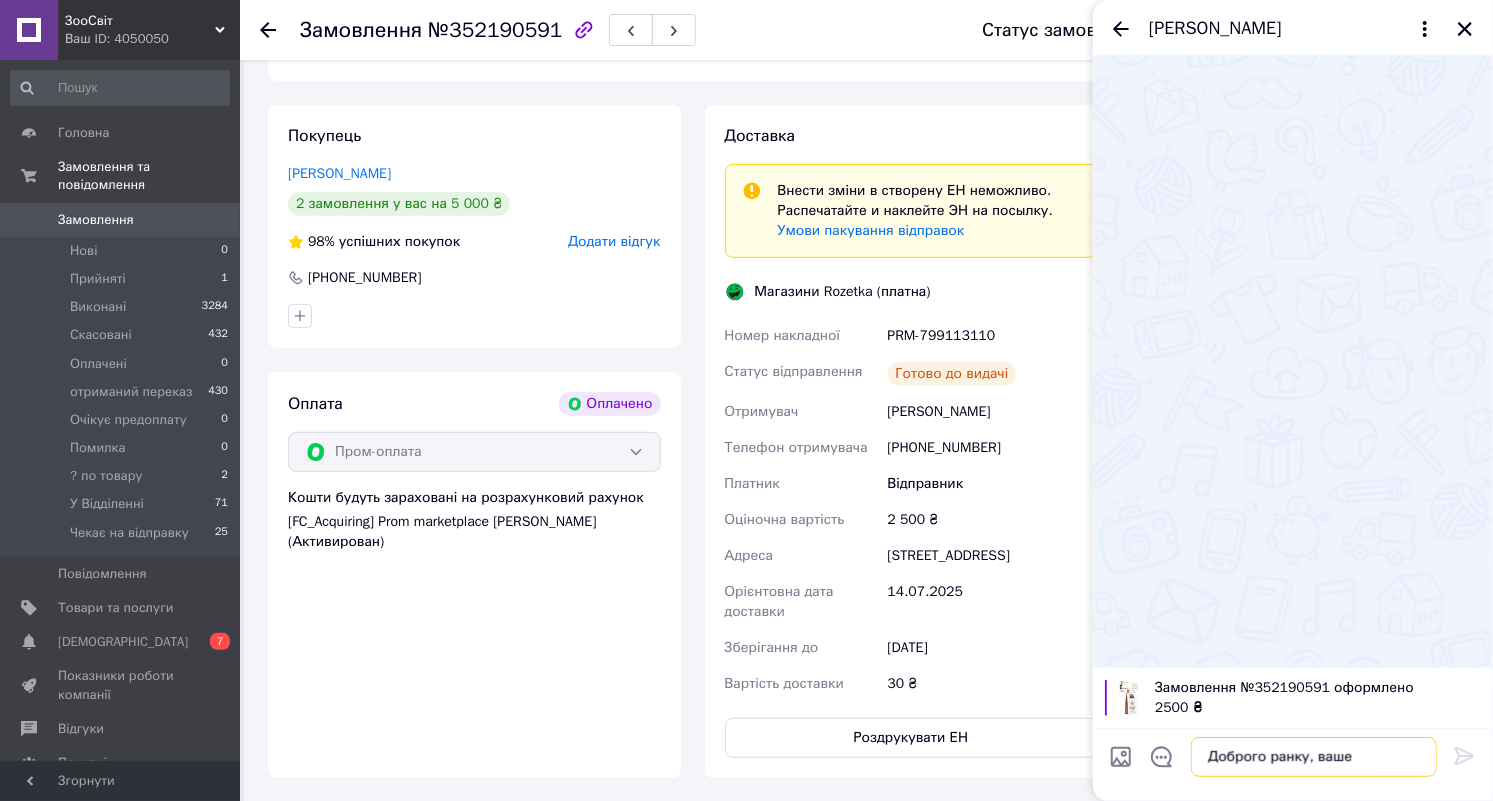 scroll, scrollTop: 1, scrollLeft: 0, axis: vertical 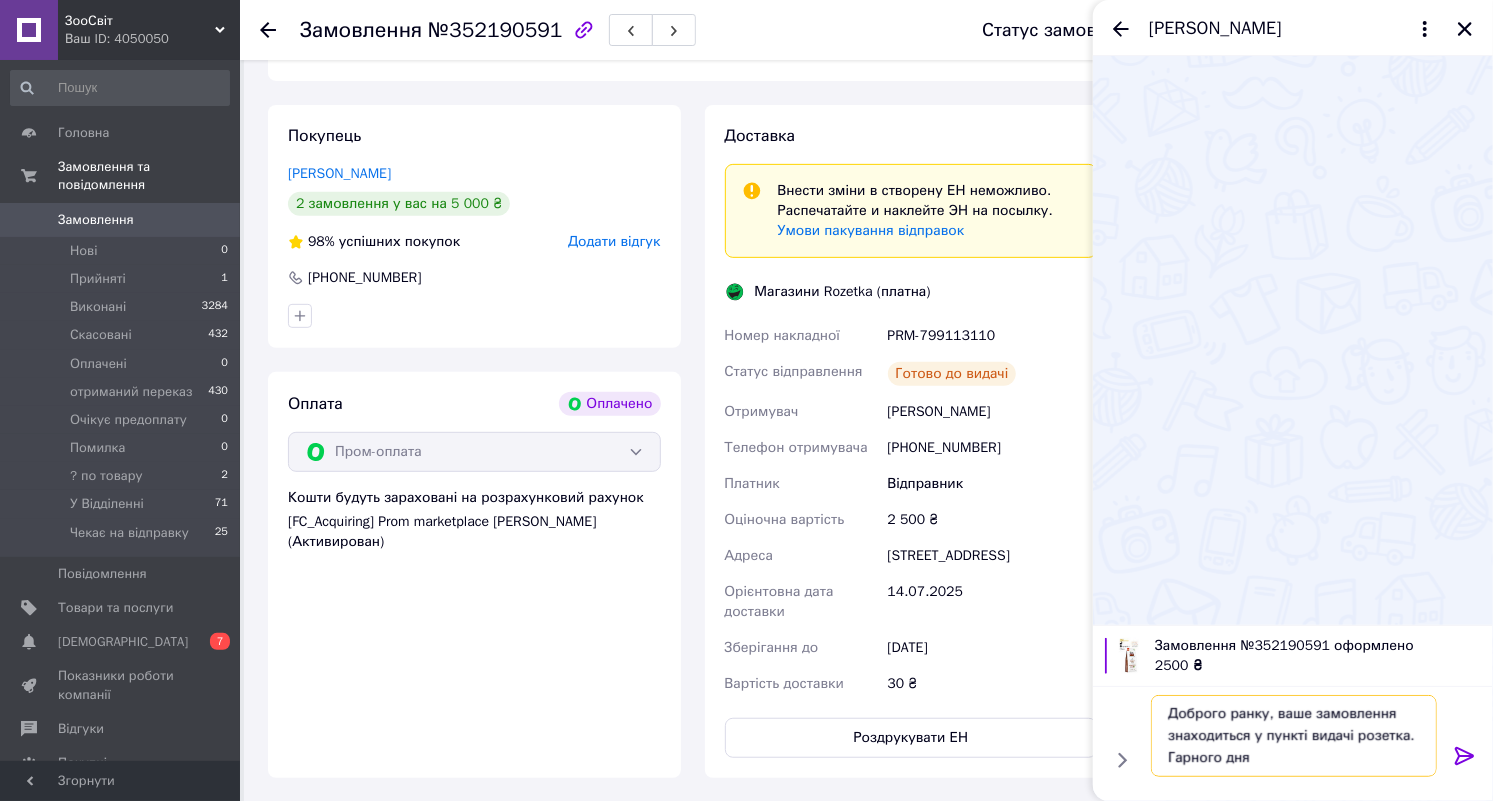 type on "Доброго ранку, ваше замовлення знаходиться у пункті видачі розетка. Гарного дня" 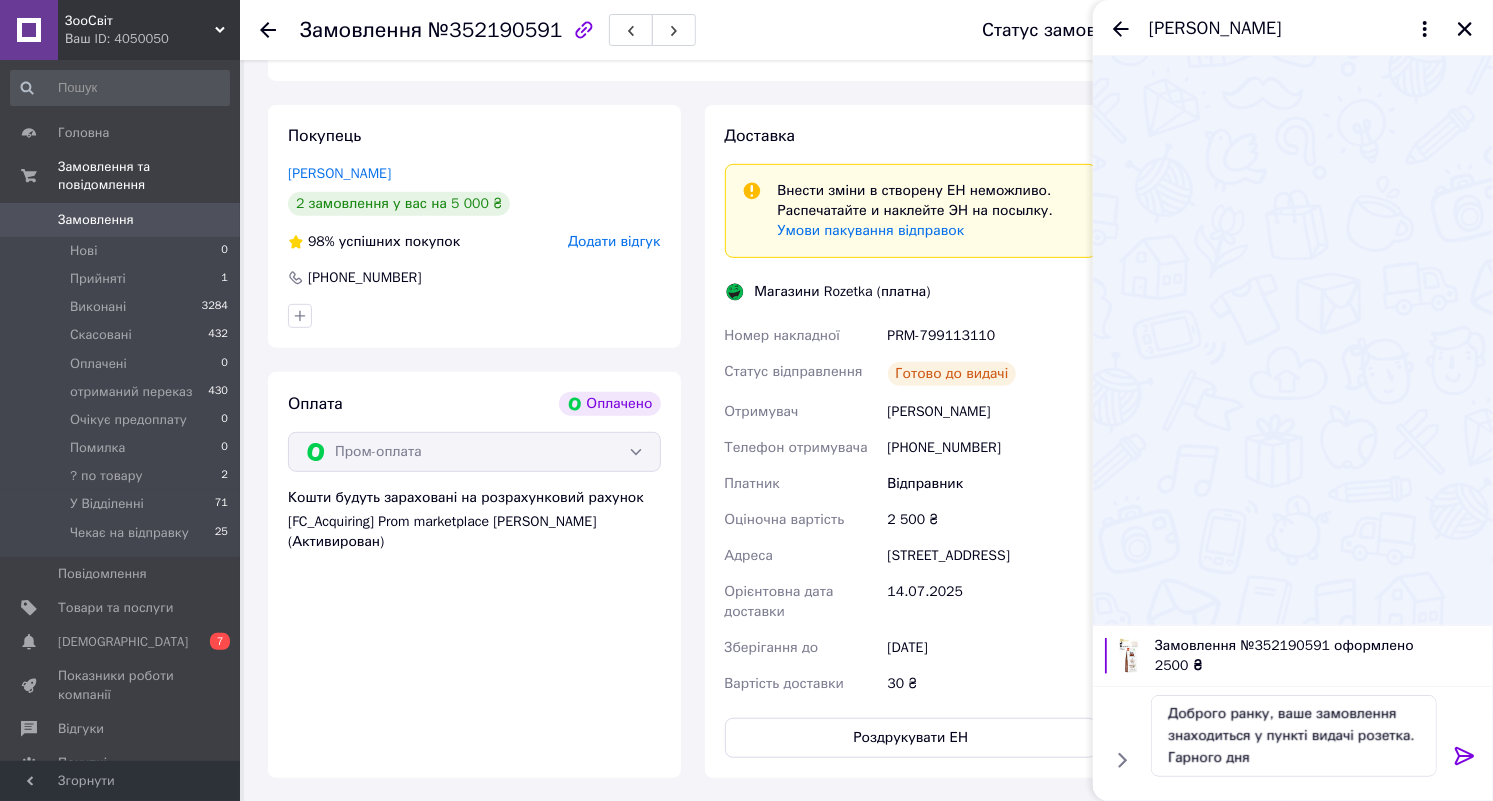 click 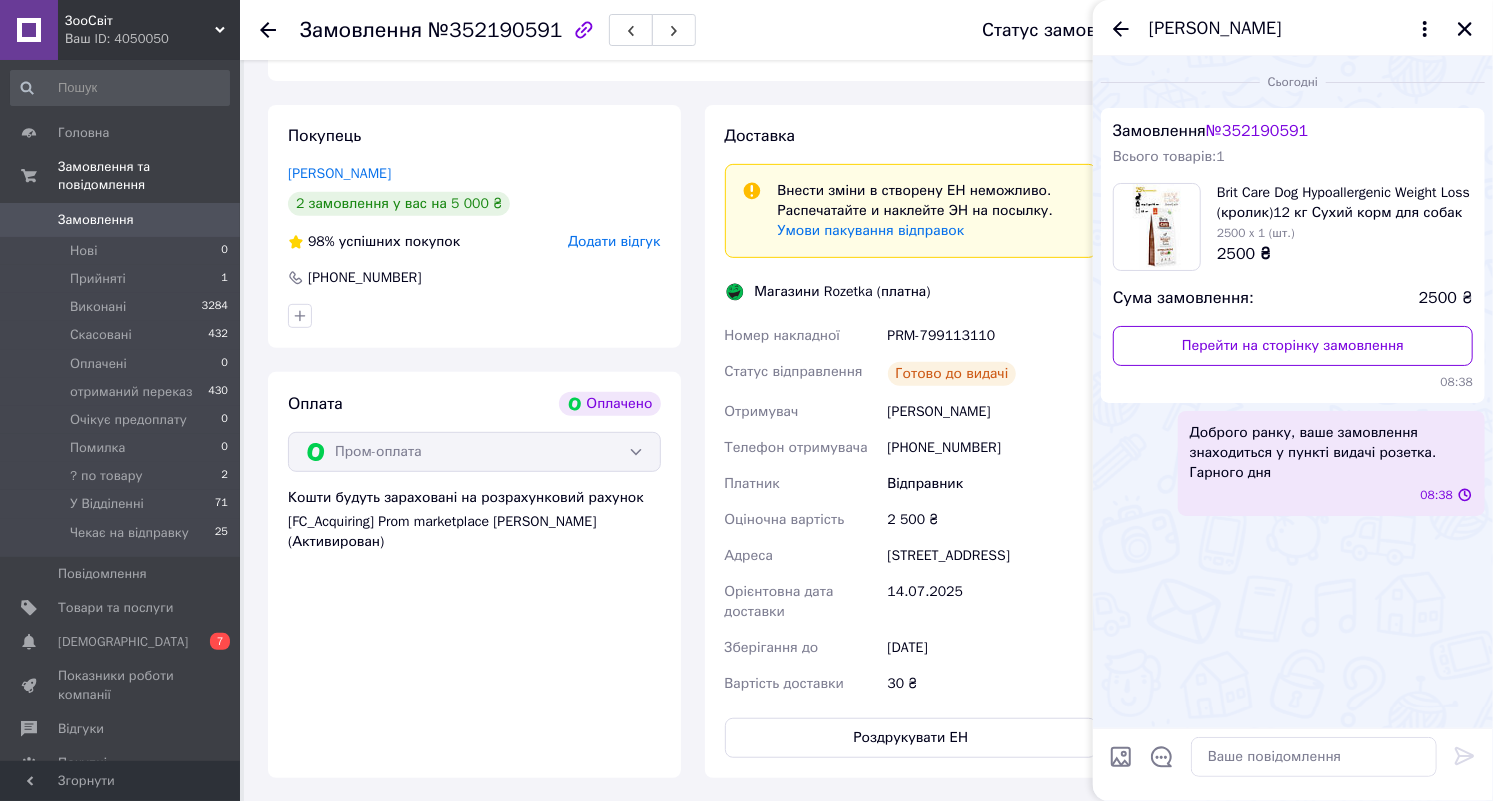 scroll, scrollTop: 0, scrollLeft: 0, axis: both 